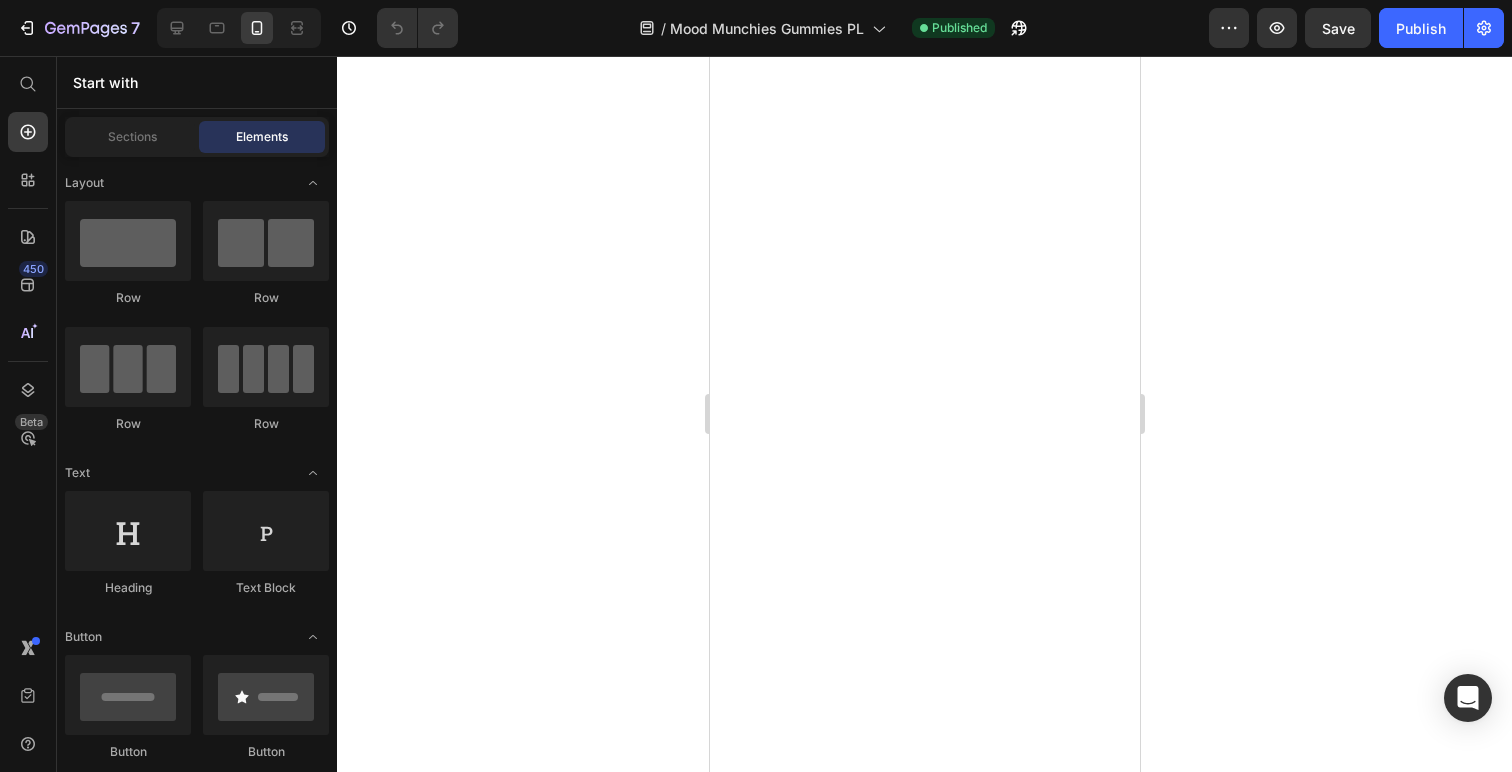 scroll, scrollTop: 0, scrollLeft: 0, axis: both 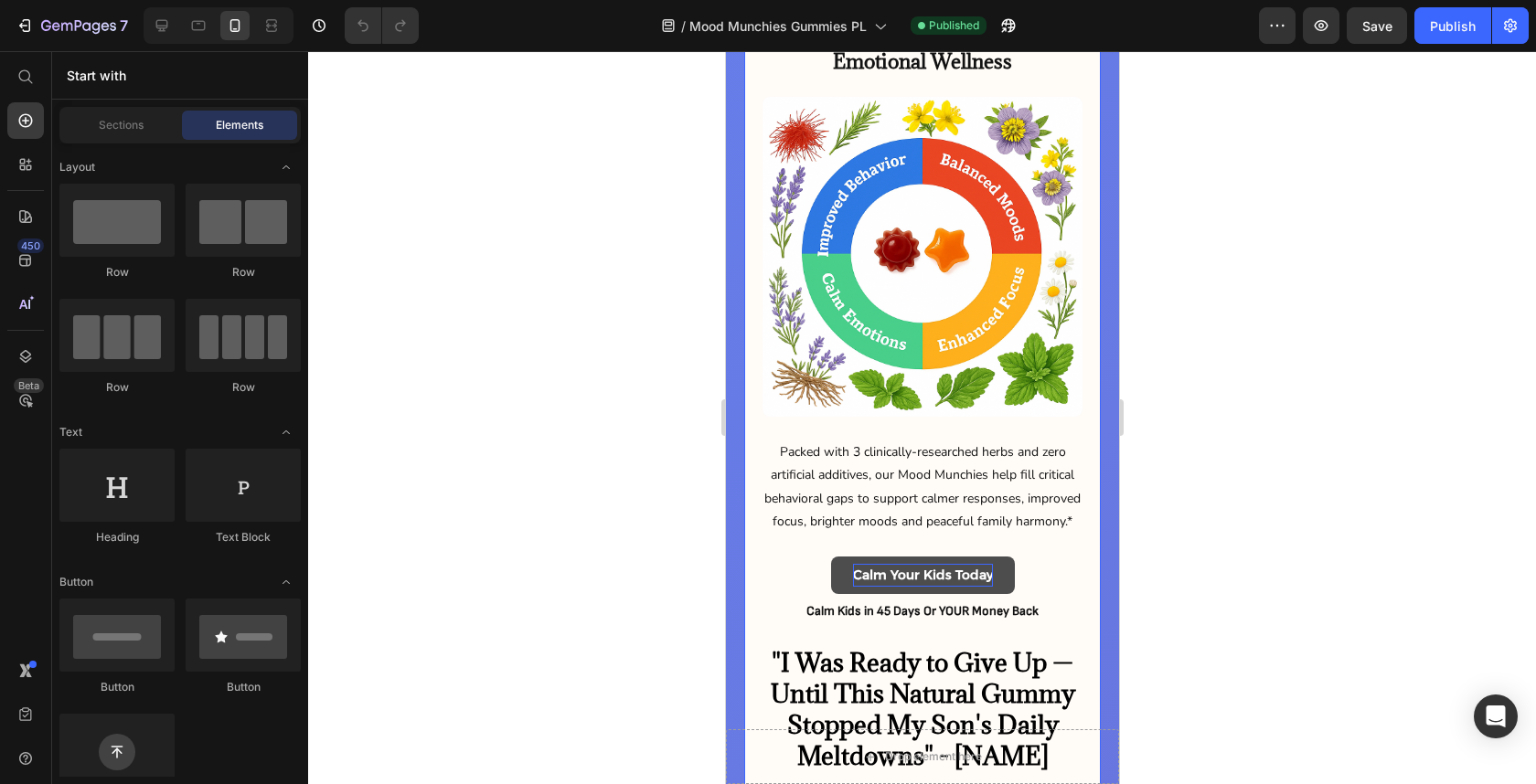 click on "Calm Your Kids Today" at bounding box center (922, 575) 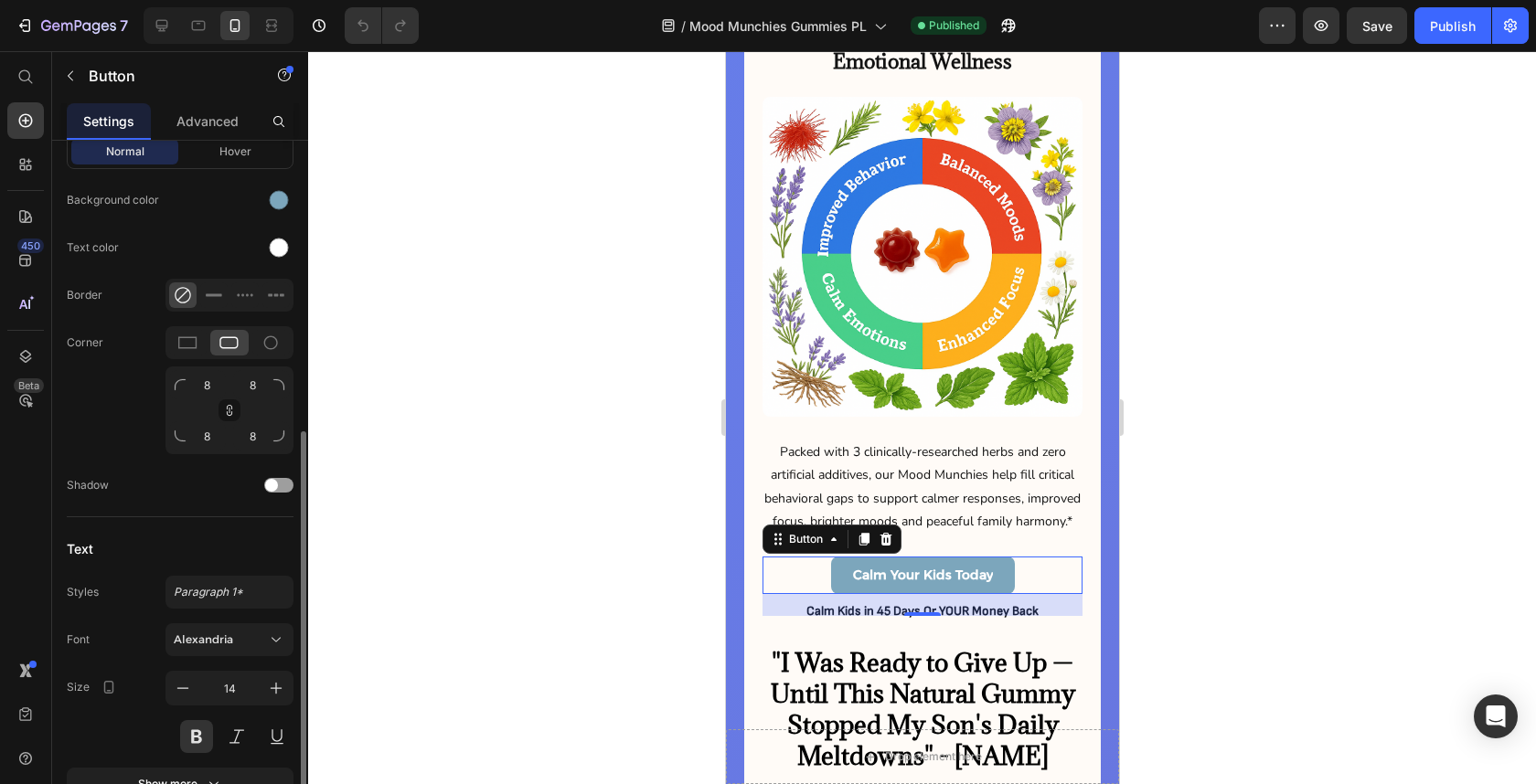 scroll, scrollTop: 546, scrollLeft: 0, axis: vertical 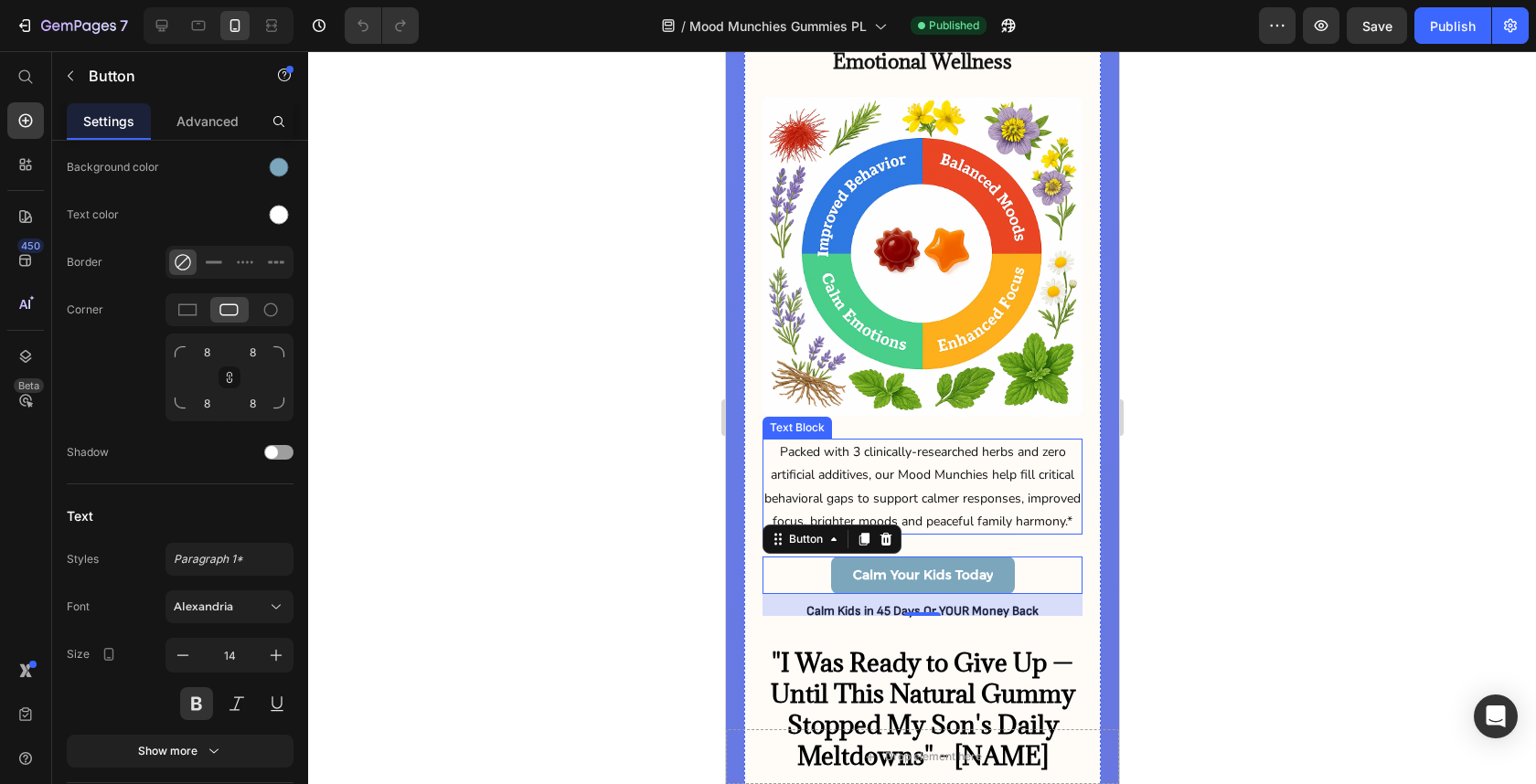 click on "Packed with 3 clinically-researched herbs and zero artificial additives, our Mood Munchies help fill critical behavioral gaps to support calmer responses, improved focus, brighter moods and peaceful family harmony.*" at bounding box center (922, 486) 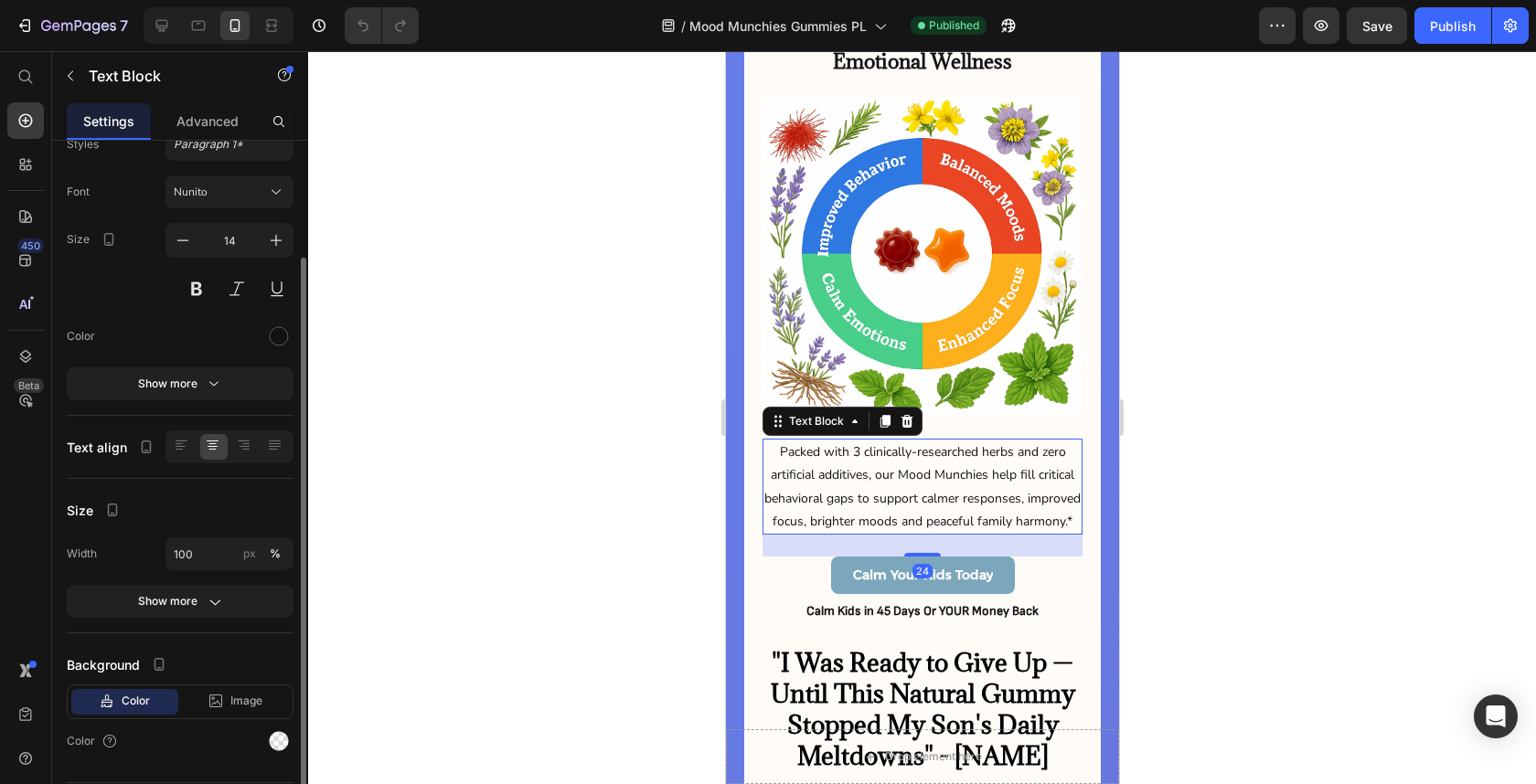 scroll, scrollTop: 119, scrollLeft: 0, axis: vertical 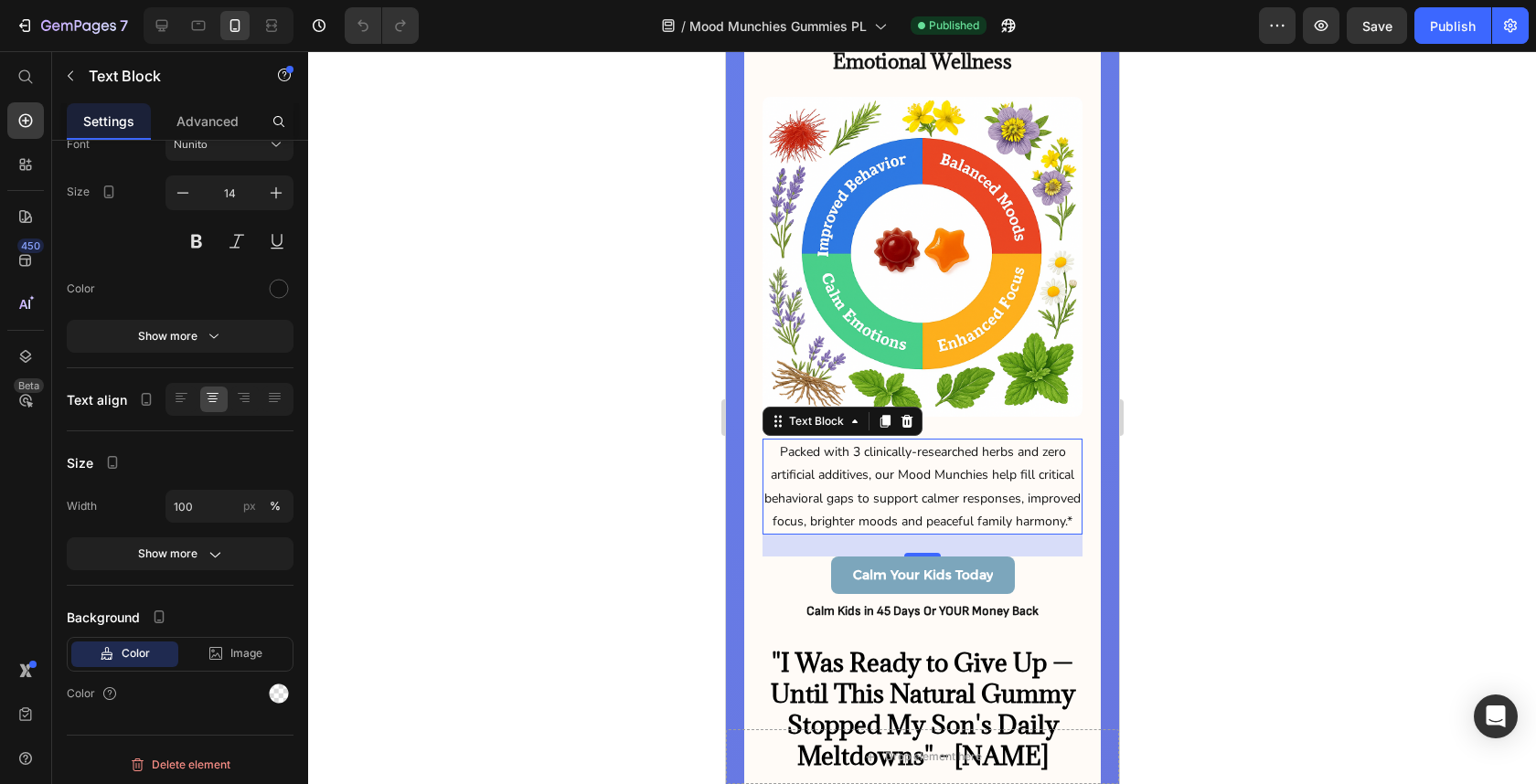click on "Packed with 3 clinically-researched herbs and zero artificial additives, our Mood Munchies help fill critical behavioral gaps to support calmer responses, improved focus, brighter moods and peaceful family harmony.*" at bounding box center [922, 486] 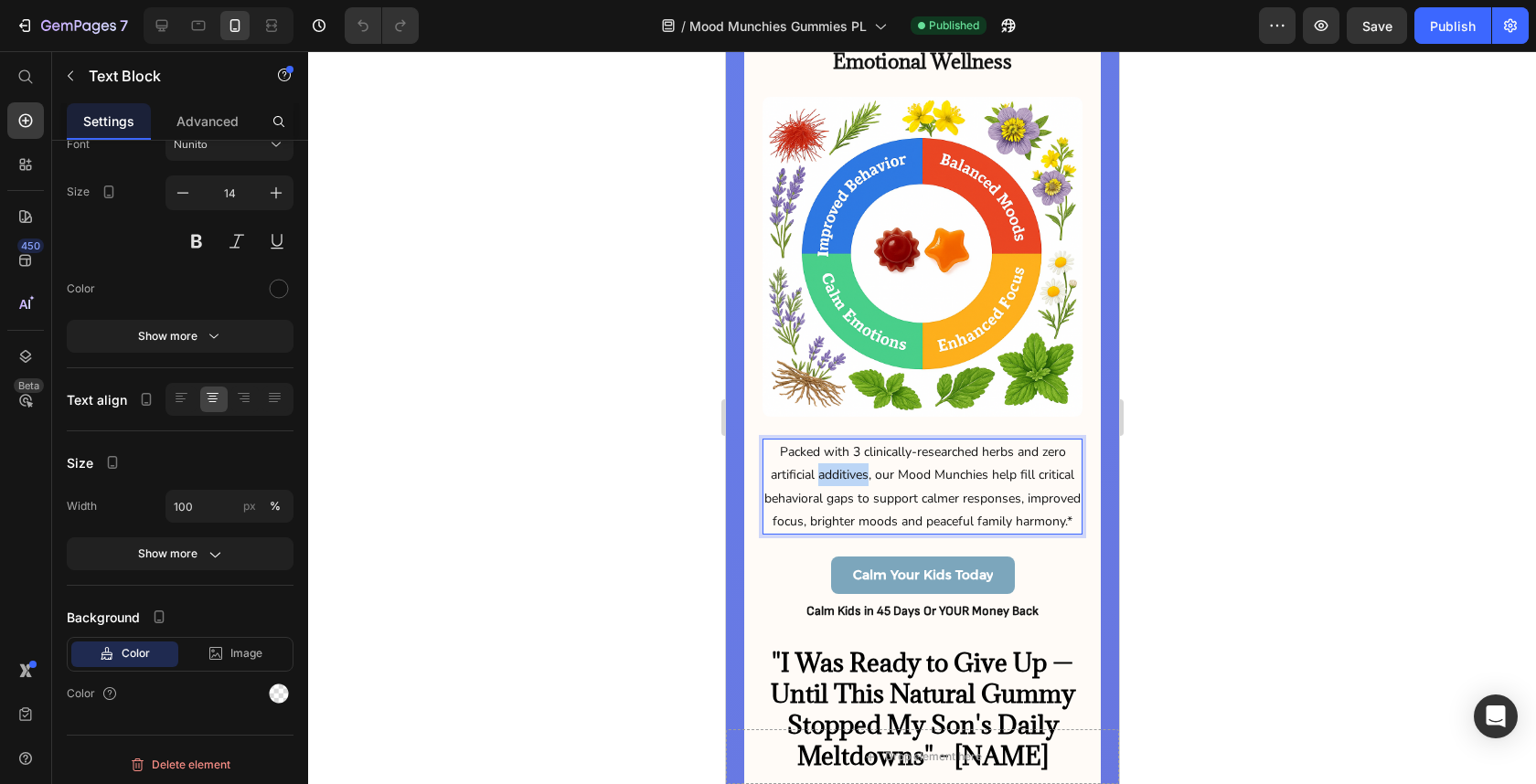 click on "Packed with 3 clinically-researched herbs and zero artificial additives, our Mood Munchies help fill critical behavioral gaps to support calmer responses, improved focus, brighter moods and peaceful family harmony.*" at bounding box center (922, 486) 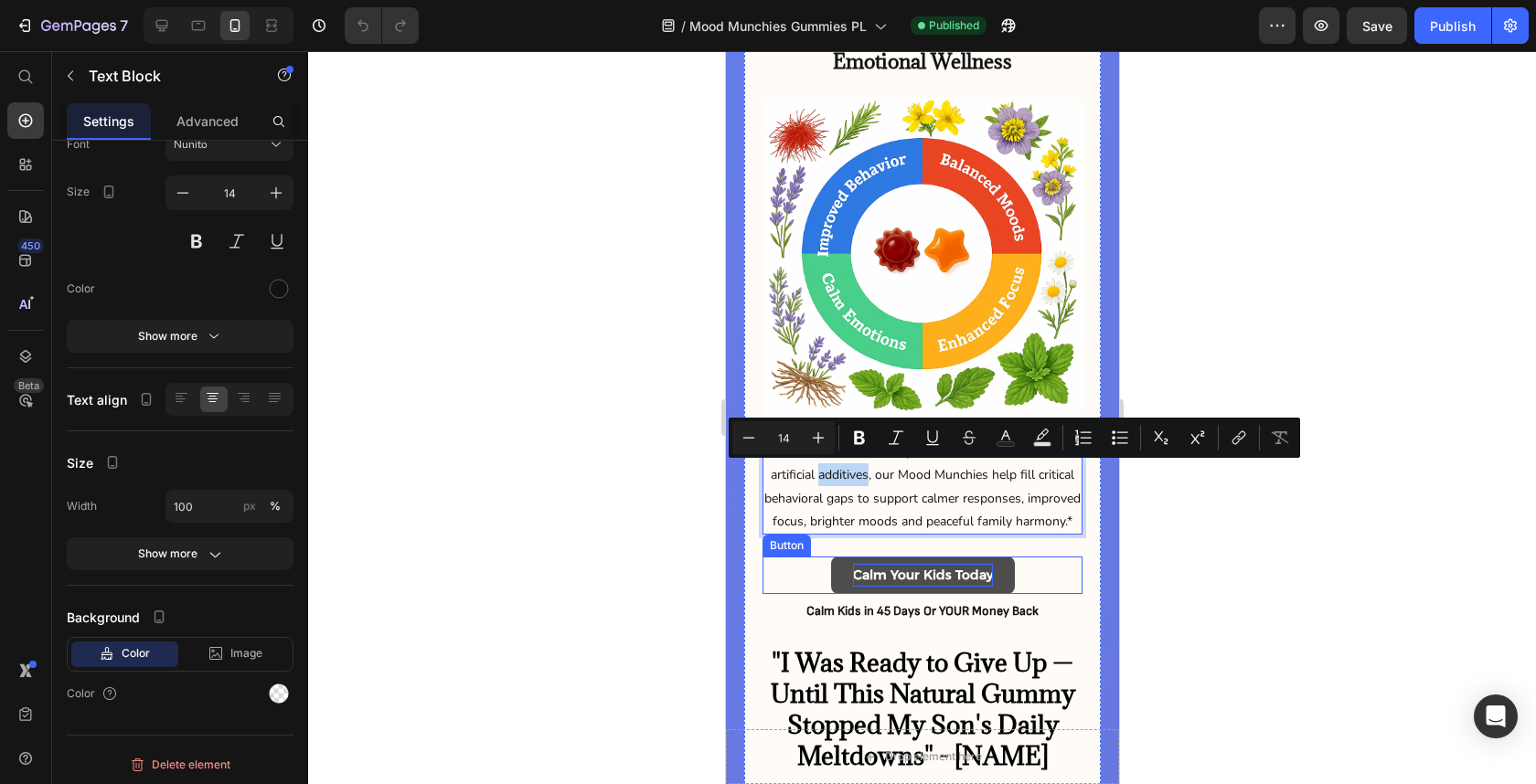 click on "Calm Your Kids Today" at bounding box center [922, 575] 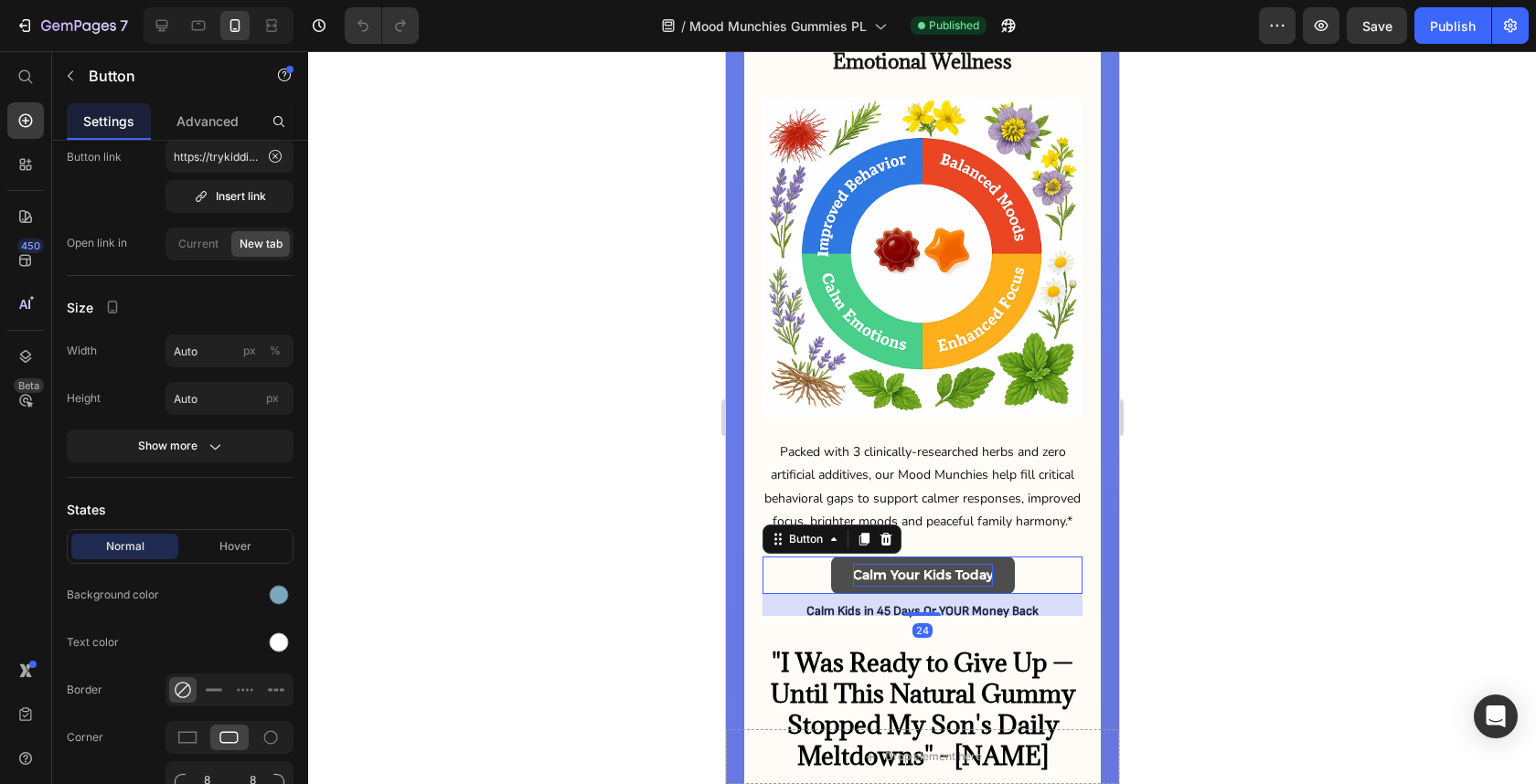 scroll, scrollTop: 0, scrollLeft: 0, axis: both 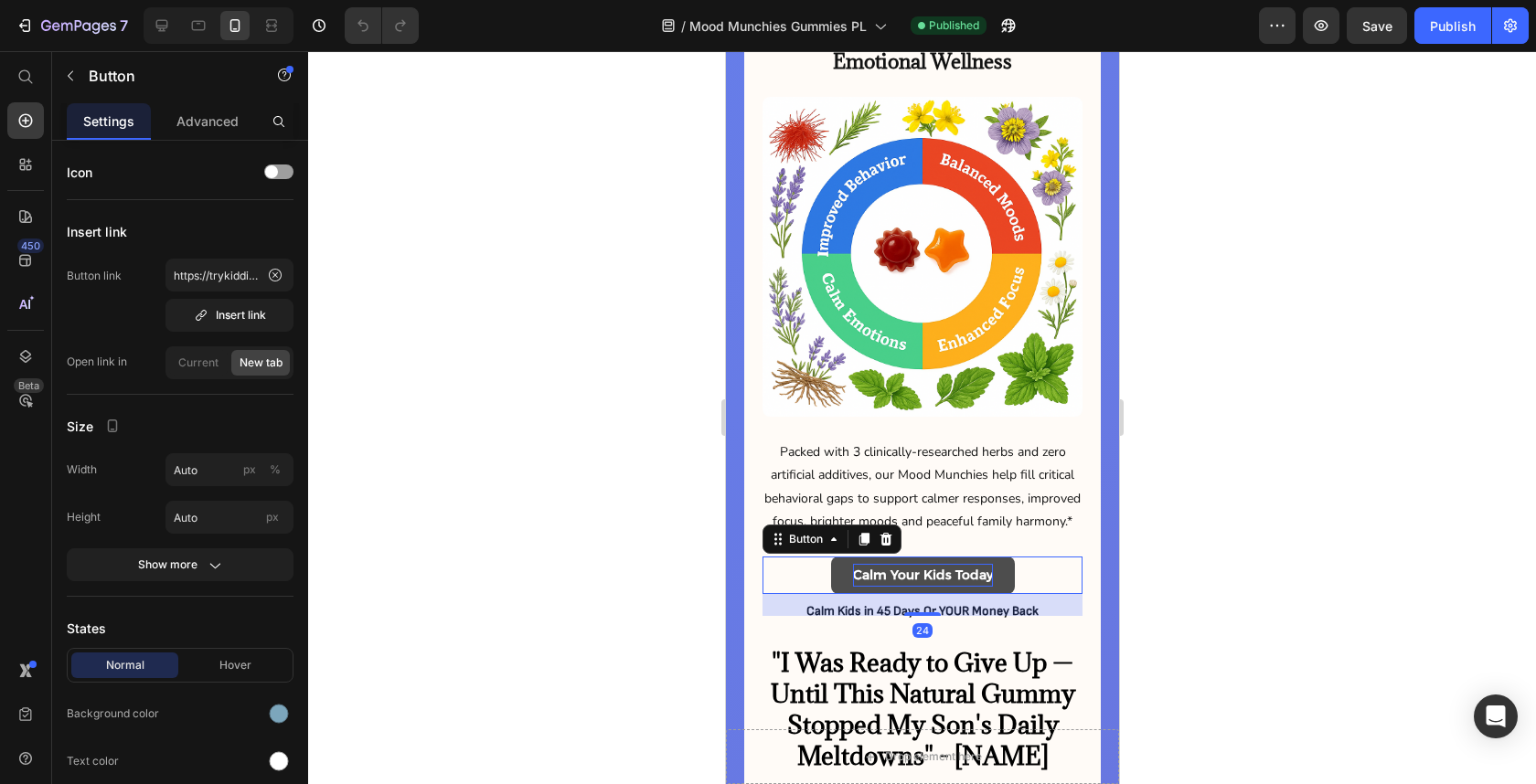 click on "Calm Your Kids Today" at bounding box center [922, 575] 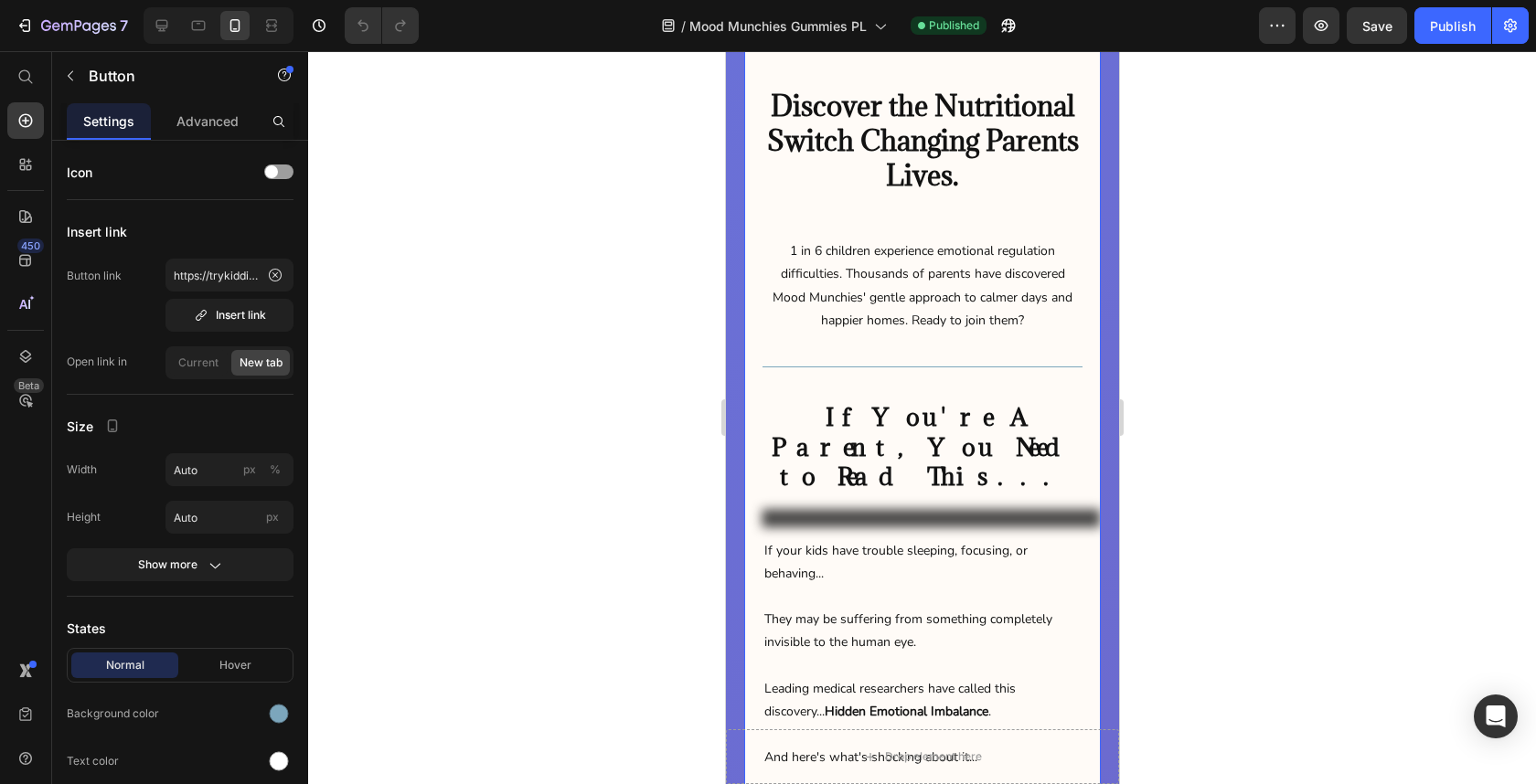 scroll, scrollTop: 2625, scrollLeft: 0, axis: vertical 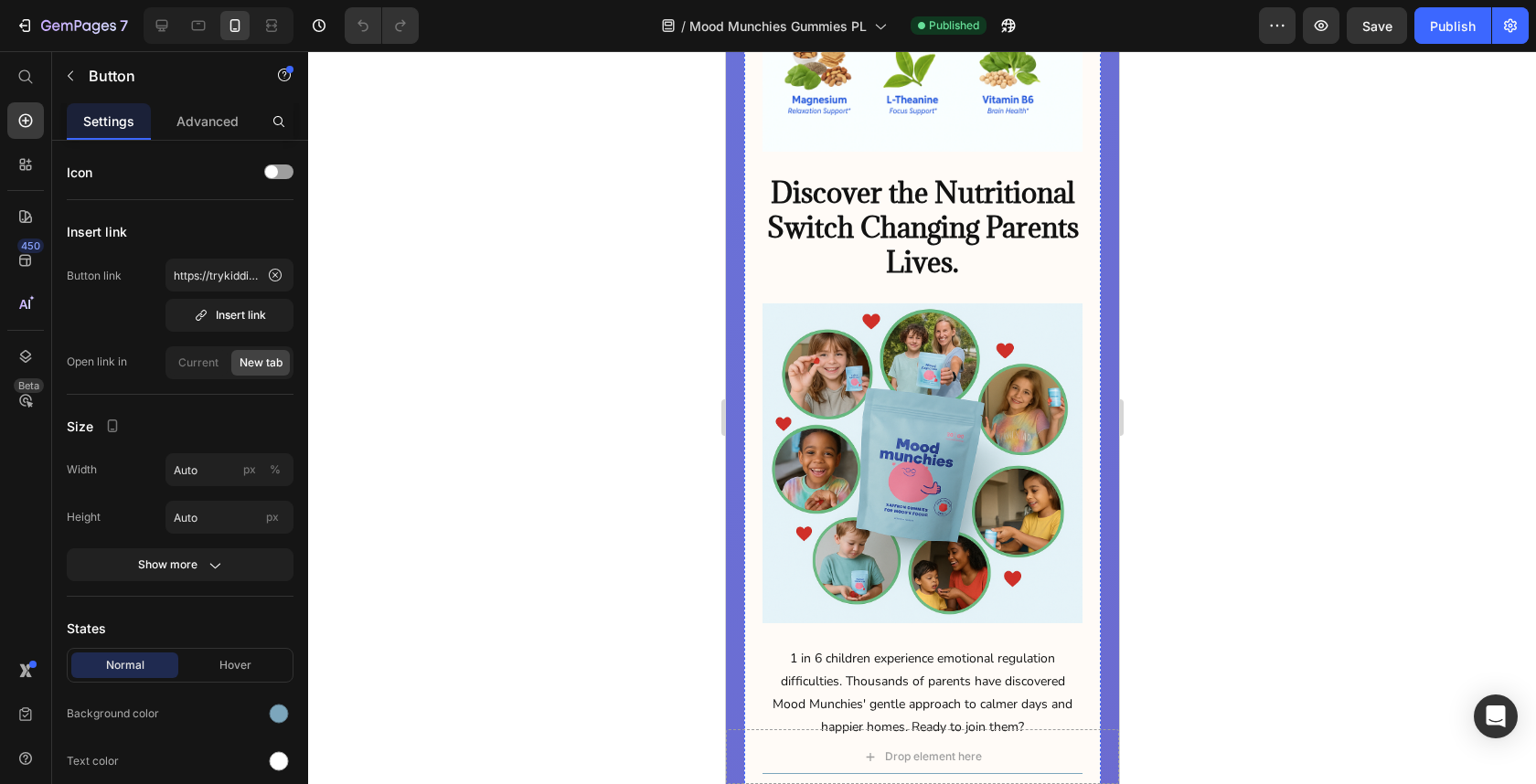 click on "Happy Kids, Happy Life. Buy Now" at bounding box center (922, -291) 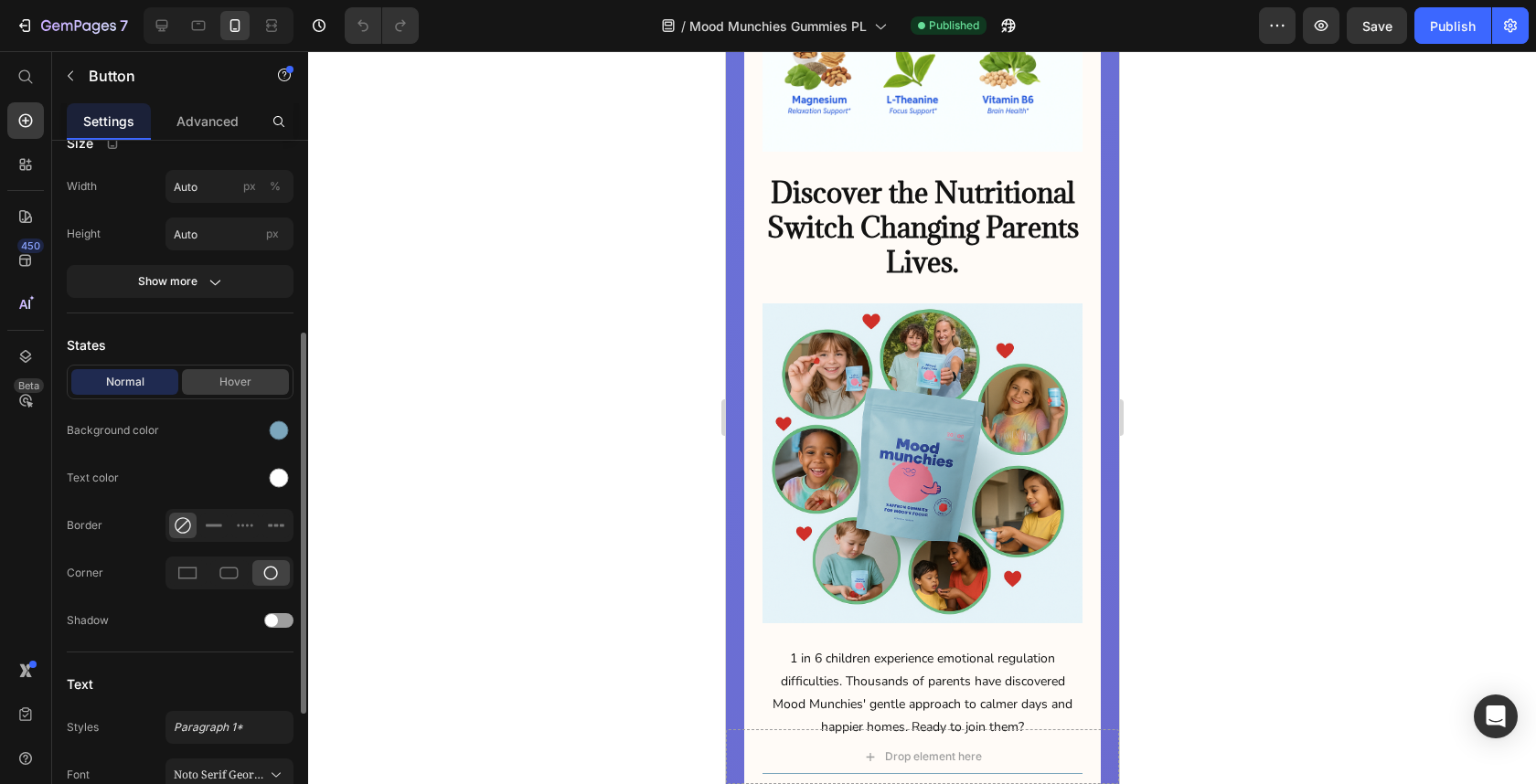 scroll, scrollTop: 313, scrollLeft: 0, axis: vertical 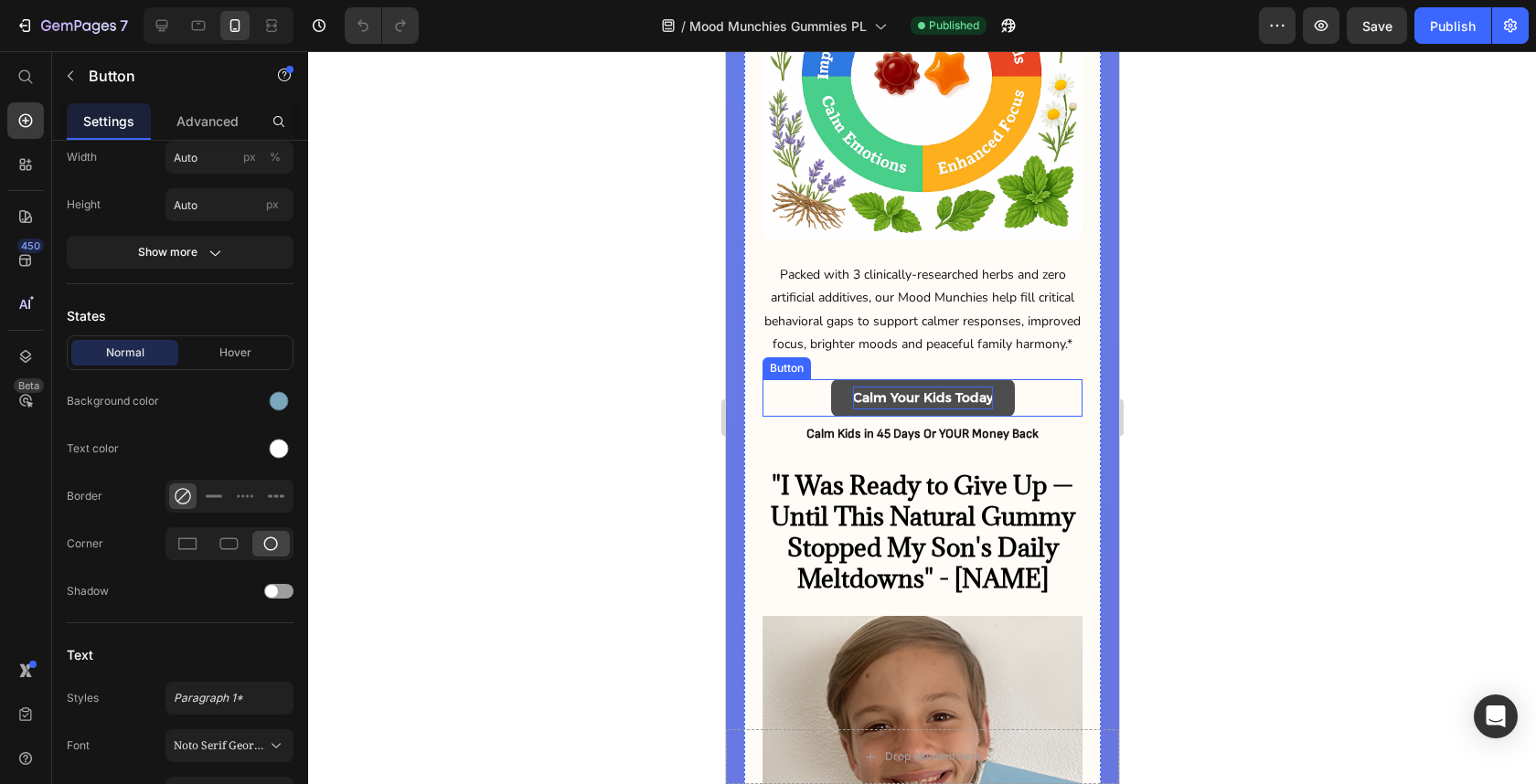 click on "Calm Your Kids Today" at bounding box center [922, 397] 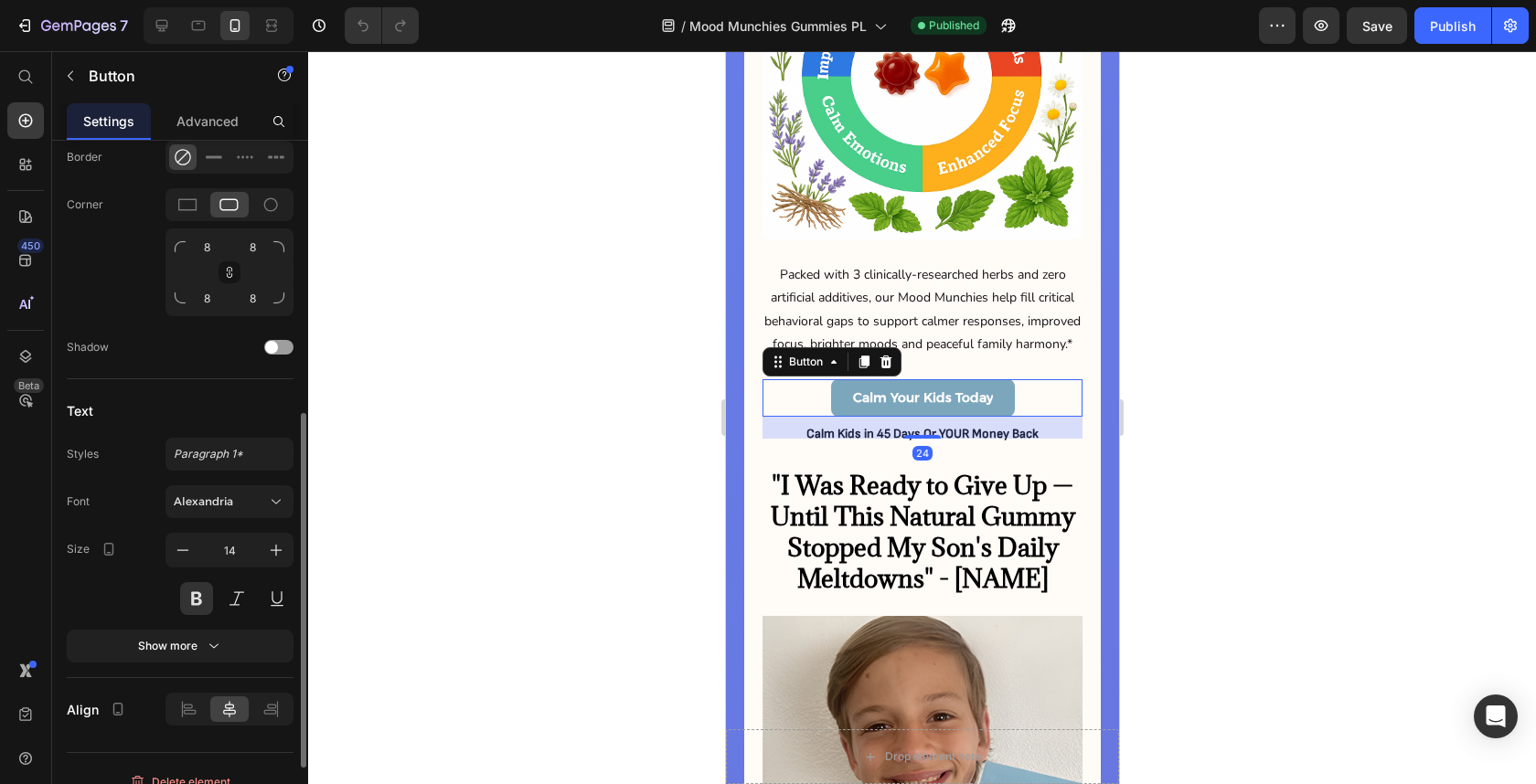 scroll, scrollTop: 668, scrollLeft: 0, axis: vertical 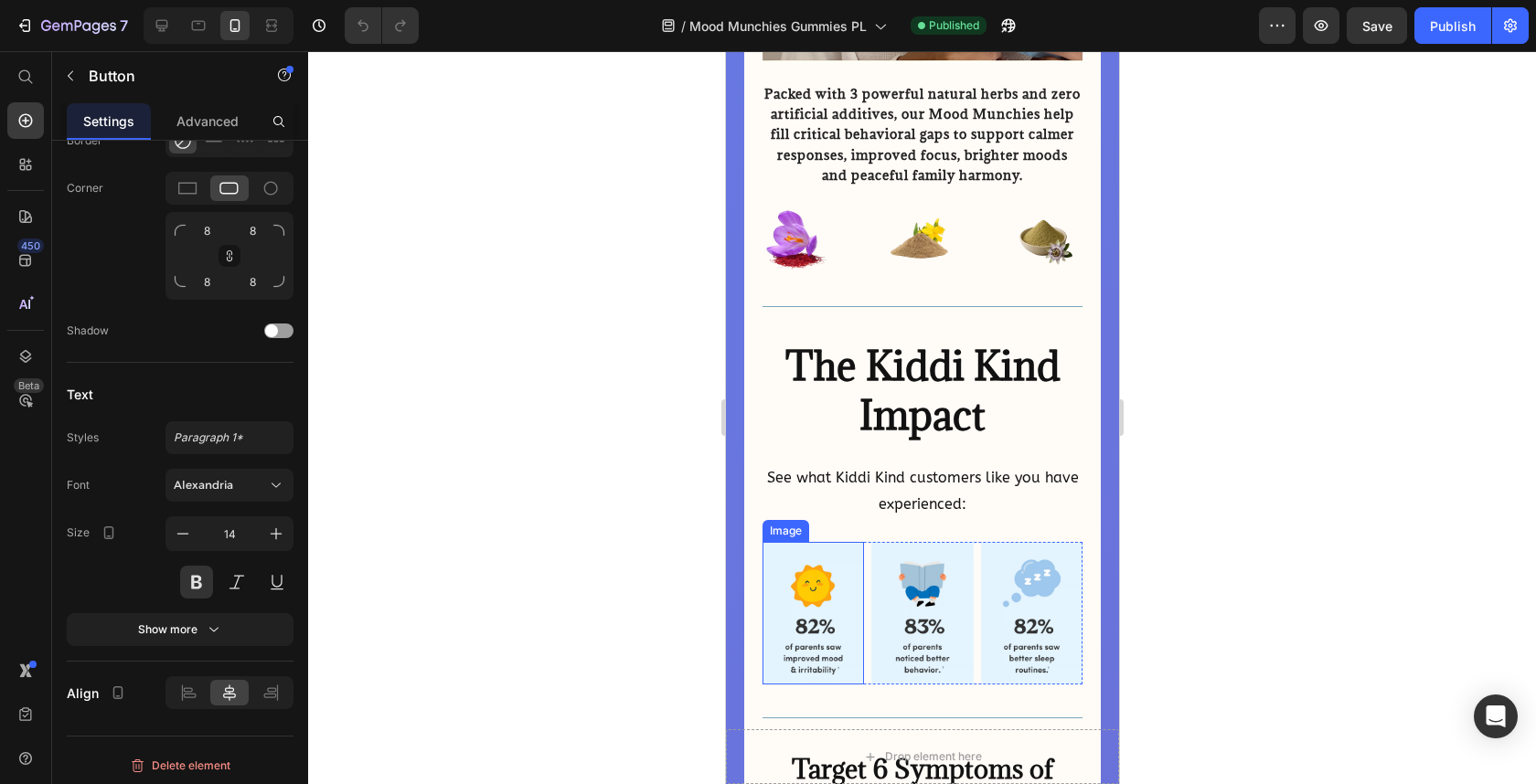 click at bounding box center [812, 613] 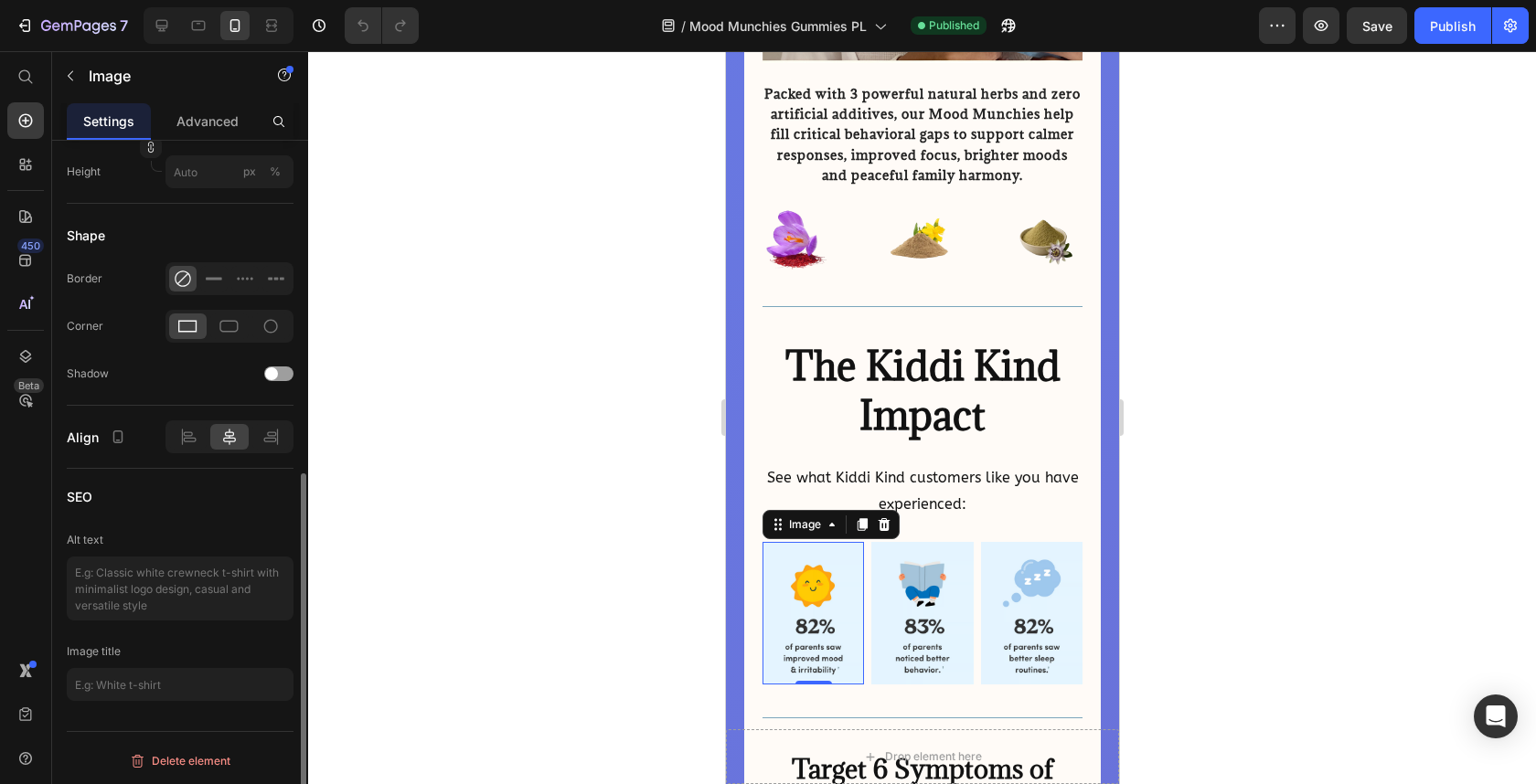 scroll, scrollTop: 0, scrollLeft: 0, axis: both 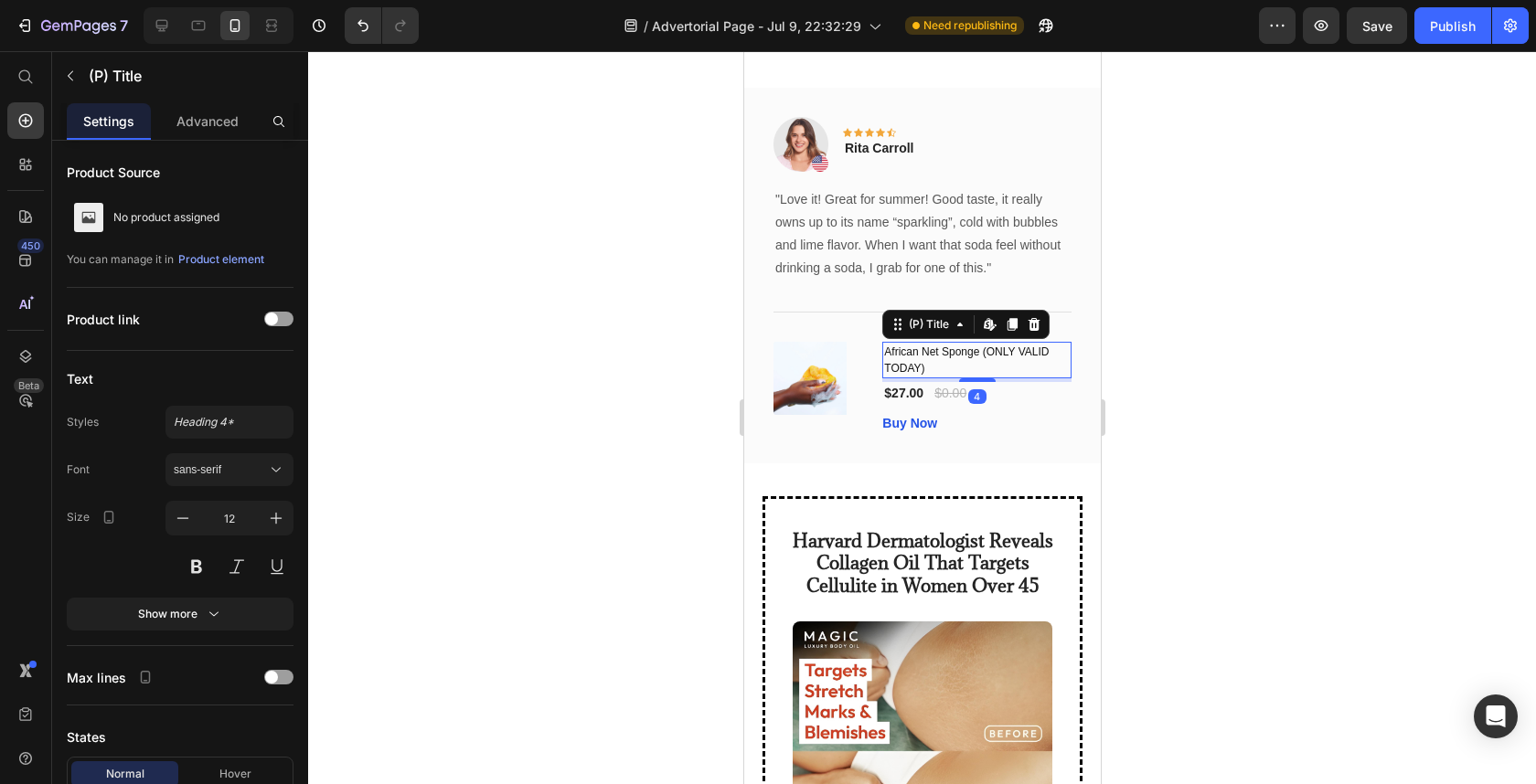 click on "African Net Sponge (ONLY VALID TODAY)" at bounding box center [976, 360] 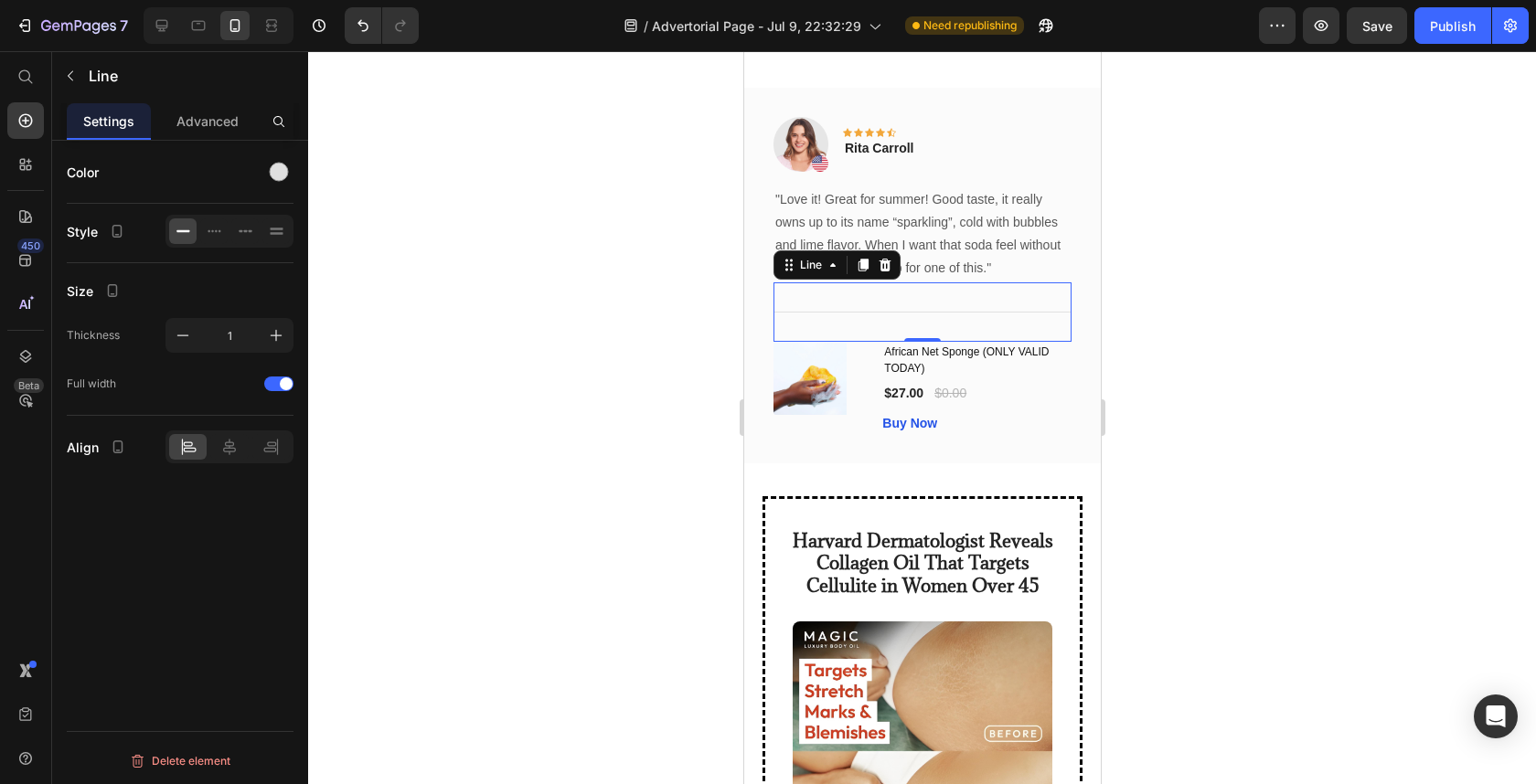 click on "Title Line   0" at bounding box center (922, 312) 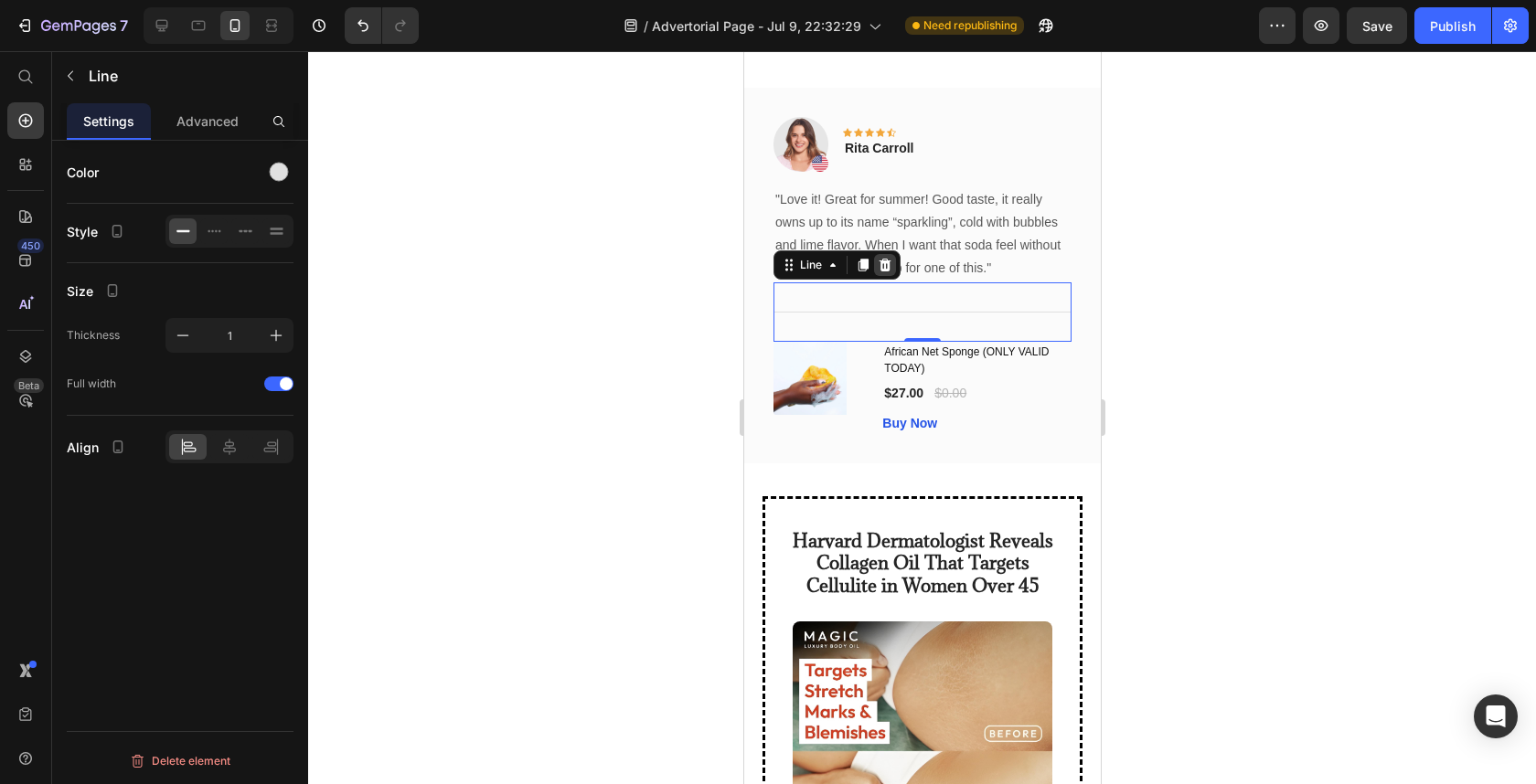 click 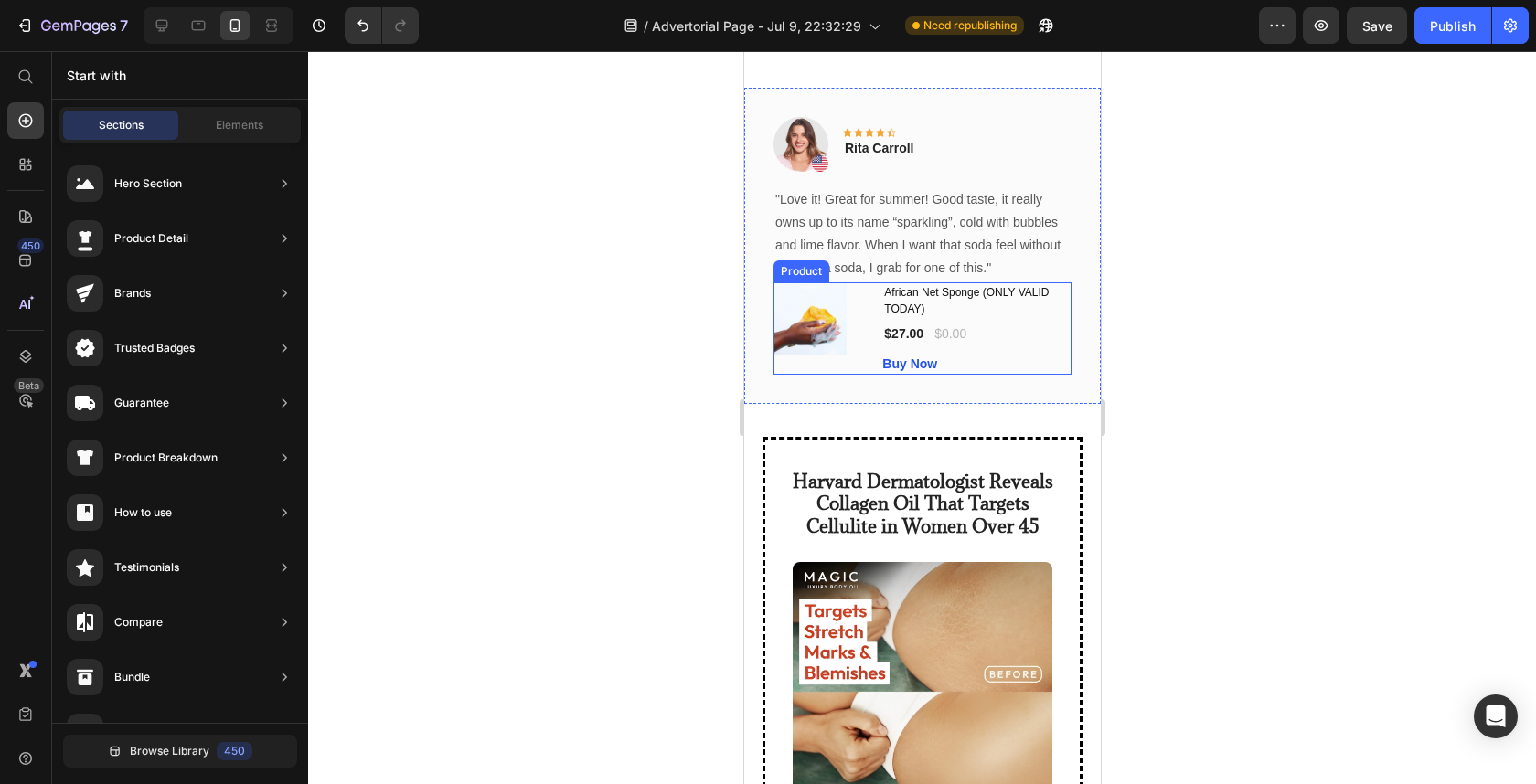 click on "(P) Images & Gallery" at bounding box center (819, 328) 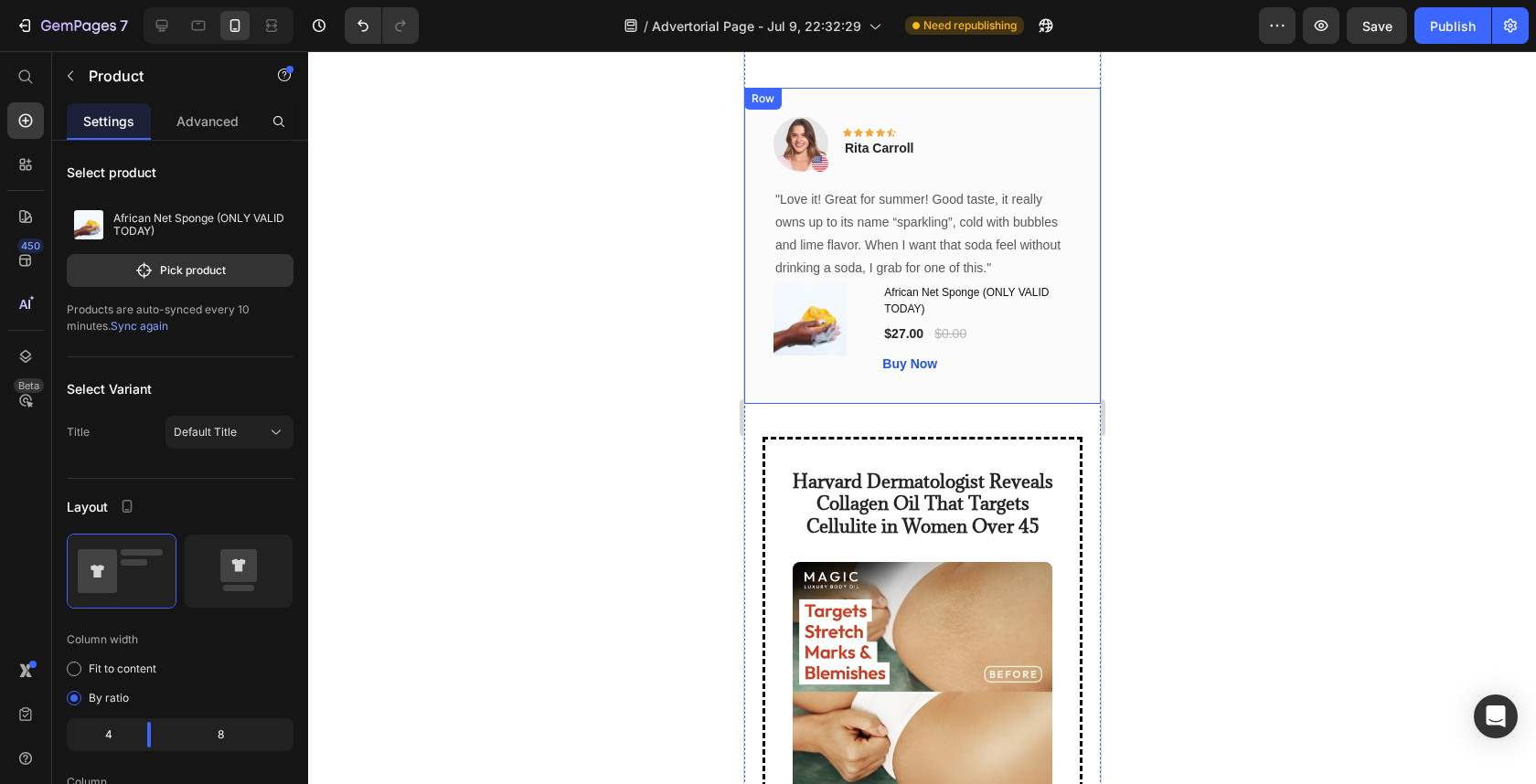 click on "(P) Images & Gallery" at bounding box center [819, 328] 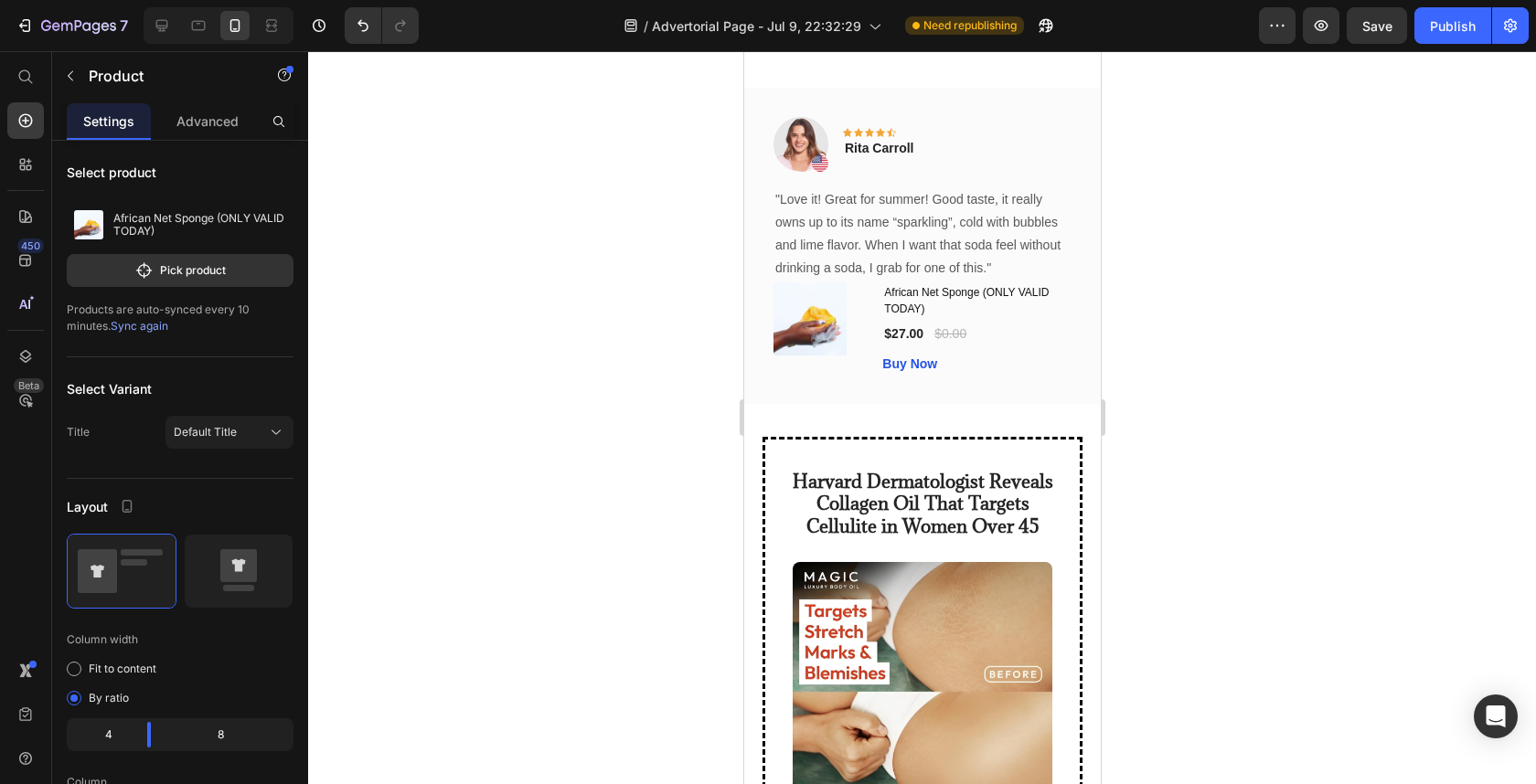 click on "(P) Images & Gallery" at bounding box center [819, 328] 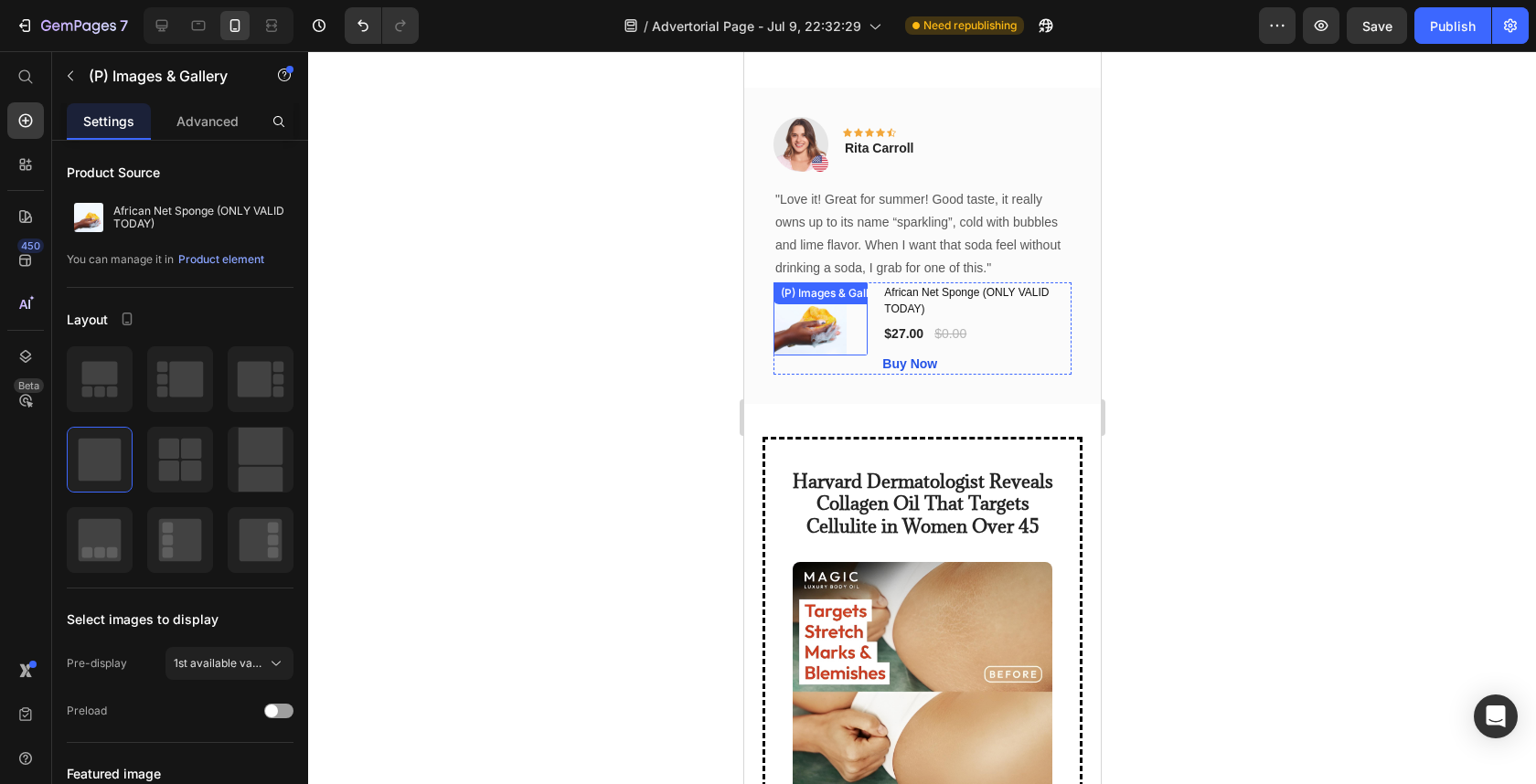 click at bounding box center (819, 319) 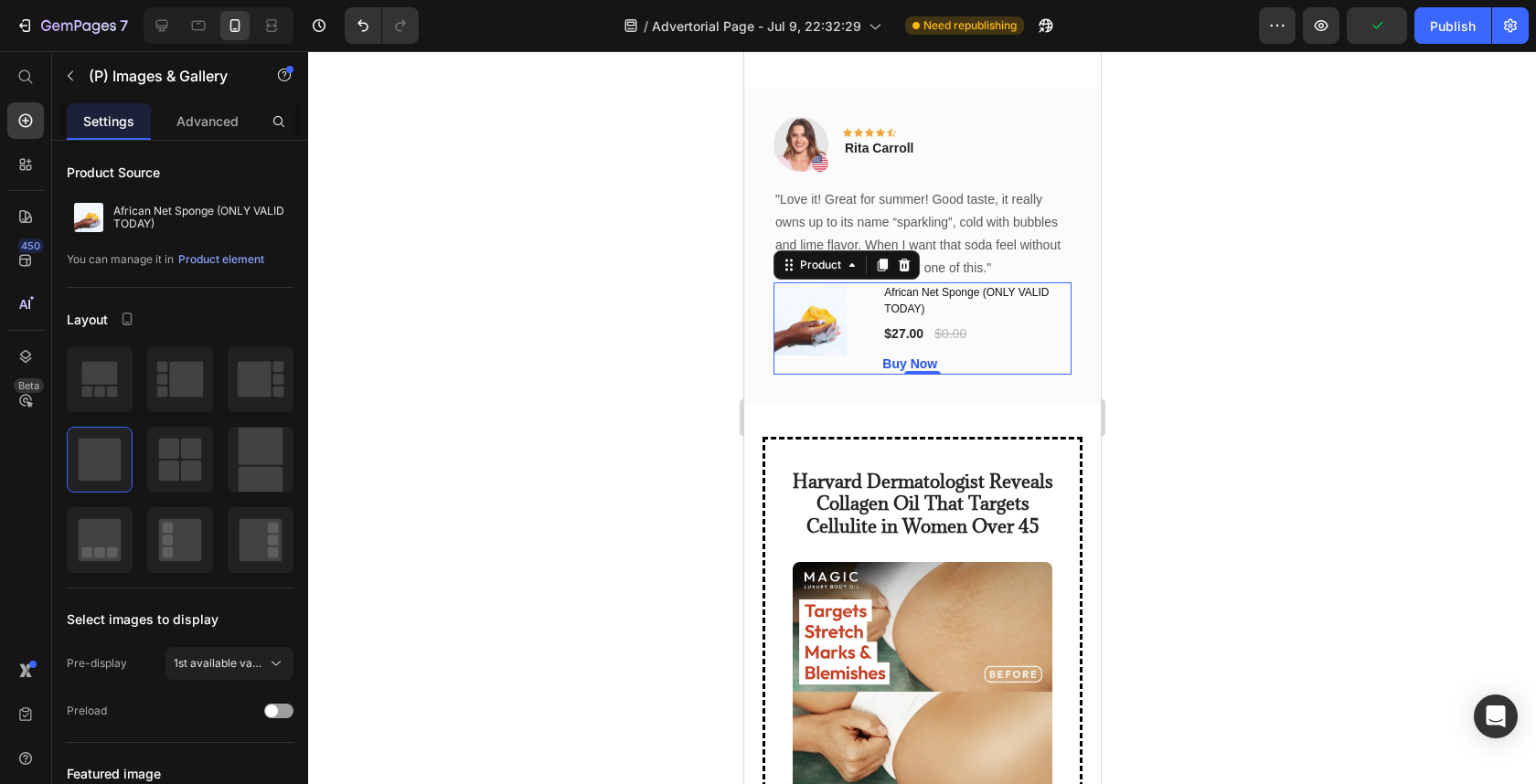 click on "(P) Images & Gallery" at bounding box center (819, 328) 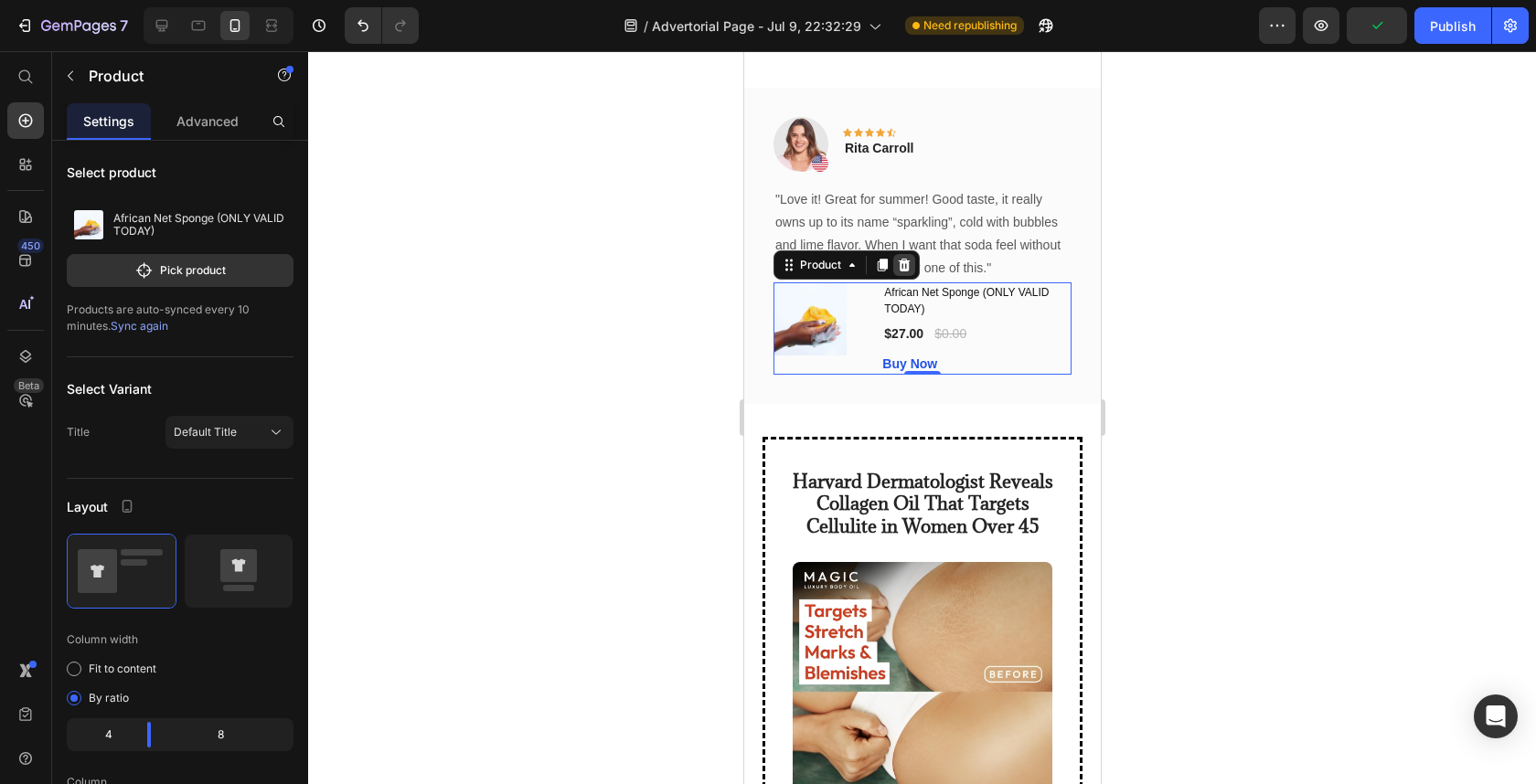 click 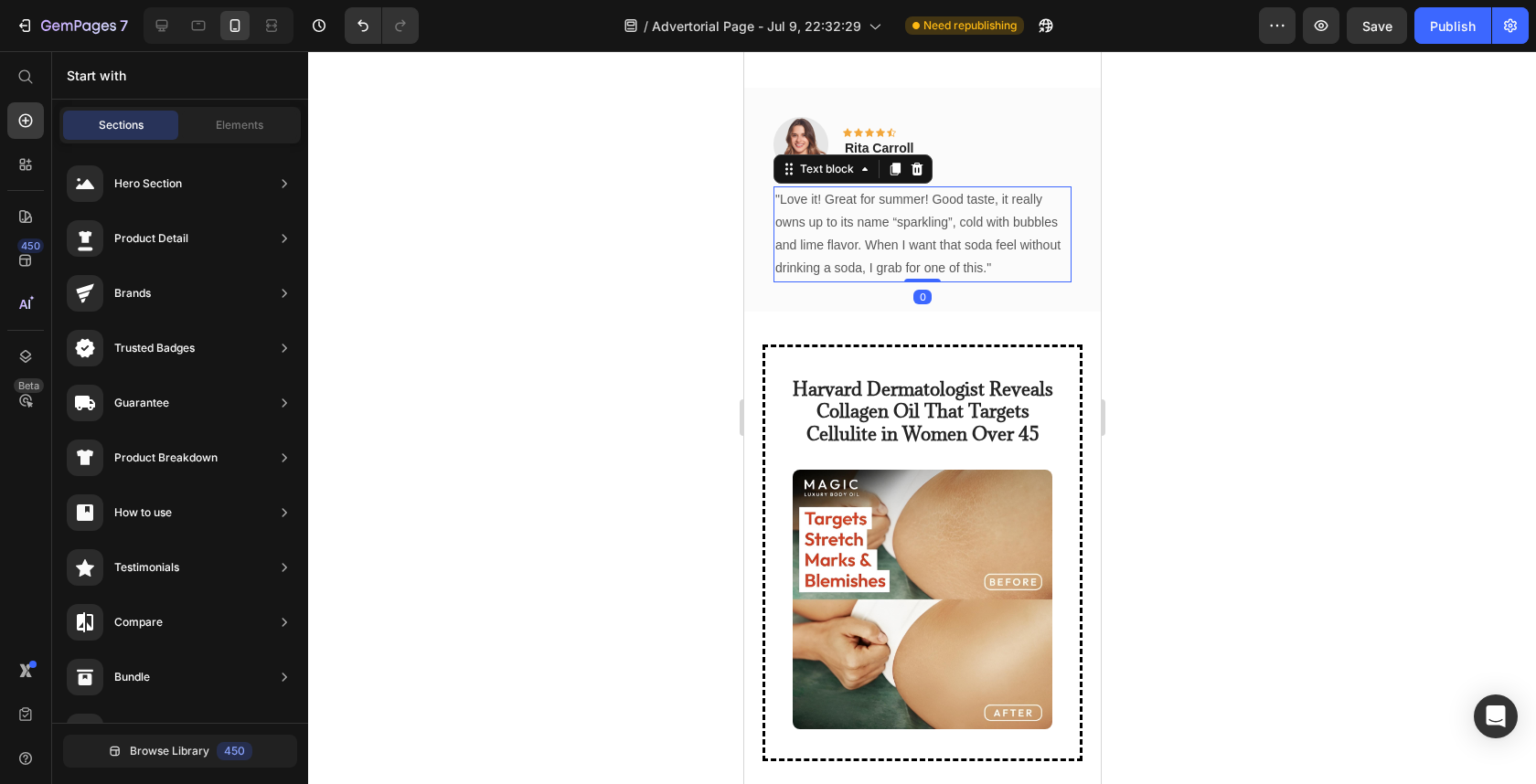 click on ""Love it! Great for summer! Good taste, it really owns up to its name “sparkling”, cold with bubbles and lime flavor. When I want that soda feel without drinking a soda, I grab for one of this."" at bounding box center [922, 234] 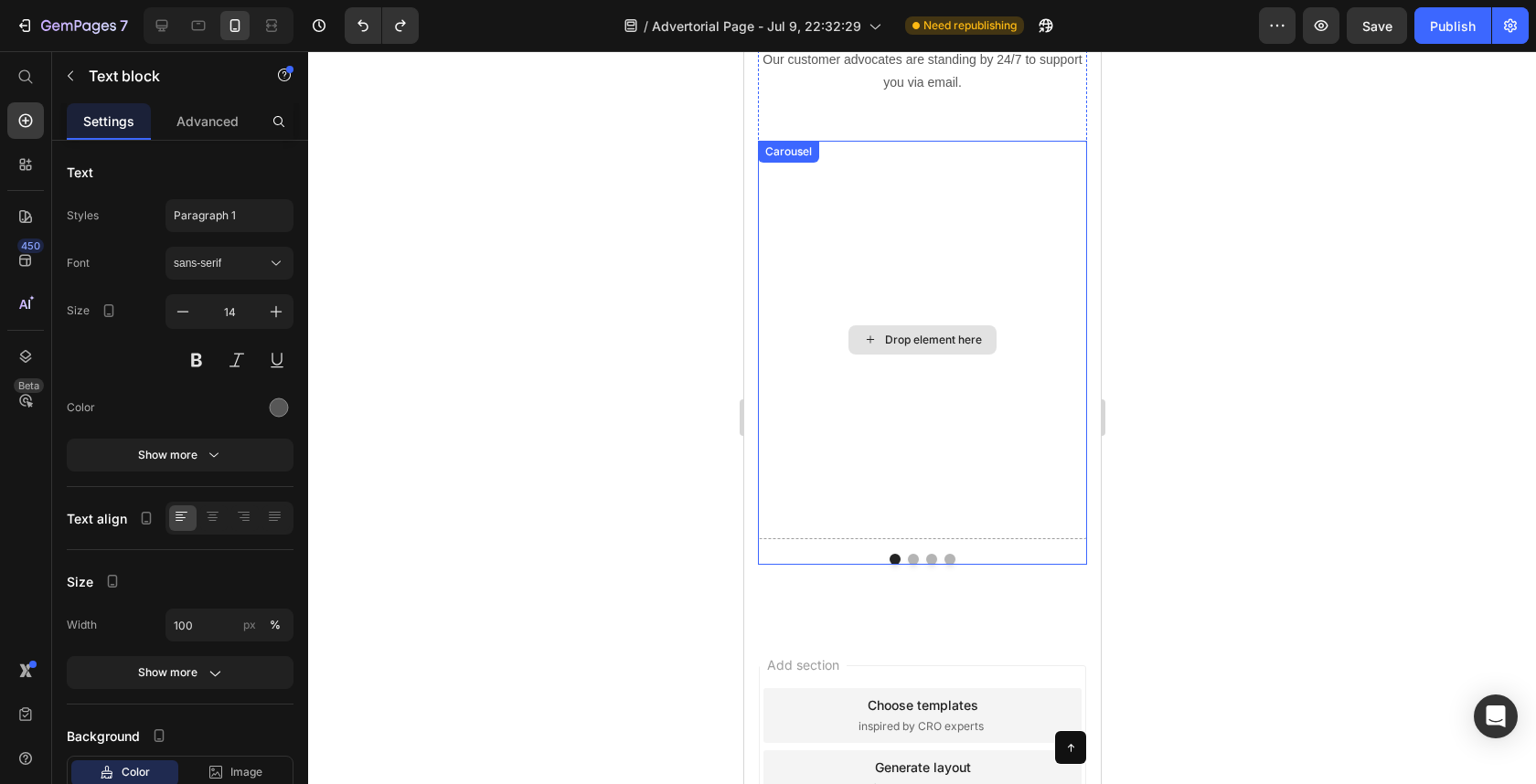 scroll, scrollTop: 8065, scrollLeft: 0, axis: vertical 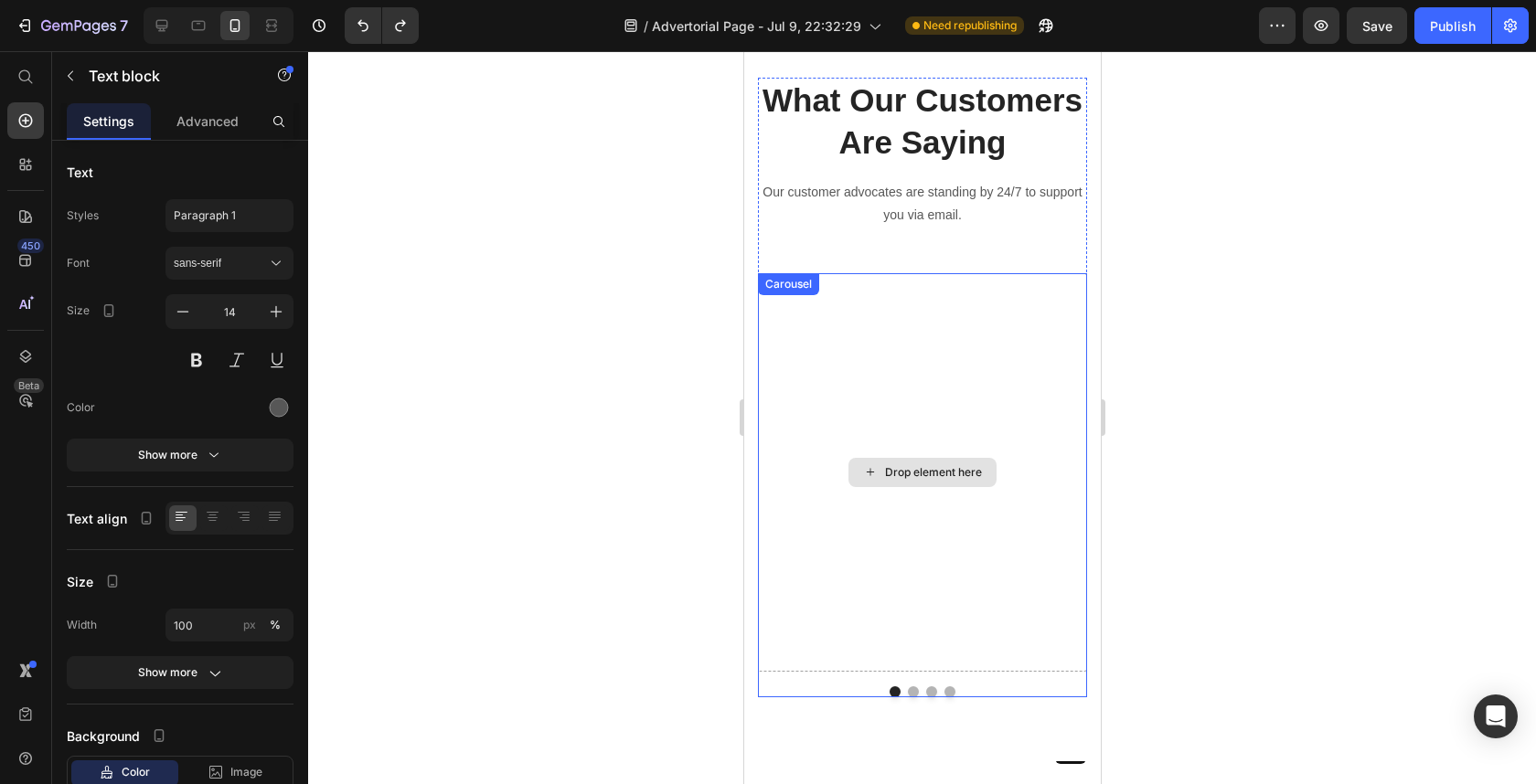 click on "Drop element here" at bounding box center (922, 472) 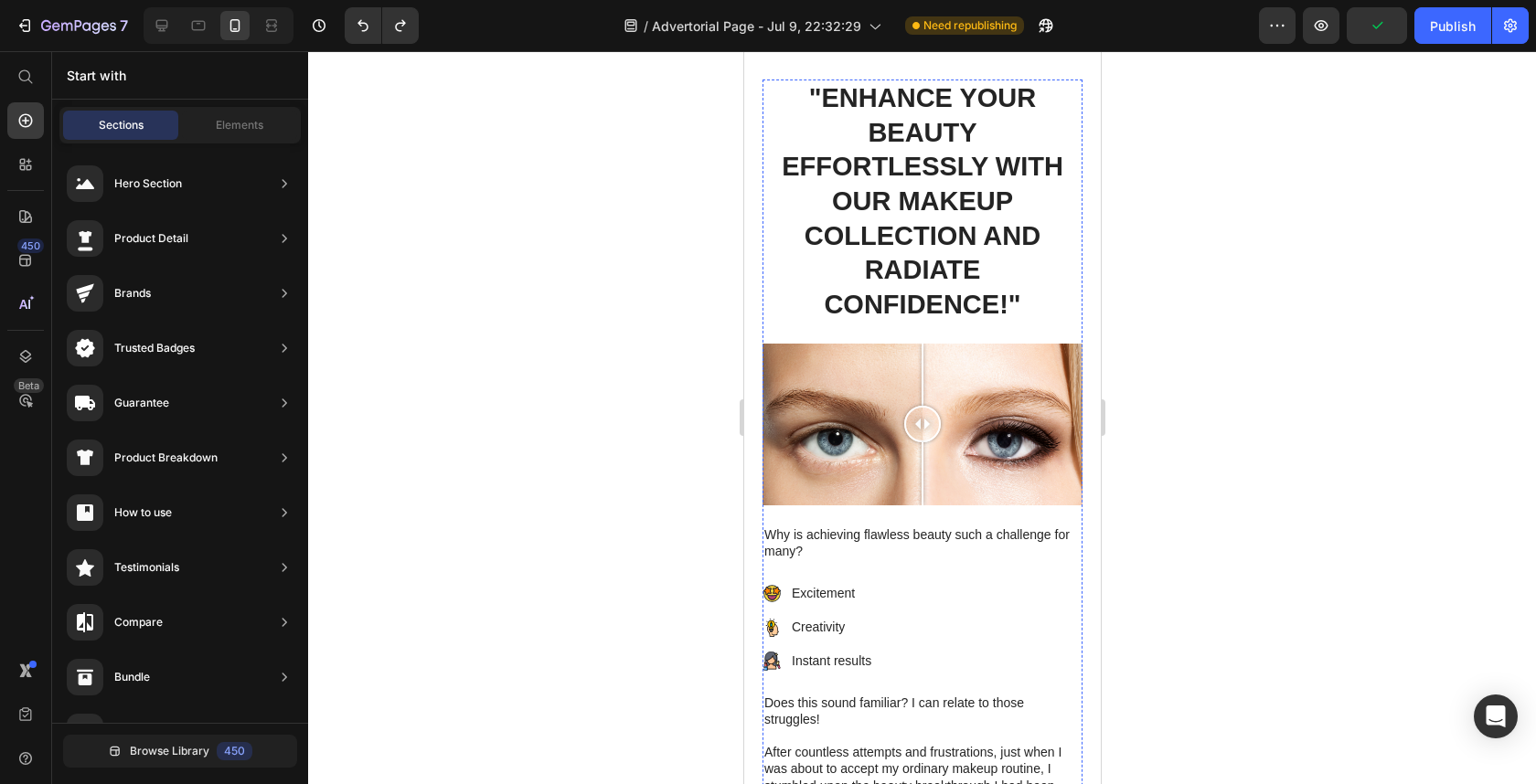 scroll, scrollTop: 1031, scrollLeft: 0, axis: vertical 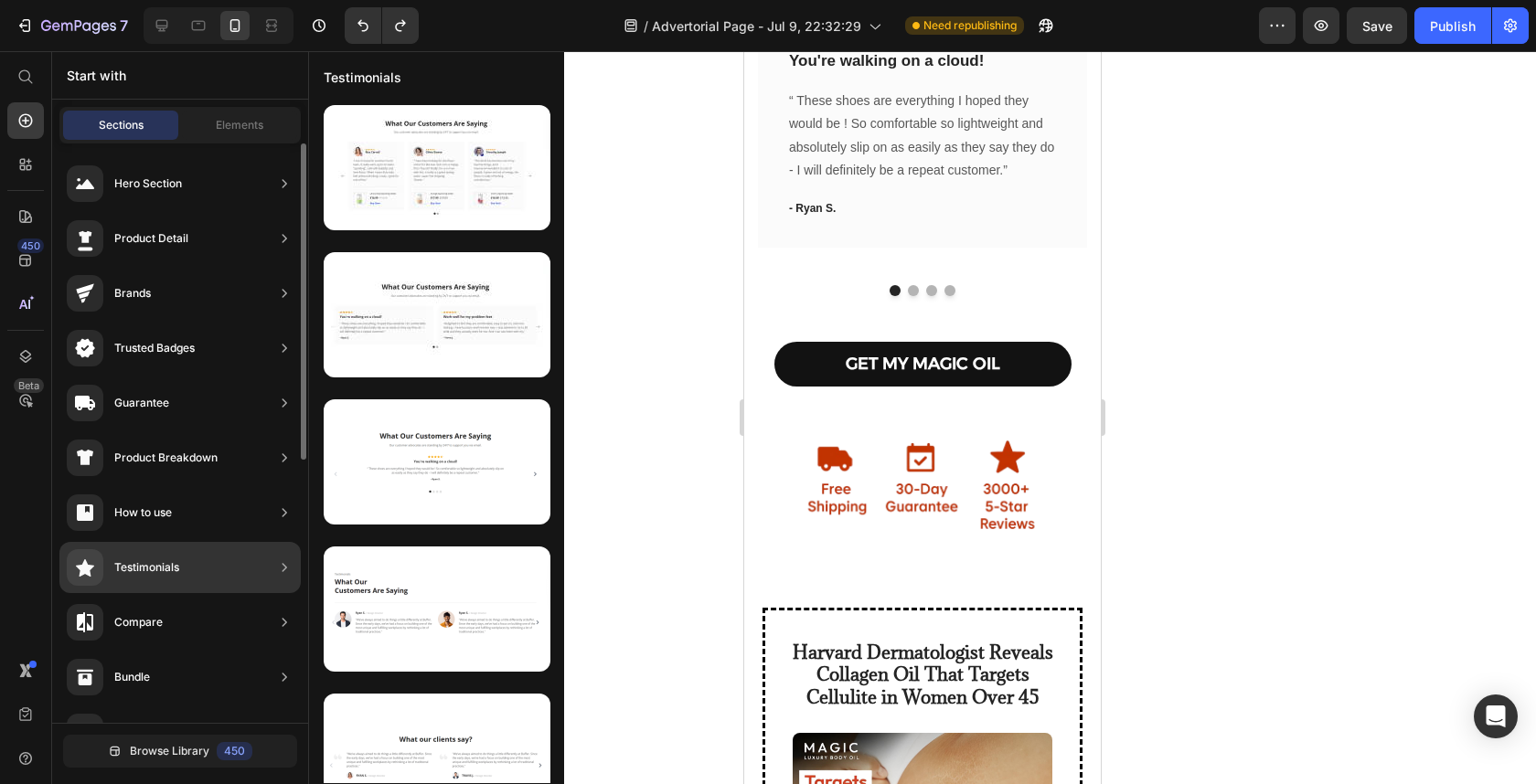 click on "Testimonials" 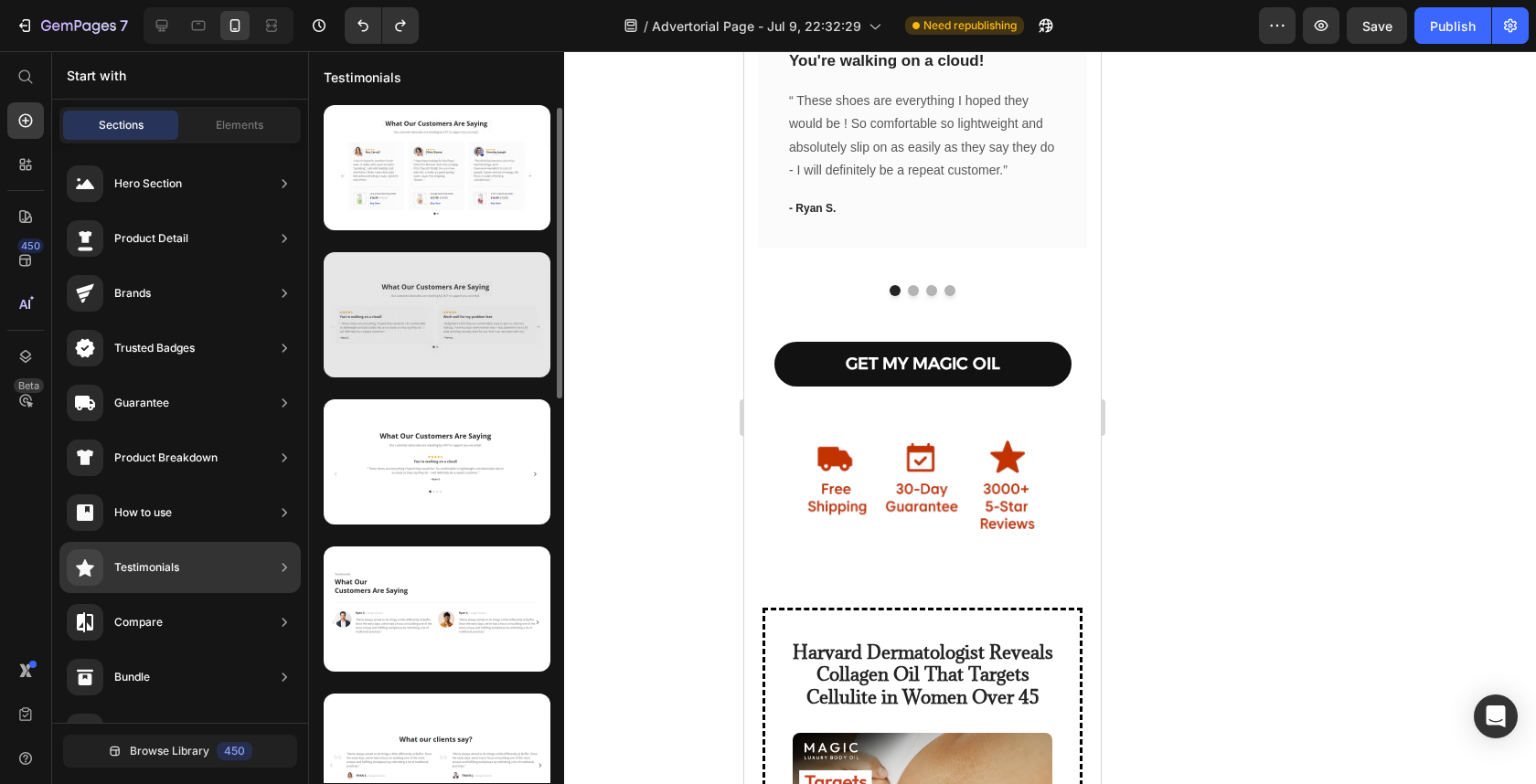 scroll, scrollTop: 32, scrollLeft: 0, axis: vertical 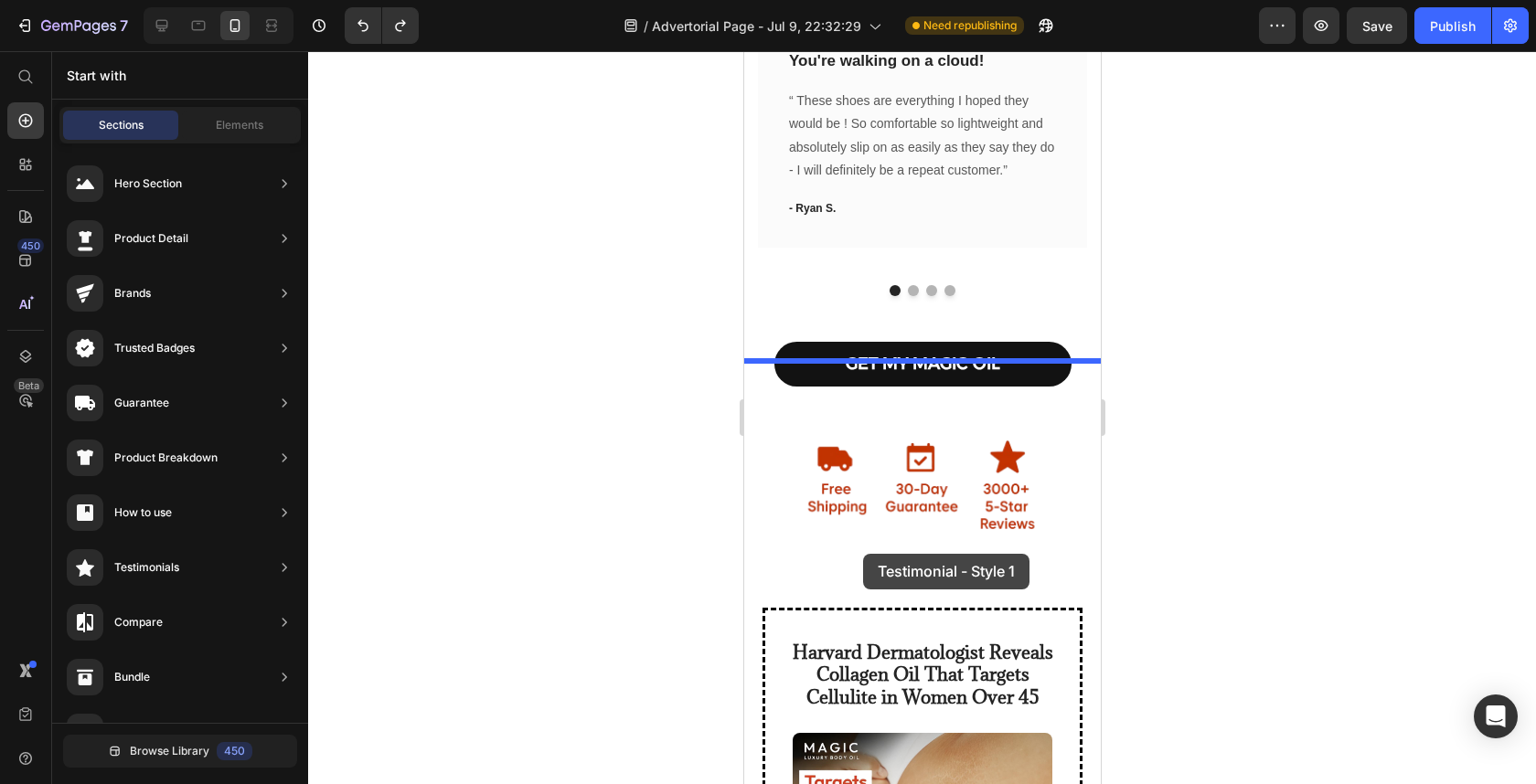 drag, startPoint x: 1172, startPoint y: 219, endPoint x: 861, endPoint y: 550, distance: 454.18278 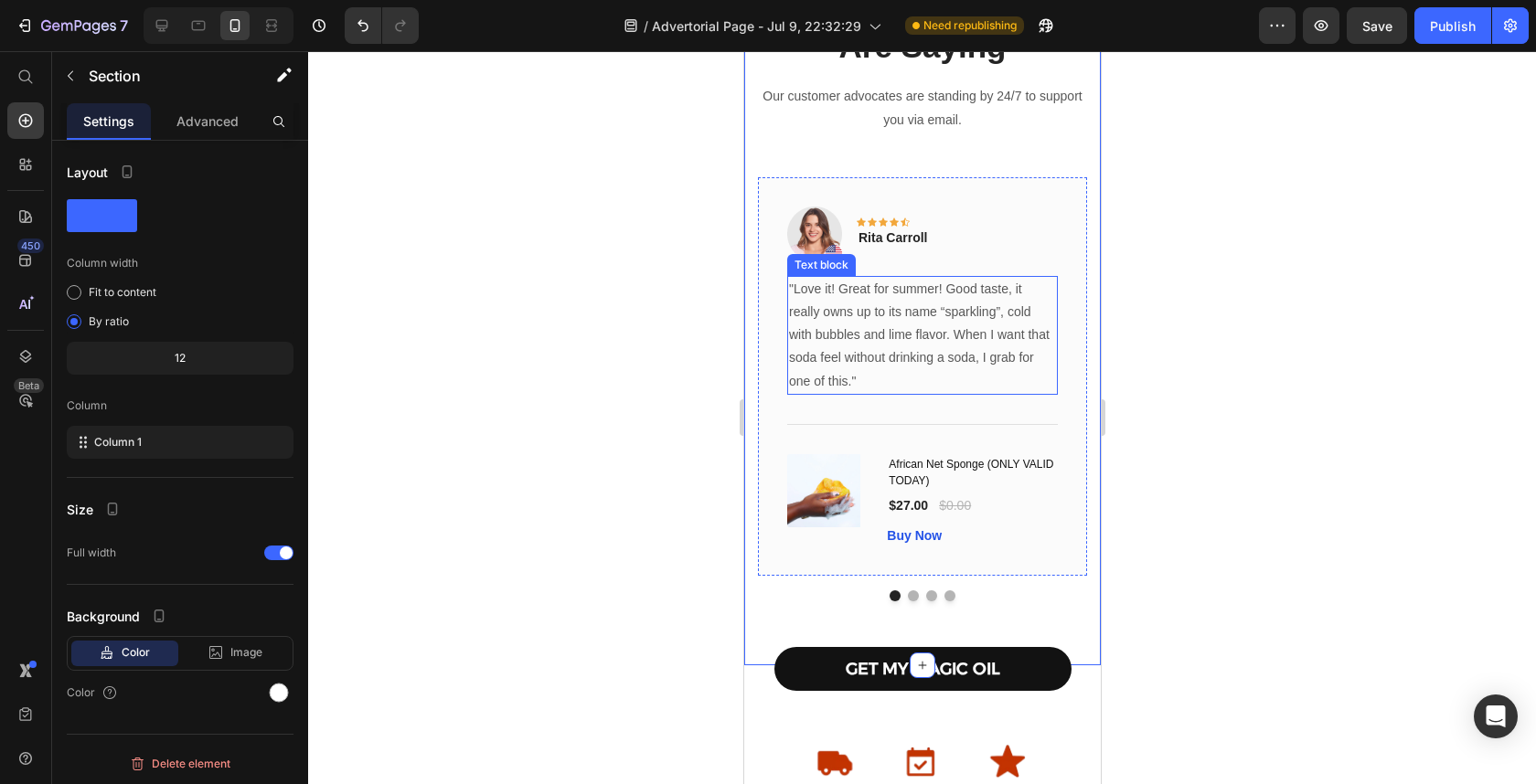 scroll, scrollTop: 1548, scrollLeft: 0, axis: vertical 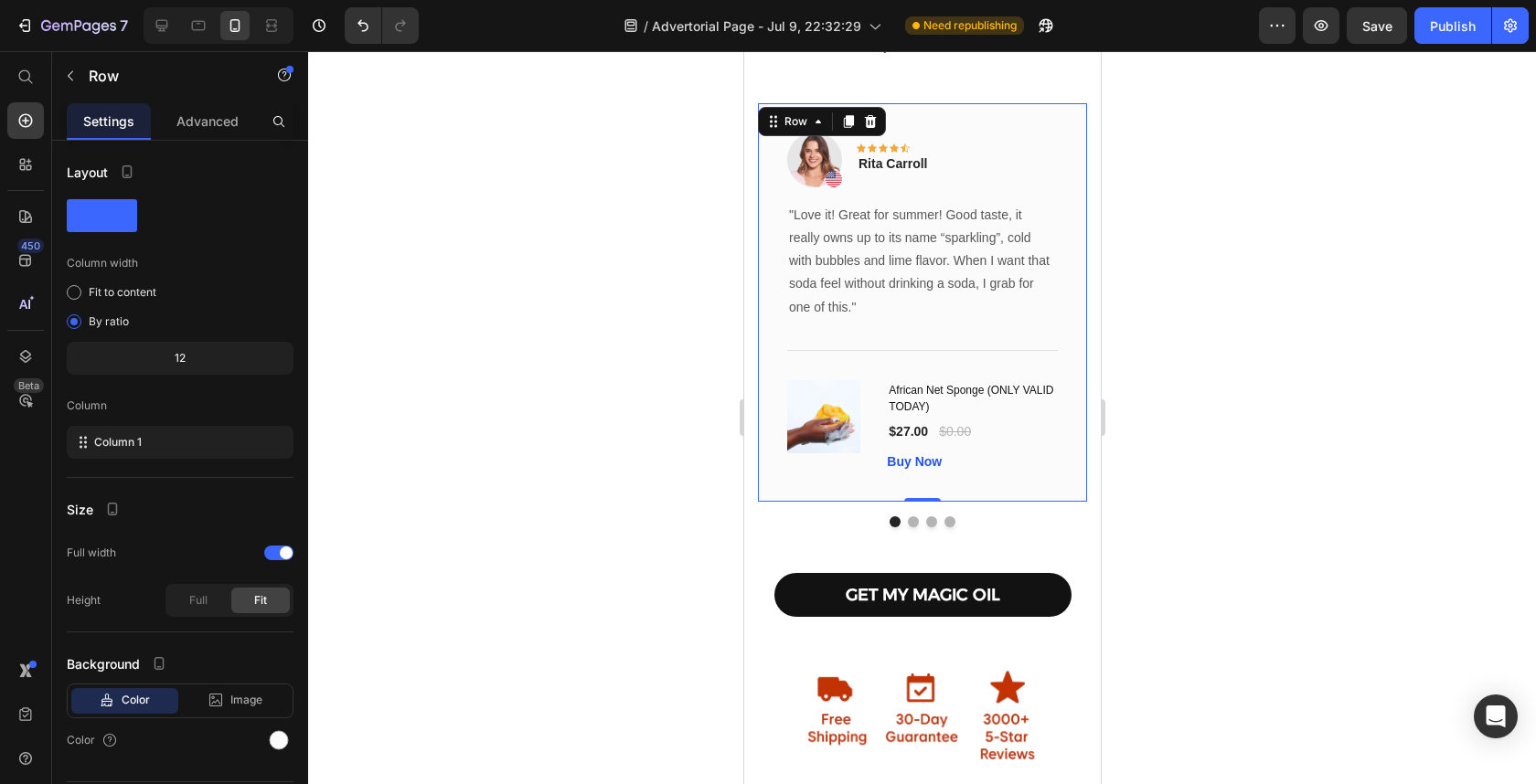 click on "Image
Icon
Icon
Icon
Icon
Icon Row [FIRST] [LAST]. Text block Row "Love it! Great for summer! Good taste, it really owns up to its name “sparkling”, cold with bubbles and lime flavor. When I want that soda feel without drinking a soda, I grab for one of this." Text block                Title Line (P) Images & Gallery African Net Sponge (ONLY VALID TODAY) (P) Title $27.00 (P) Price $0.00 (P) Price Row Buy Now (P) Cart Button Product Row   0" at bounding box center (922, 302) 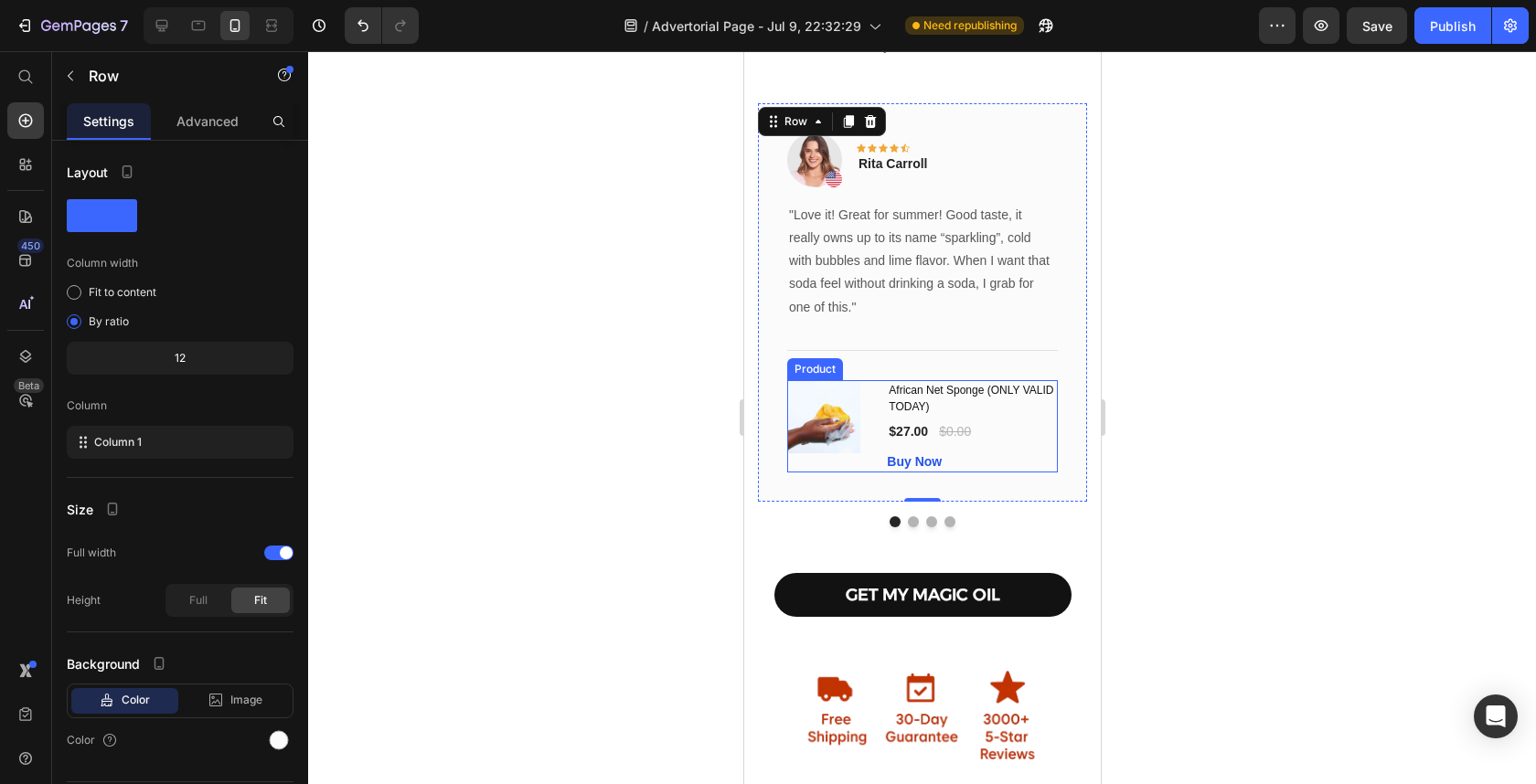 click on "(P) Images & Gallery" at bounding box center [828, 426] 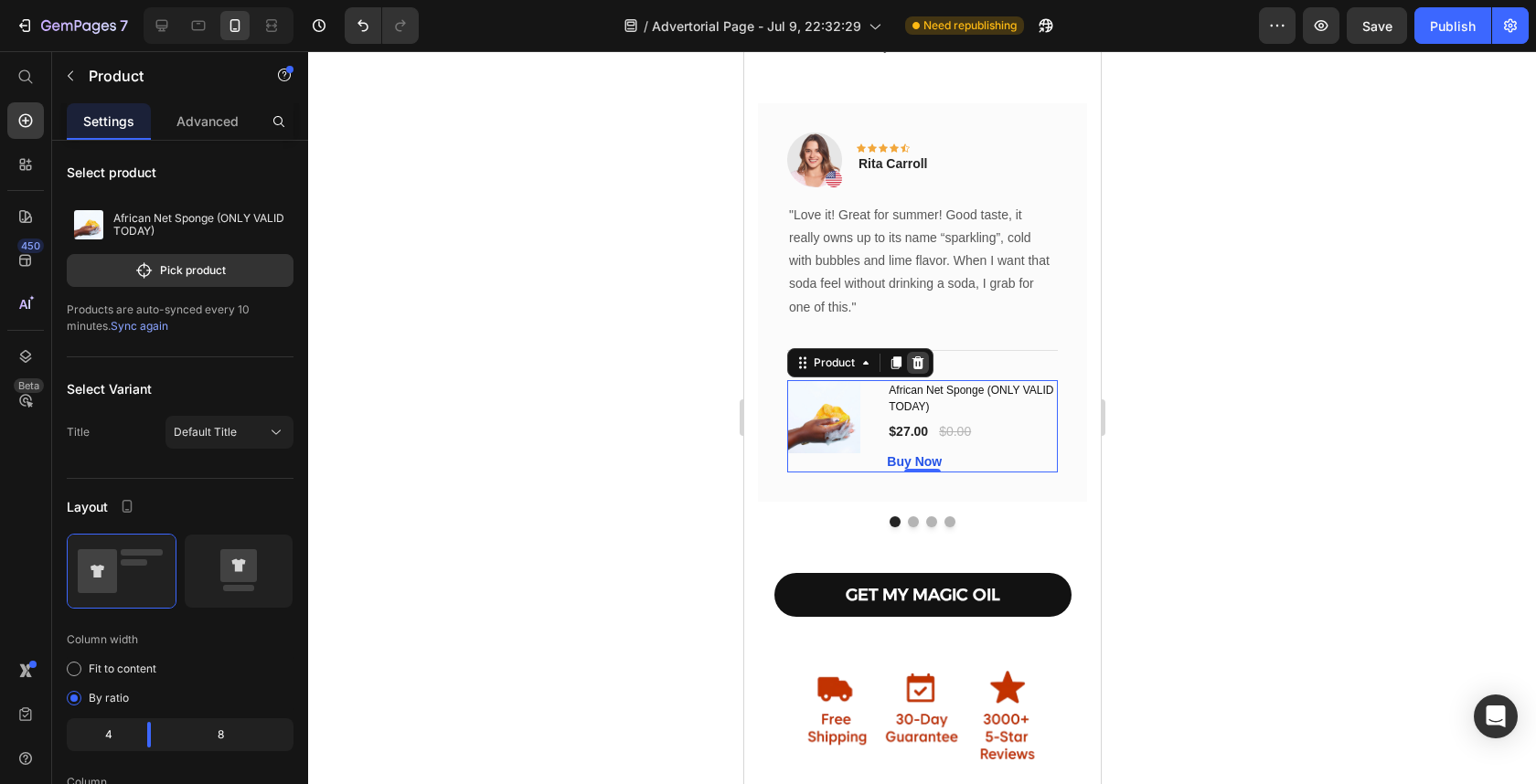 click 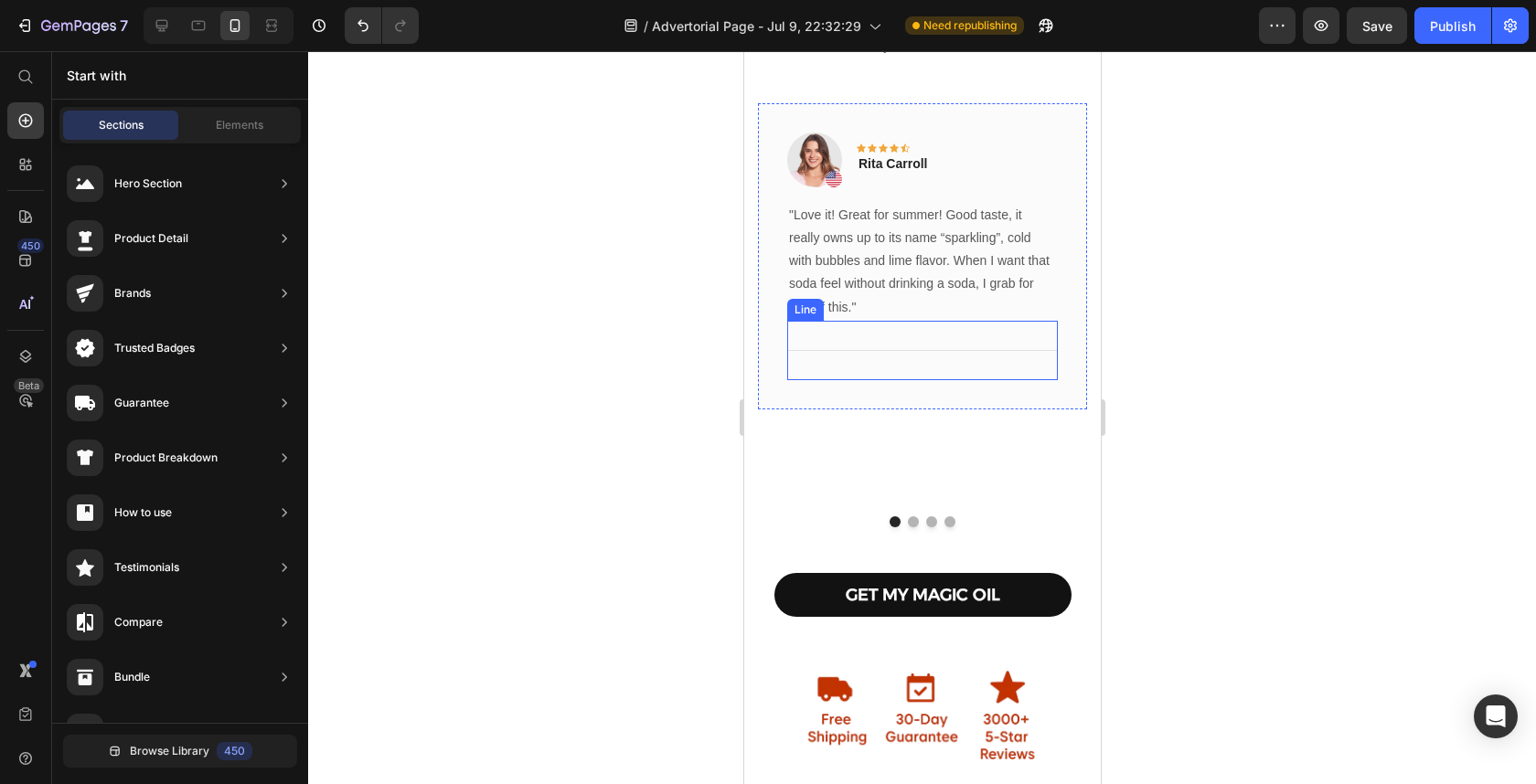 click on "Title Line" at bounding box center (922, 350) 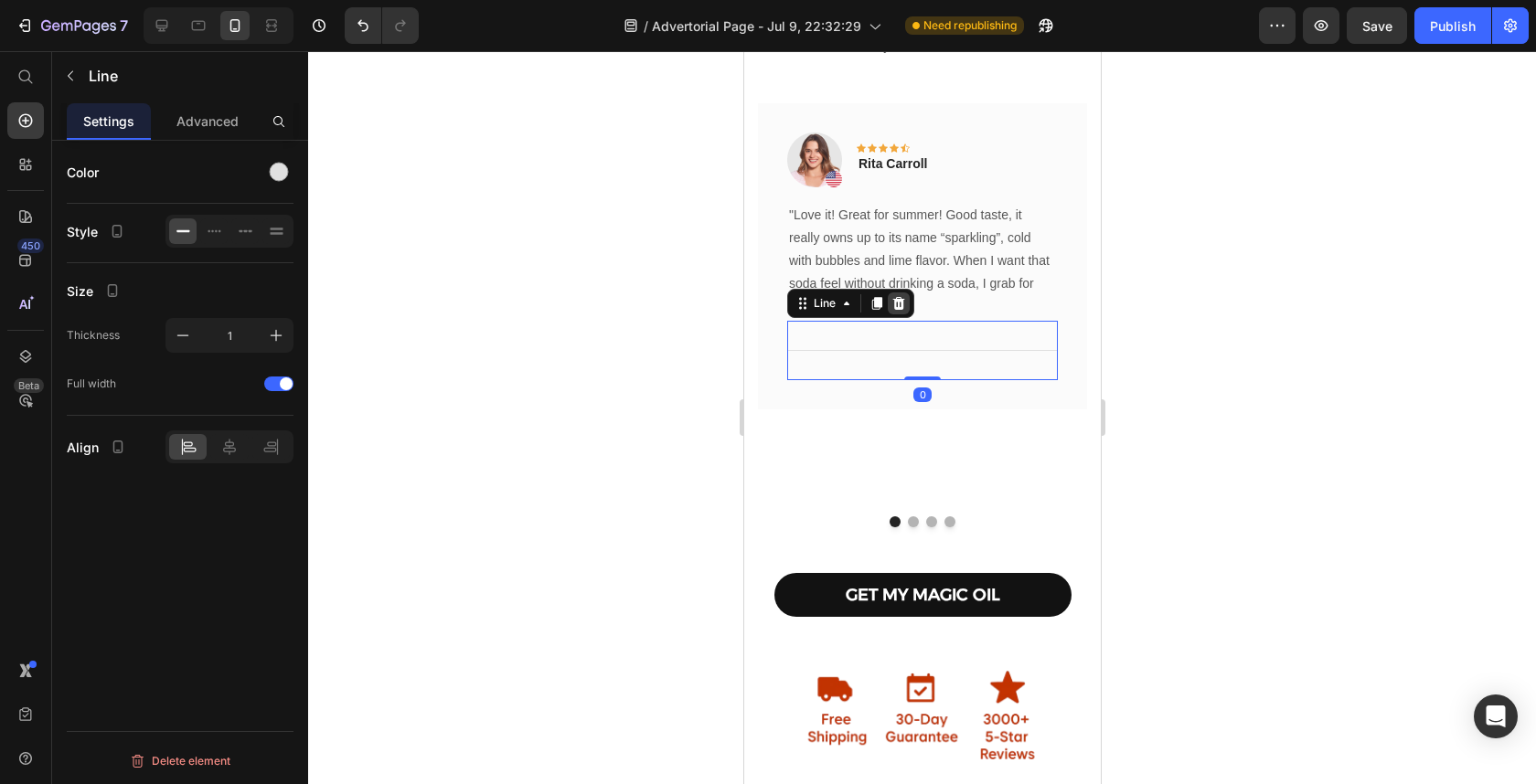 click 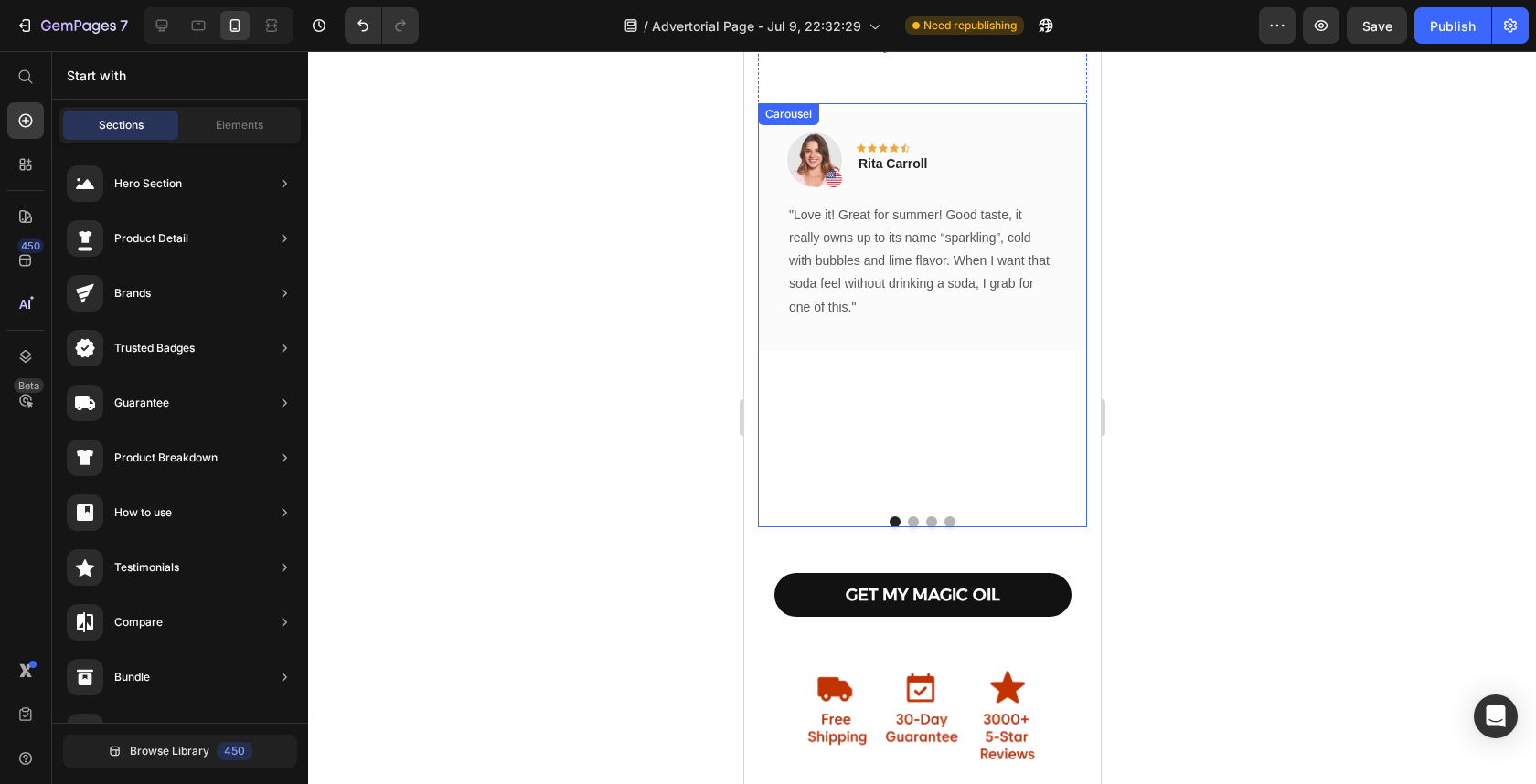 click at bounding box center [931, 522] 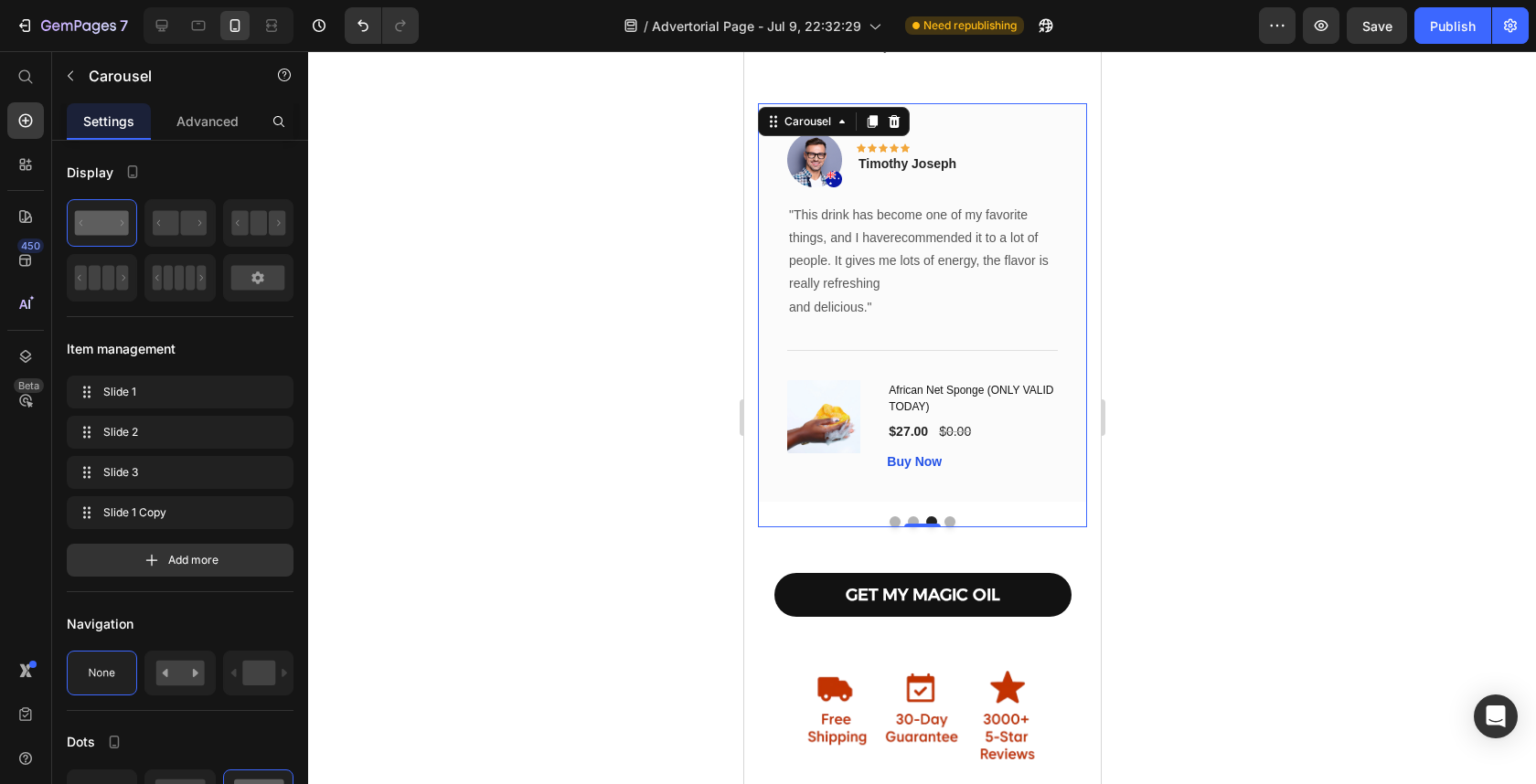 click at bounding box center (894, 522) 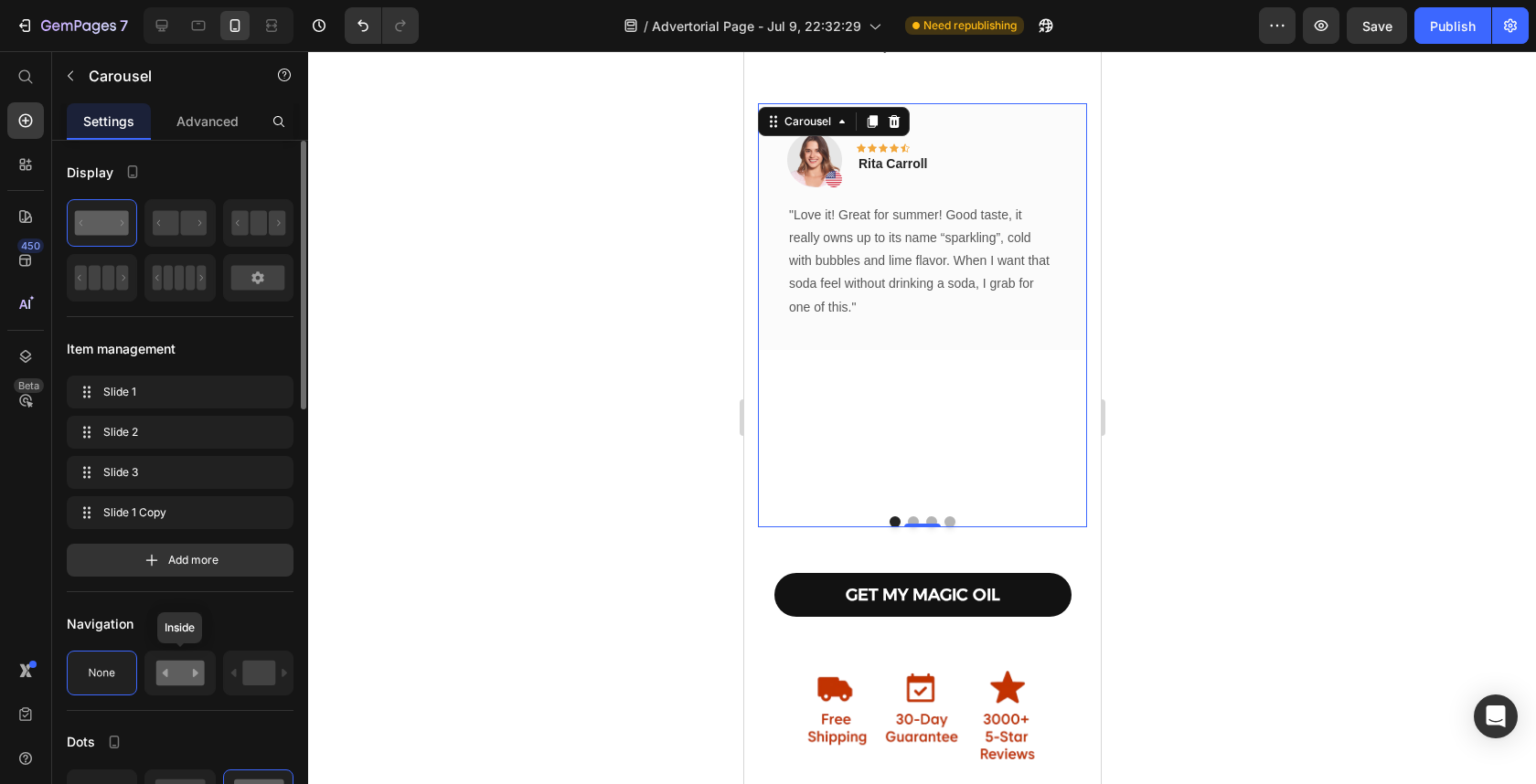 click 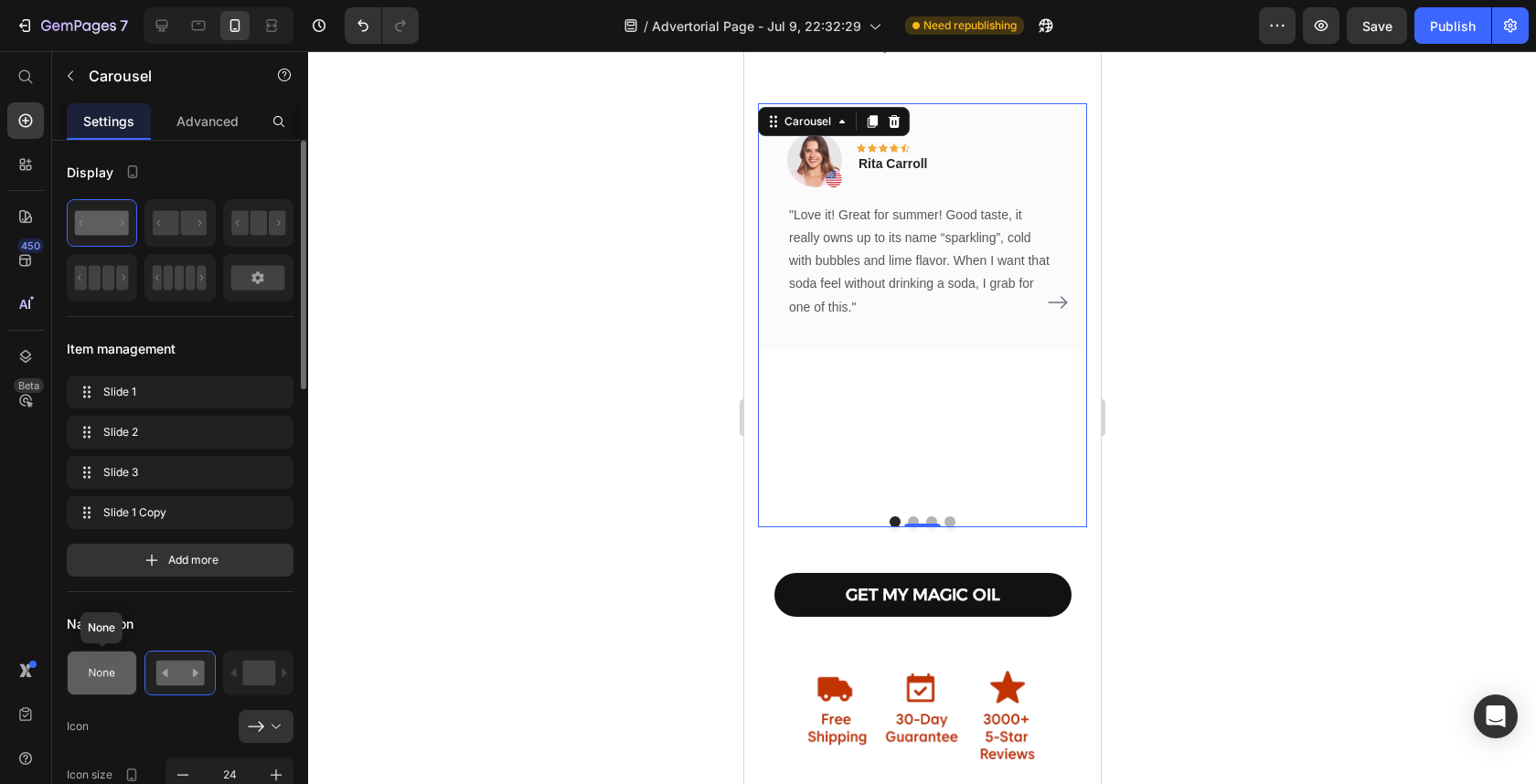 click 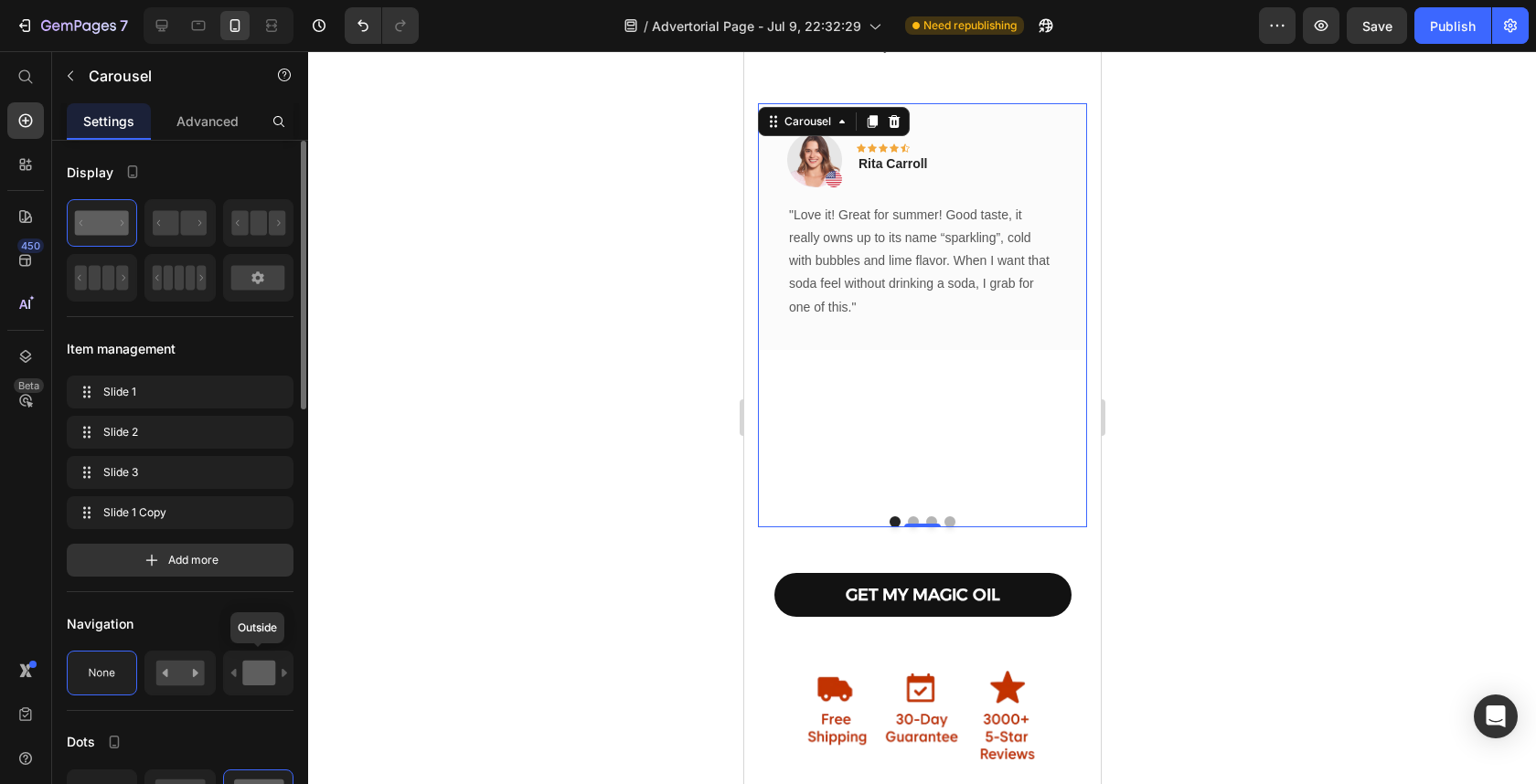 click 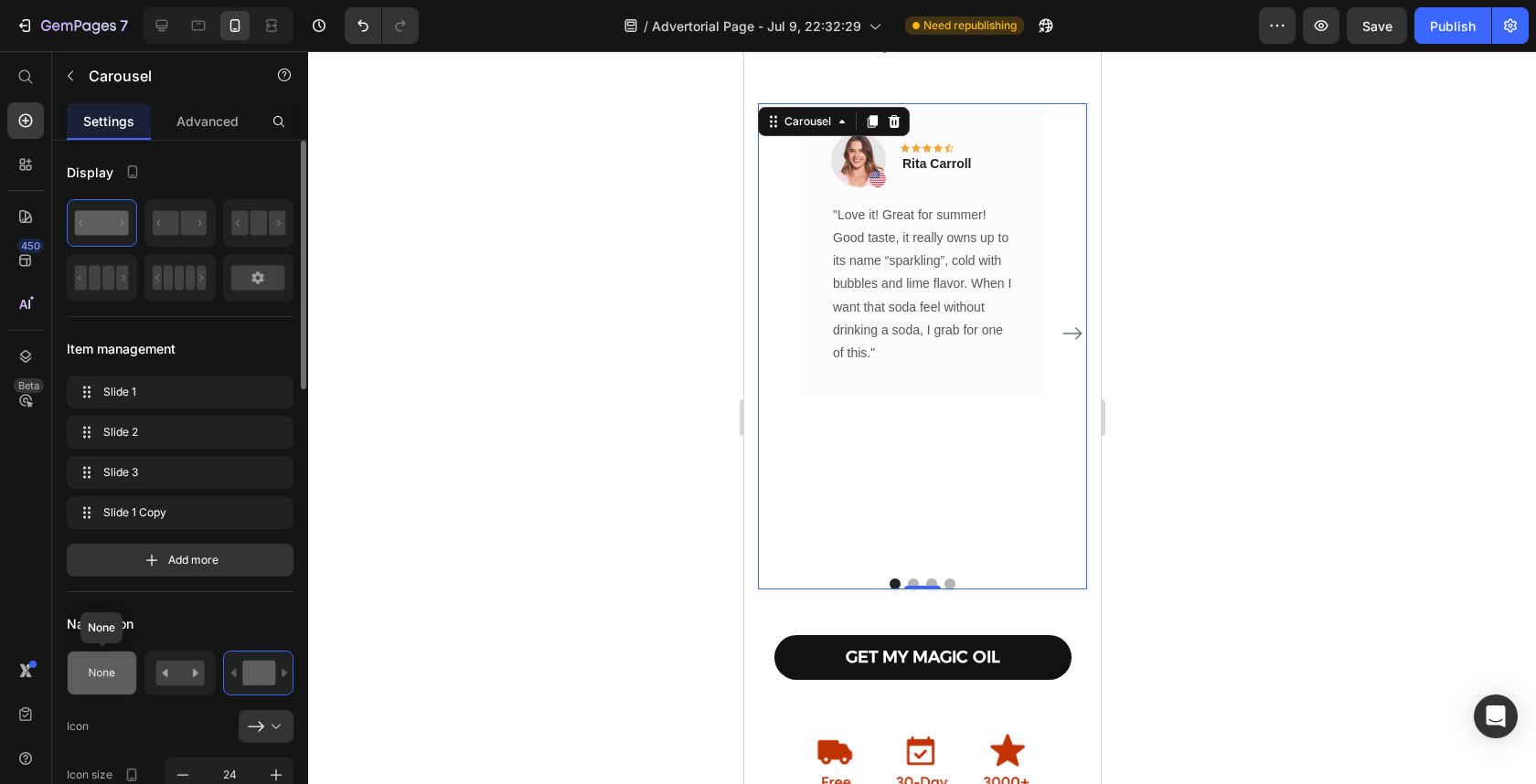 click 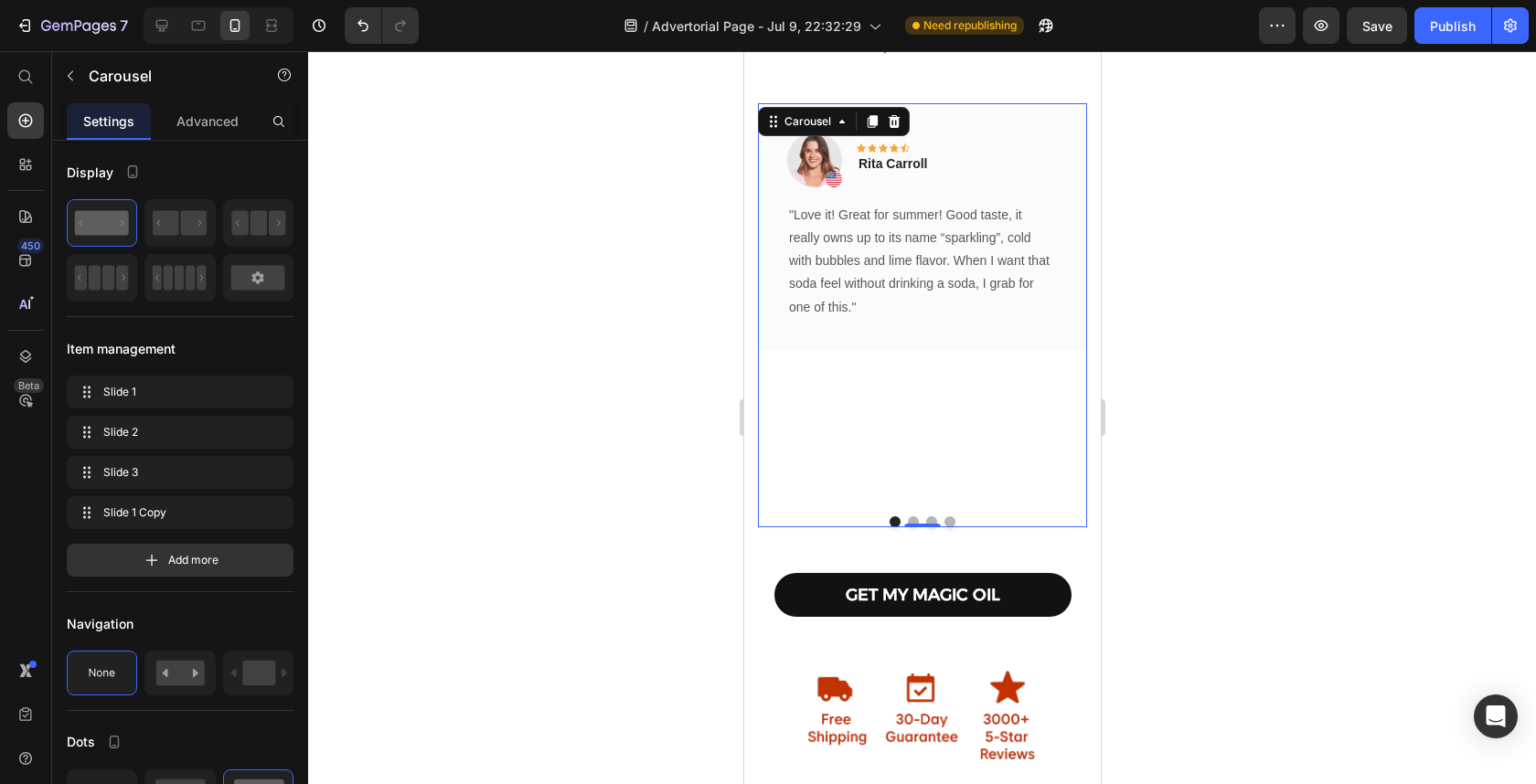 click on "Image
Icon
Icon
Icon
Icon
Icon Row [FIRST] [LAST]. Text block Row "Love it! Great for summer! Good taste, it really owns up to its name “sparkling”, cold with bubbles and lime flavor. When I want that soda feel without drinking a soda, I grab for one of this." Text block Row Image
Icon
Icon
Icon
Icon
Icon Row [FIRST] [LAST]. Text block Row "I have been looking for this flavor online for like ever and I am so happy that I found it finally! I’m so in love with this, it really is a great tasting water, super fast shipping.  Thanks." Text block                Title Line (P) Images & Gallery African Net Sponge (ONLY VALID TODAY) (P) Title $27.00 (P) Price $0.00 (P) Price Row Buy Now (P) Cart Button Product Row Image
Icon
Icon
Icon
Icon
Icon Row [FIRST] [LAST]. Text block Row" at bounding box center (922, 315) 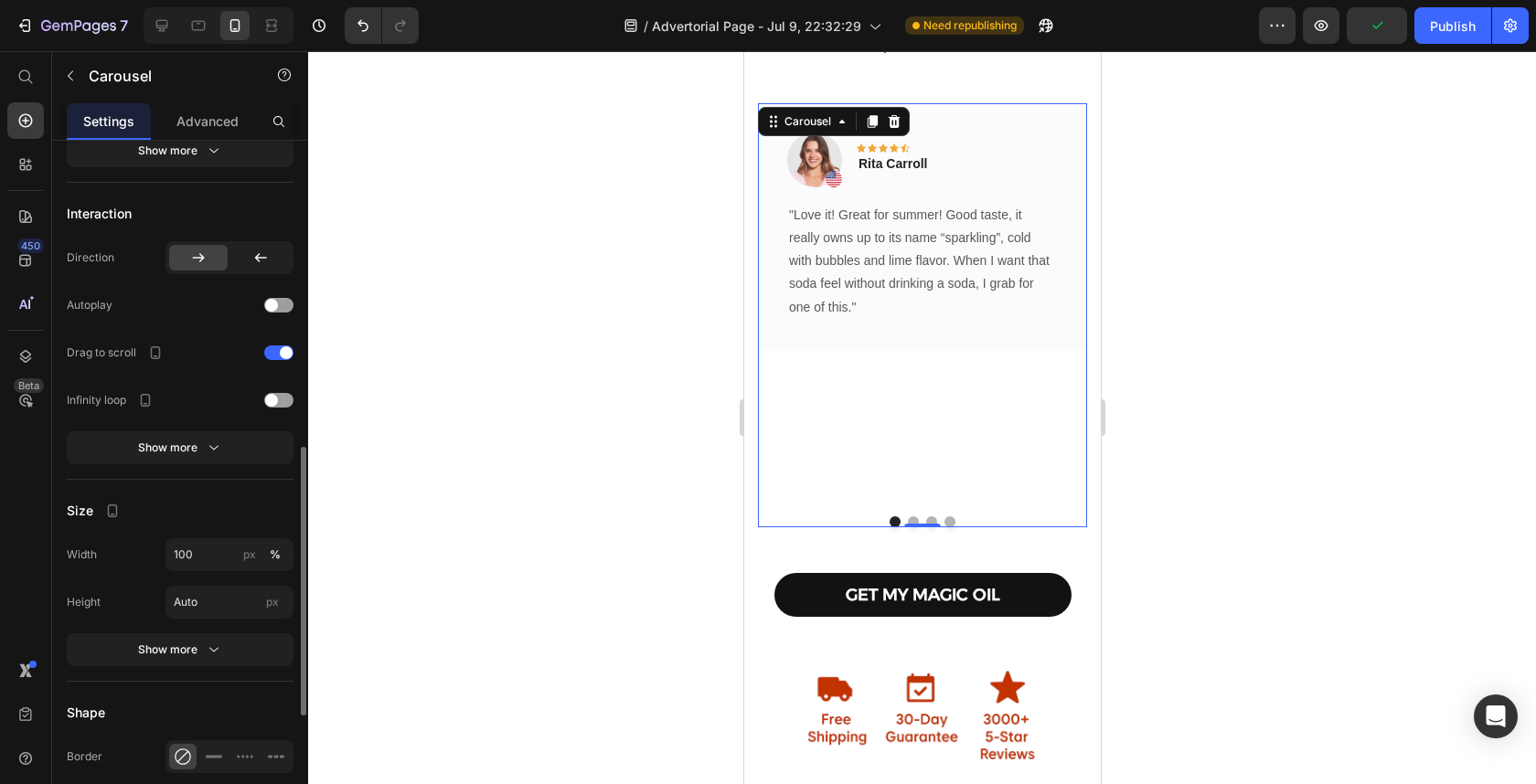 scroll, scrollTop: 790, scrollLeft: 0, axis: vertical 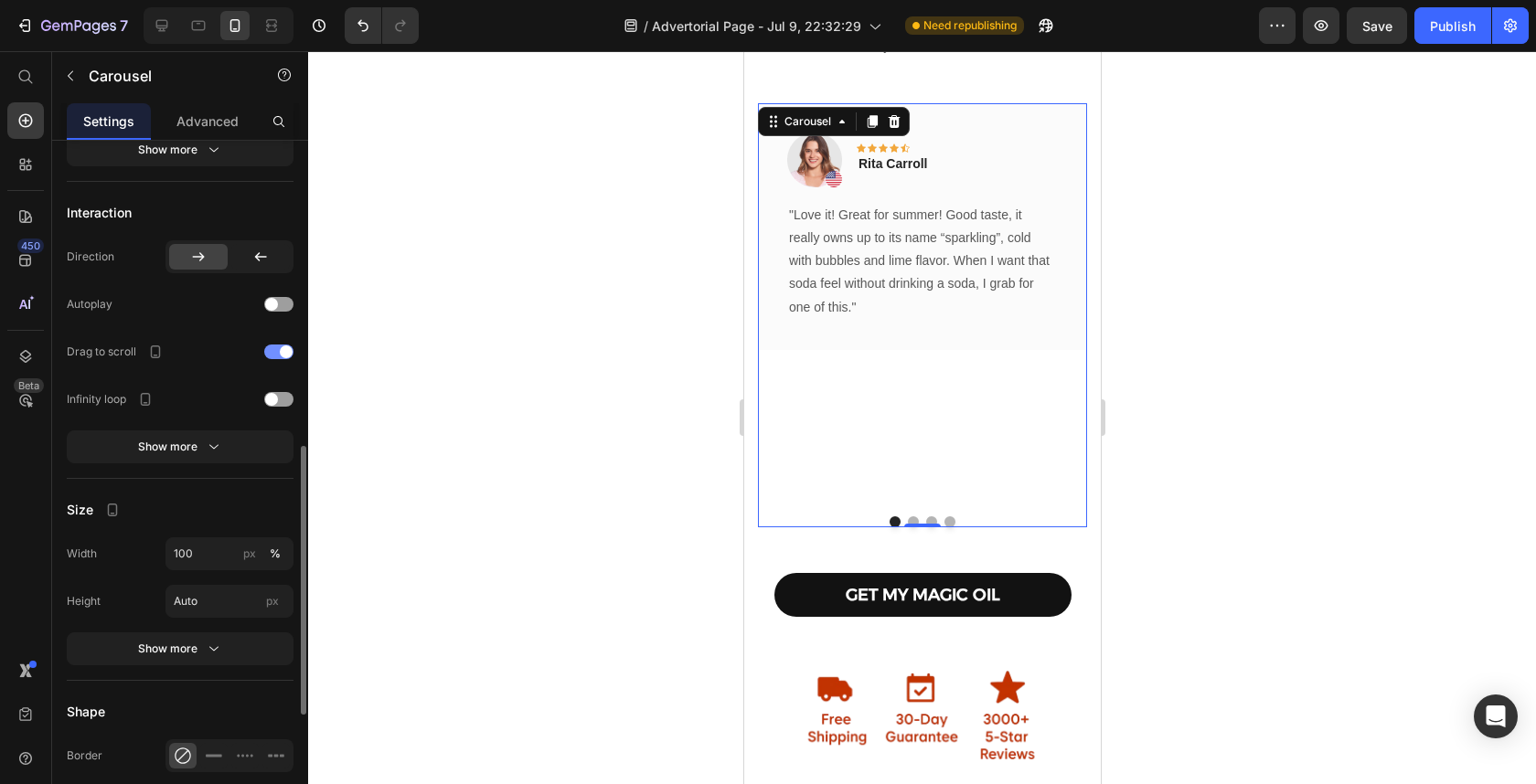click on "Drag to scroll" 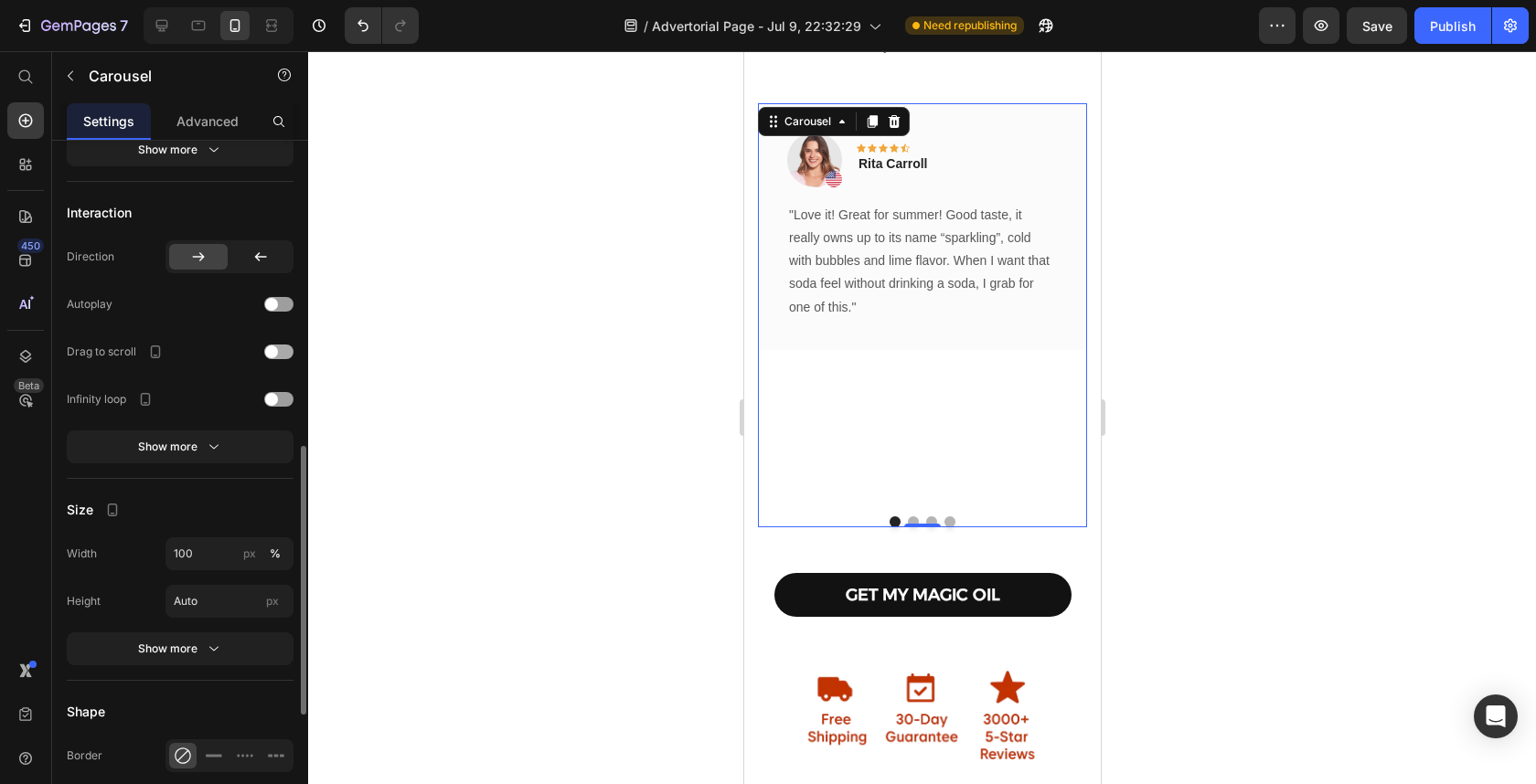 click at bounding box center [279, 352] 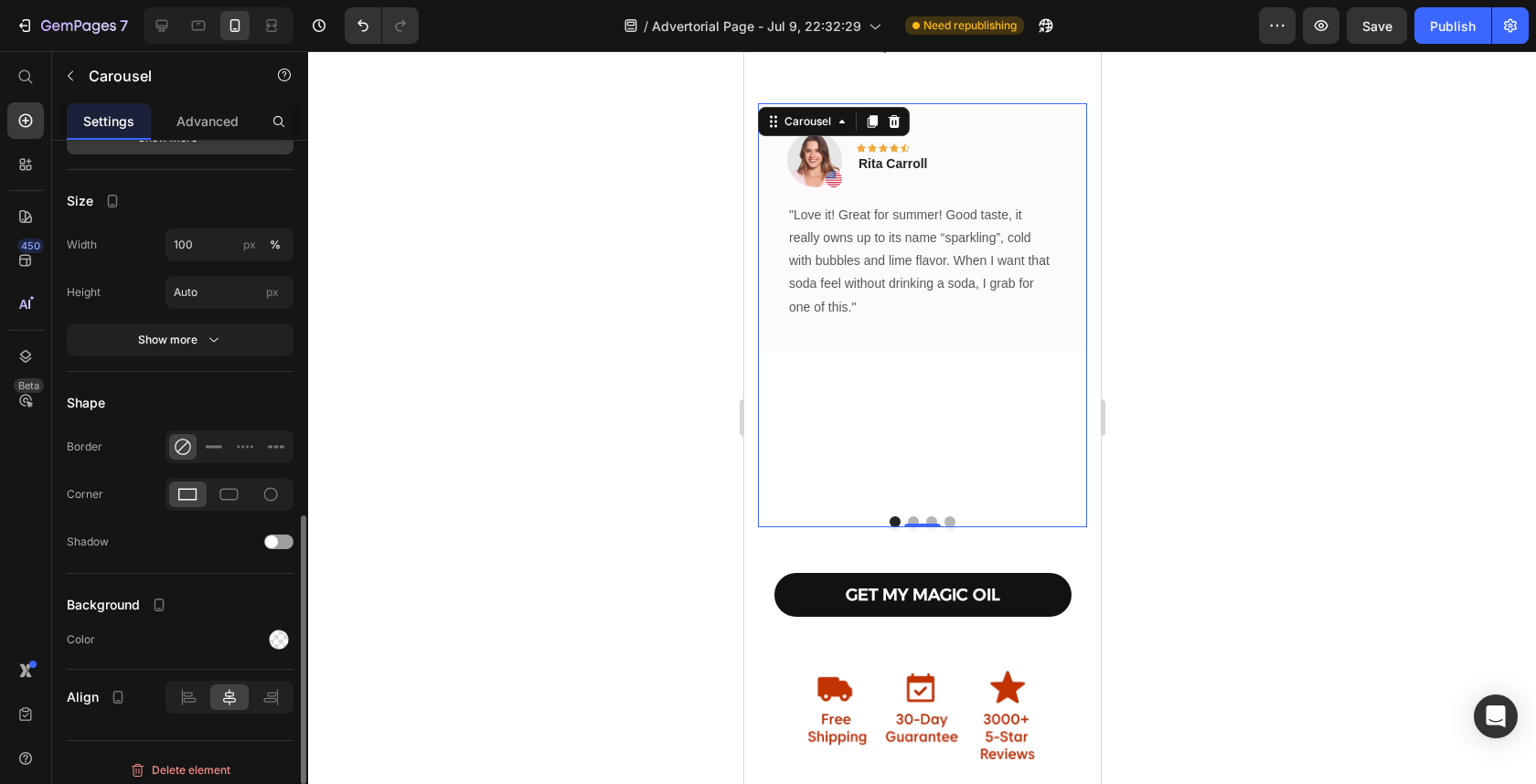 scroll, scrollTop: 1103, scrollLeft: 0, axis: vertical 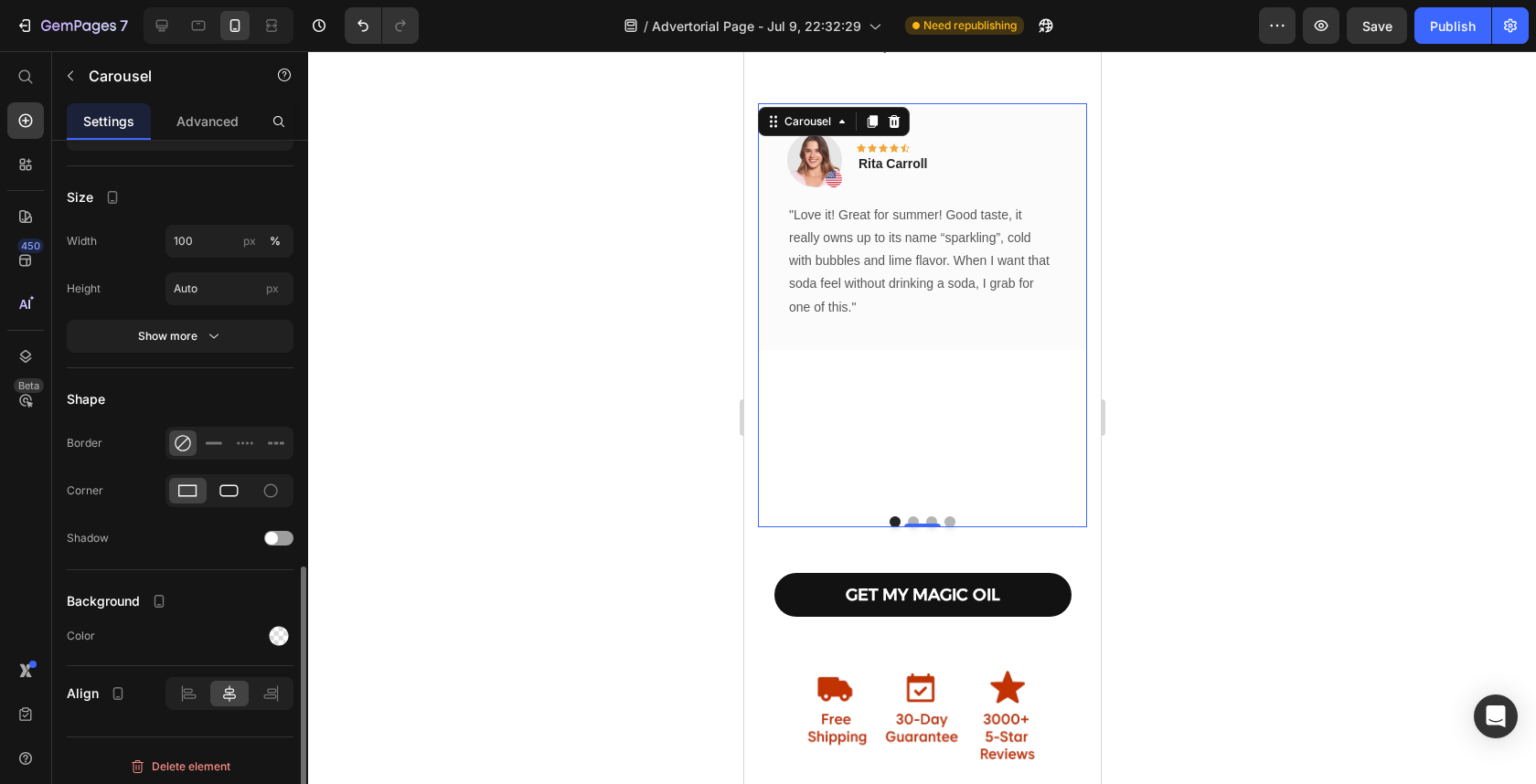 click 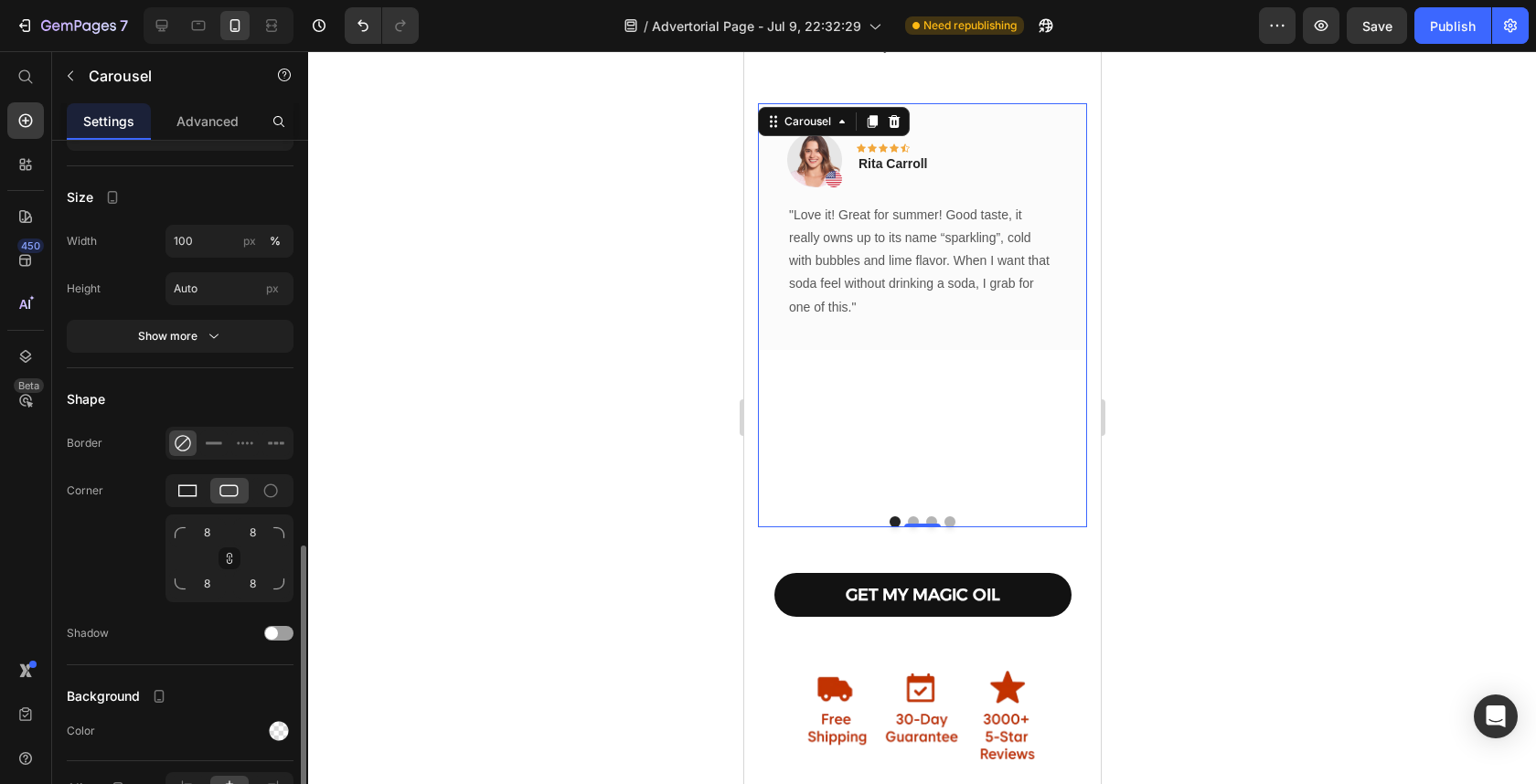click 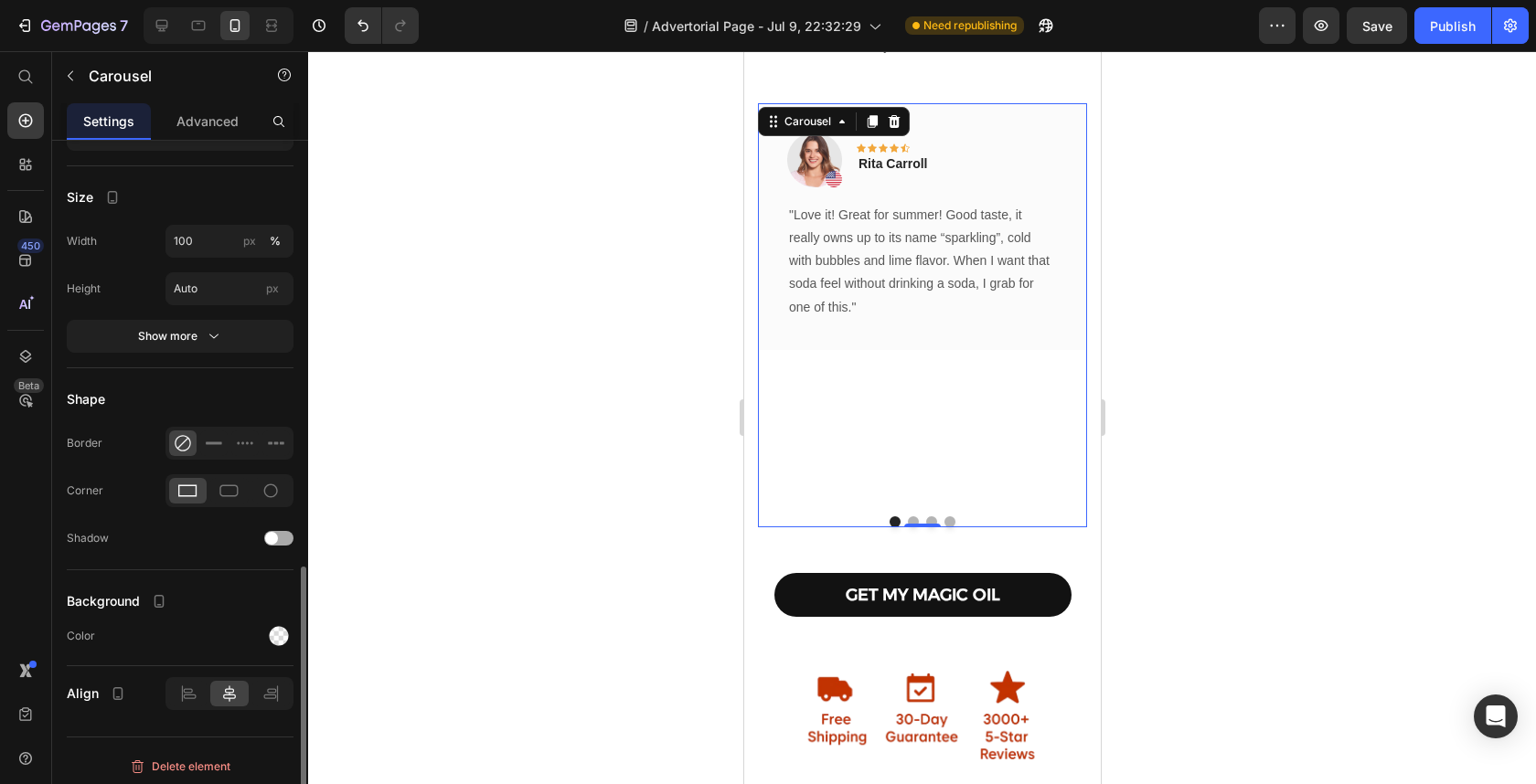 click on "Shadow" 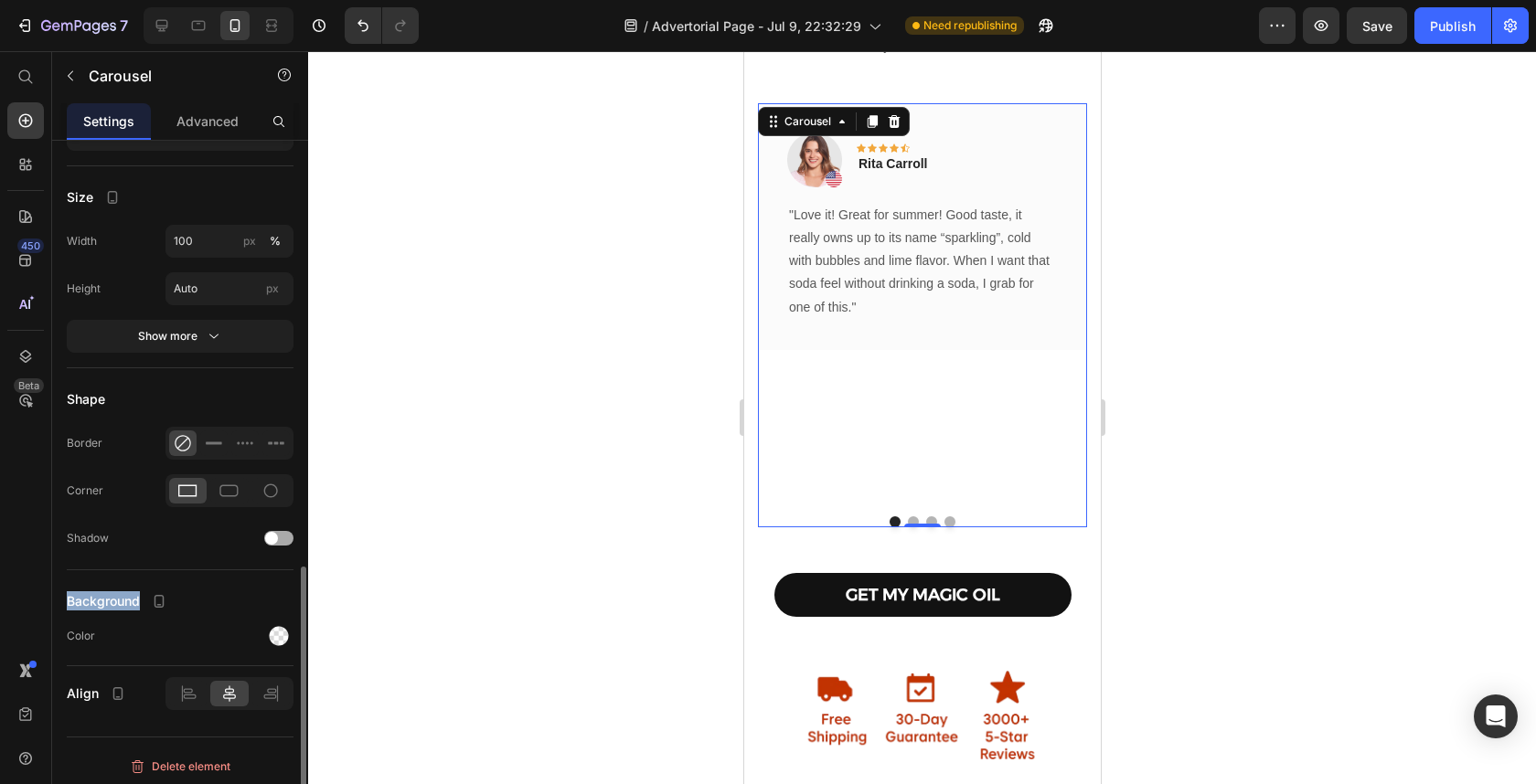 click on "Shadow" 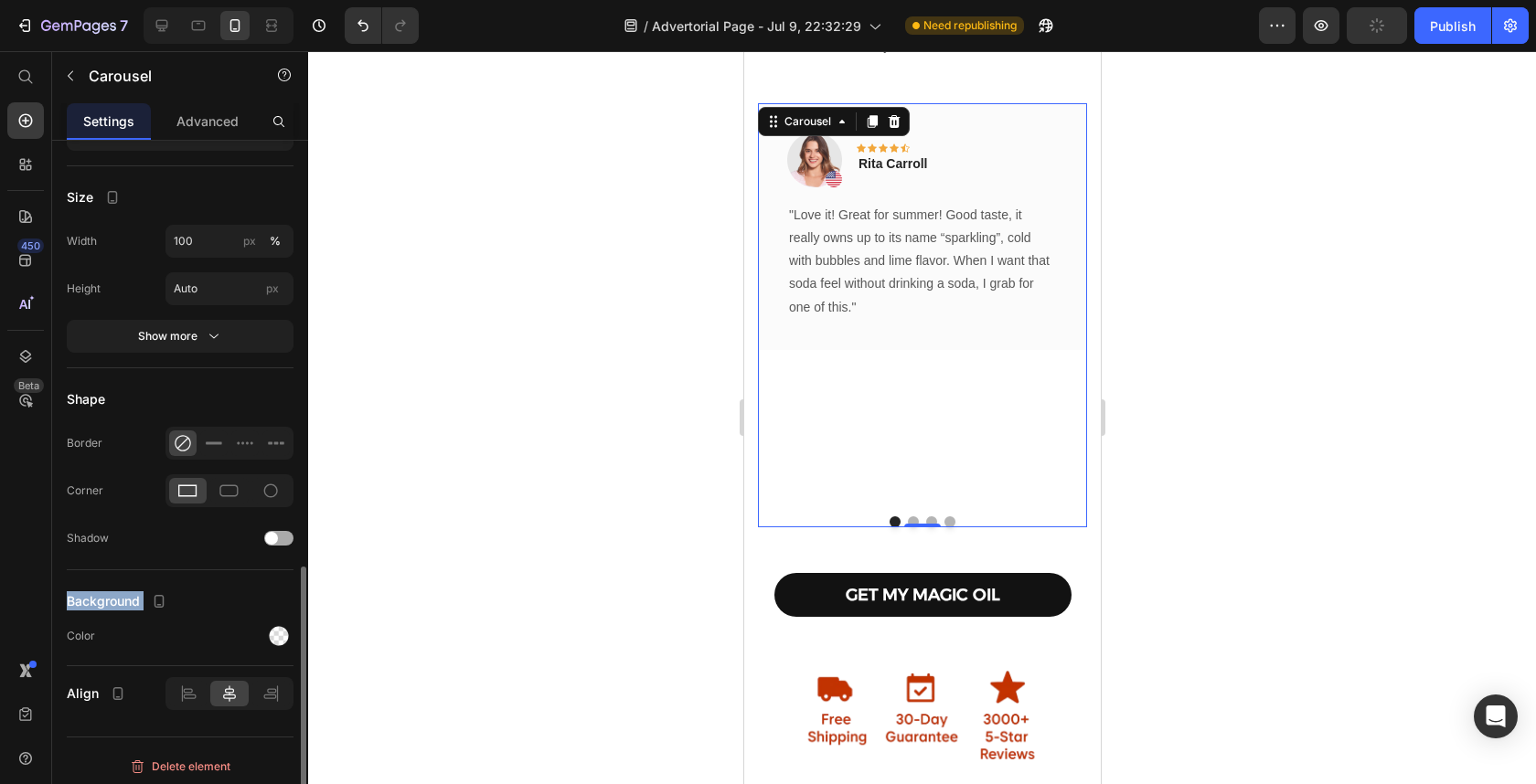 click at bounding box center (279, 538) 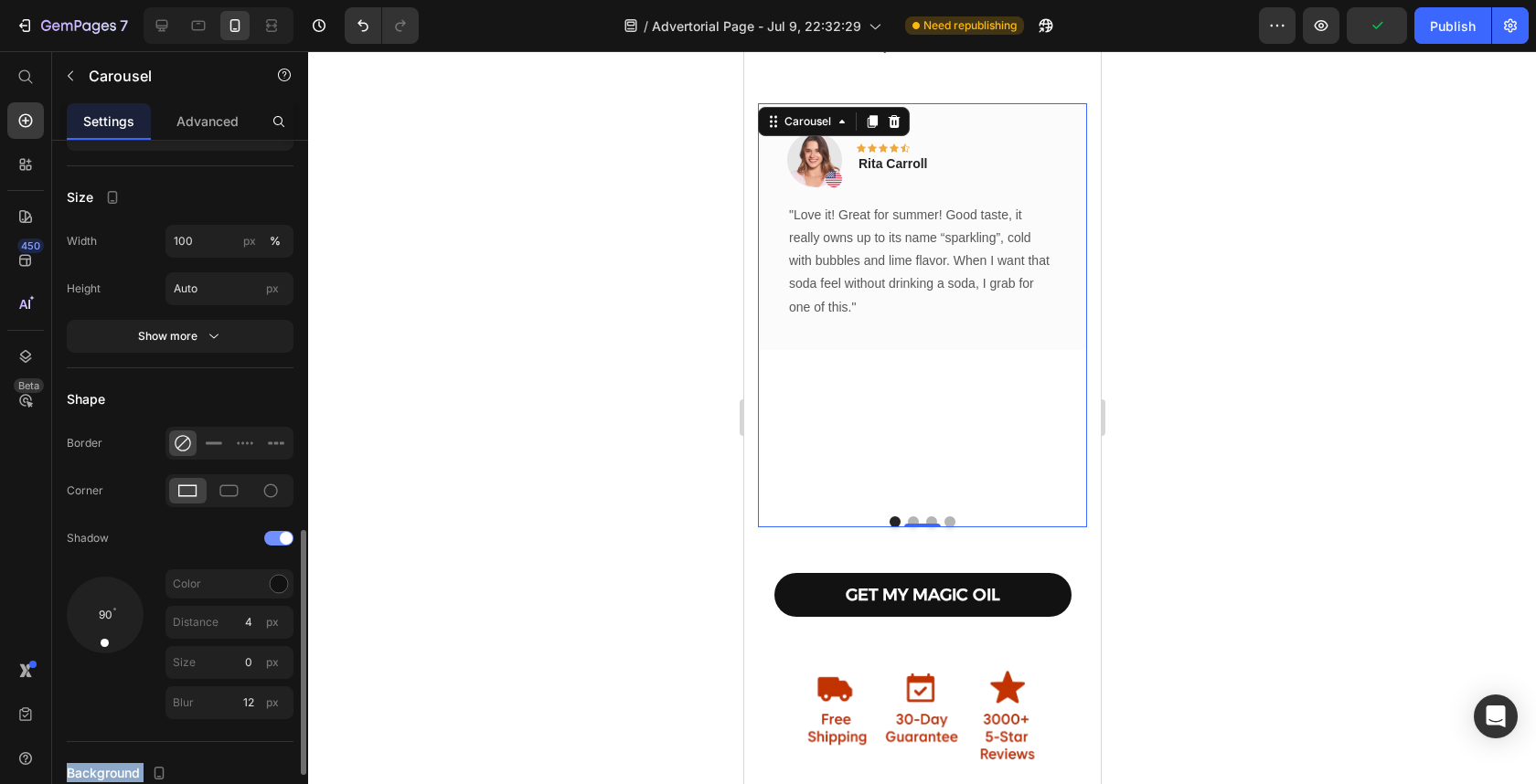 click at bounding box center [279, 538] 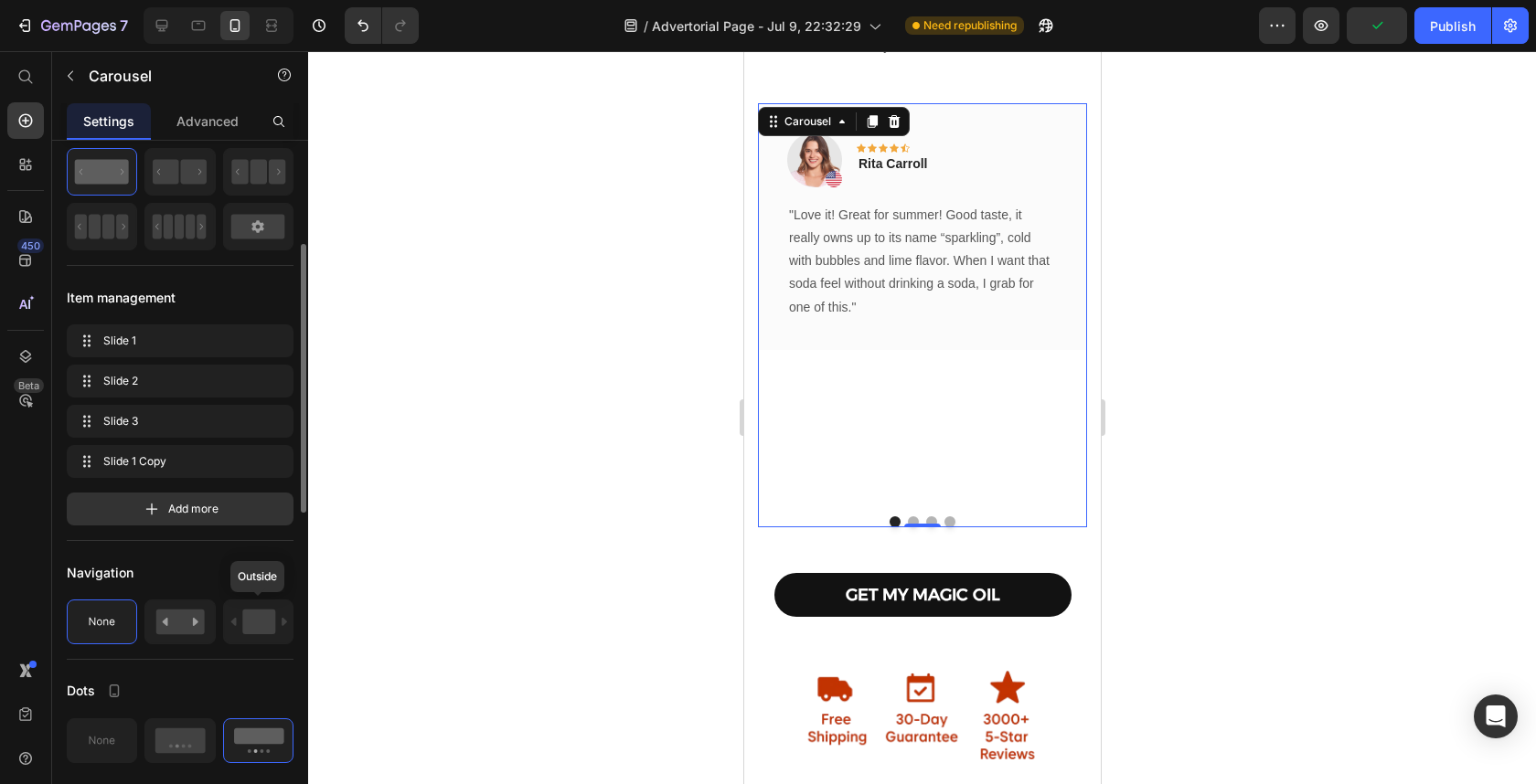 scroll, scrollTop: 0, scrollLeft: 0, axis: both 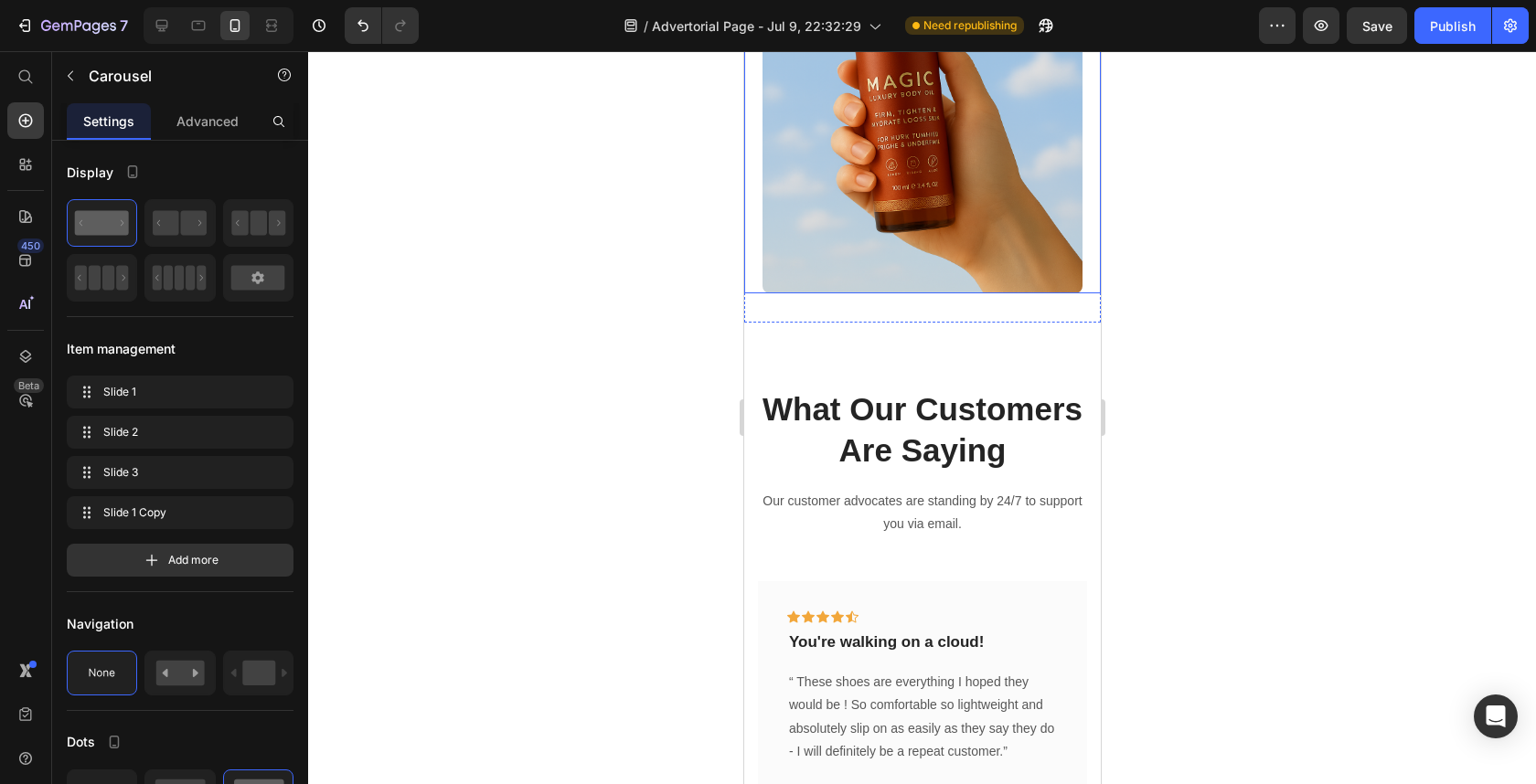 click at bounding box center [922, 53] 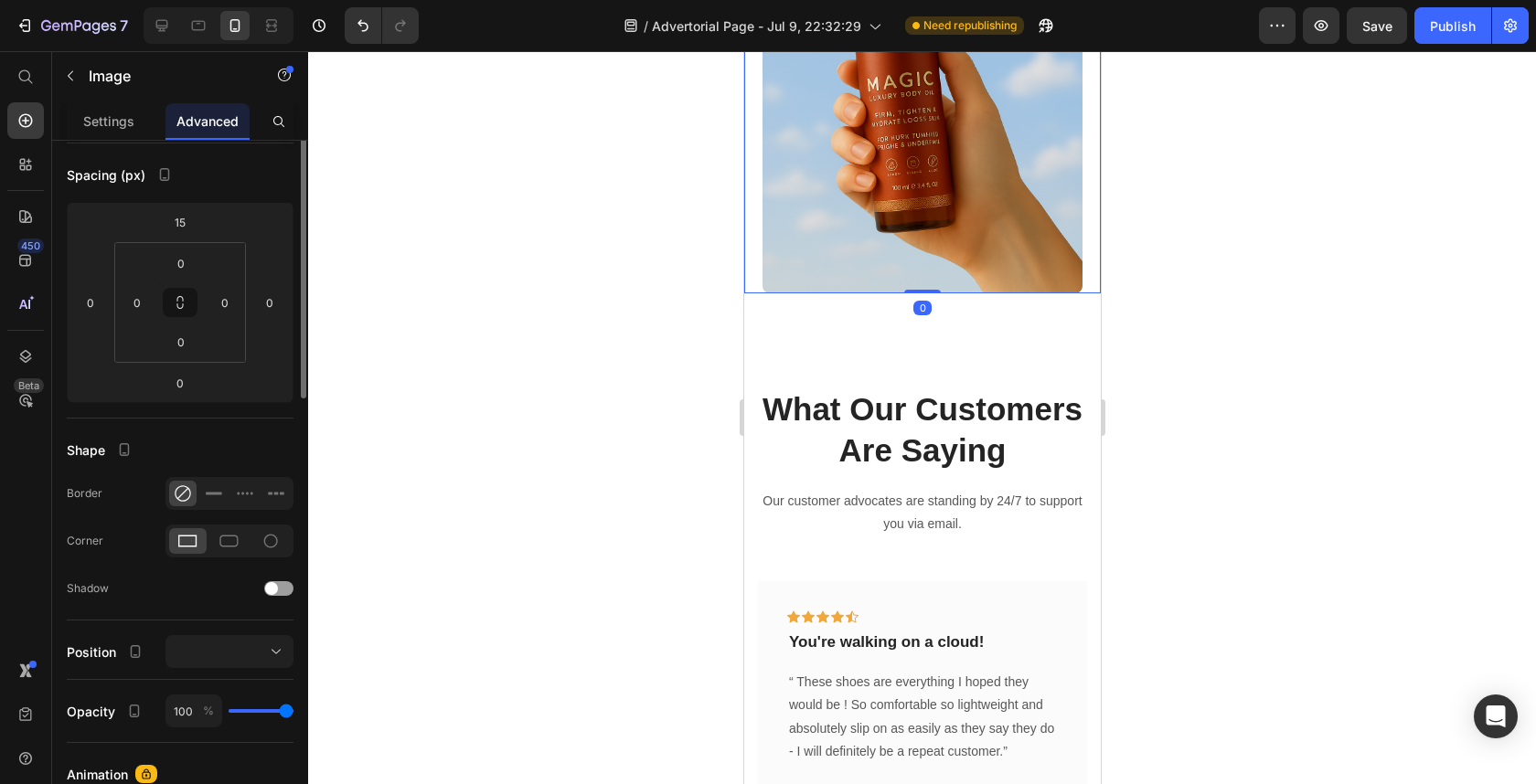 scroll, scrollTop: 248, scrollLeft: 0, axis: vertical 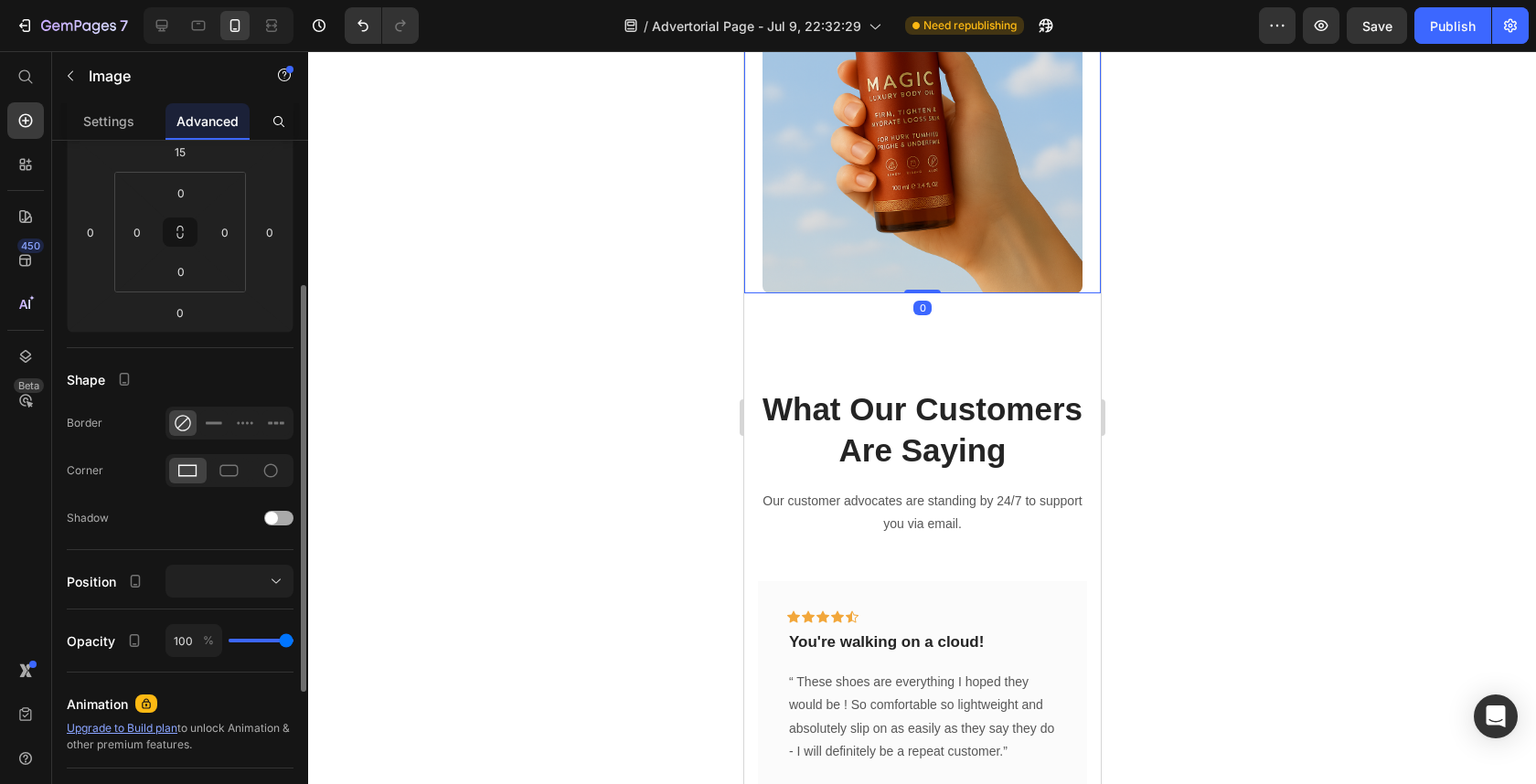 click on "Shadow" 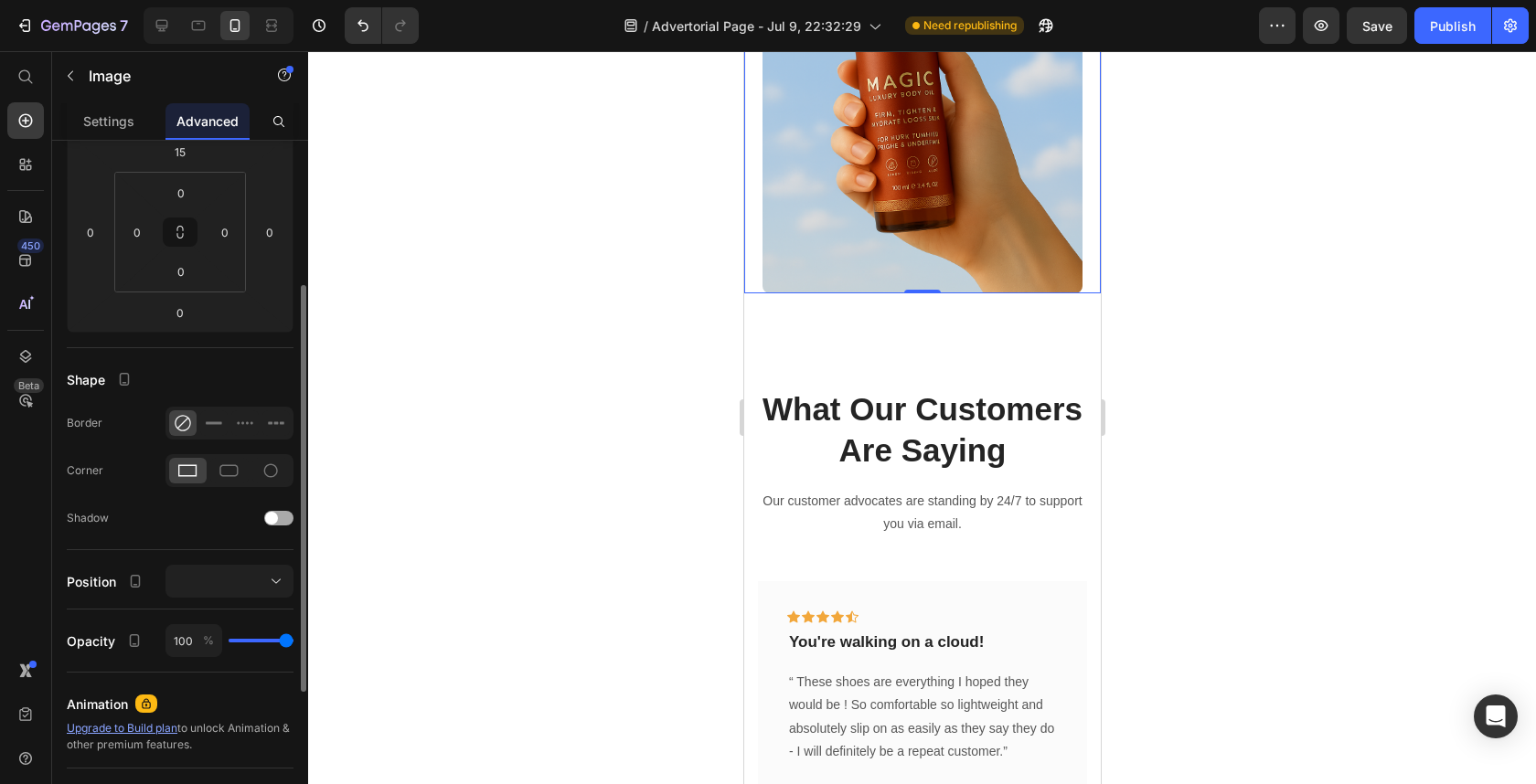 click at bounding box center [279, 518] 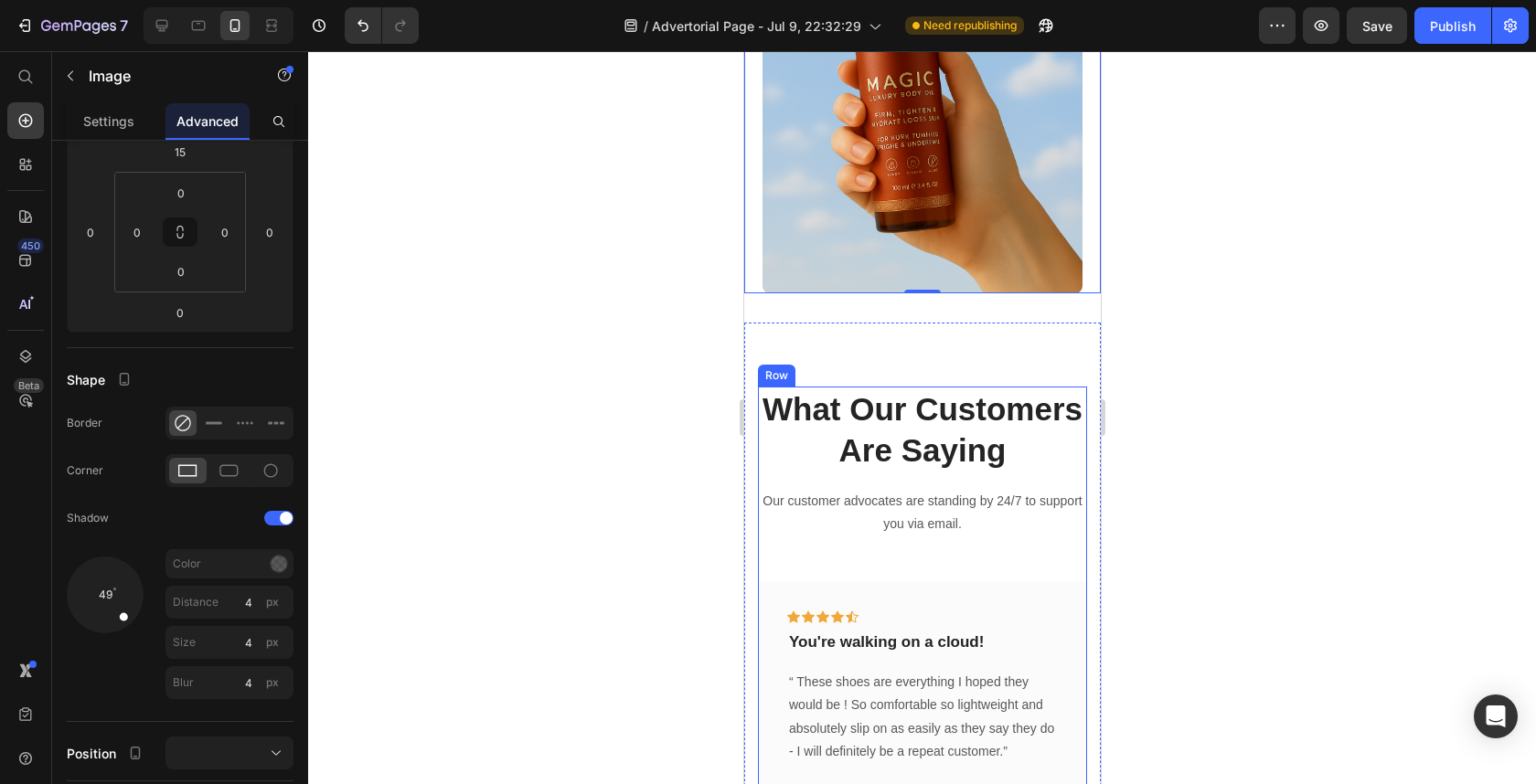 click on "What Our Customers Are Saying Heading Our customer advocates are standing by 24/7 to support you via email. Text block
Icon
Icon
Icon
Icon
Icon Row You're walking on a cloud! Text block “ These shoes are everything I hoped they would be ! So comfortable so lightweight and absolutely slip on as easily as they say they do - I will definitely be a repeat customer.” Text block - [FIRST] [LAST]. Text block Row
Icon
Icon
Icon
Icon
Icon Row Work well for my problem feet Text block "Delighted to find they are comfortable, easy to put on, and nice-looking. I have bunions and hammer toes. I was advised to try to EE wide and they actually work for me. And I can use them with my." Text block - [FIRST] [LAST]. Text block Row
Icon
Icon
Icon
Icon
Icon Row You're walking on a cloud! Text block Text block Row" at bounding box center [922, 632] 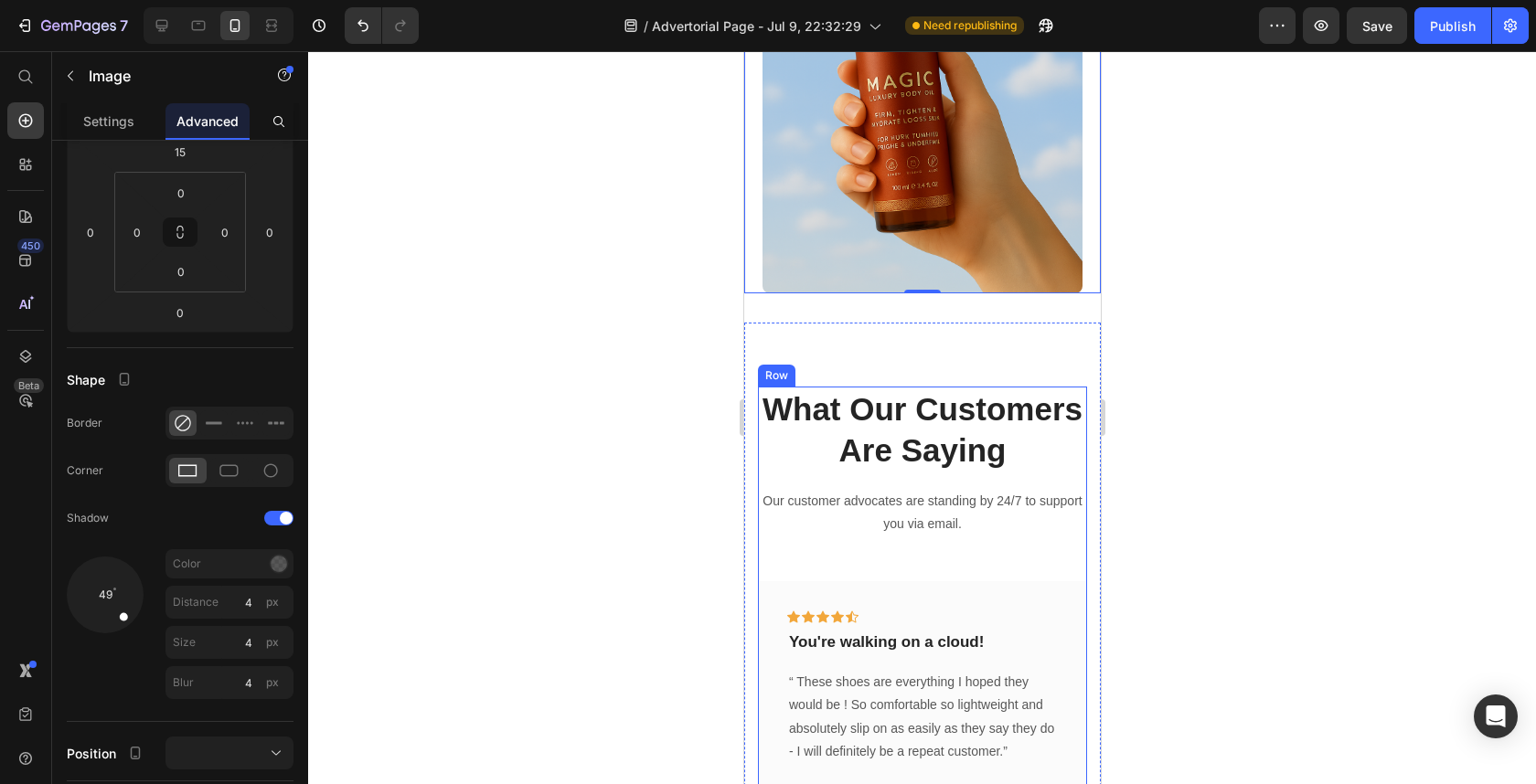 scroll, scrollTop: 0, scrollLeft: 0, axis: both 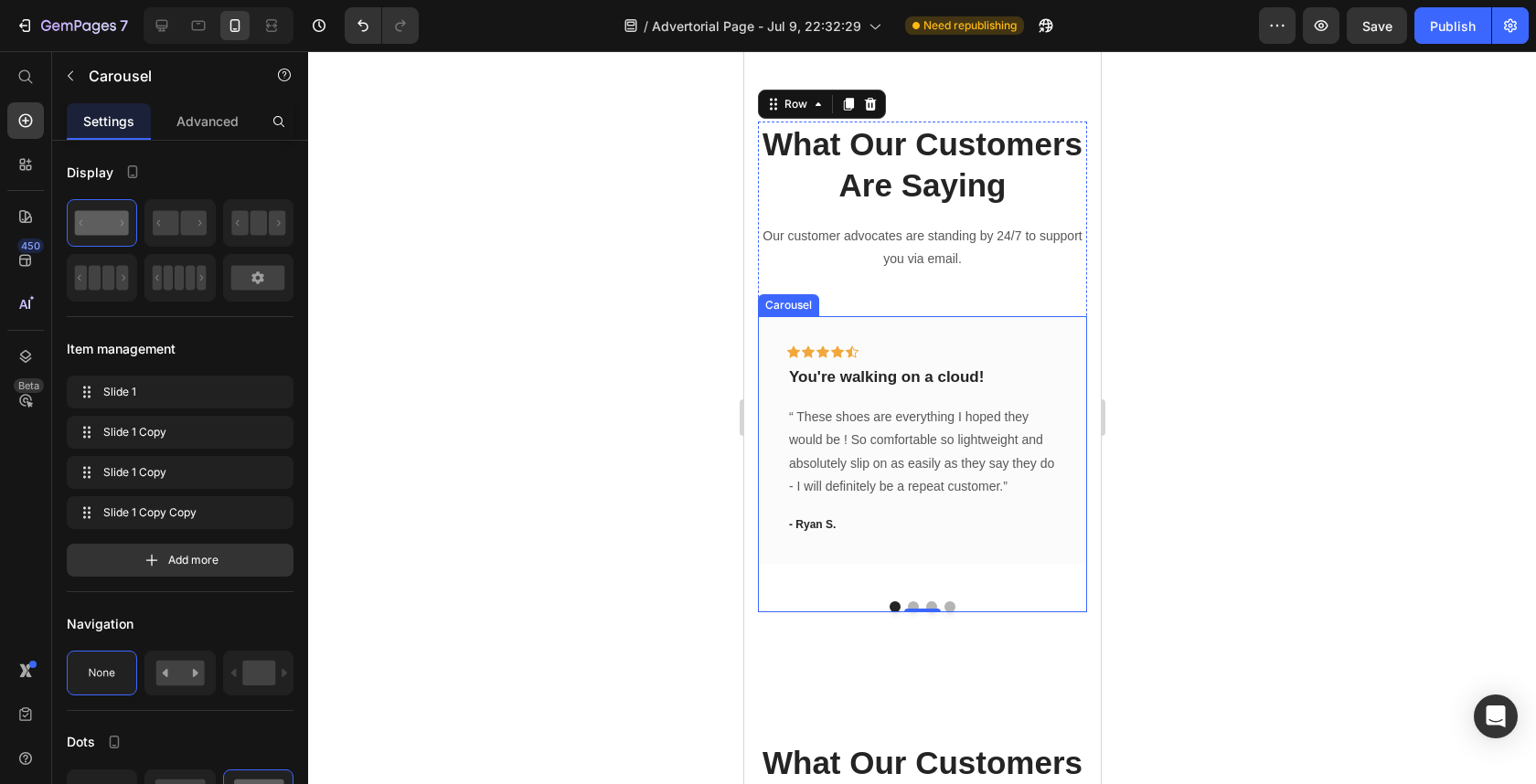 click at bounding box center [912, 607] 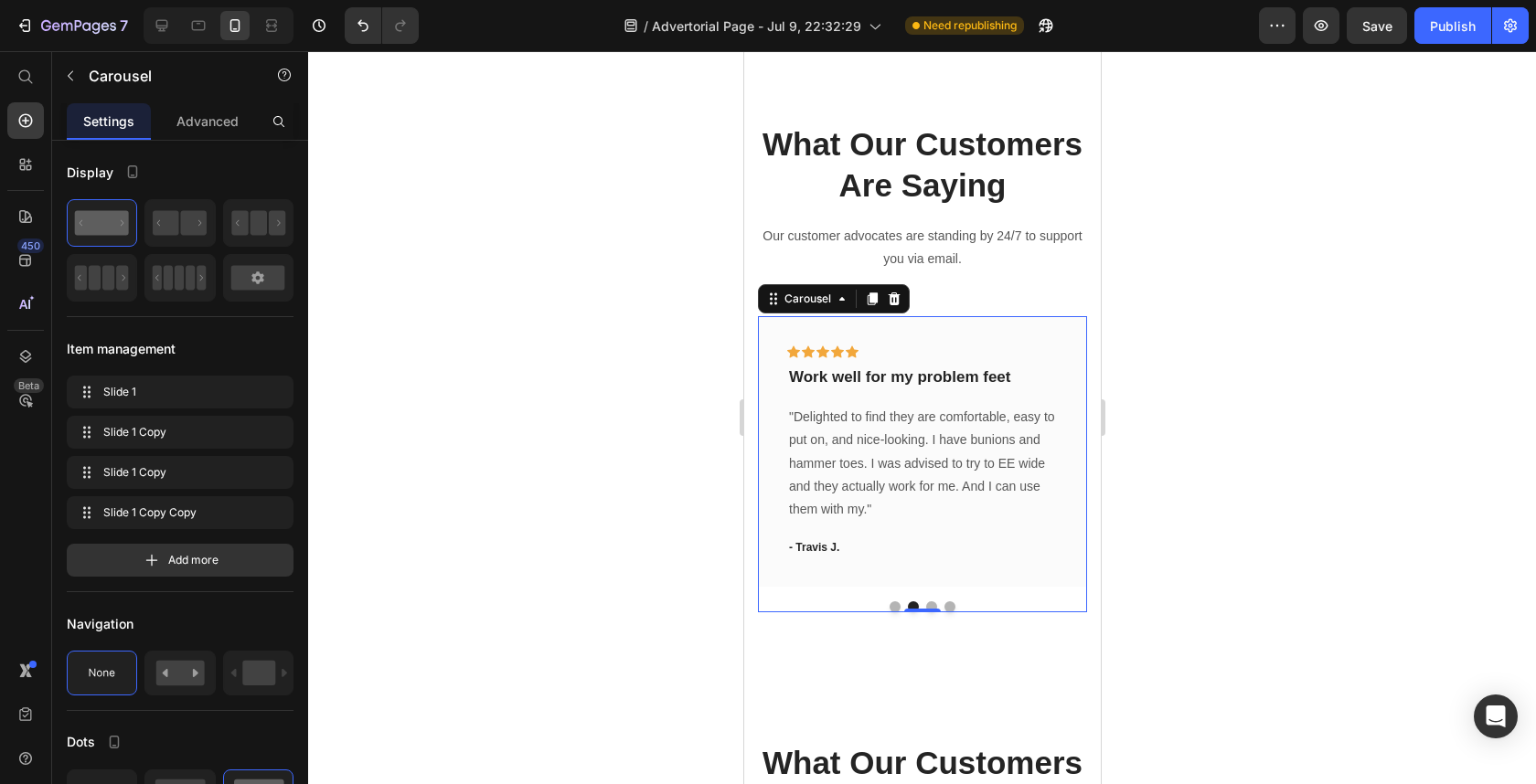 click at bounding box center [922, 607] 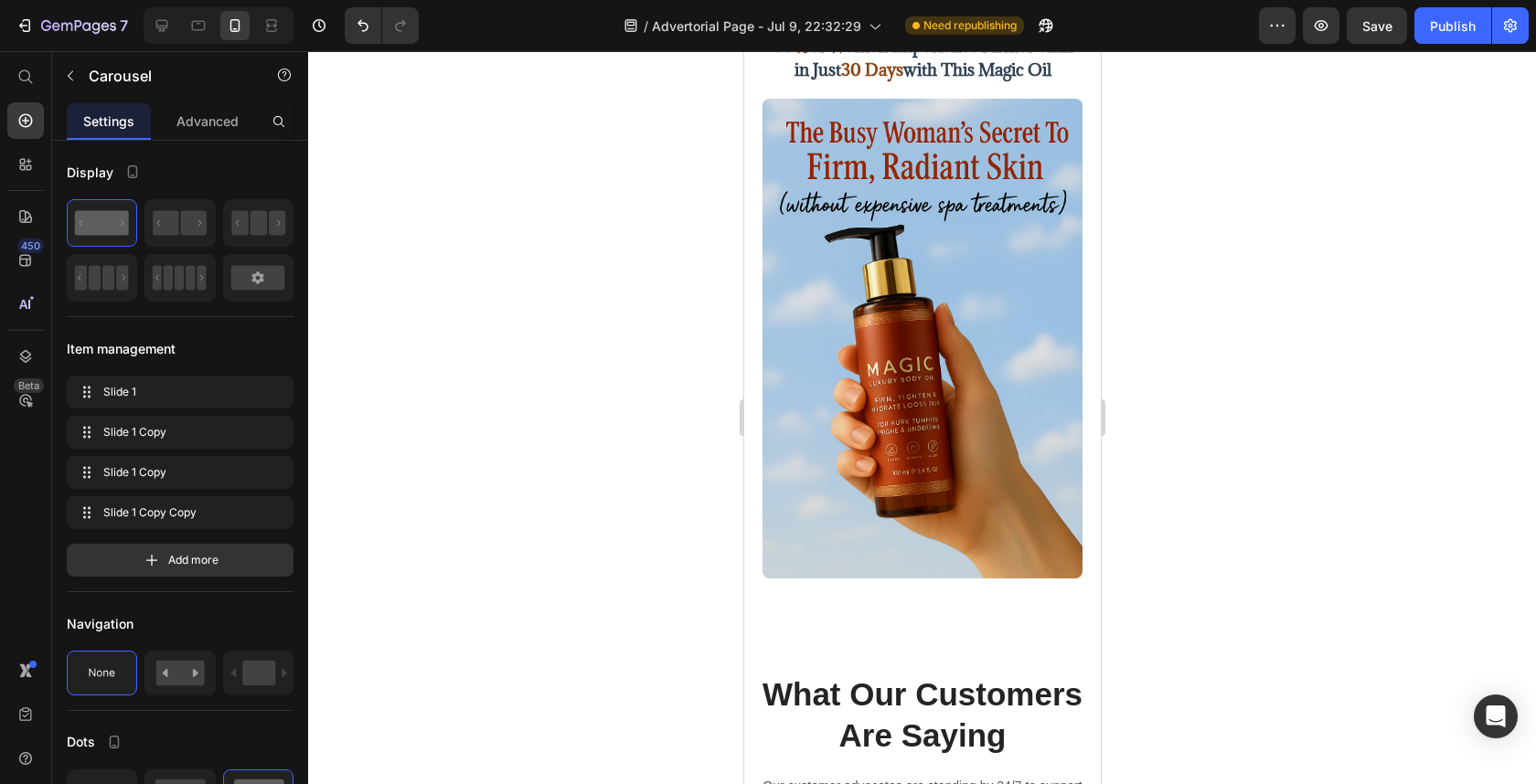 scroll, scrollTop: 0, scrollLeft: 0, axis: both 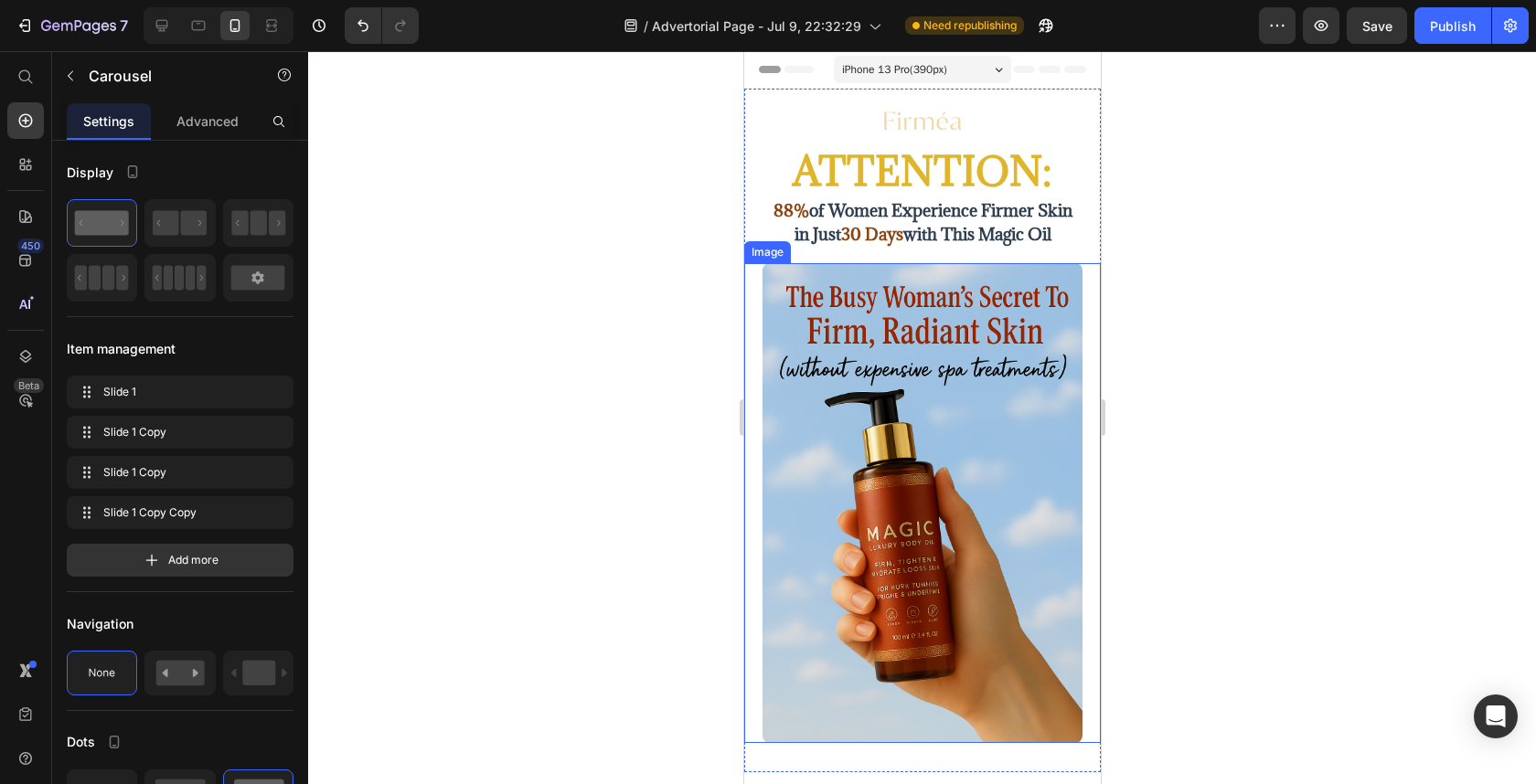 click at bounding box center [922, 503] 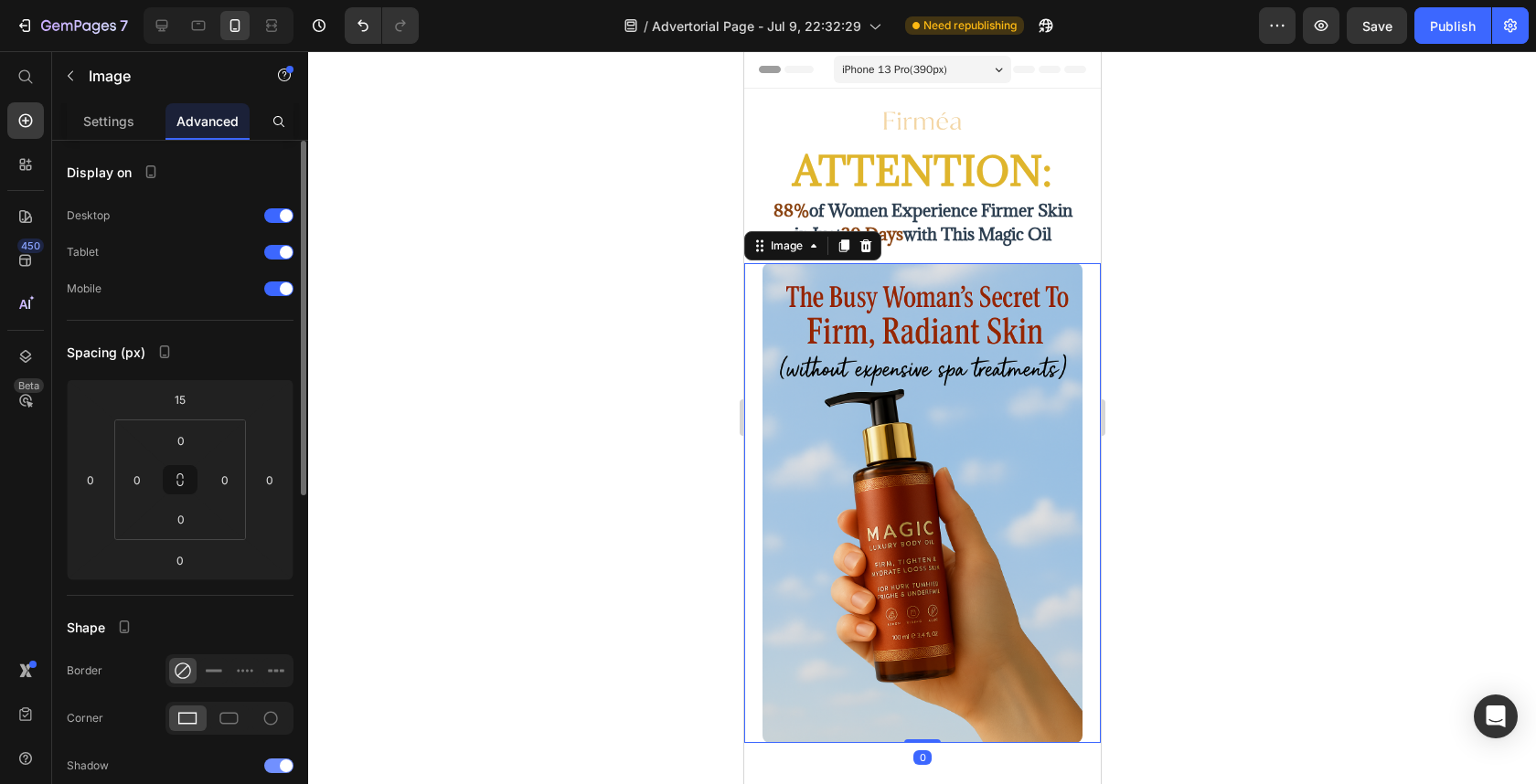 click at bounding box center [286, 766] 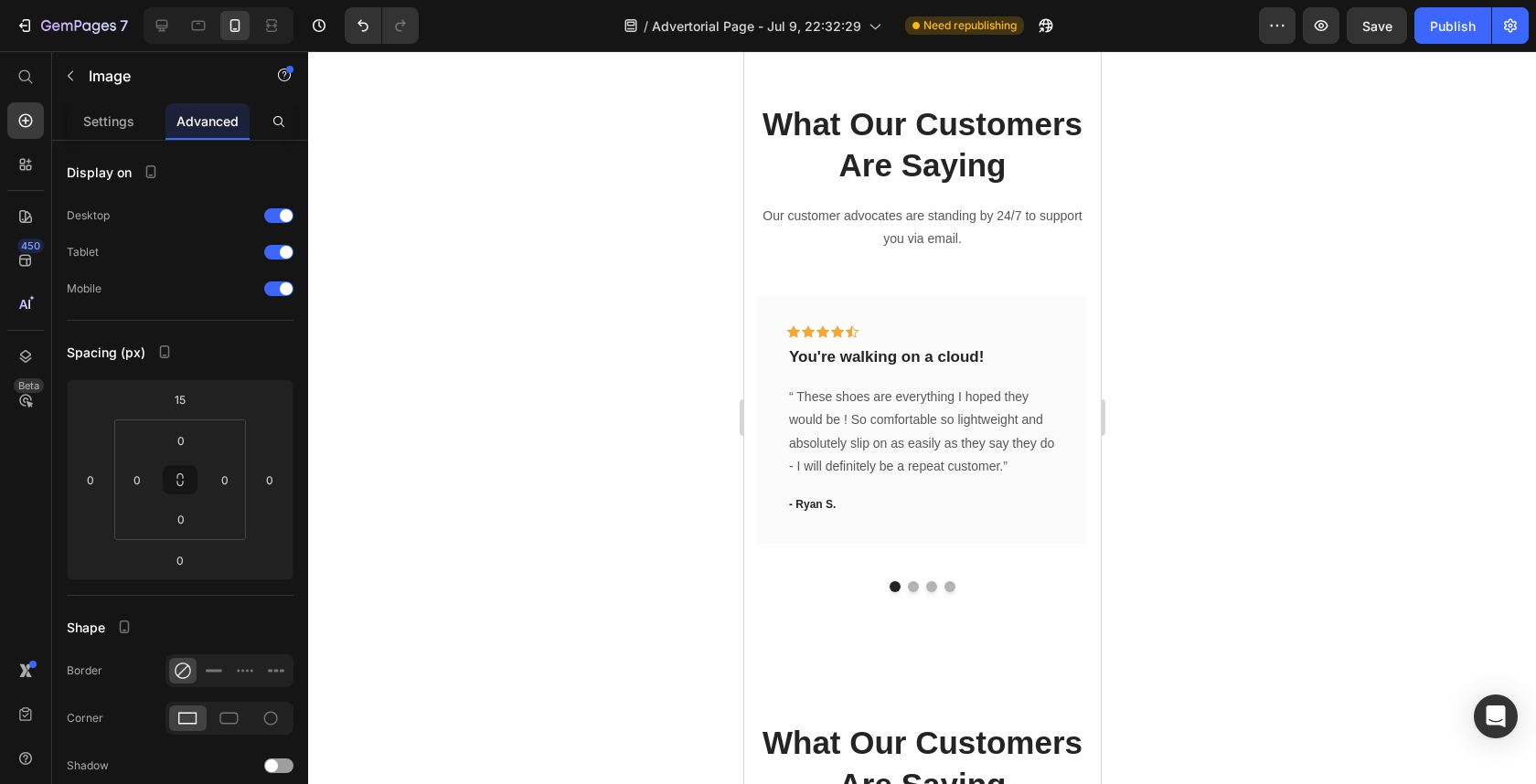 scroll, scrollTop: 736, scrollLeft: 0, axis: vertical 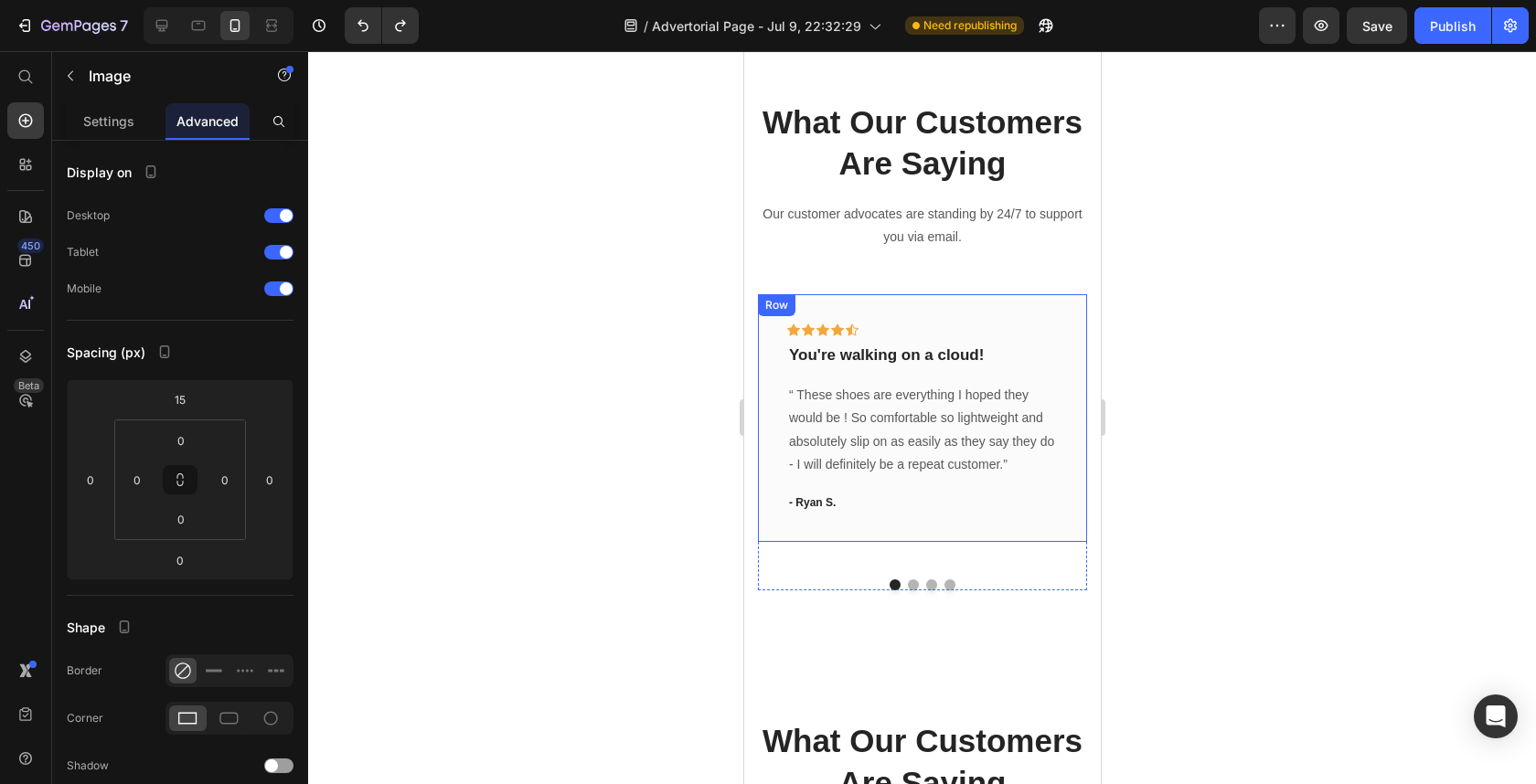click on "Icon
Icon
Icon
Icon
Icon Row You're walking on a cloud! Text block “ These shoes are everything I hoped they would be ! So comfortable so lightweight and absolutely slip on as easily as they say they do - I will definitely be a repeat customer.” Text block - [FIRST] [LAST]. Text block Row" at bounding box center (922, 418) 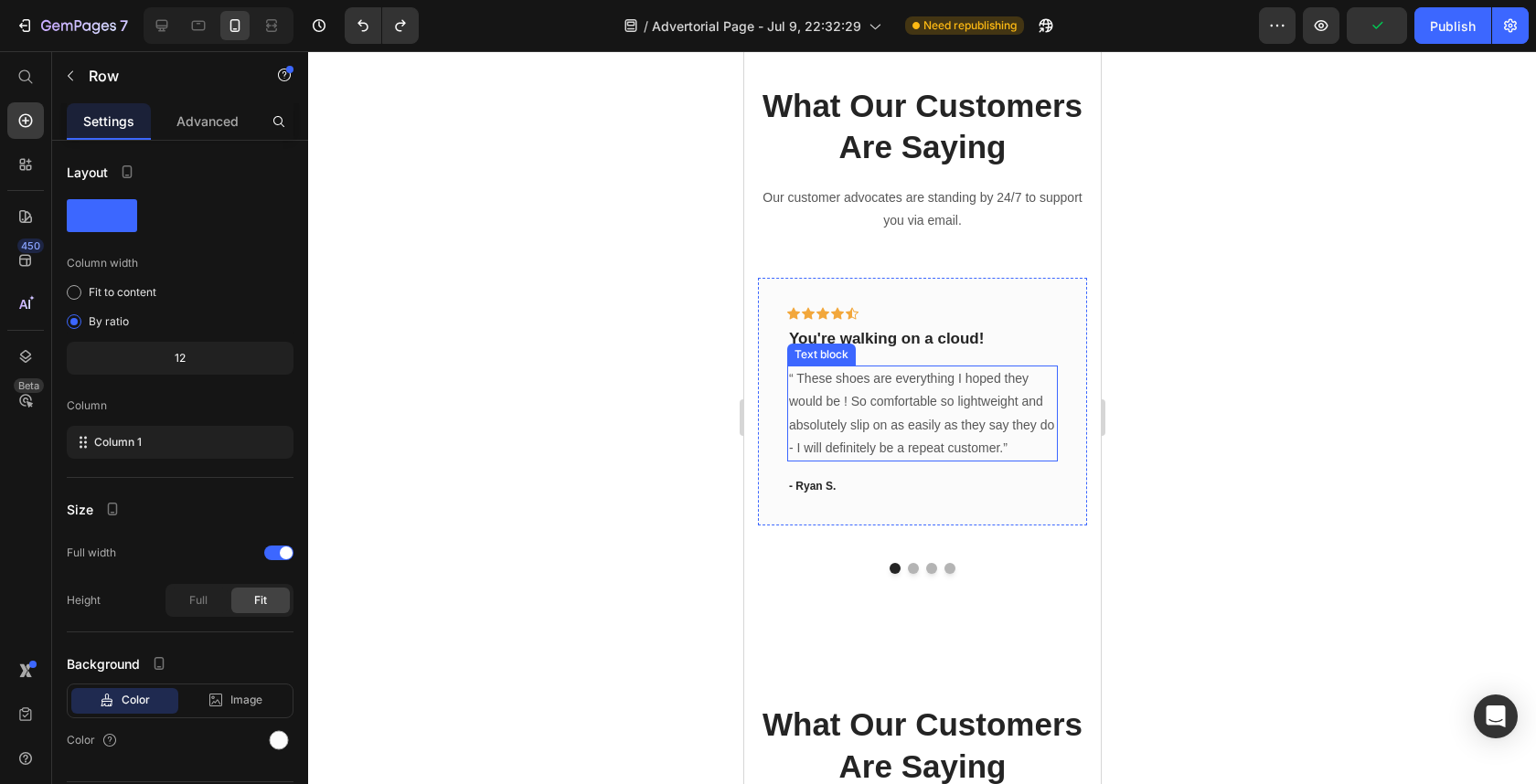 scroll, scrollTop: 763, scrollLeft: 0, axis: vertical 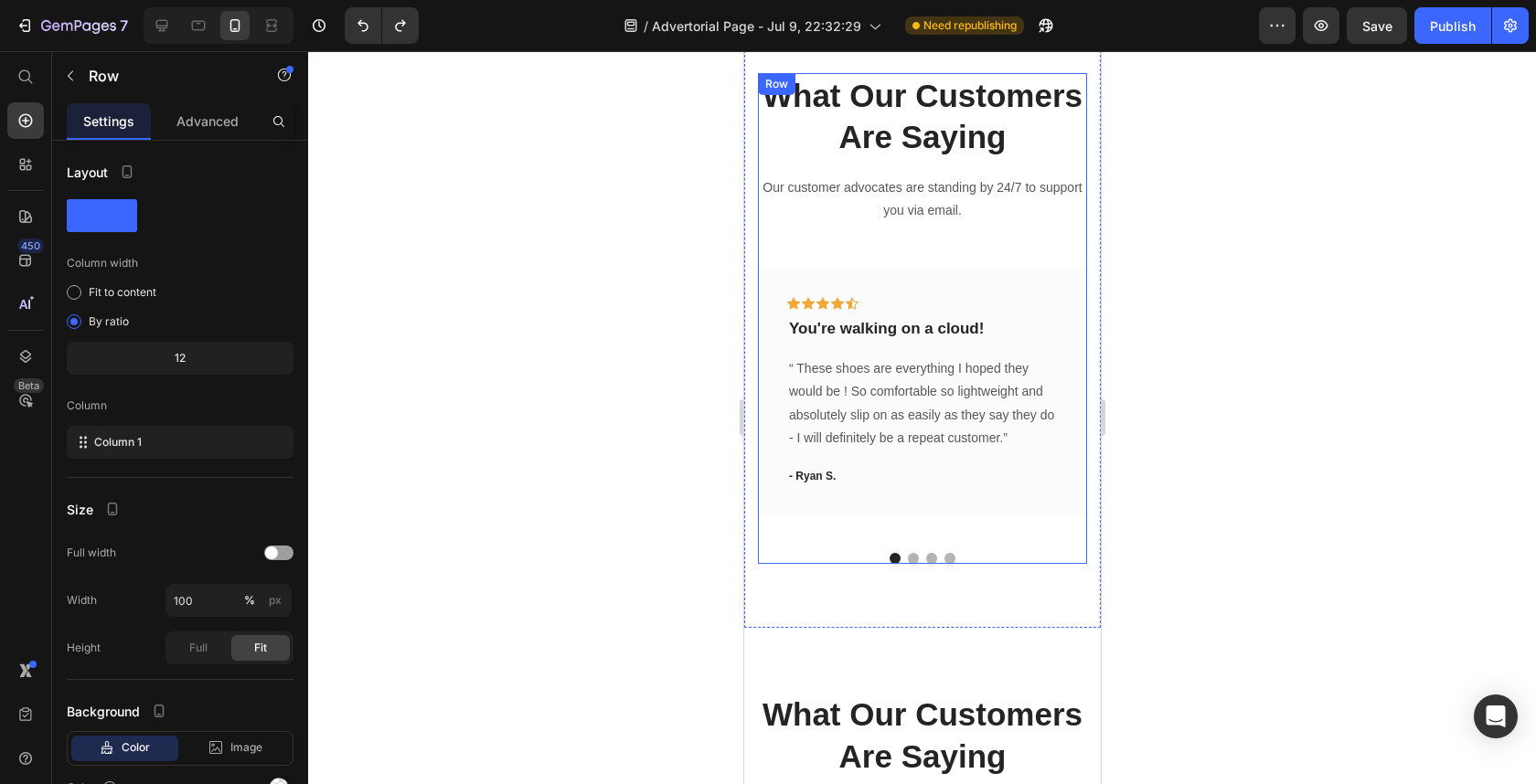 click on "What Our Customers Are Saying Heading Our customer advocates are standing by 24/7 to support you via email. Text block
Icon
Icon
Icon
Icon
Icon Row You're walking on a cloud! Text block “ These shoes are everything I hoped they would be ! So comfortable so lightweight and absolutely slip on as easily as they say they do - I will definitely be a repeat customer.” Text block - [FIRST] [LAST]. Text block Row
Icon
Icon
Icon
Icon
Icon Row Work well for my problem feet Text block "Delighted to find they are comfortable, easy to put on, and nice-looking. I have bunions and hammer toes. I was advised to try to EE wide and they actually work for me. And I can use them with my." Text block - [FIRST] [LAST]. Text block Row
Icon
Icon
Icon
Icon
Icon Row You're walking on a cloud! Text block Text block Row" at bounding box center [922, 319] 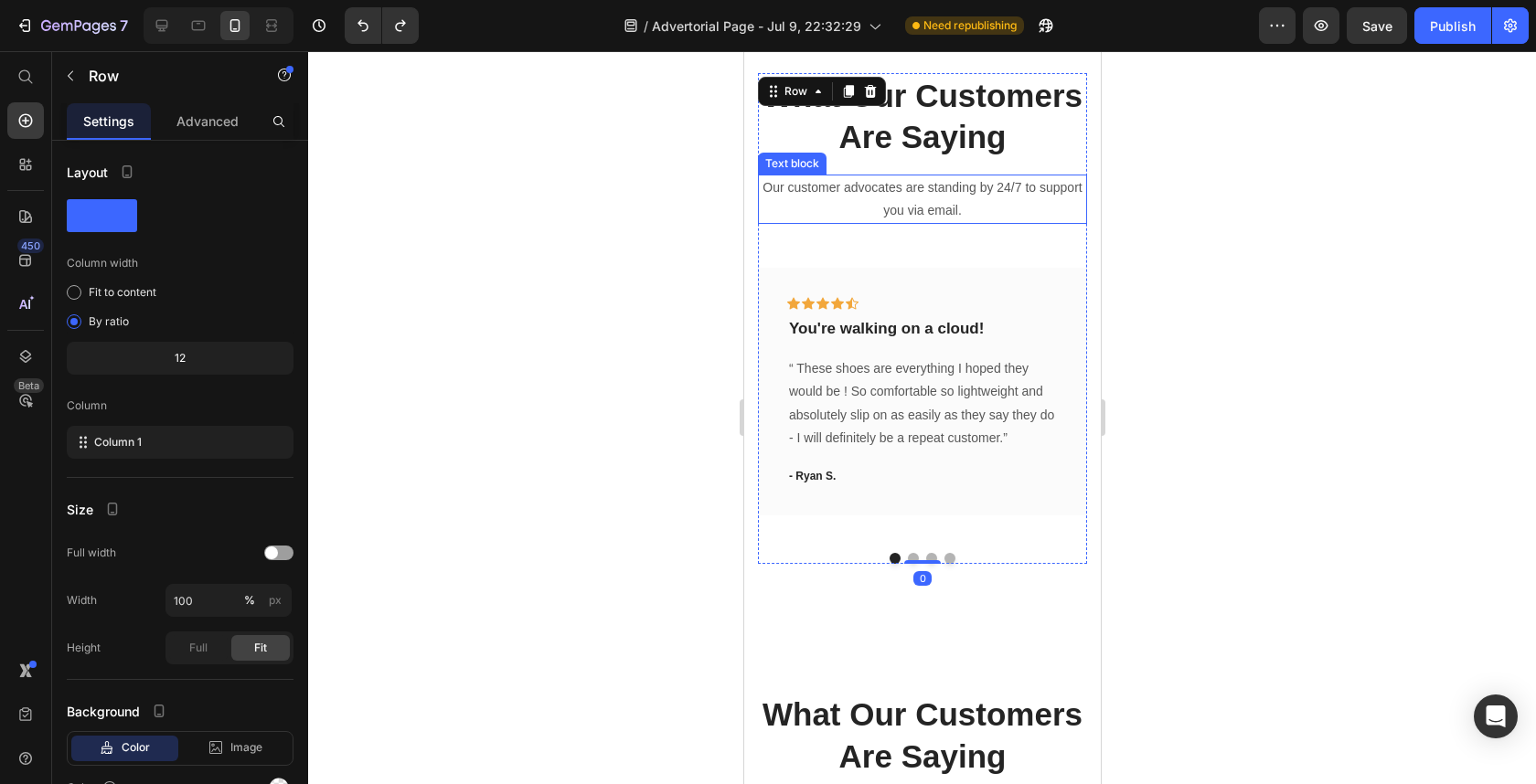 click on "Our customer advocates are standing by 24/7 to support you via email." at bounding box center [922, 199] 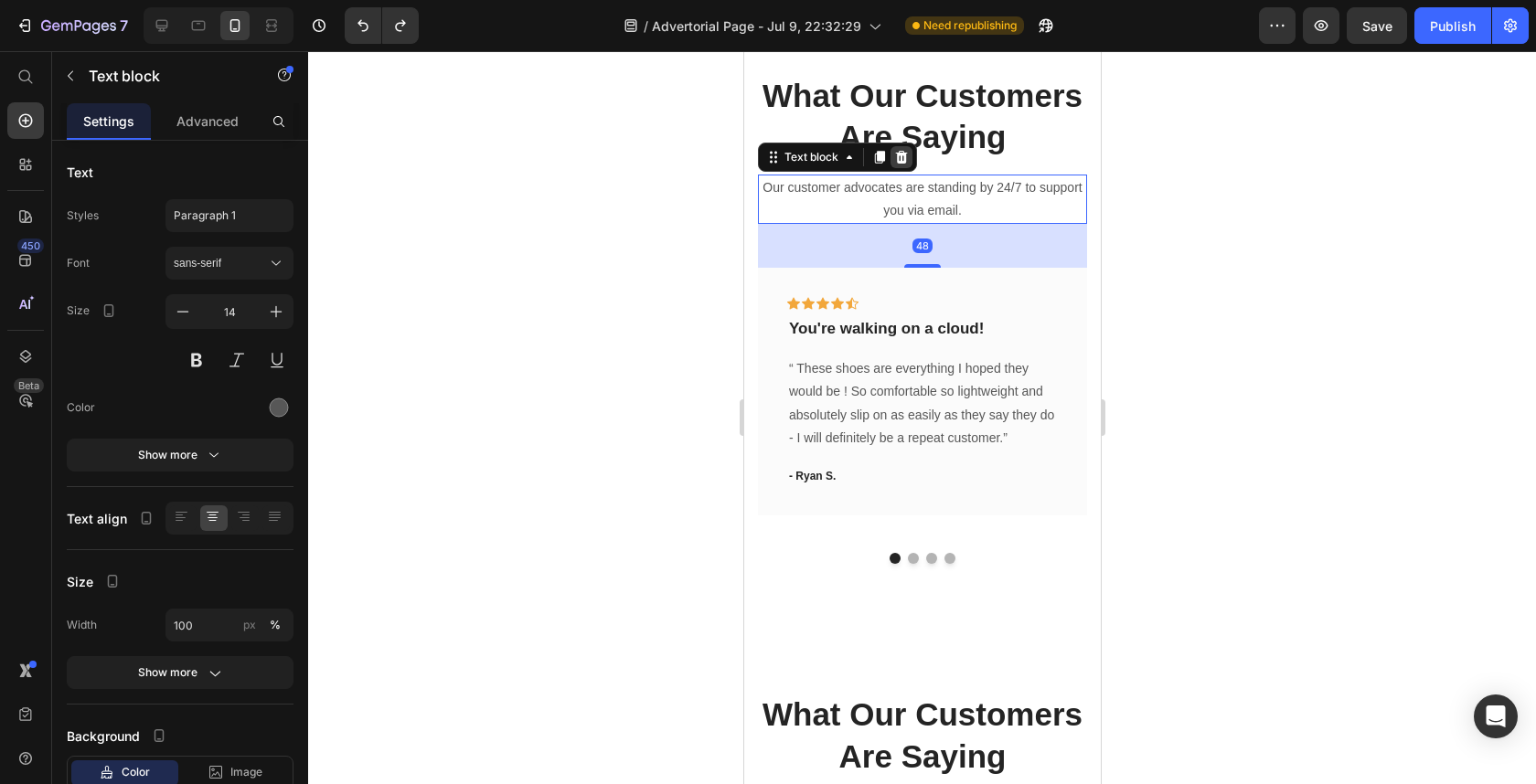 click 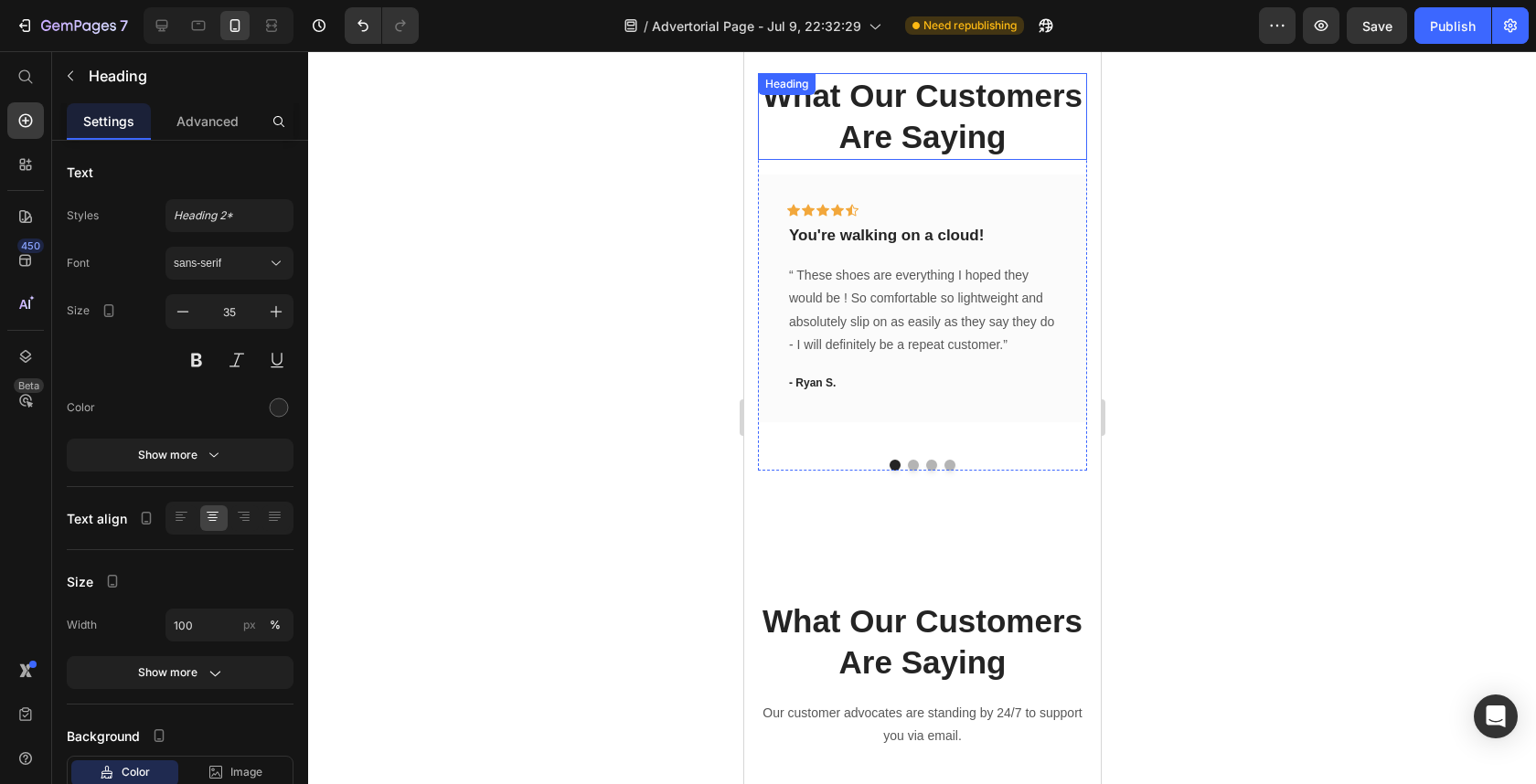 click on "What Our Customers Are Saying" at bounding box center (922, 116) 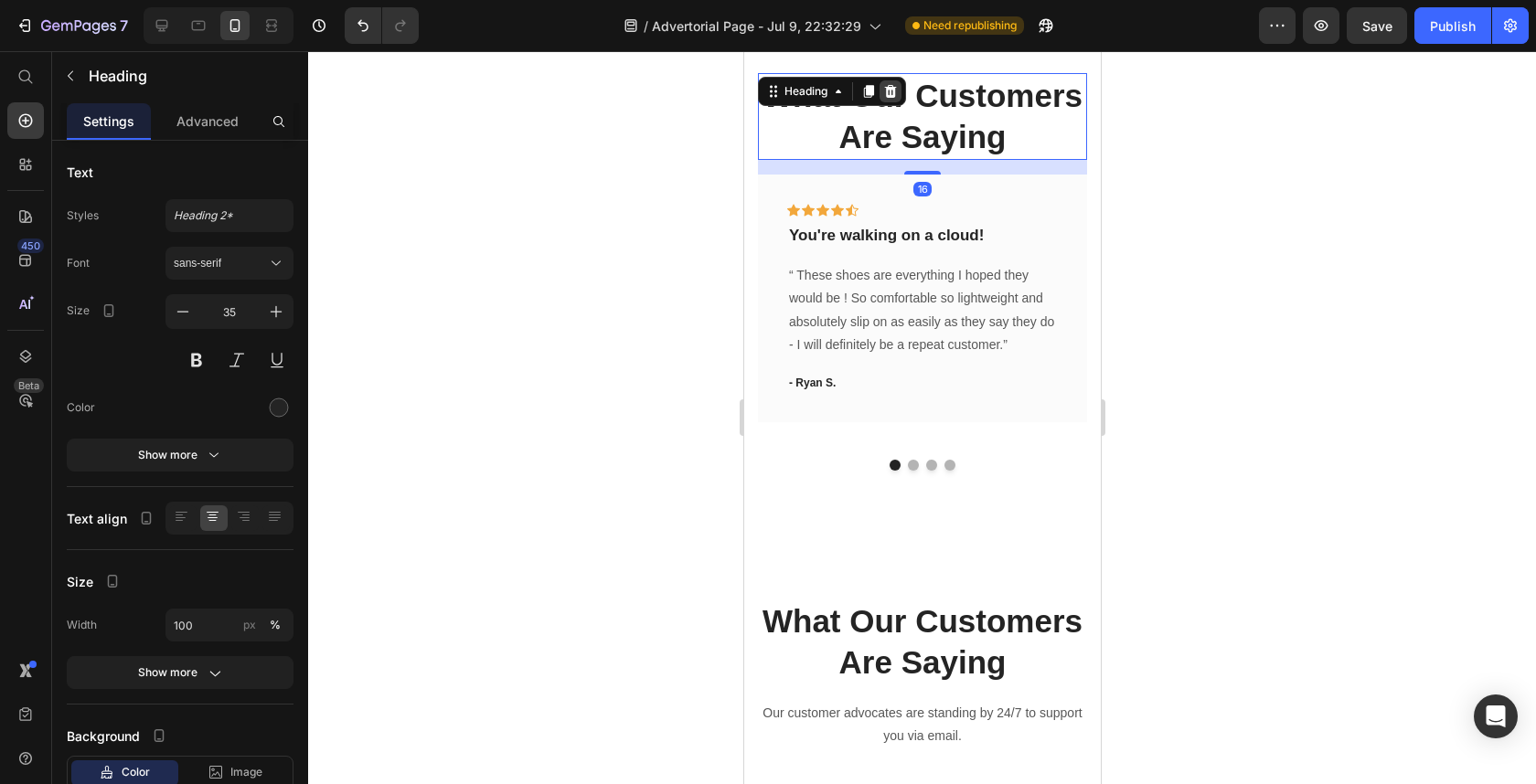 click 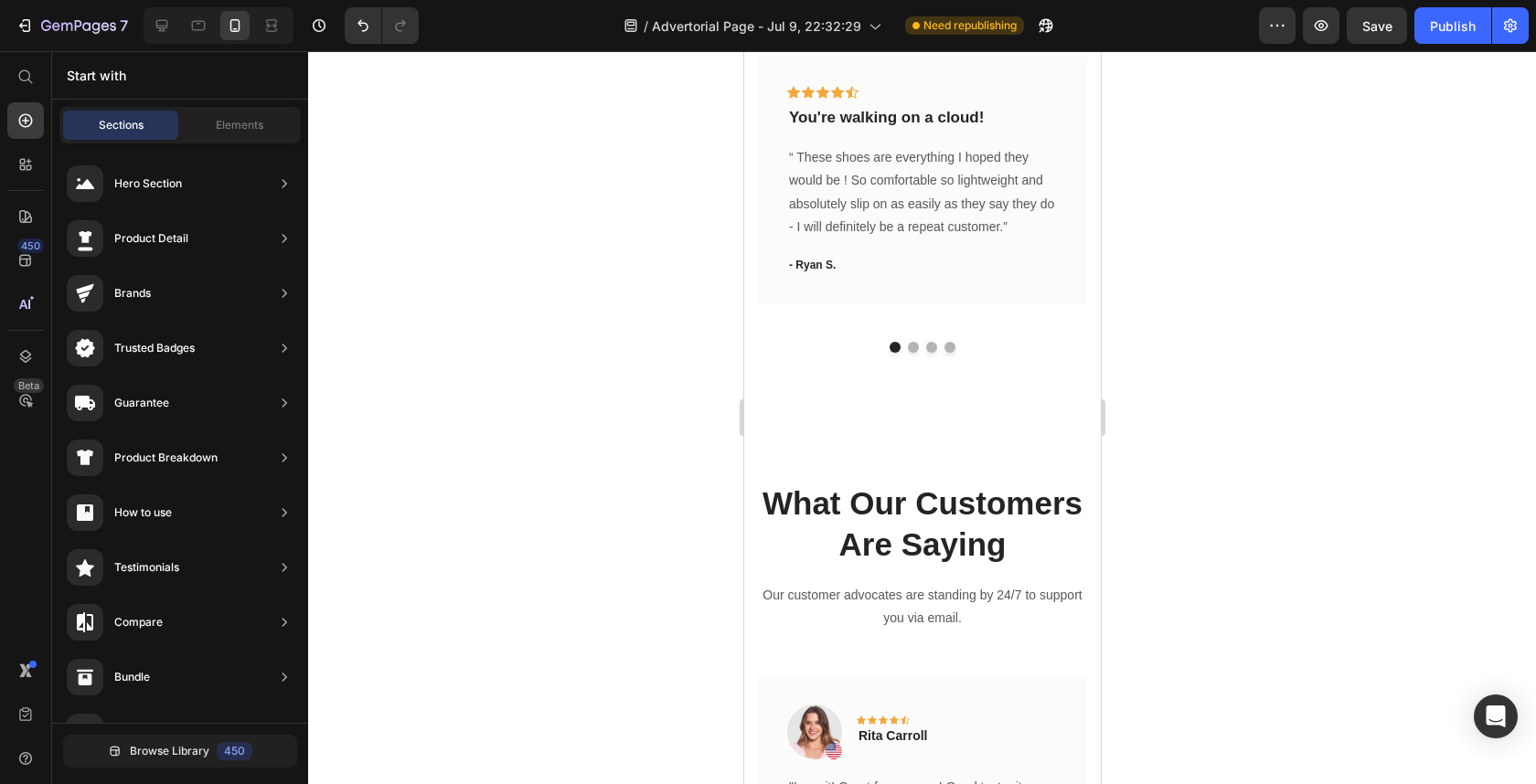 scroll, scrollTop: 842, scrollLeft: 0, axis: vertical 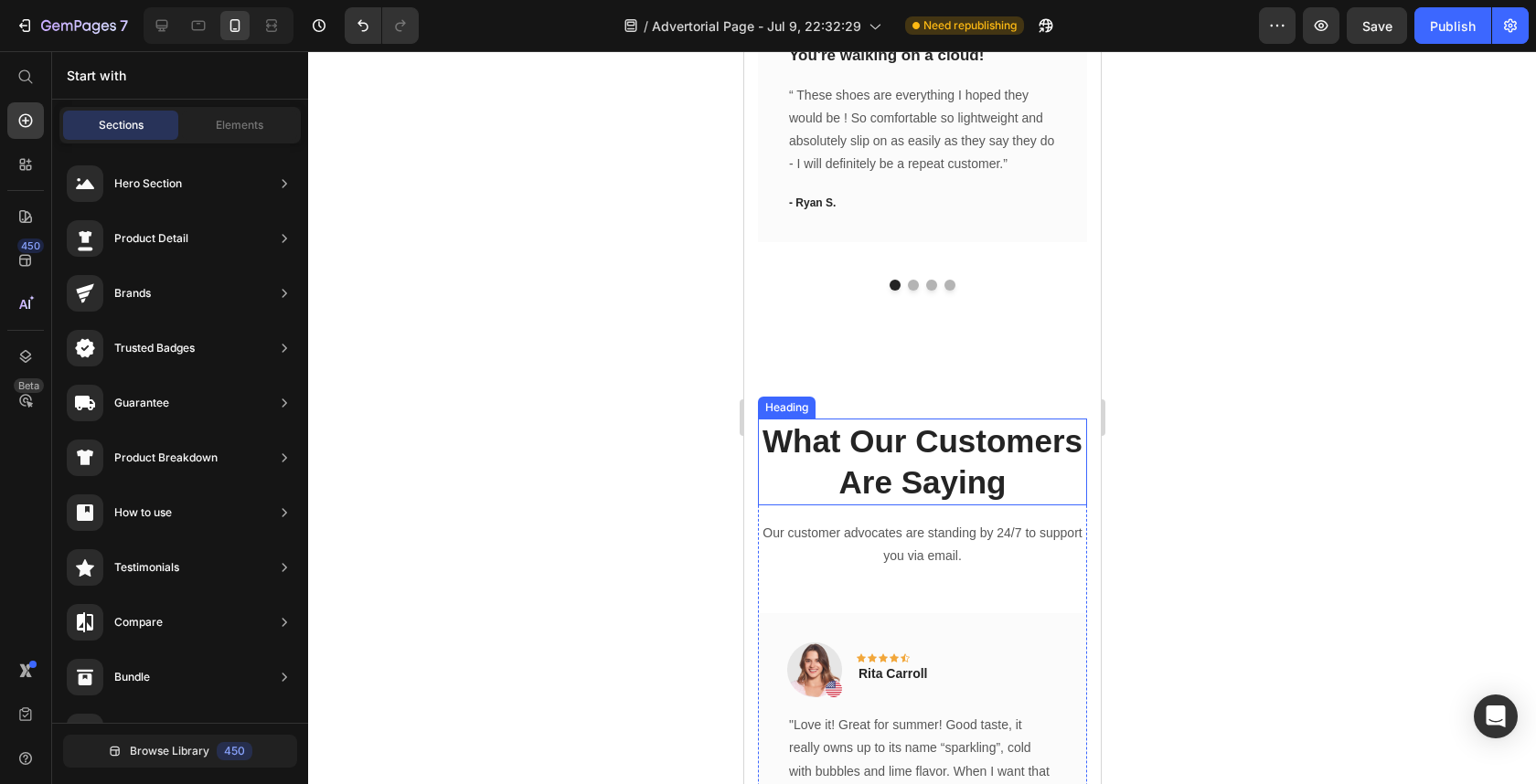 click on "What Our Customers Are Saying" at bounding box center [922, 461] 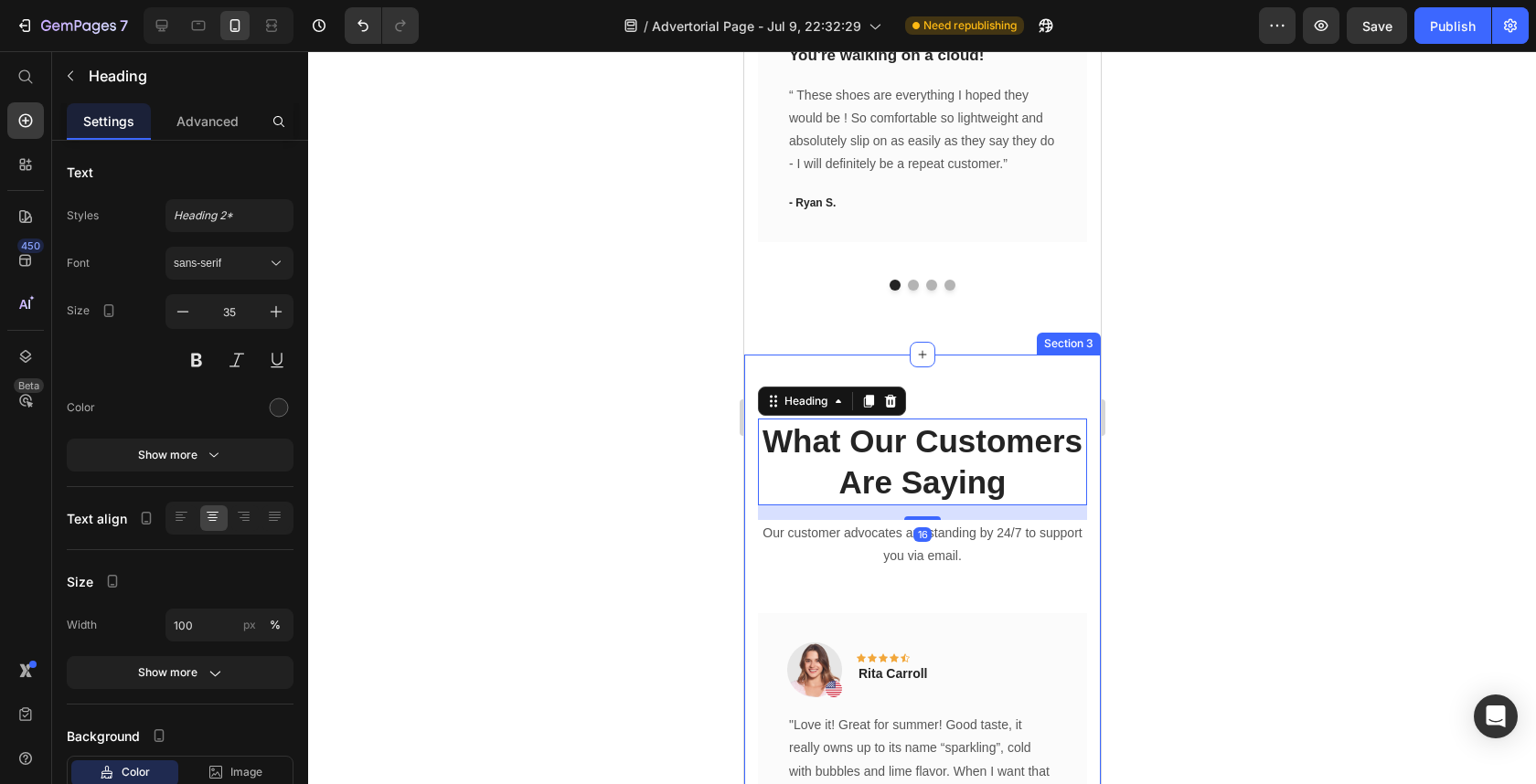 click on "What Our Customers Are Saying Heading   16 Our customer advocates are standing by 24/7 to support you via email. Text block Image
Icon
Icon
Icon
Icon
Icon Row [FIRST] [LAST]. Text block Row "Love it! Great for summer! Good taste, it really owns up to its name “sparkling”, cold with bubbles and lime flavor. When I want that soda feel without drinking a soda, I grab for one of this." Text block Row Image
Icon
Icon
Icon
Icon
Icon Row [FIRST] [LAST]. Text block Row "I have been looking for this flavor online for like ever and I am so happy that I found it finally! I’m so in love with this, it really is a great tasting water, super fast shipping.  Thanks." Text block                Title Line (P) Images & Gallery African Net Sponge (ONLY VALID TODAY) (P) Title $27.00 (P) Price $0.00 (P) Price Row Buy Now (P) Cart Button Product Row Image" at bounding box center [922, 727] 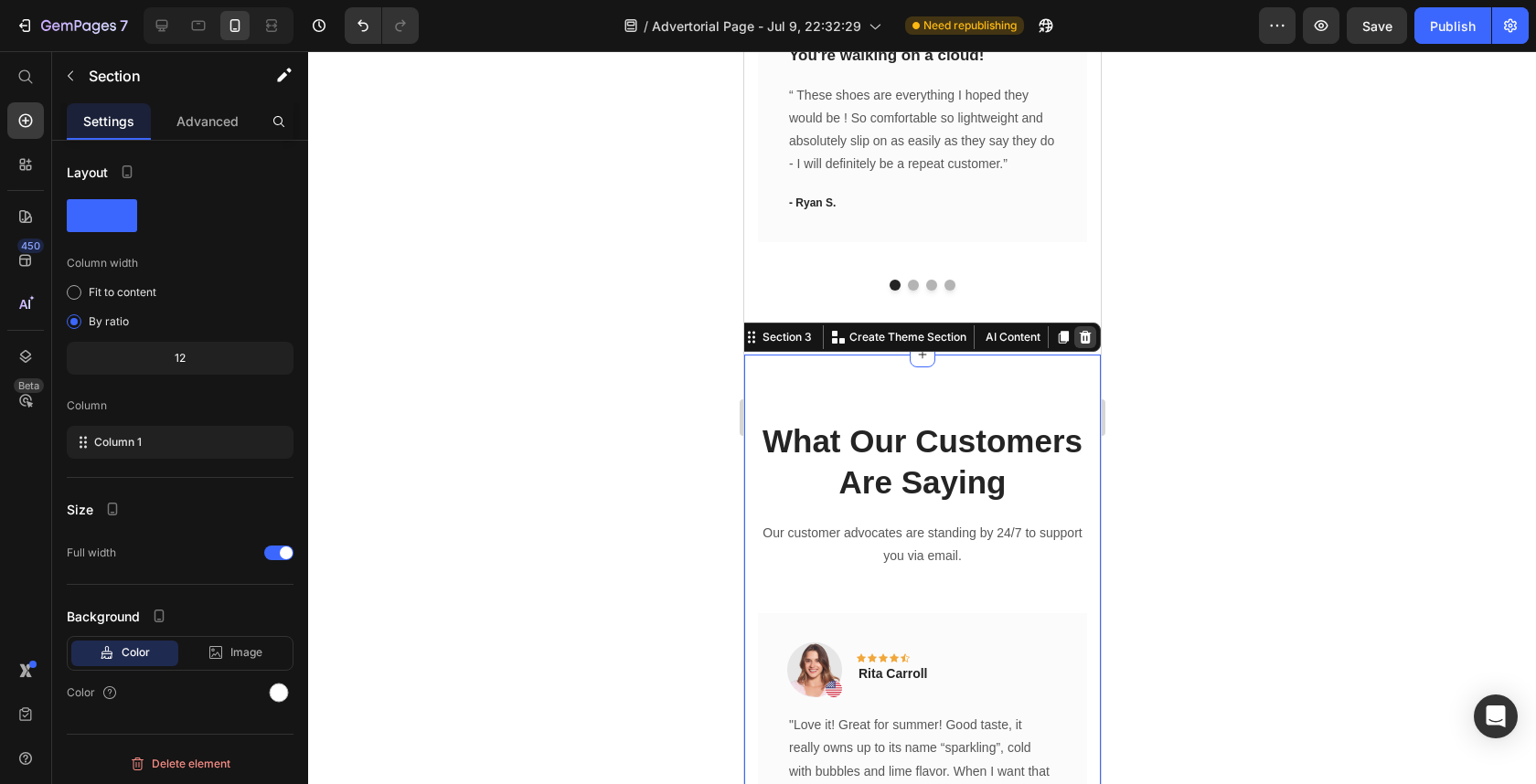 click 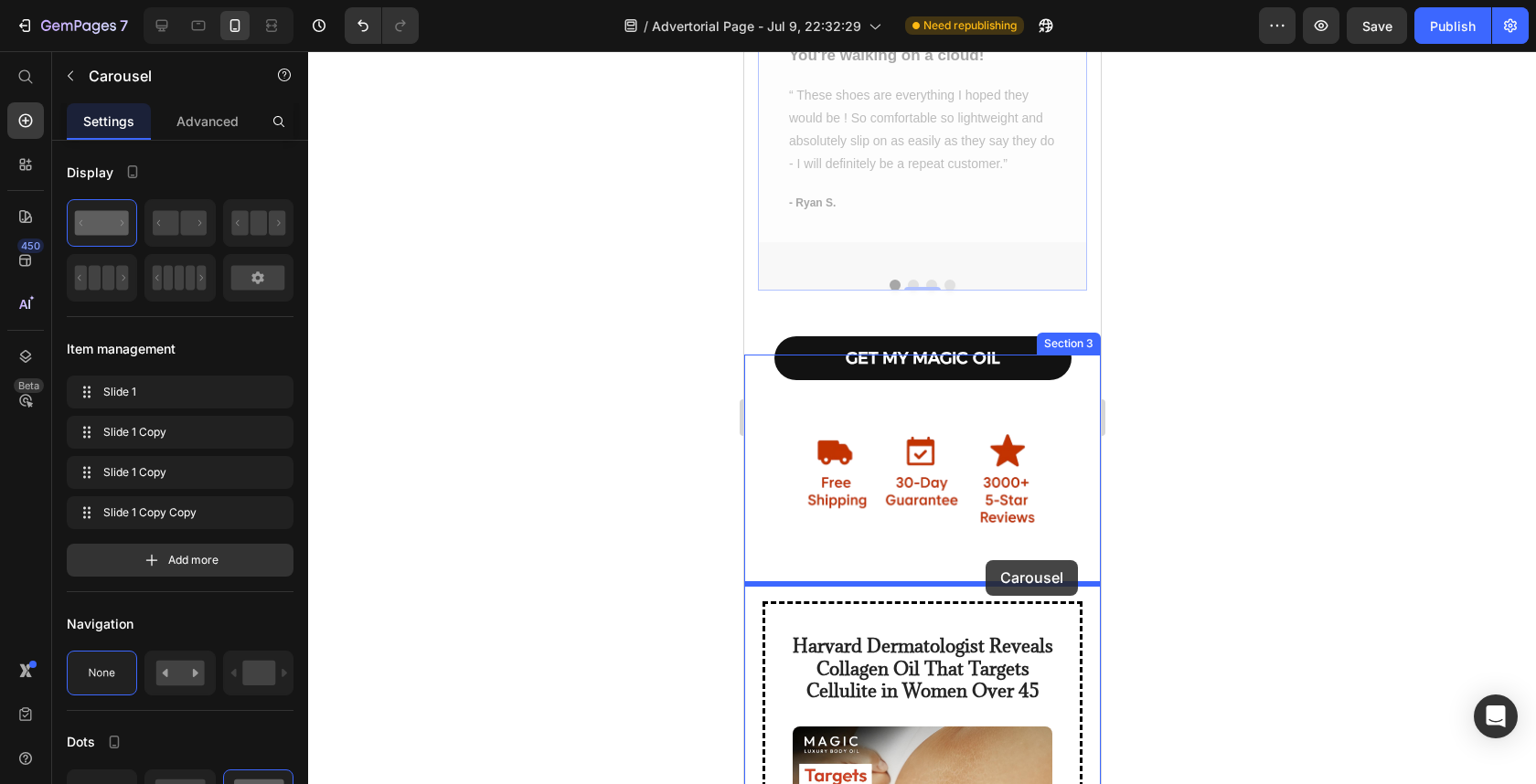 drag, startPoint x: 1008, startPoint y: 278, endPoint x: 986, endPoint y: 560, distance: 282.85685 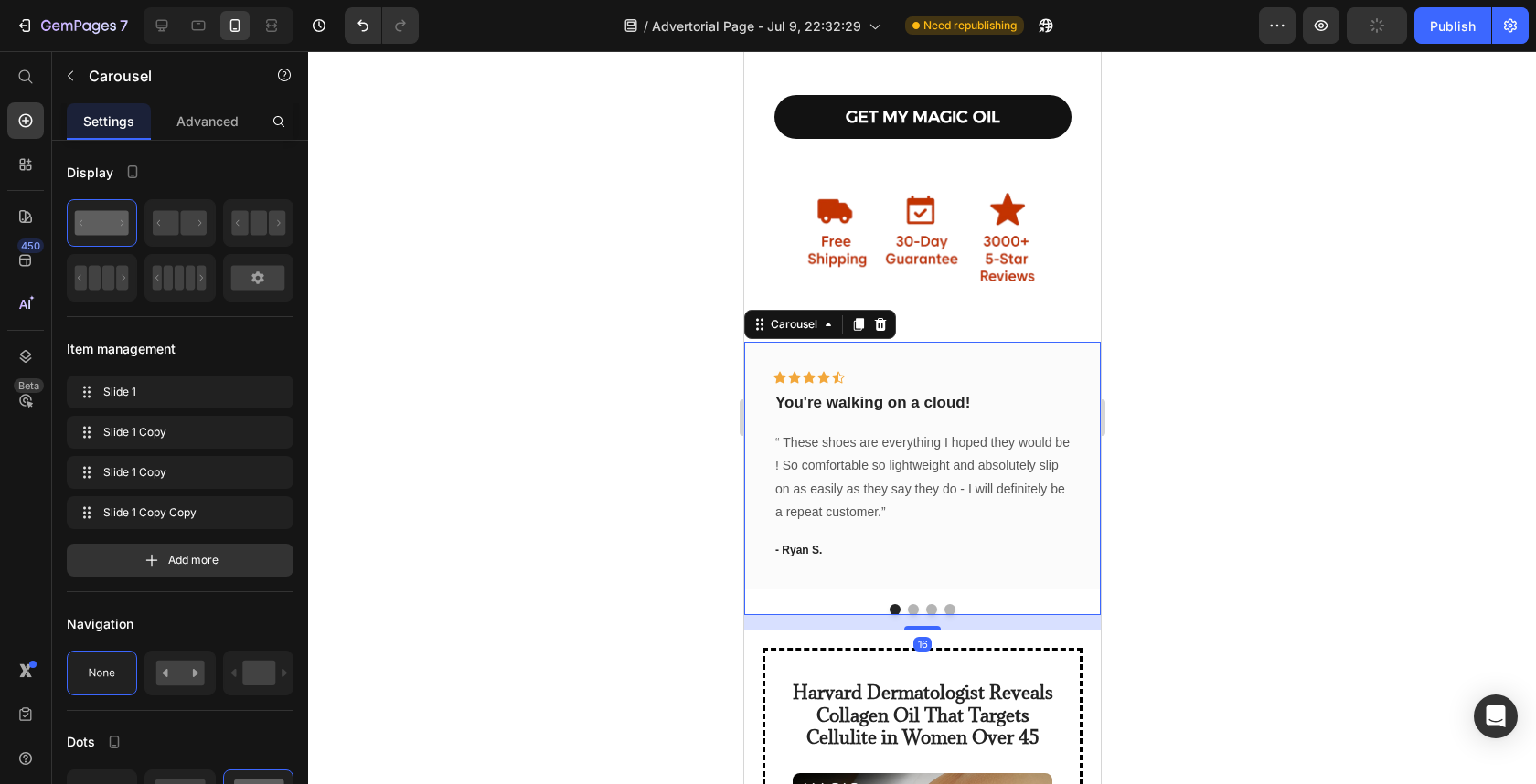 click 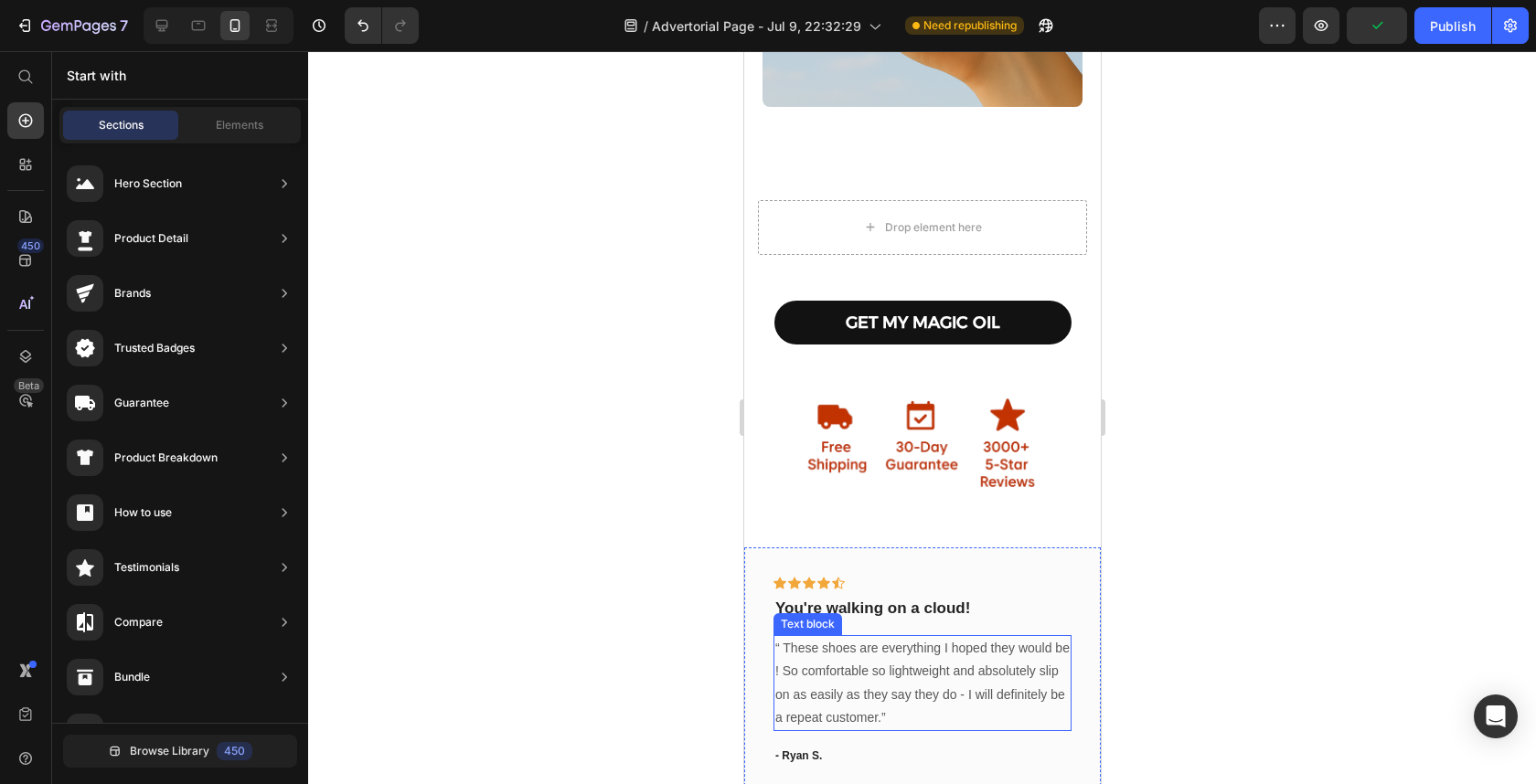 scroll, scrollTop: 914, scrollLeft: 0, axis: vertical 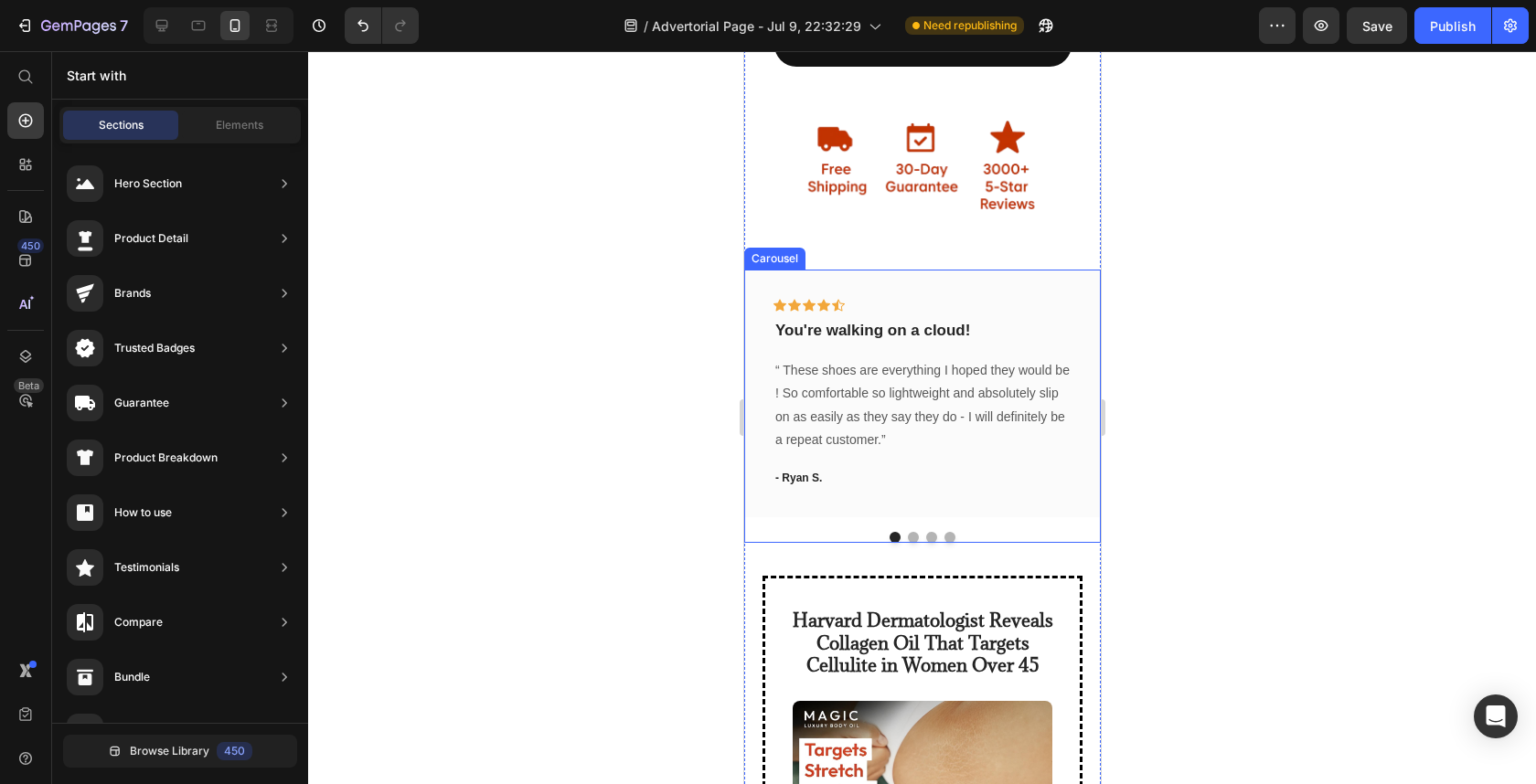 click at bounding box center [912, 537] 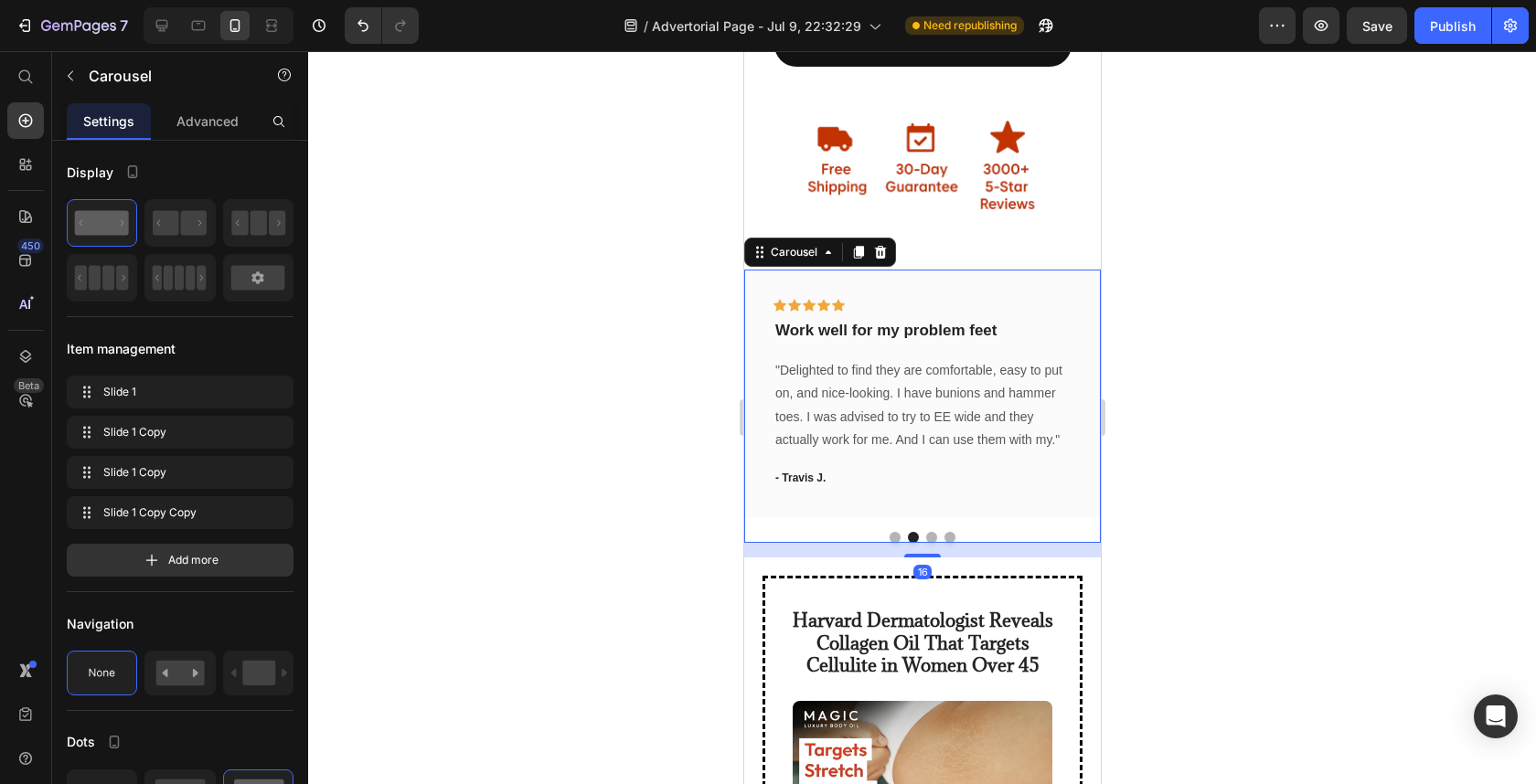 click at bounding box center (931, 537) 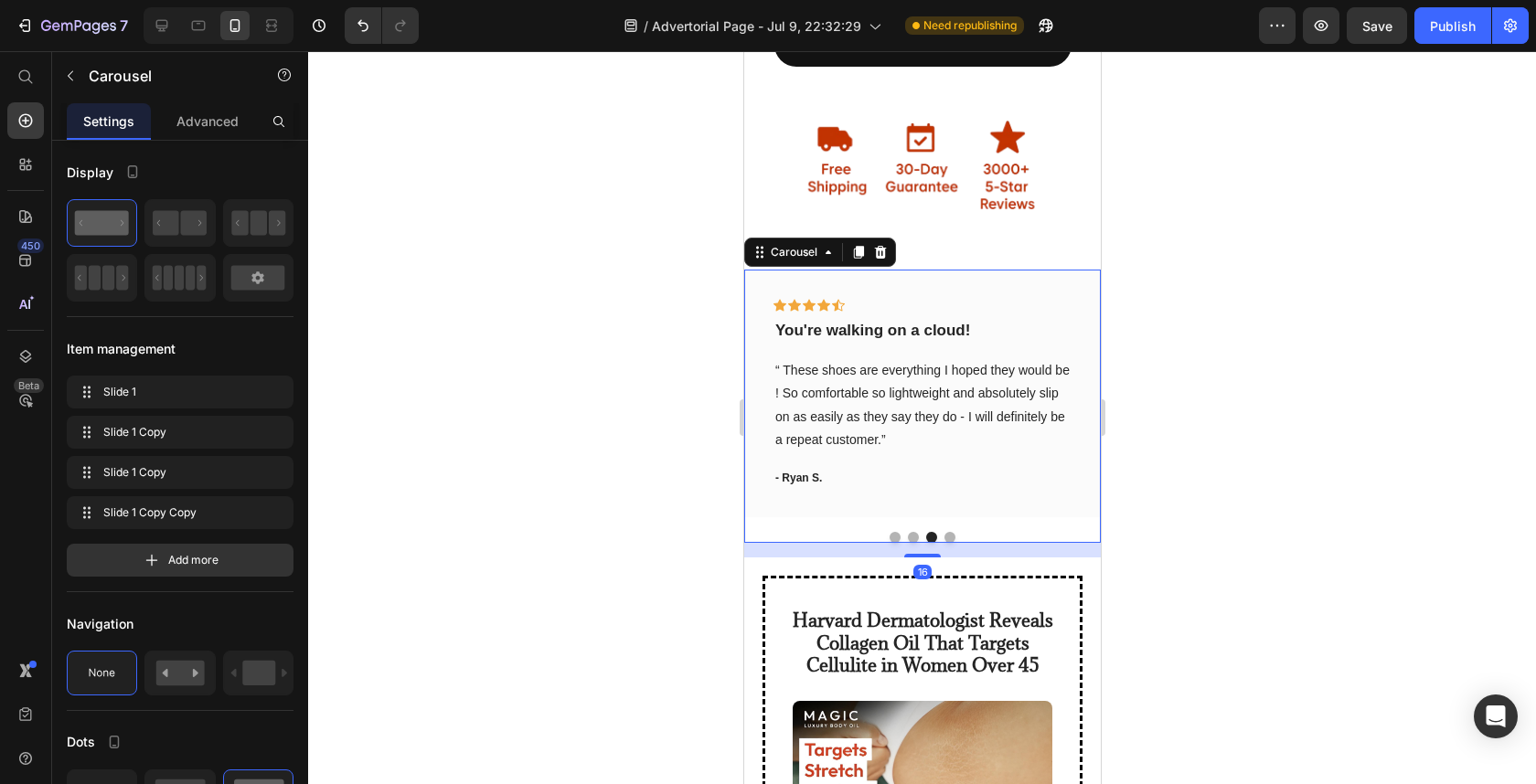 click at bounding box center (949, 537) 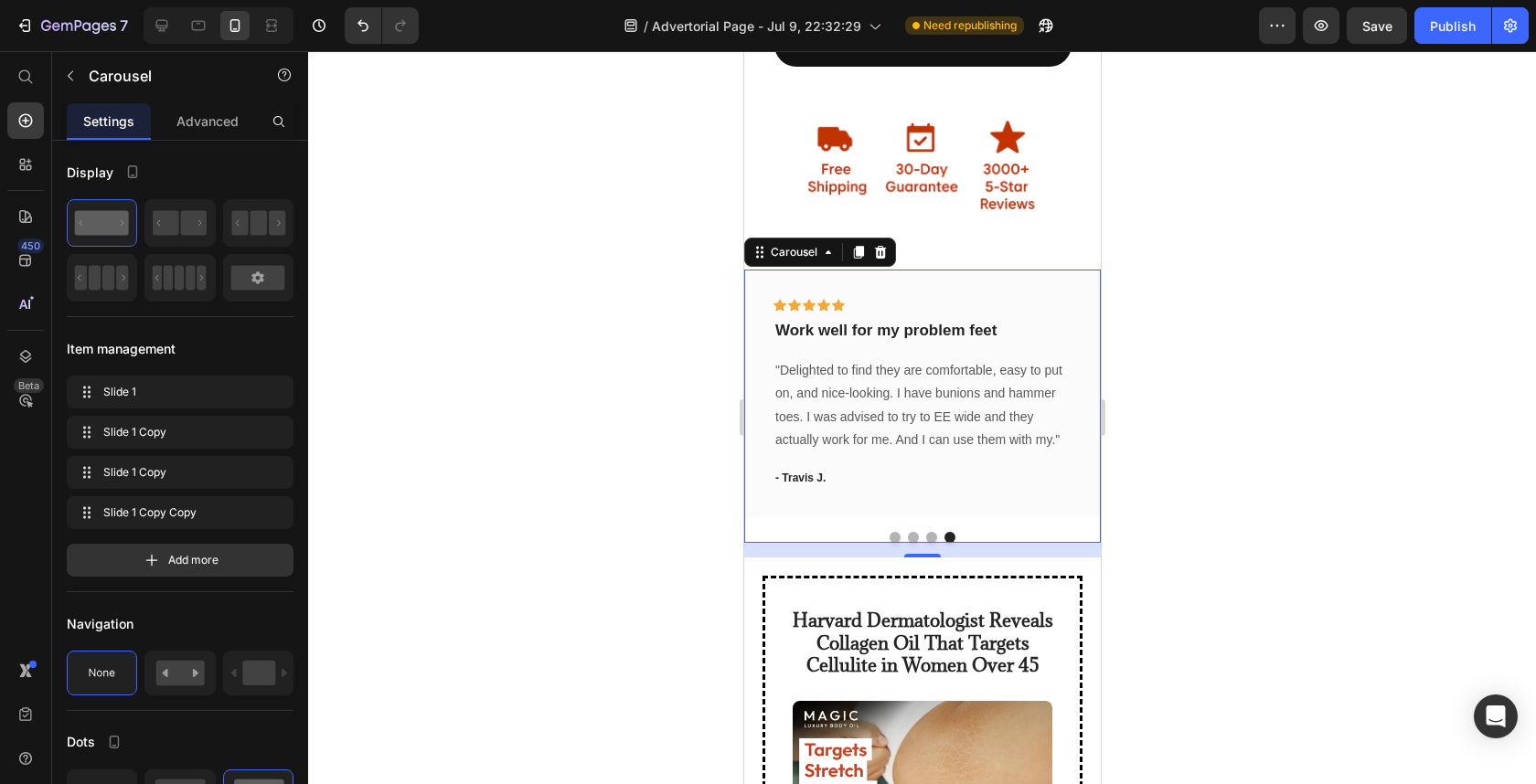 click at bounding box center (894, 537) 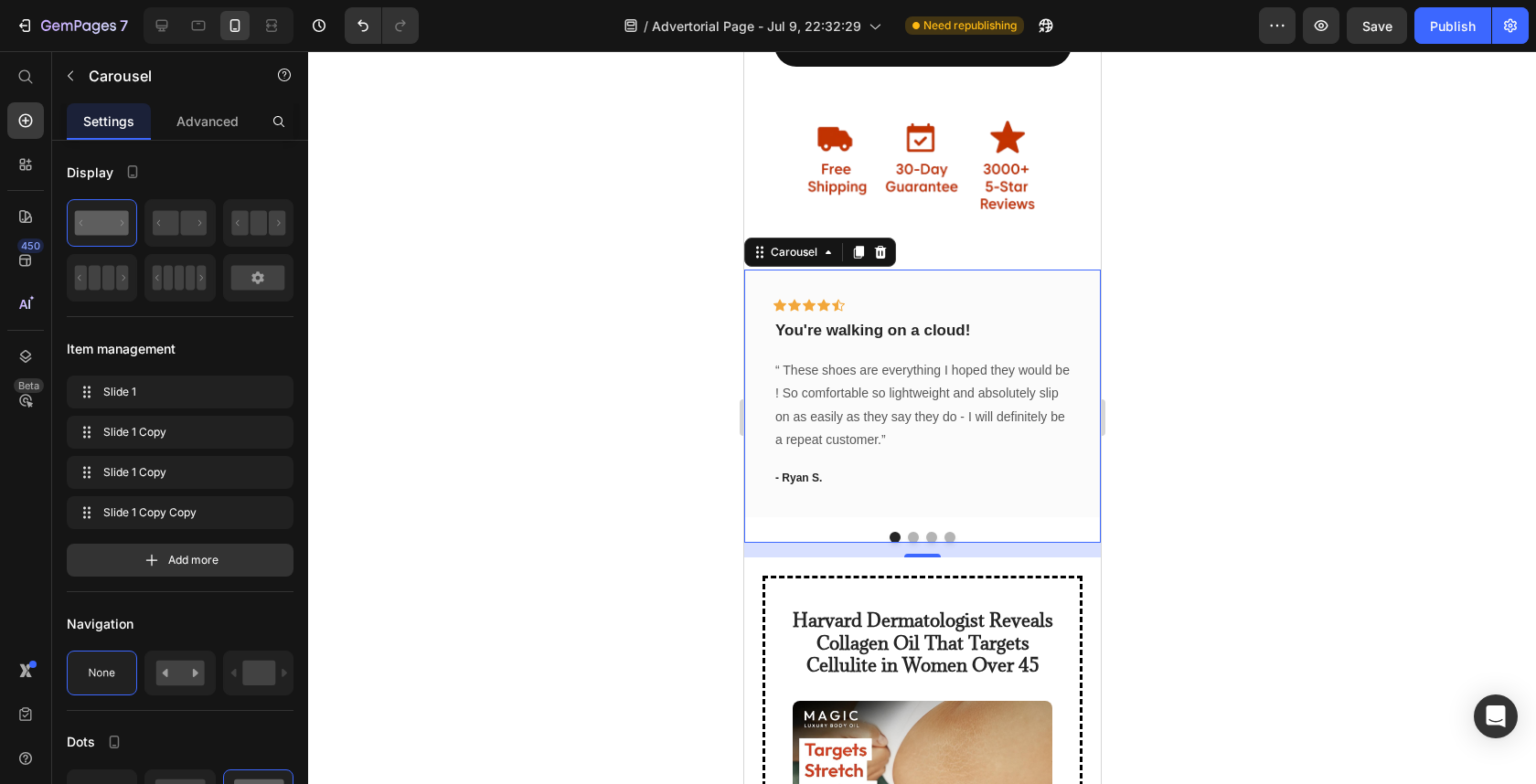 click 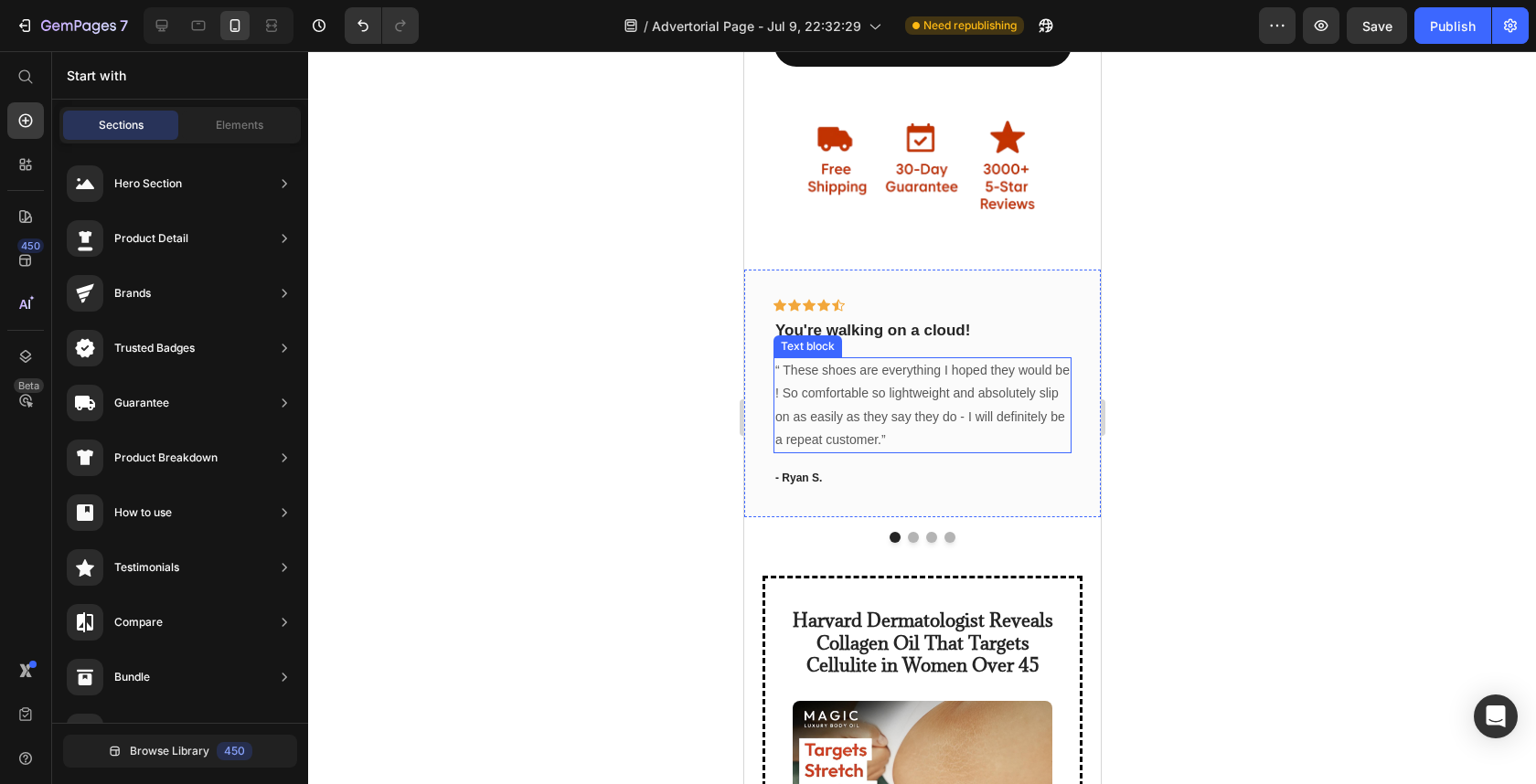 click on "“ These shoes are everything I hoped they would be ! So comfortable so lightweight and absolutely slip on as easily as they say they do - I will definitely be a repeat customer.”" at bounding box center (922, 405) 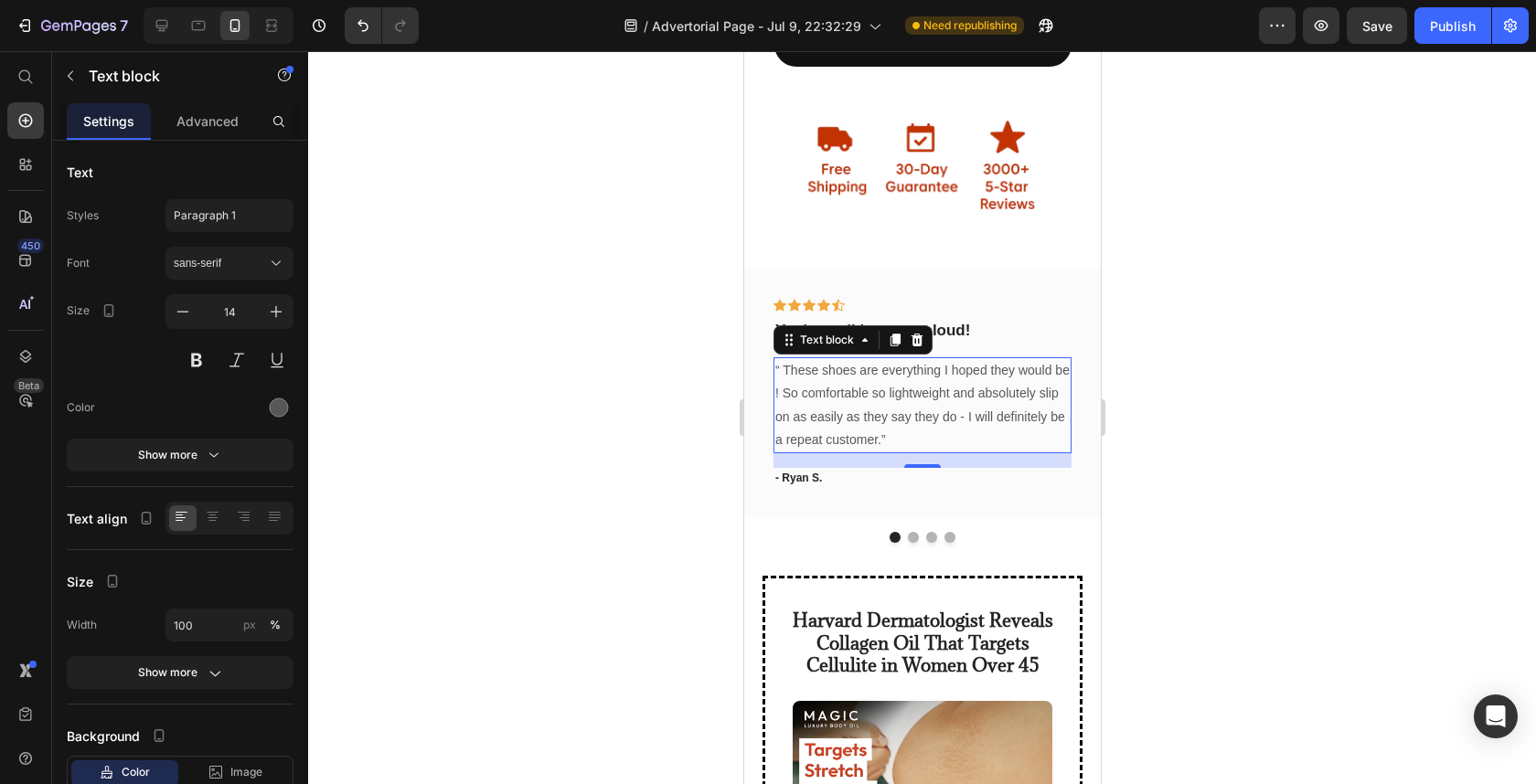 click on "“ These shoes are everything I hoped they would be ! So comfortable so lightweight and absolutely slip on as easily as they say they do - I will definitely be a repeat customer.”" at bounding box center [922, 405] 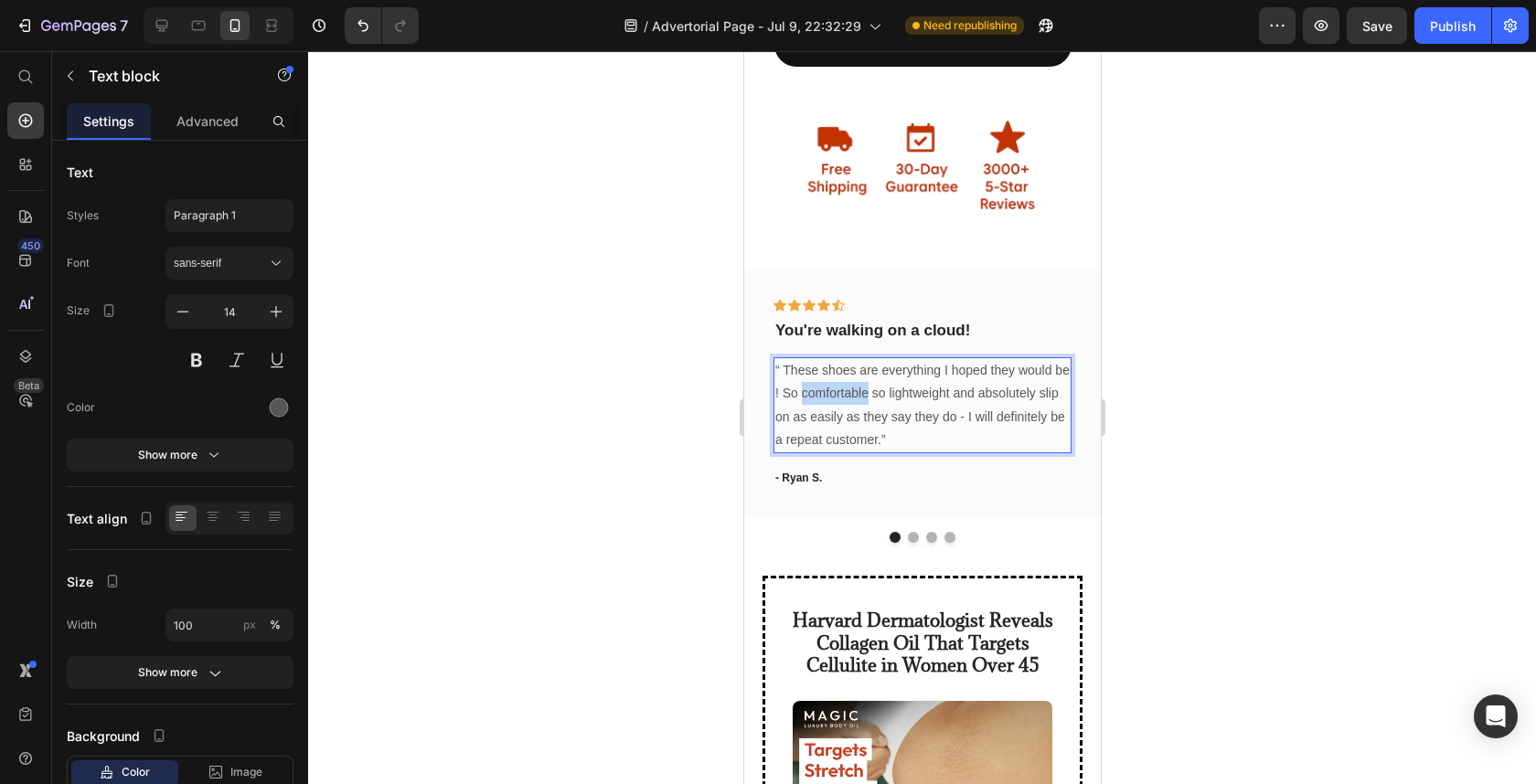 click on "“ These shoes are everything I hoped they would be ! So comfortable so lightweight and absolutely slip on as easily as they say they do - I will definitely be a repeat customer.”" at bounding box center [922, 405] 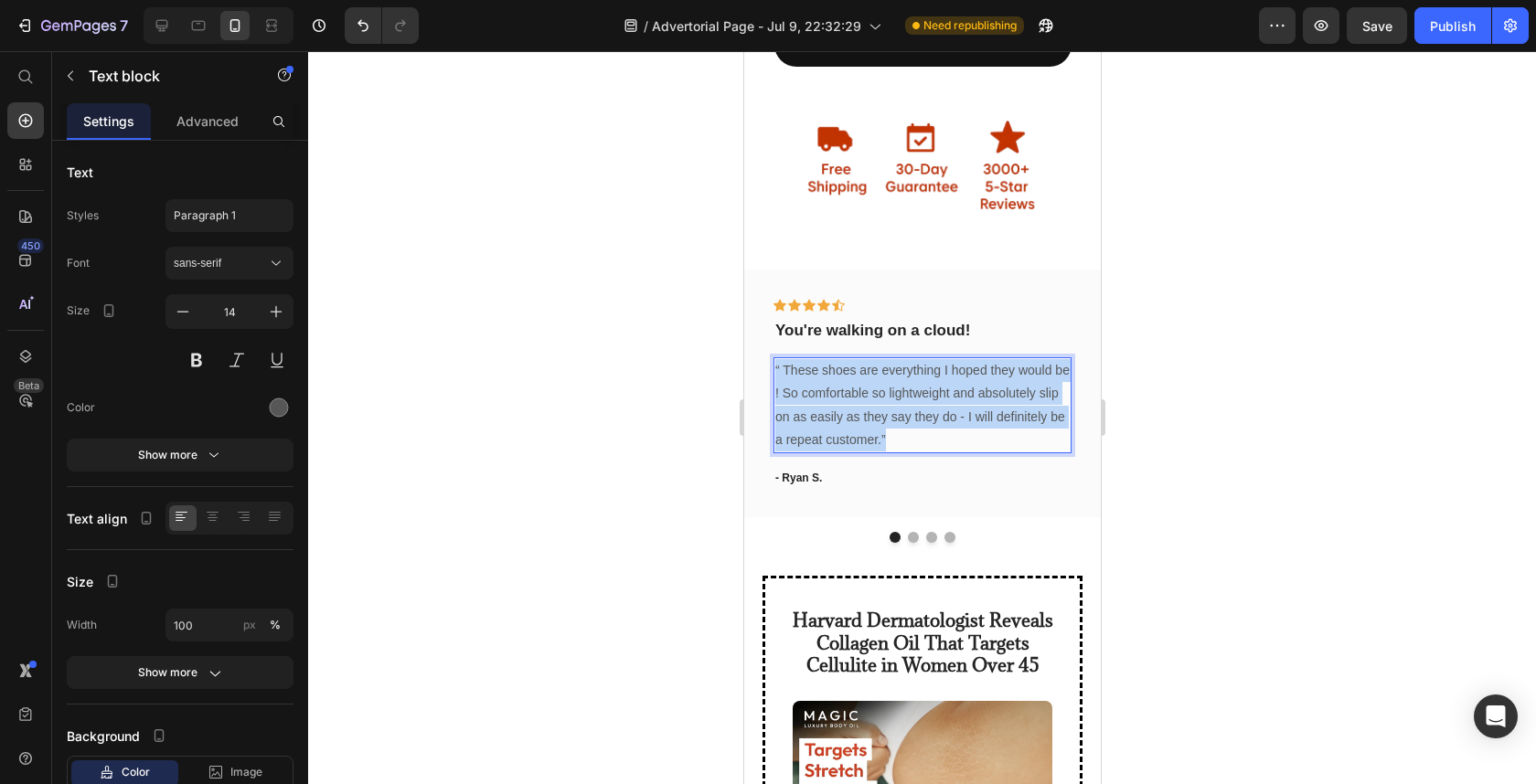 click on "“ These shoes are everything I hoped they would be ! So comfortable so lightweight and absolutely slip on as easily as they say they do - I will definitely be a repeat customer.”" at bounding box center [922, 405] 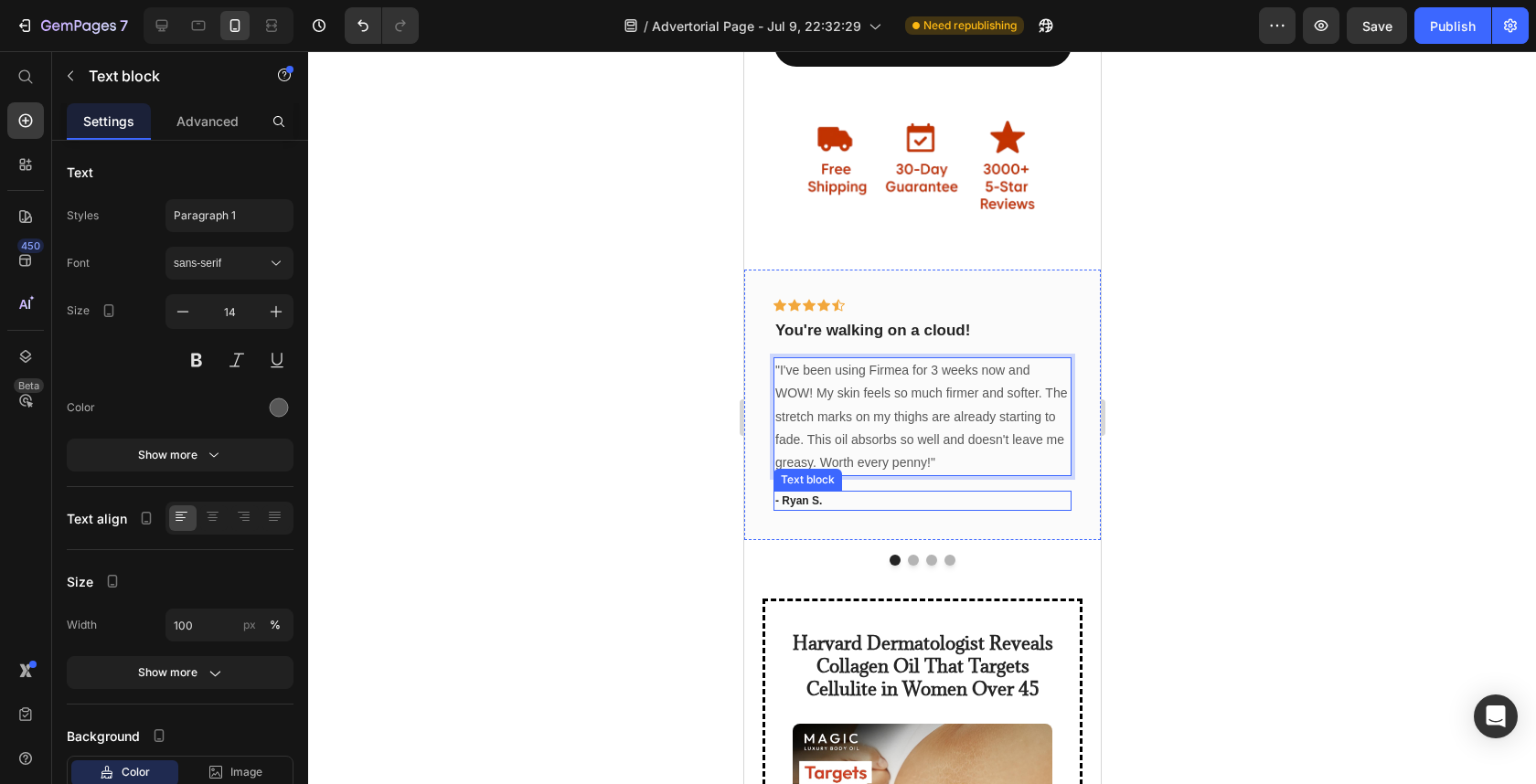 click on "- Ryan S." at bounding box center [922, 501] 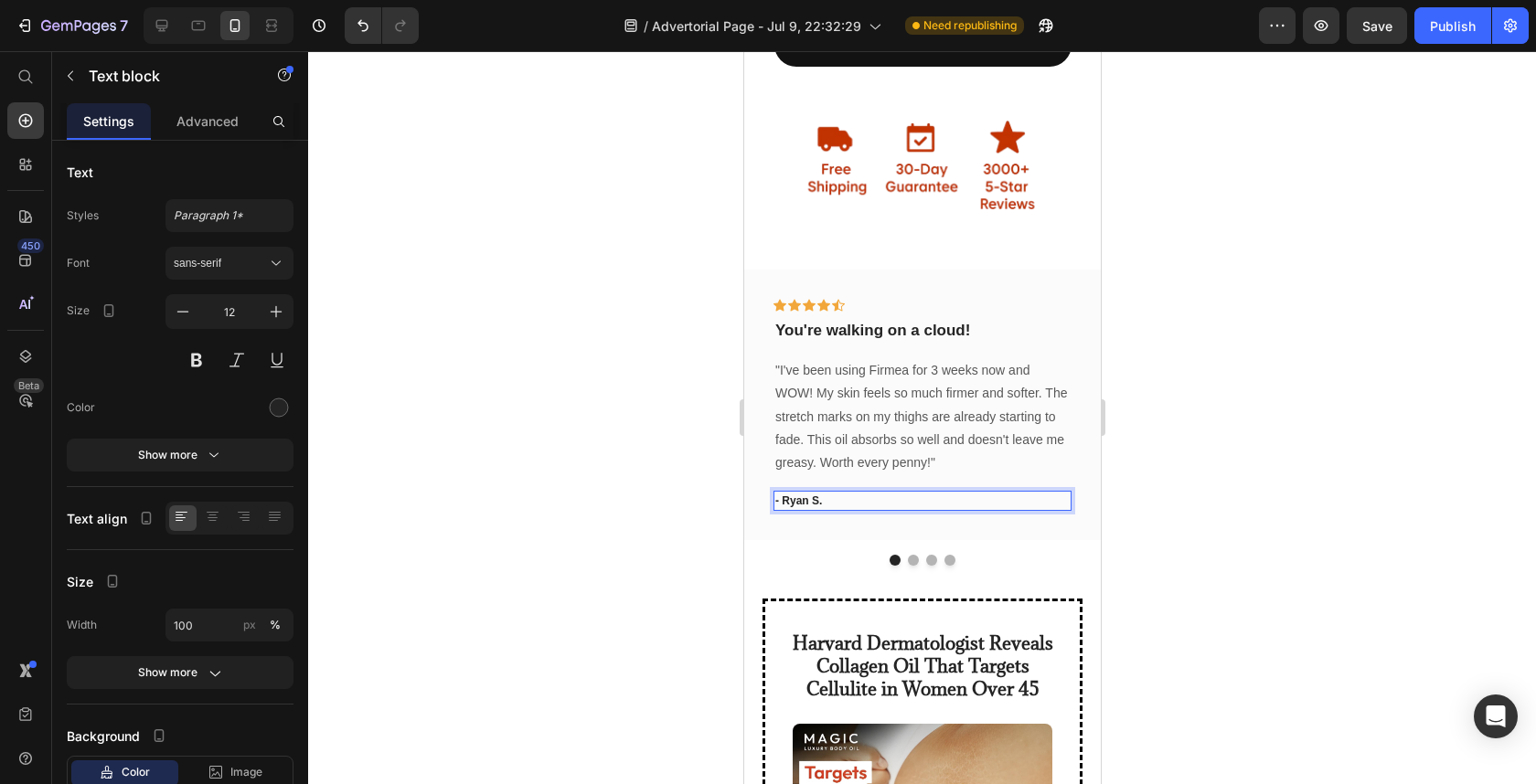 click on "- Ryan S." at bounding box center [922, 501] 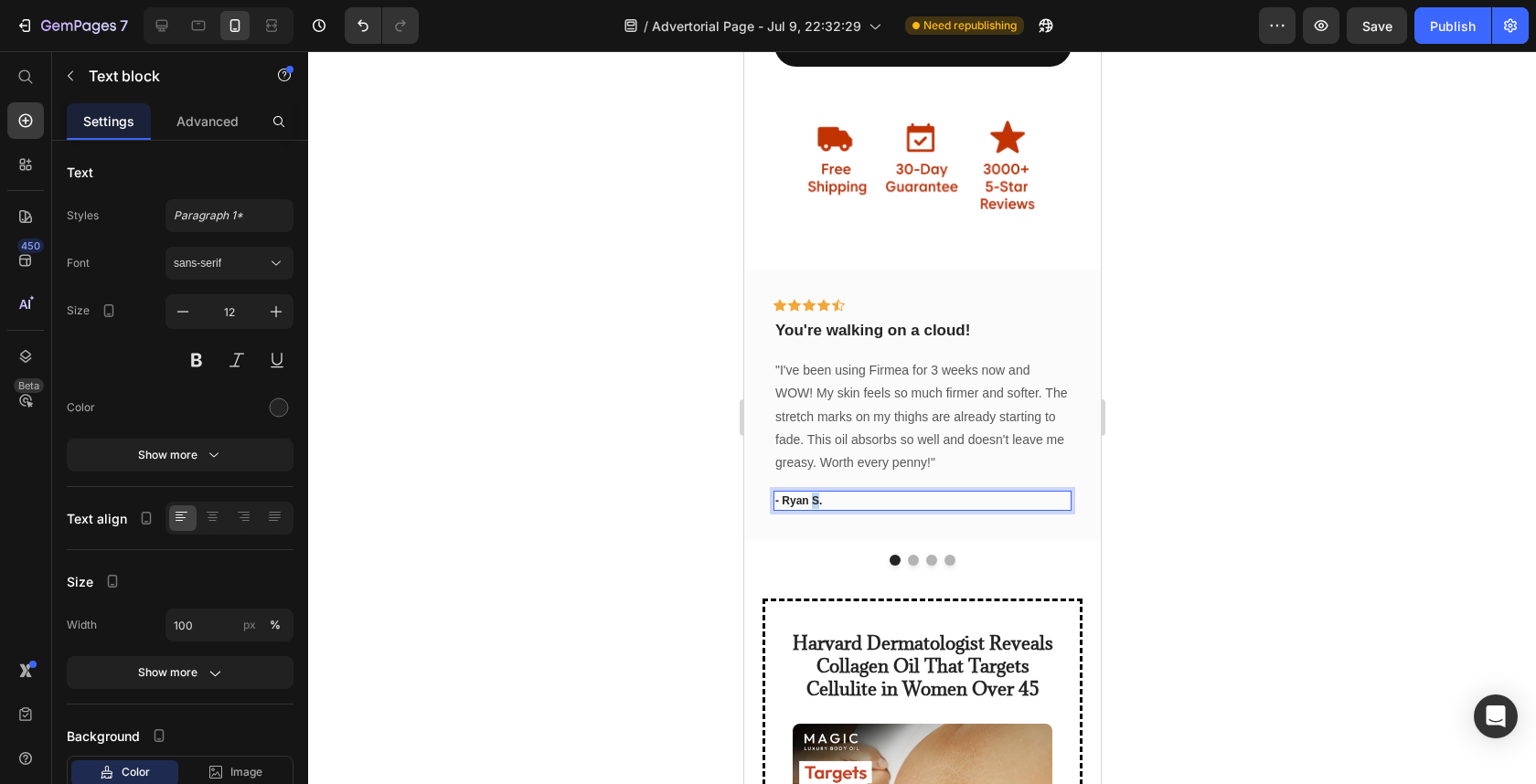 click on "- Ryan S." at bounding box center [922, 501] 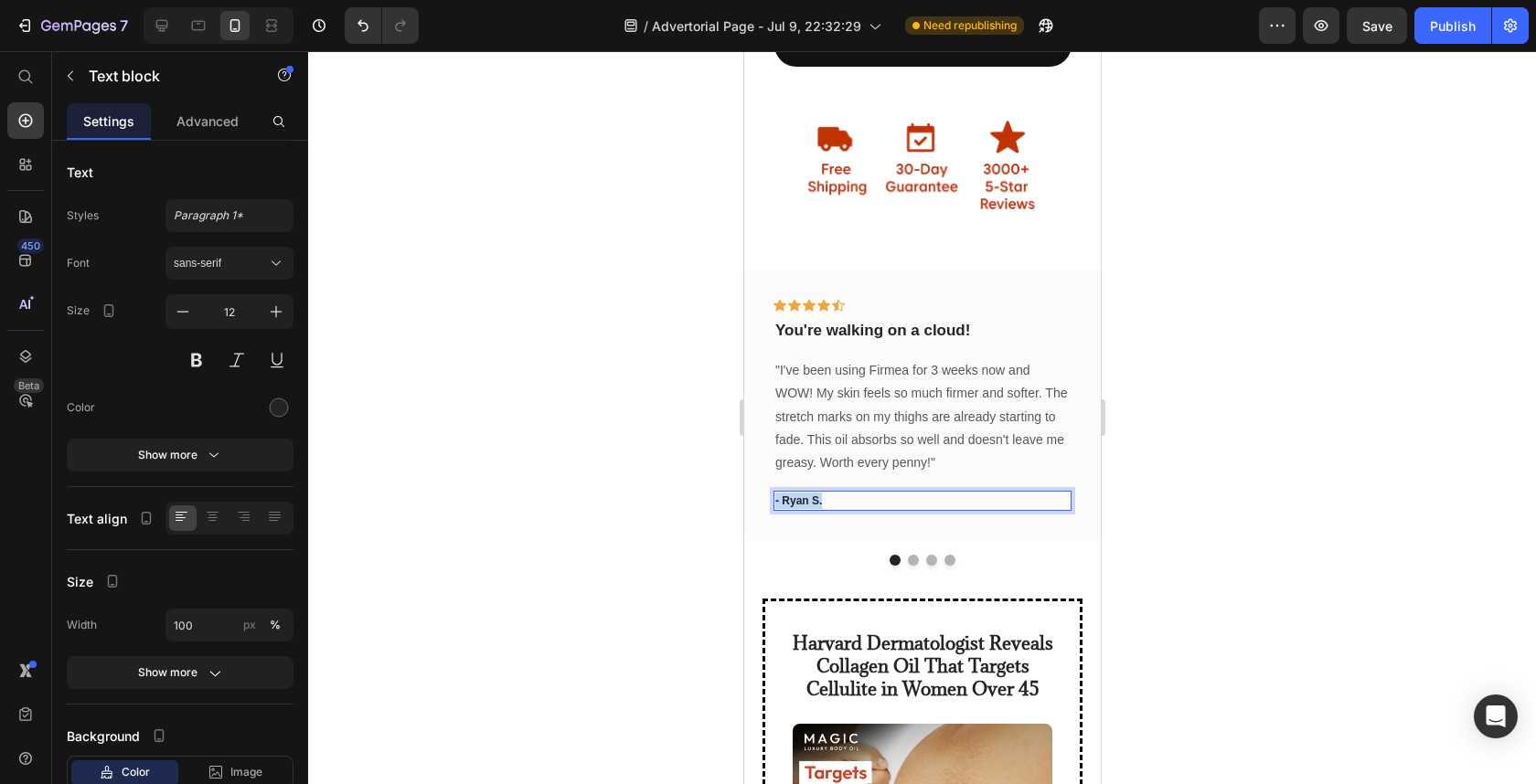 click on "- Ryan S." at bounding box center [922, 501] 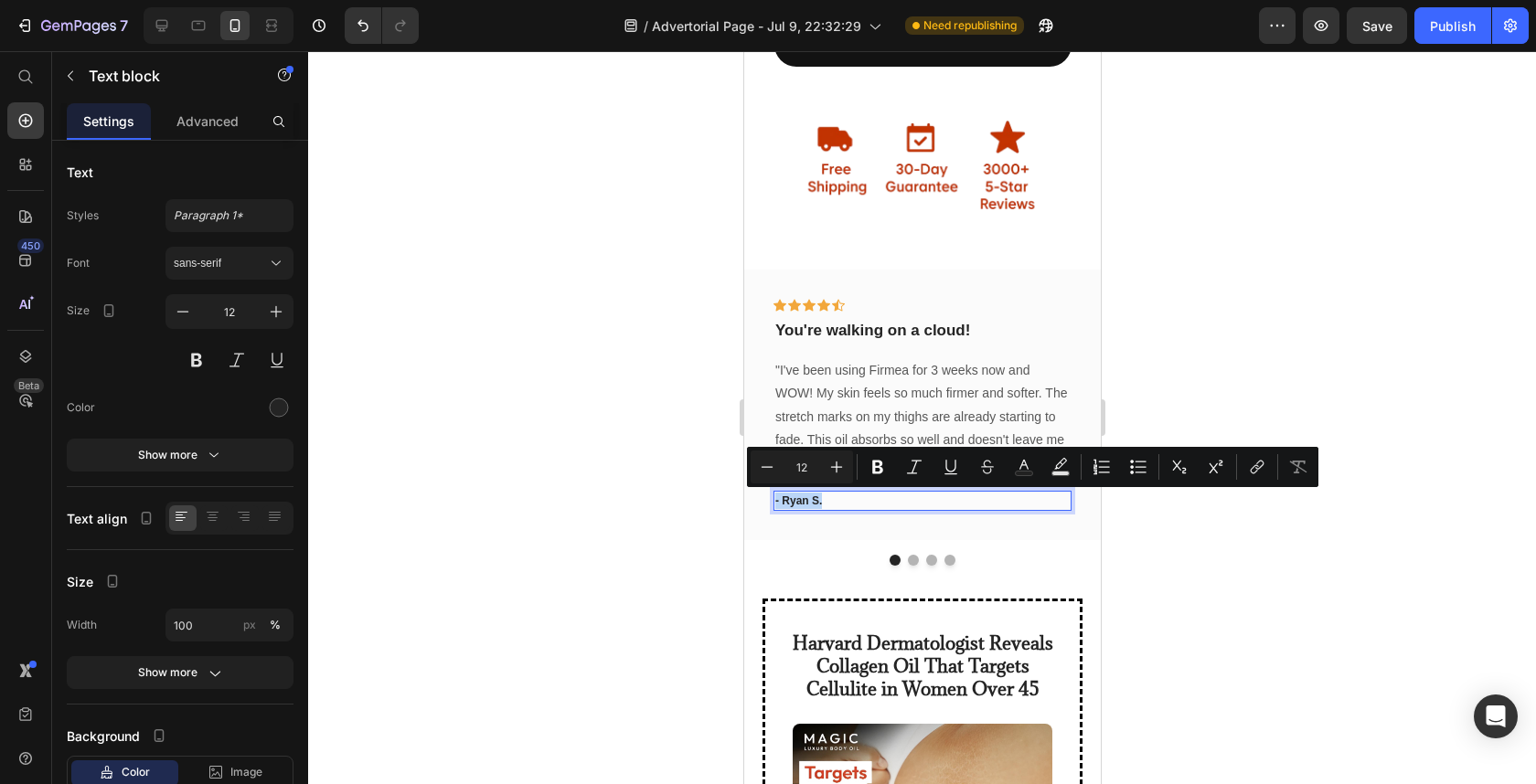 click on "- Ryan S." at bounding box center (922, 501) 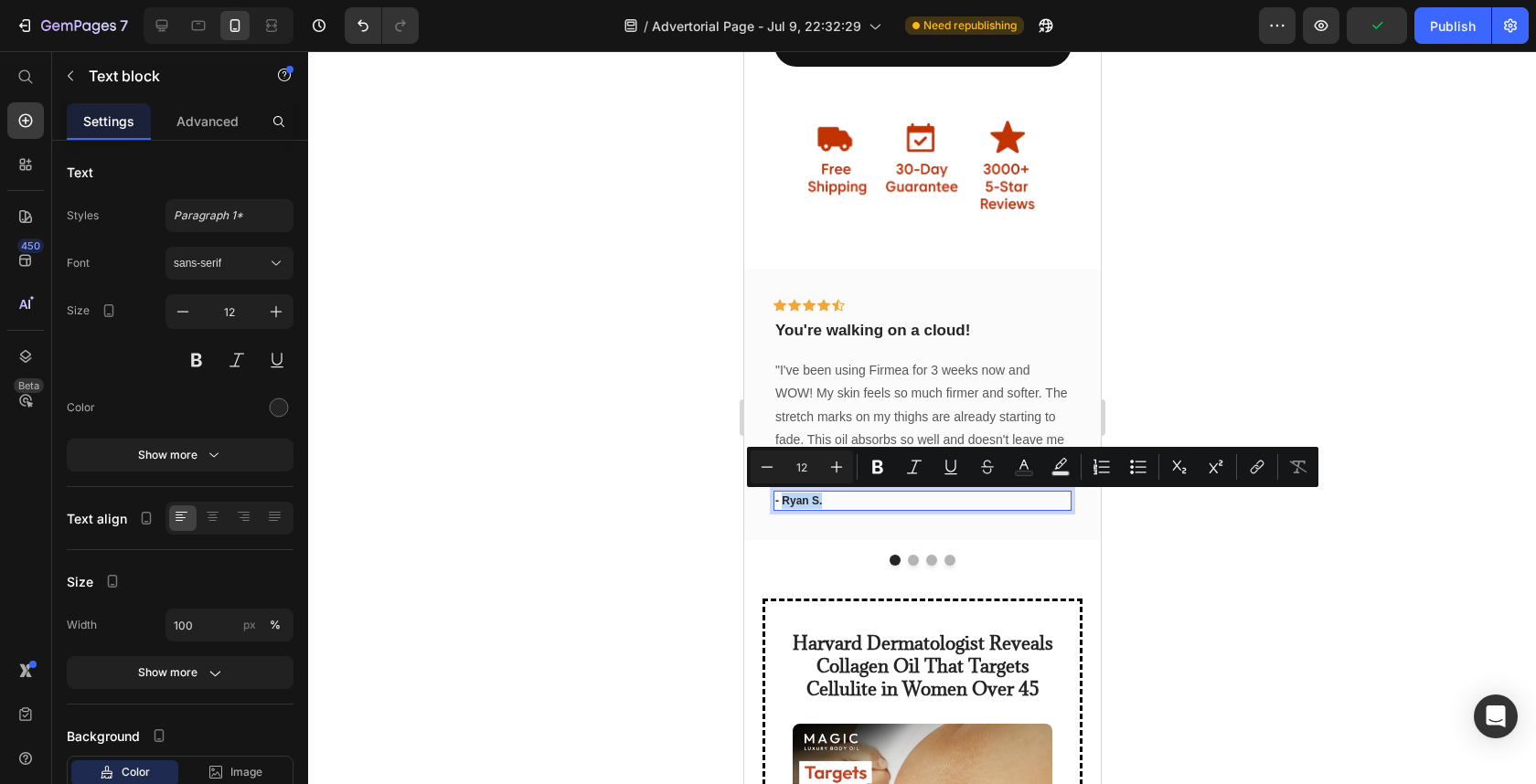 drag, startPoint x: 837, startPoint y: 506, endPoint x: 783, endPoint y: 505, distance: 54.00926 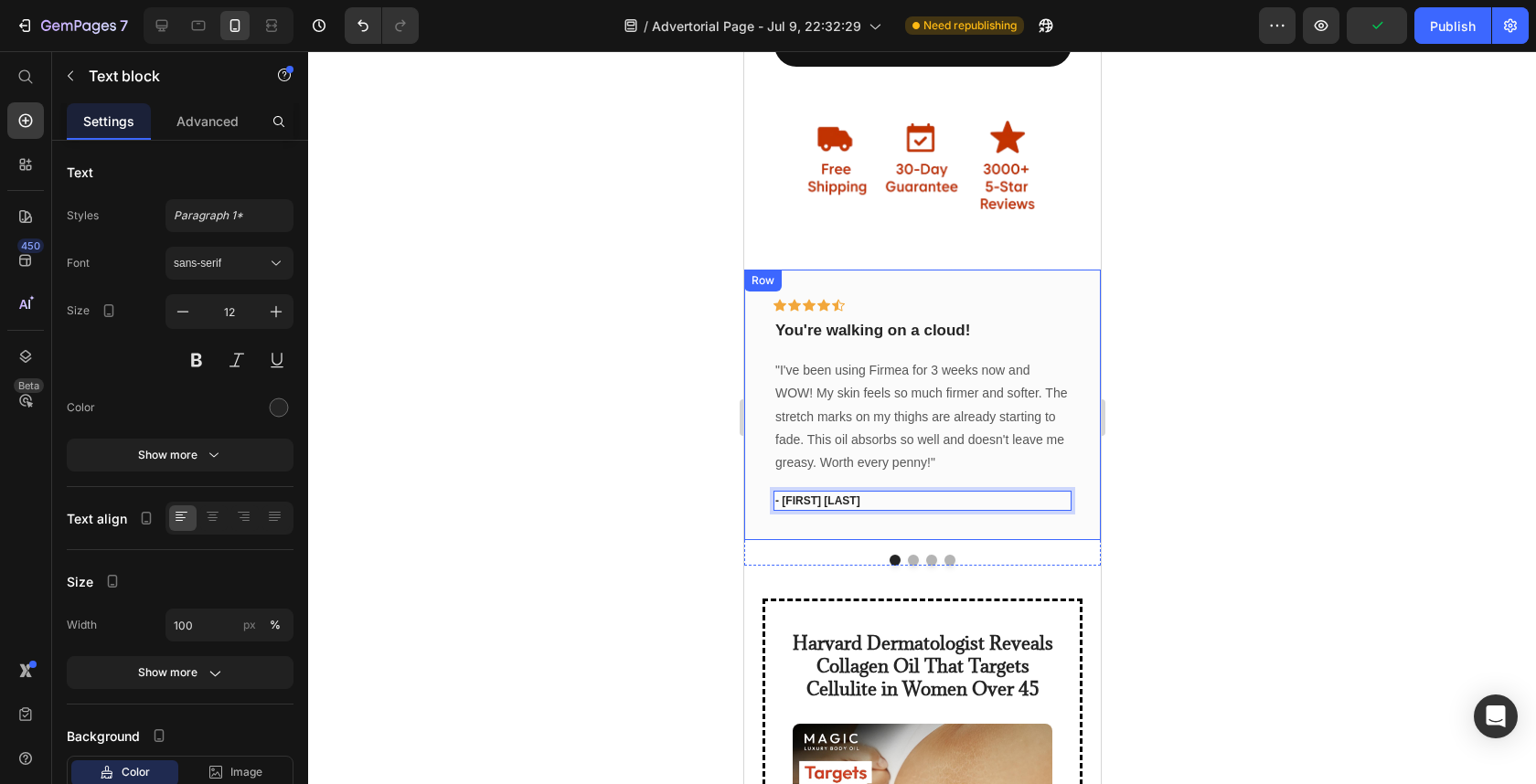 click 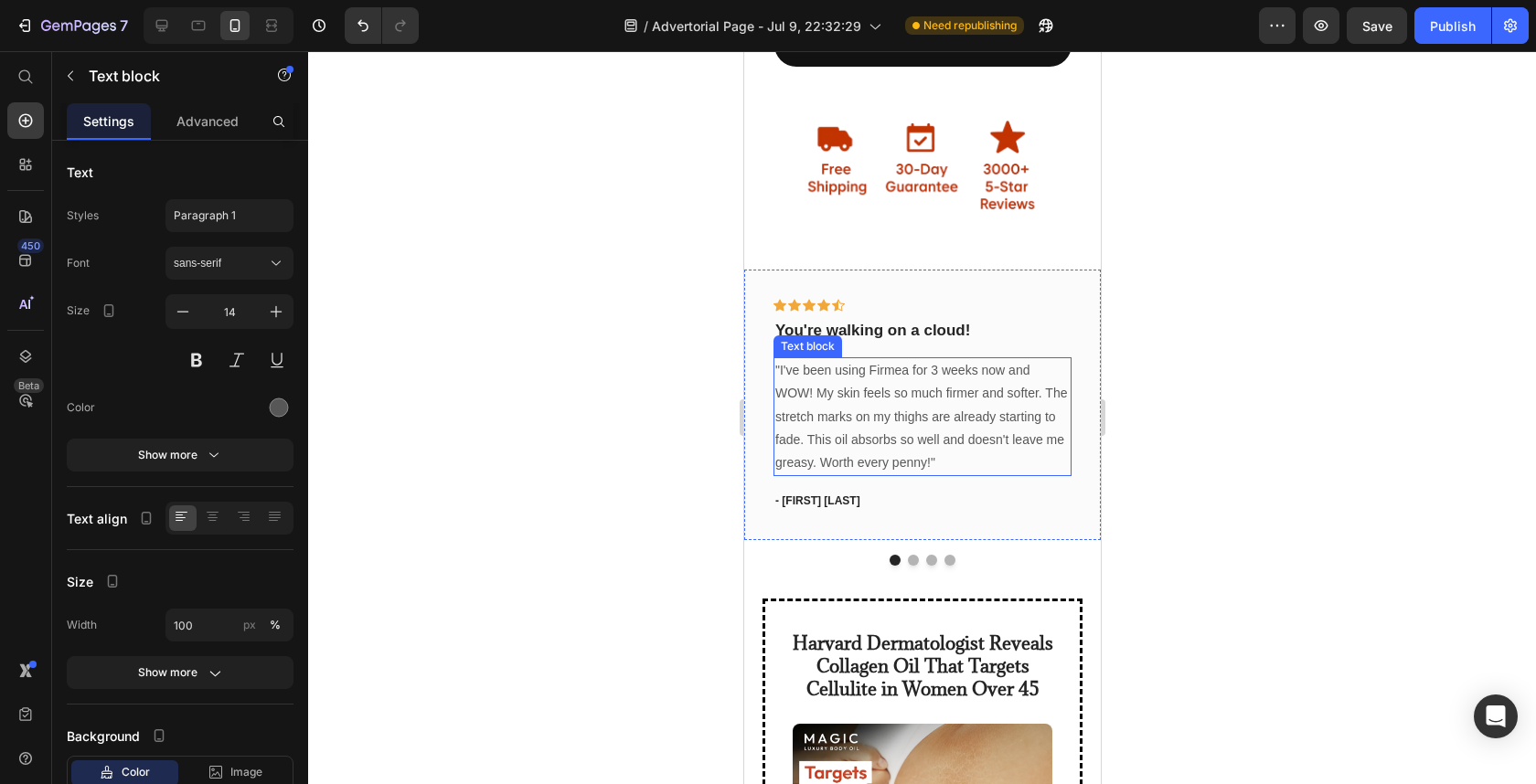 click on ""I've been using Firmea for 3 weeks now and WOW! My skin feels so much firmer and softer. The stretch marks on my thighs are already starting to fade. This oil absorbs so well and doesn't leave me greasy. Worth every penny!"" at bounding box center (922, 417) 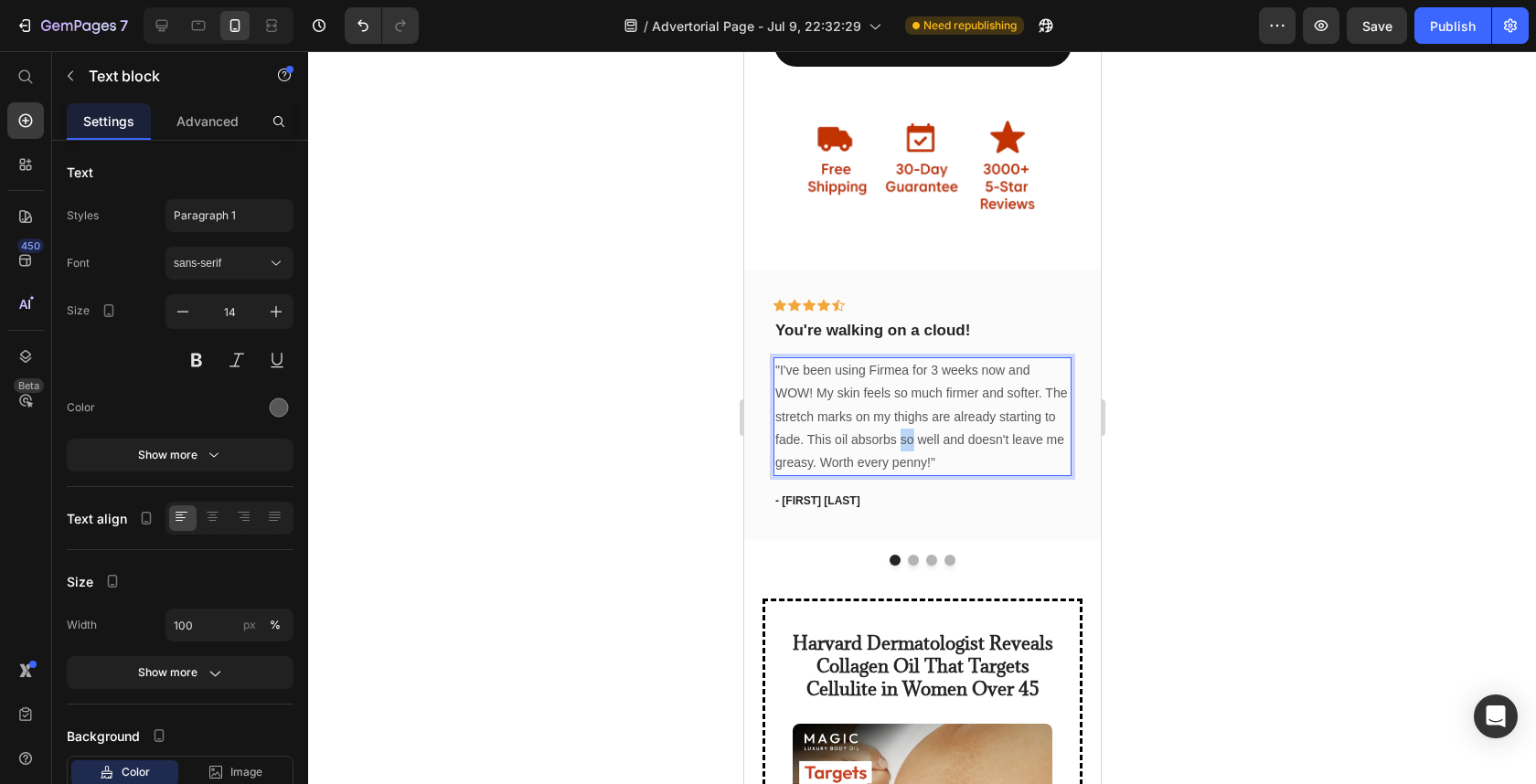click on ""I've been using Firmea for 3 weeks now and WOW! My skin feels so much firmer and softer. The stretch marks on my thighs are already starting to fade. This oil absorbs so well and doesn't leave me greasy. Worth every penny!"" at bounding box center [922, 417] 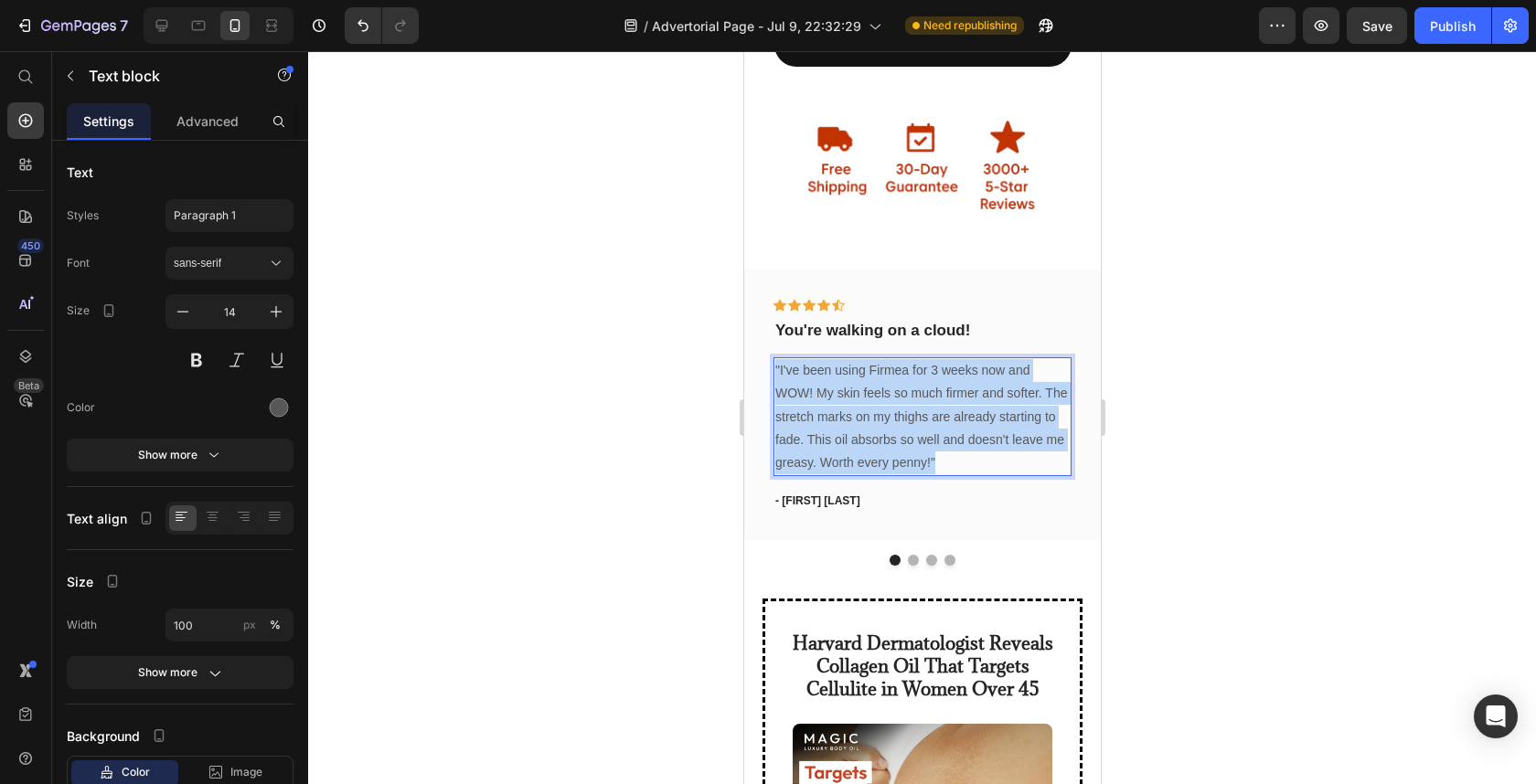click on ""I've been using Firmea for 3 weeks now and WOW! My skin feels so much firmer and softer. The stretch marks on my thighs are already starting to fade. This oil absorbs so well and doesn't leave me greasy. Worth every penny!"" at bounding box center (922, 417) 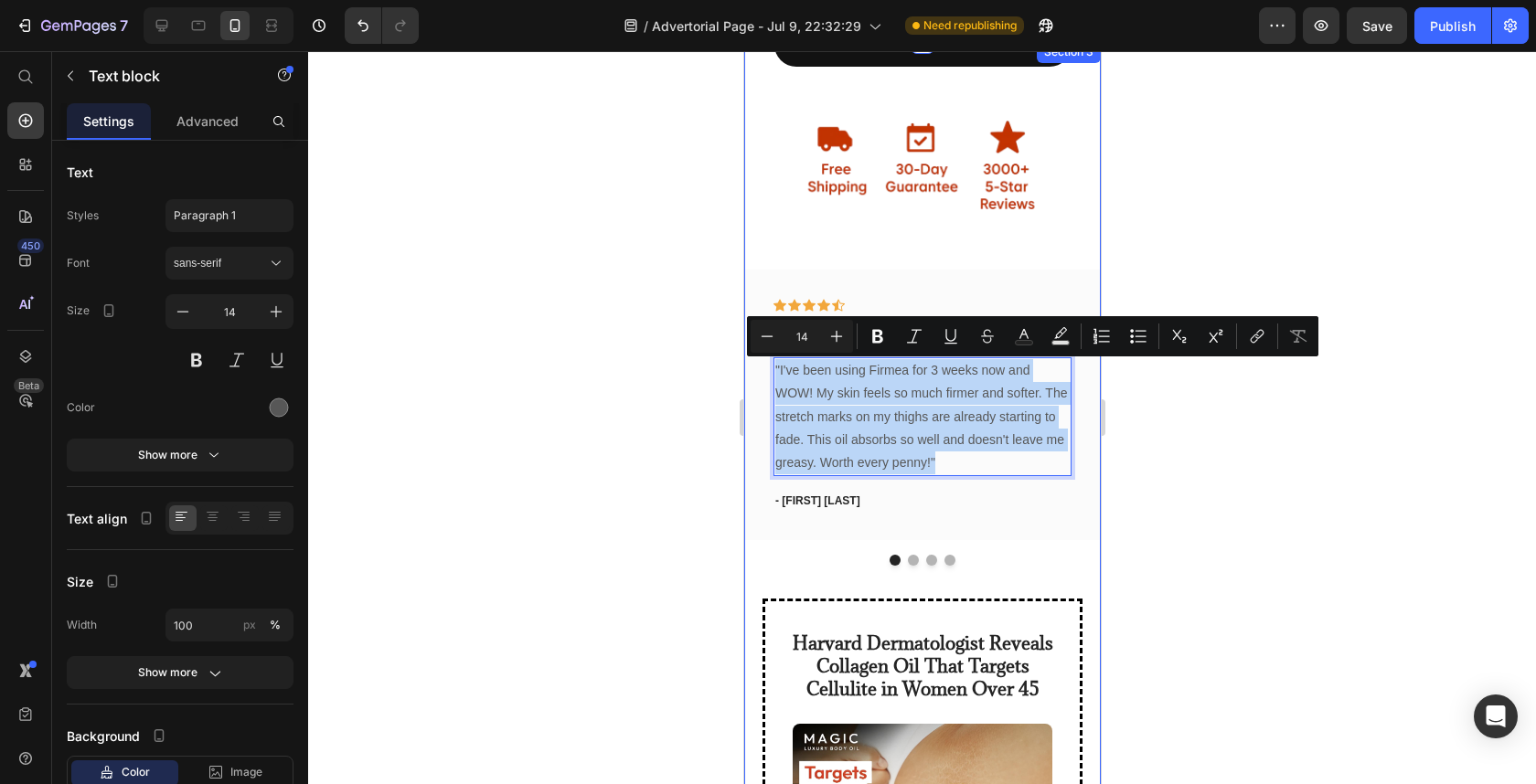click on "GET MY MAGIC OIL Button Image
Icon
Icon
Icon
Icon
Icon Row "I've been using Firmea for 3 weeks now and WOW! My skin feels so much firmer and softer. The stretch marks on my thighs are already starting to fade. This oil absorbs so well and doesn't leave me greasy. Worth every penny!" Text block   16 - [FIRST] [LAST]. Text block Row
Icon
Icon
Icon
Icon
Icon Row Work well for my problem feet Text block "Delighted to find they are comfortable, easy to put on, and nice-looking. I have bunions and hammer toes. I was advised to try to EE wide and they actually work for me. And I can use them with my." Text block - [FIRST] [LAST]. Text block Row
Icon
Icon
Icon
Icon
Icon Row You're walking on a cloud! Text block Text block - [FIRST] [LAST]. Text block Row Icon Icon" at bounding box center (922, 547) 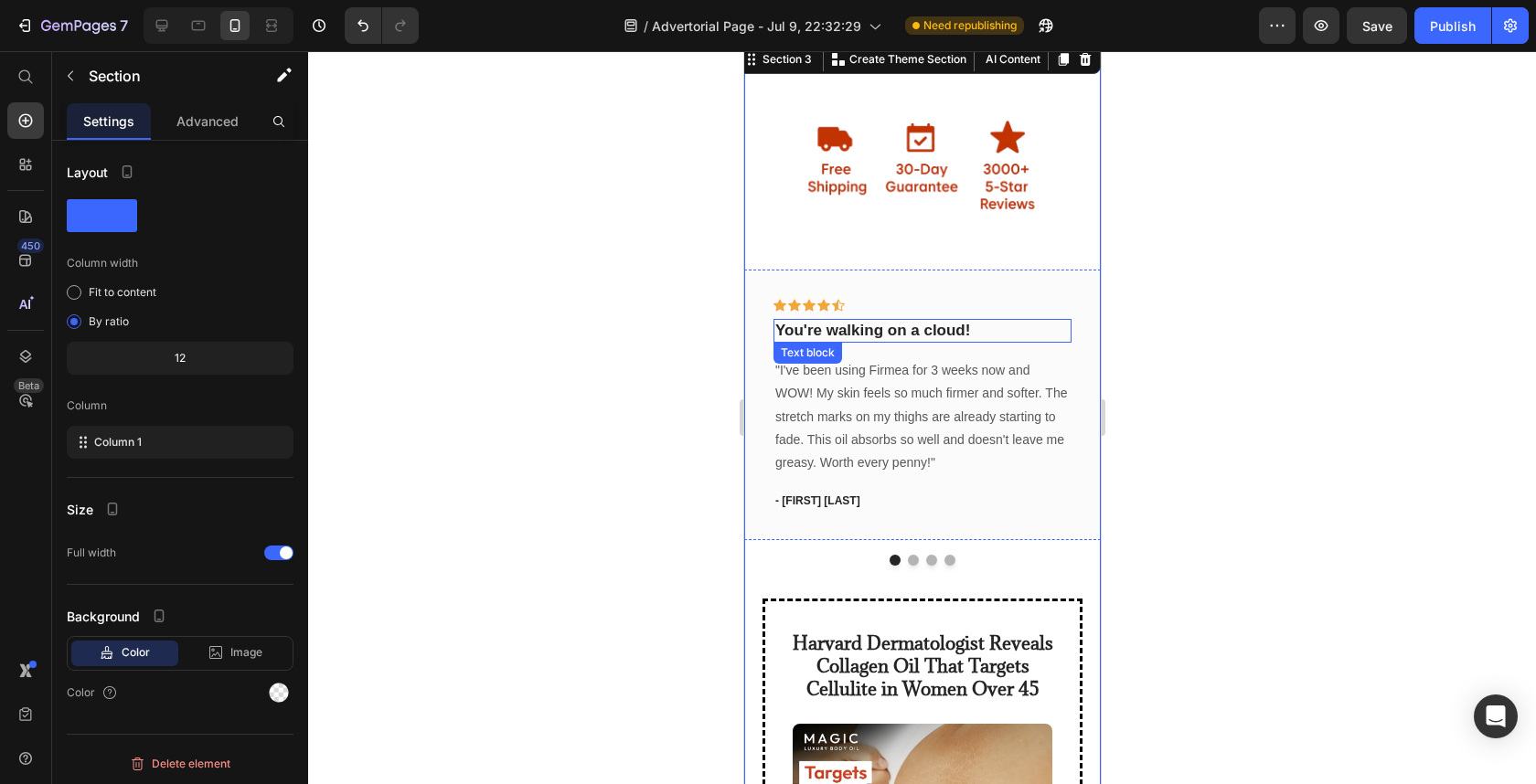 click on "You're walking on a cloud!" at bounding box center [922, 331] 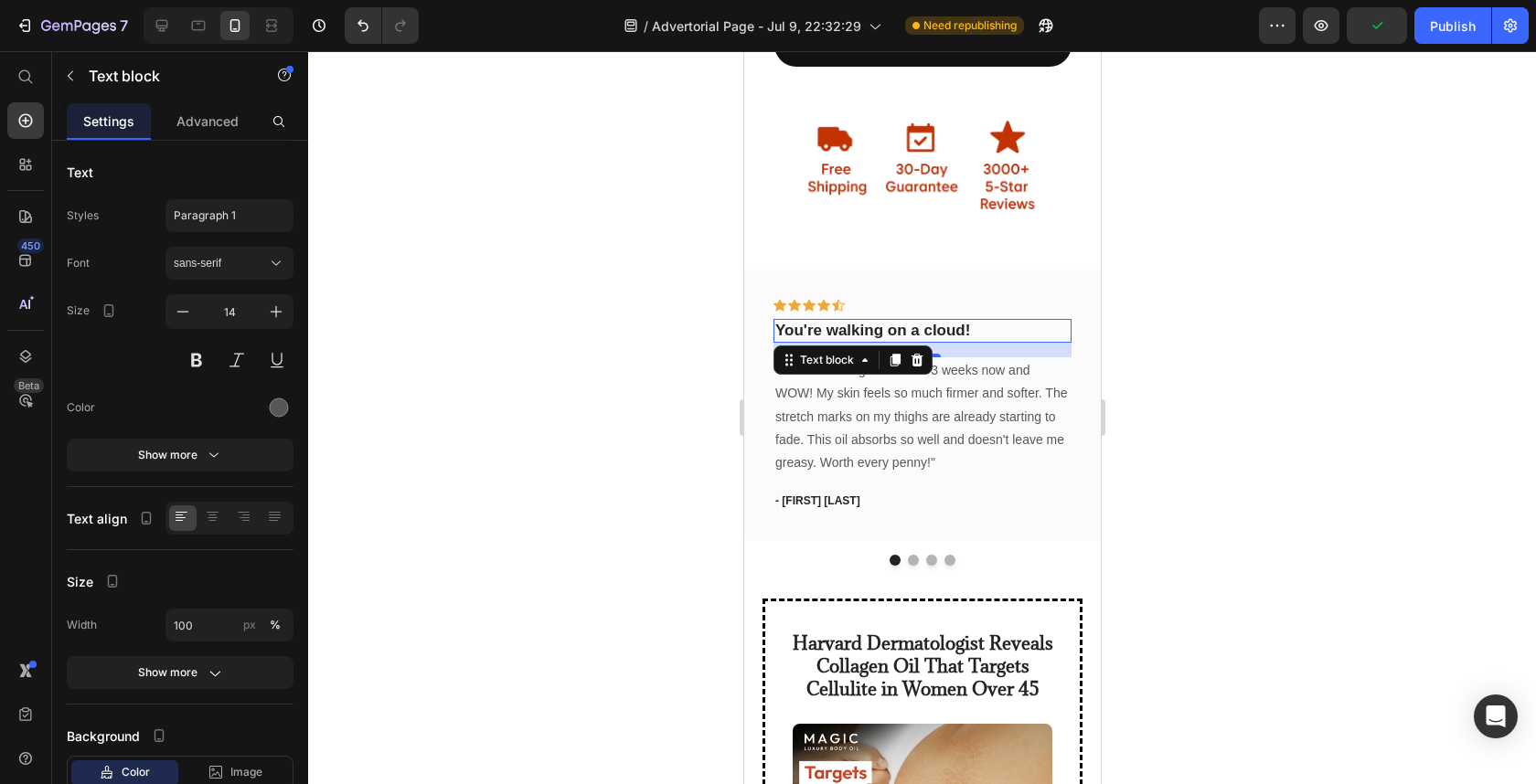 click on ""I've been using Firmea for 3 weeks now and WOW! My skin feels so much firmer and softer. The stretch marks on my thighs are already starting to fade. This oil absorbs so well and doesn't leave me greasy. Worth every penny!"" at bounding box center [922, 417] 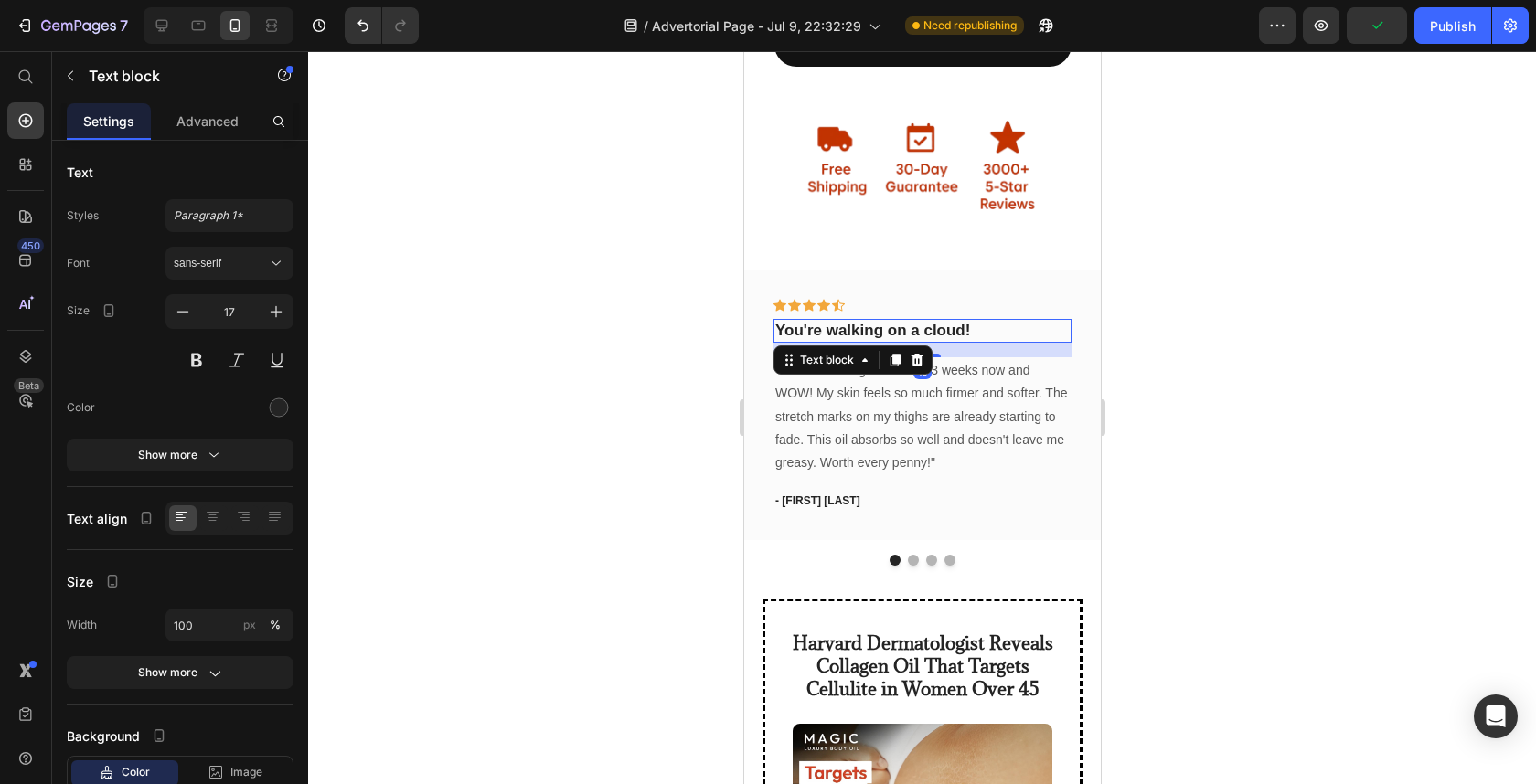 click on "You're walking on a cloud!" at bounding box center [922, 331] 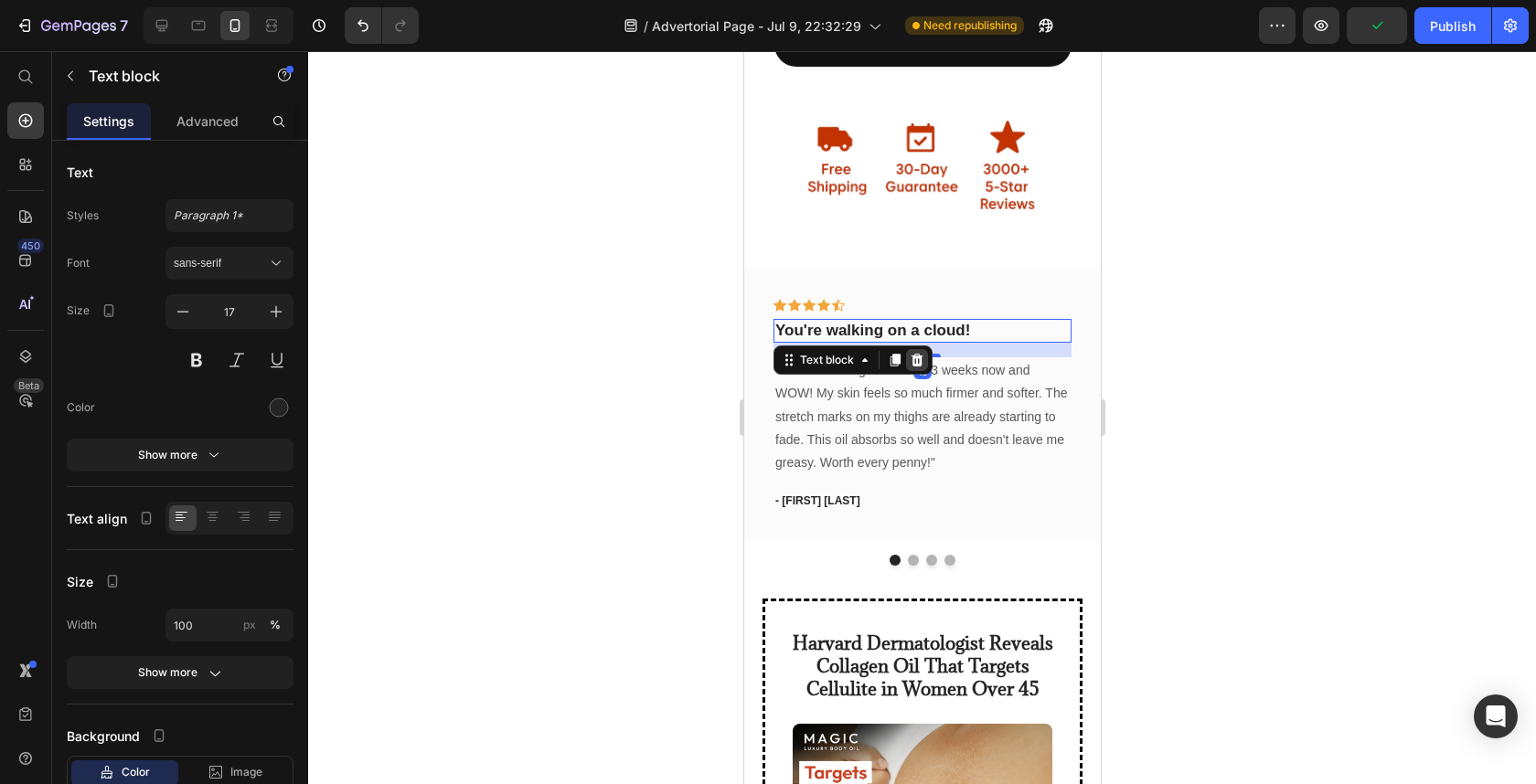 click 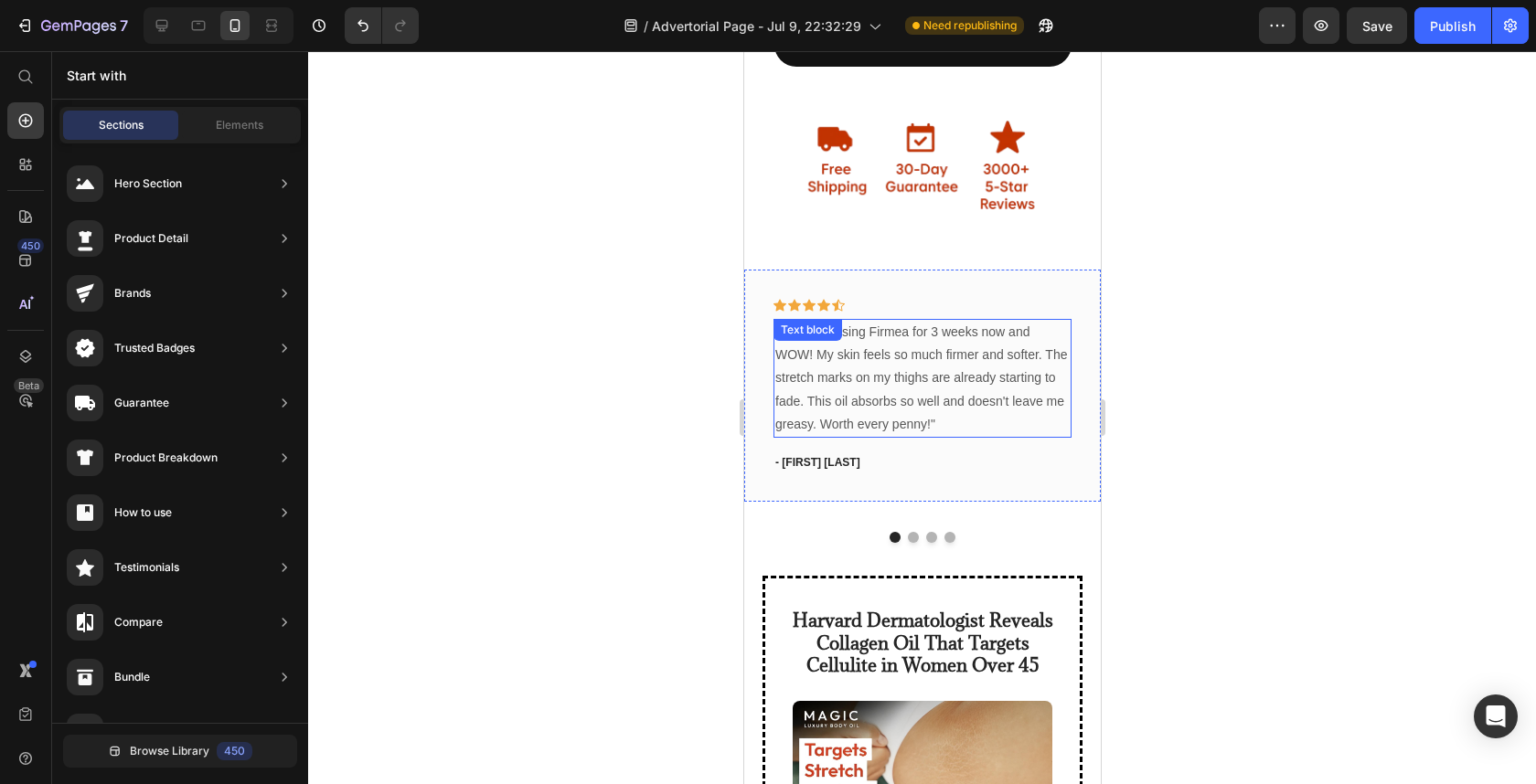 click on ""I've been using Firmea for 3 weeks now and WOW! My skin feels so much firmer and softer. The stretch marks on my thighs are already starting to fade. This oil absorbs so well and doesn't leave me greasy. Worth every penny!"" at bounding box center [922, 378] 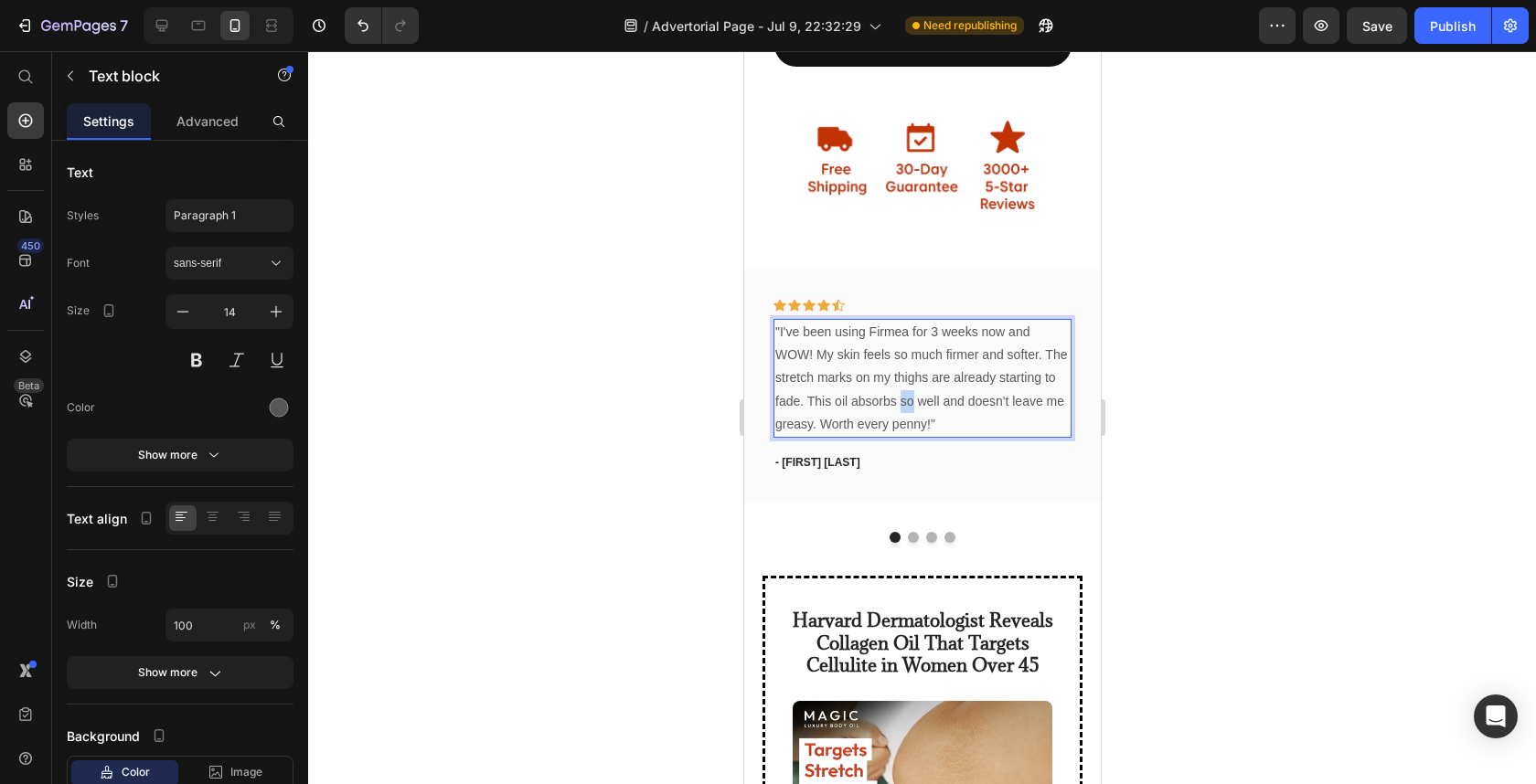 click on ""I've been using Firmea for 3 weeks now and WOW! My skin feels so much firmer and softer. The stretch marks on my thighs are already starting to fade. This oil absorbs so well and doesn't leave me greasy. Worth every penny!"" at bounding box center (922, 378) 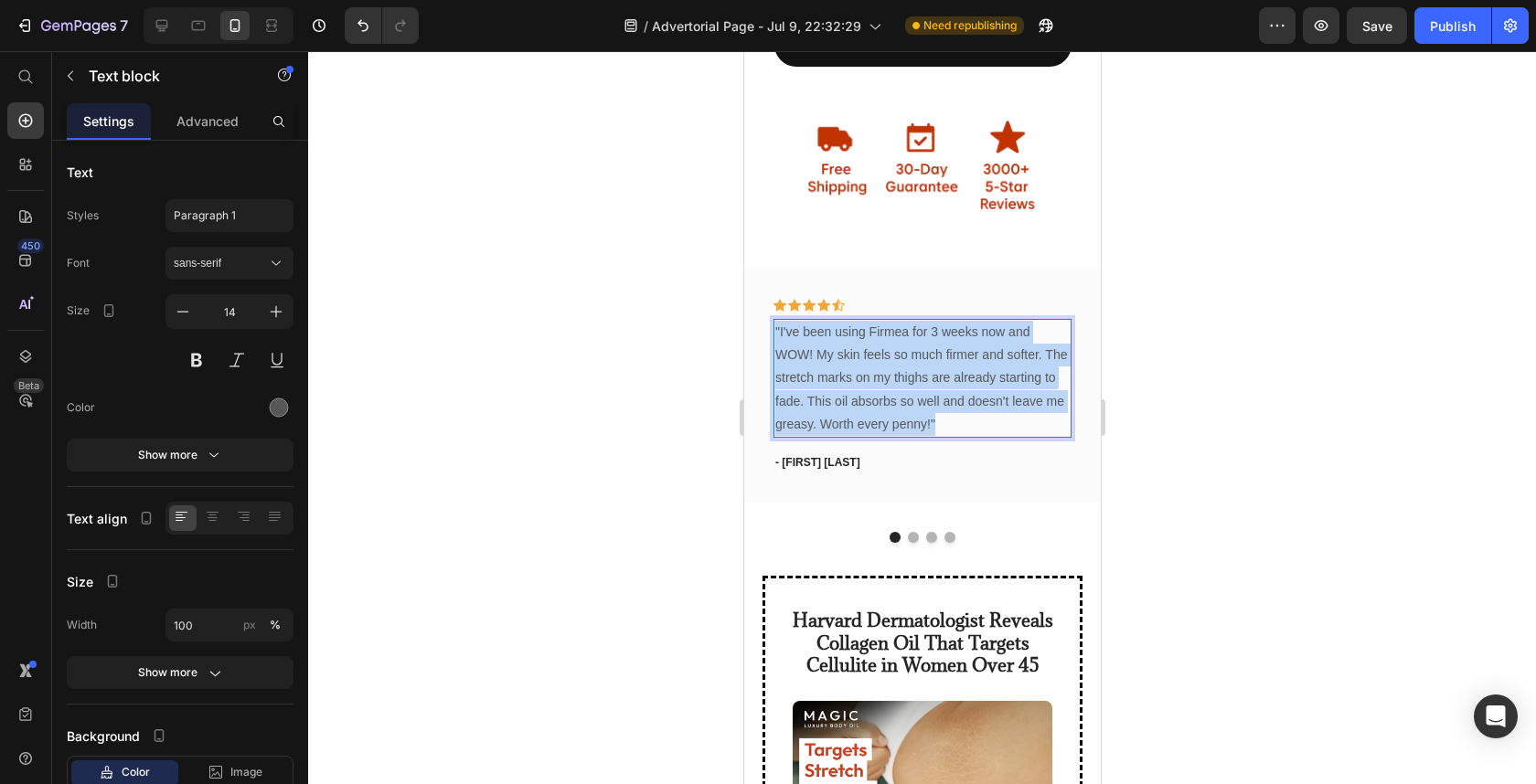 click on ""I've been using Firmea for 3 weeks now and WOW! My skin feels so much firmer and softer. The stretch marks on my thighs are already starting to fade. This oil absorbs so well and doesn't leave me greasy. Worth every penny!"" at bounding box center [922, 378] 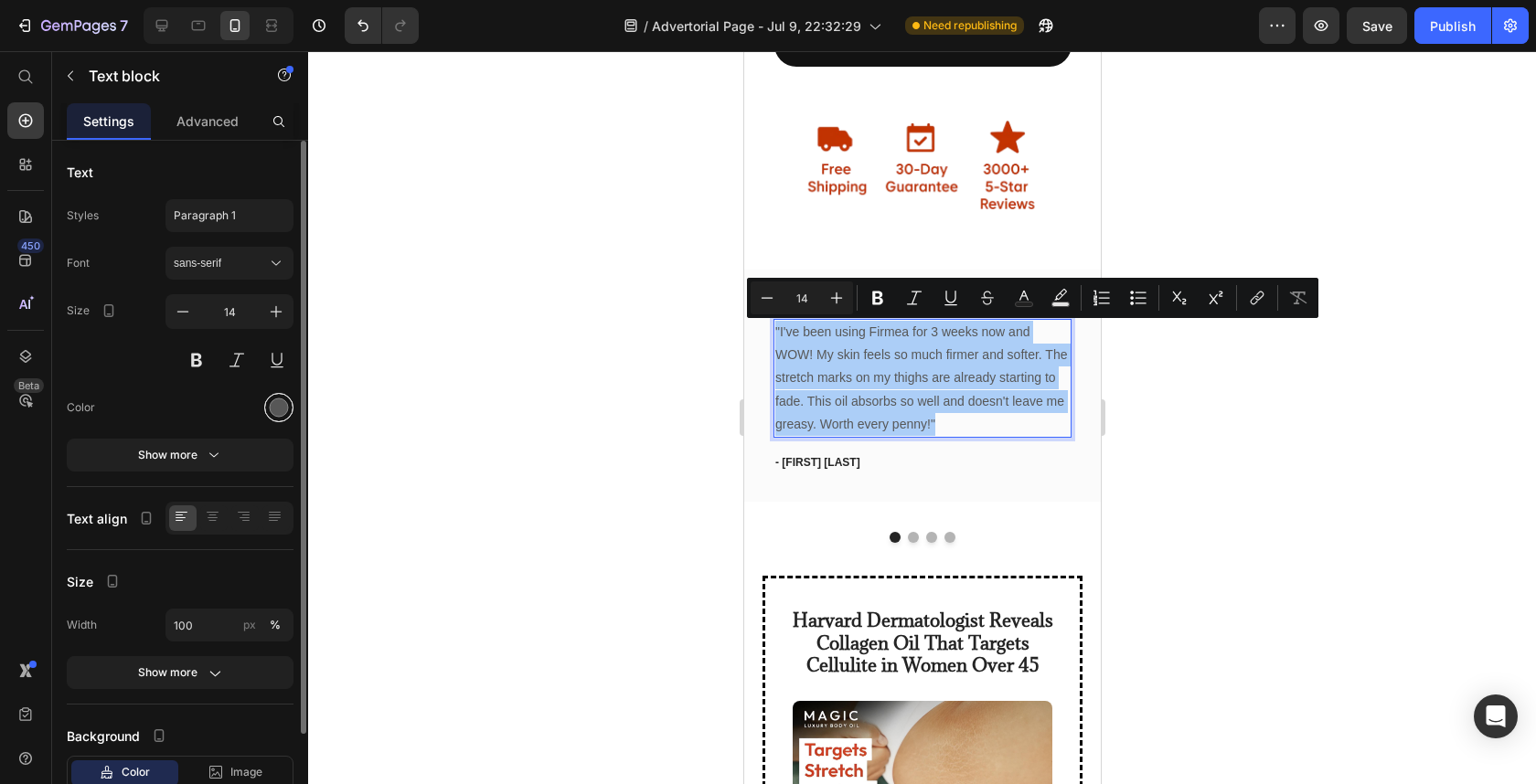 click at bounding box center [279, 408] 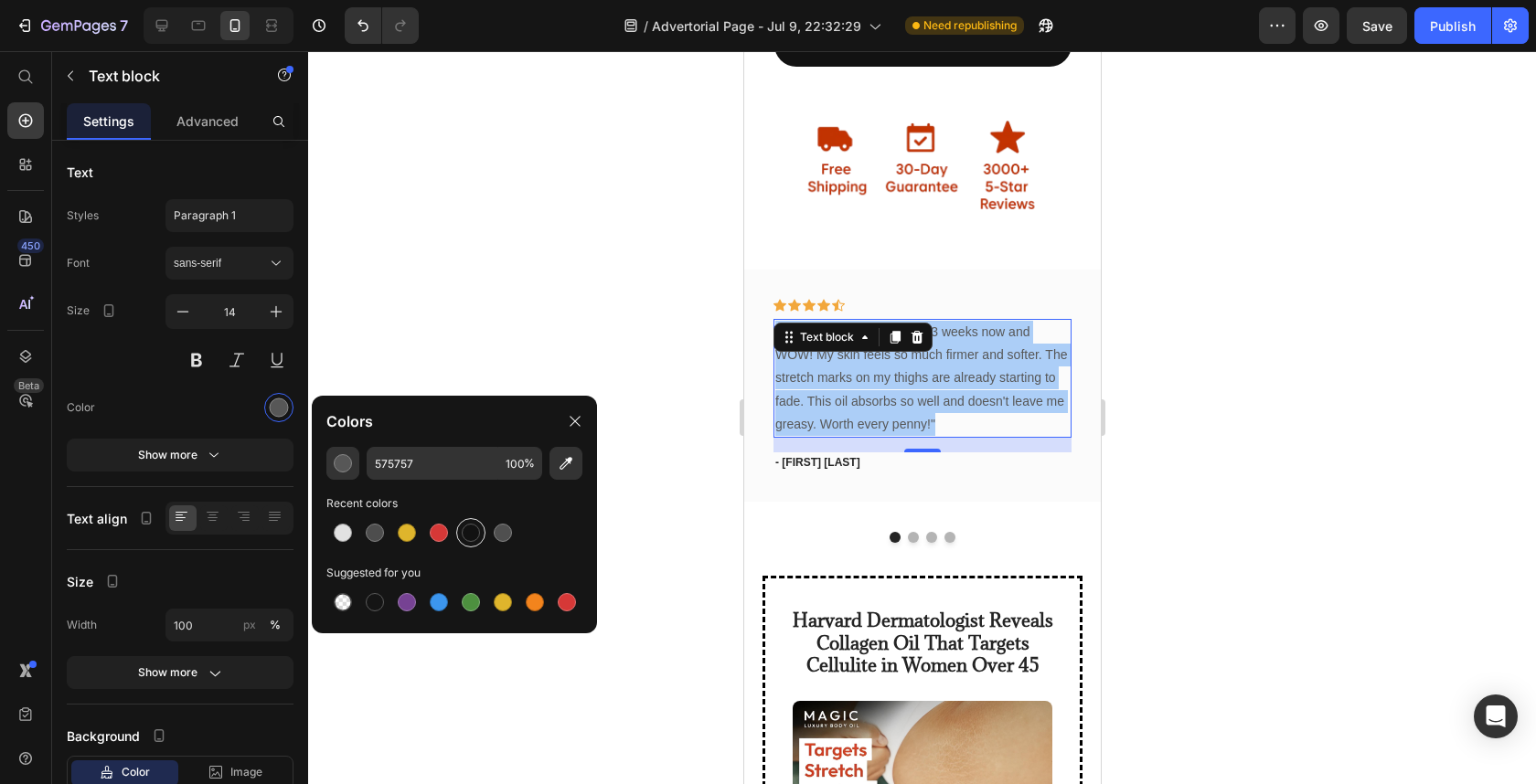click at bounding box center [471, 533] 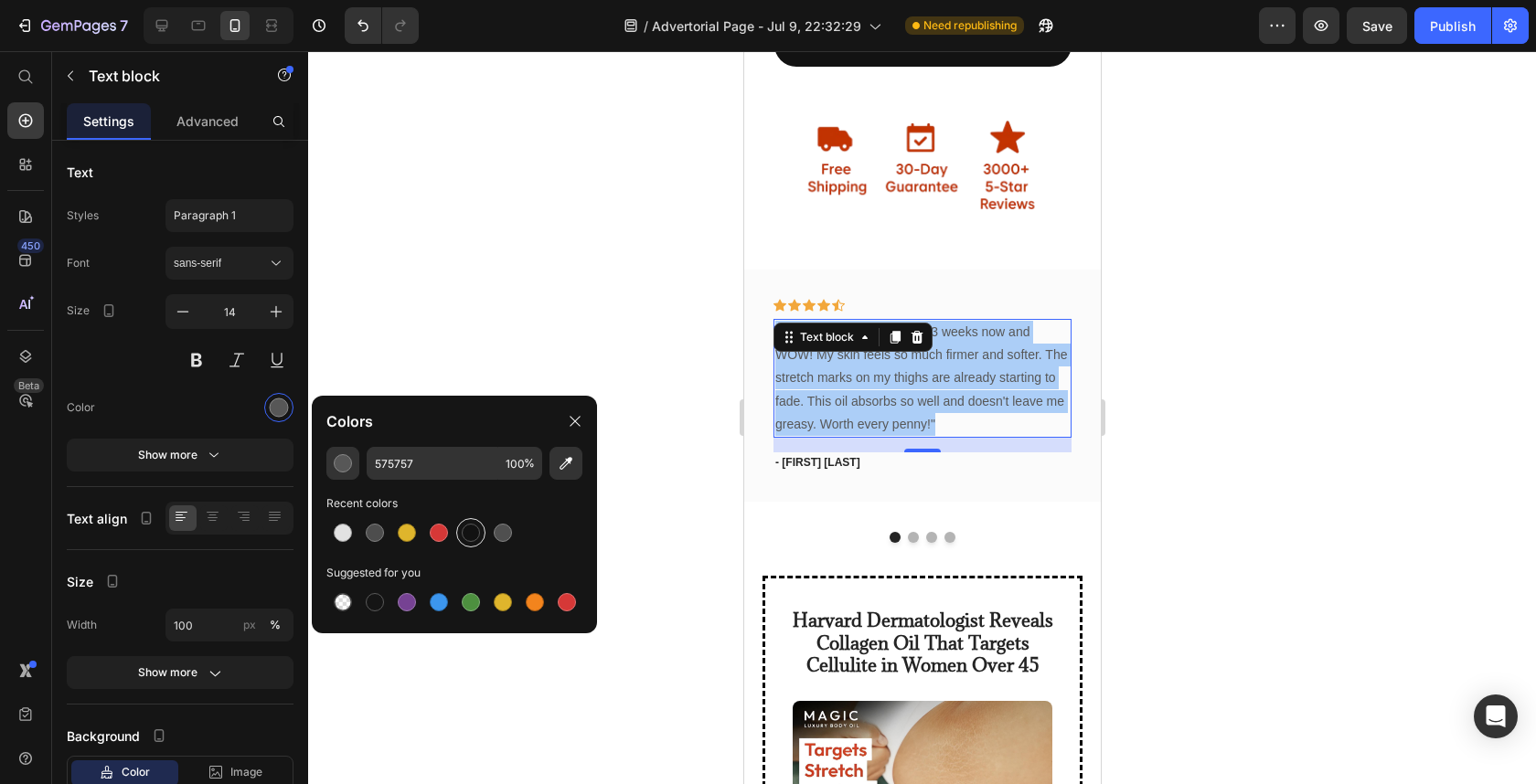 type on "121212" 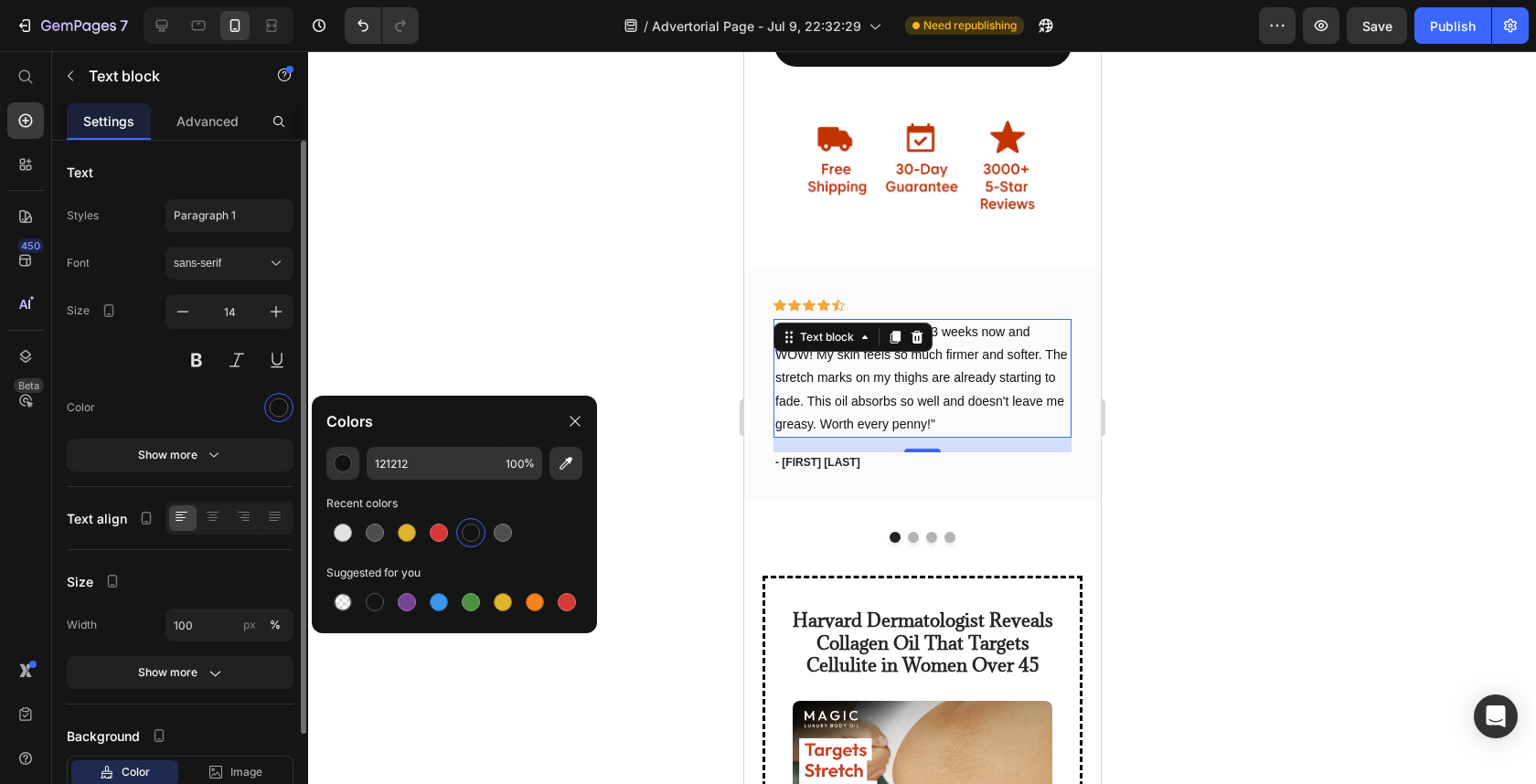click on "Styles Paragraph 1 Font sans-serif Size 14 Color Show more" 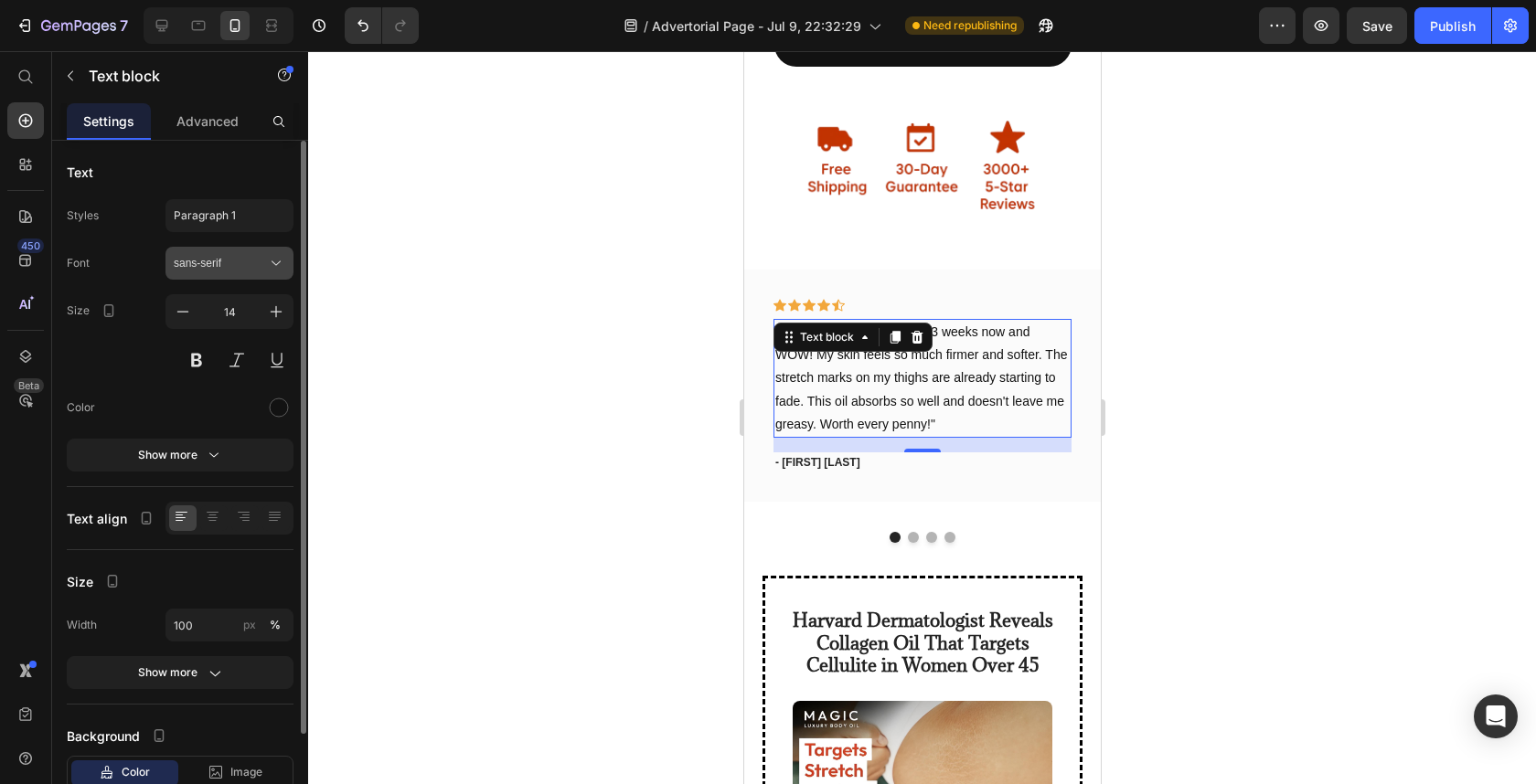 click on "sans-serif" at bounding box center [229, 263] 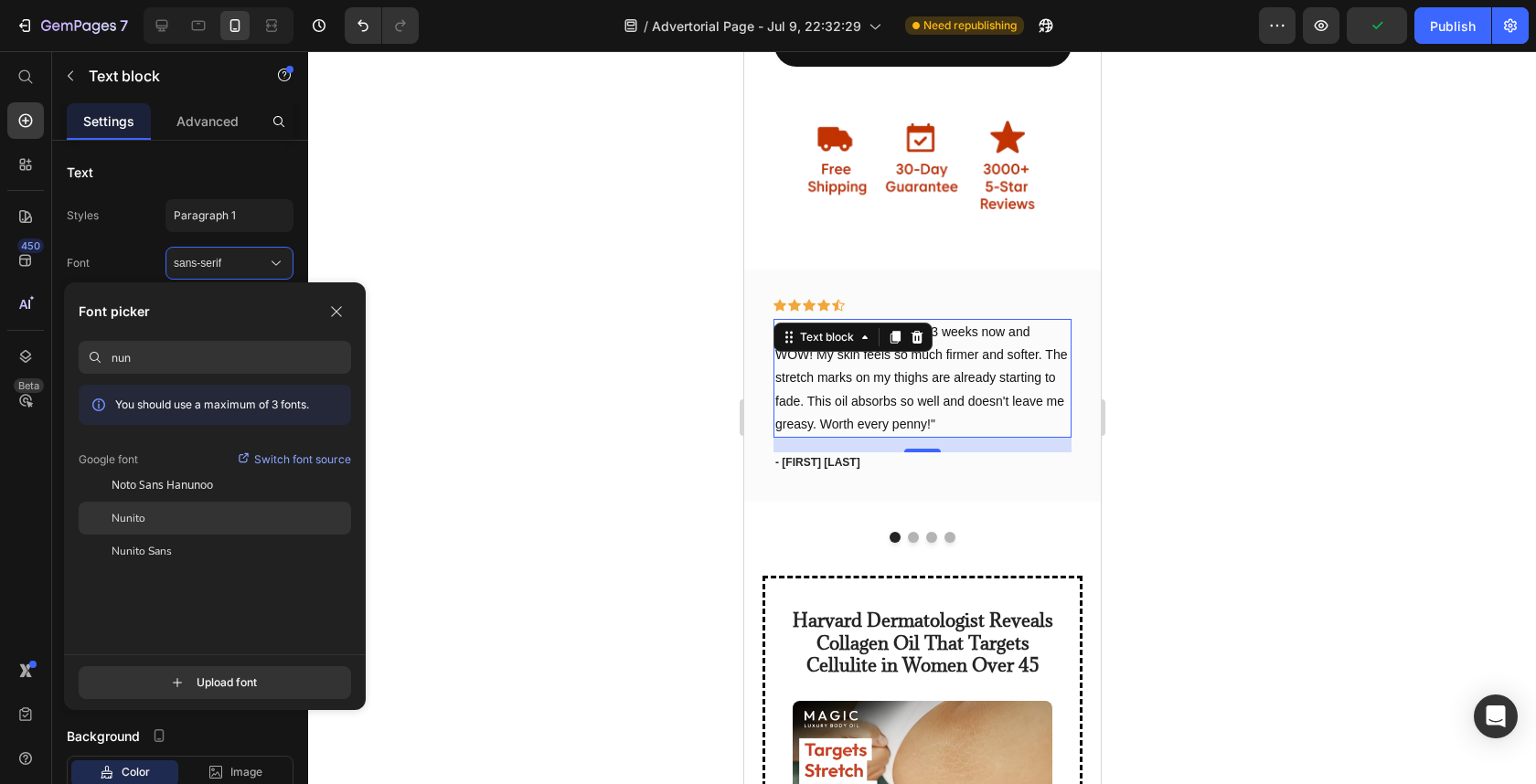 type on "nun" 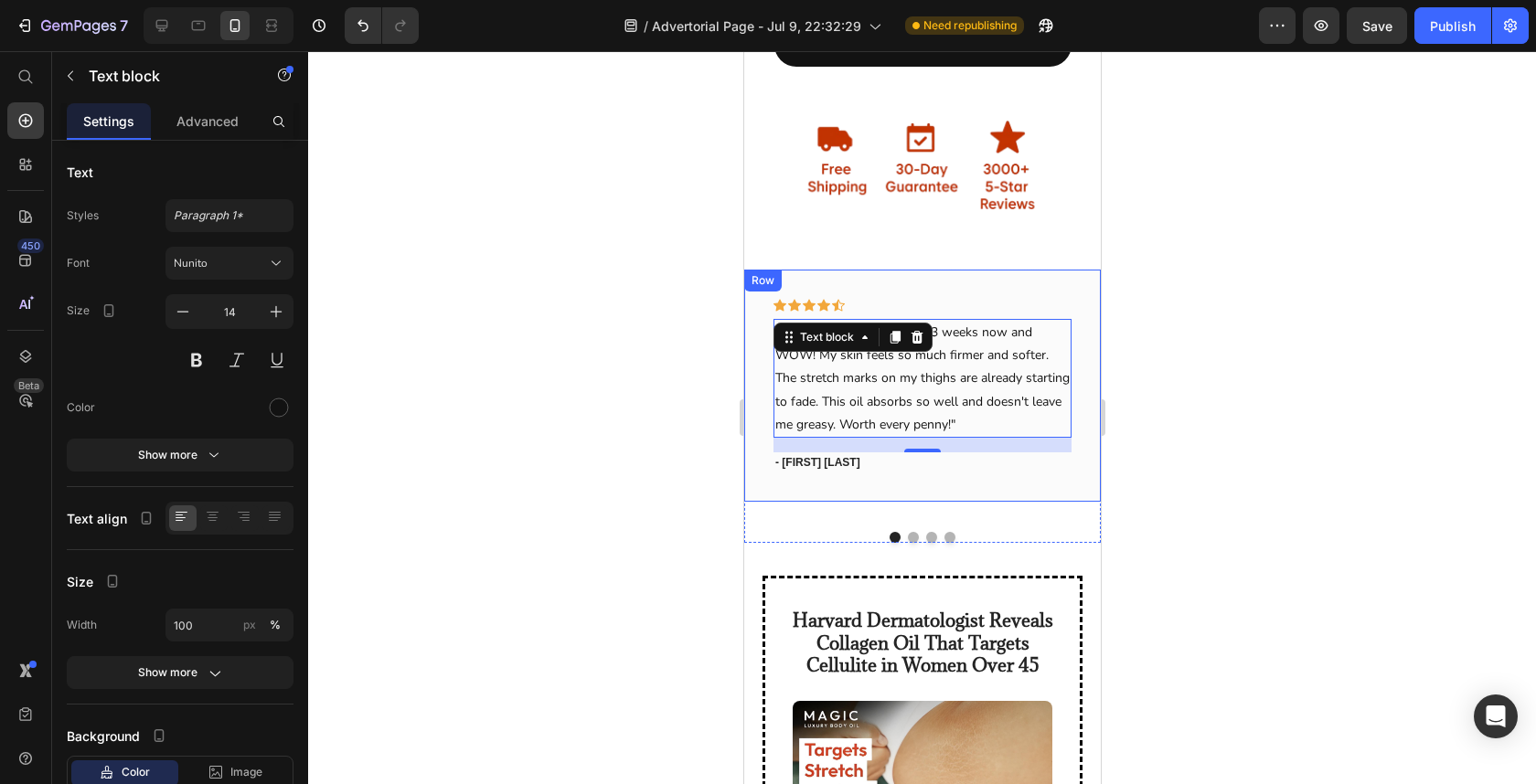 click 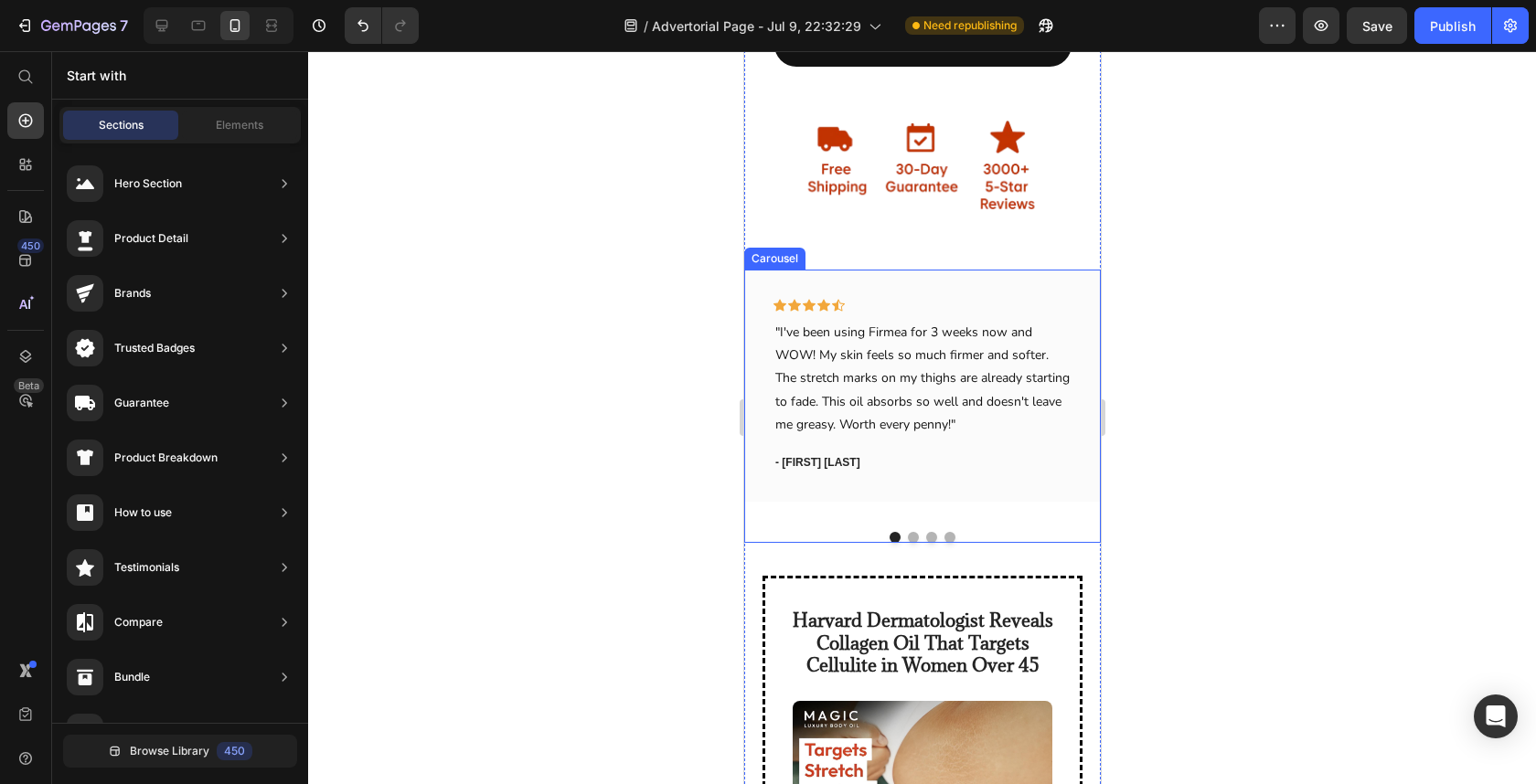 click at bounding box center [912, 537] 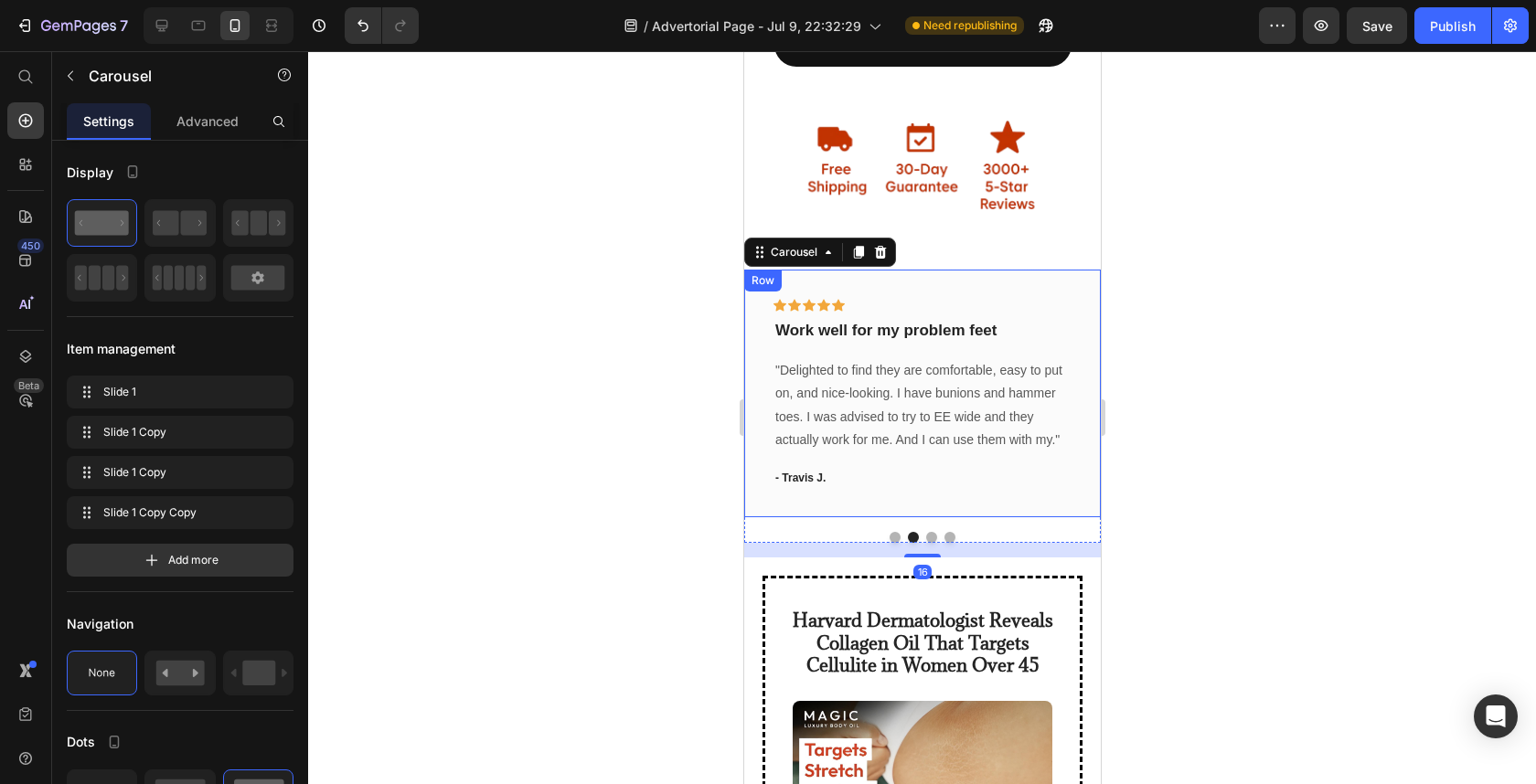 click on "Icon
Icon
Icon
Icon
Icon Row Work well for my problem feet Text block "Delighted to find they are comfortable, easy to put on, and nice-looking. I have bunions and hammer toes. I was advised to try to EE wide and they actually work for me. And I can use them with my." Text block - [FIRST] [LAST]. Text block" at bounding box center [922, 393] 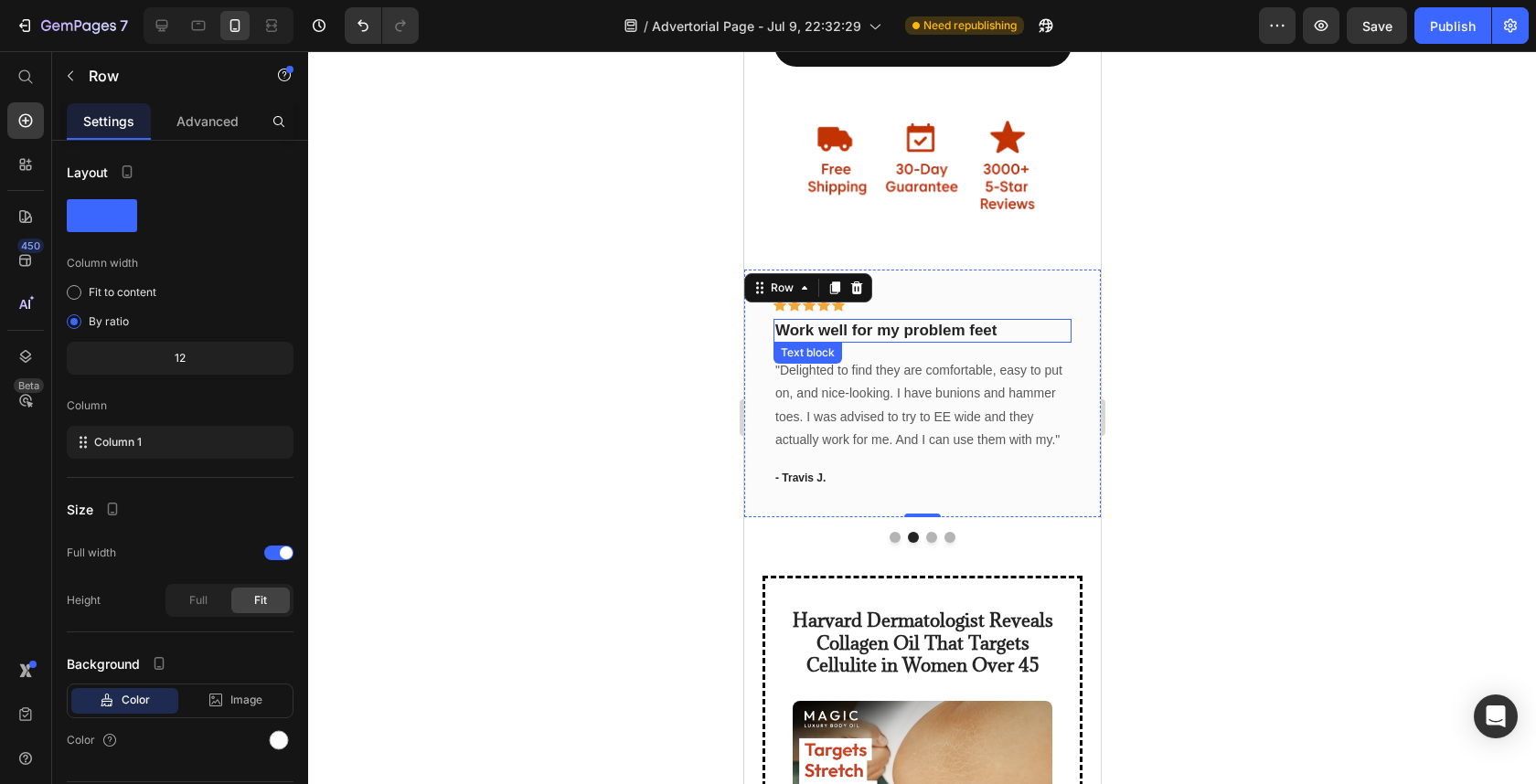 click on "Work well for my problem feet" at bounding box center (922, 331) 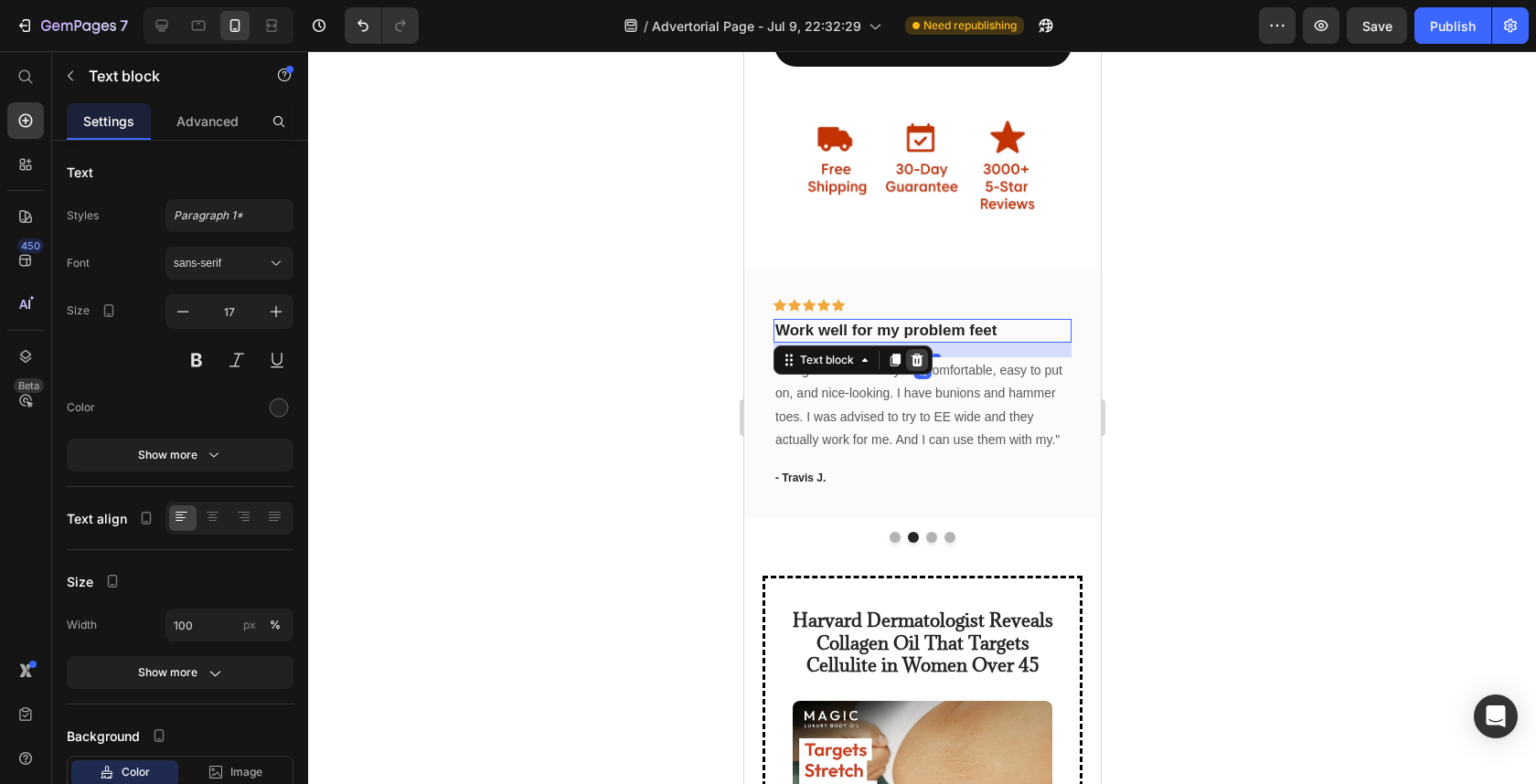 click 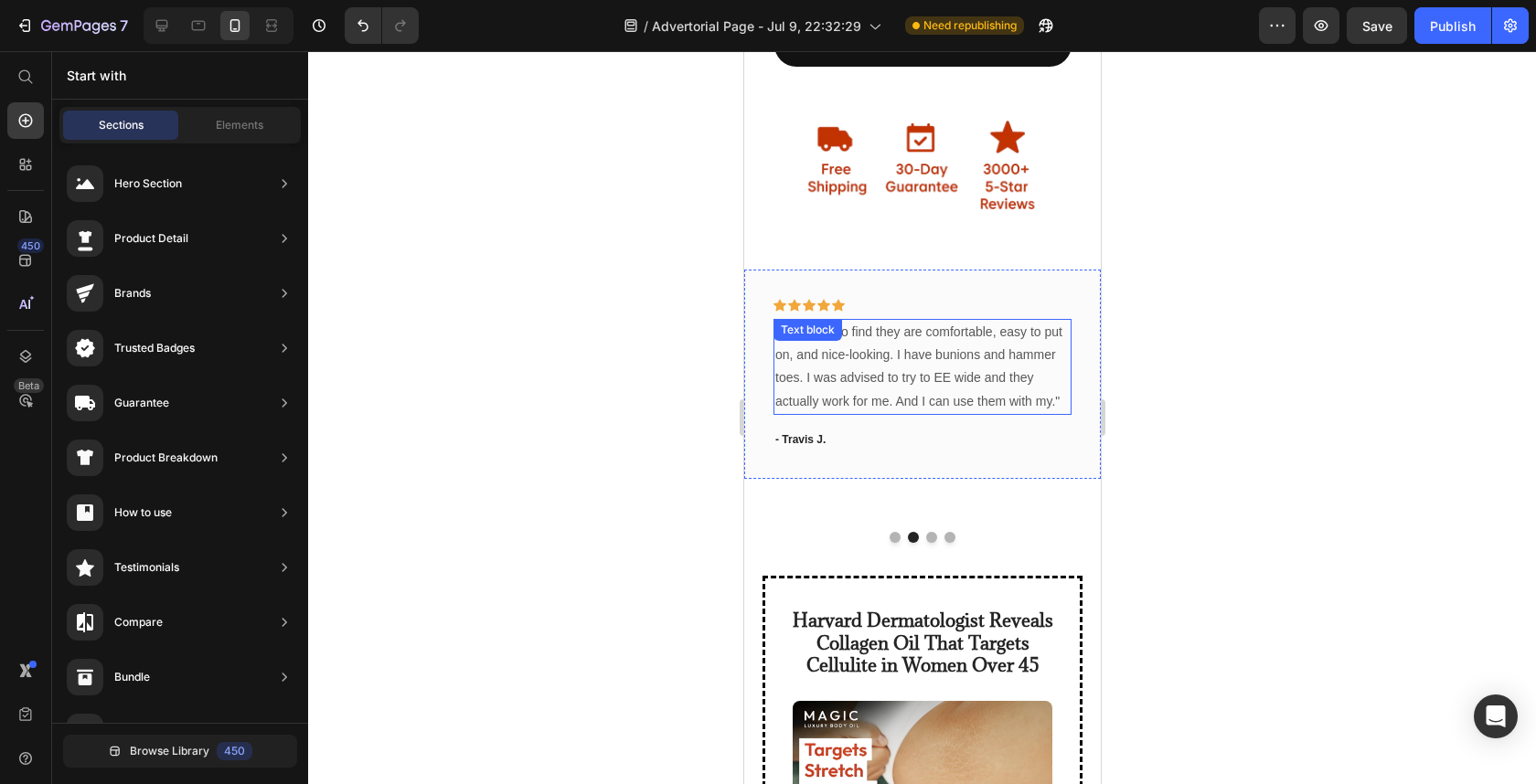 click on ""Delighted to find they are comfortable, easy to put on, and nice-looking. I have bunions and hammer toes. I was advised to try to EE wide and they actually work for me. And I can use them with my."" at bounding box center (922, 366) 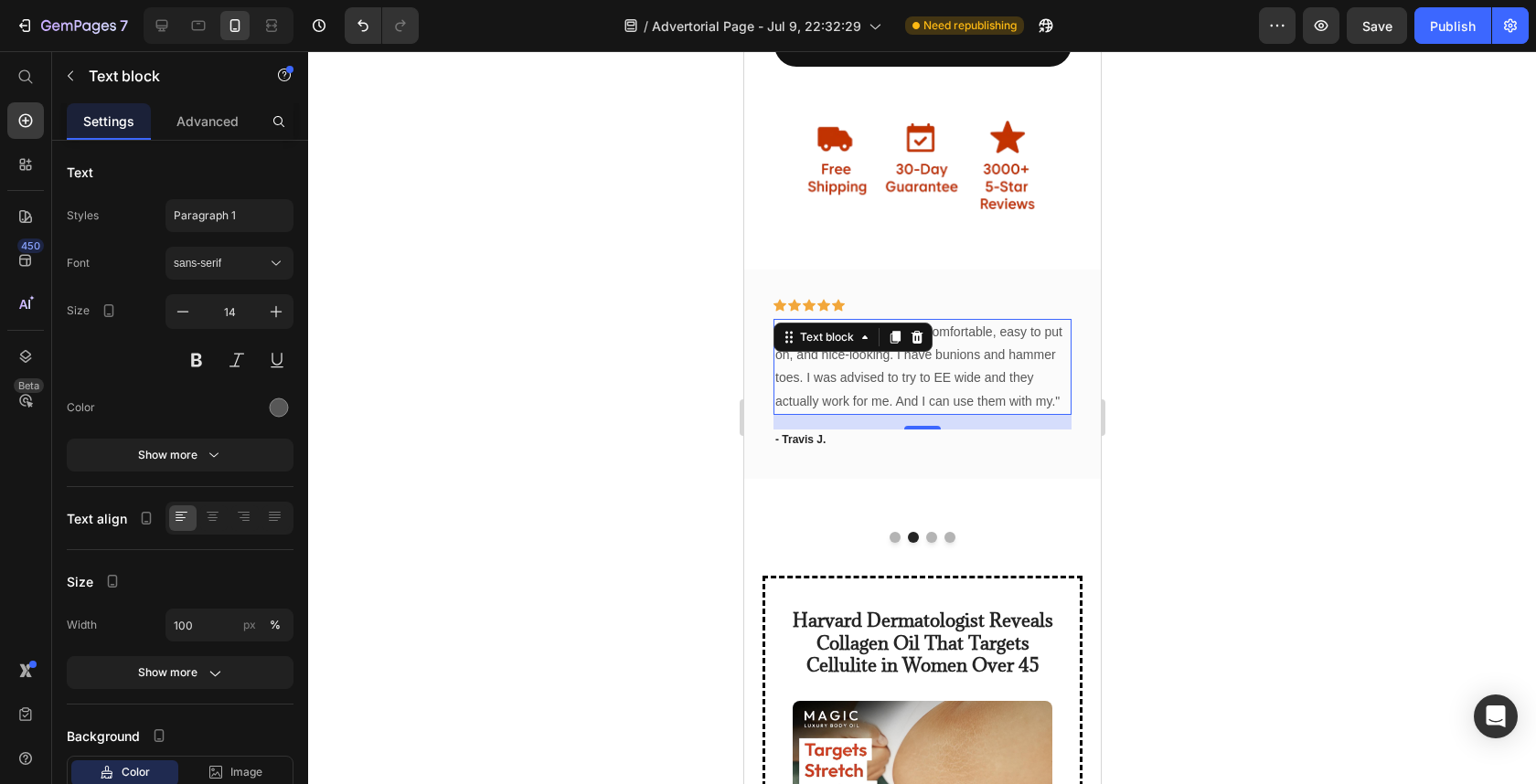 click on ""Delighted to find they are comfortable, easy to put on, and nice-looking. I have bunions and hammer toes. I was advised to try to EE wide and they actually work for me. And I can use them with my."" at bounding box center [922, 366] 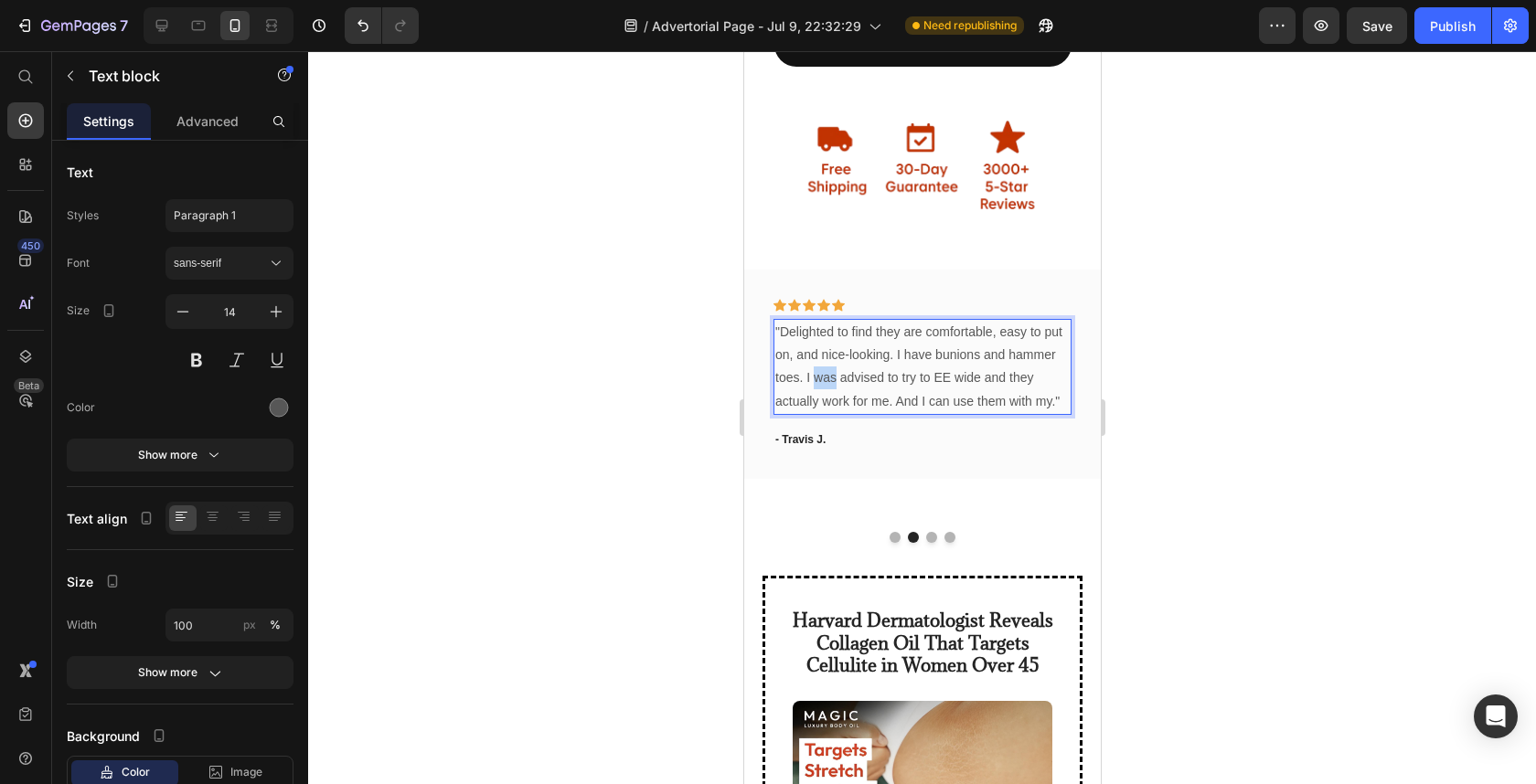 click on ""Delighted to find they are comfortable, easy to put on, and nice-looking. I have bunions and hammer toes. I was advised to try to EE wide and they actually work for me. And I can use them with my."" at bounding box center [922, 366] 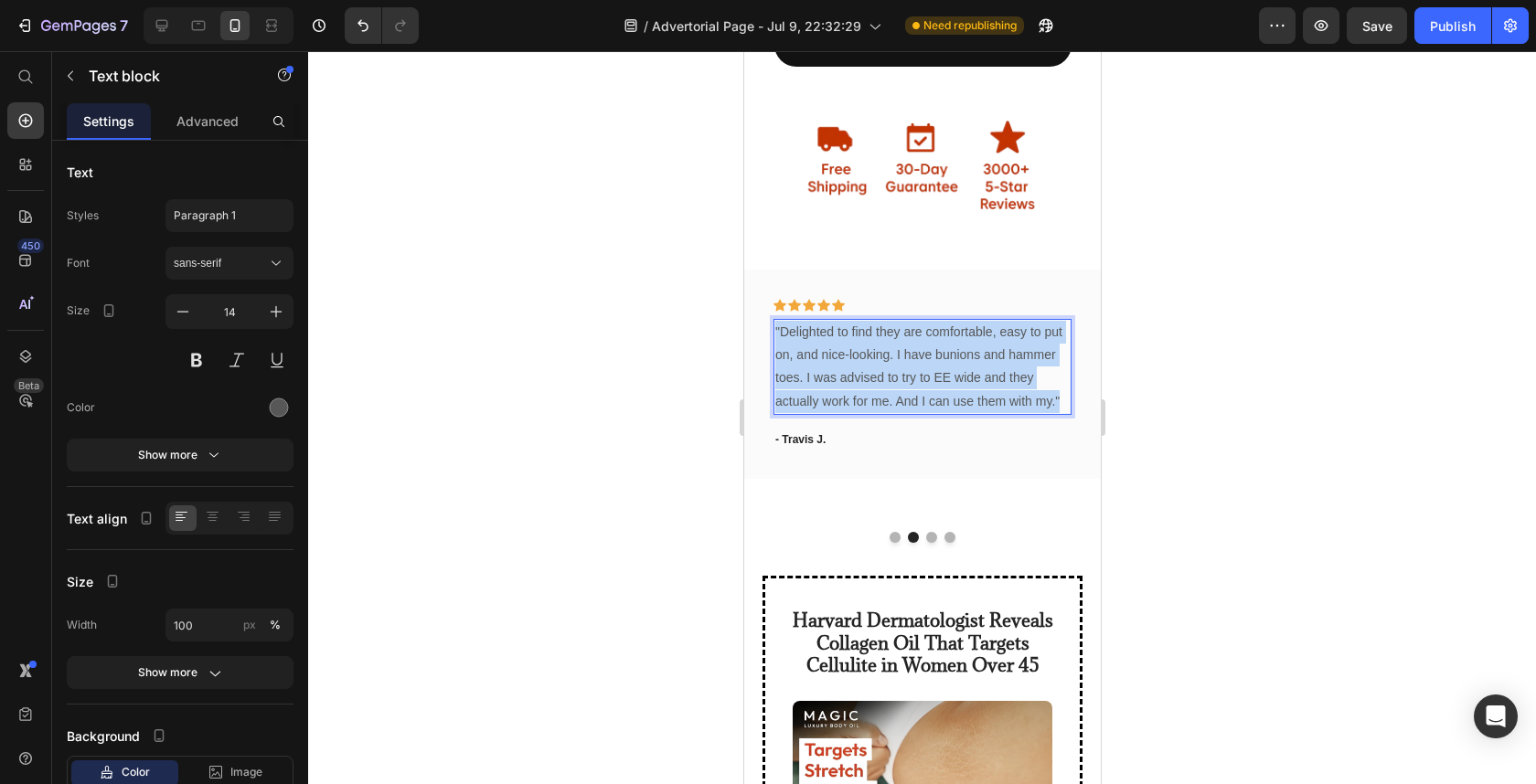 click on ""Delighted to find they are comfortable, easy to put on, and nice-looking. I have bunions and hammer toes. I was advised to try to EE wide and they actually work for me. And I can use them with my."" at bounding box center (922, 366) 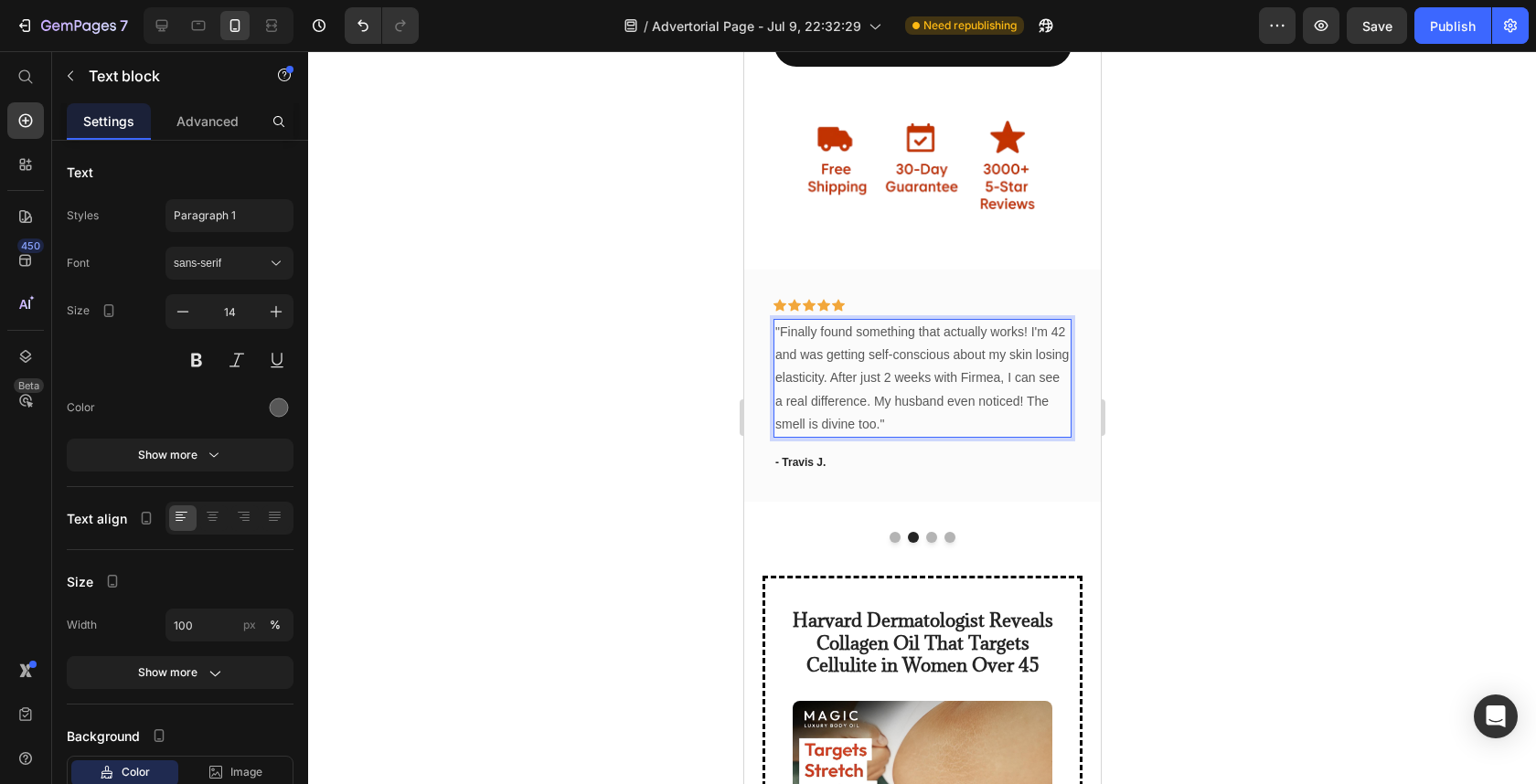 click on "- Travis J." at bounding box center [922, 462] 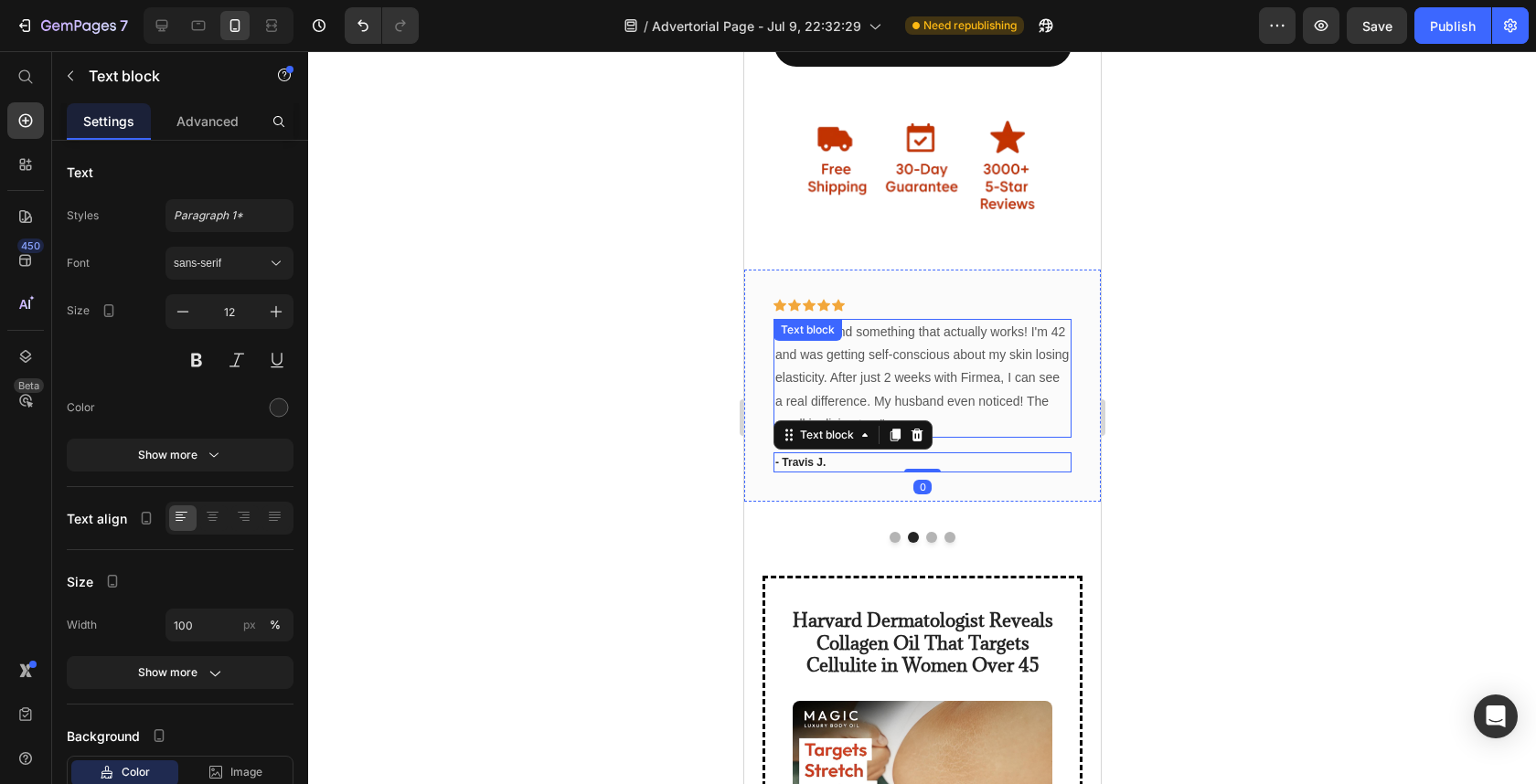click on ""Finally found something that actually works! I'm 42 and was getting self-conscious about my skin losing elasticity. After just 2 weeks with Firmea, I can see a real difference. My husband even noticed! The smell is divine too."" at bounding box center (922, 378) 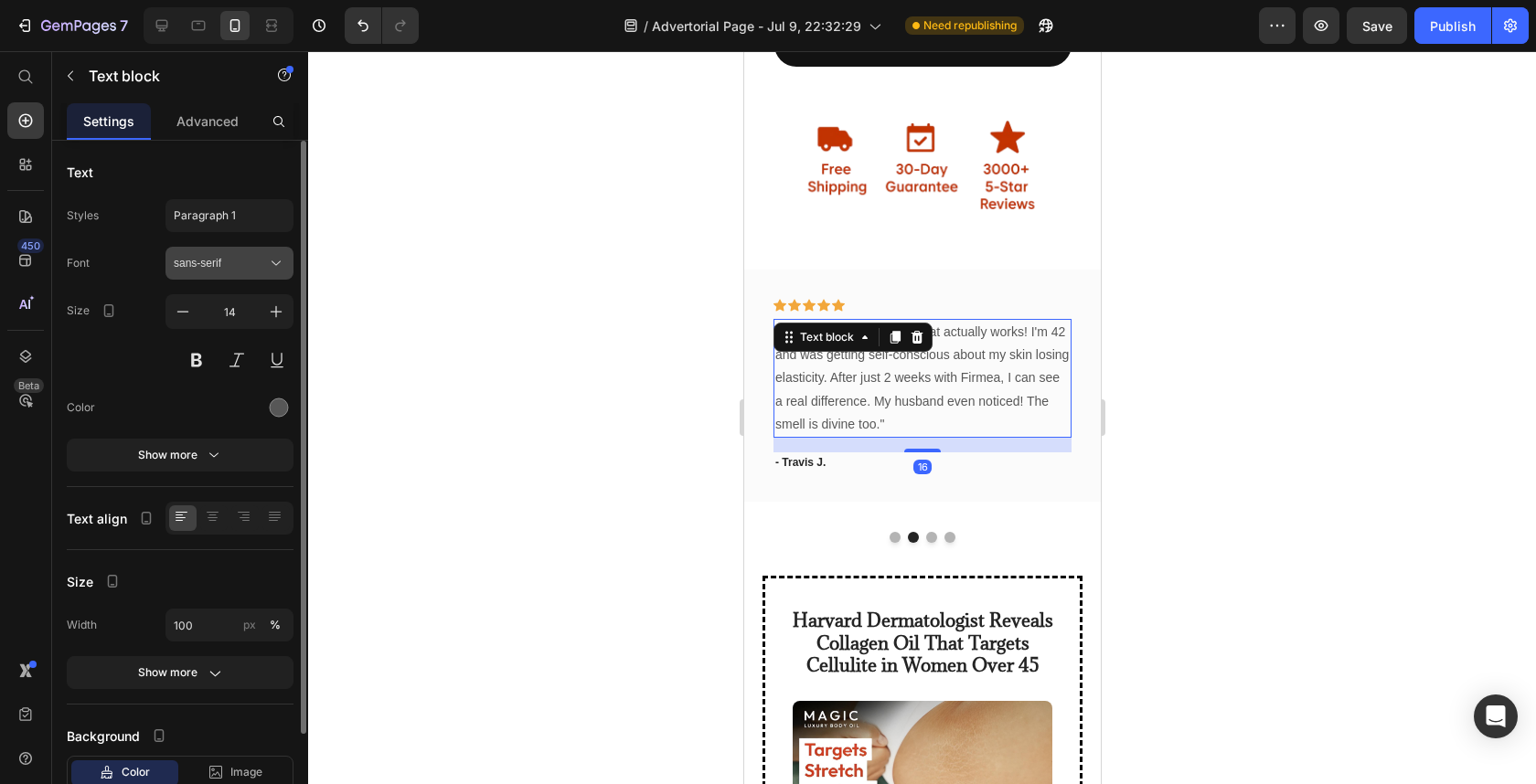 click 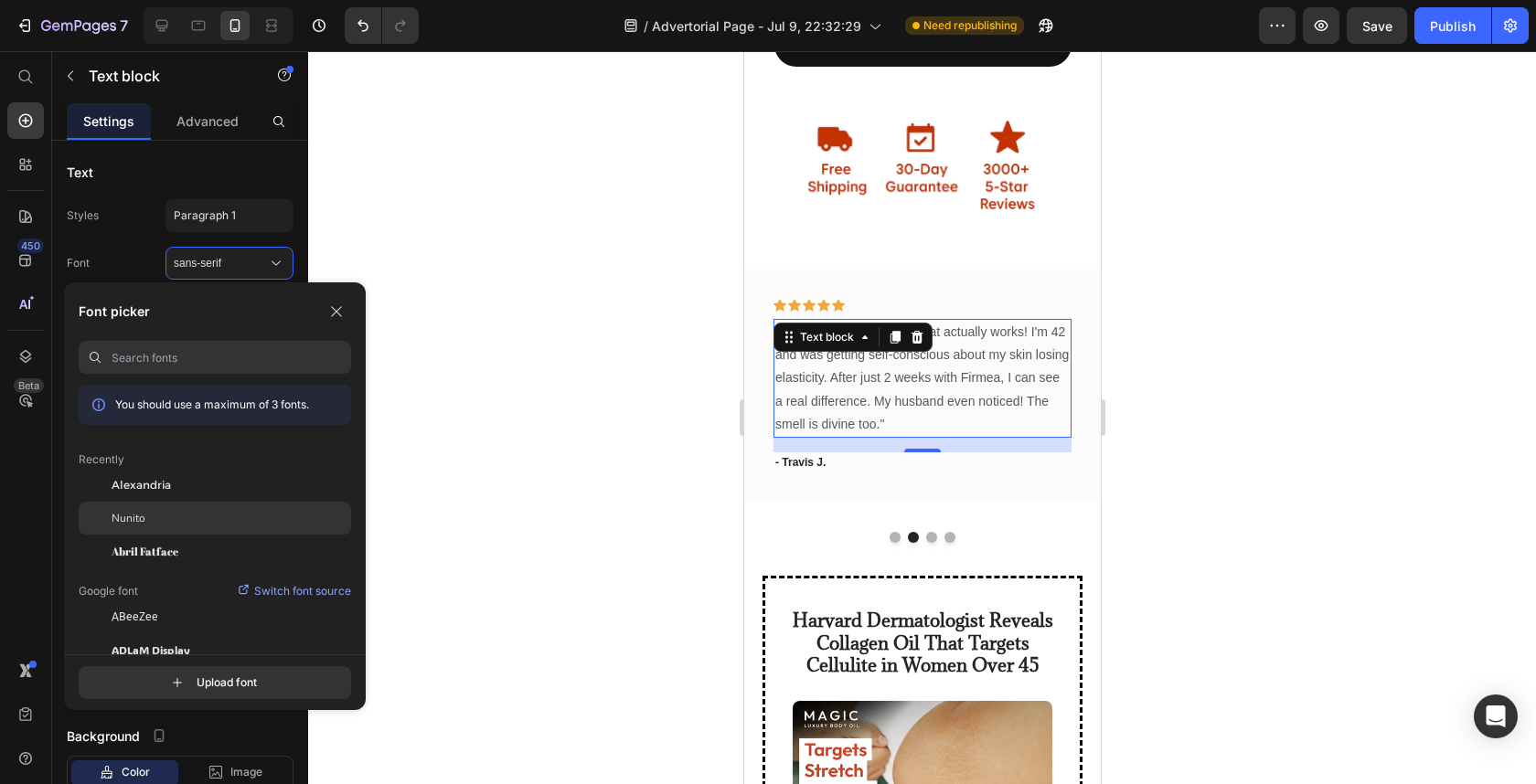 click on "Nunito" 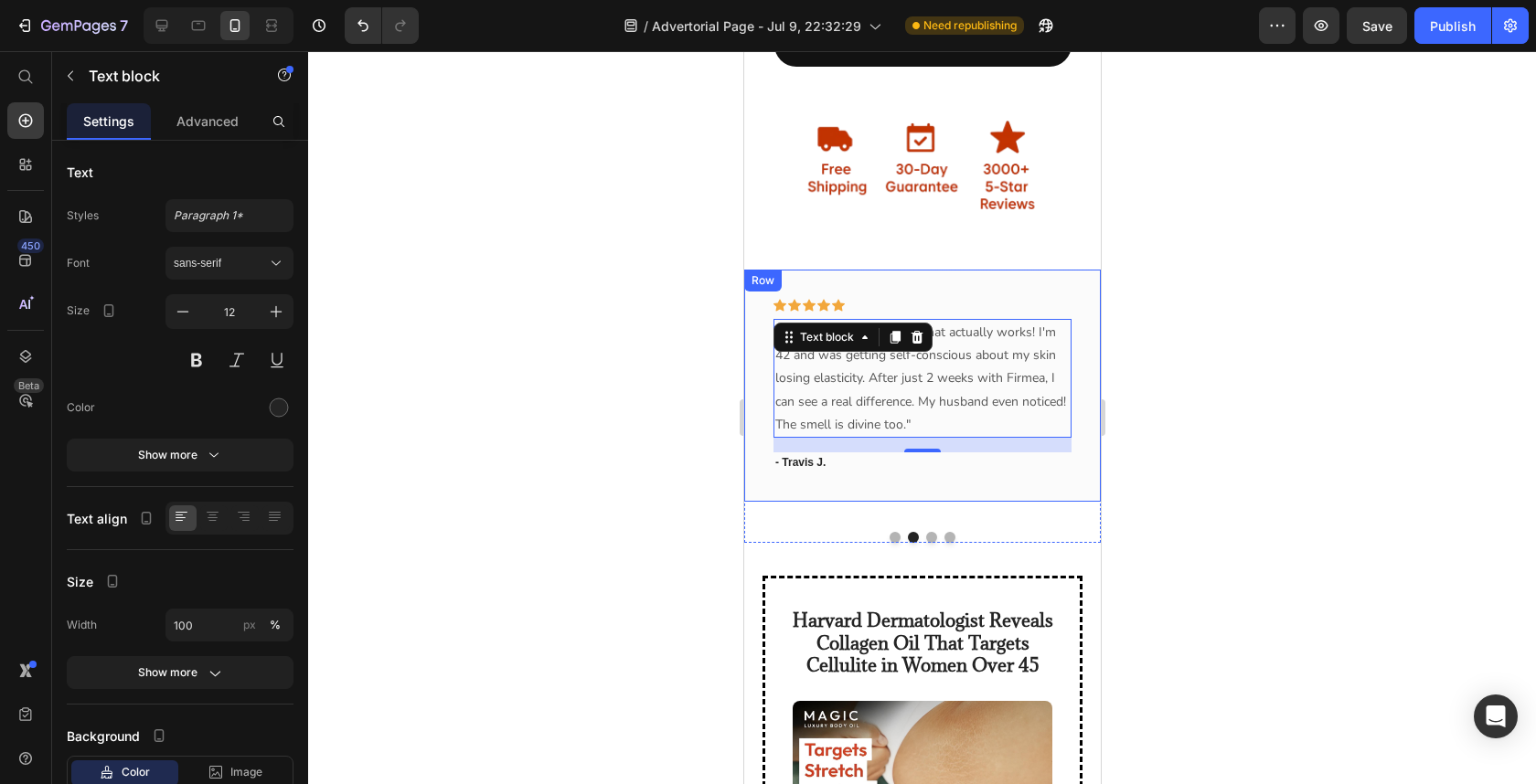 click on "- Travis J." at bounding box center (922, 462) 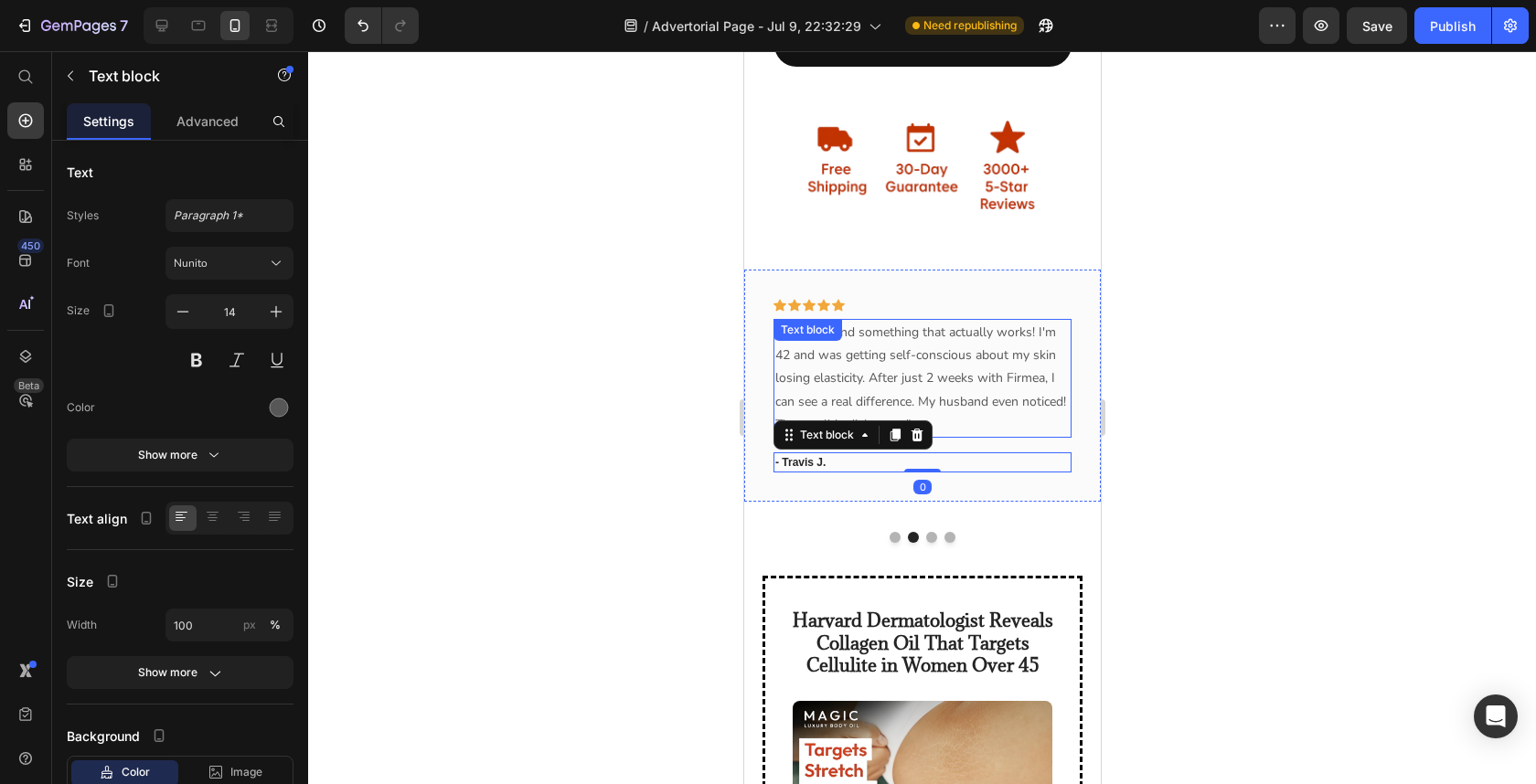 click on ""Finally found something that actually works! I'm 42 and was getting self-conscious about my skin losing elasticity. After just 2 weeks with Firmea, I can see a real difference. My husband even noticed! The smell is divine too."" at bounding box center (922, 378) 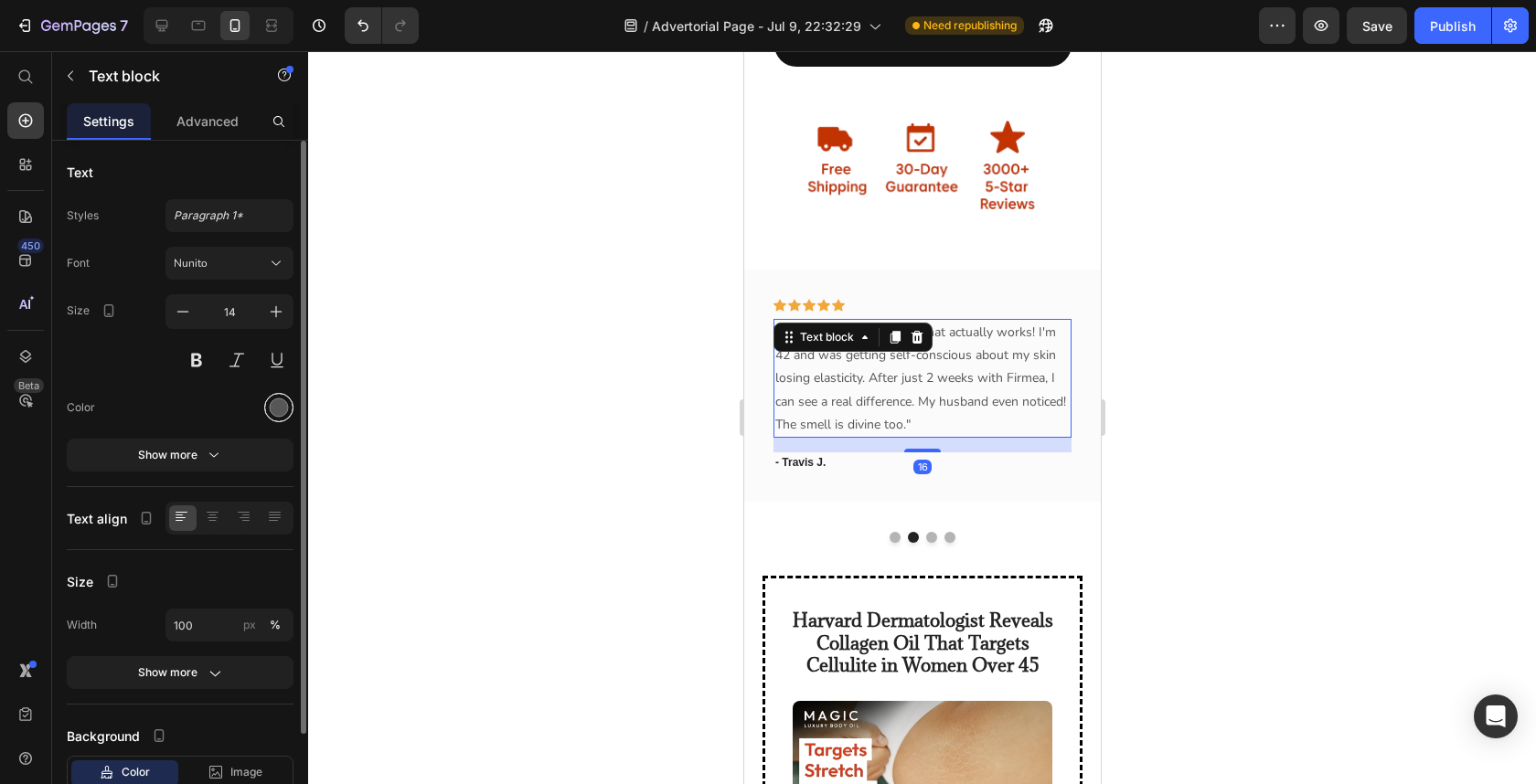 click at bounding box center (279, 408) 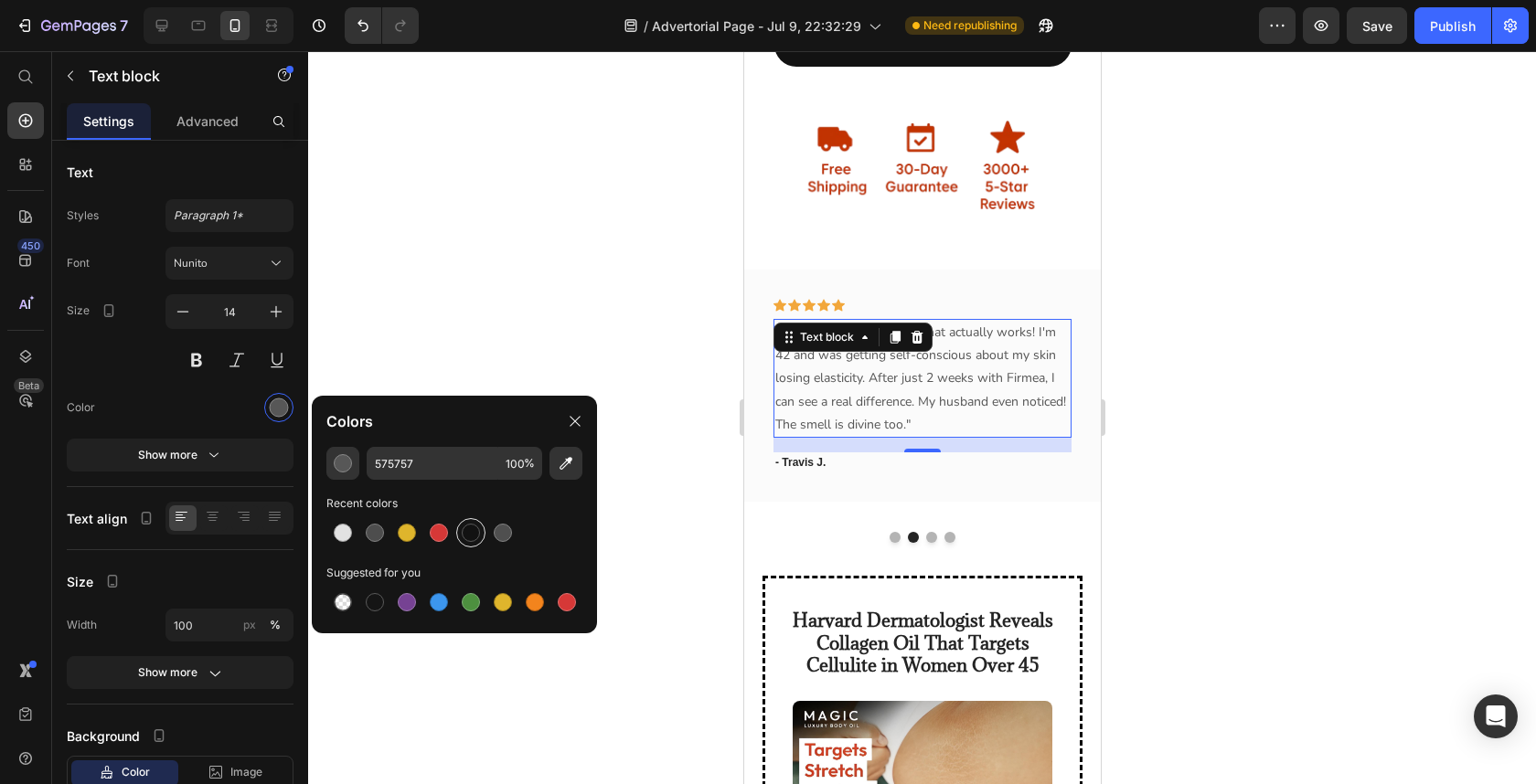 click at bounding box center [471, 533] 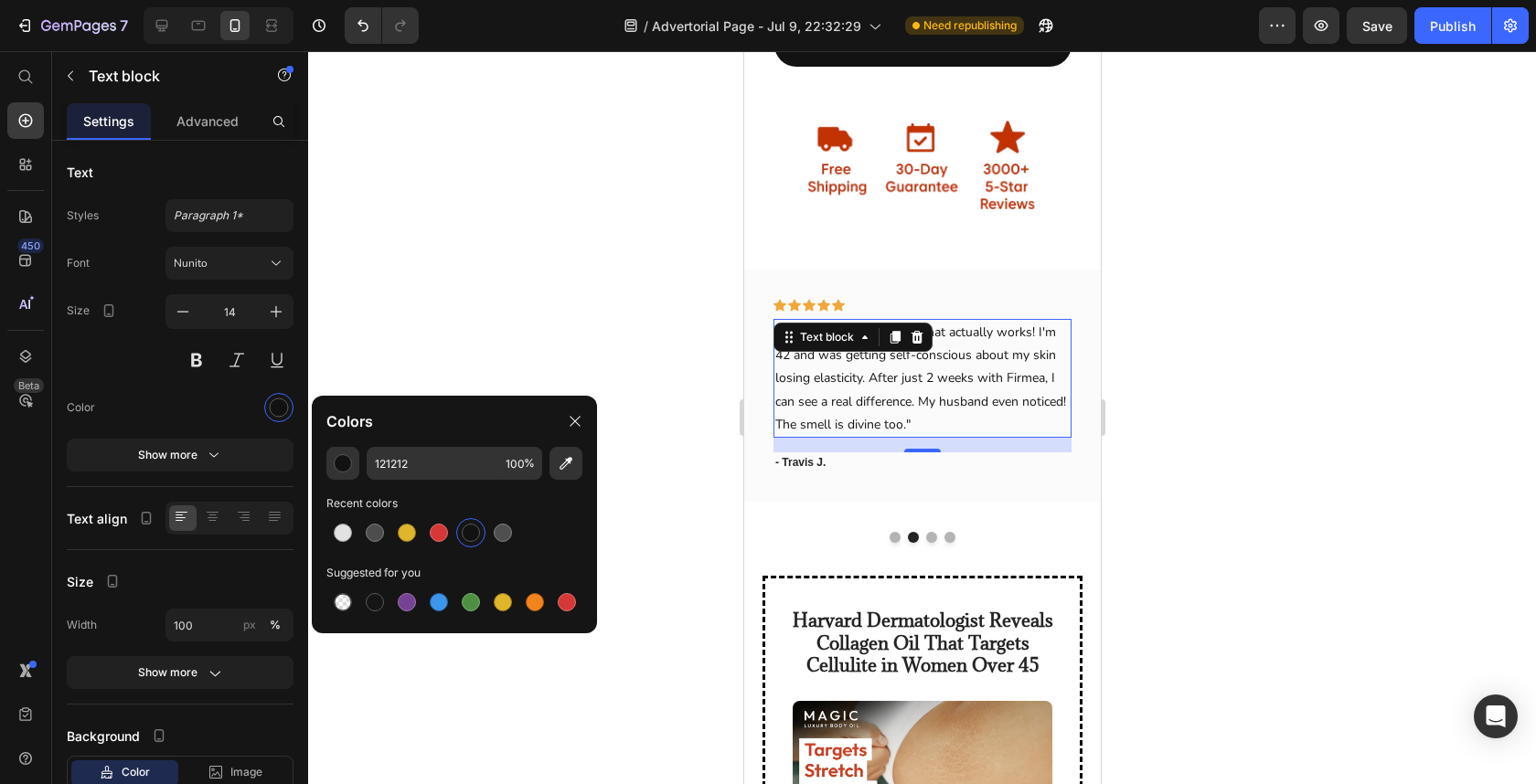 click on "16" at bounding box center [922, 467] 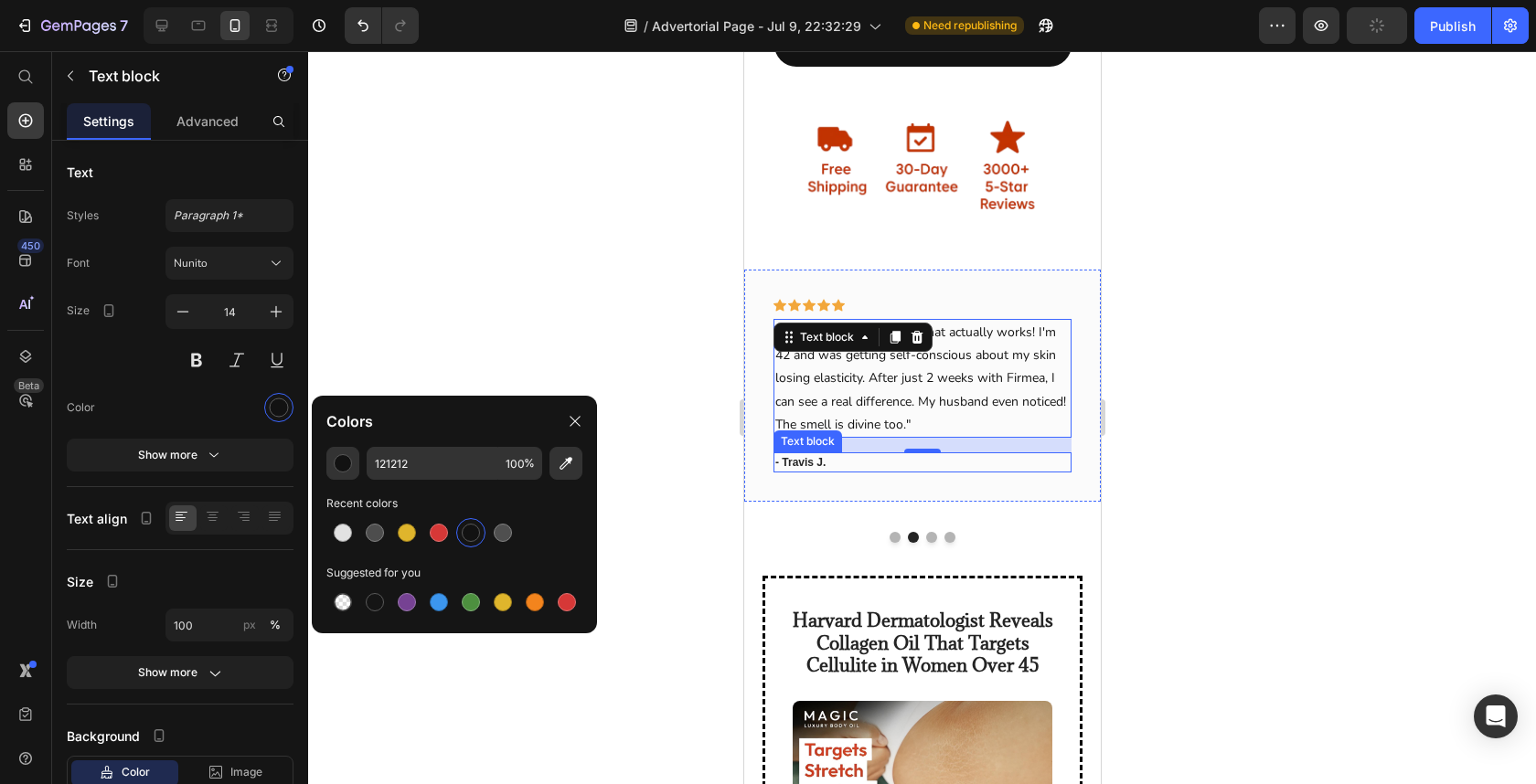 click on "- Travis J." at bounding box center (922, 462) 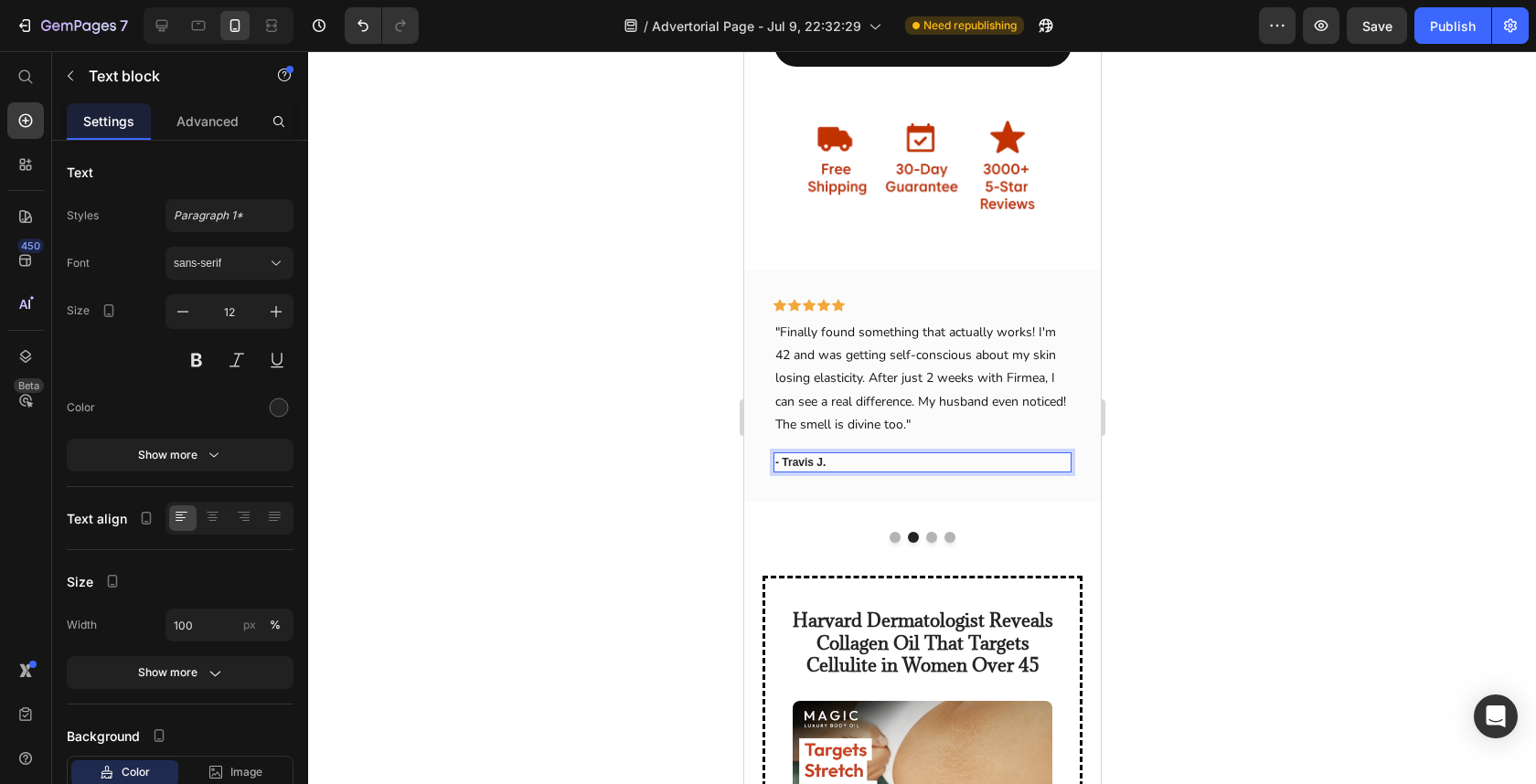 click on "- Travis J." at bounding box center [922, 462] 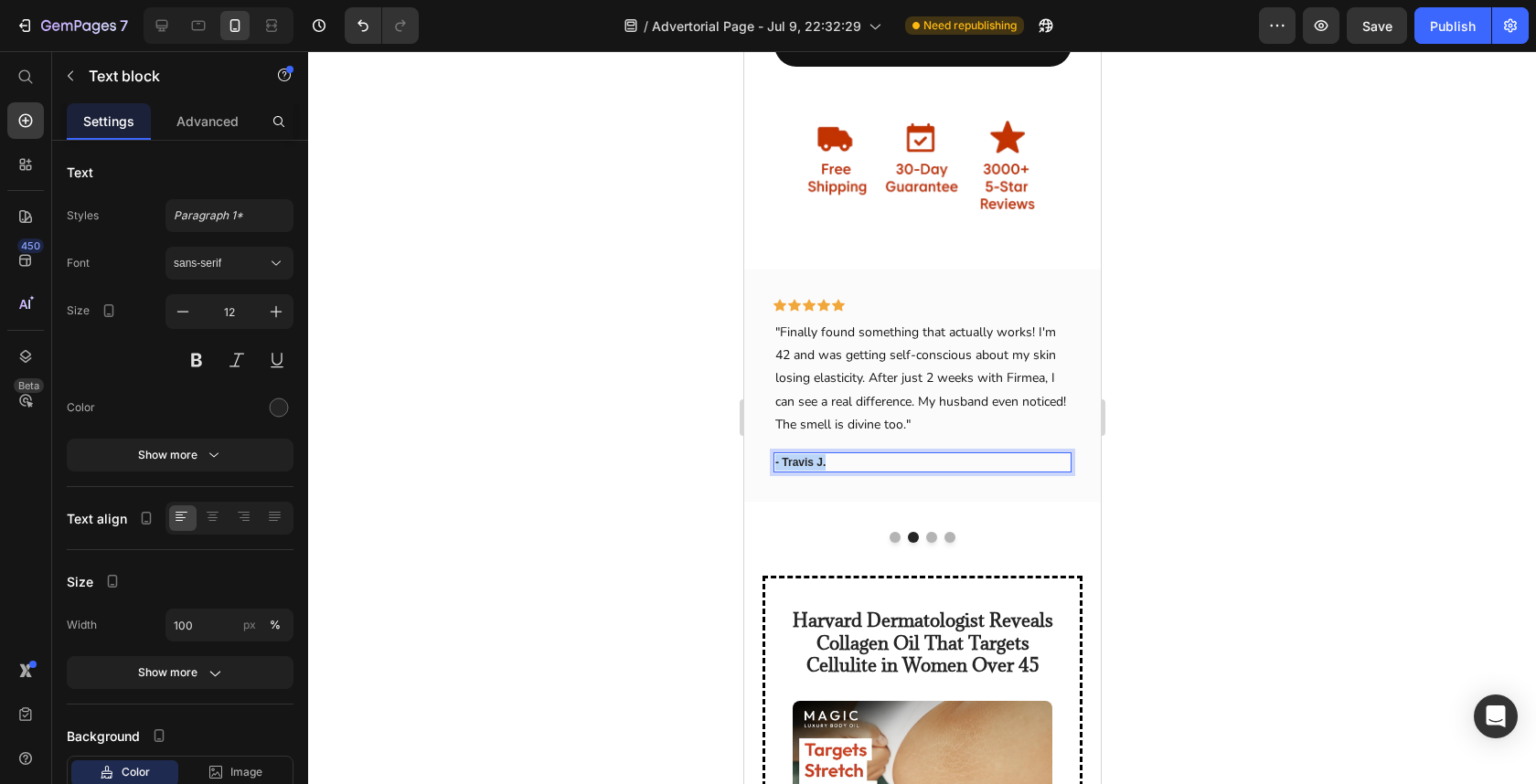 click on "- Travis J." at bounding box center (922, 462) 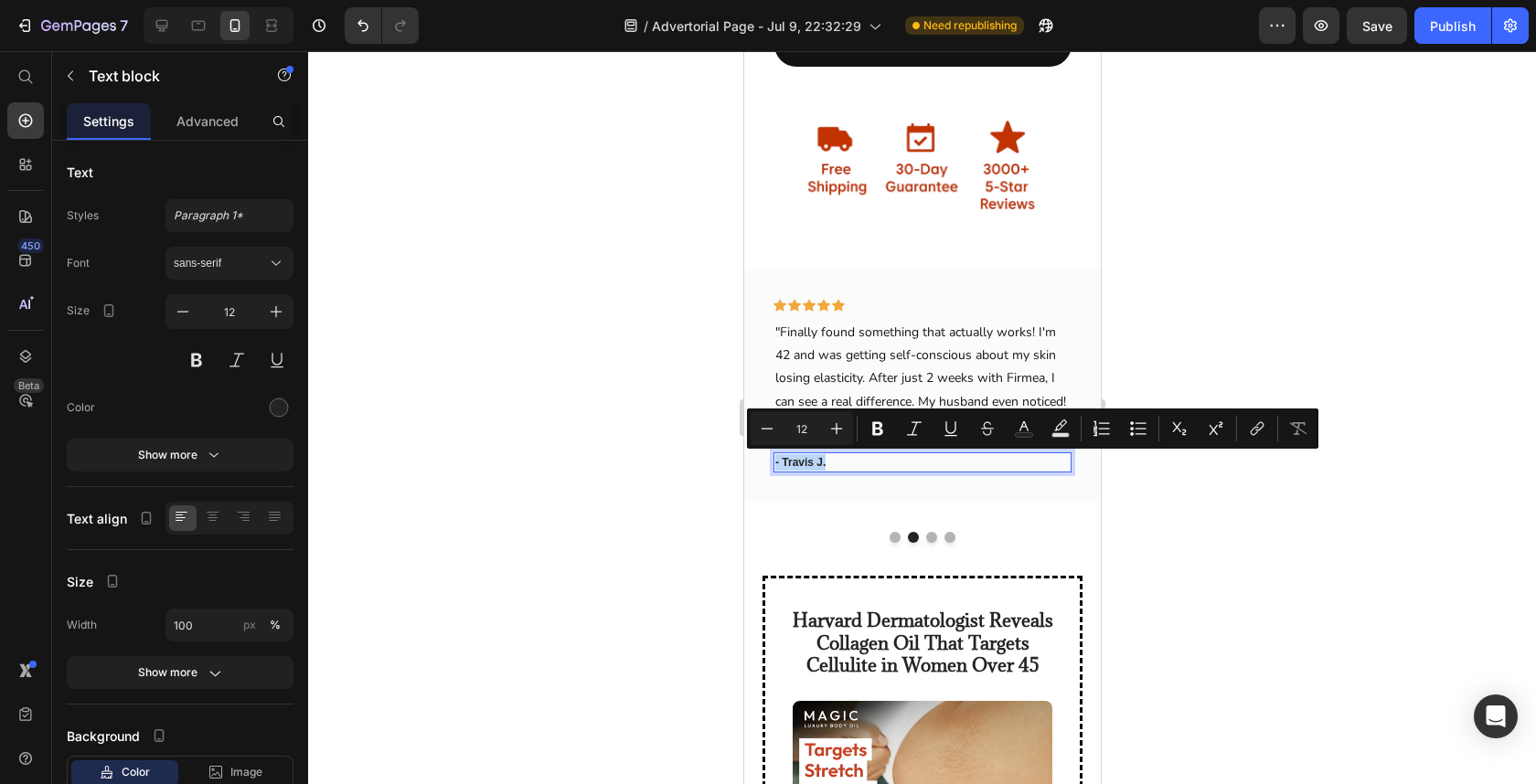 click on "- Travis J." at bounding box center [922, 462] 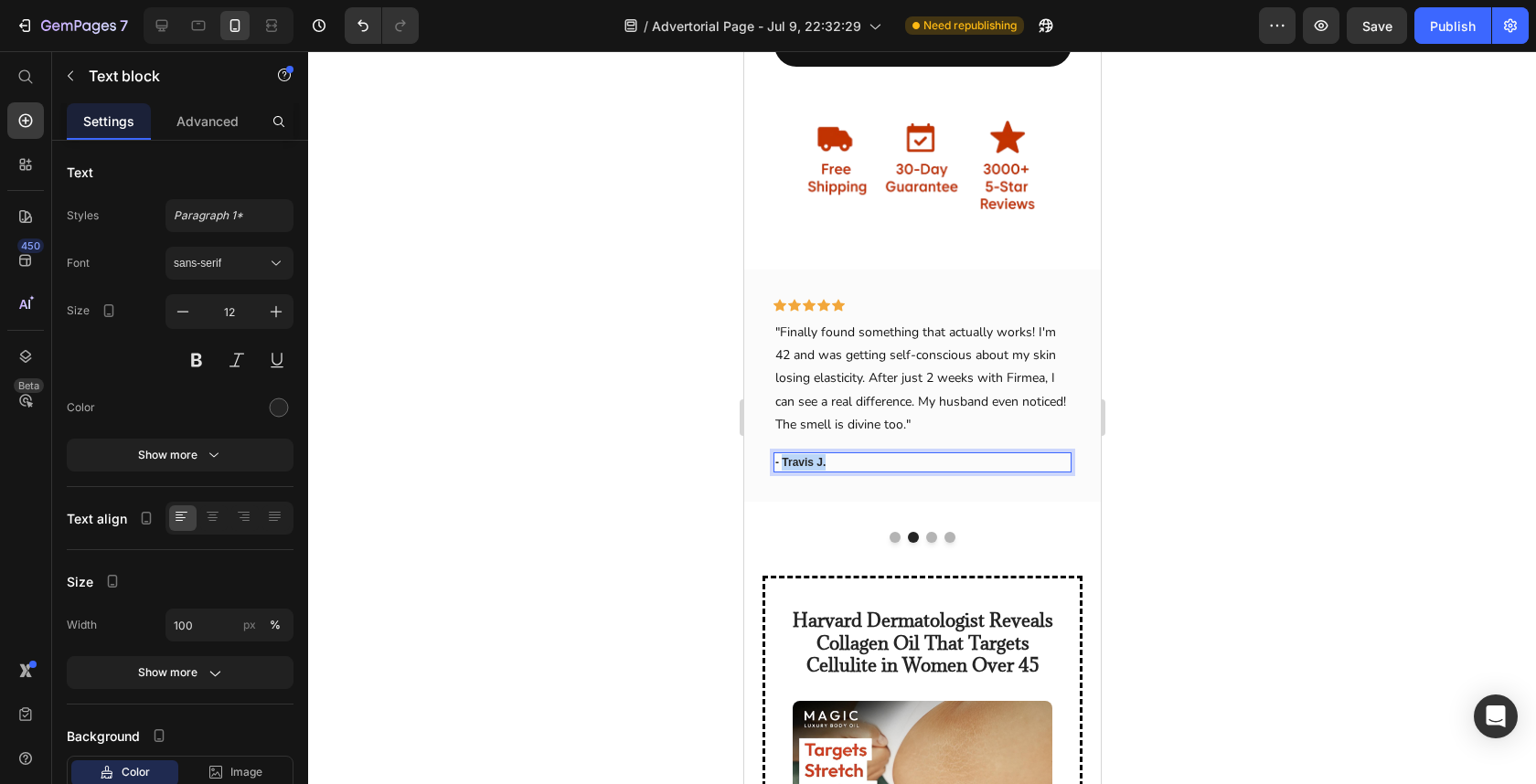 drag, startPoint x: 837, startPoint y: 457, endPoint x: 781, endPoint y: 458, distance: 56.008928 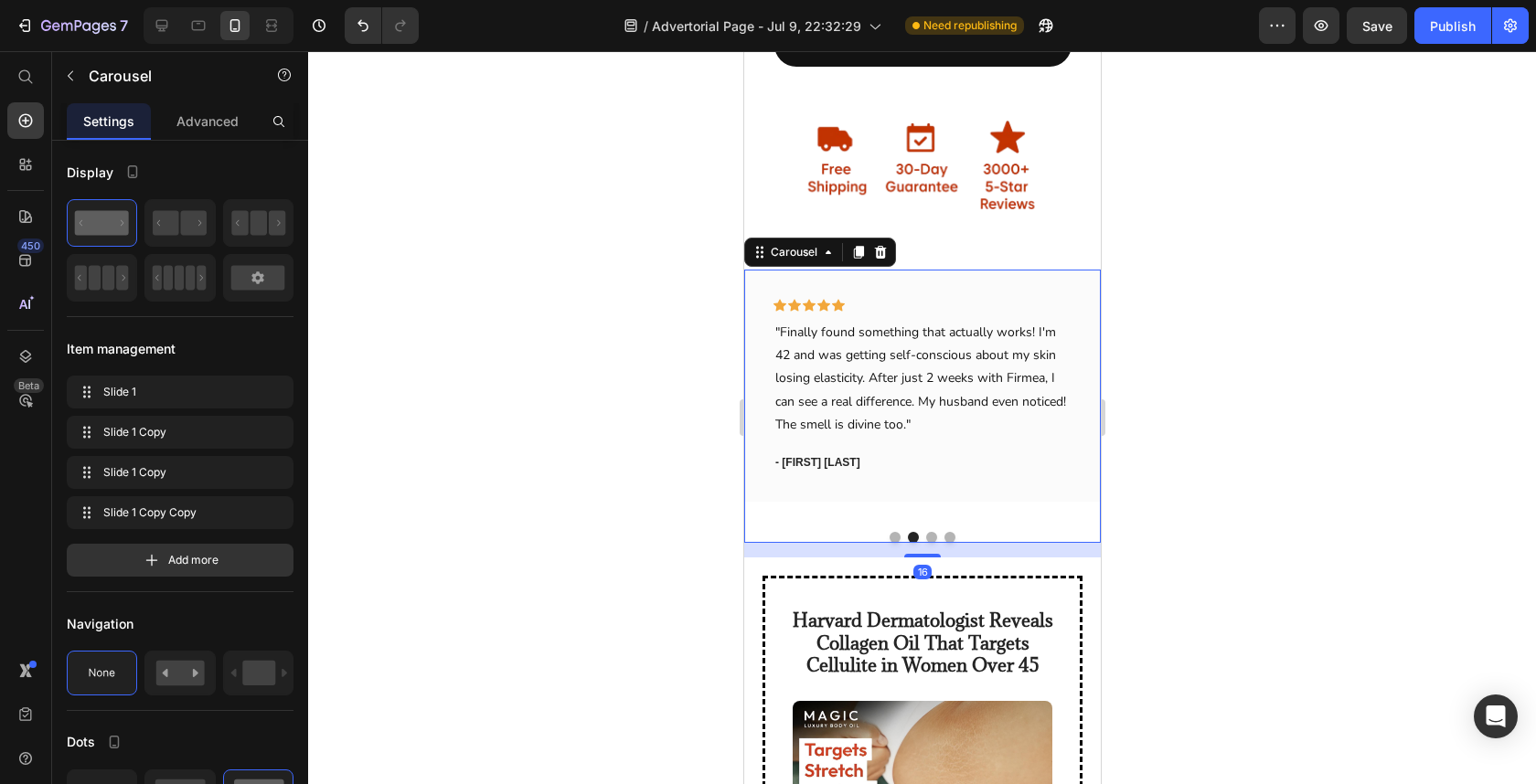 click at bounding box center [931, 537] 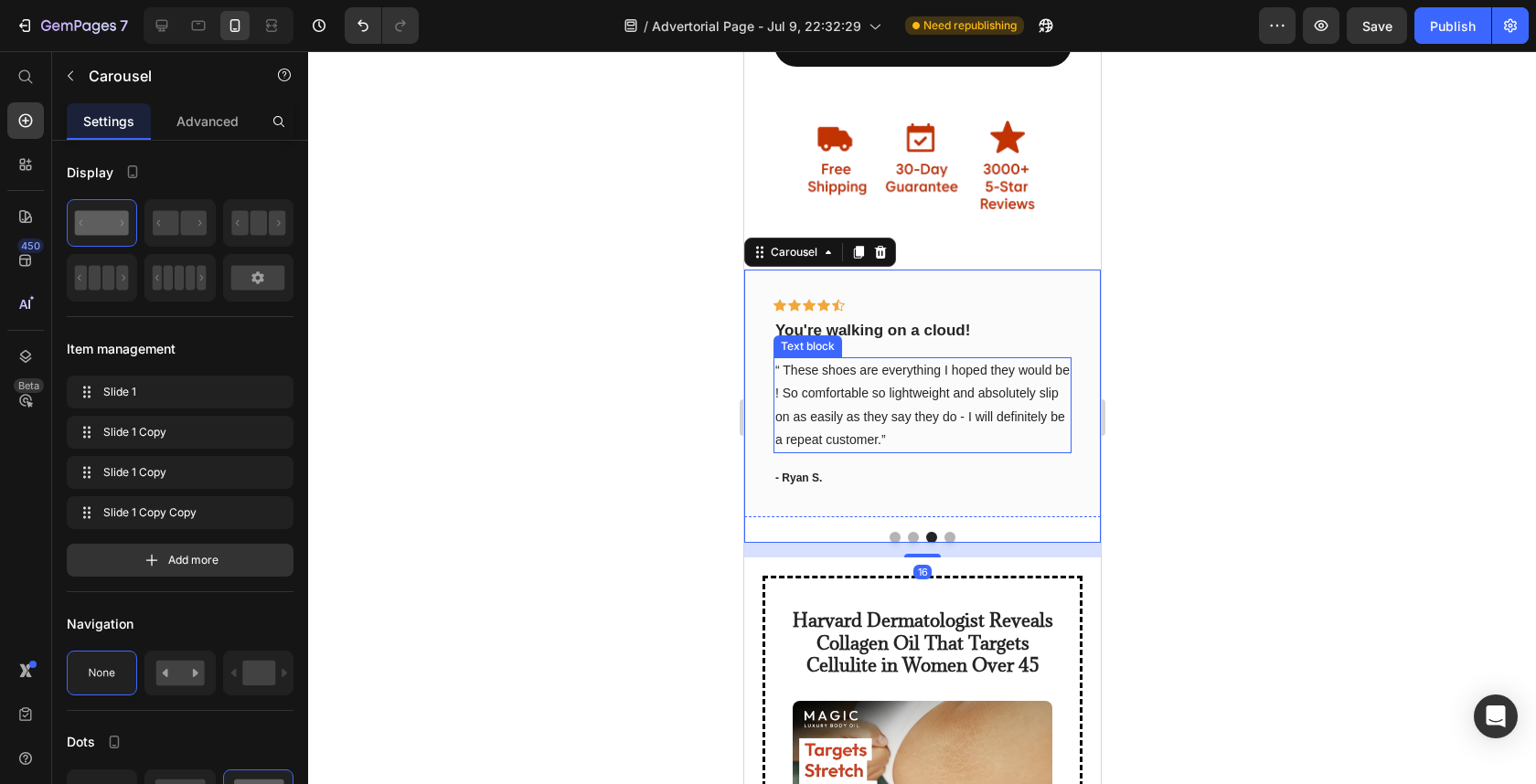 click on "“ These shoes are everything I hoped they would be ! So comfortable so lightweight and absolutely slip on as easily as they say they do - I will definitely be a repeat customer.”" at bounding box center (922, 405) 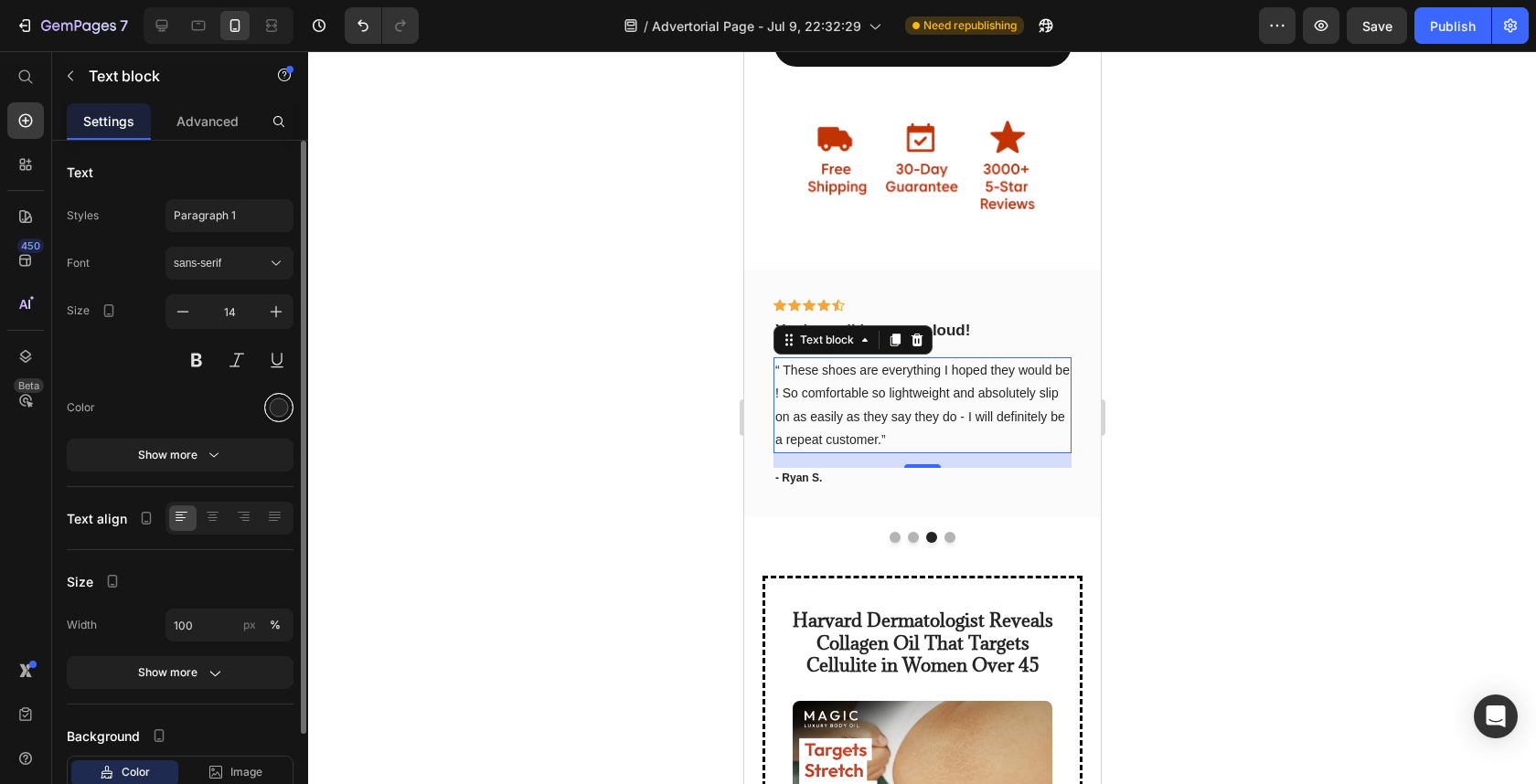 click at bounding box center [279, 408] 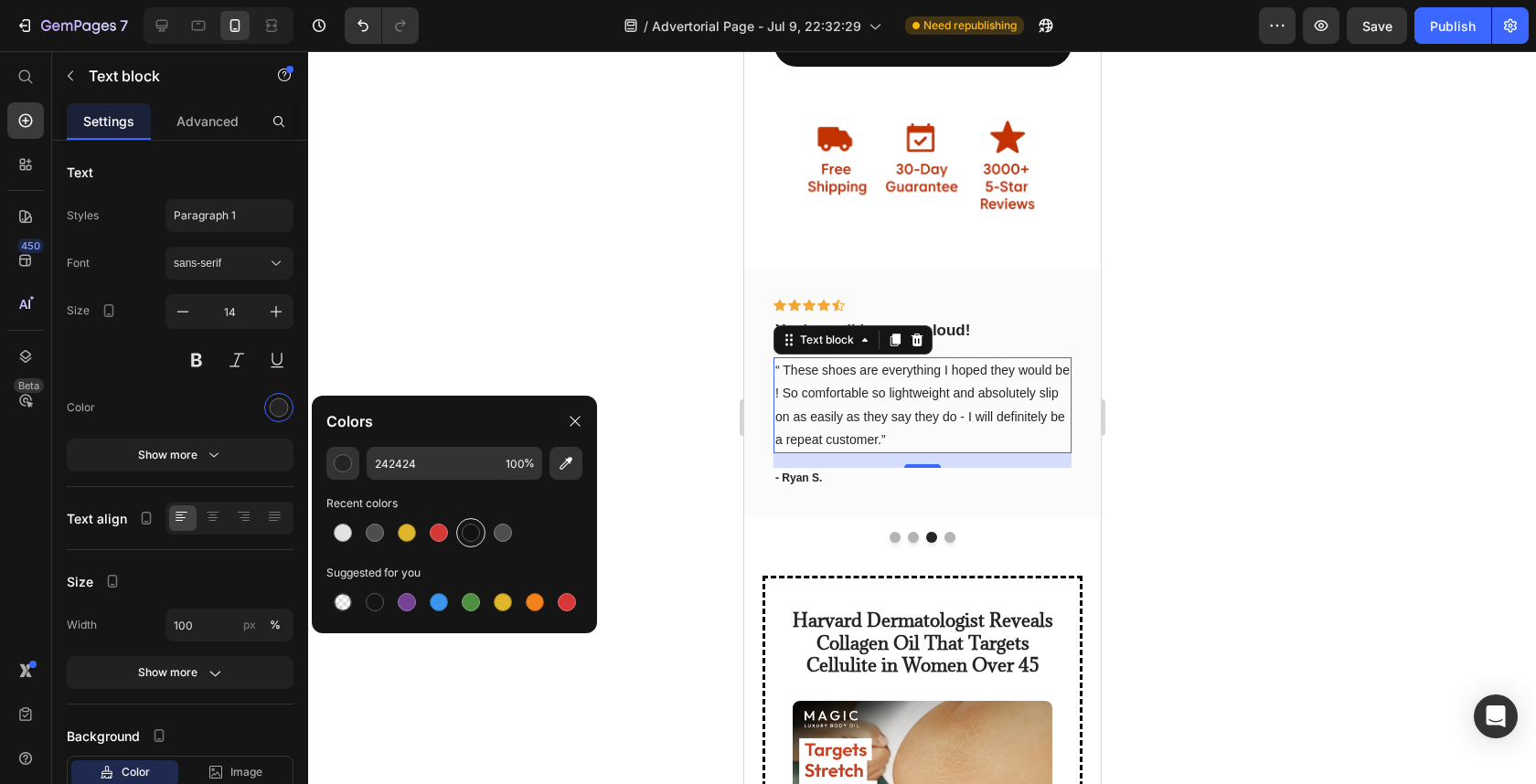 click at bounding box center [471, 533] 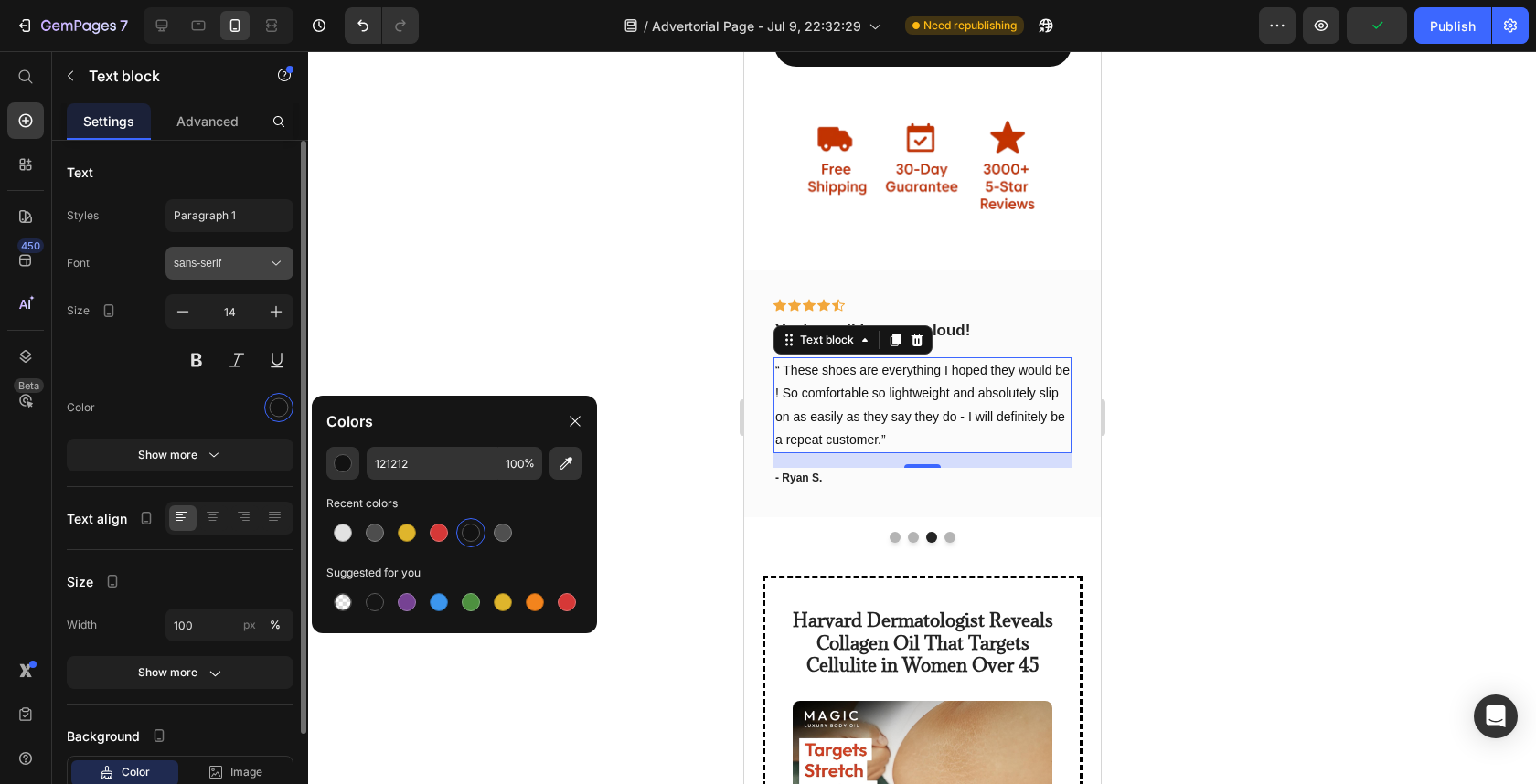 click on "sans-serif" at bounding box center (229, 263) 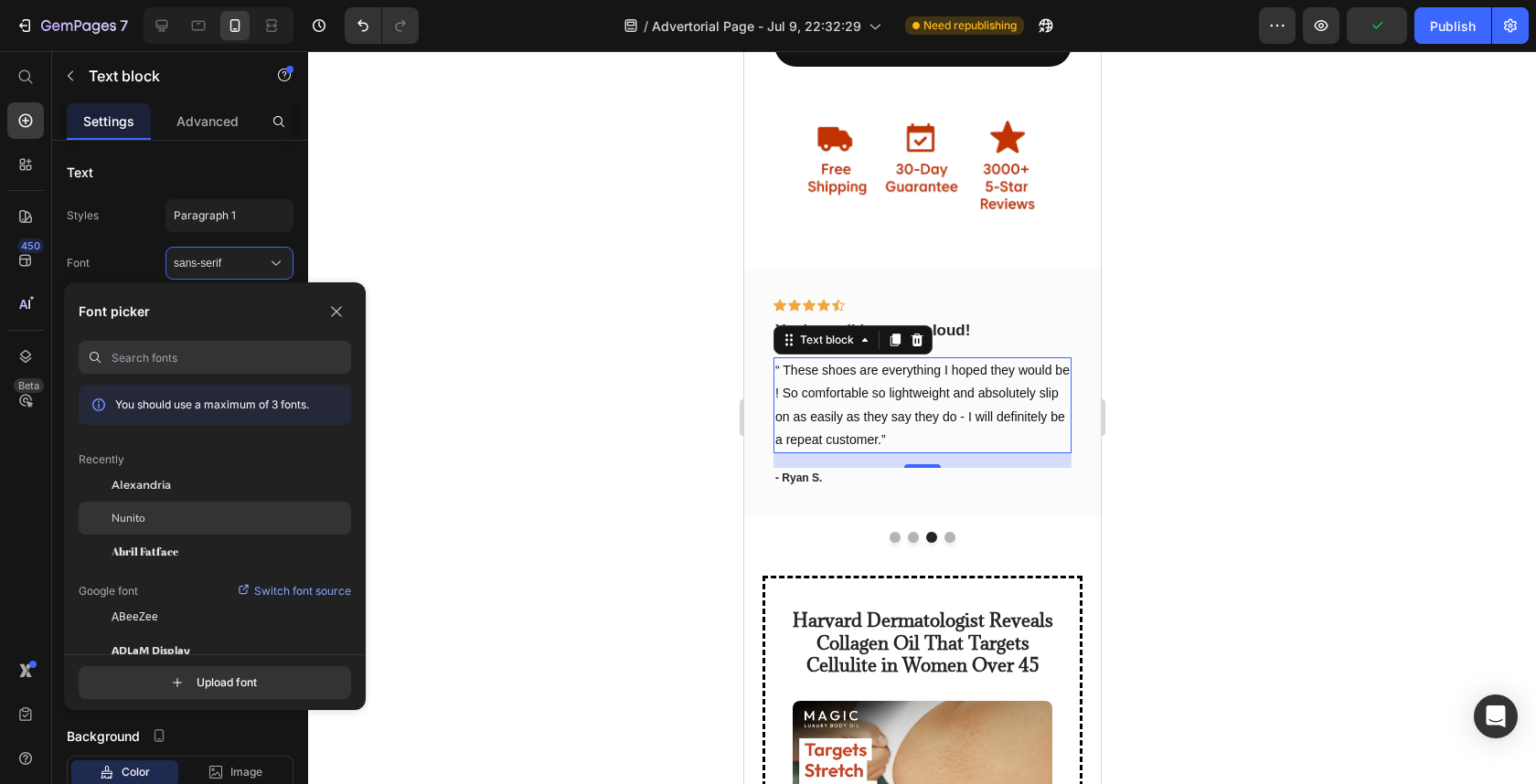 click on "Nunito" 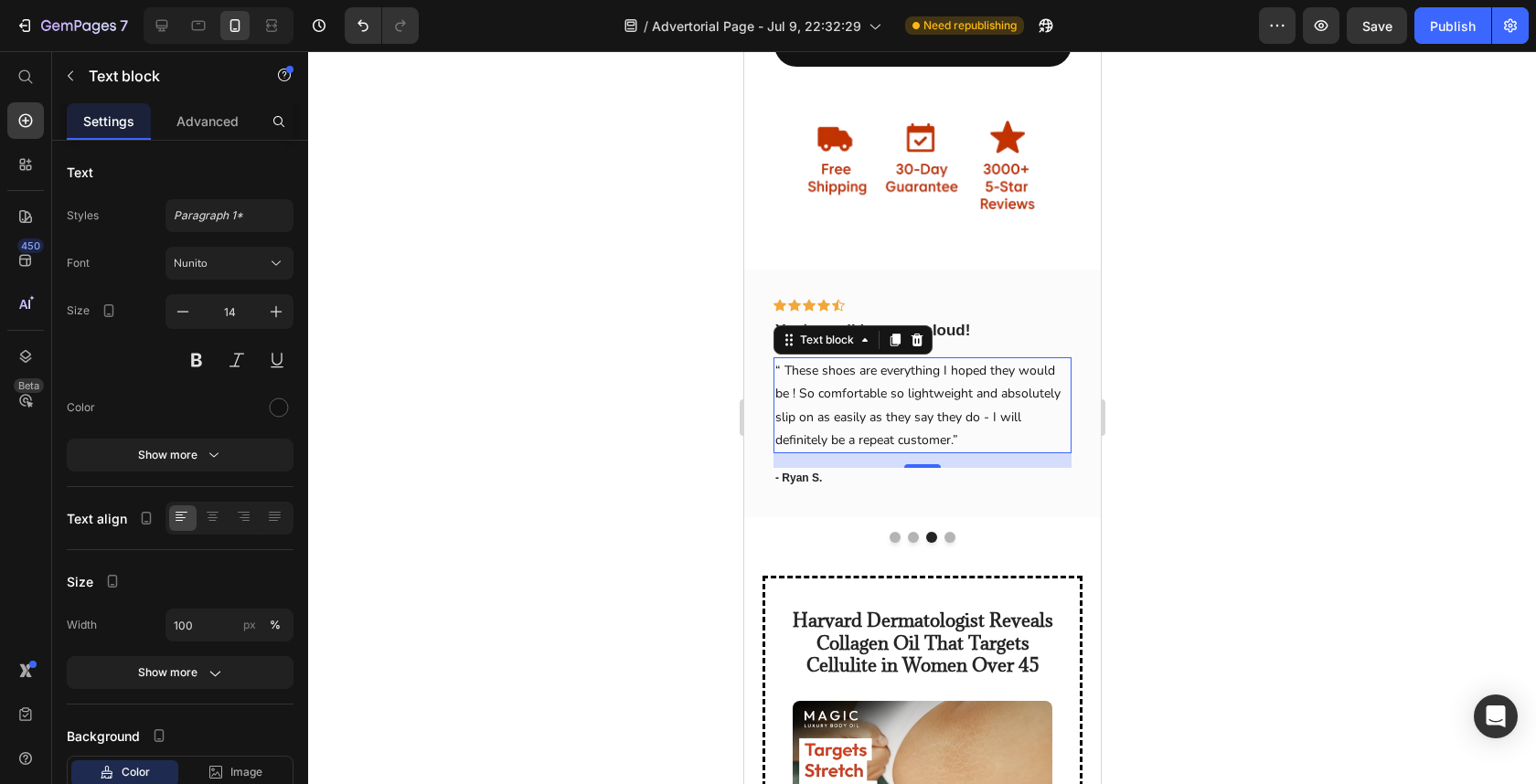 click on "“ These shoes are everything I hoped they would be ! So comfortable so lightweight and absolutely slip on as easily as they say they do - I will definitely be a repeat customer.”" at bounding box center (922, 405) 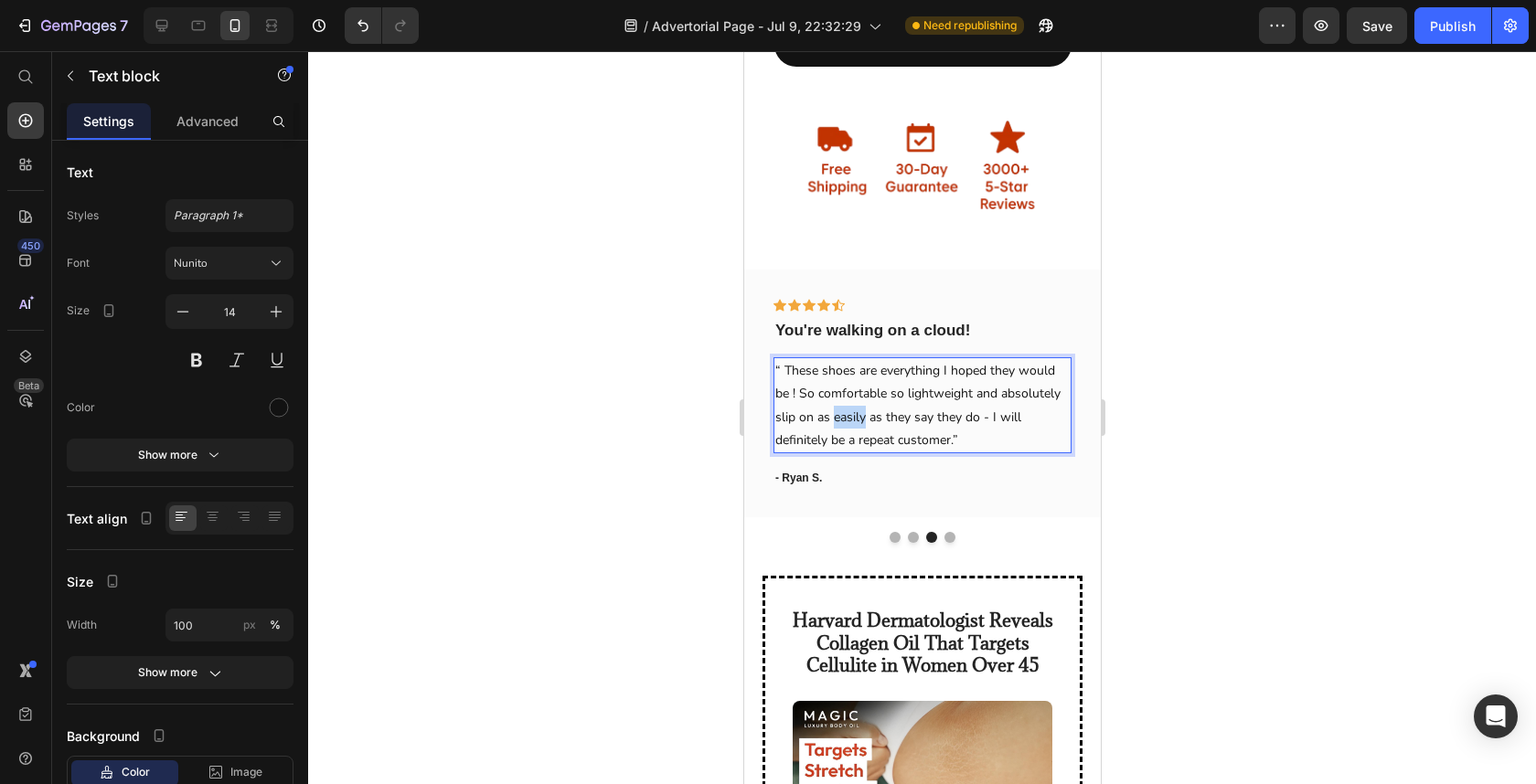 click on "“ These shoes are everything I hoped they would be ! So comfortable so lightweight and absolutely slip on as easily as they say they do - I will definitely be a repeat customer.”" at bounding box center (922, 405) 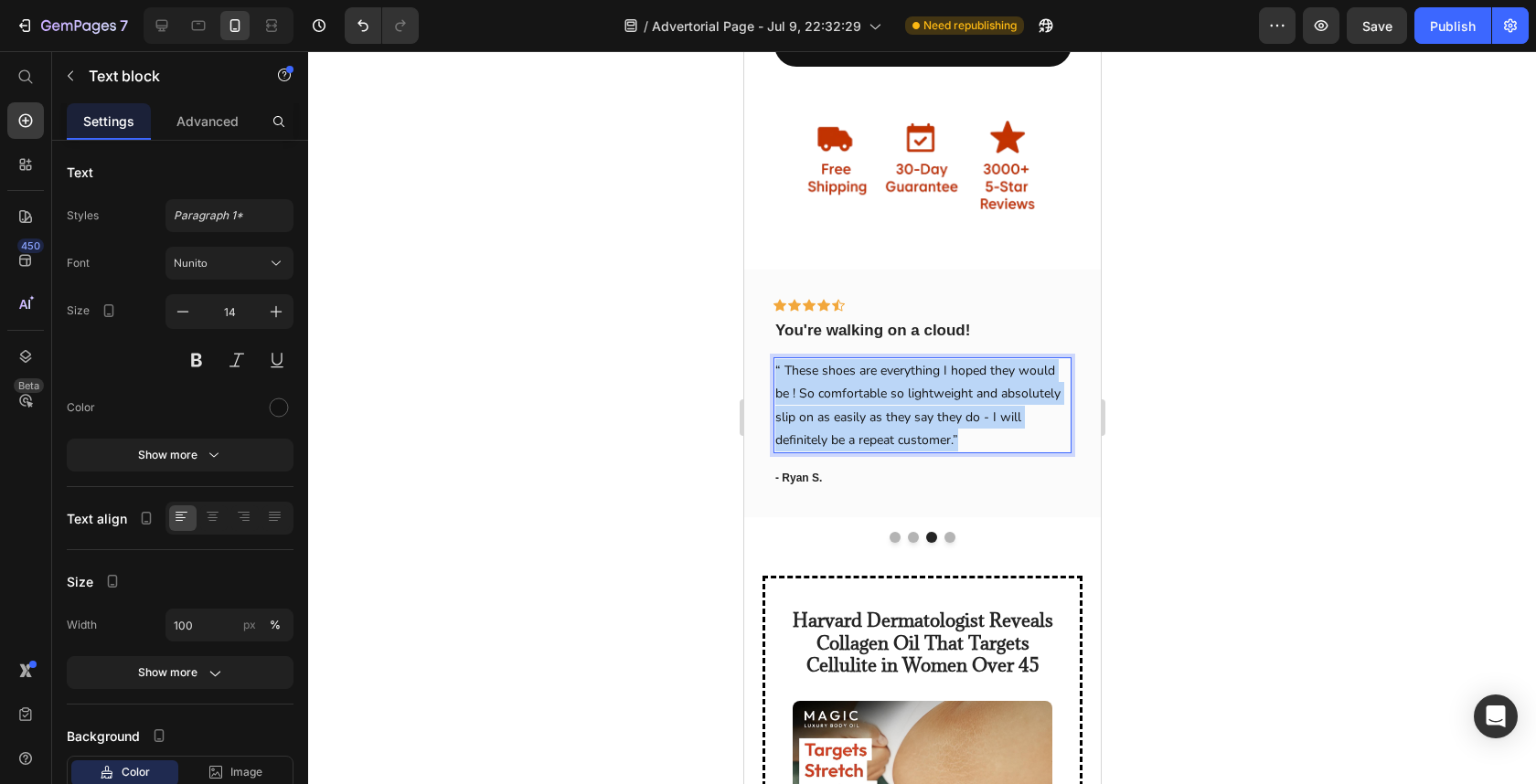 click on "“ These shoes are everything I hoped they would be ! So comfortable so lightweight and absolutely slip on as easily as they say they do - I will definitely be a repeat customer.”" at bounding box center (922, 405) 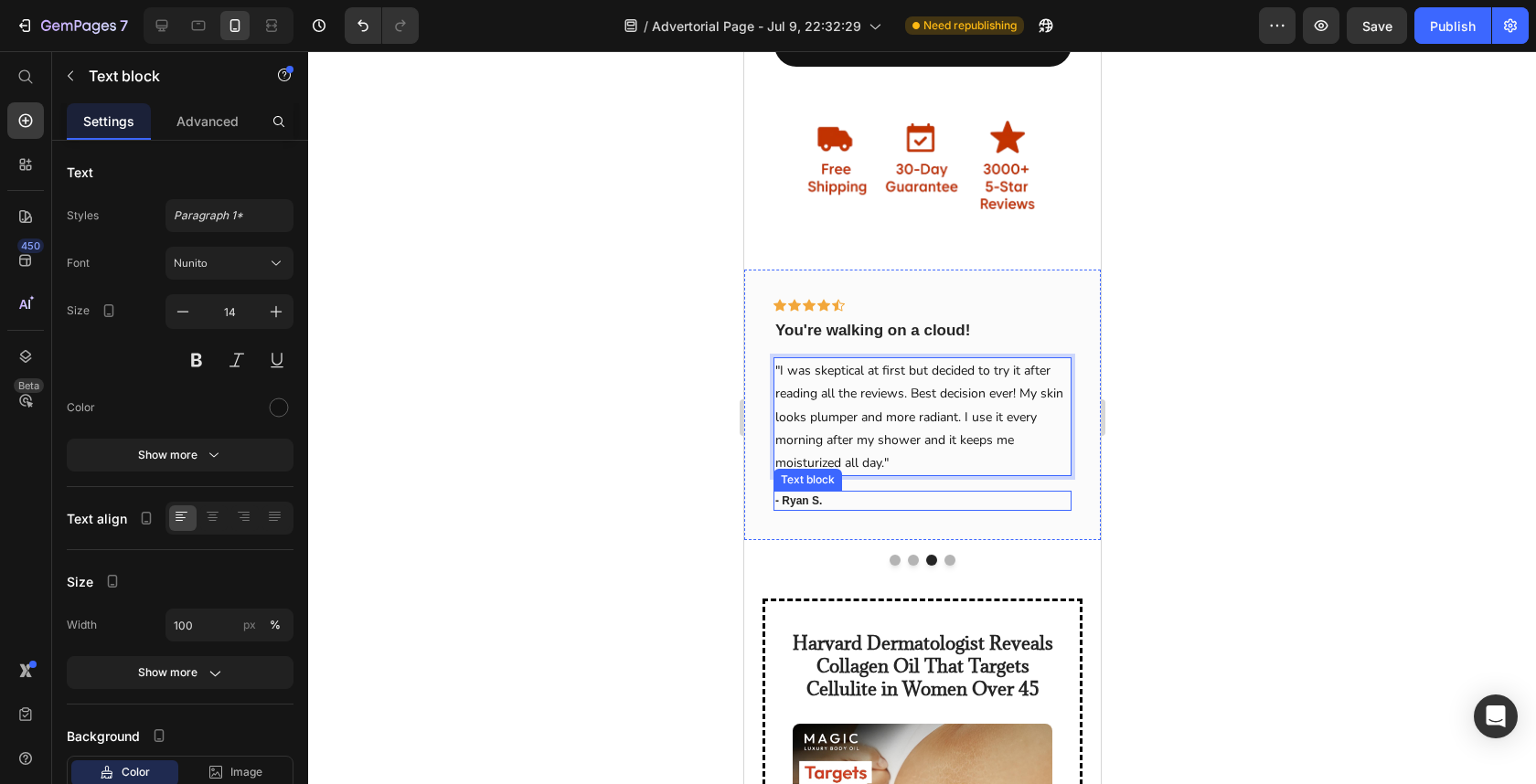 click on "- Ryan S." at bounding box center (922, 501) 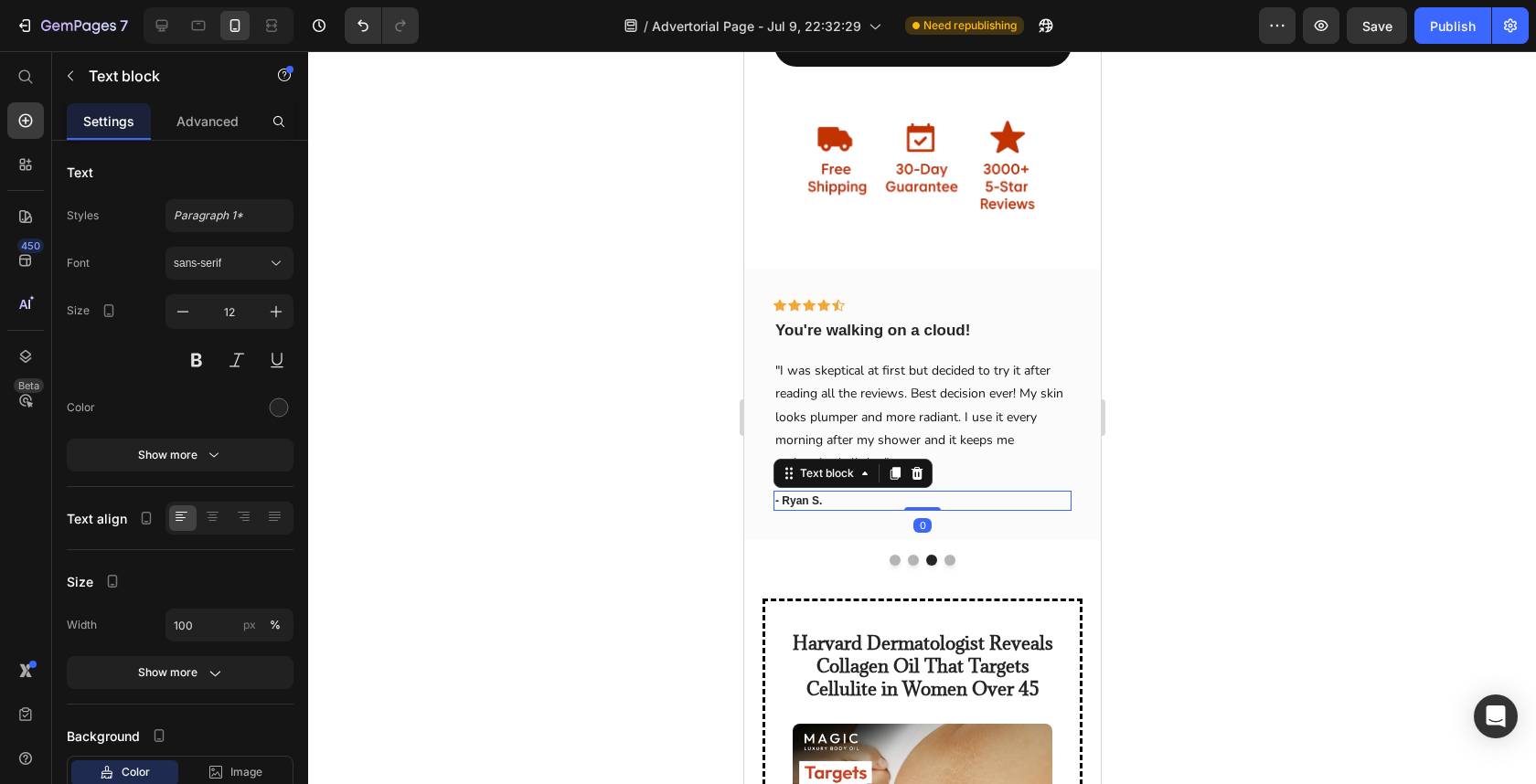 click on "- Ryan S." at bounding box center (922, 501) 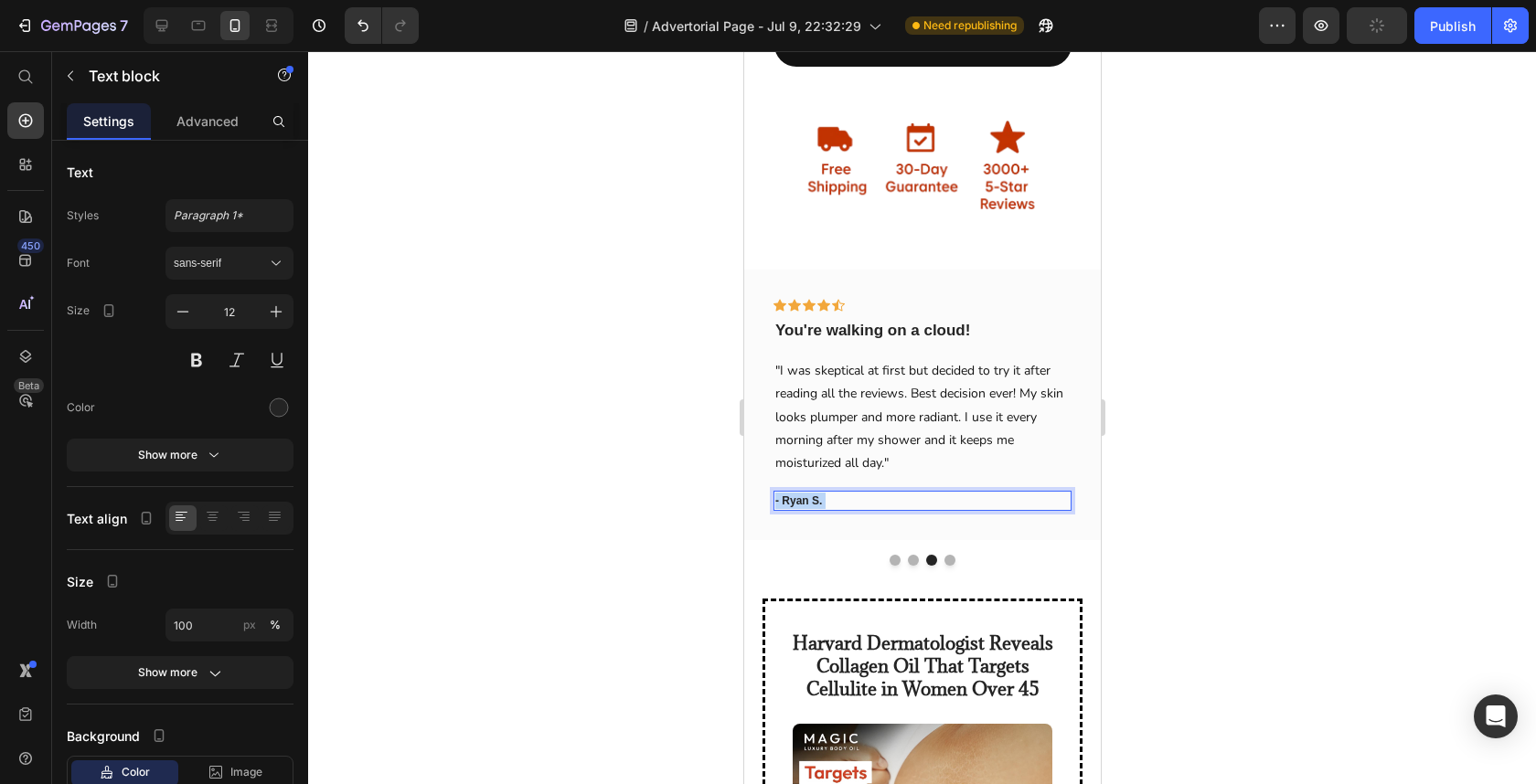 drag, startPoint x: 830, startPoint y: 503, endPoint x: 784, endPoint y: 503, distance: 46 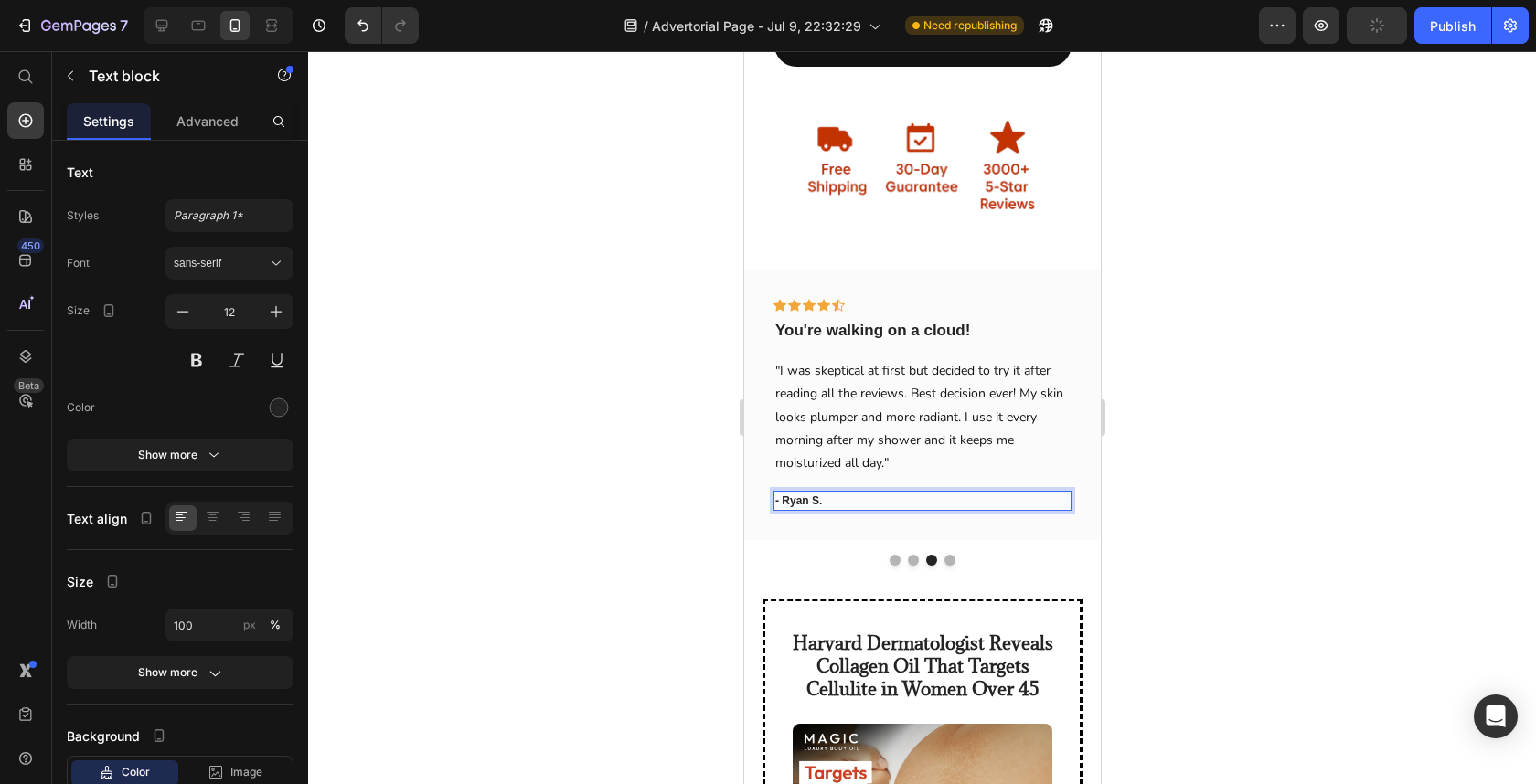 drag, startPoint x: 779, startPoint y: 502, endPoint x: 825, endPoint y: 502, distance: 46 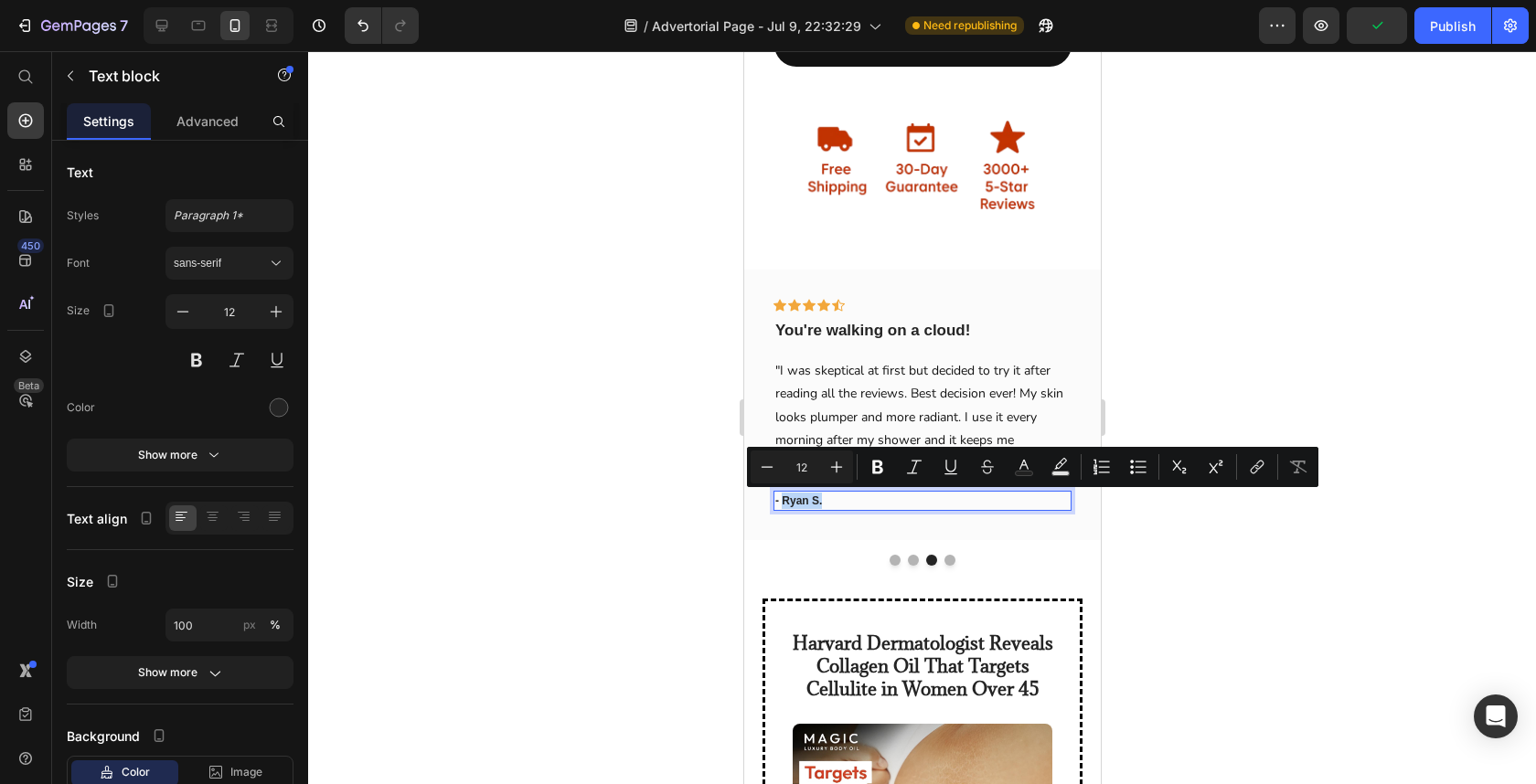 drag, startPoint x: 832, startPoint y: 501, endPoint x: 784, endPoint y: 501, distance: 48 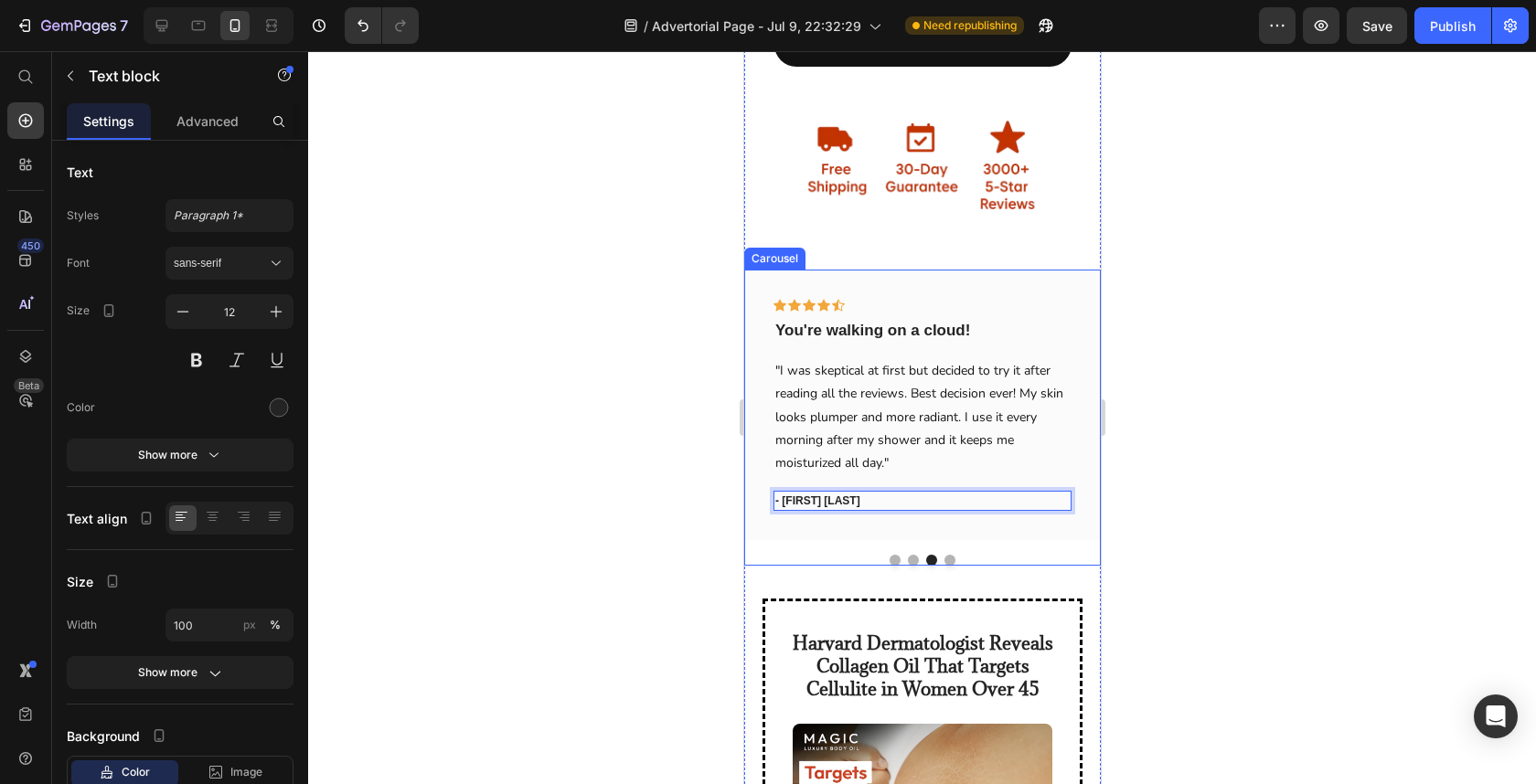 click at bounding box center (894, 560) 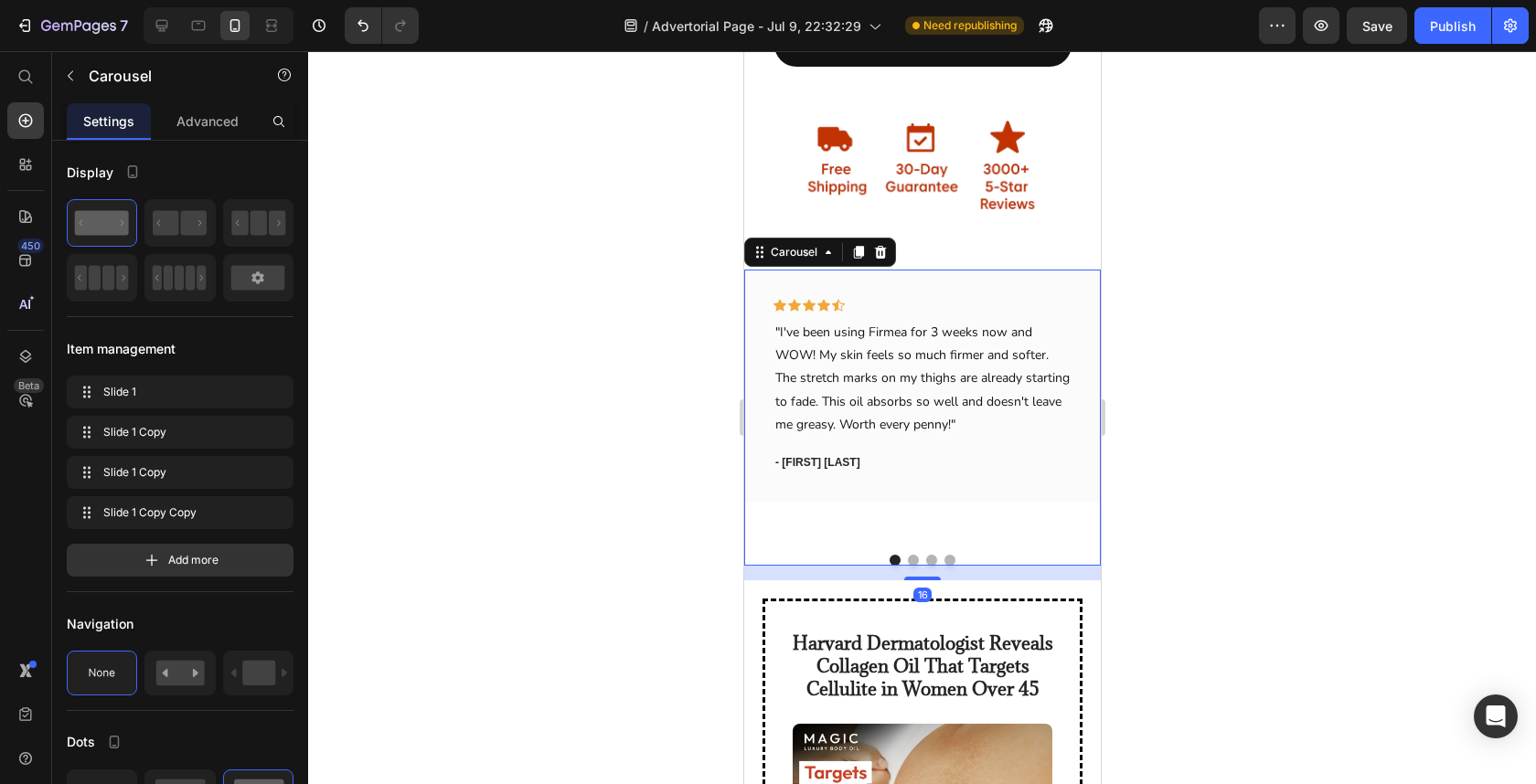 click at bounding box center (931, 560) 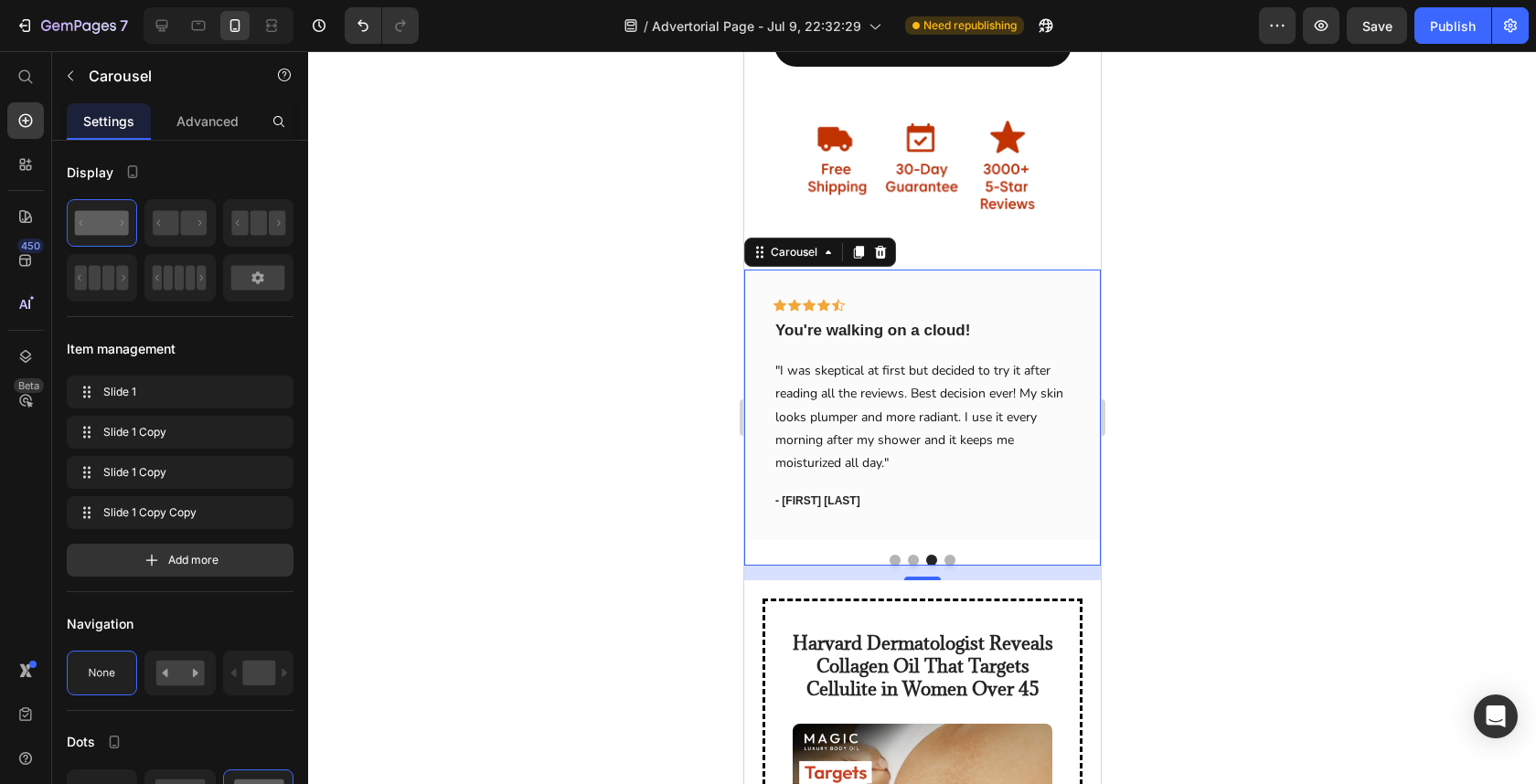 click at bounding box center [949, 560] 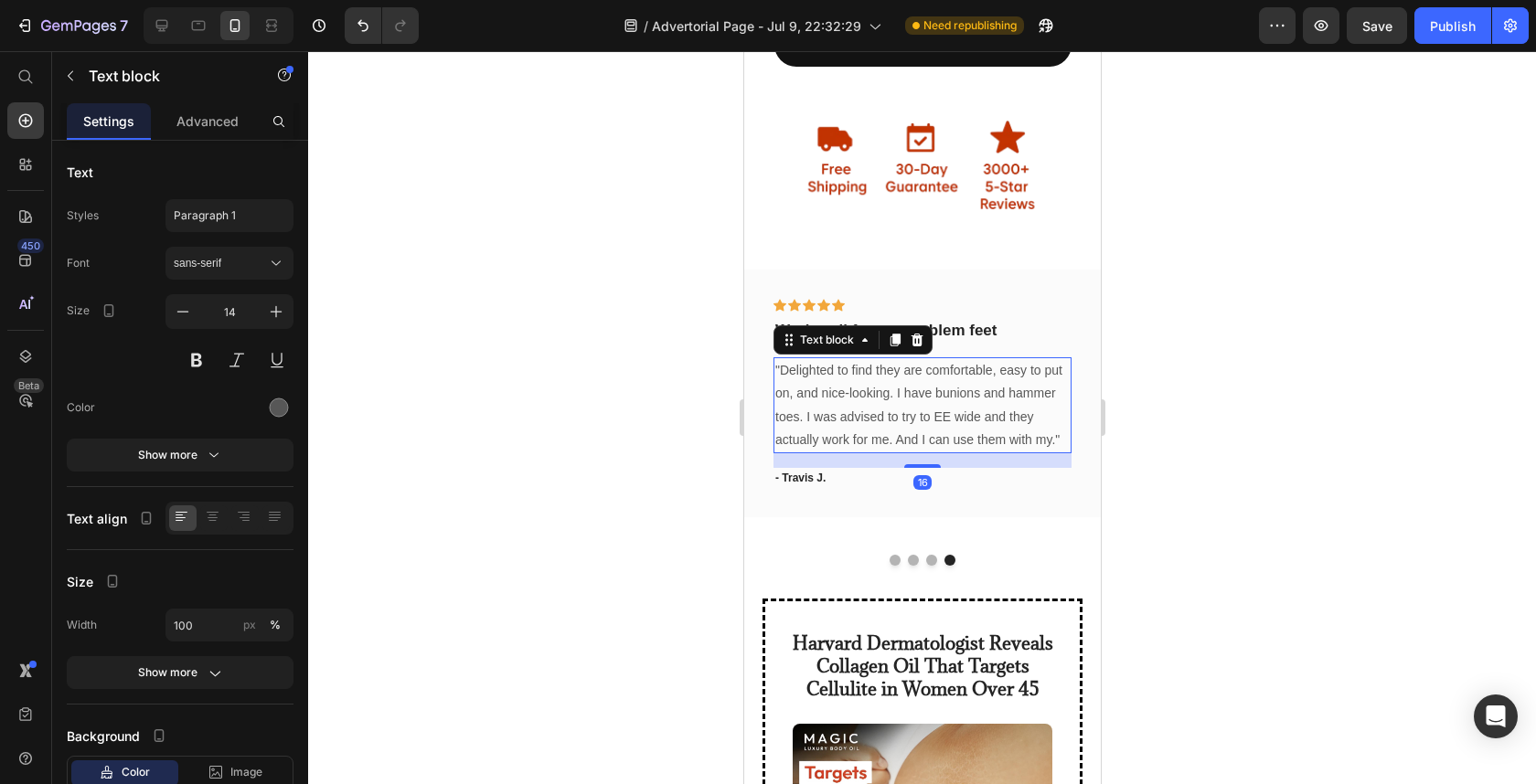 click on ""Delighted to find they are comfortable, easy to put on, and nice-looking. I have bunions and hammer toes. I was advised to try to EE wide and they actually work for me. And I can use them with my."" at bounding box center (922, 405) 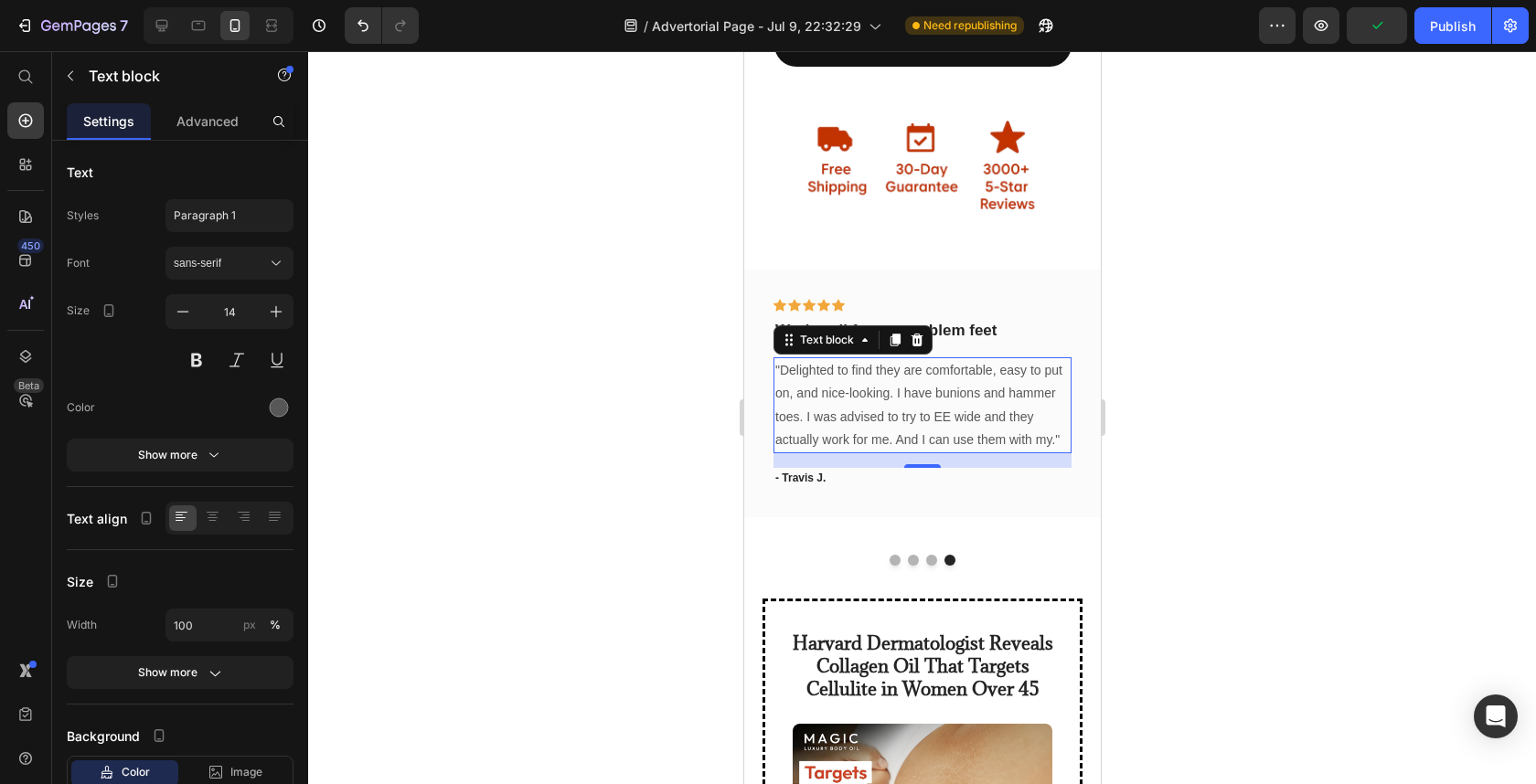click on ""Delighted to find they are comfortable, easy to put on, and nice-looking. I have bunions and hammer toes. I was advised to try to EE wide and they actually work for me. And I can use them with my."" at bounding box center (922, 405) 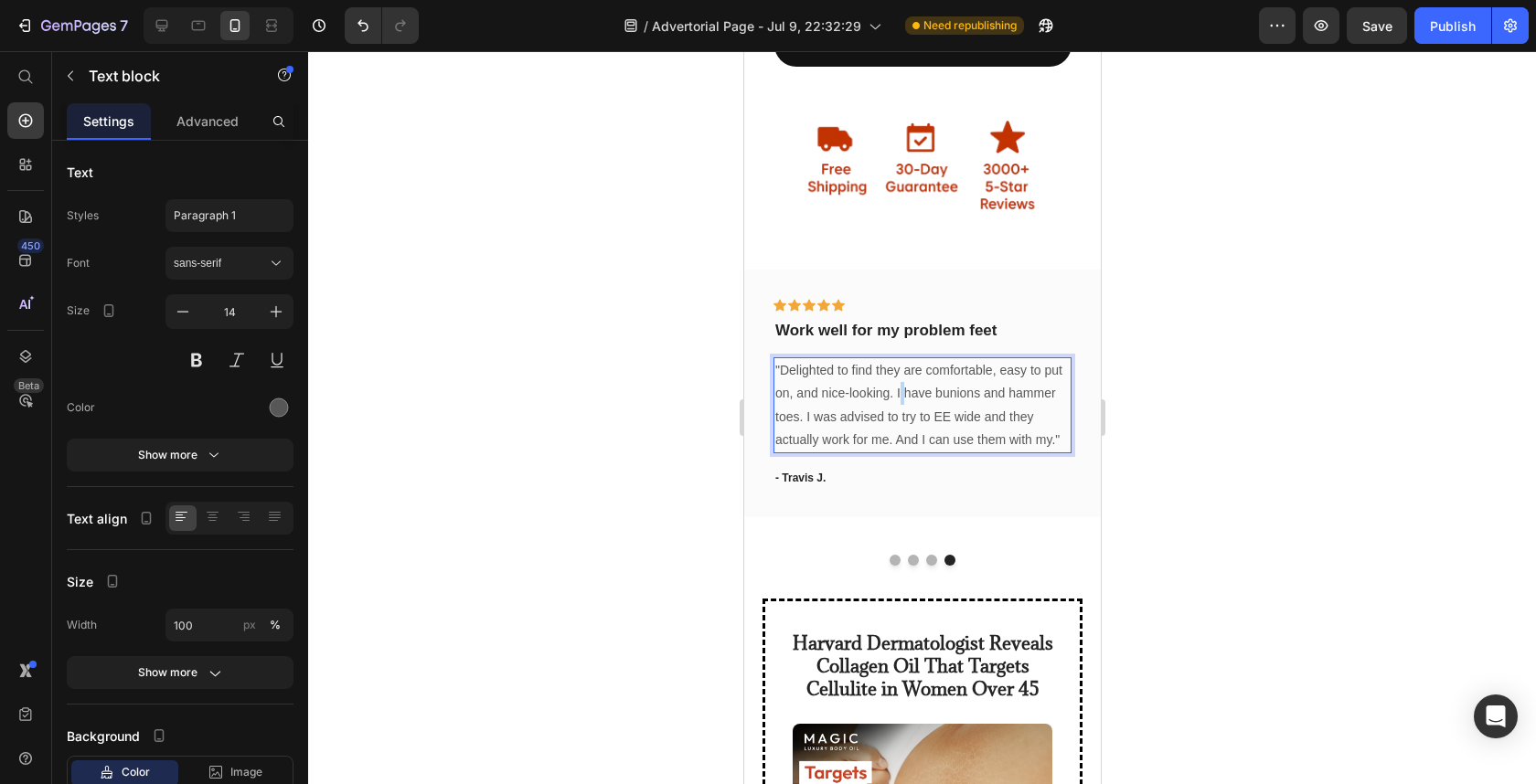 click on ""Delighted to find they are comfortable, easy to put on, and nice-looking. I have bunions and hammer toes. I was advised to try to EE wide and they actually work for me. And I can use them with my."" at bounding box center (922, 405) 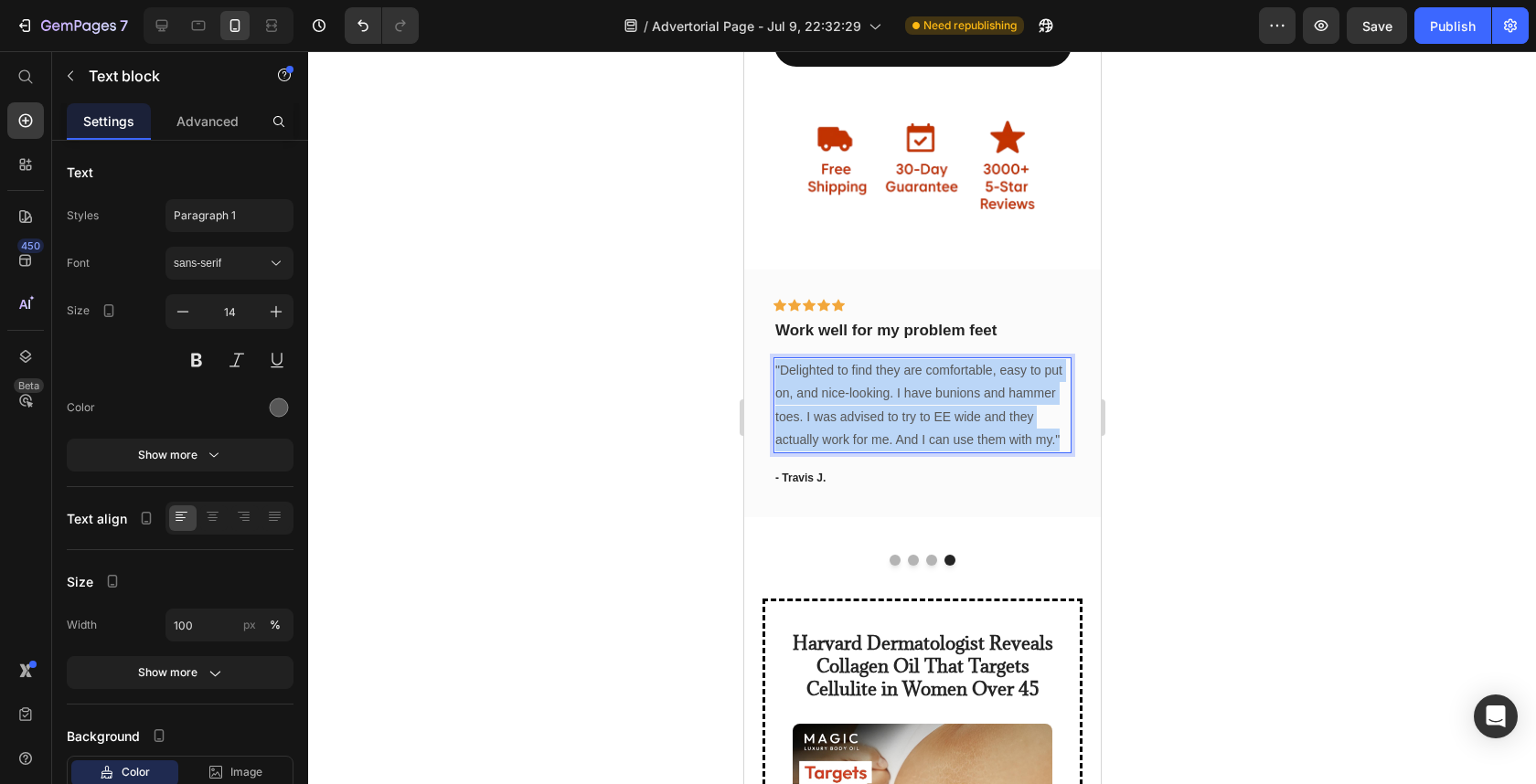 click on ""Delighted to find they are comfortable, easy to put on, and nice-looking. I have bunions and hammer toes. I was advised to try to EE wide and they actually work for me. And I can use them with my."" at bounding box center [922, 405] 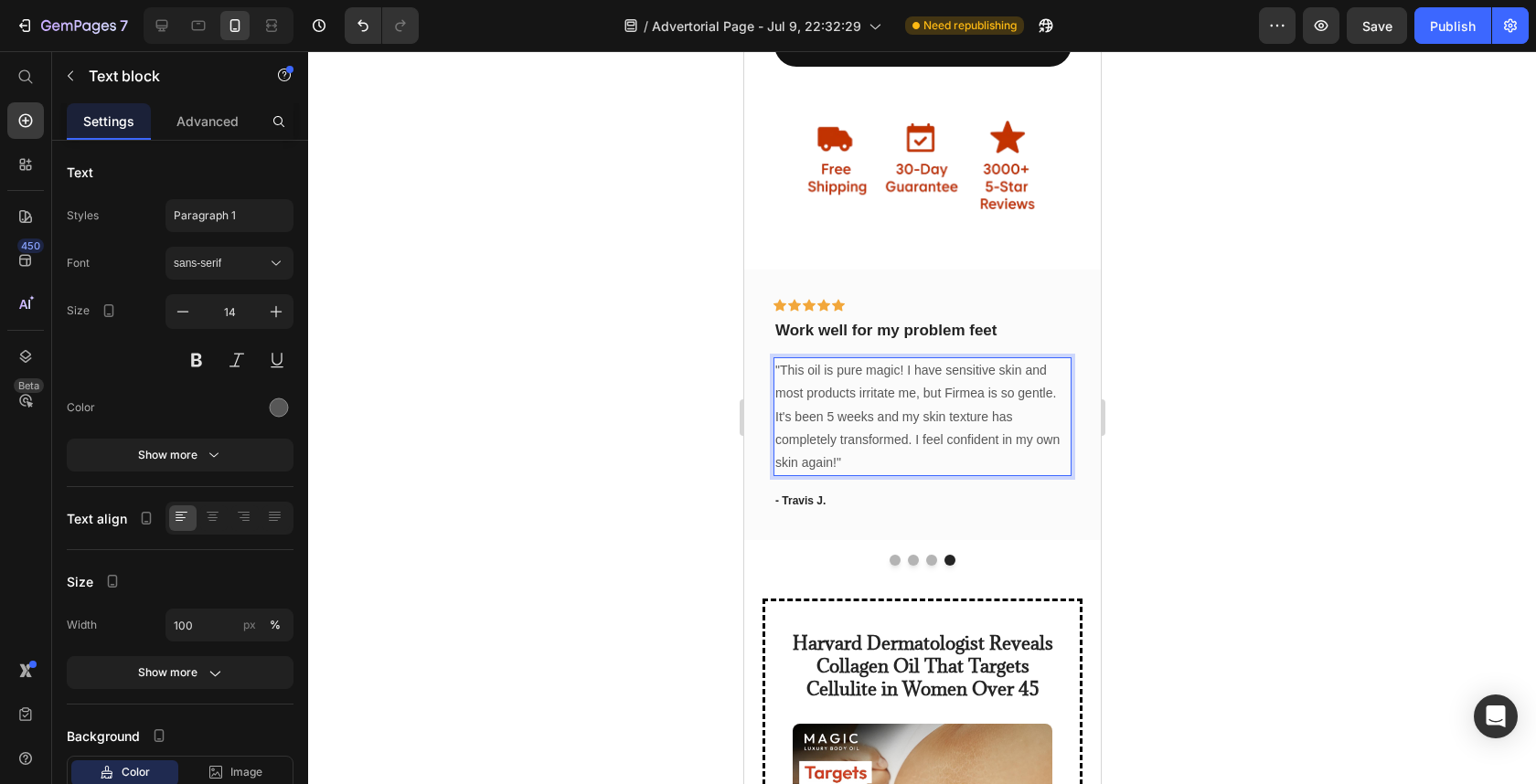 click on ""This oil is pure magic! I have sensitive skin and most products irritate me, but Firmea is so gentle. It's been 5 weeks and my skin texture has completely transformed. I feel confident in my own skin again!"" at bounding box center [922, 417] 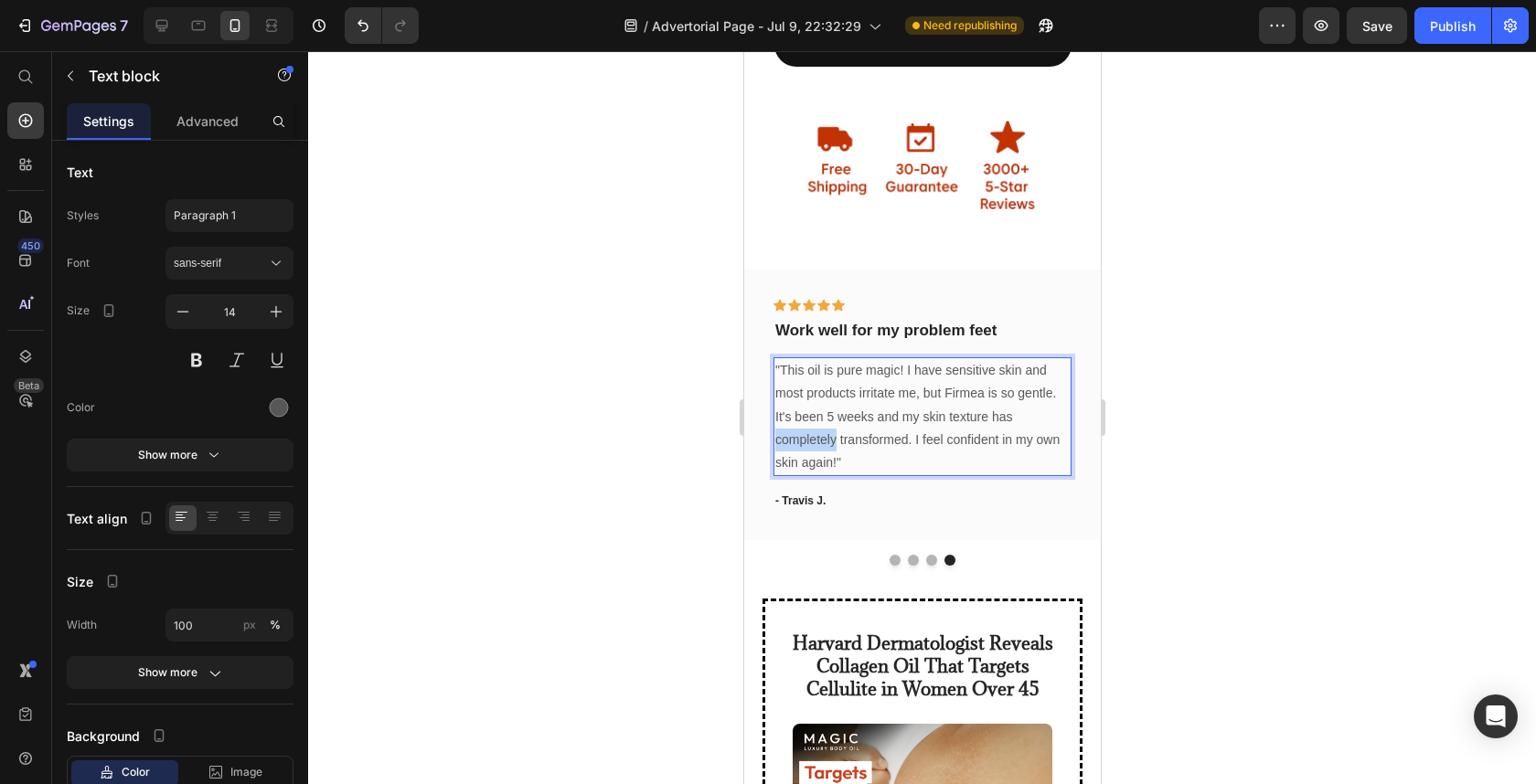 click on ""This oil is pure magic! I have sensitive skin and most products irritate me, but Firmea is so gentle. It's been 5 weeks and my skin texture has completely transformed. I feel confident in my own skin again!"" at bounding box center (922, 417) 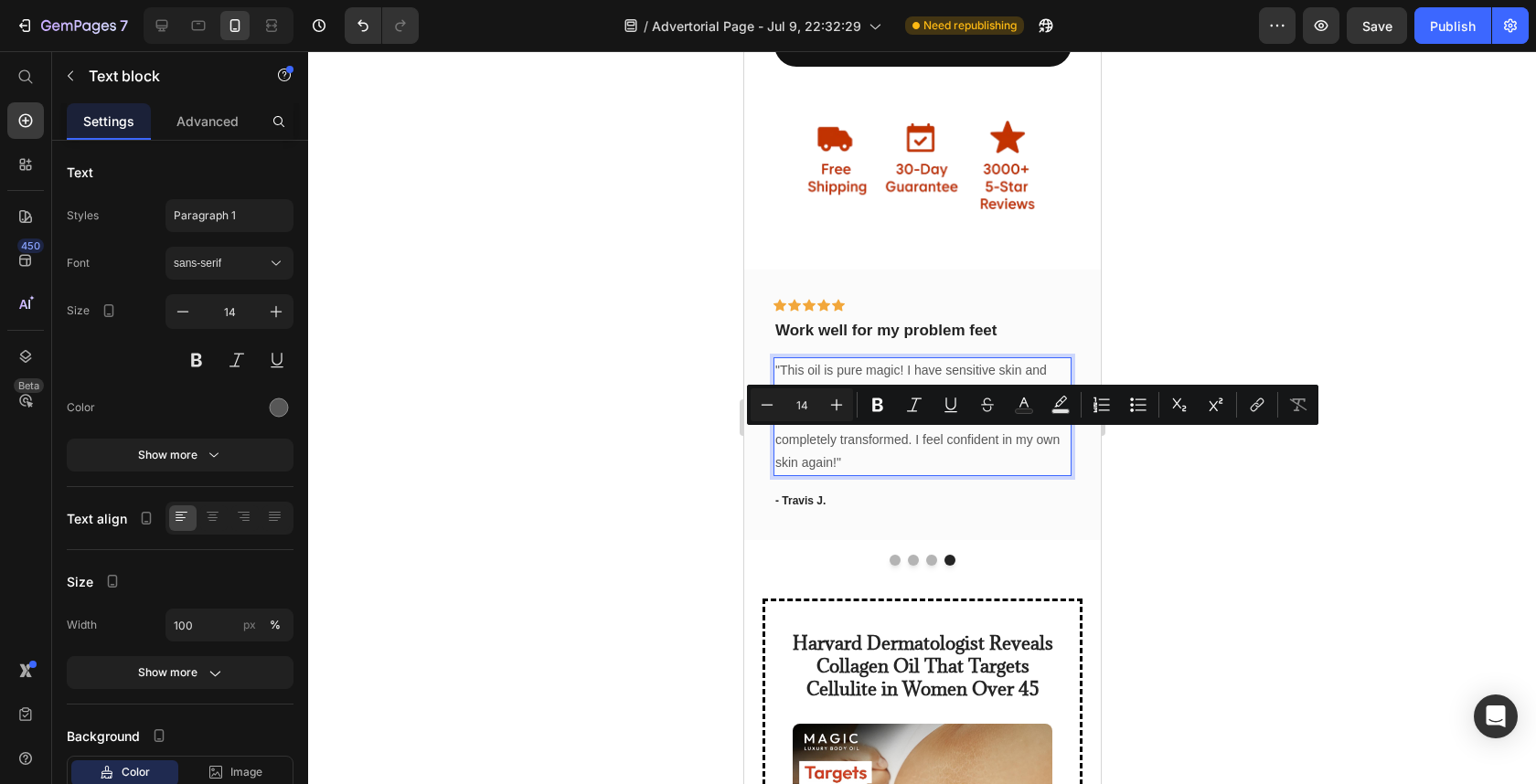 click on ""This oil is pure magic! I have sensitive skin and most products irritate me, but Firmea is so gentle. It's been 5 weeks and my skin texture has completely transformed. I feel confident in my own skin again!"" at bounding box center (922, 417) 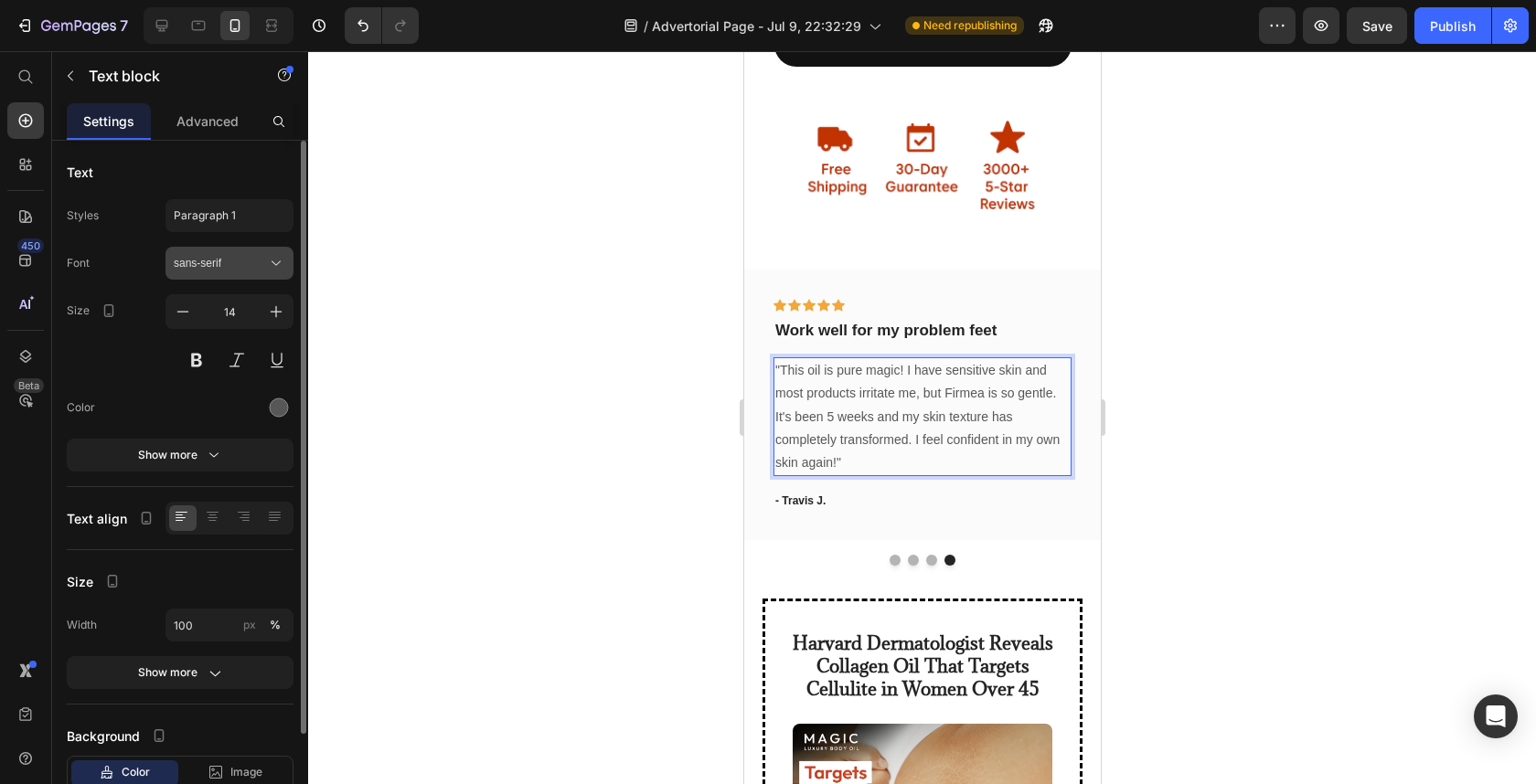 click on "sans-serif" at bounding box center (220, 263) 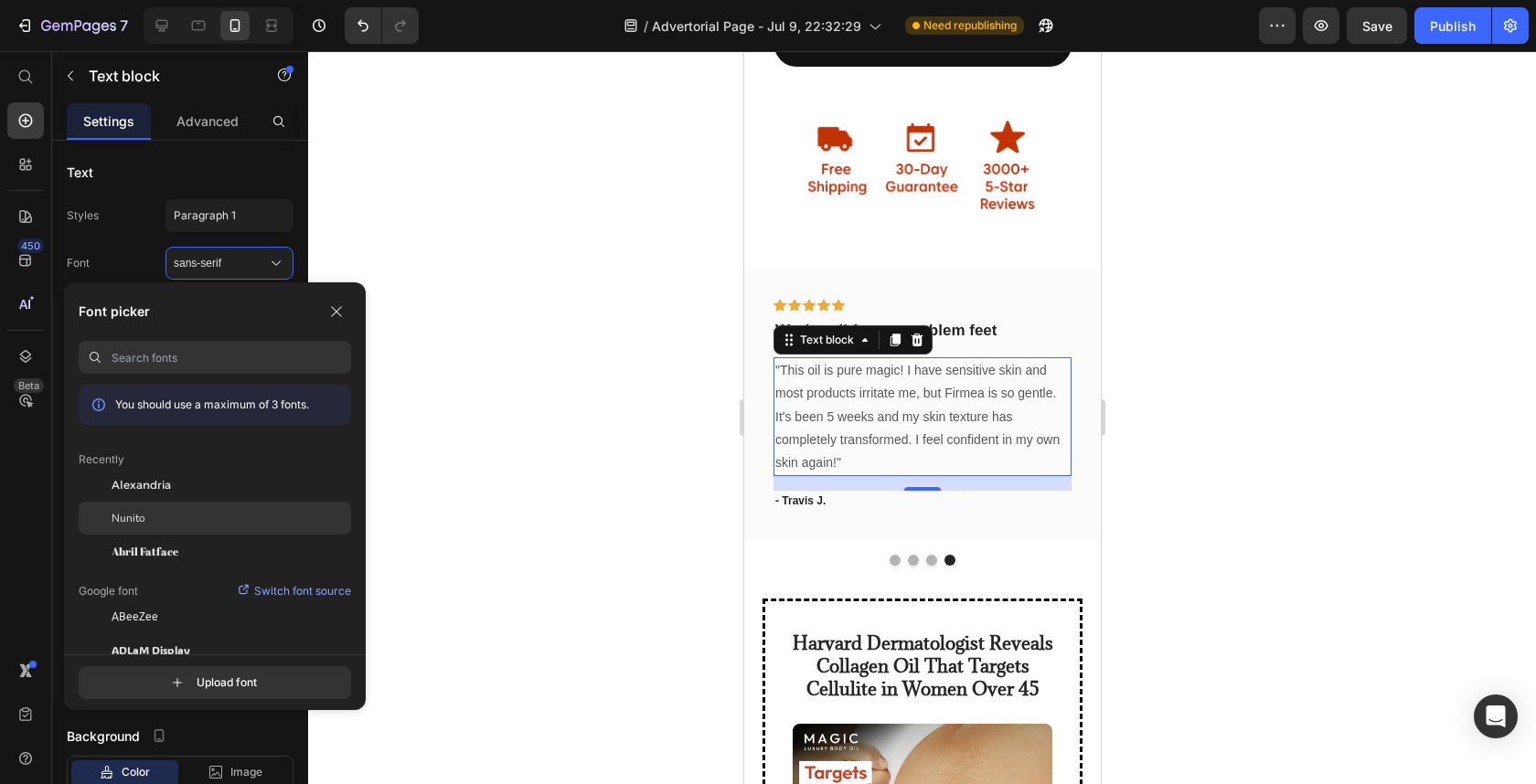 click on "Nunito" 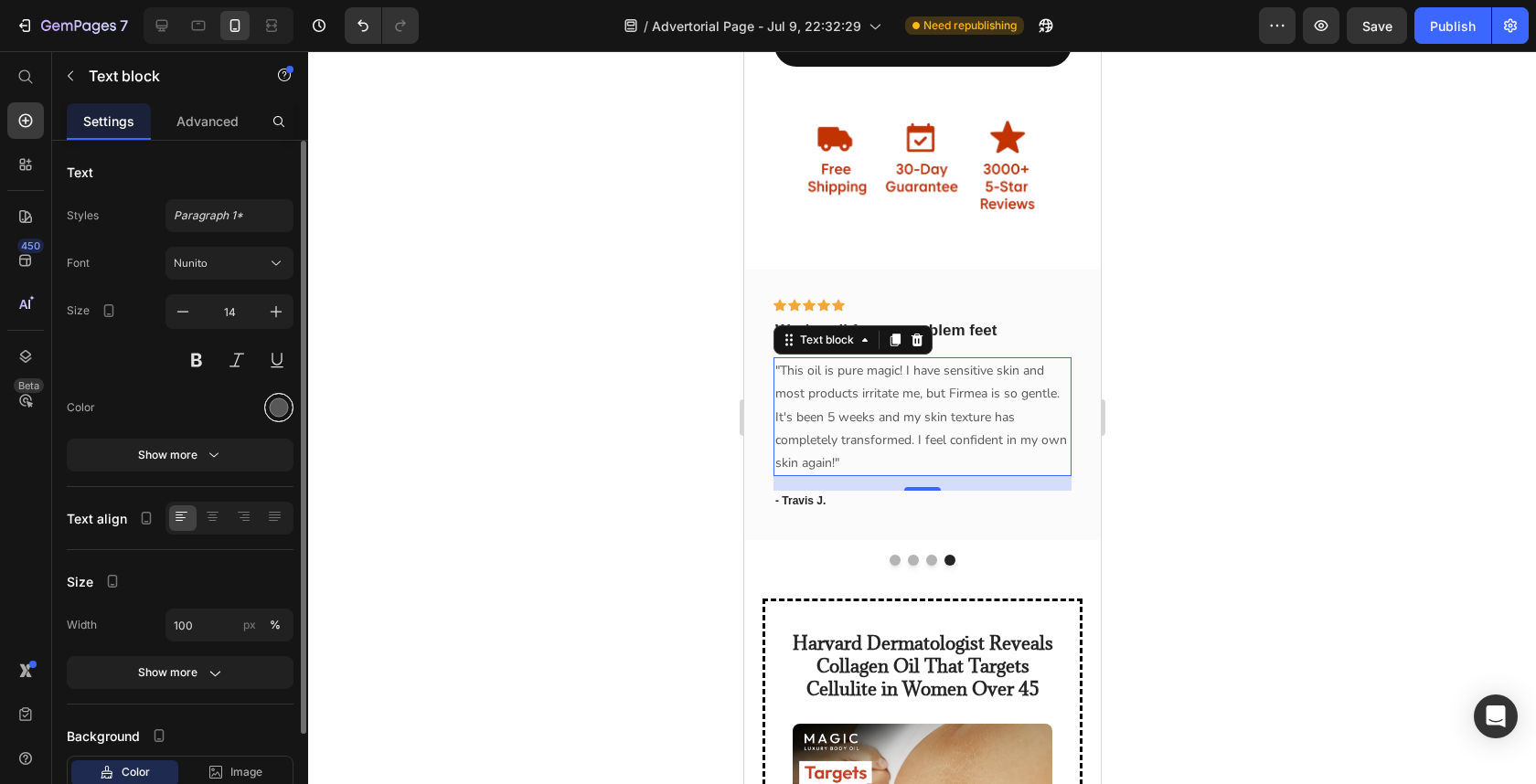 click at bounding box center [279, 408] 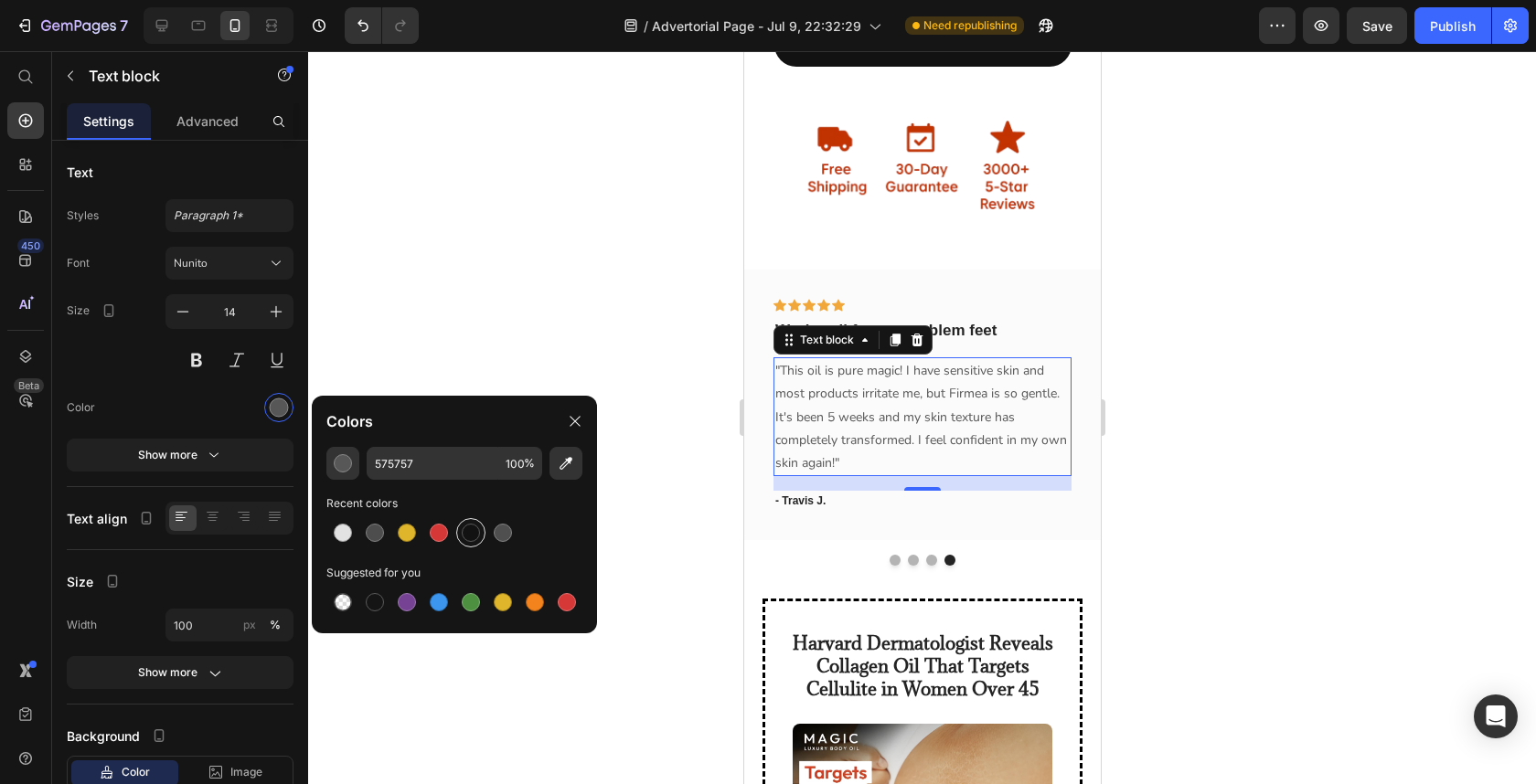 click at bounding box center [471, 533] 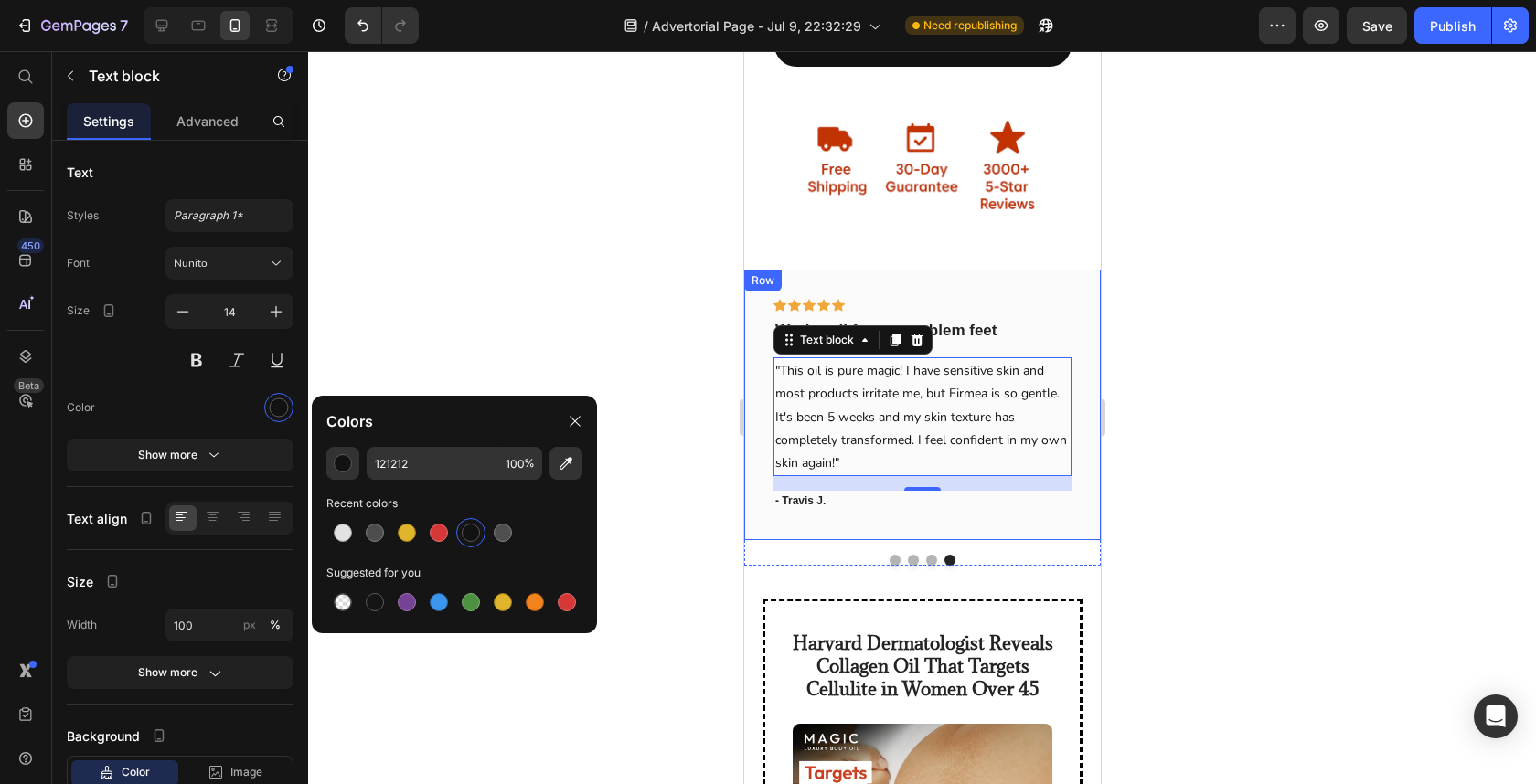 click on "- Travis J." at bounding box center [922, 501] 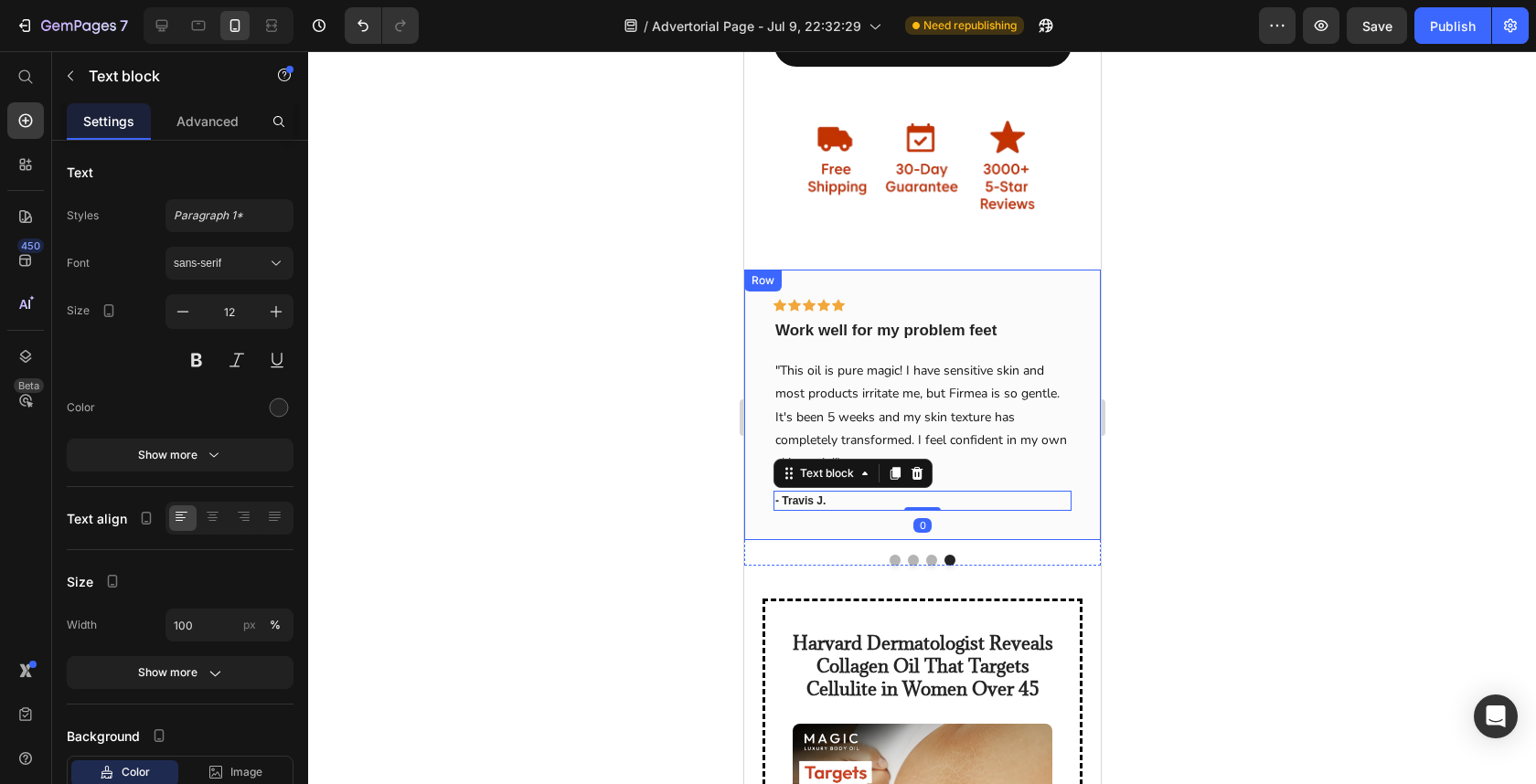 click on "Work well for my problem feet" at bounding box center (922, 331) 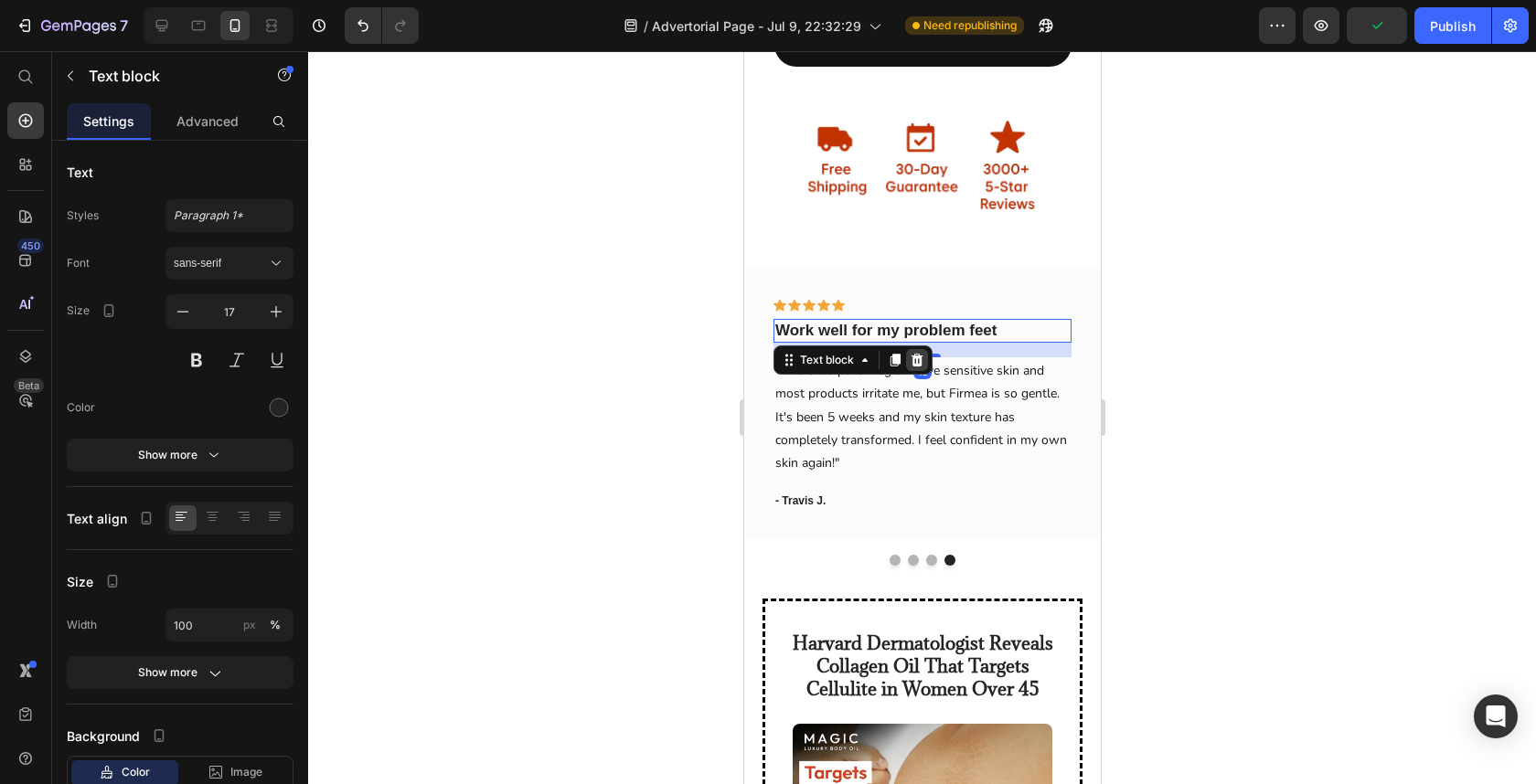 click 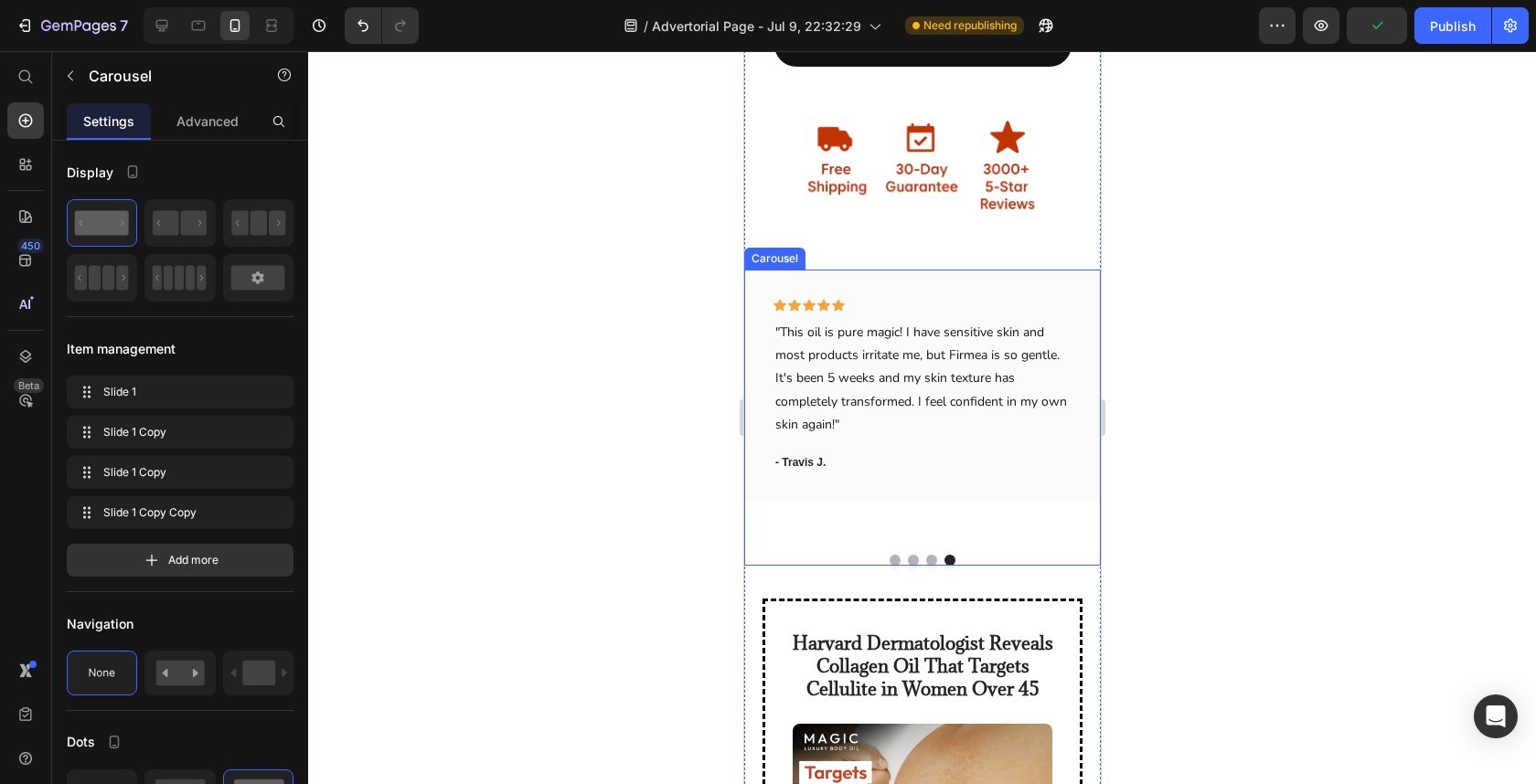 click at bounding box center [931, 560] 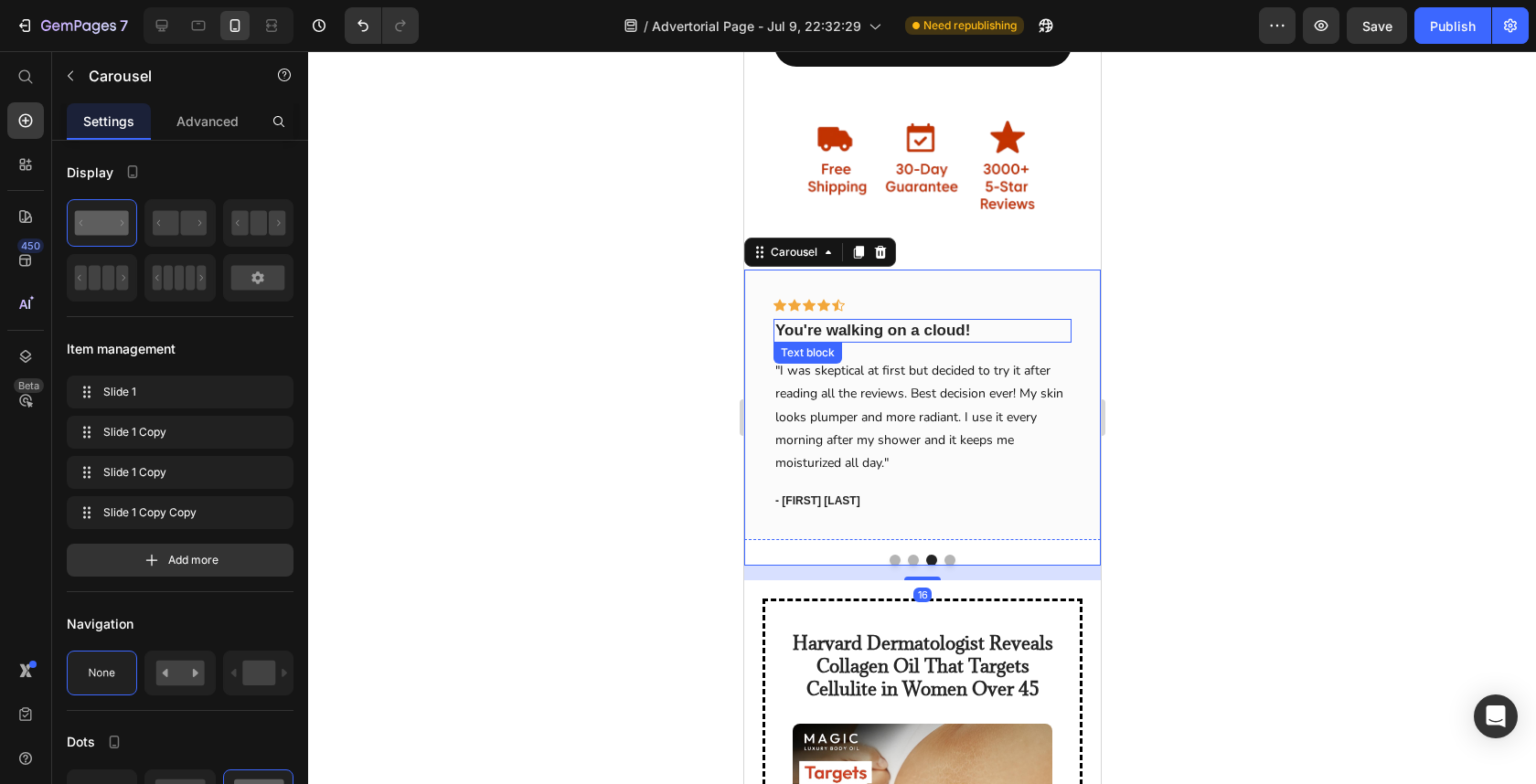 click on "You're walking on a cloud!" at bounding box center (922, 331) 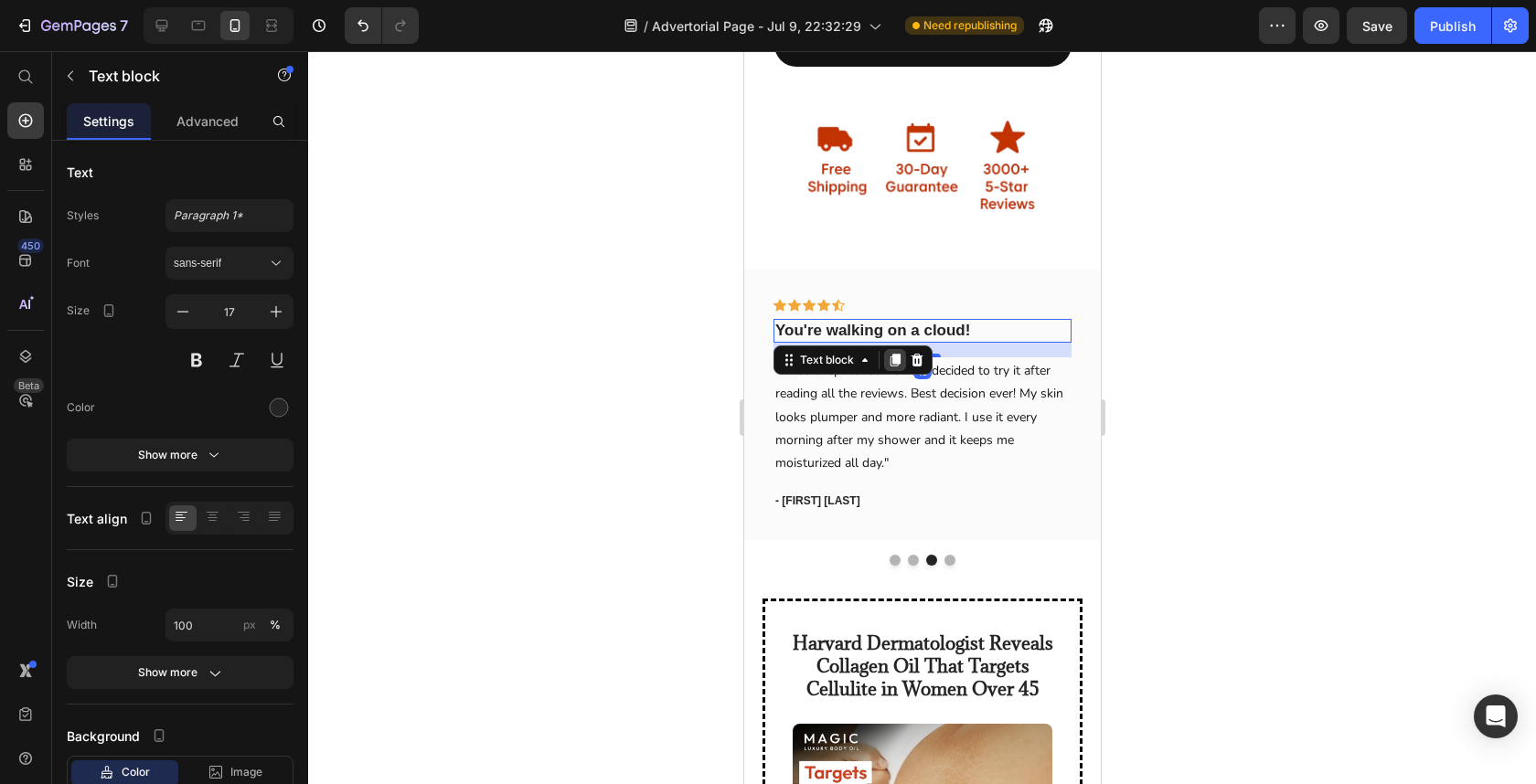 click at bounding box center [894, 360] 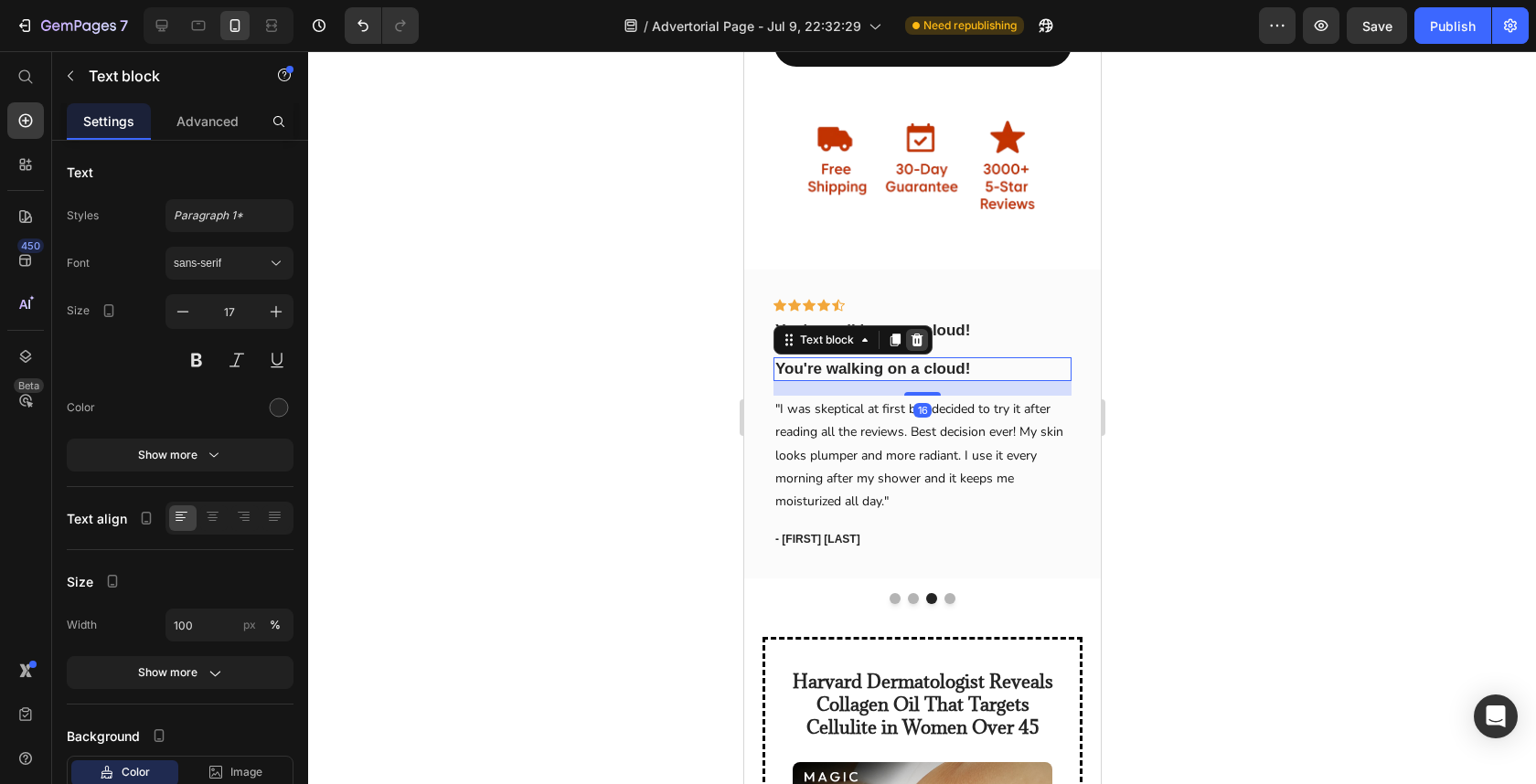 click 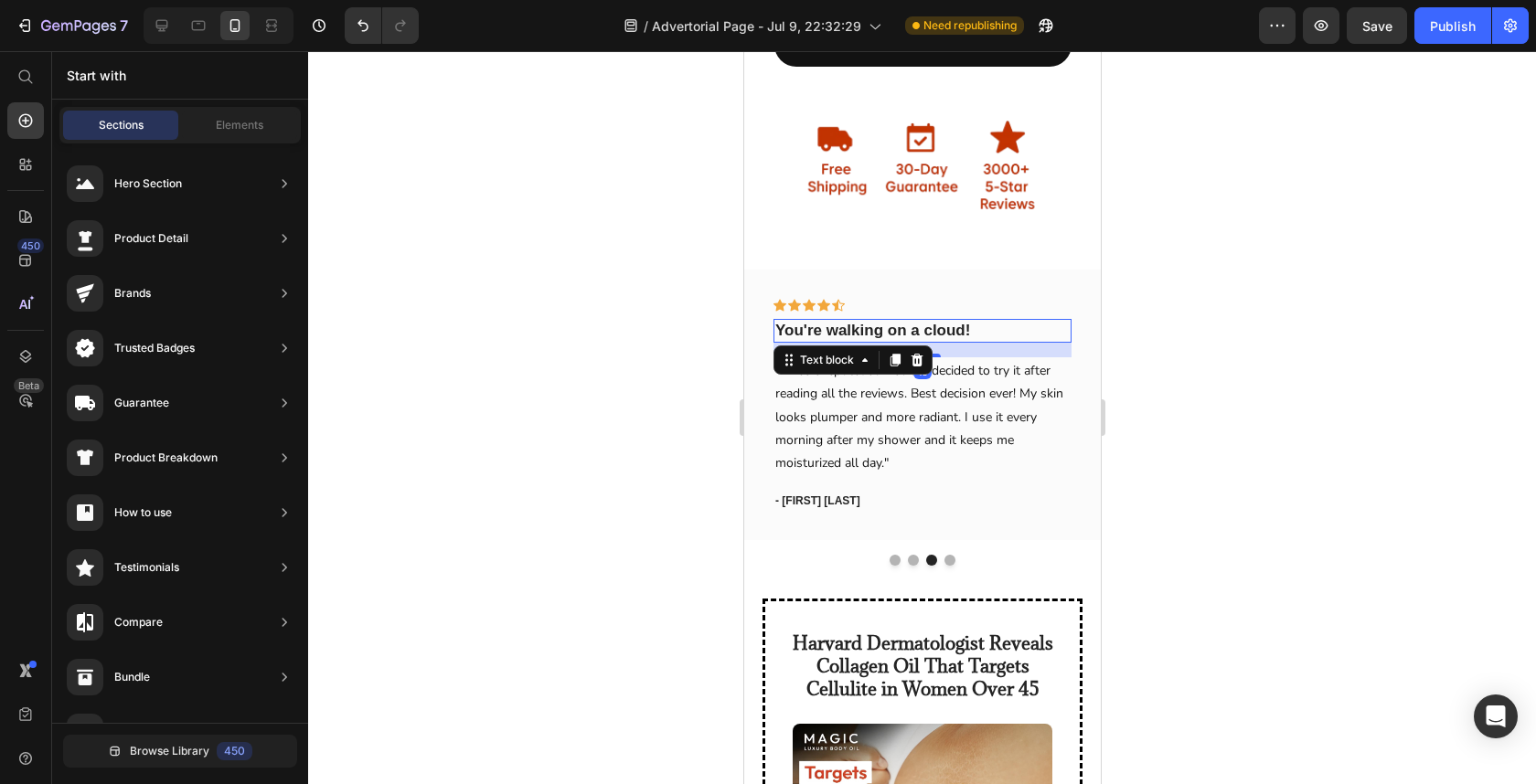 click on "You're walking on a cloud!" at bounding box center [922, 331] 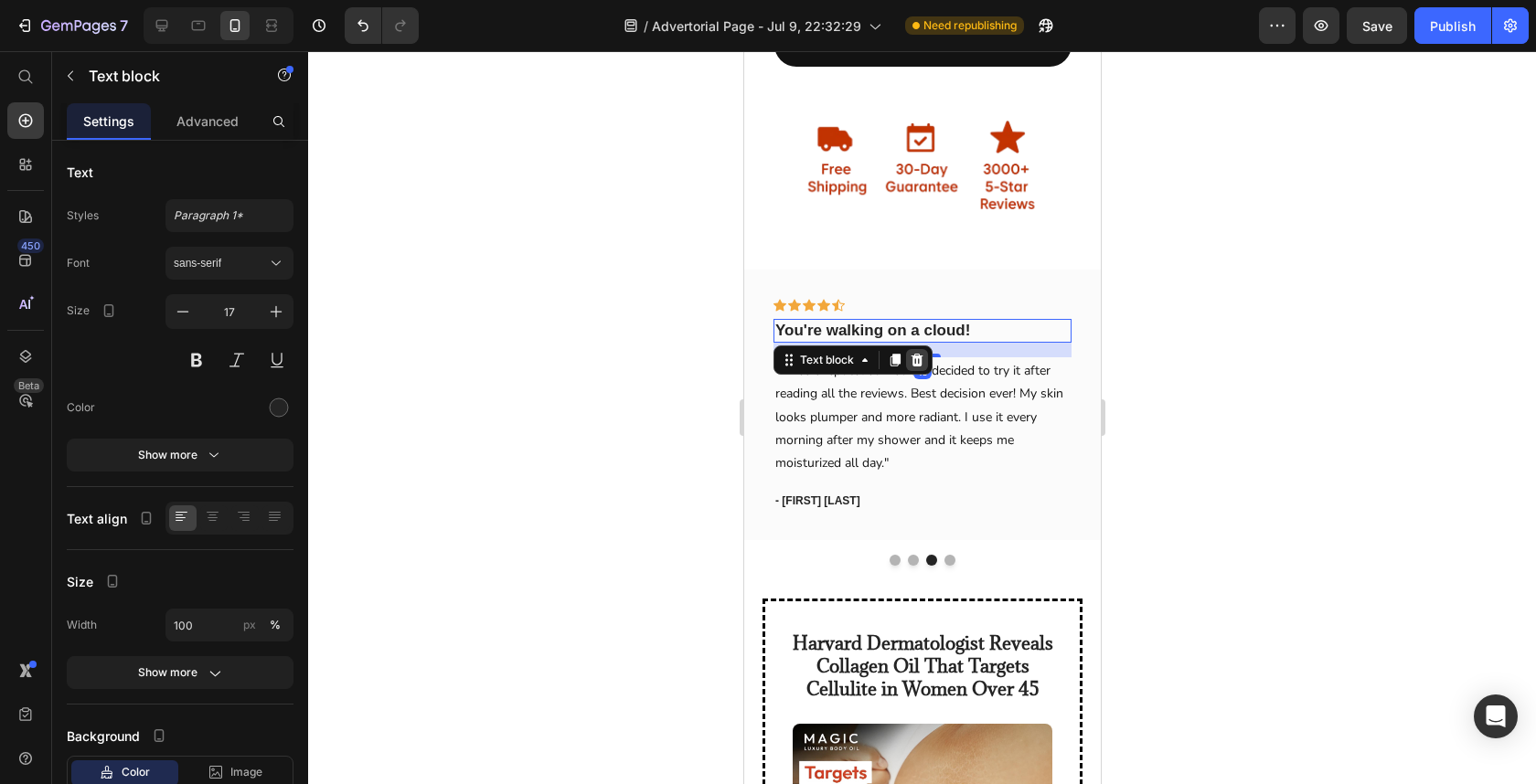 click 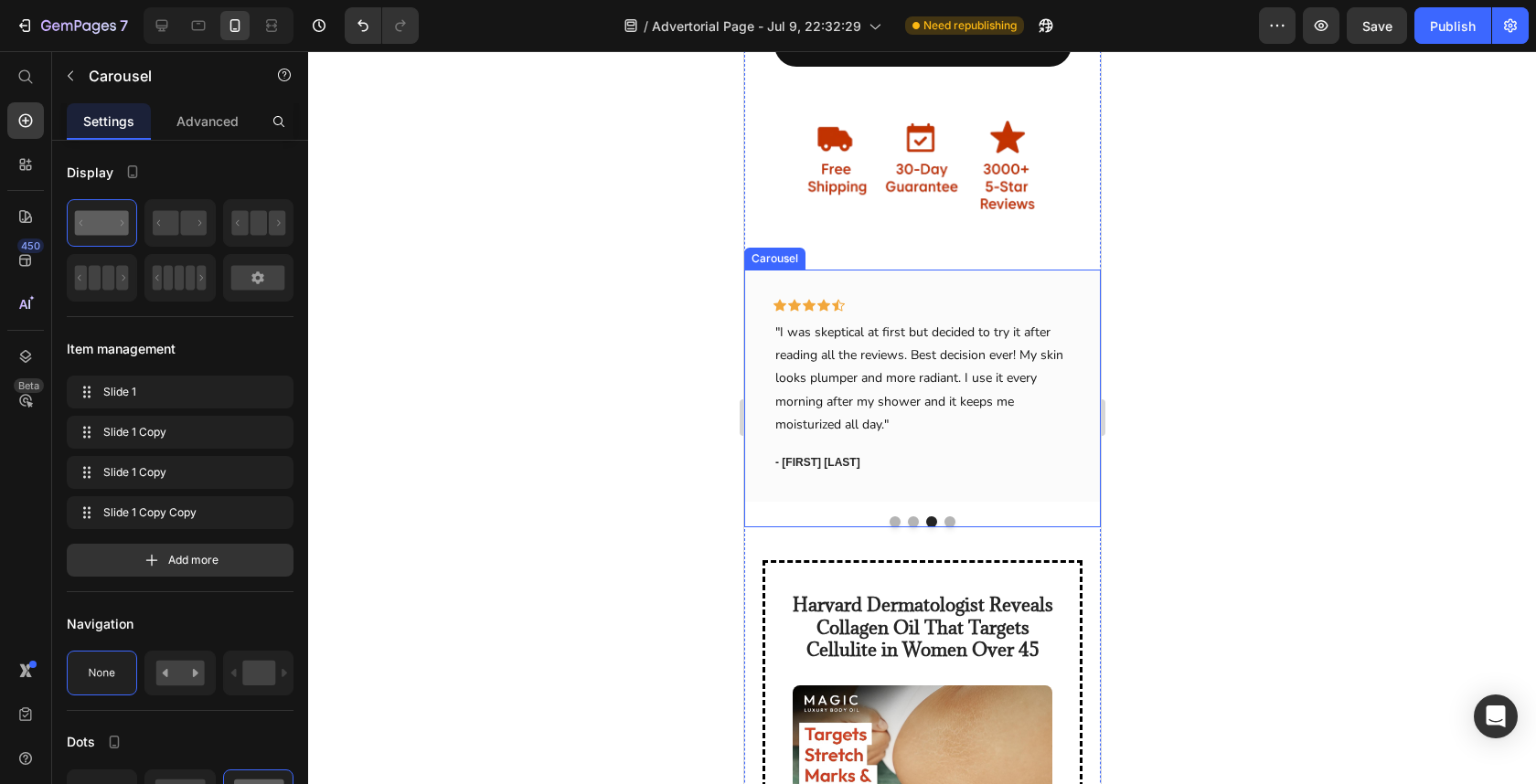 click on "Icon
Icon
Icon
Icon
Icon Row "I've been using Firmea for 3 weeks now and WOW! My skin feels so much firmer and softer. The stretch marks on my thighs are already starting to fade. This oil absorbs so well and doesn't leave me greasy. Worth every penny!" Text block - [FIRST] [LAST]. Text block Row
Icon
Icon
Icon
Icon
Icon Row "Finally found something that actually works! I'm 42 and was getting self-conscious about my skin losing elasticity. After just 2 weeks with Firmea, I can see a real difference. My husband even noticed! The smell is divine too." Text block - [FIRST] [LAST]. Text block Row
Icon
Icon
Icon
Icon
Icon Row Text block - [FIRST] [LAST]. Text block Row
Icon
Icon
Icon
Icon
Icon Row Text block - [FIRST] [LAST]." at bounding box center [922, 398] 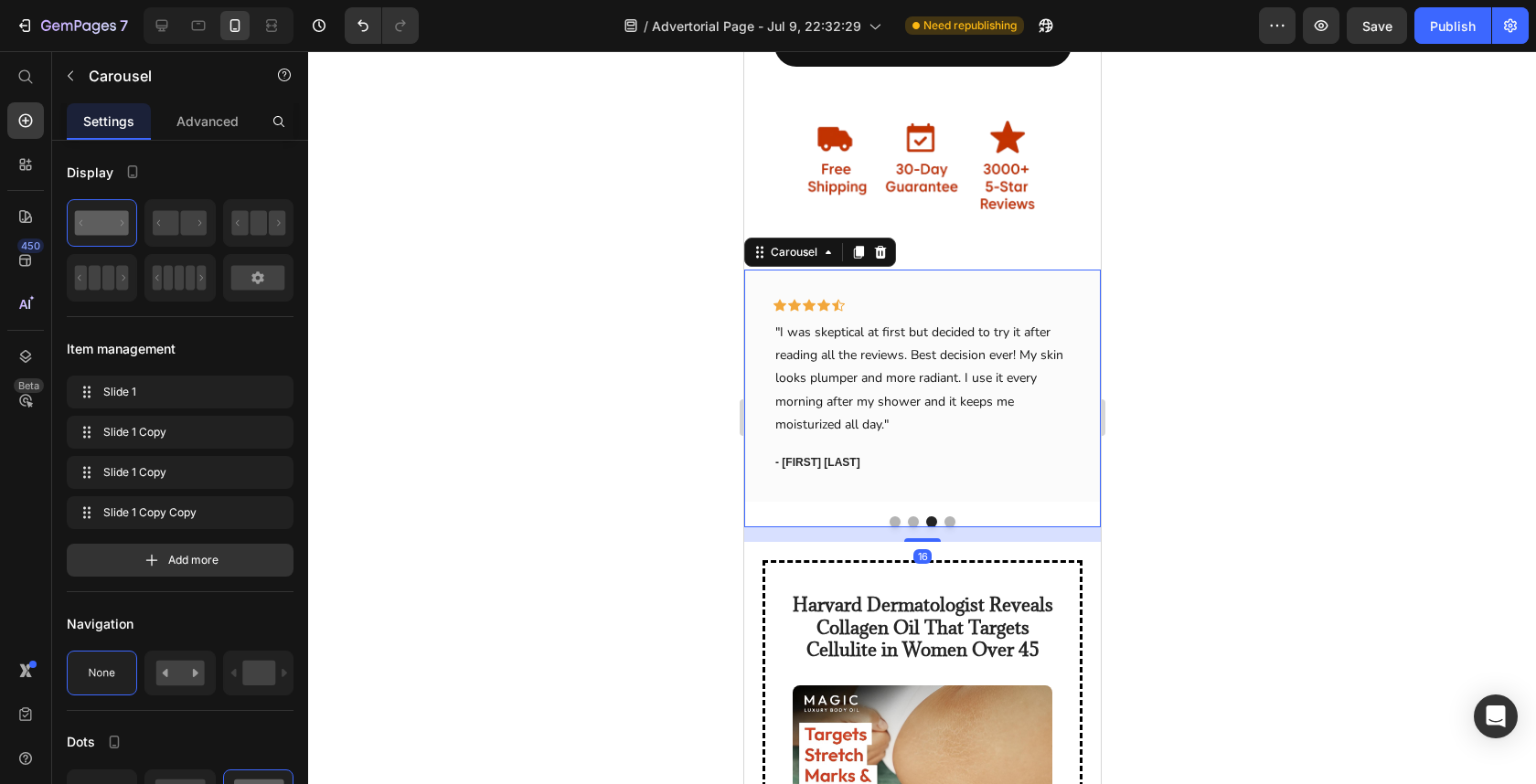 click at bounding box center [912, 522] 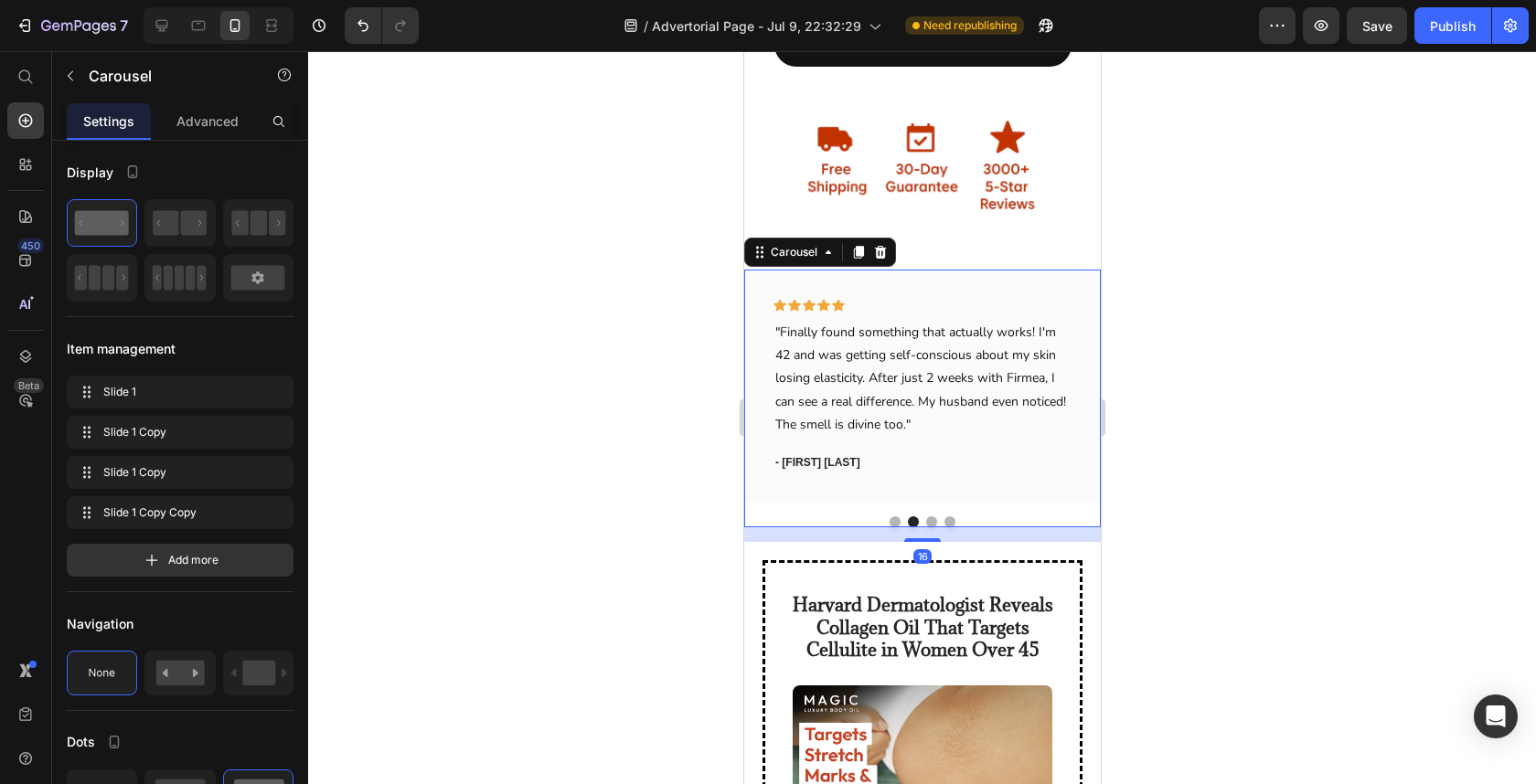 click at bounding box center [949, 522] 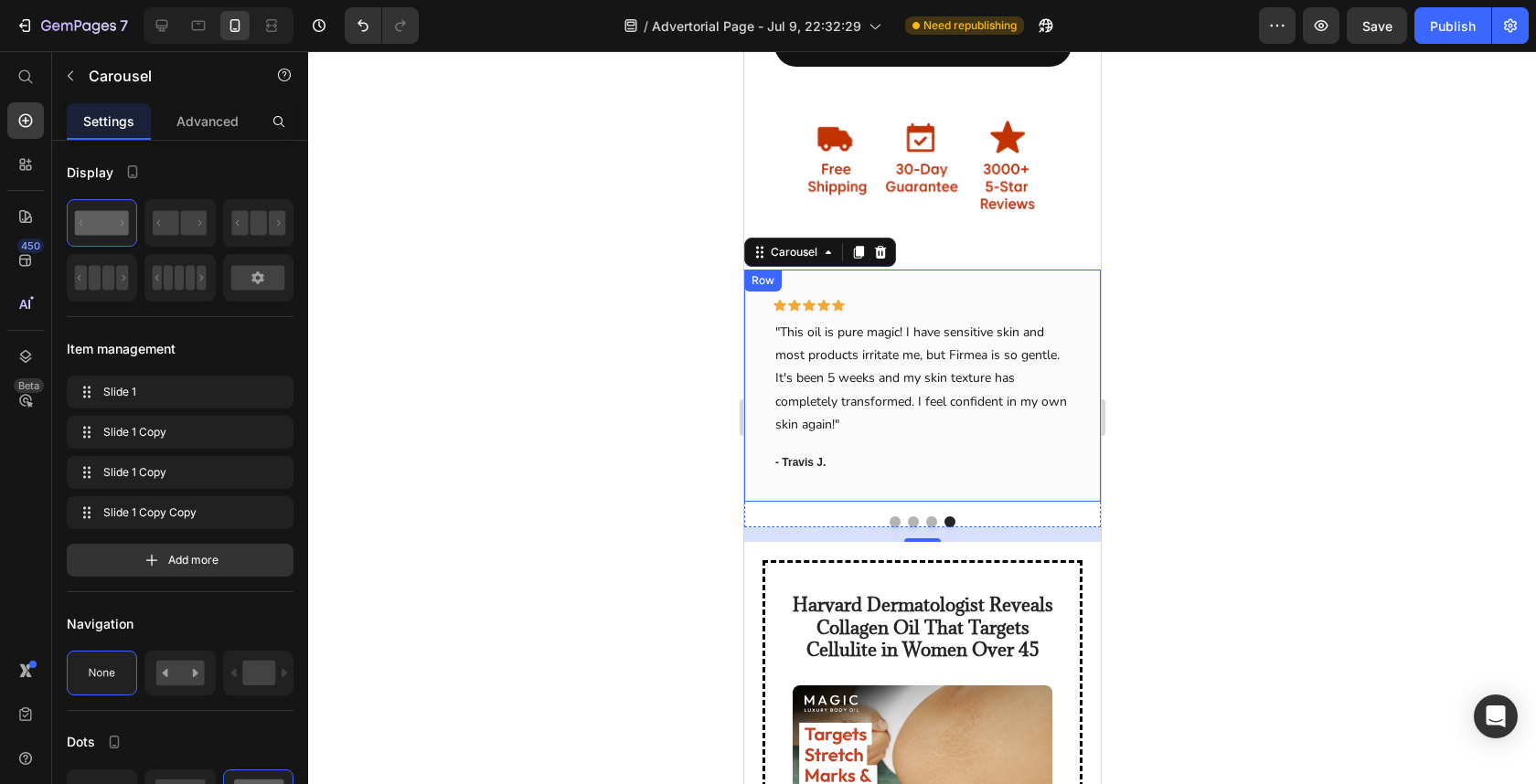 click on "Icon
Icon
Icon
Icon
Icon Row "This oil is pure magic! I have sensitive skin and most products irritate me, but Firmea is so gentle. It's been 5 weeks and my skin texture has completely transformed. I feel confident in my own skin again!" Text block - [FIRST] [LAST]. Text block" at bounding box center [922, 386] 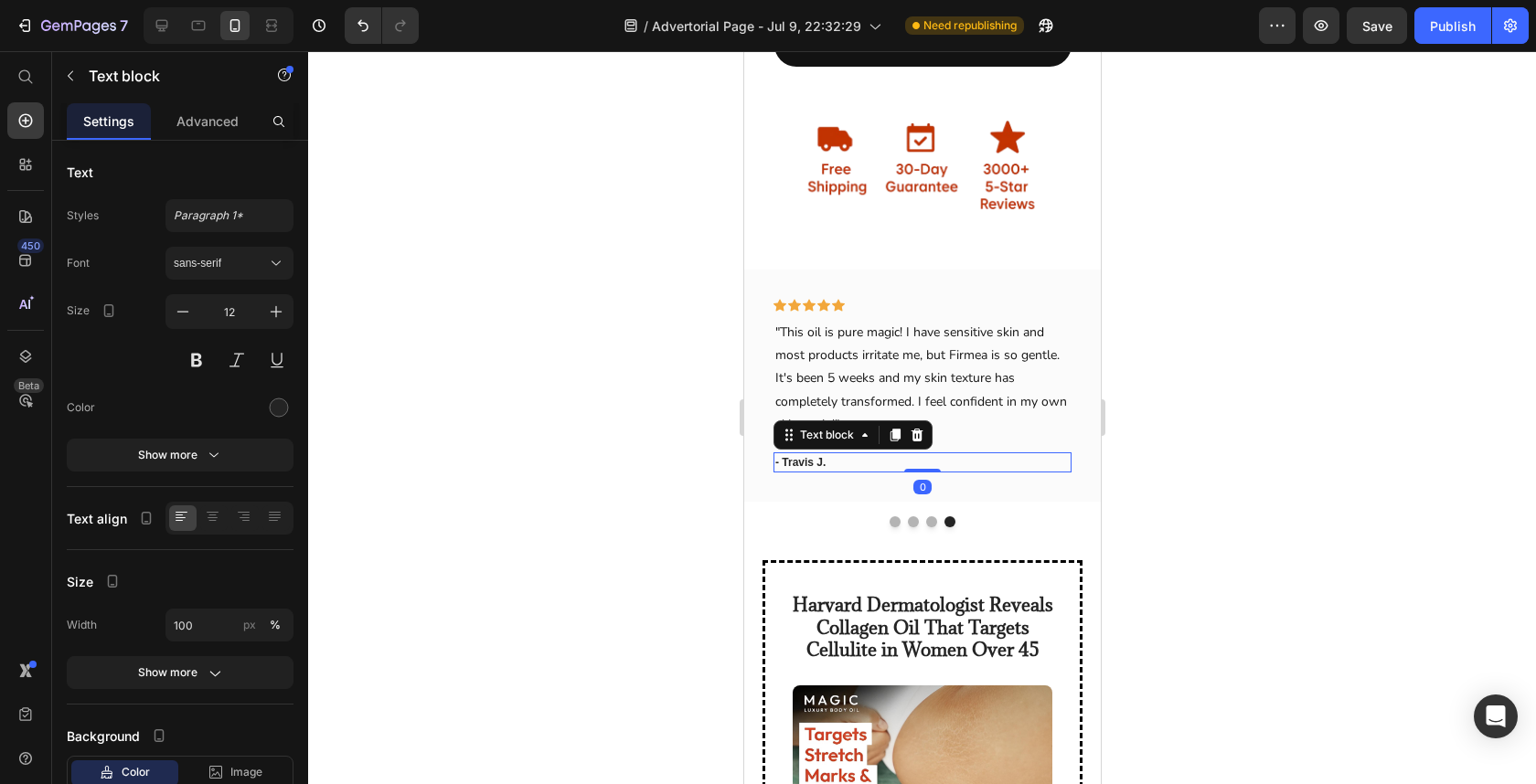 click on "- Travis J." at bounding box center (922, 462) 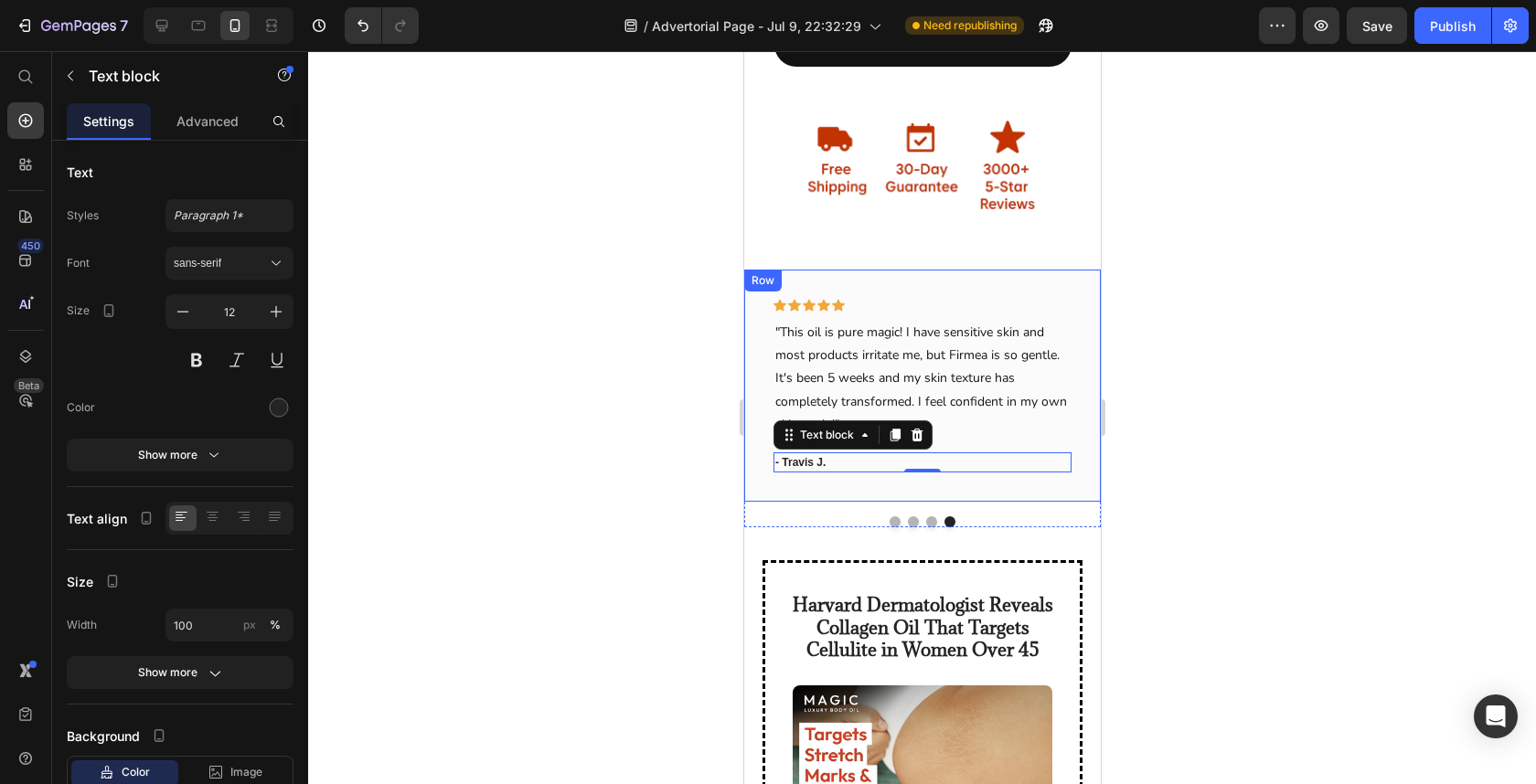 click on "- Travis J." at bounding box center [922, 462] 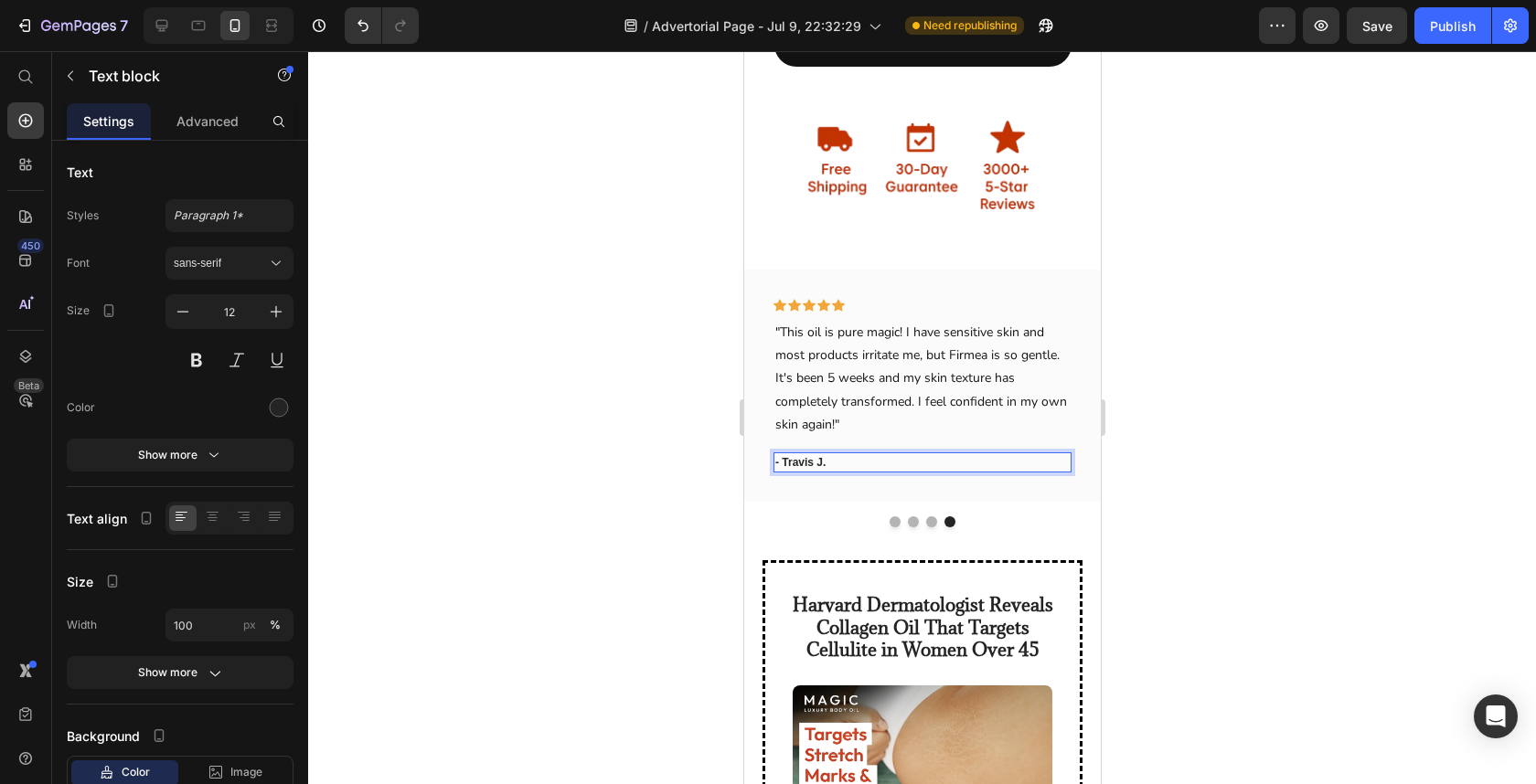 click on "- Travis J." at bounding box center [922, 462] 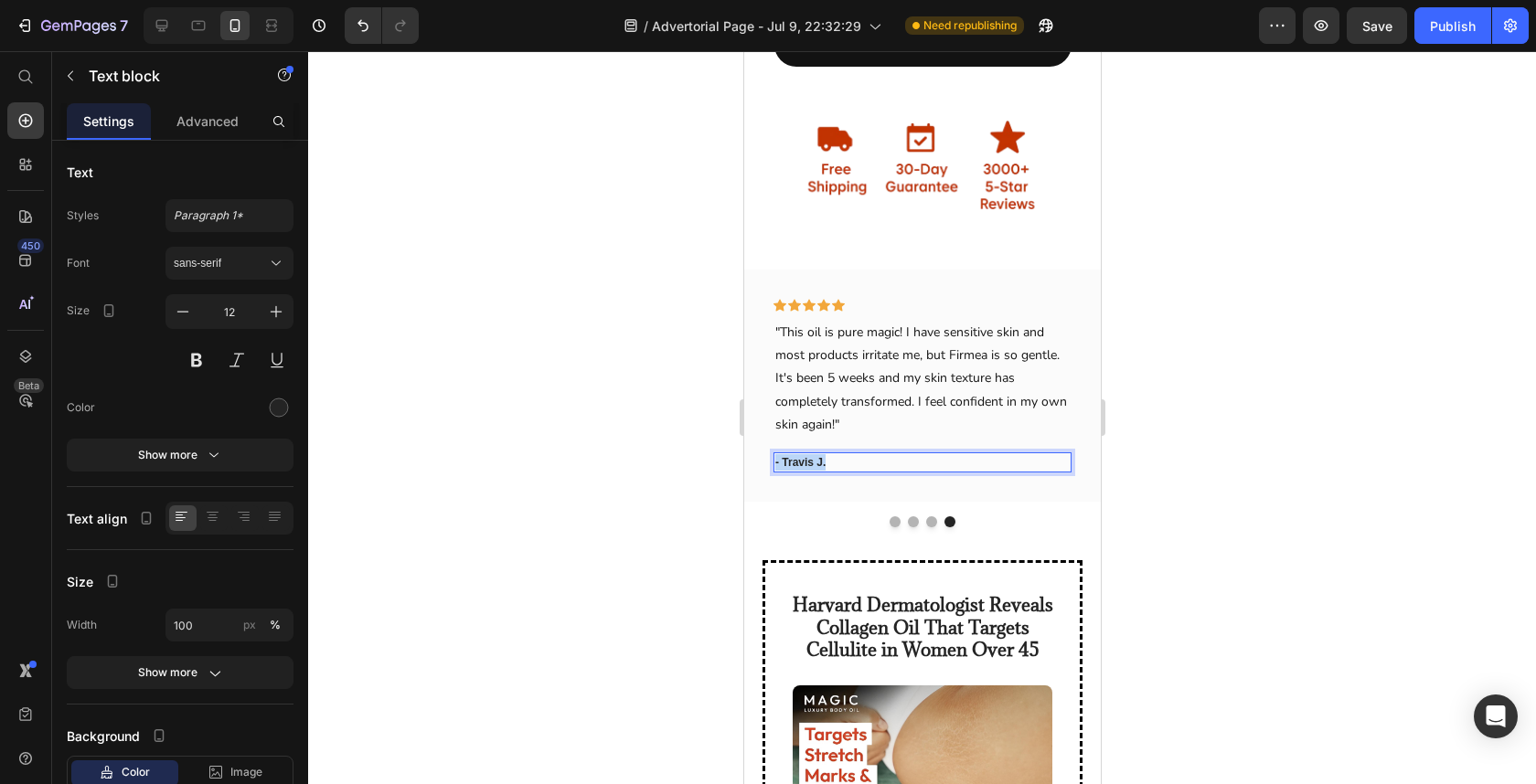 click on "- Travis J." at bounding box center (922, 462) 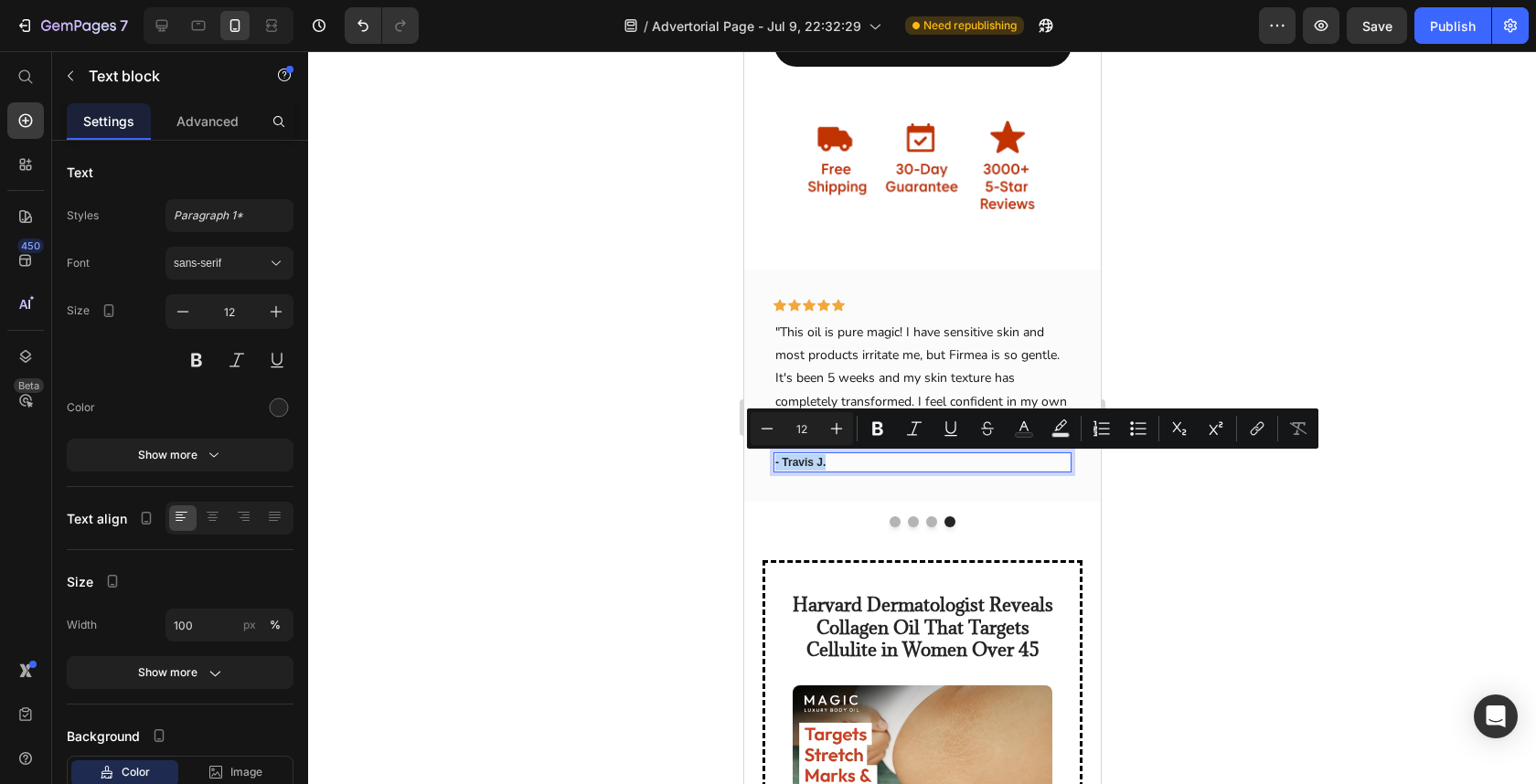 click on "- Travis J." at bounding box center [922, 462] 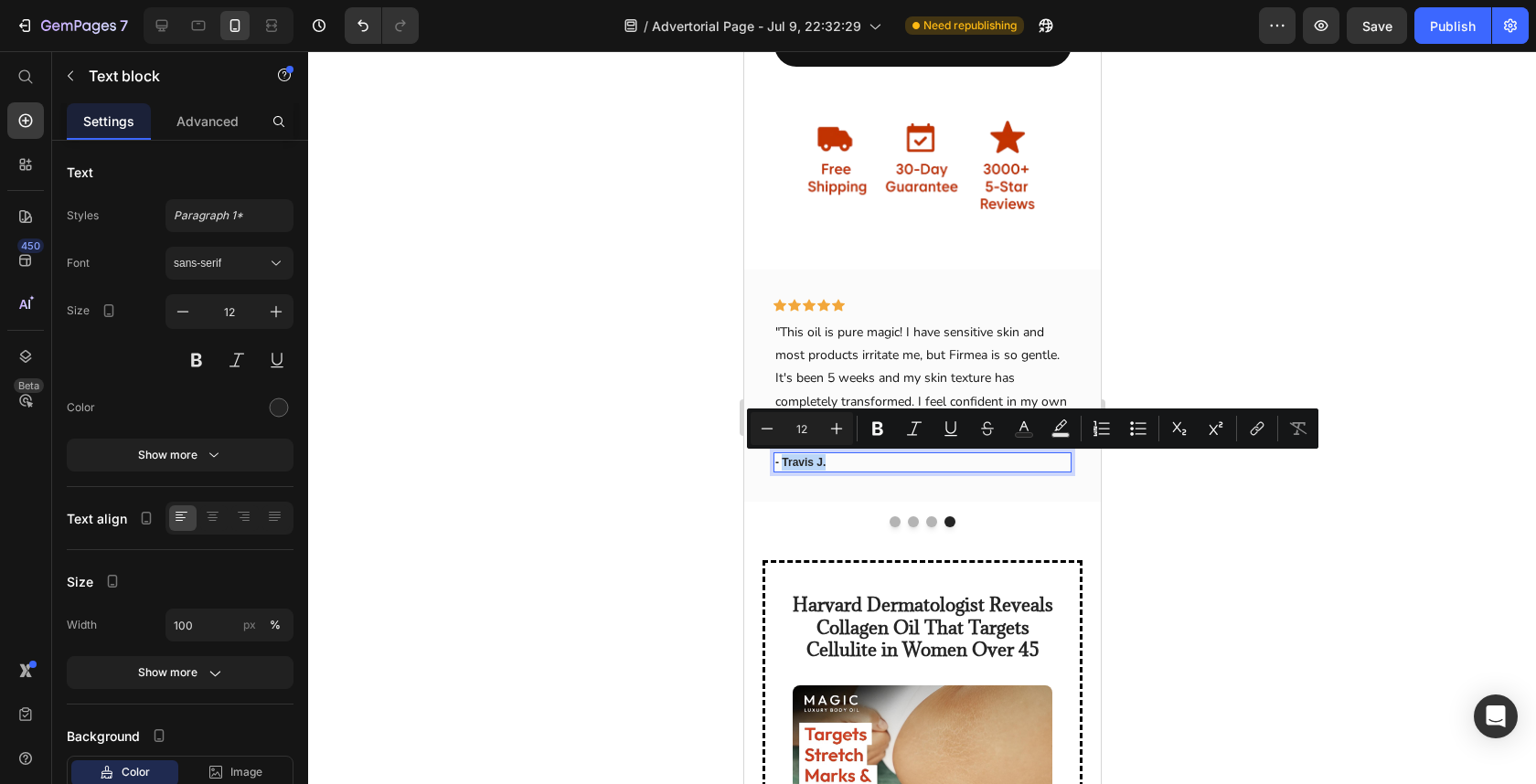 drag, startPoint x: 829, startPoint y: 463, endPoint x: 782, endPoint y: 461, distance: 47.042534 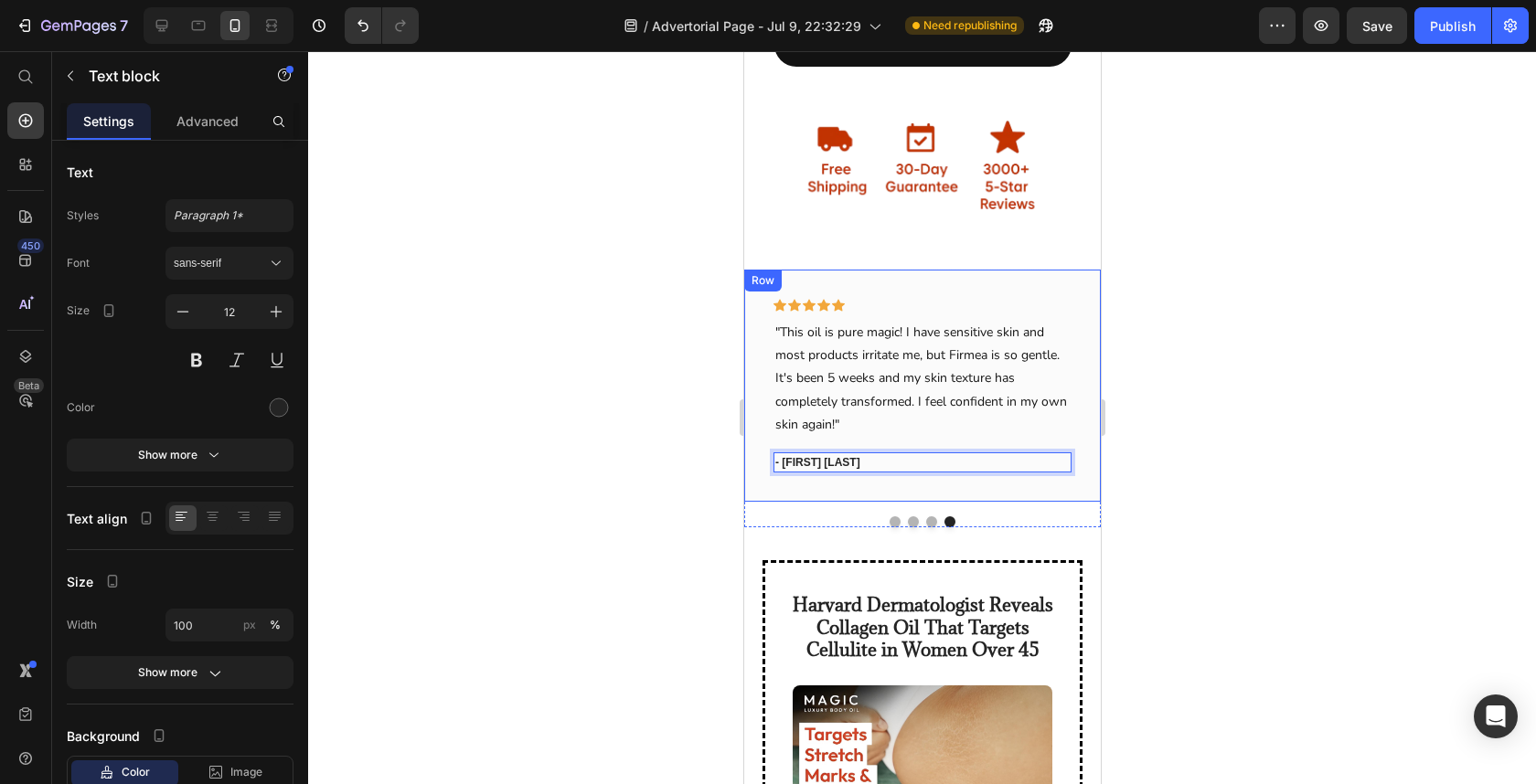 click 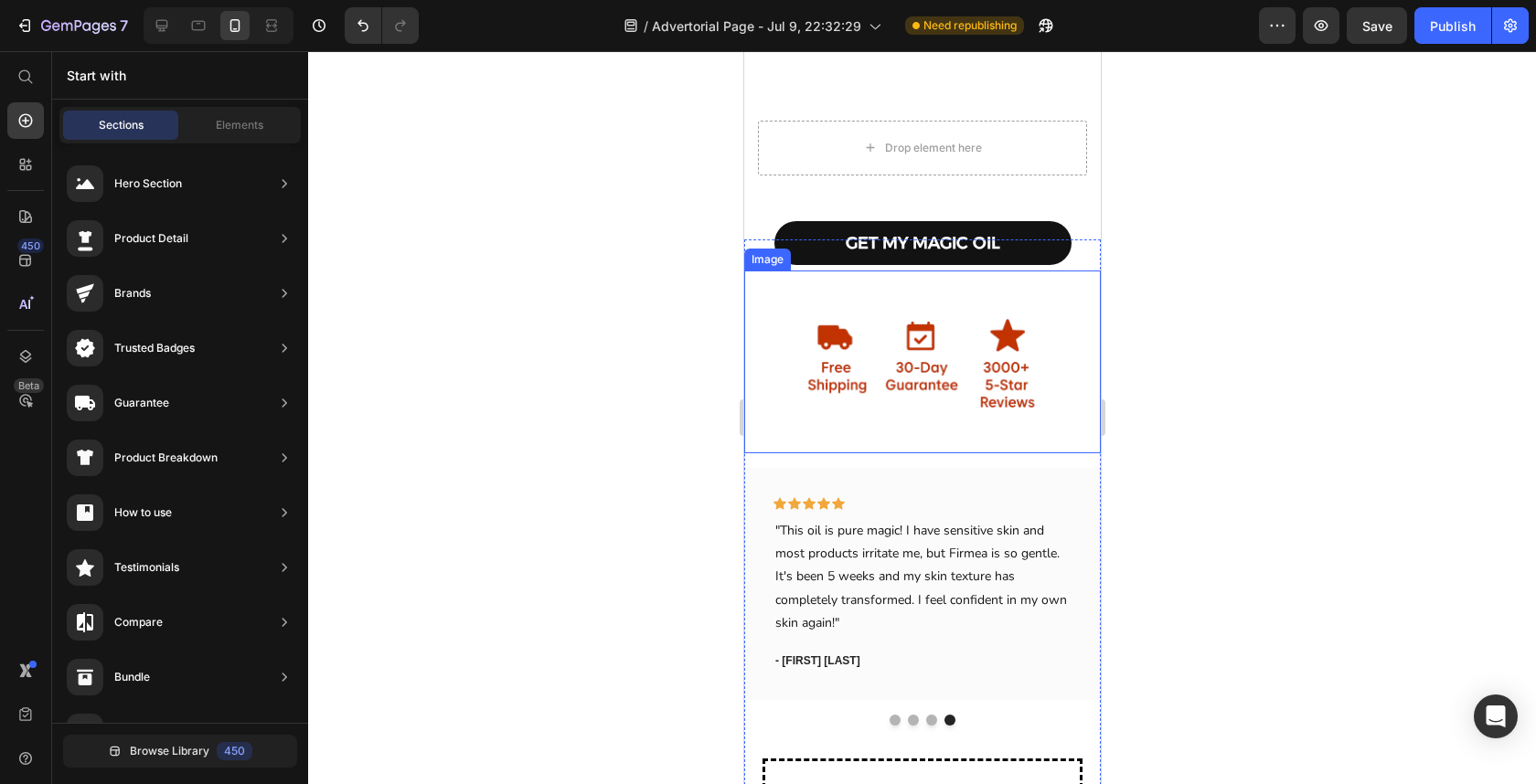 scroll, scrollTop: 906, scrollLeft: 0, axis: vertical 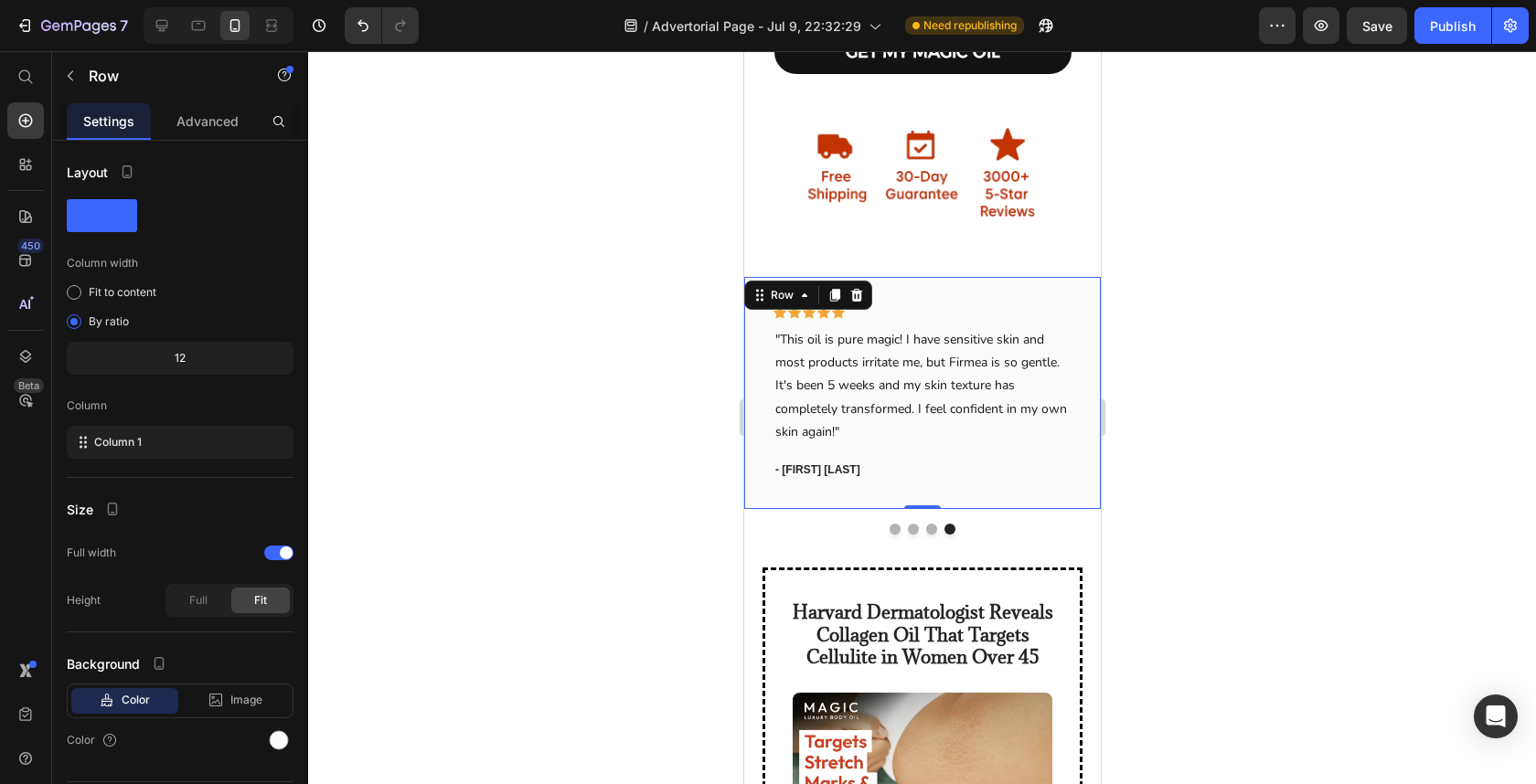 click on "Icon
Icon
Icon
Icon
Icon Row "This oil is pure magic! I have sensitive skin and most products irritate me, but Firmea is so gentle. It's been 5 weeks and my skin texture has completely transformed. I feel confident in my own skin again!" Text block - [FIRST] [LAST]. Text block Row   0" at bounding box center (922, 393) 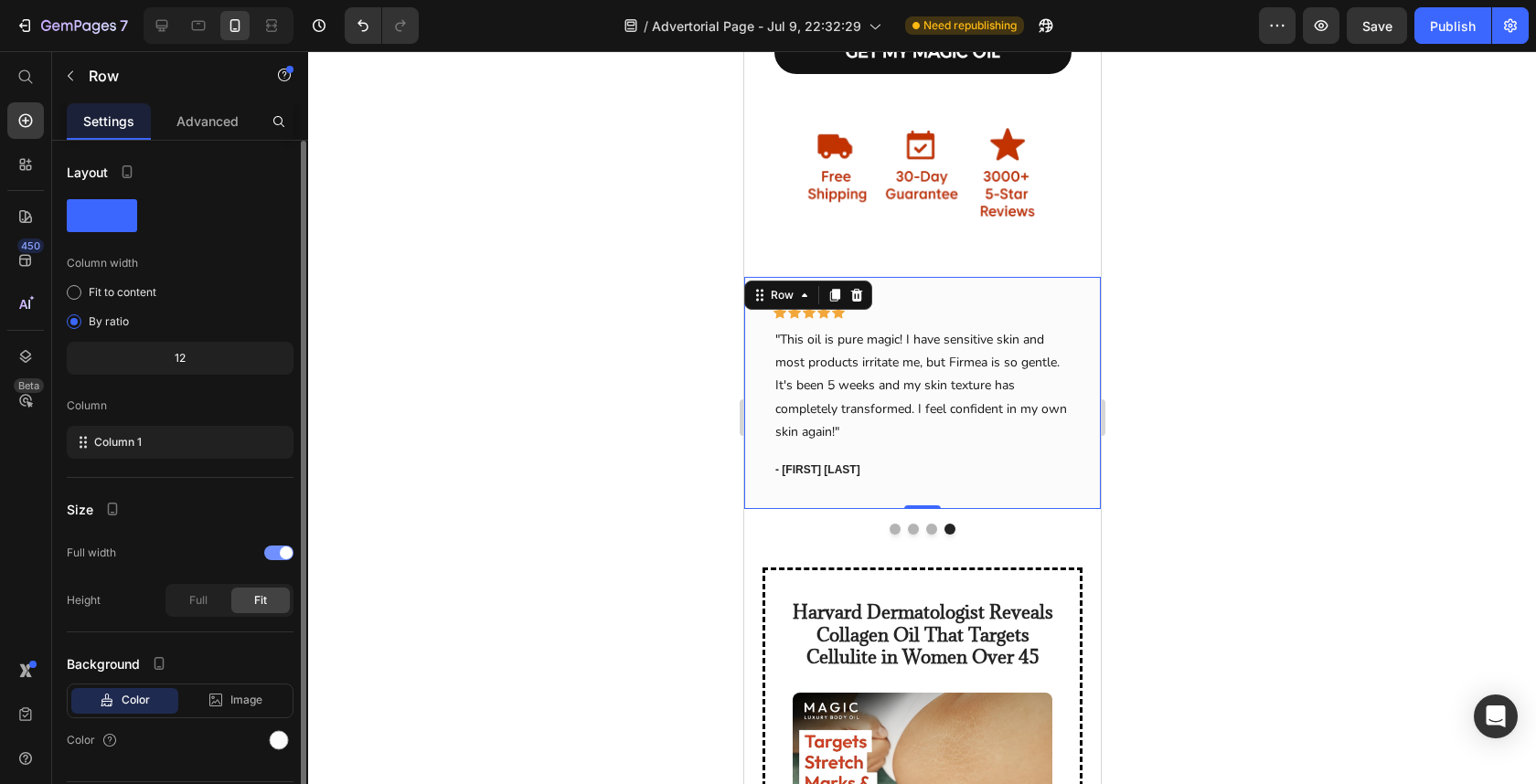 scroll, scrollTop: 48, scrollLeft: 0, axis: vertical 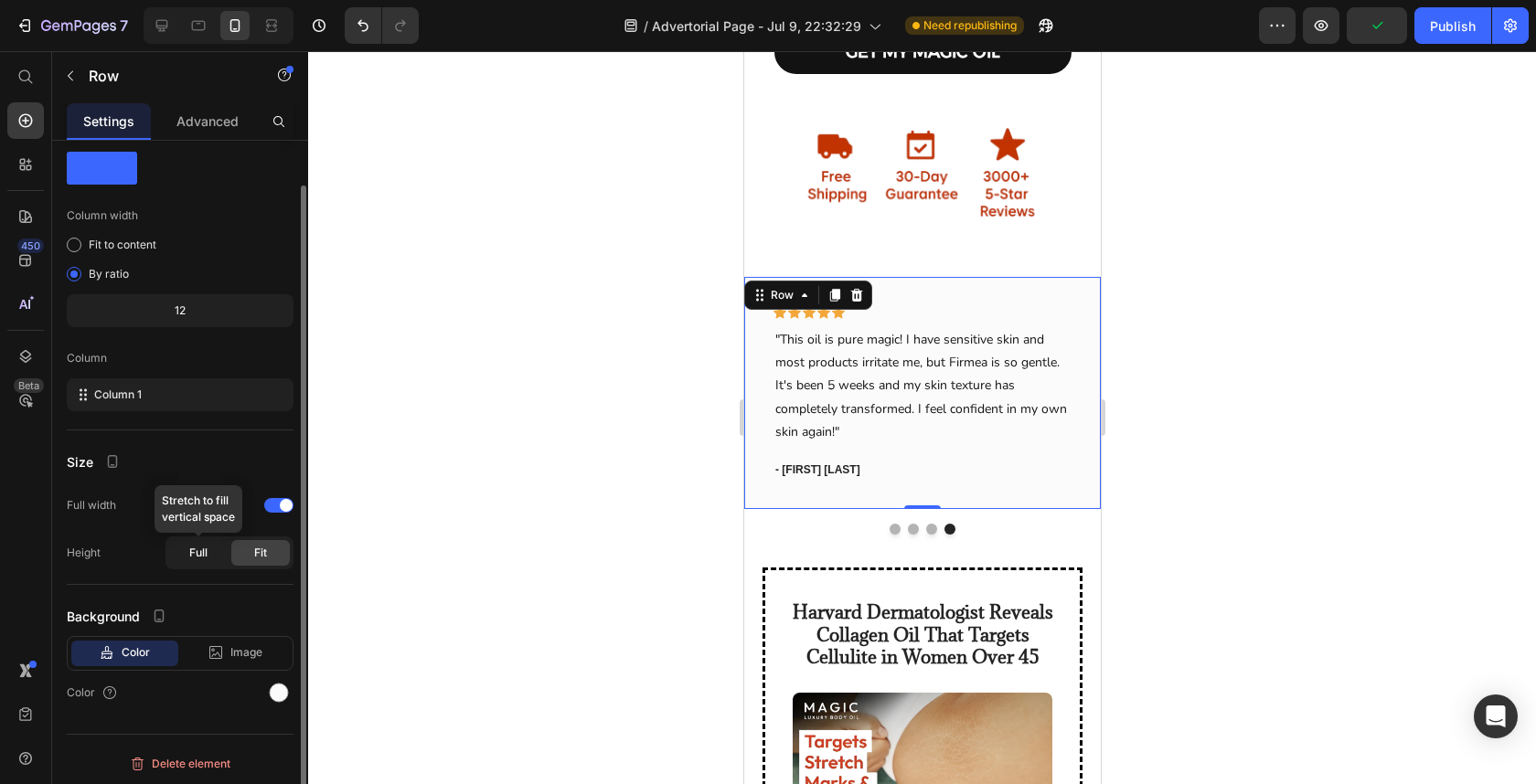 click on "Full" 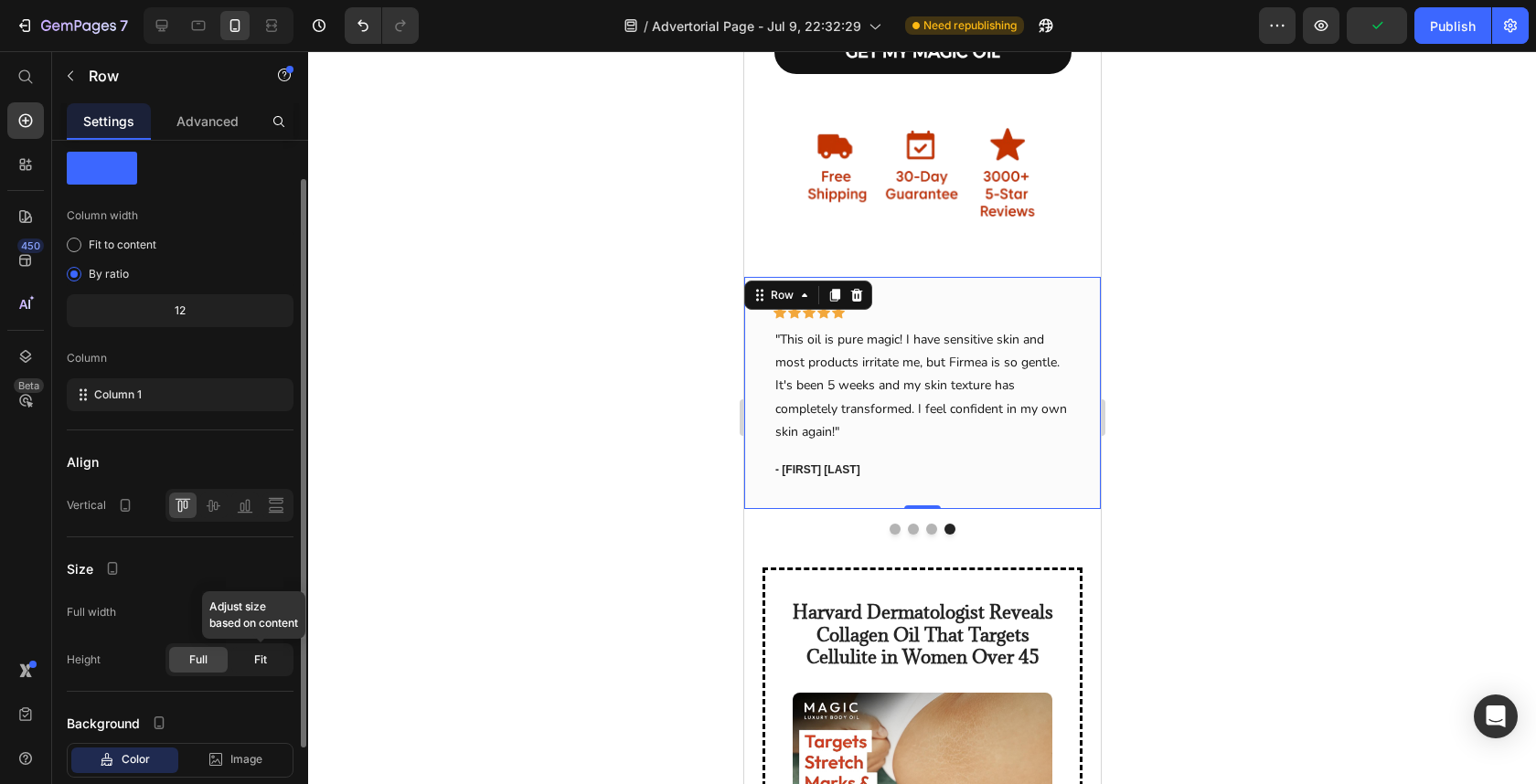 click on "Fit" 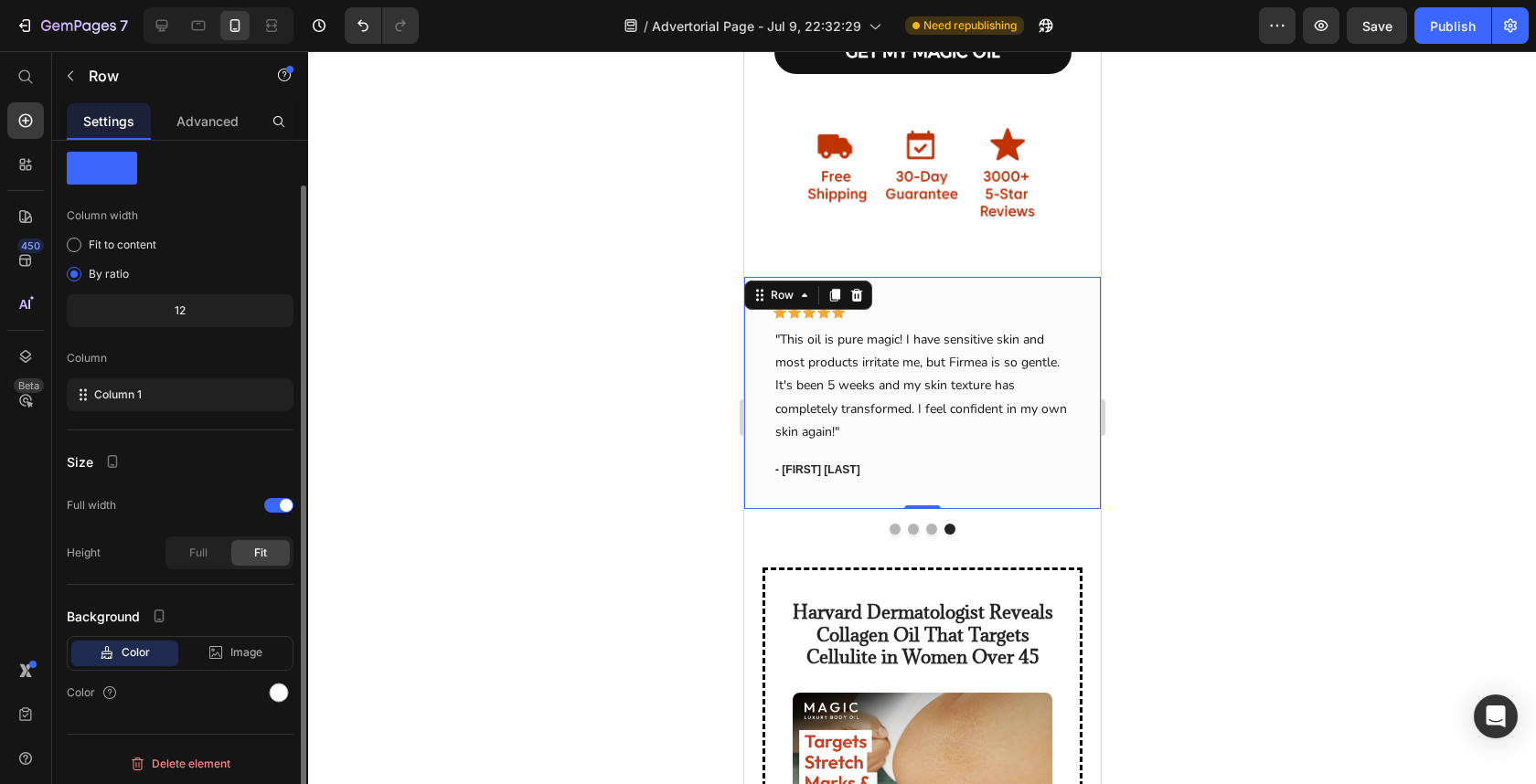 scroll, scrollTop: 0, scrollLeft: 0, axis: both 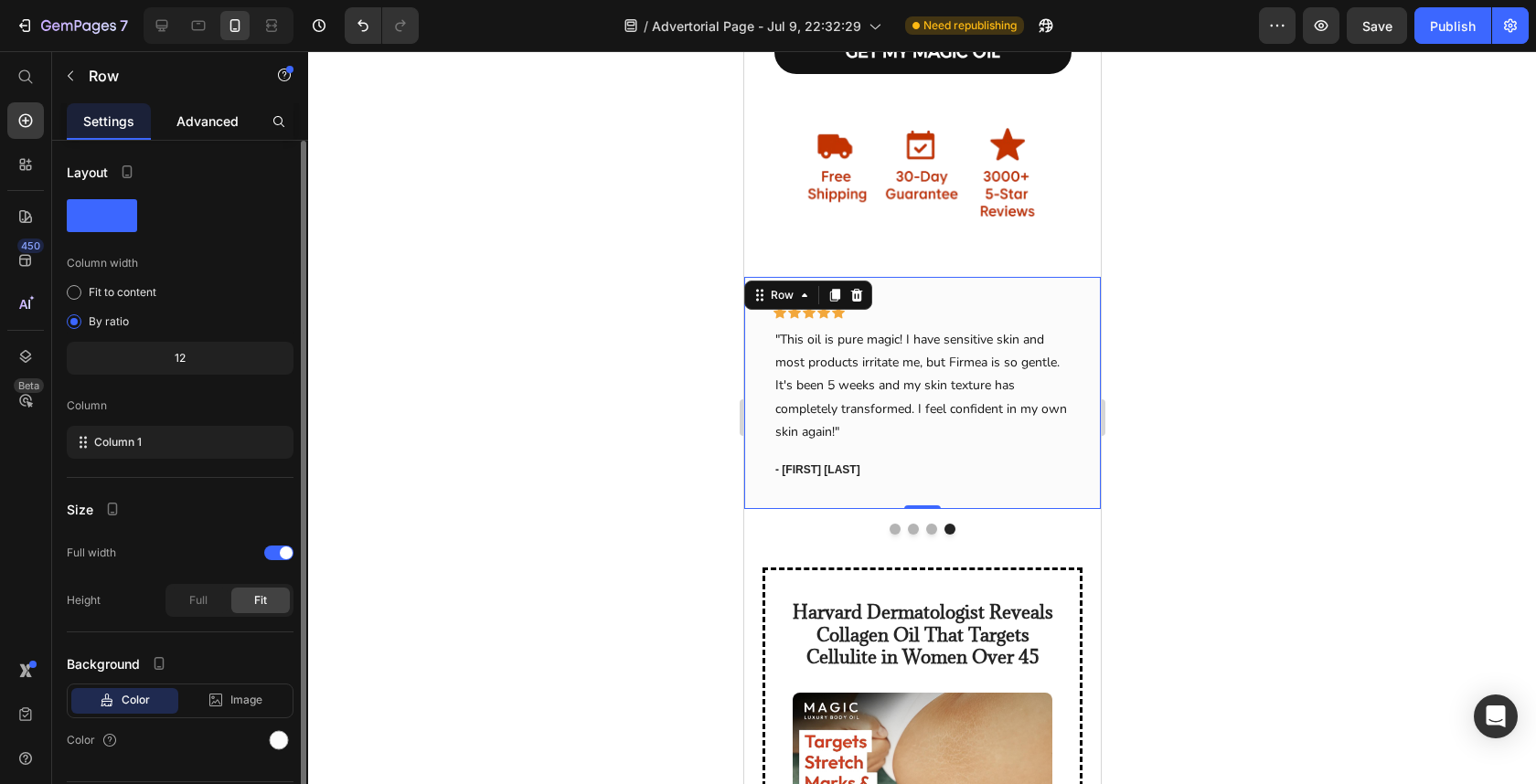 click on "Advanced" 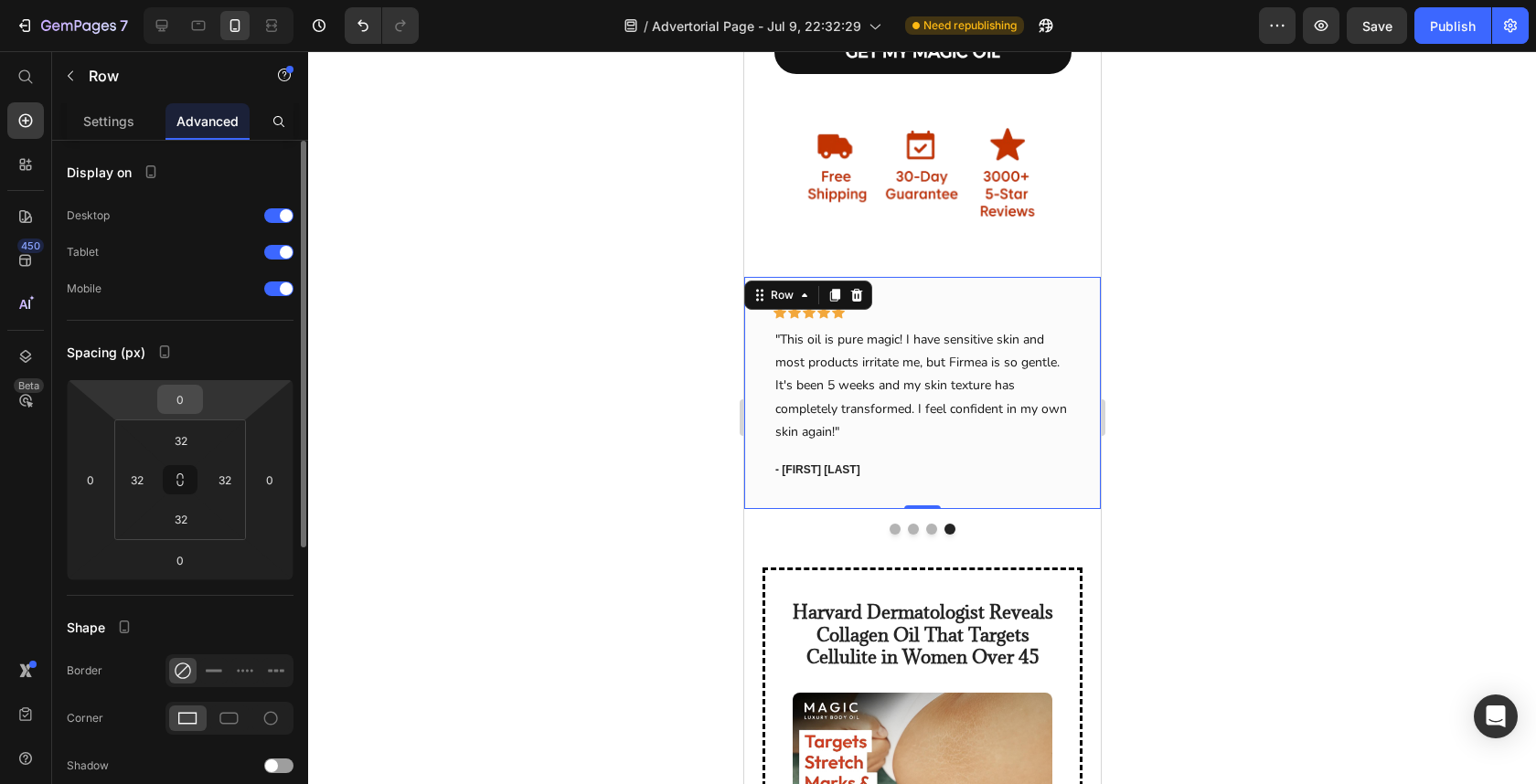 click on "0" at bounding box center [180, 399] 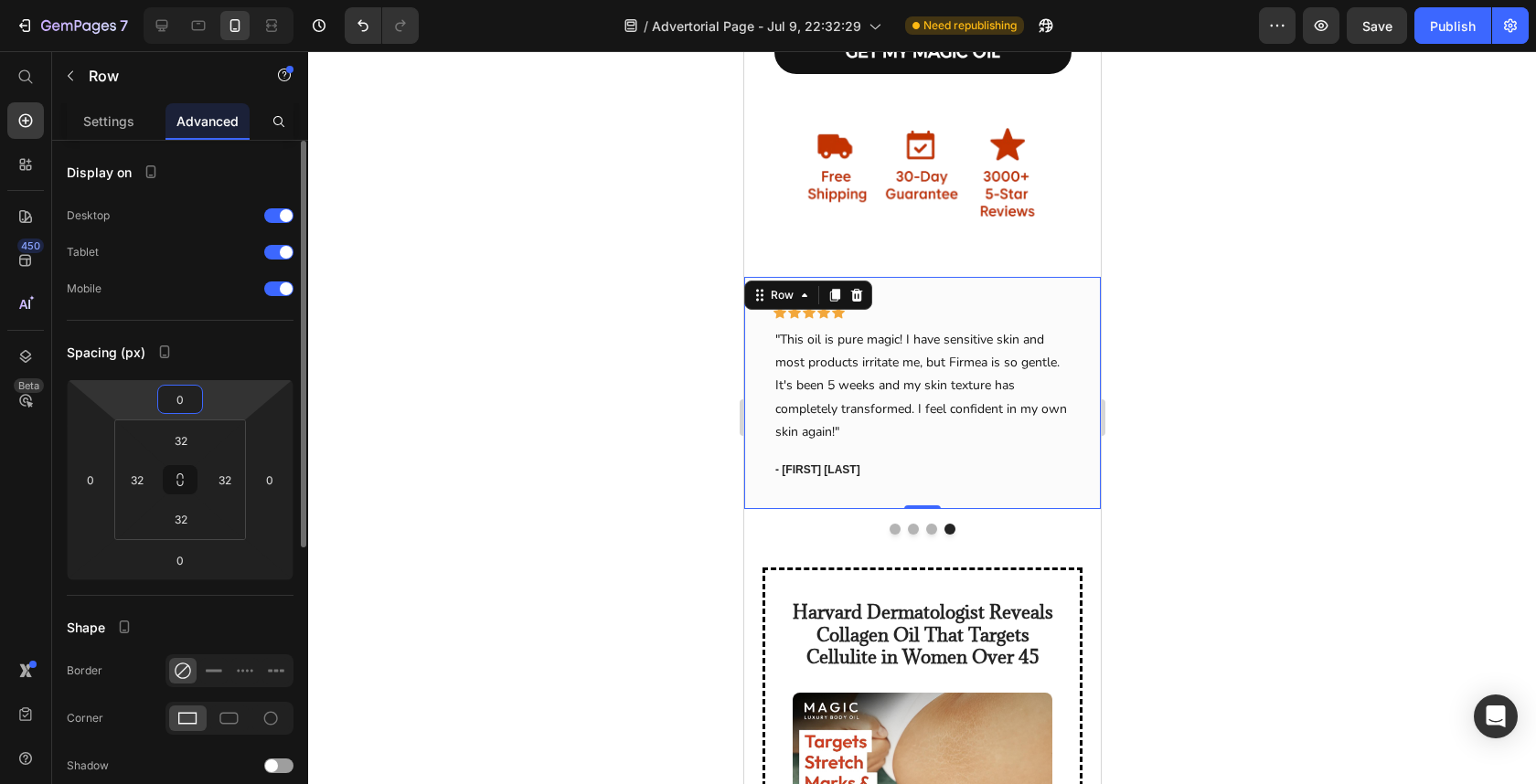 click on "0" at bounding box center (180, 399) 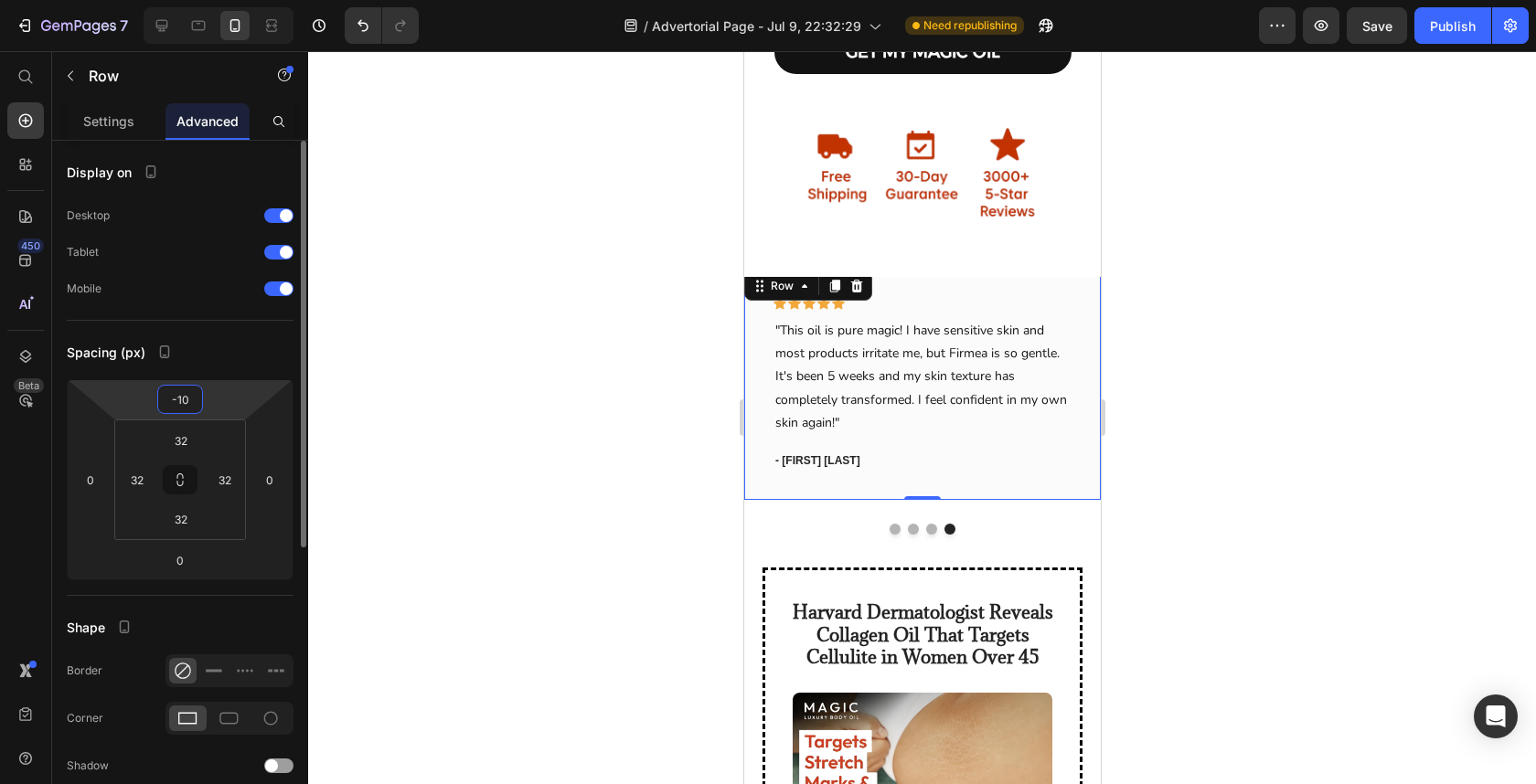 type on "-1" 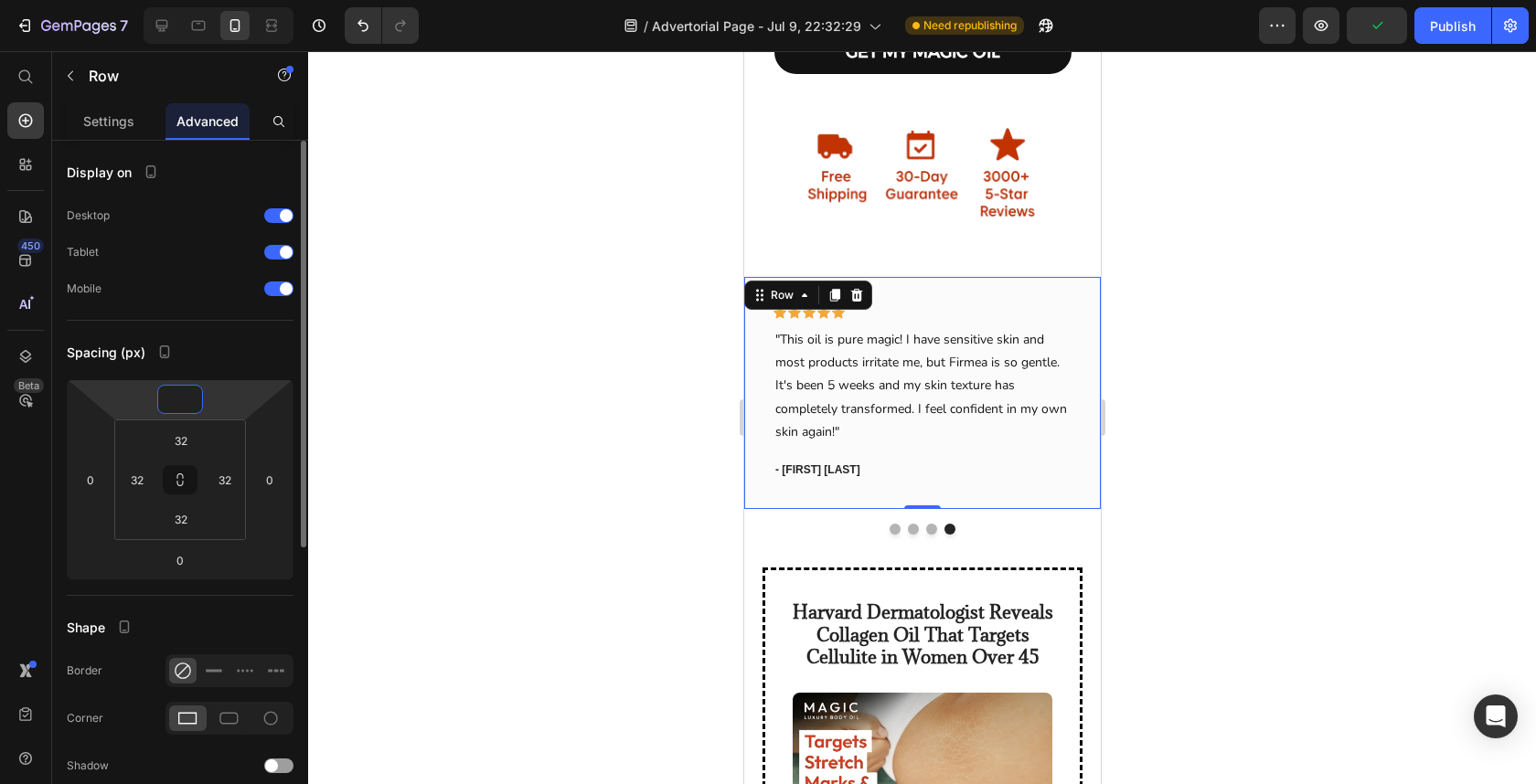 type on "0" 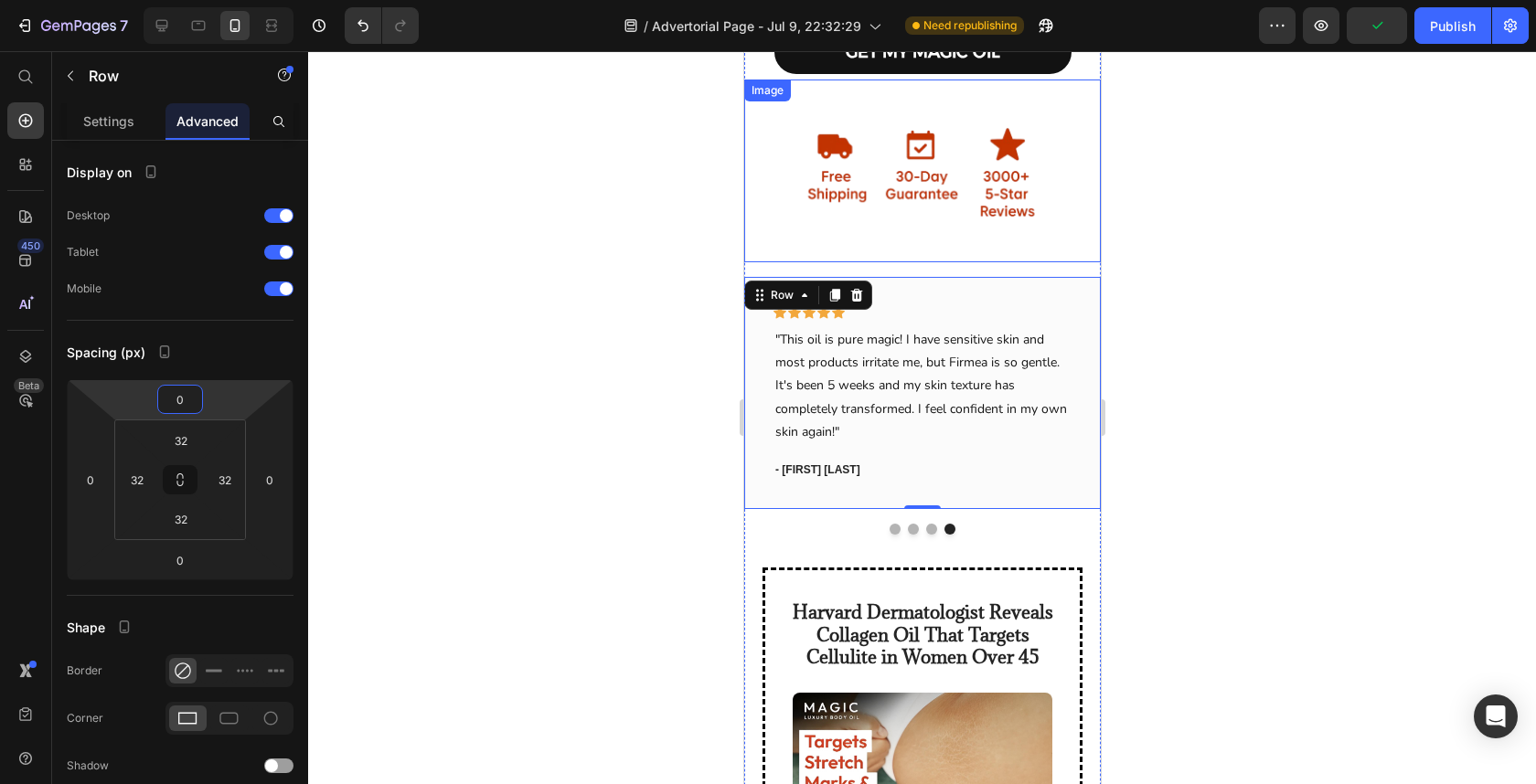 click at bounding box center (922, 171) 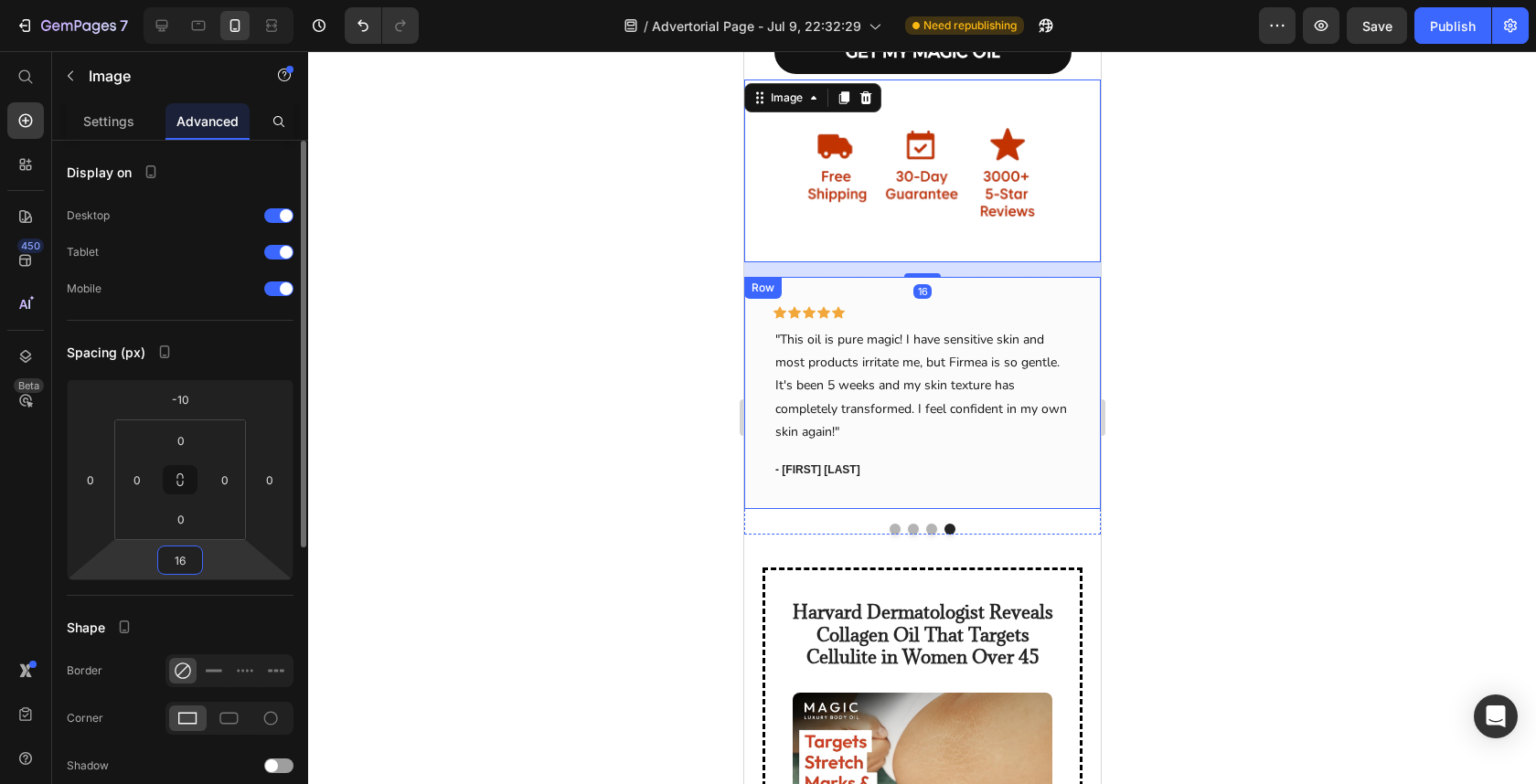 click on "16" at bounding box center [180, 560] 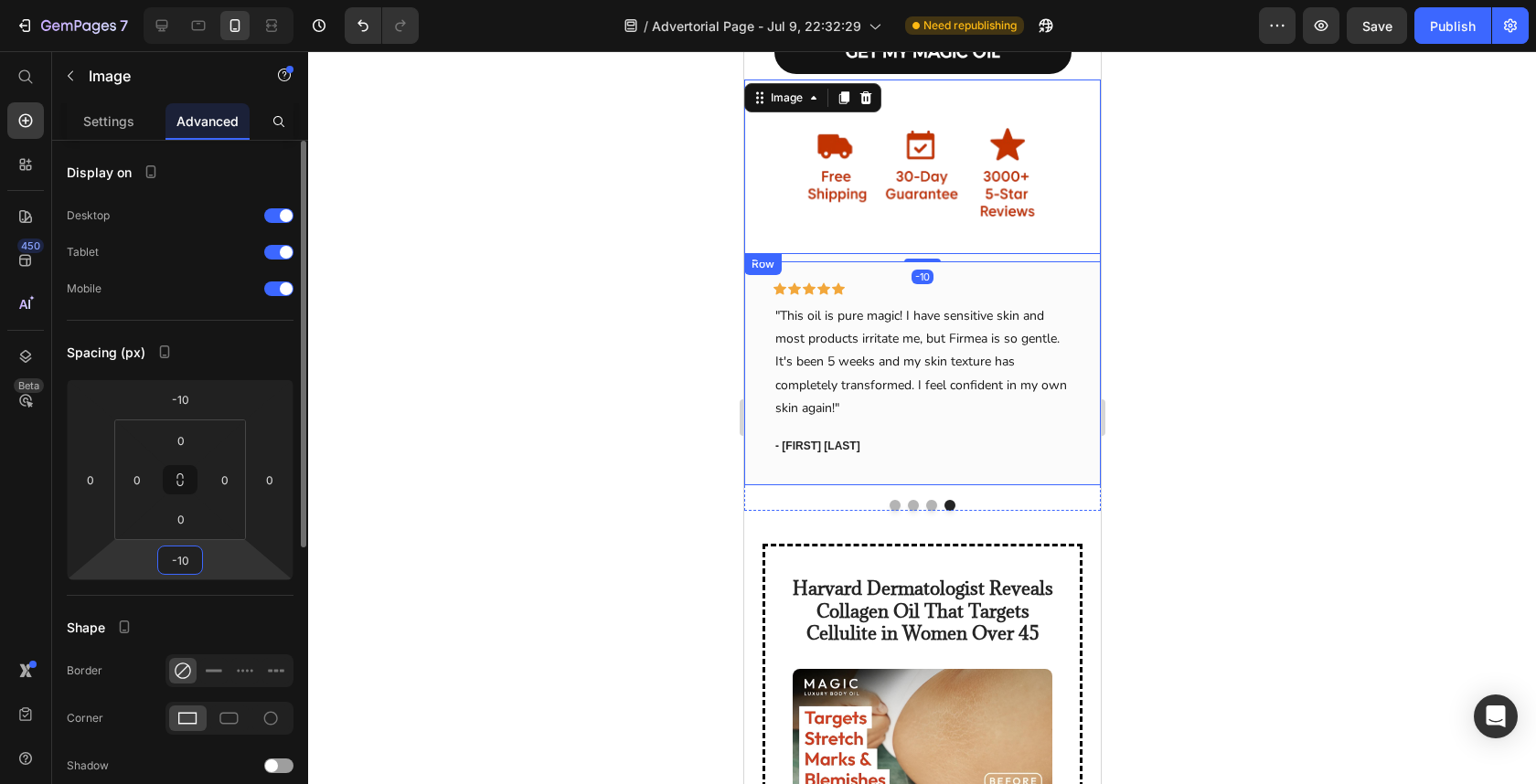 type on "-1" 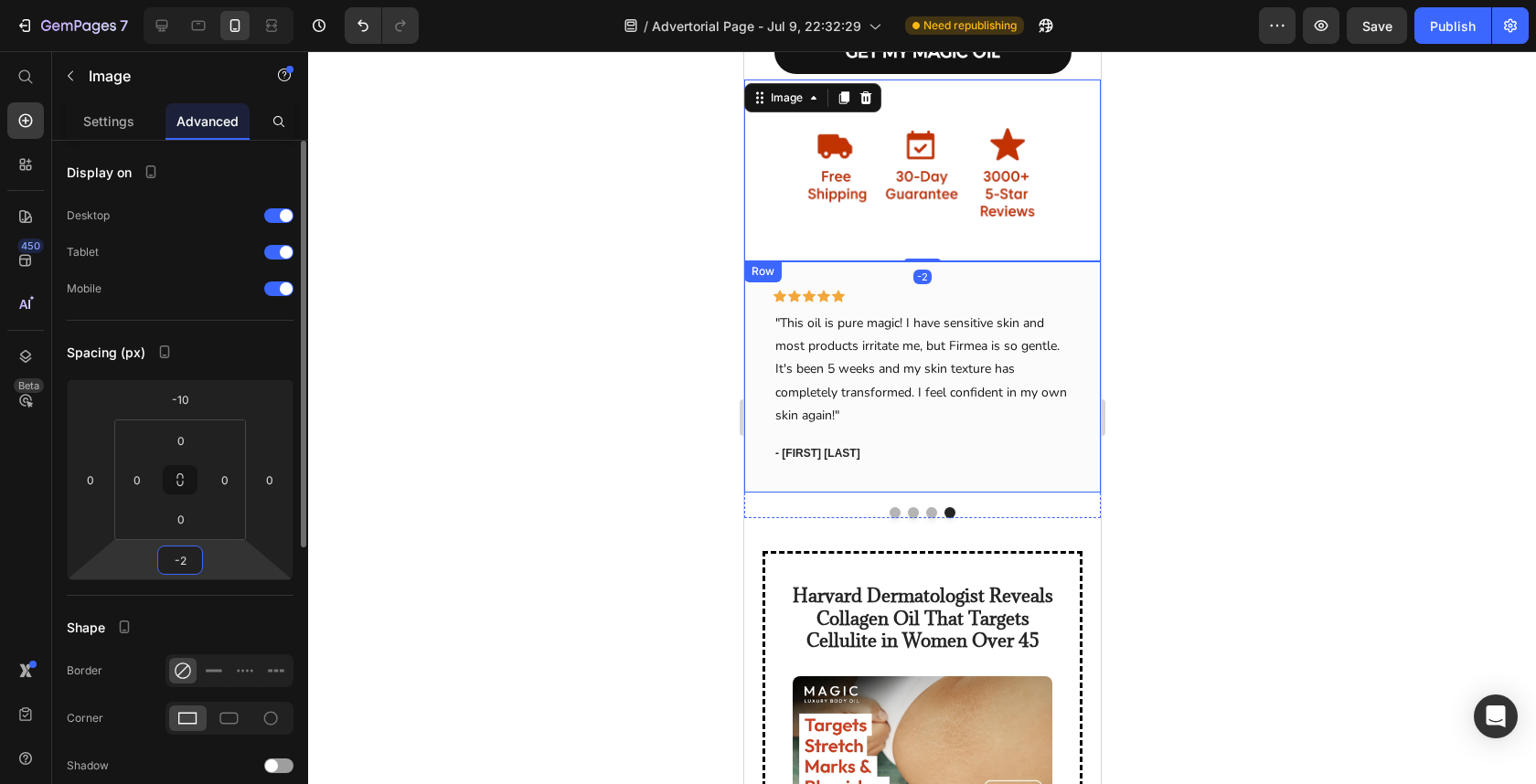 type on "-20" 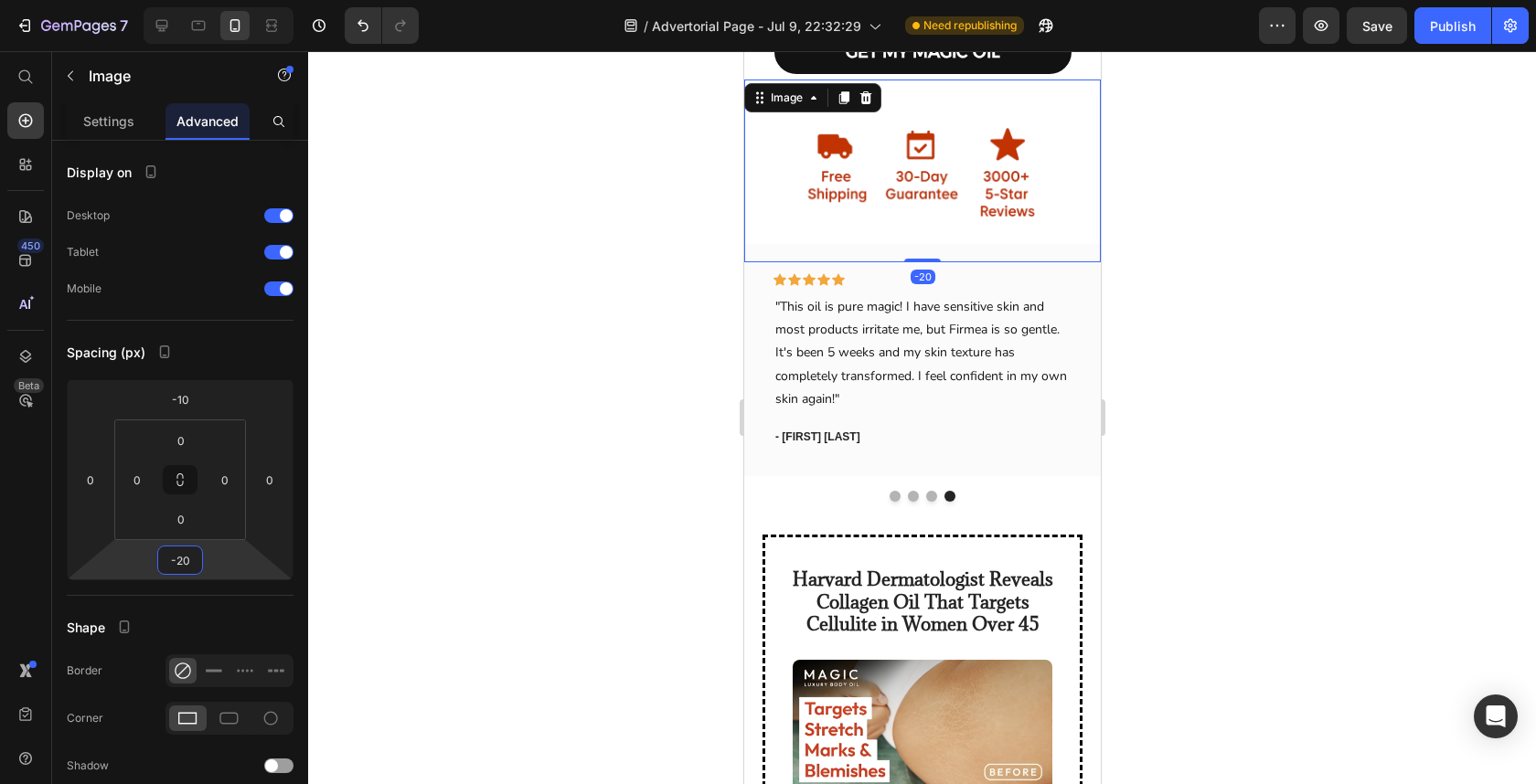 click 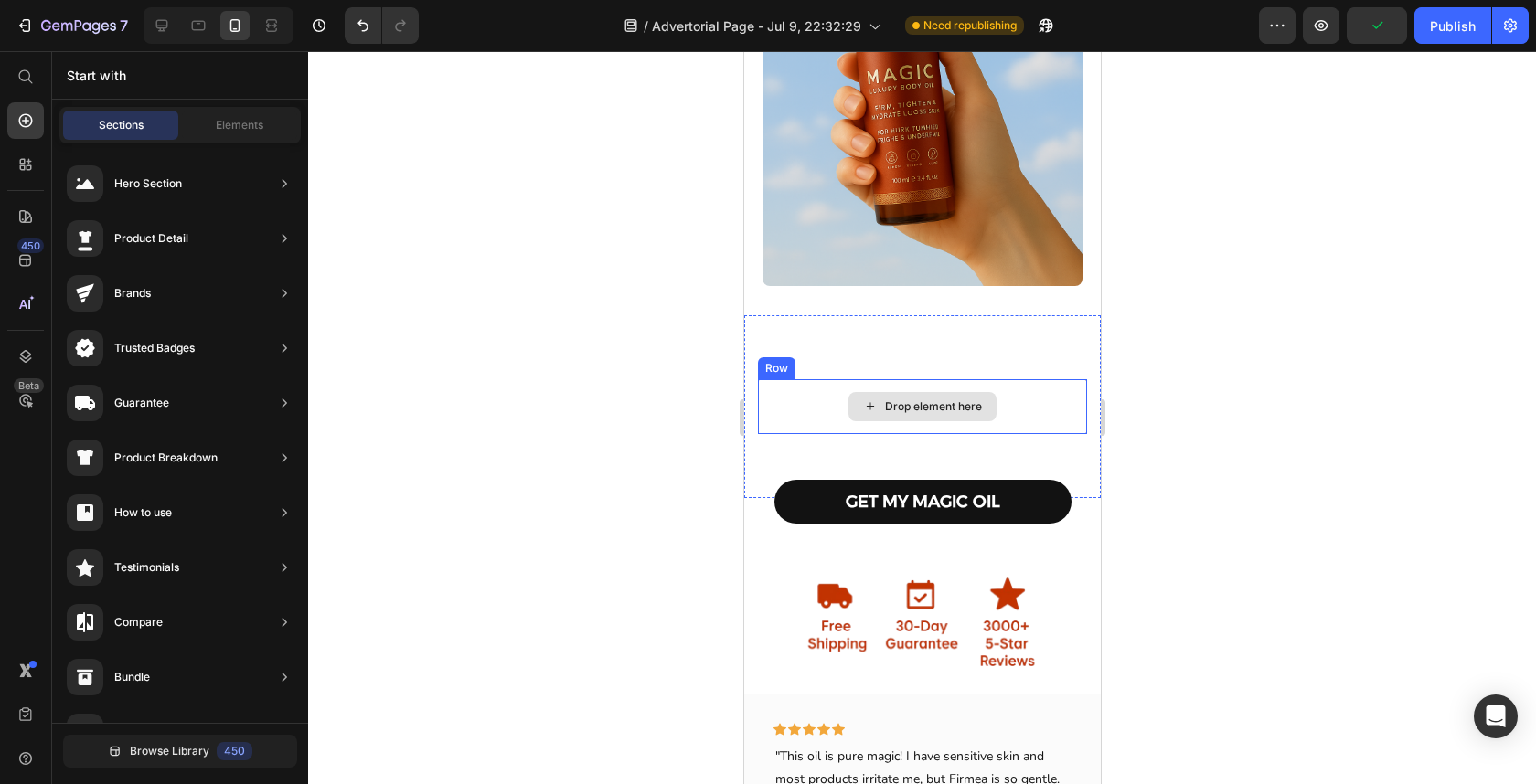 scroll, scrollTop: 409, scrollLeft: 0, axis: vertical 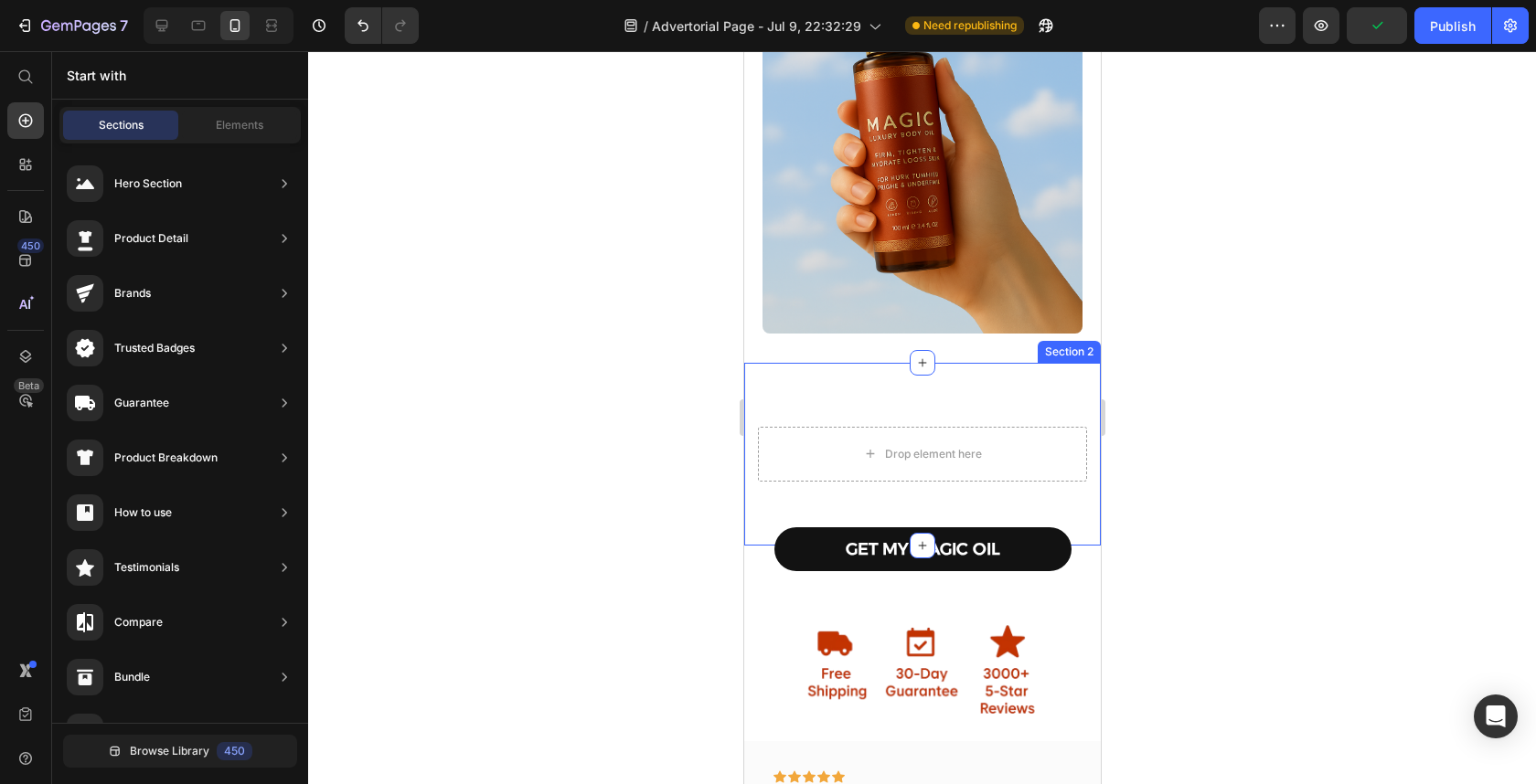 click on "Drop element here Row Section 2" at bounding box center (922, 454) 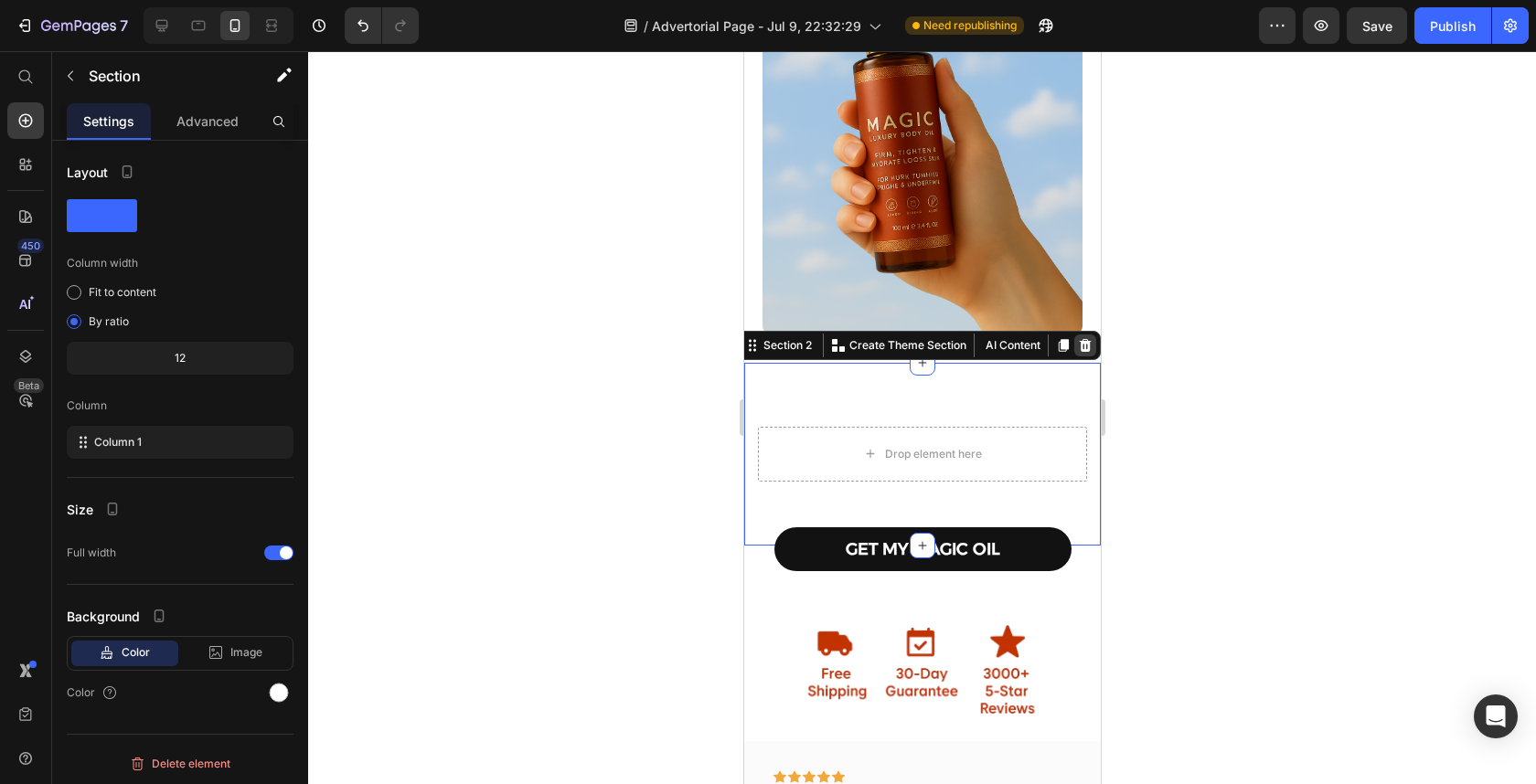 click 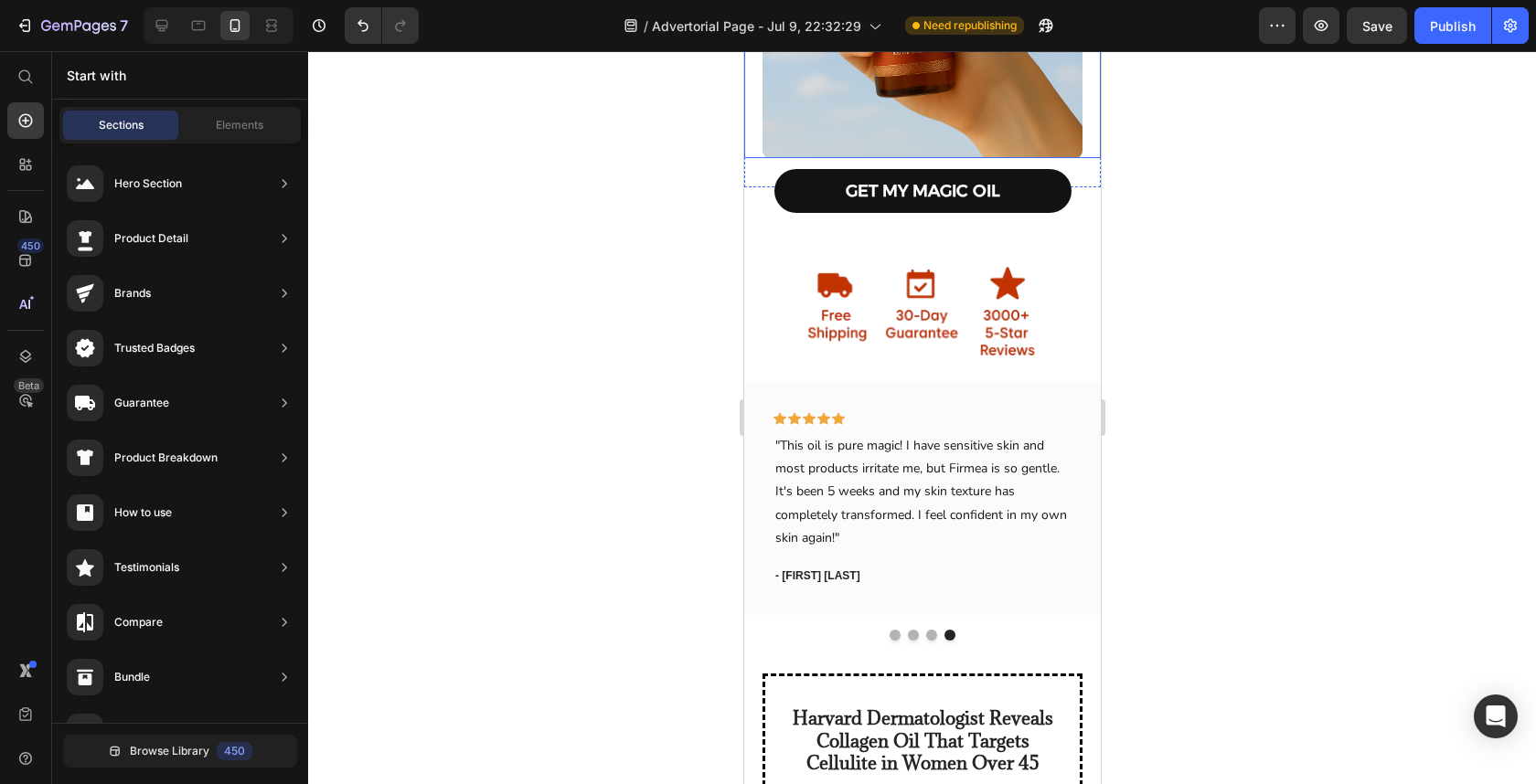 scroll, scrollTop: 590, scrollLeft: 0, axis: vertical 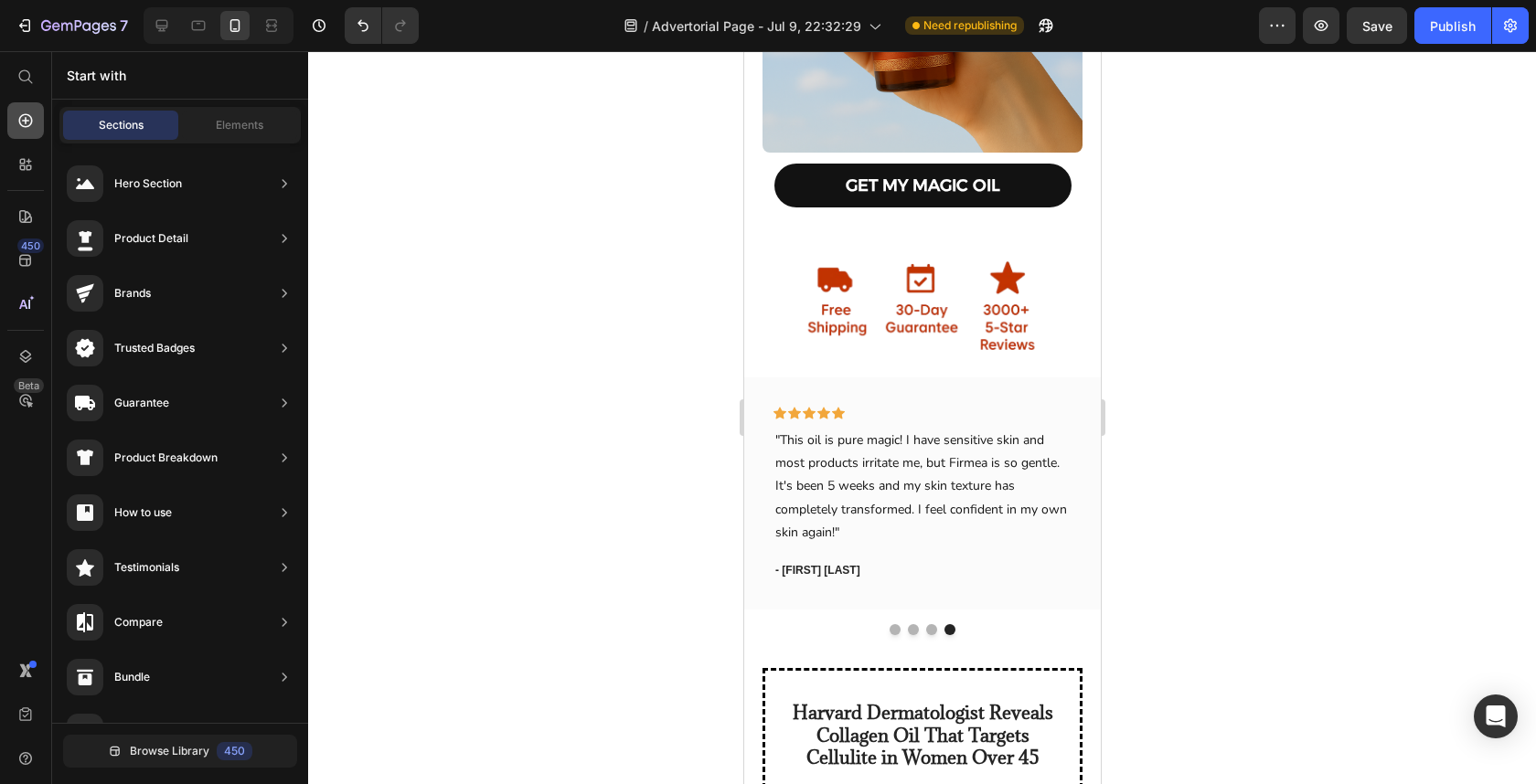 click 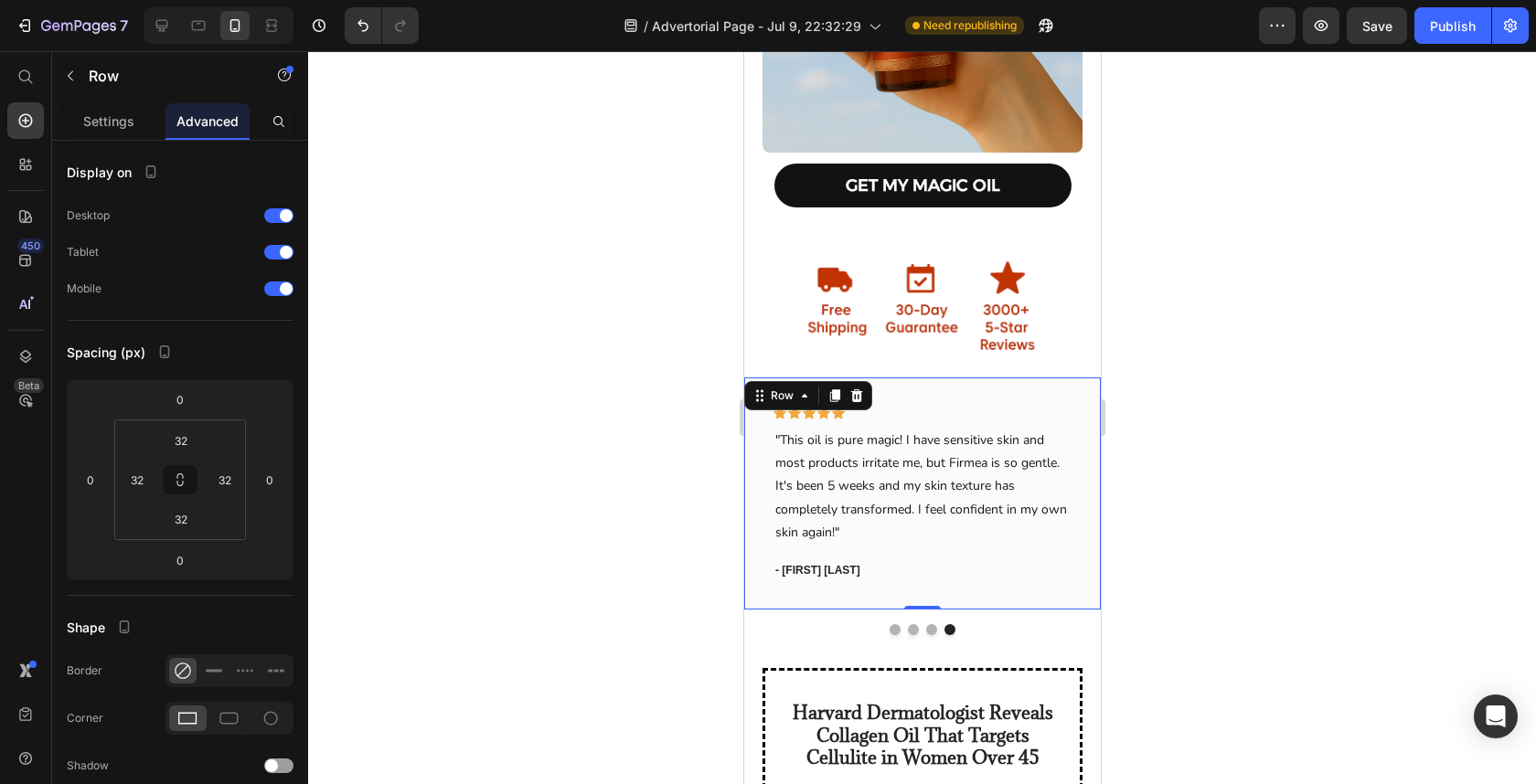 click on "Icon
Icon
Icon
Icon
Icon Row "This oil is pure magic! I have sensitive skin and most products irritate me, but Firmea is so gentle. It's been 5 weeks and my skin texture has completely transformed. I feel confident in my own skin again!" Text block - [FIRST] [LAST]. Text block" at bounding box center (922, 493) 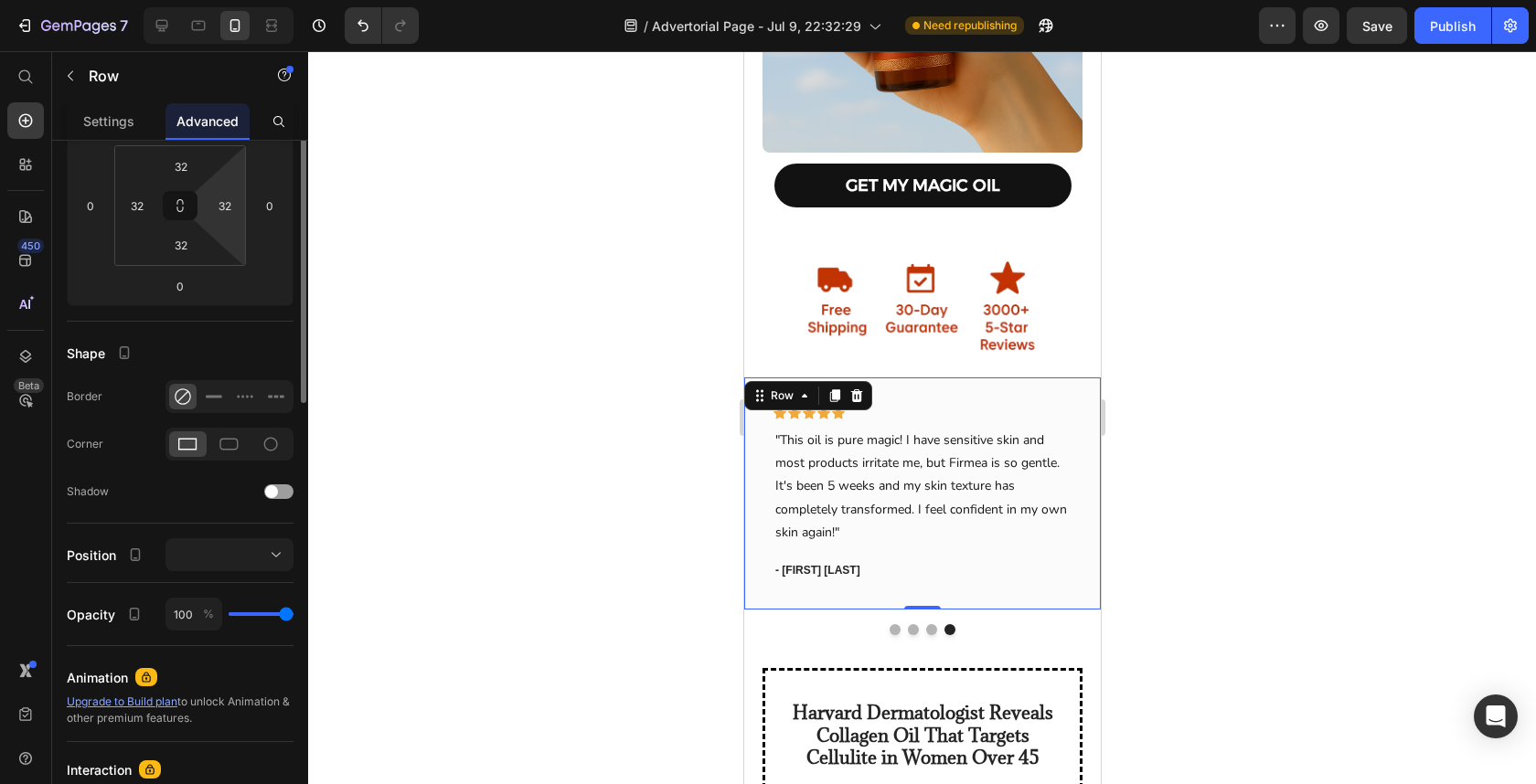 scroll, scrollTop: 493, scrollLeft: 0, axis: vertical 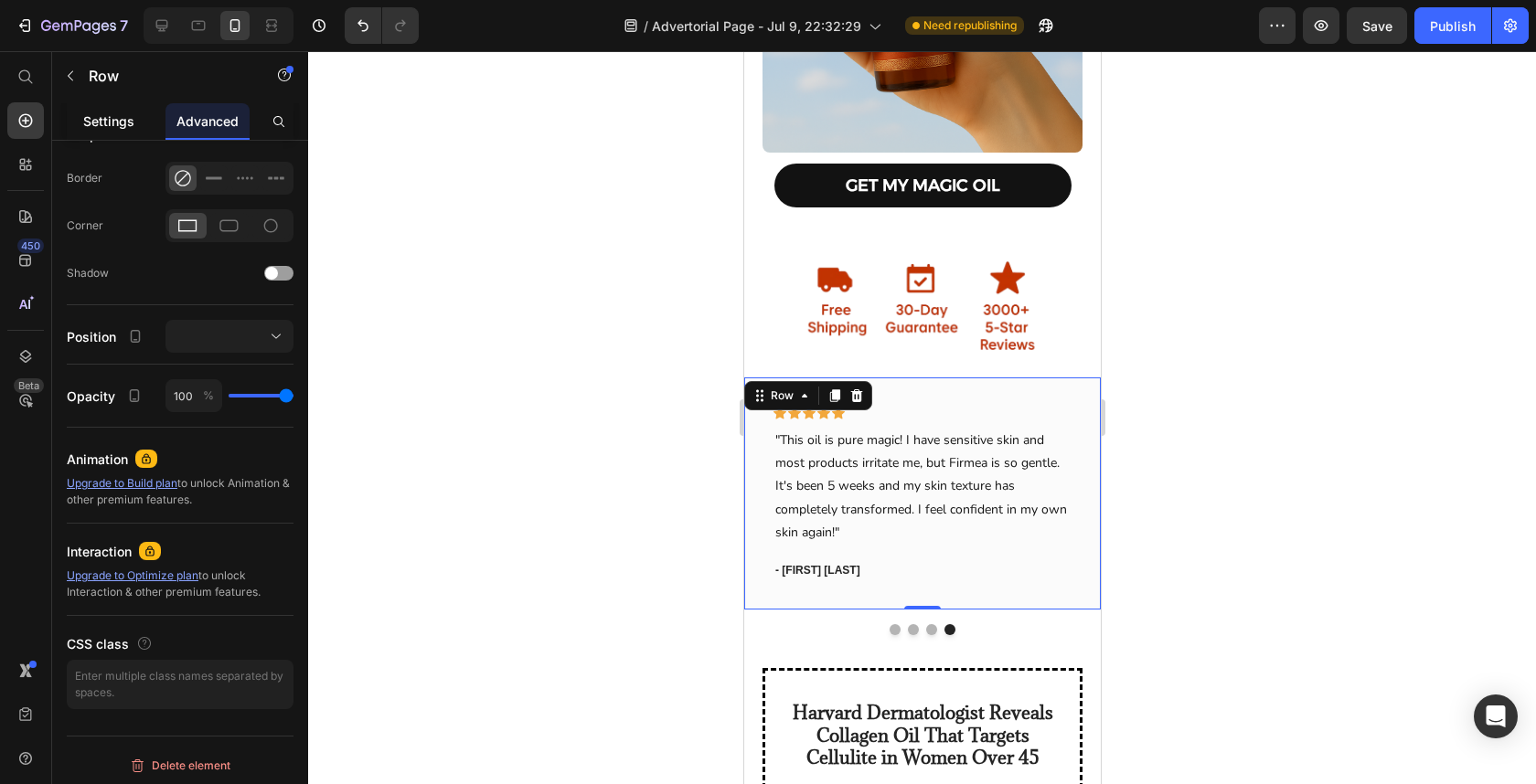 click on "Settings" at bounding box center (109, 121) 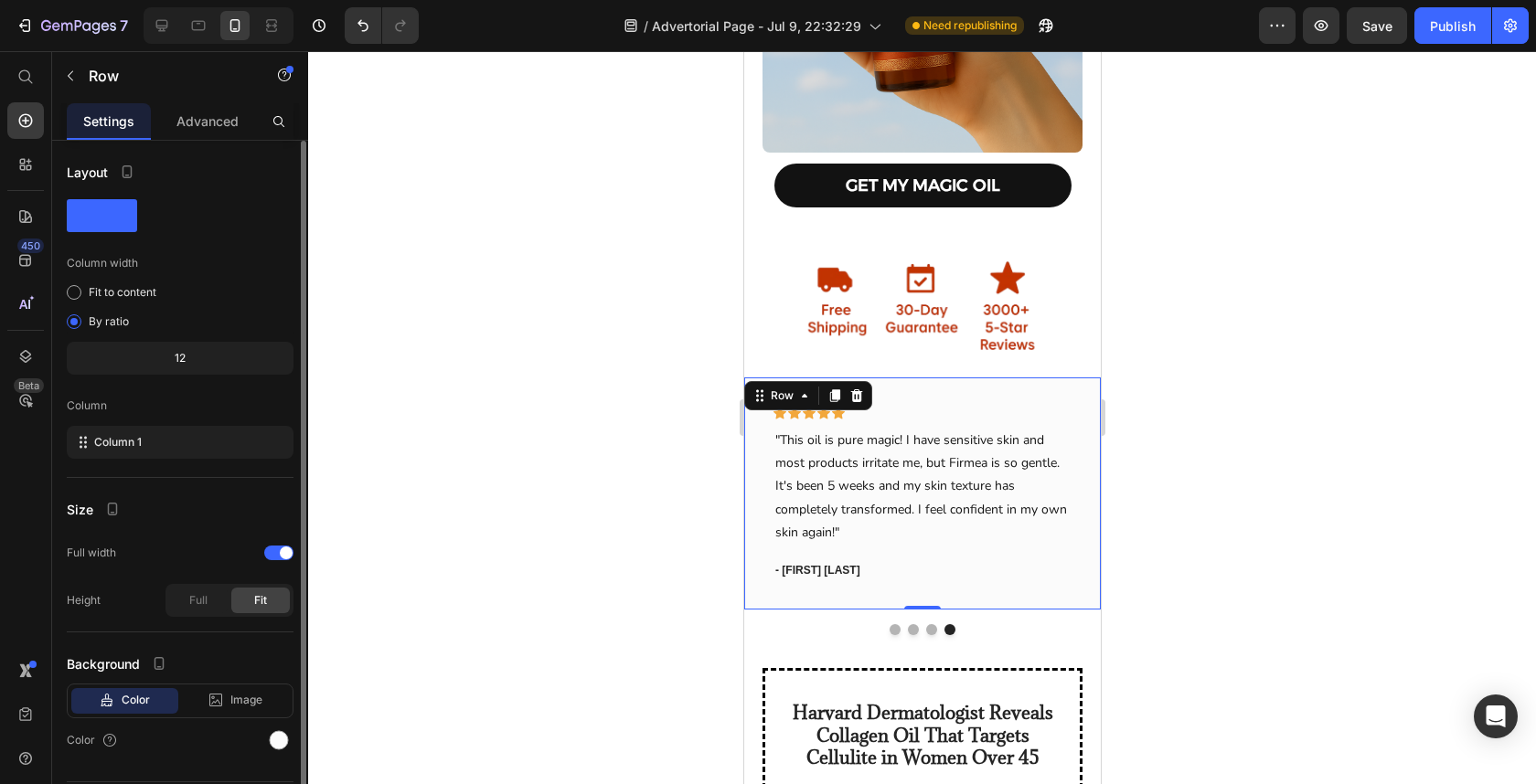 scroll, scrollTop: 48, scrollLeft: 0, axis: vertical 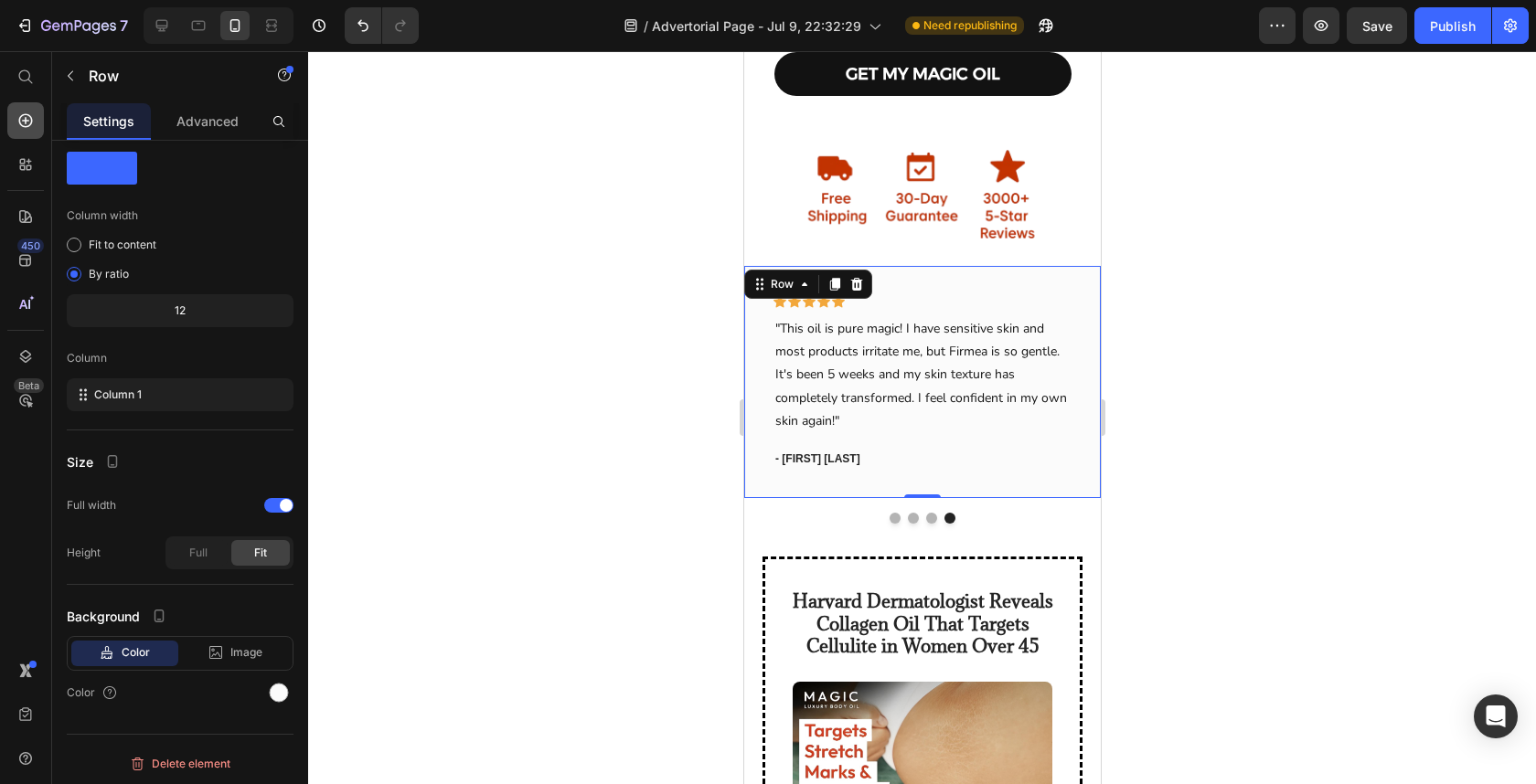 click 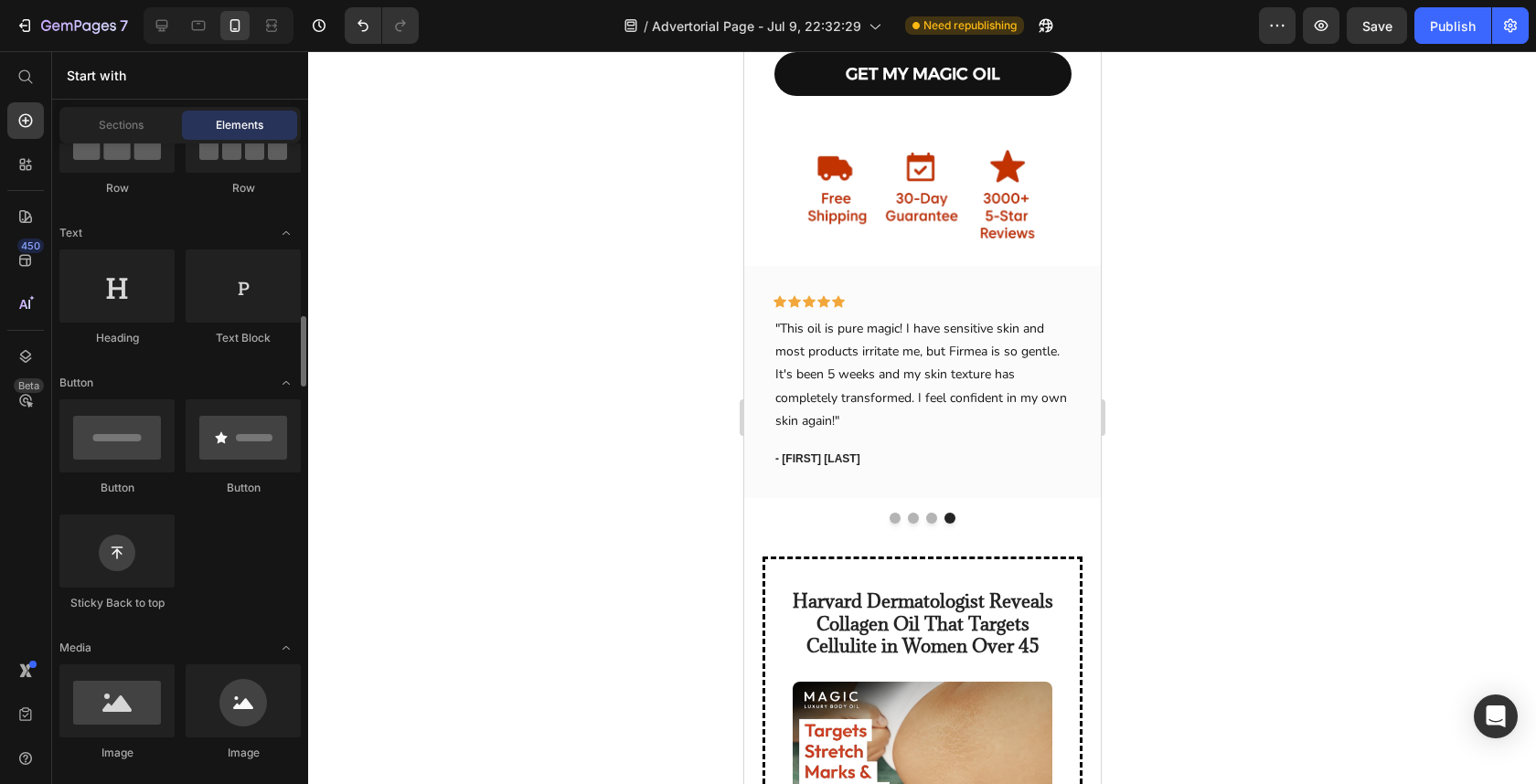 scroll, scrollTop: 0, scrollLeft: 0, axis: both 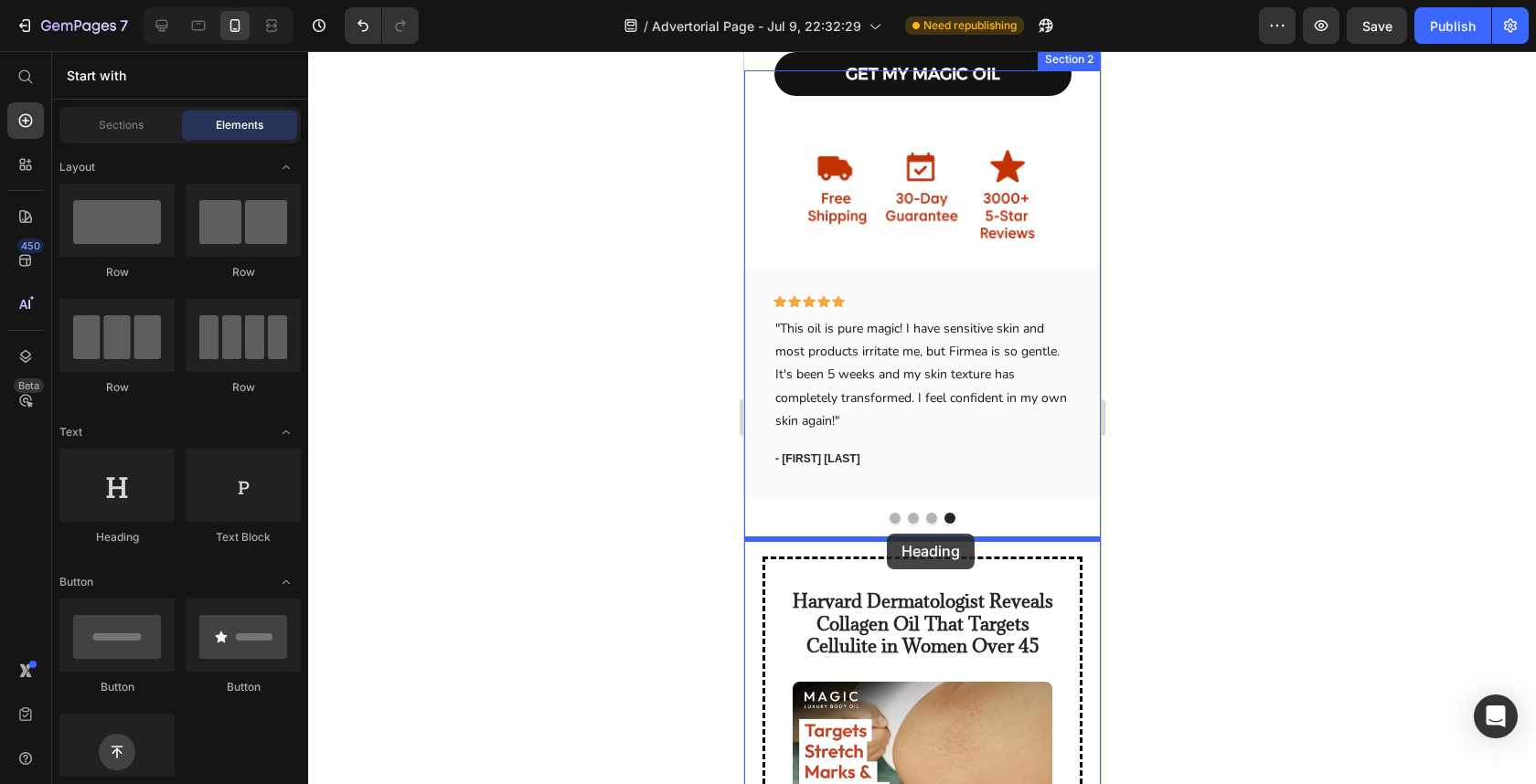 drag, startPoint x: 894, startPoint y: 547, endPoint x: 887, endPoint y: 534, distance: 15 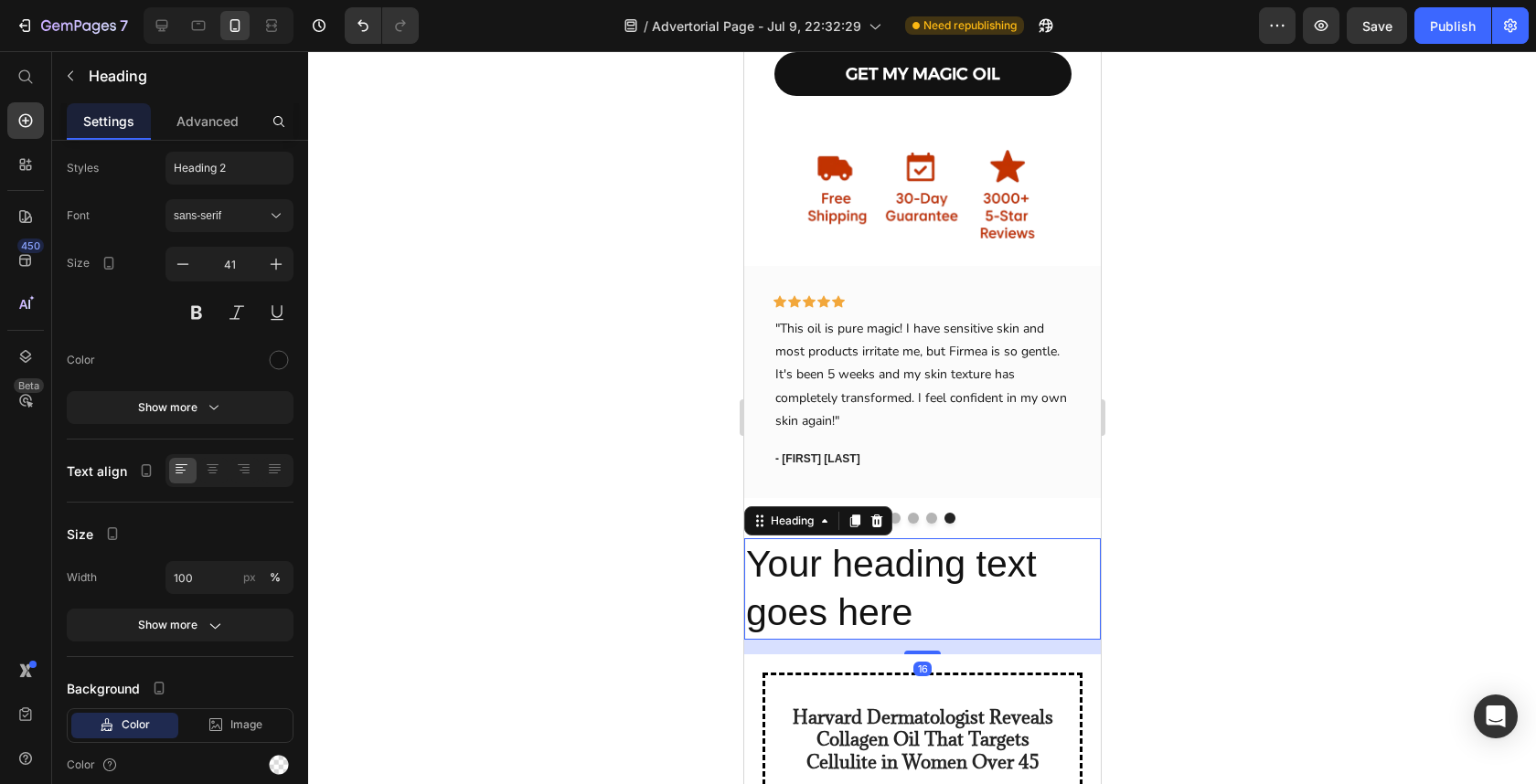 scroll, scrollTop: 0, scrollLeft: 0, axis: both 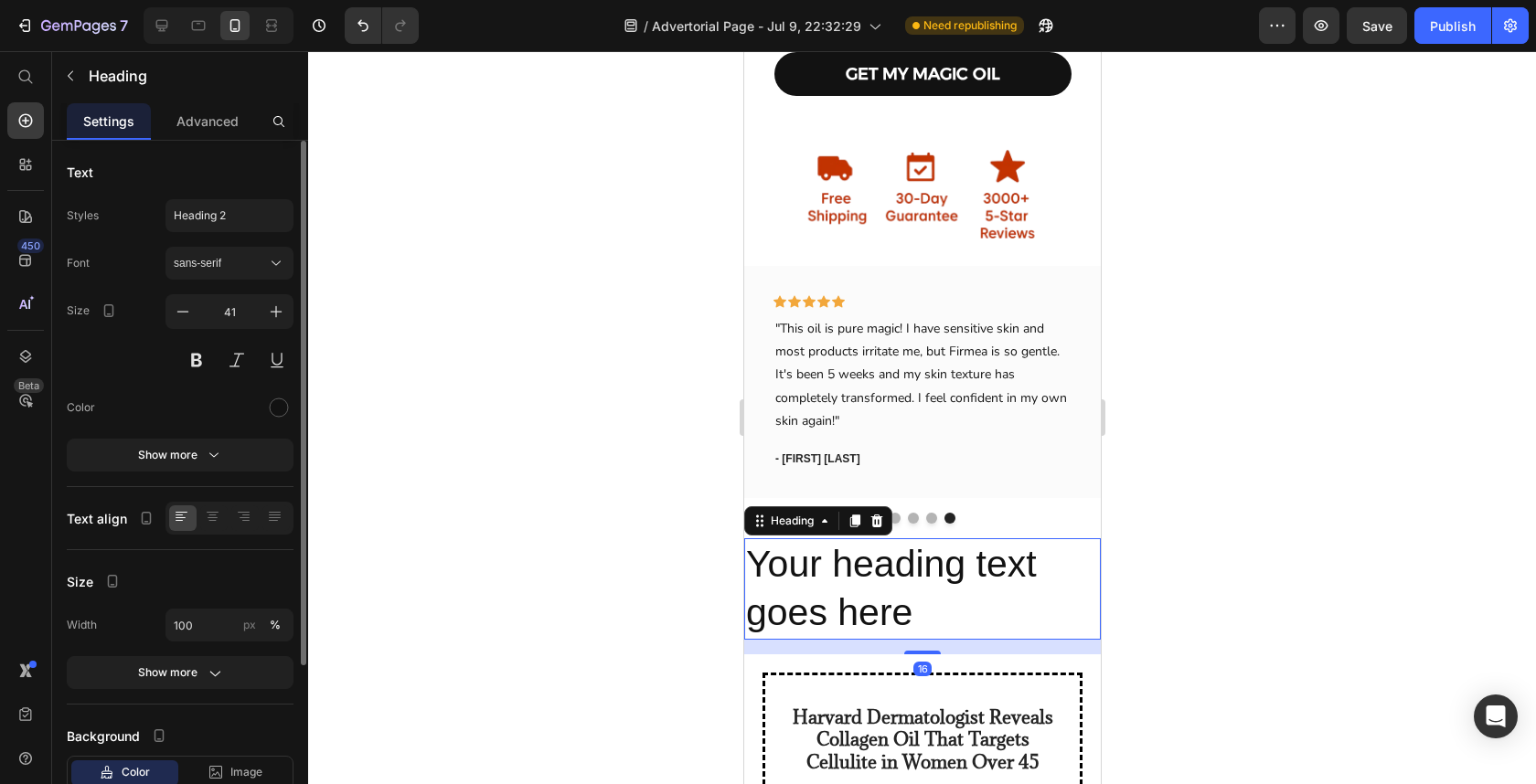 click on "Your heading text goes here" at bounding box center [922, 588] 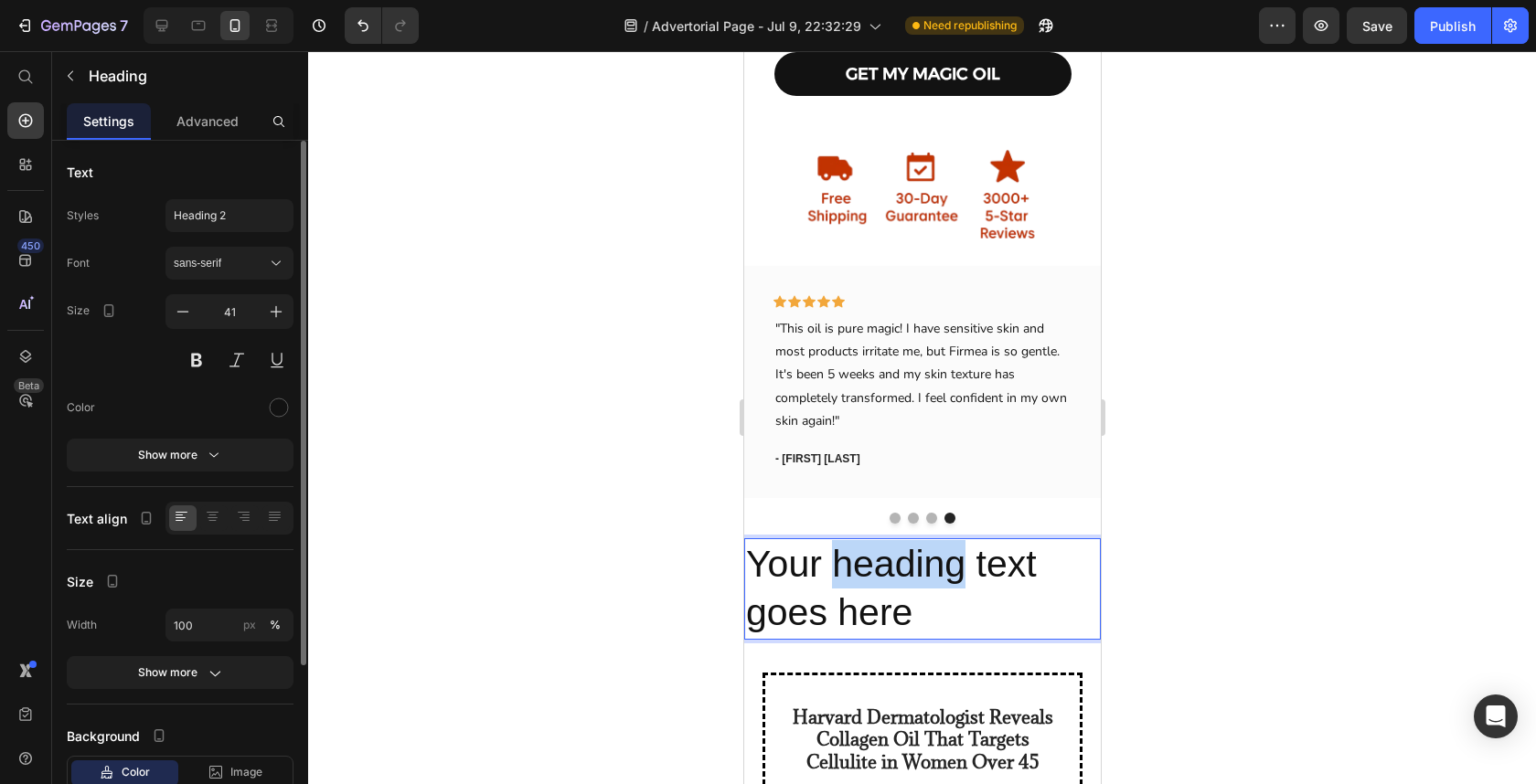 click on "Your heading text goes here" at bounding box center [922, 588] 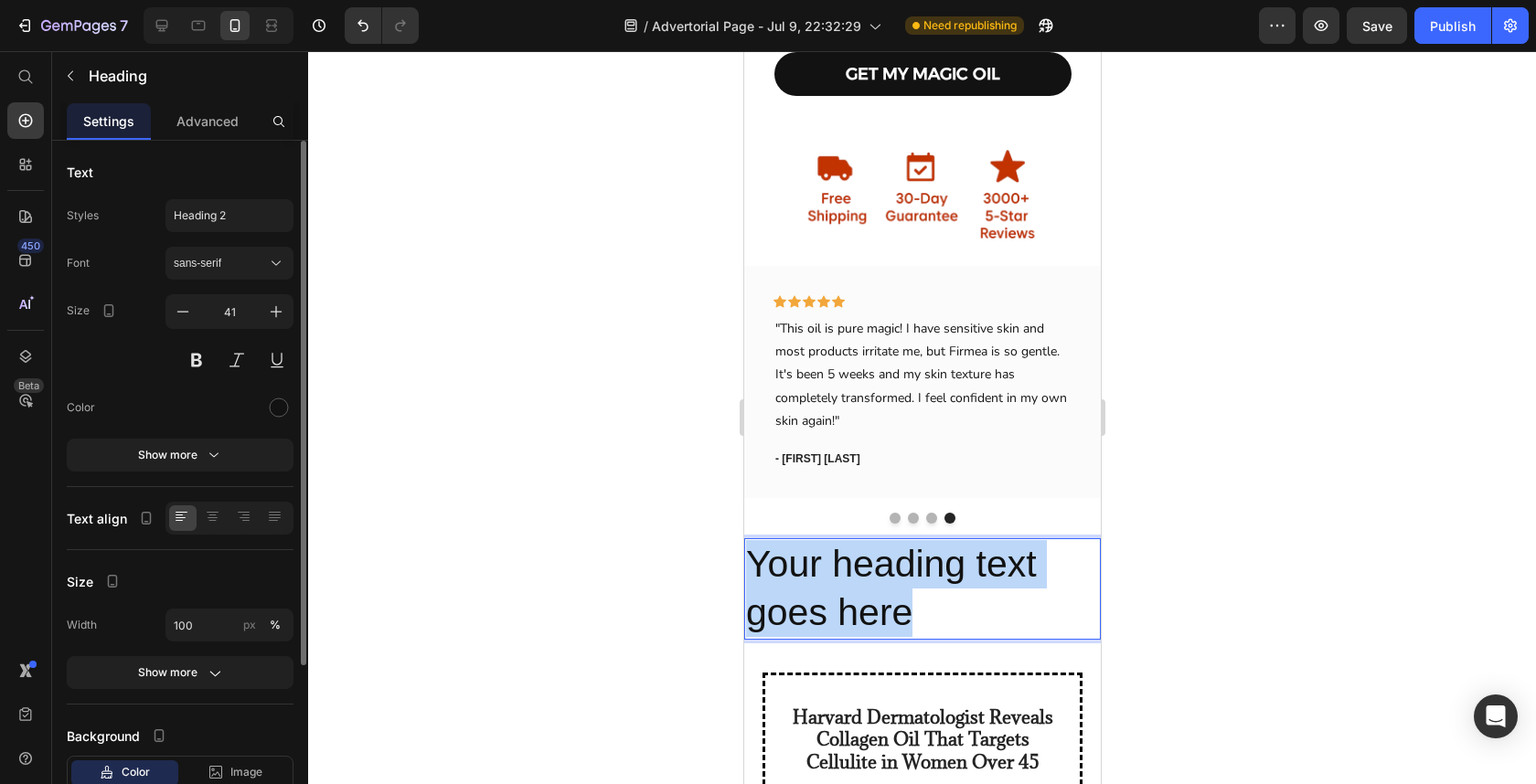 click on "Your heading text goes here" at bounding box center [922, 588] 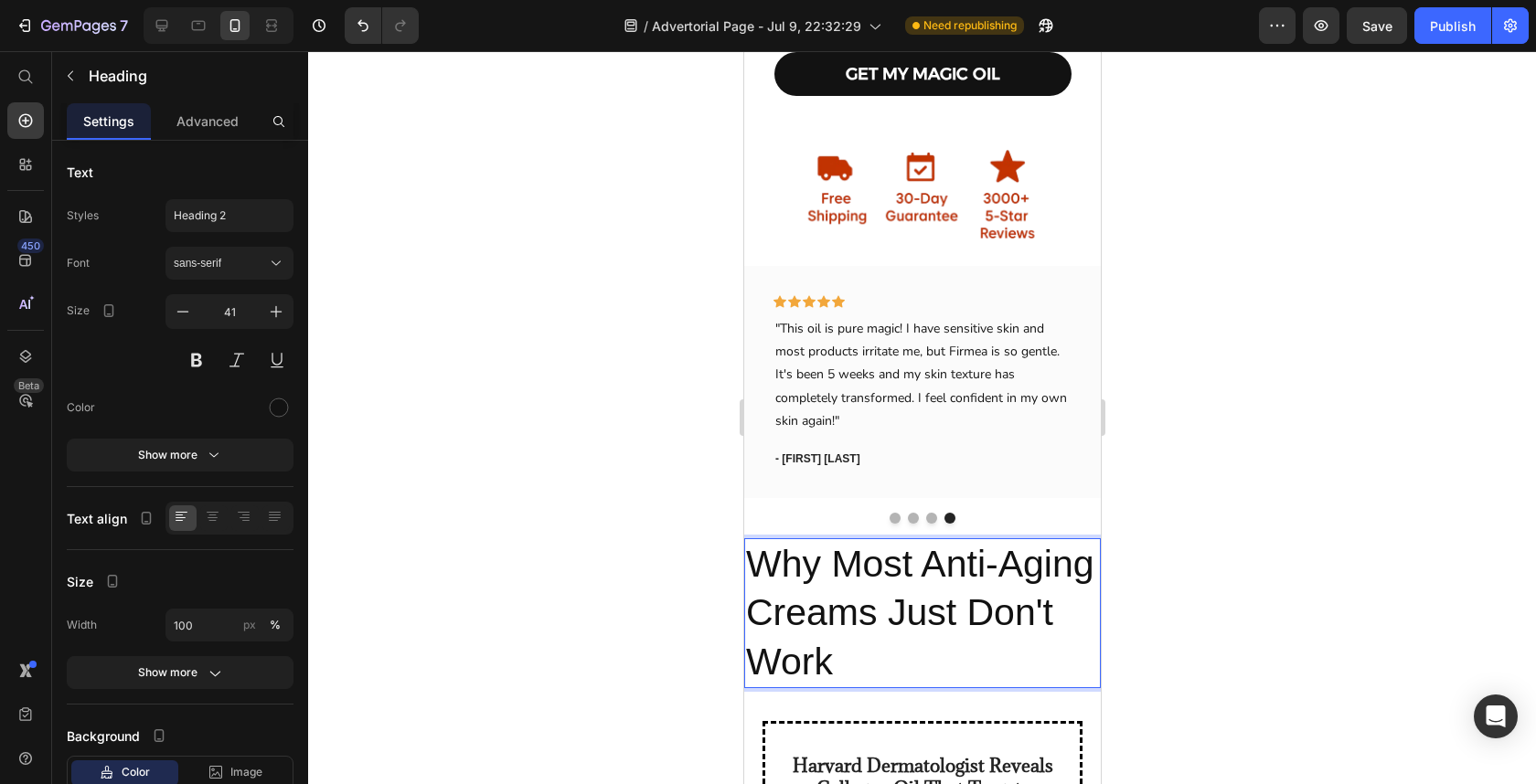 click on "Why Most Anti-Aging Creams Just Don't Work" at bounding box center (922, 613) 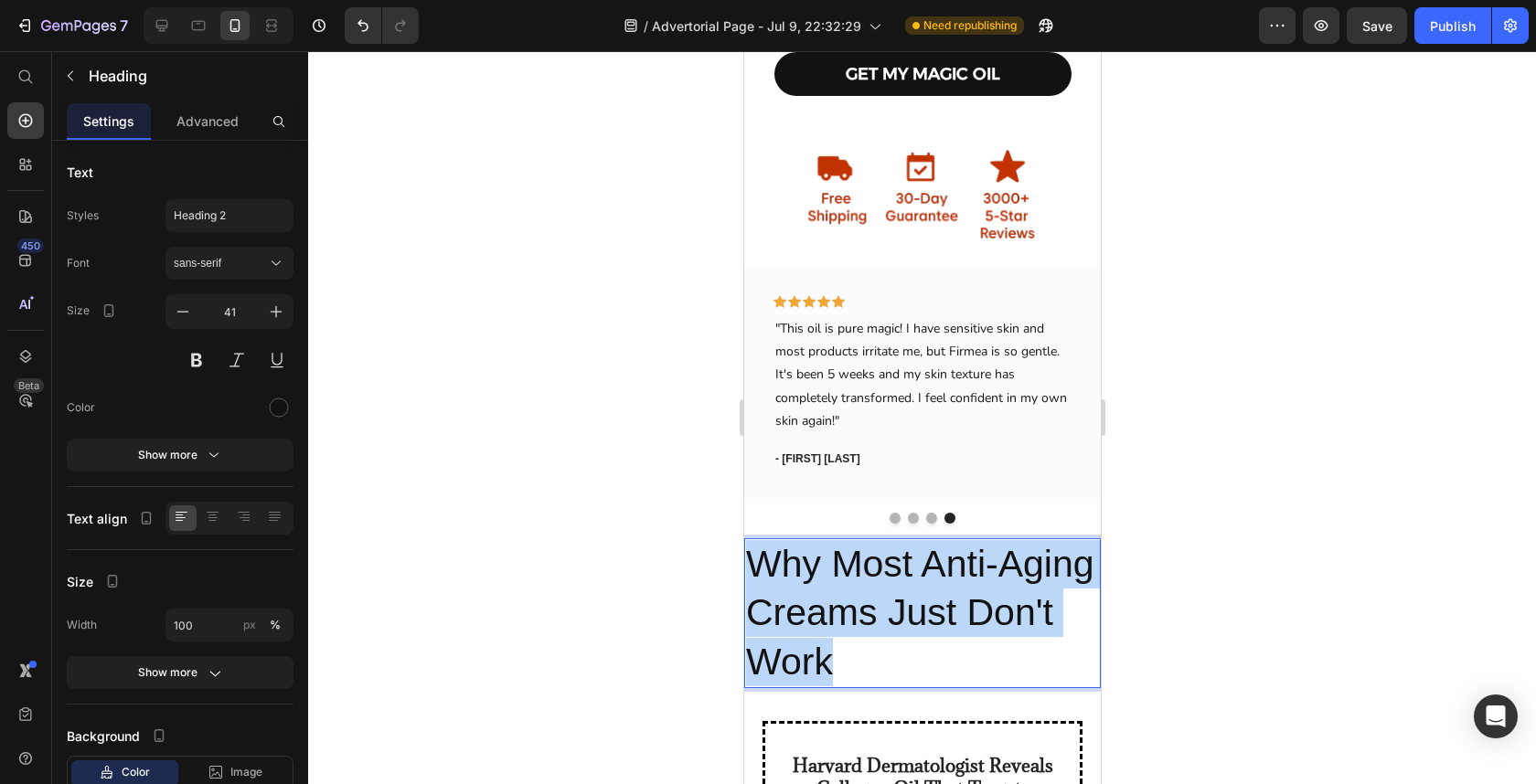 click on "Why Most Anti-Aging Creams Just Don't Work" at bounding box center (922, 613) 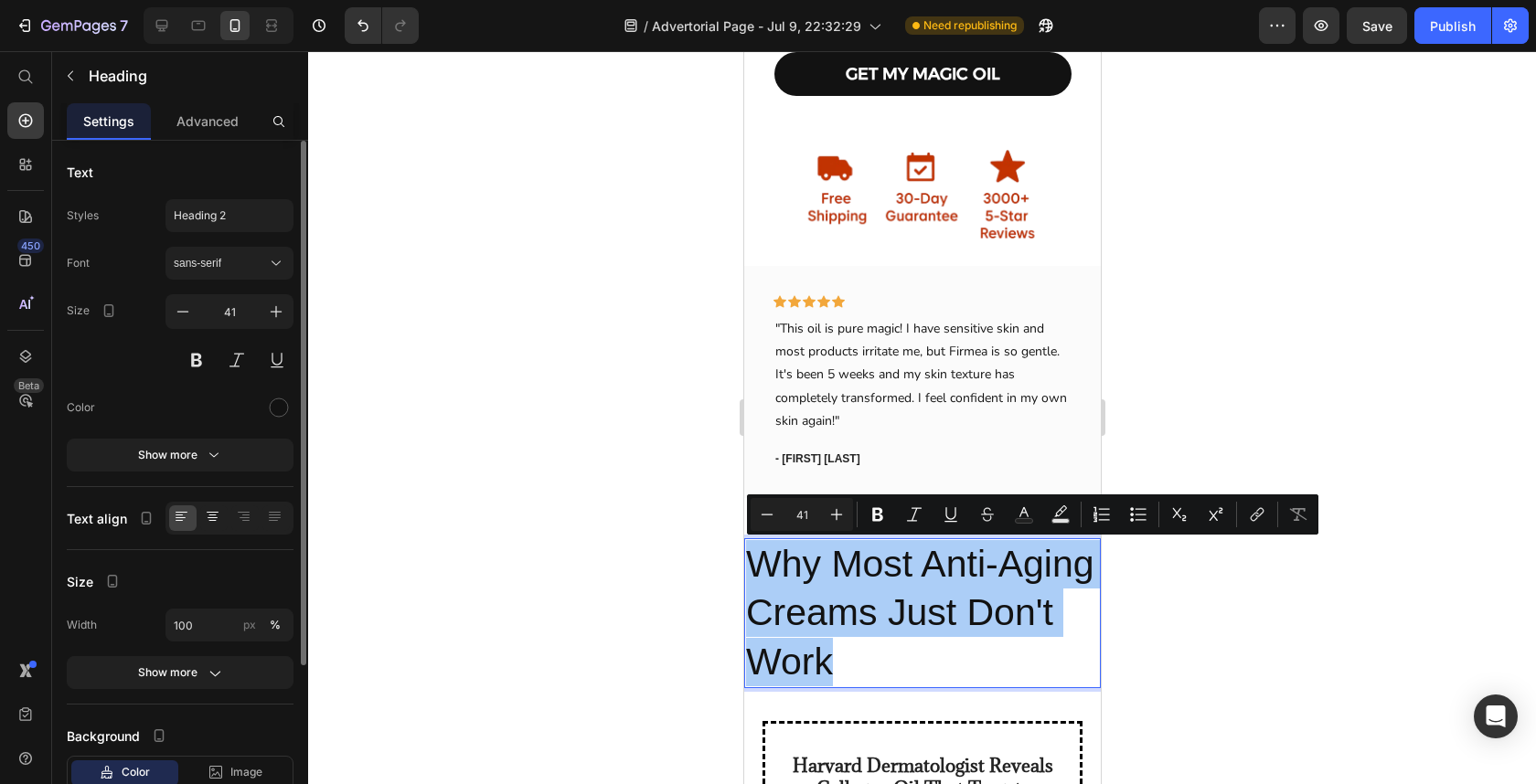 click 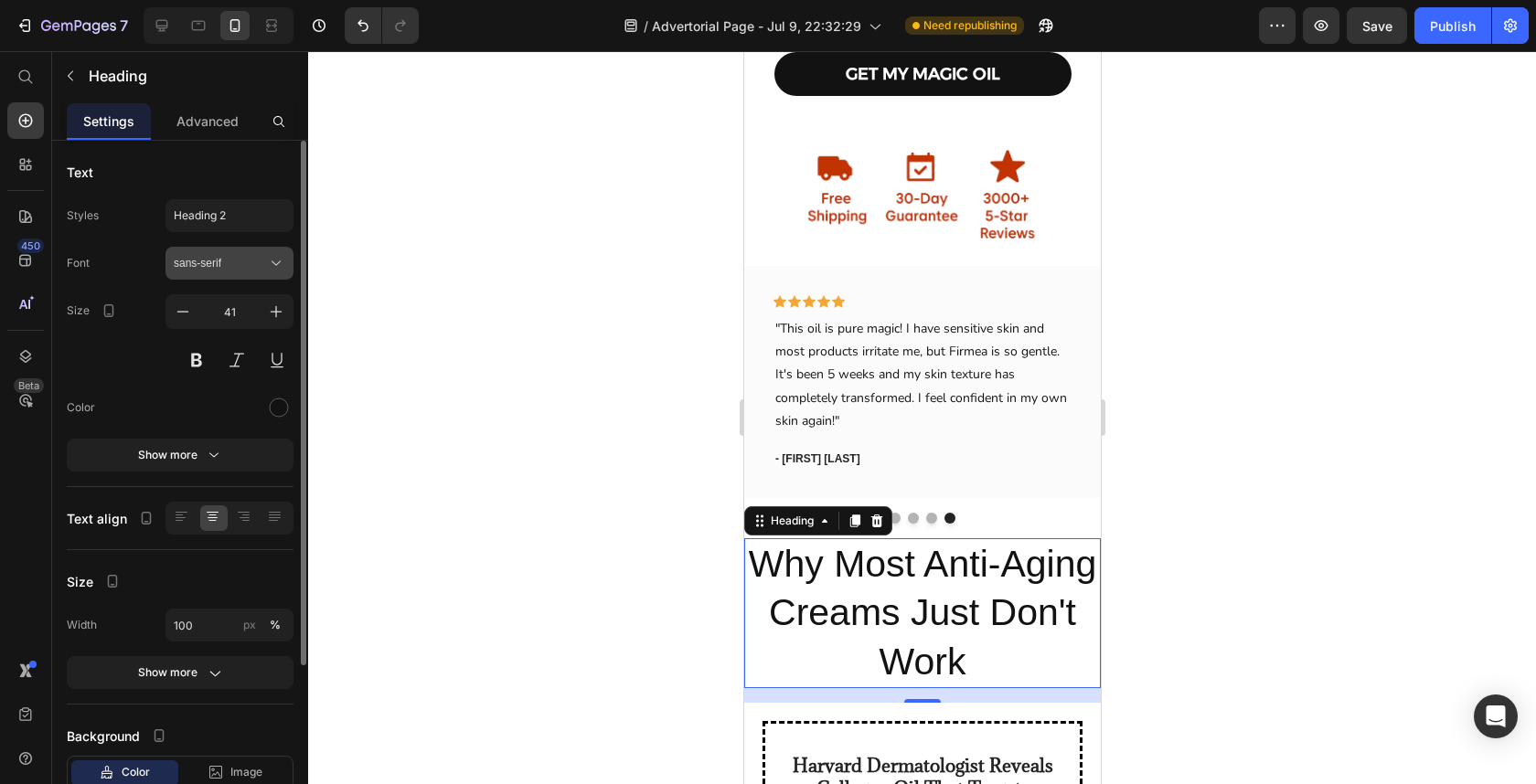 click on "sans-serif" at bounding box center [220, 263] 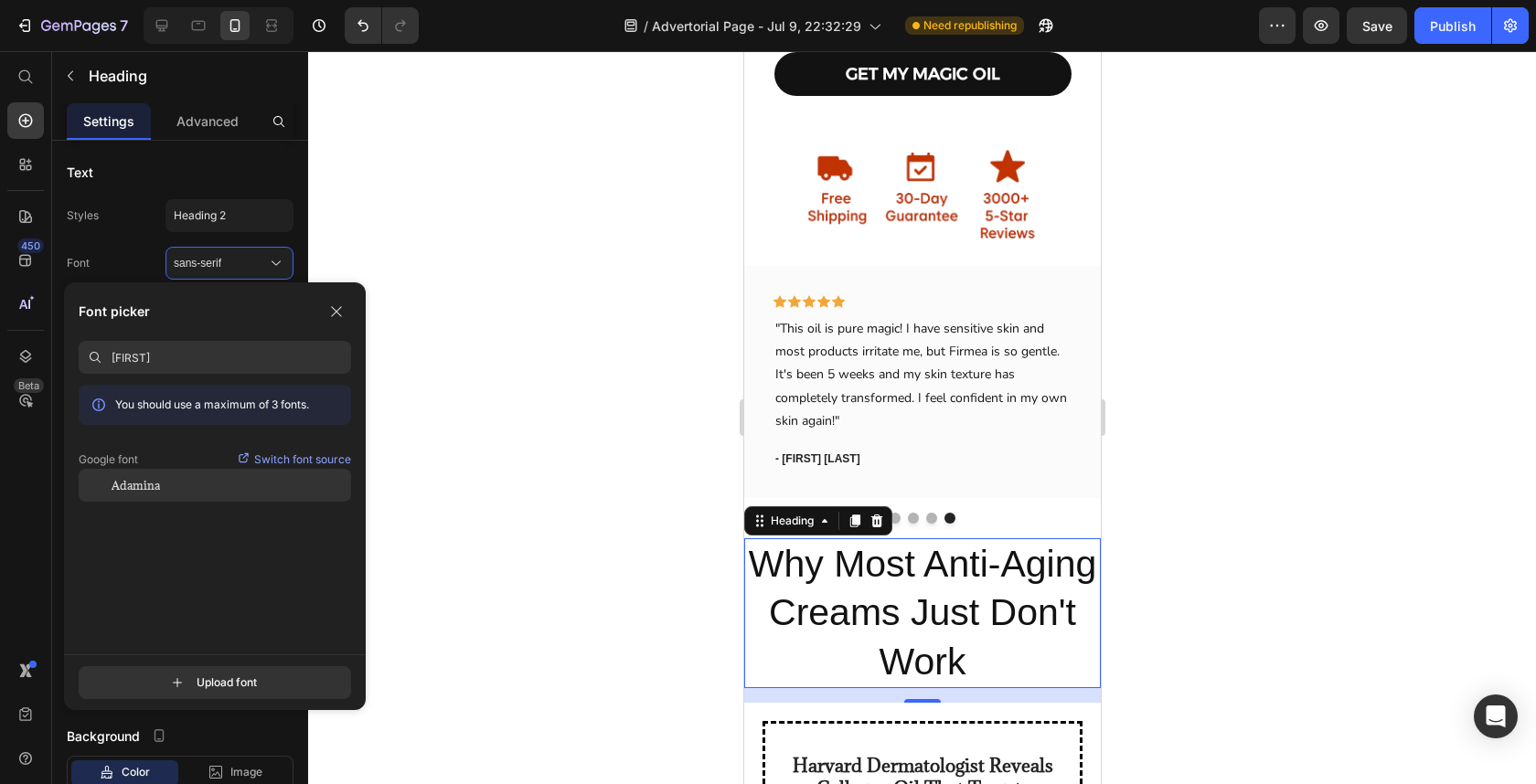 type on "[FIRST]" 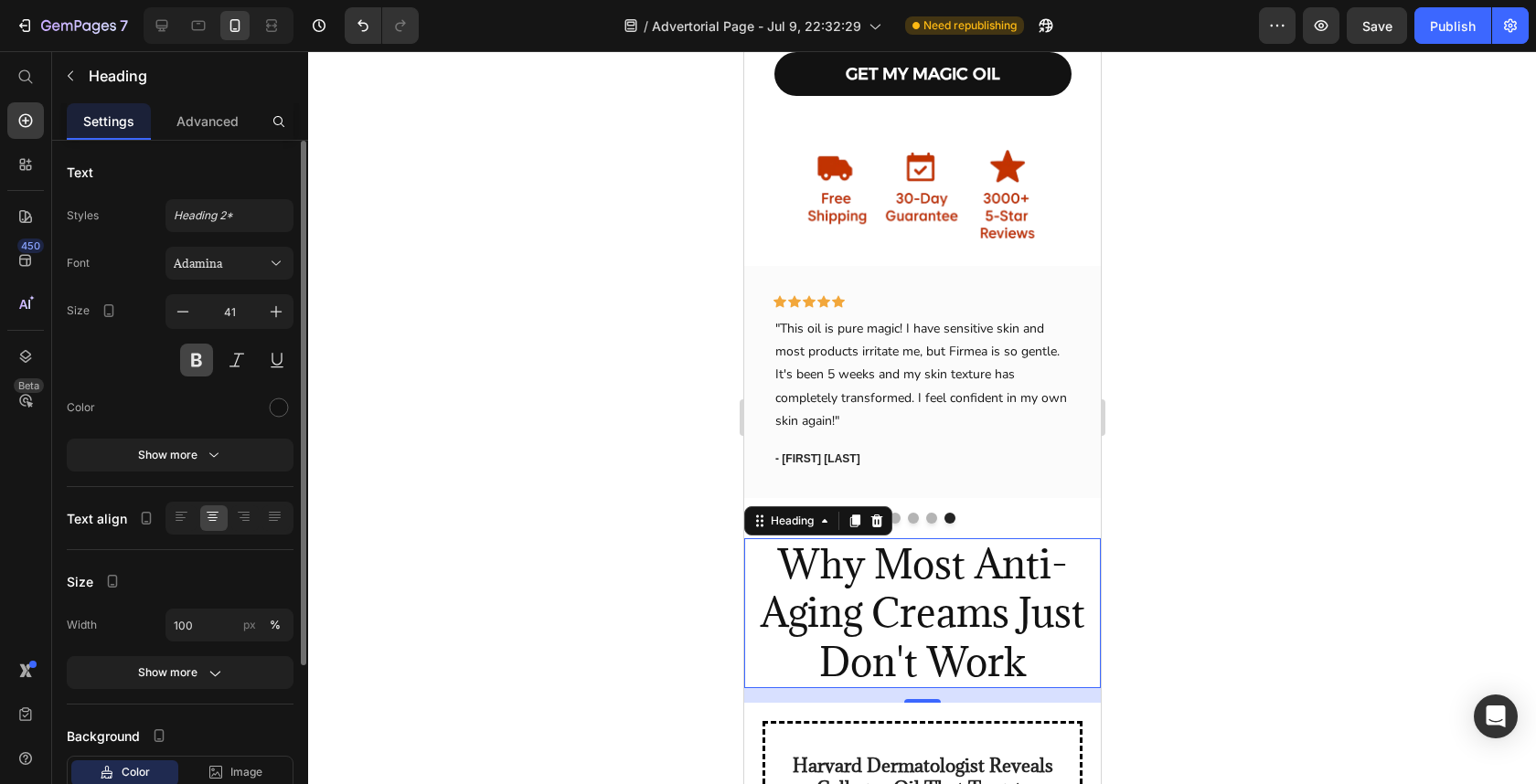 click at bounding box center (197, 360) 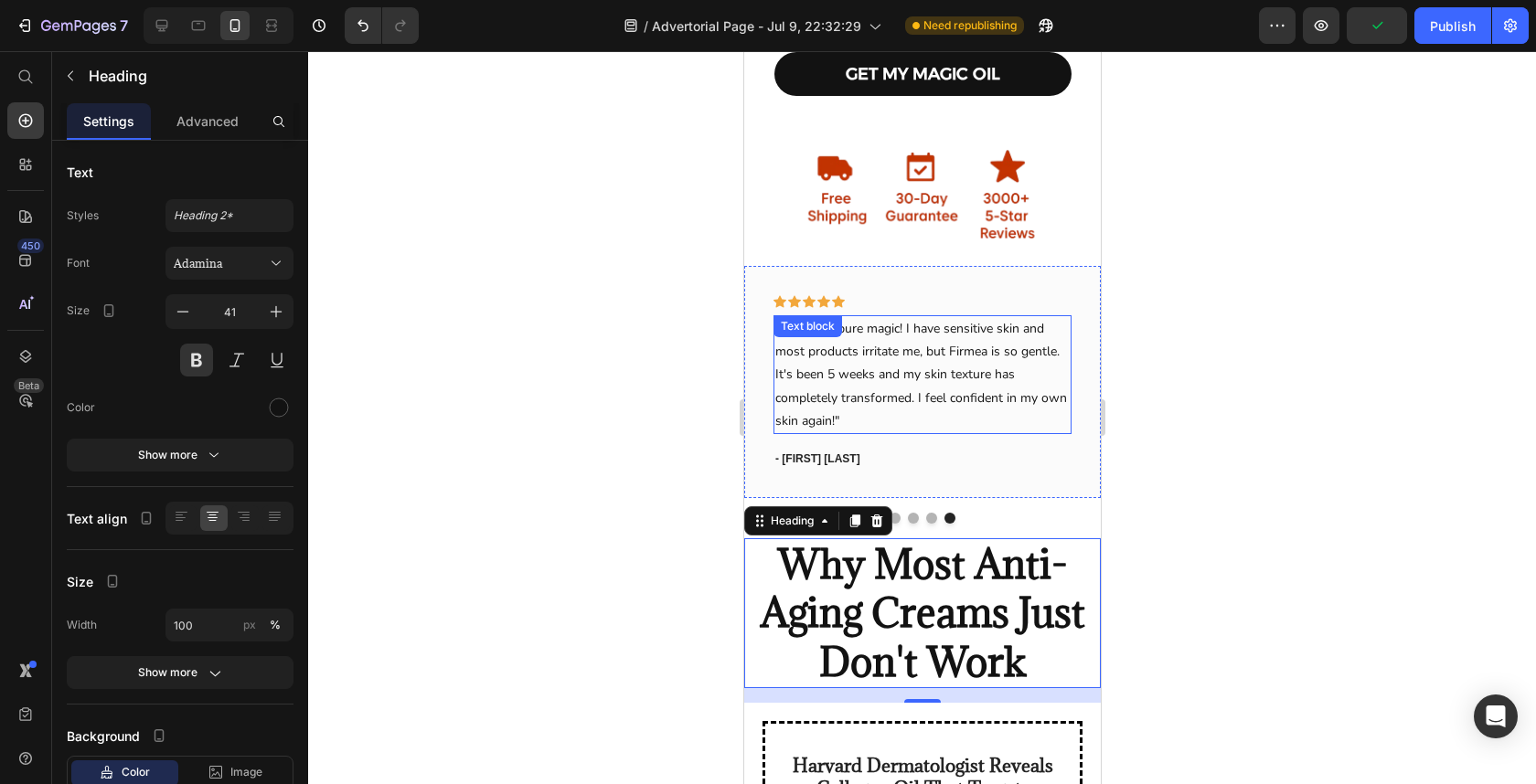 scroll, scrollTop: 0, scrollLeft: 0, axis: both 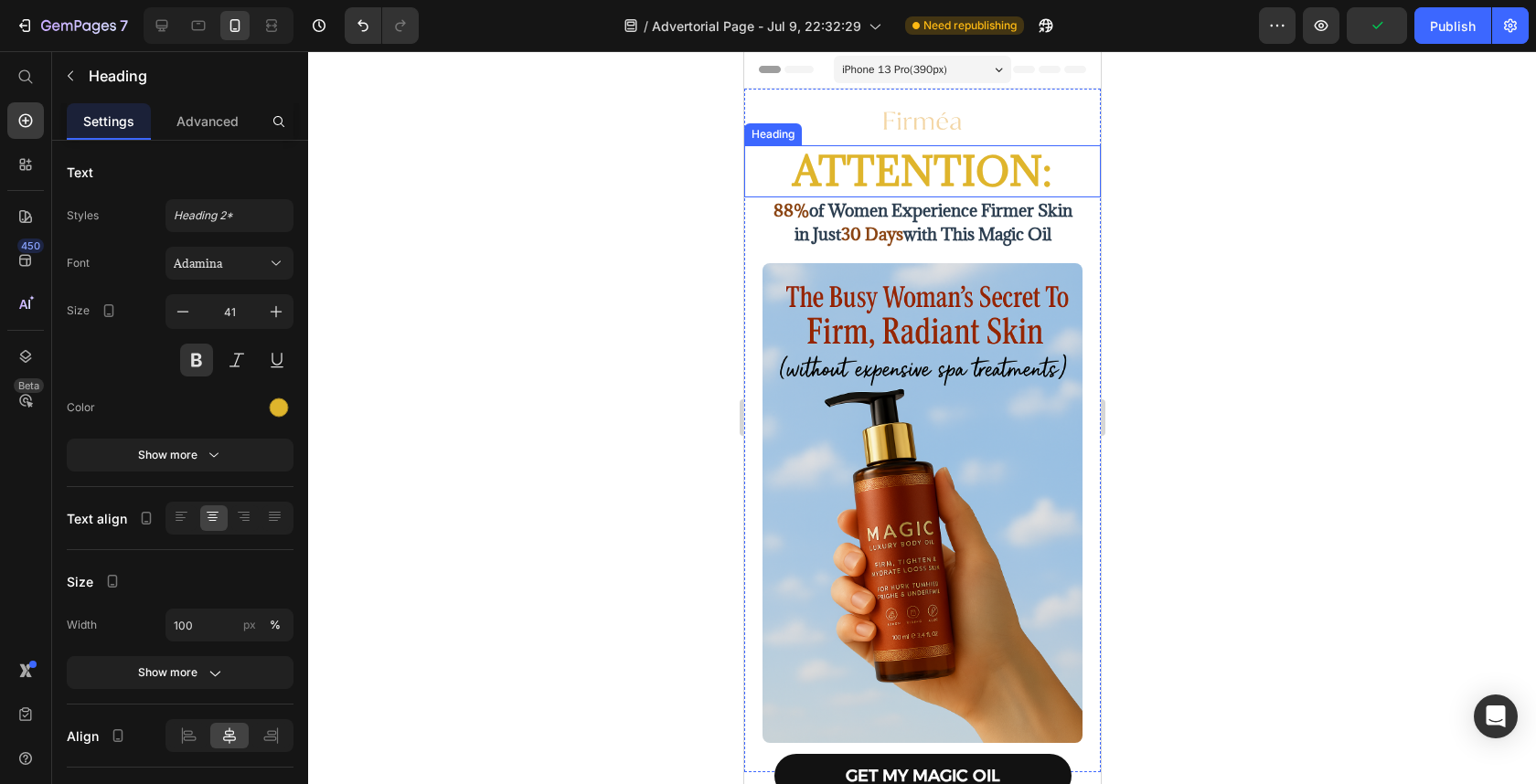 click on "ATTENTION:" at bounding box center (922, 171) 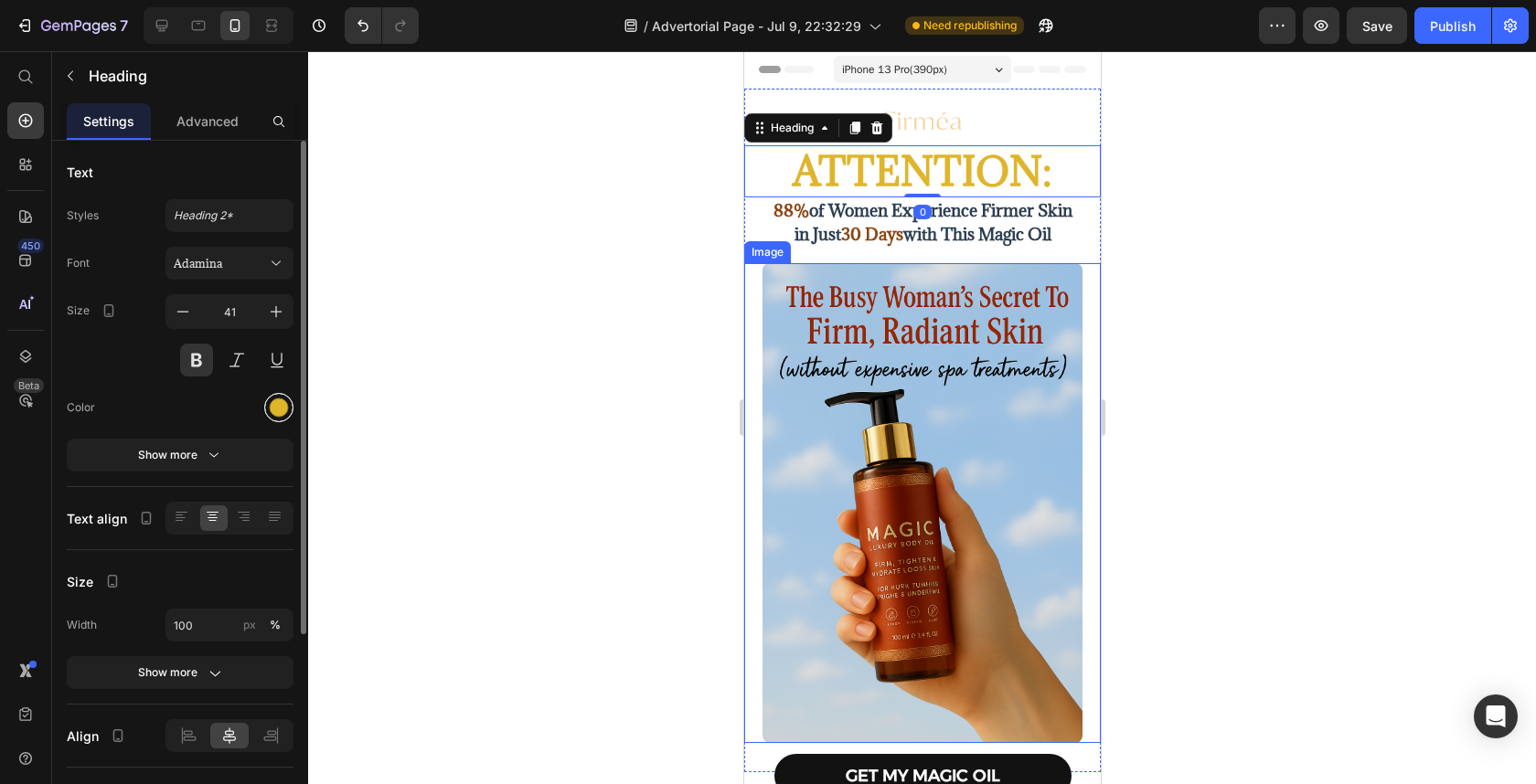 click at bounding box center [279, 408] 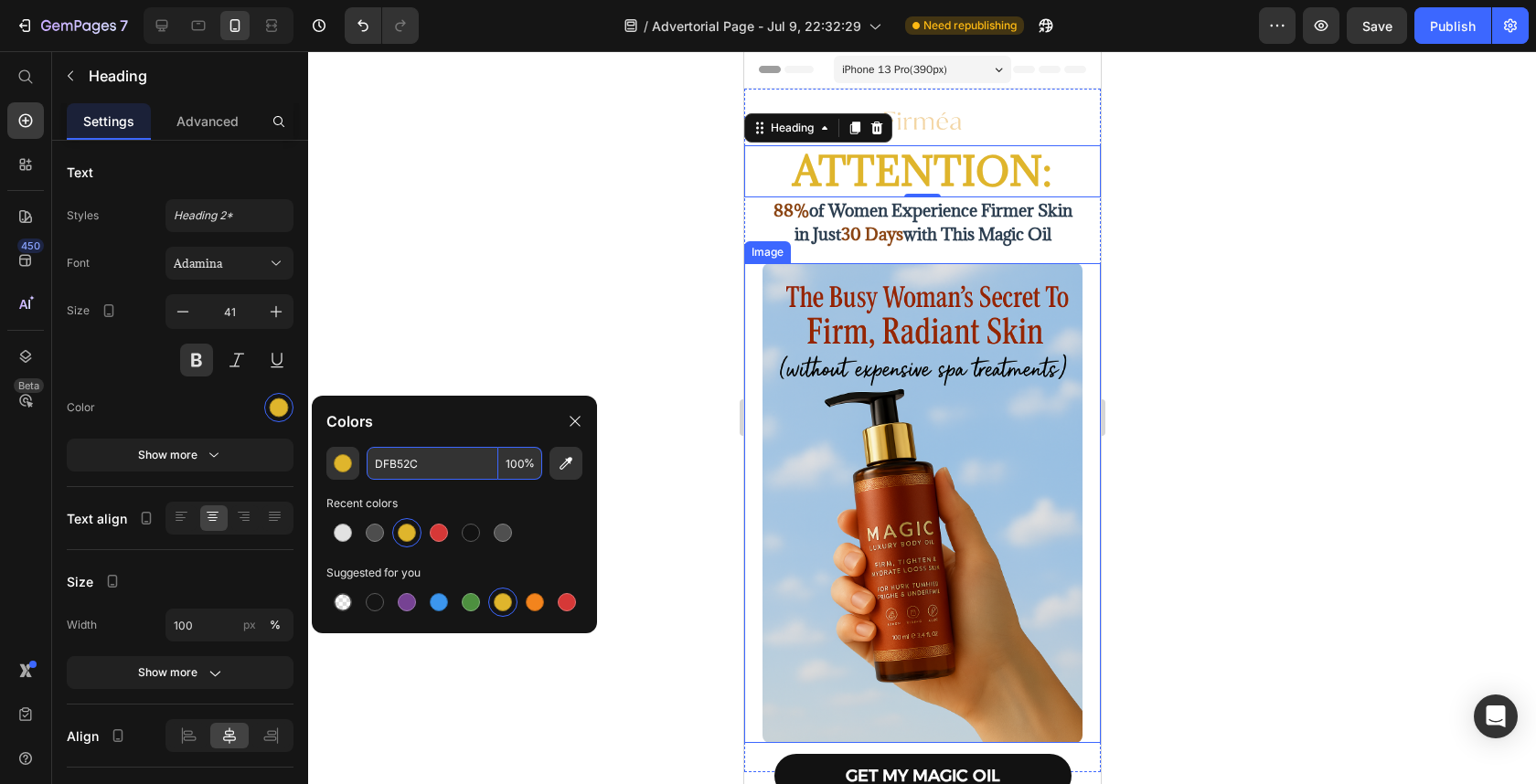 click on "DFB52C" at bounding box center [432, 463] 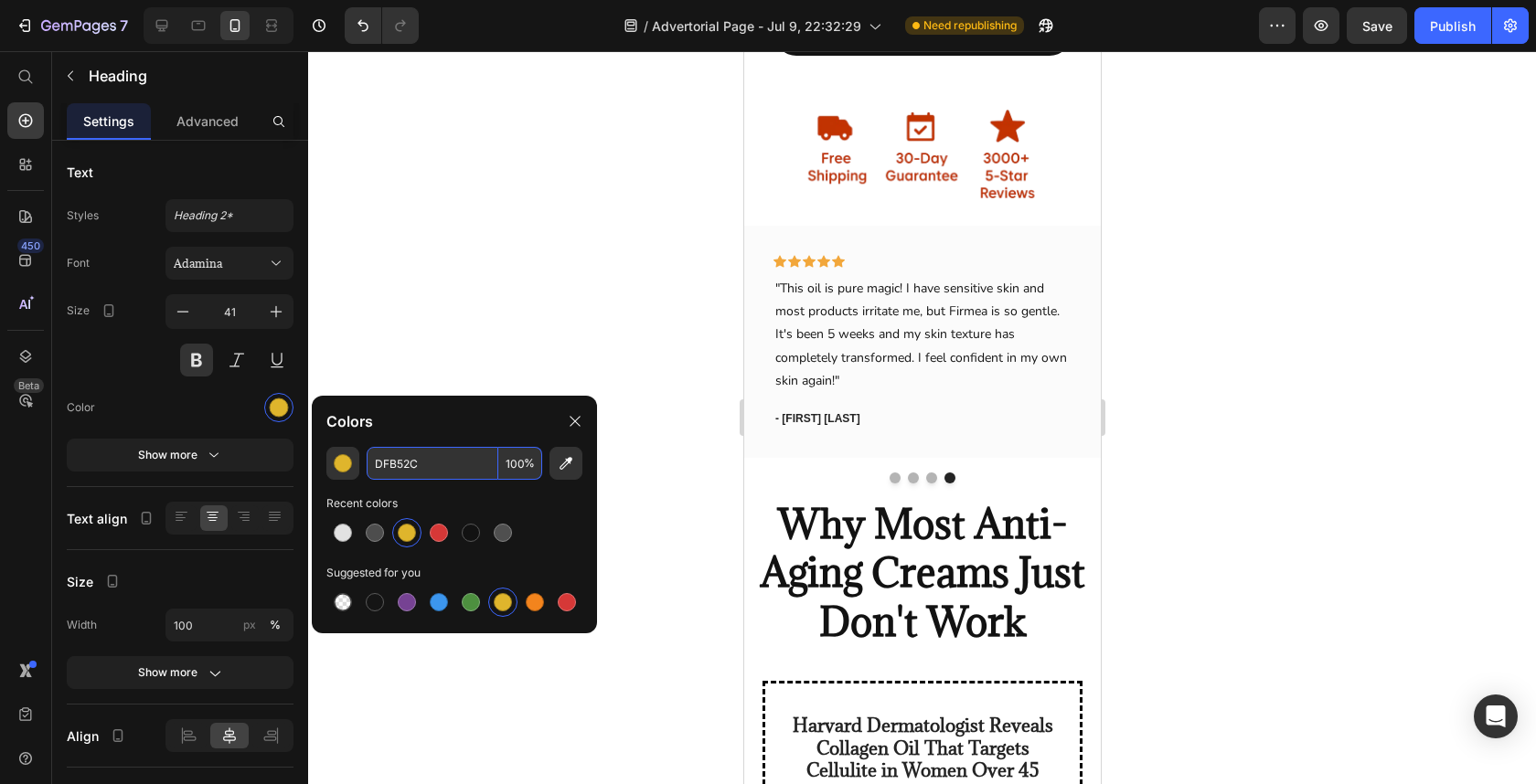 scroll, scrollTop: 766, scrollLeft: 0, axis: vertical 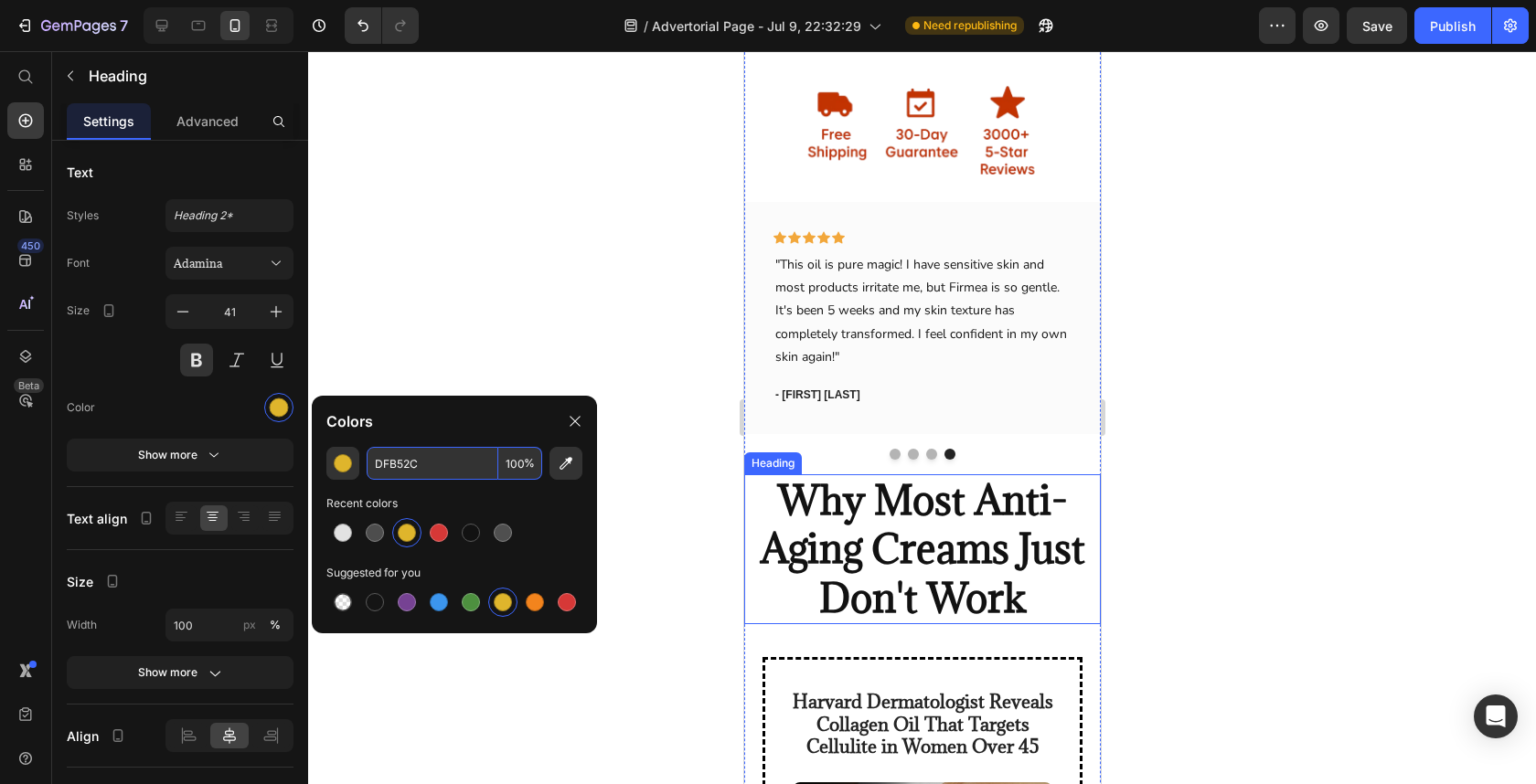 click on "Why Most Anti-Aging Creams Just Don't Work" at bounding box center [922, 549] 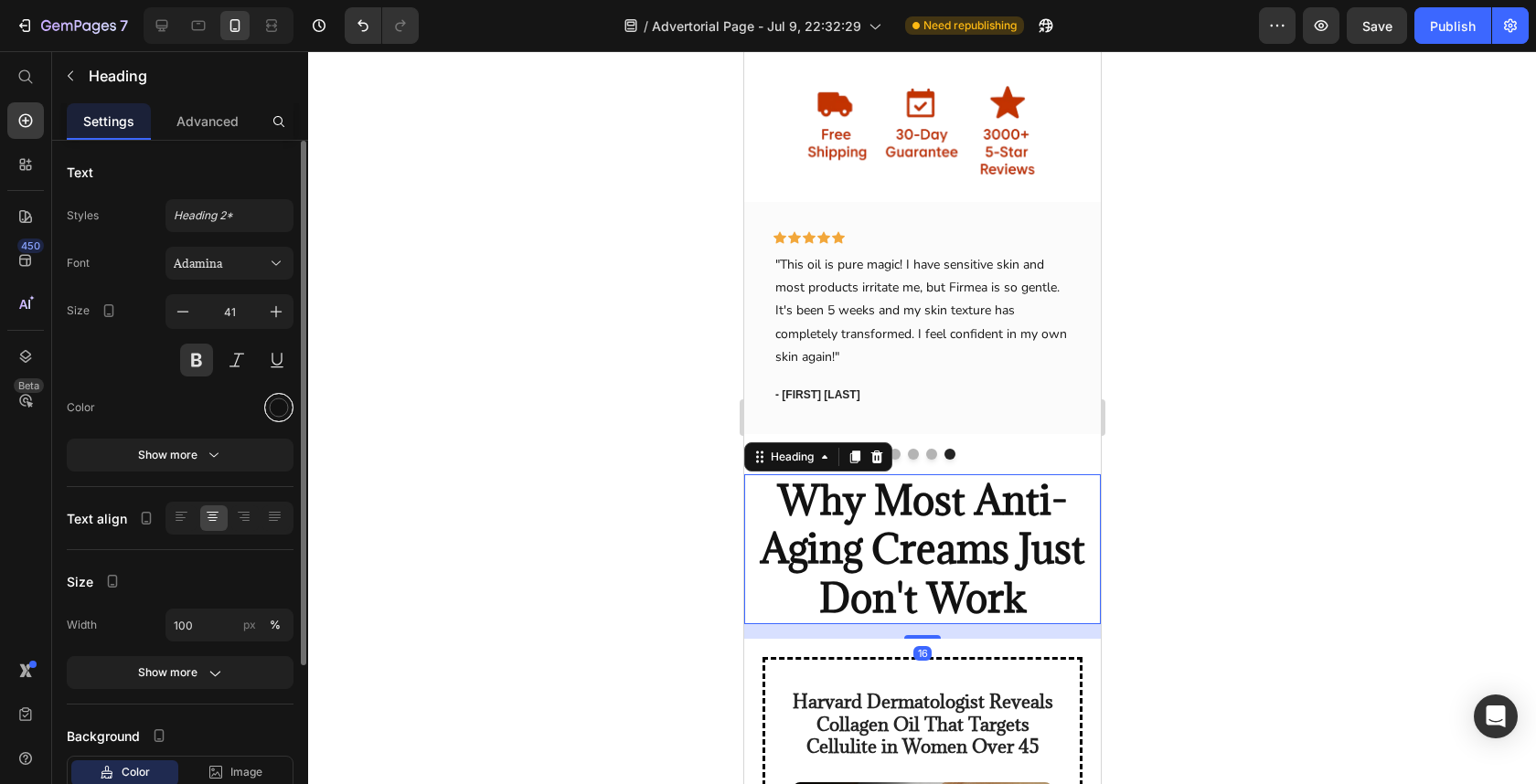 click at bounding box center (279, 408) 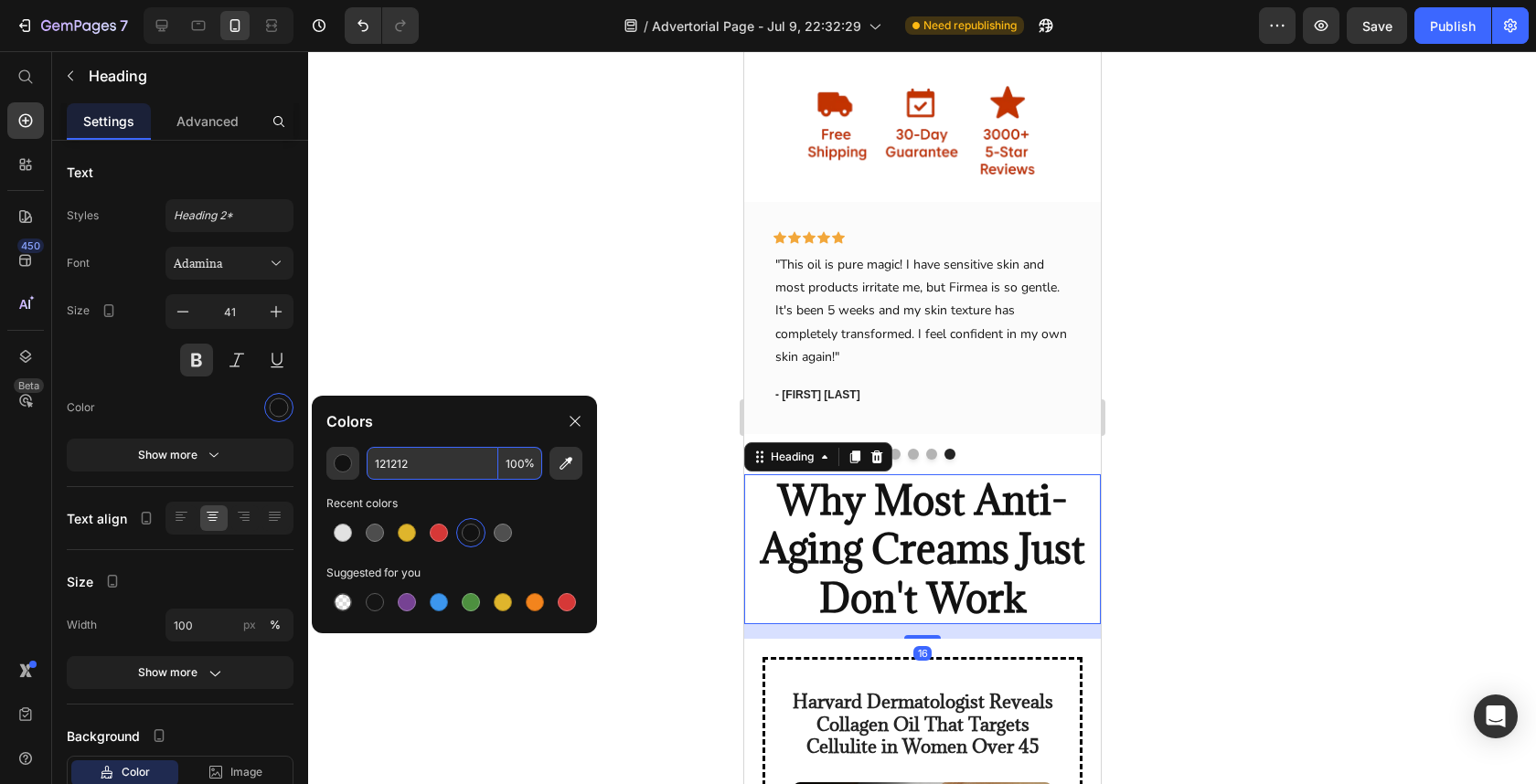 click on "121212" at bounding box center (432, 463) 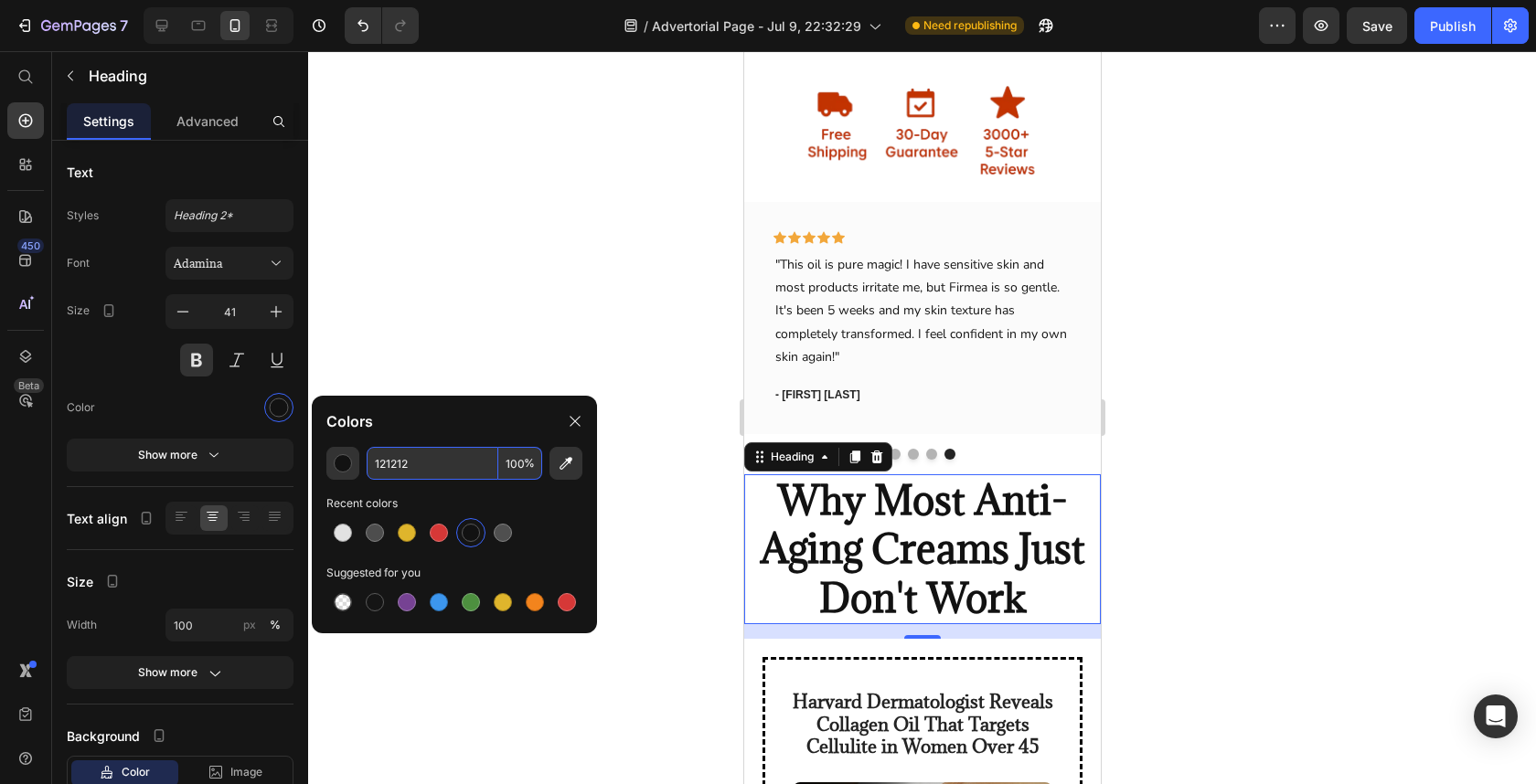 click on "121212" at bounding box center [432, 463] 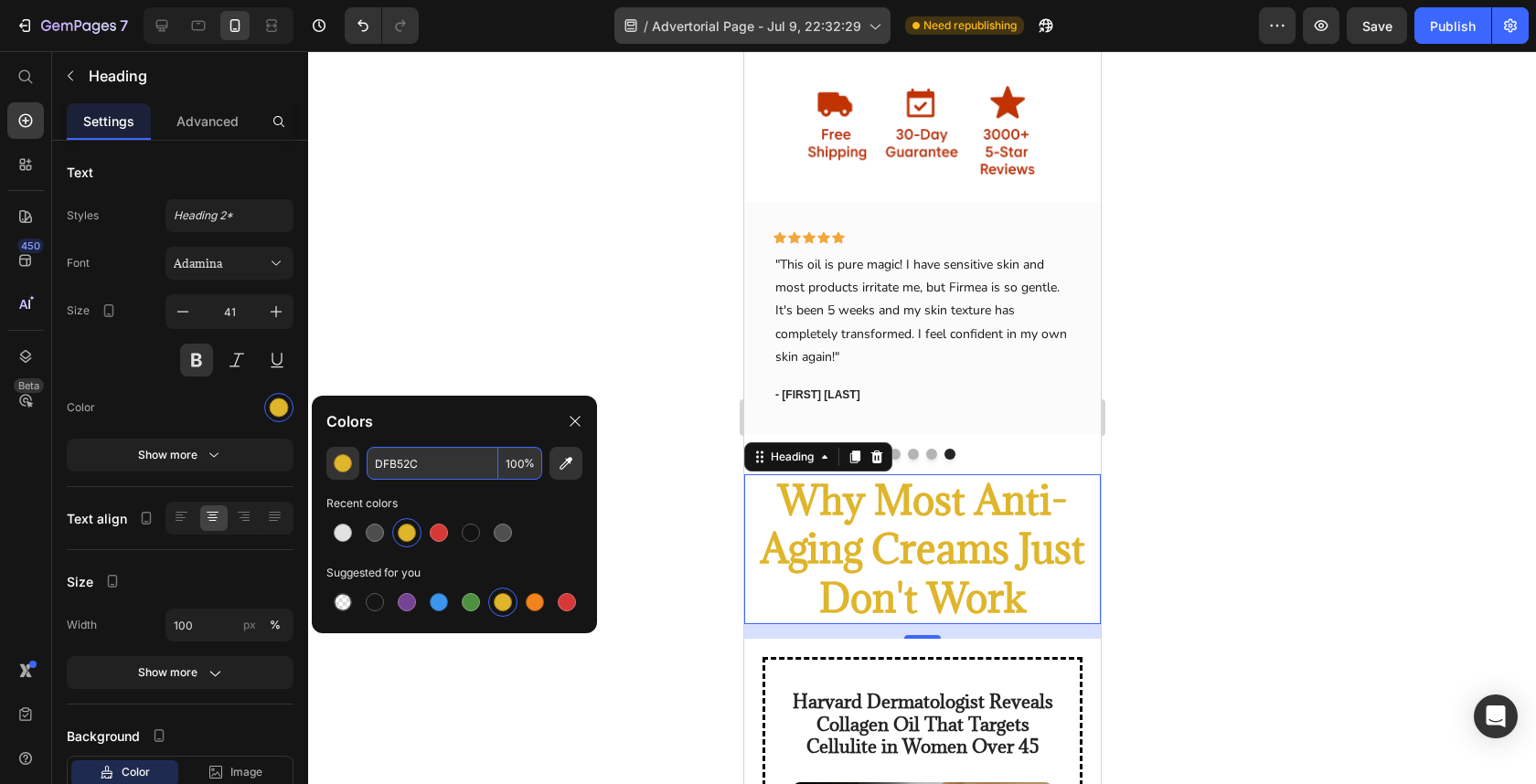 type on "DFB52C" 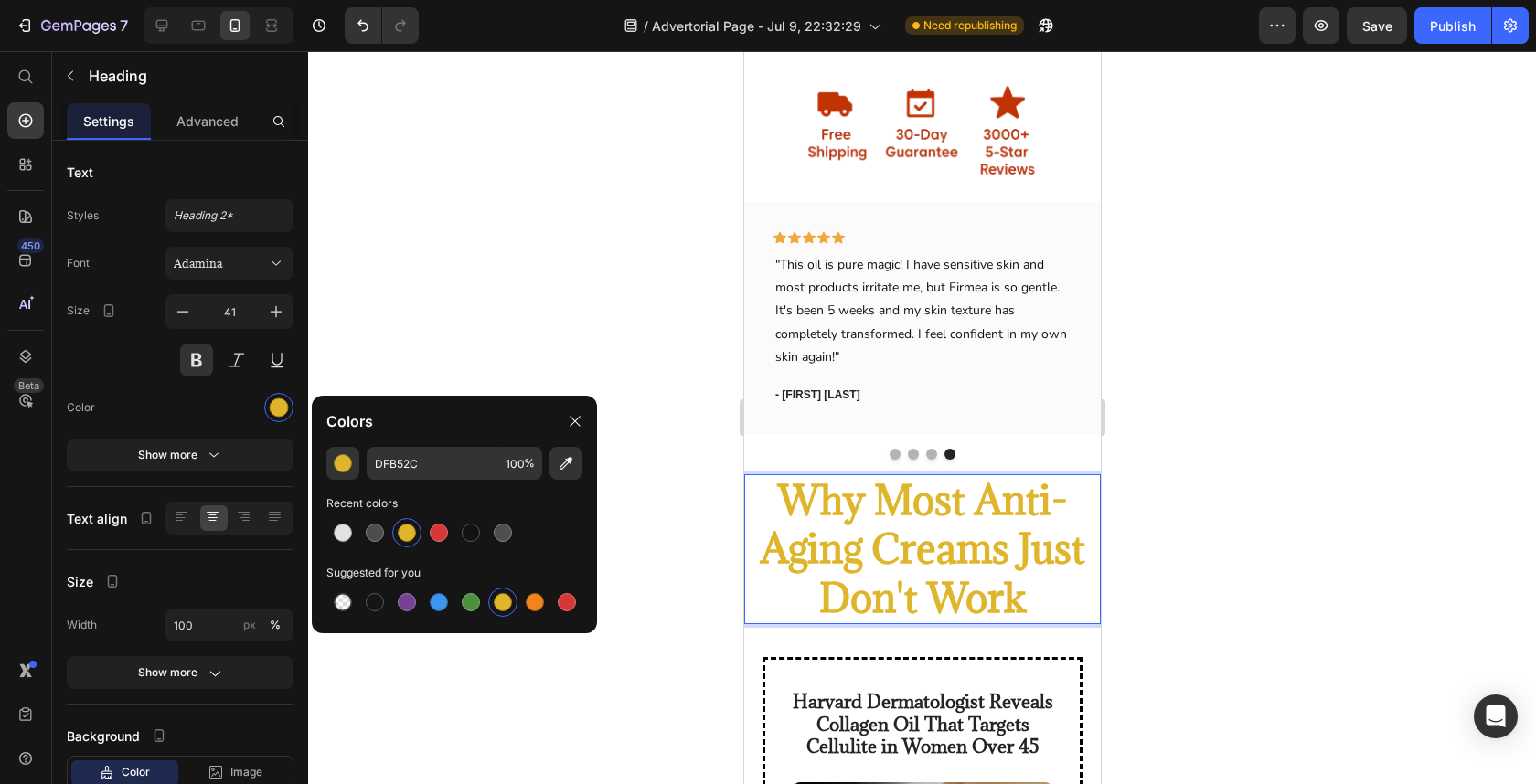 click on "Why Most Anti-Aging Creams Just Don't Work" at bounding box center [922, 549] 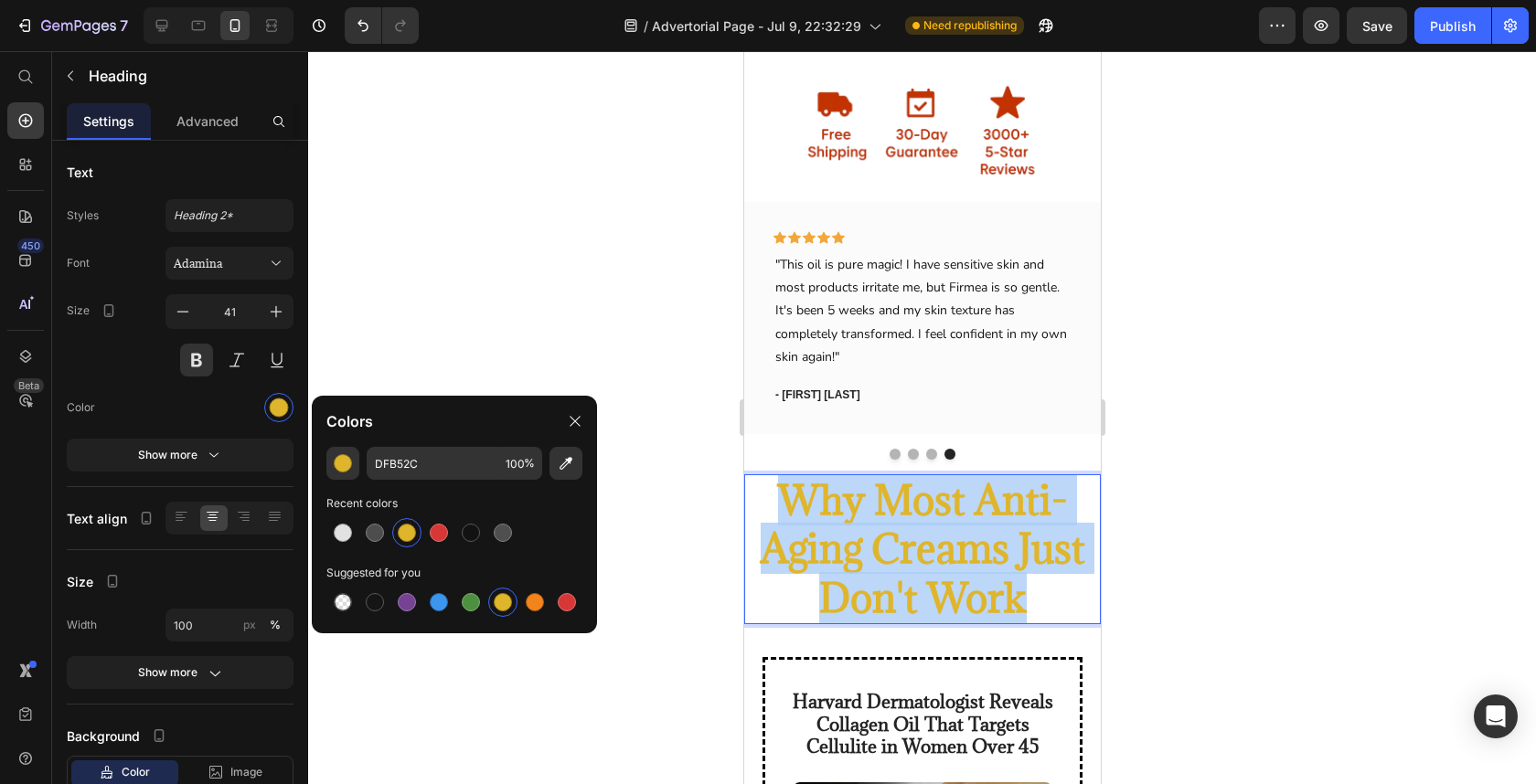 click on "Why Most Anti-Aging Creams Just Don't Work" at bounding box center (922, 549) 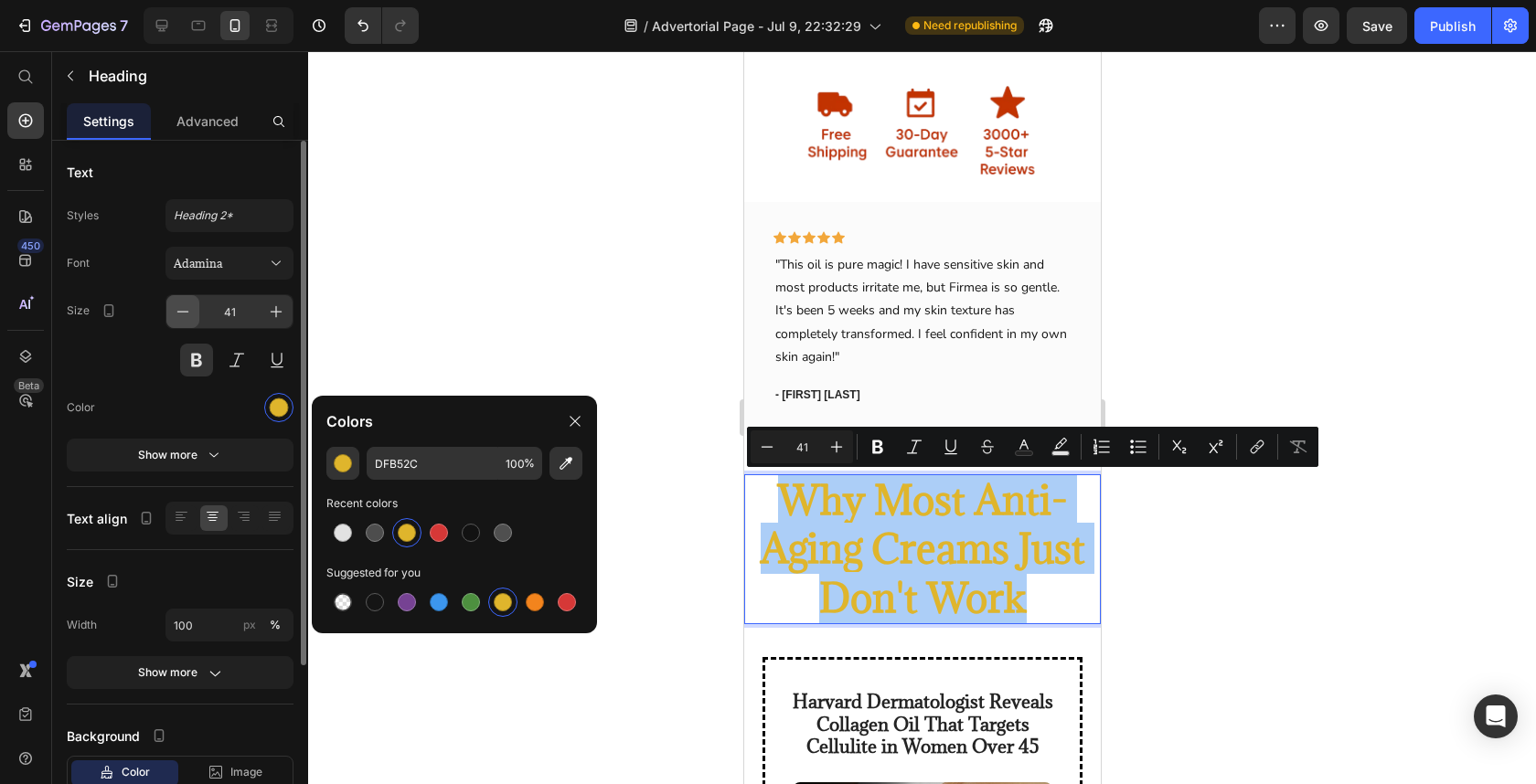 click 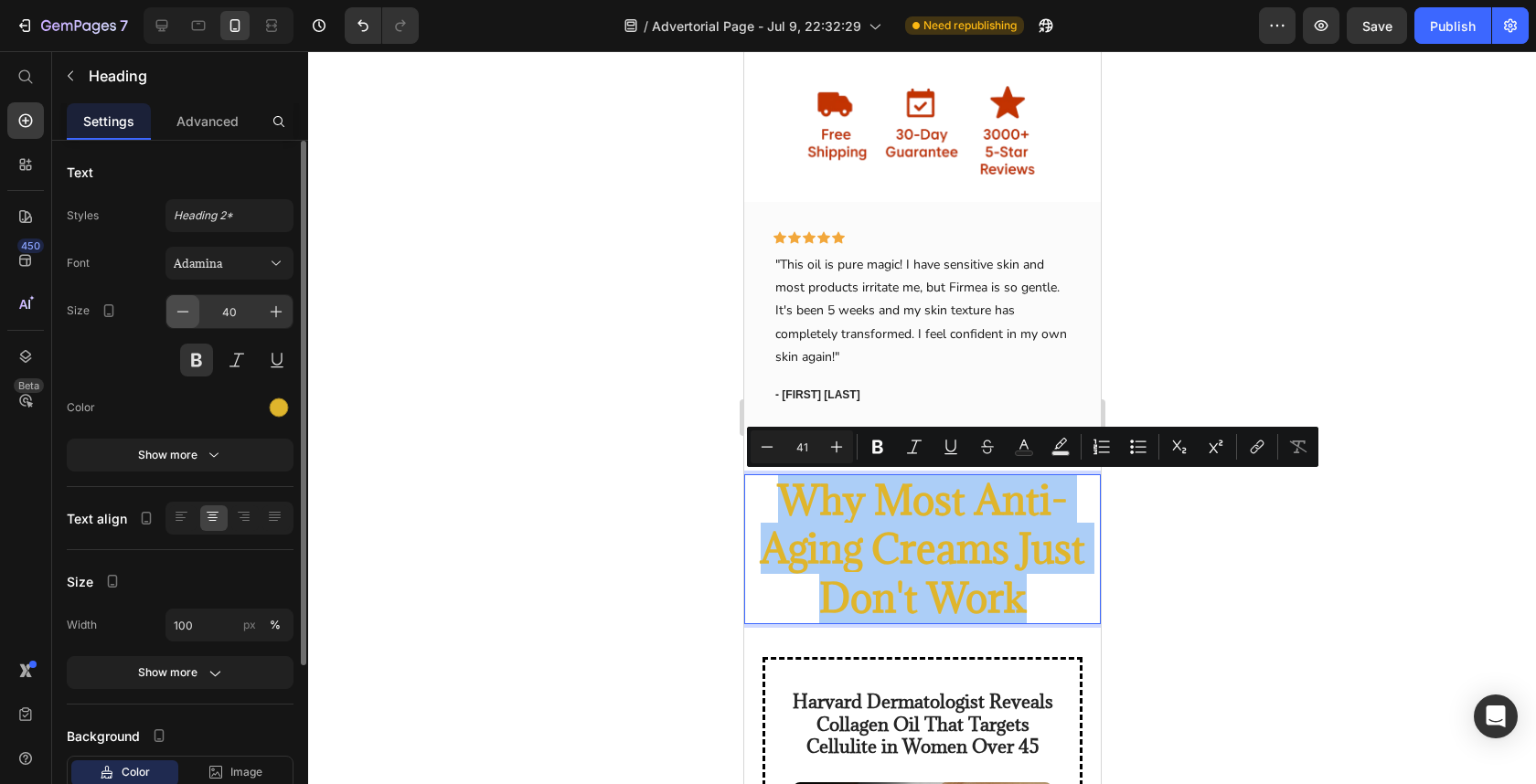click 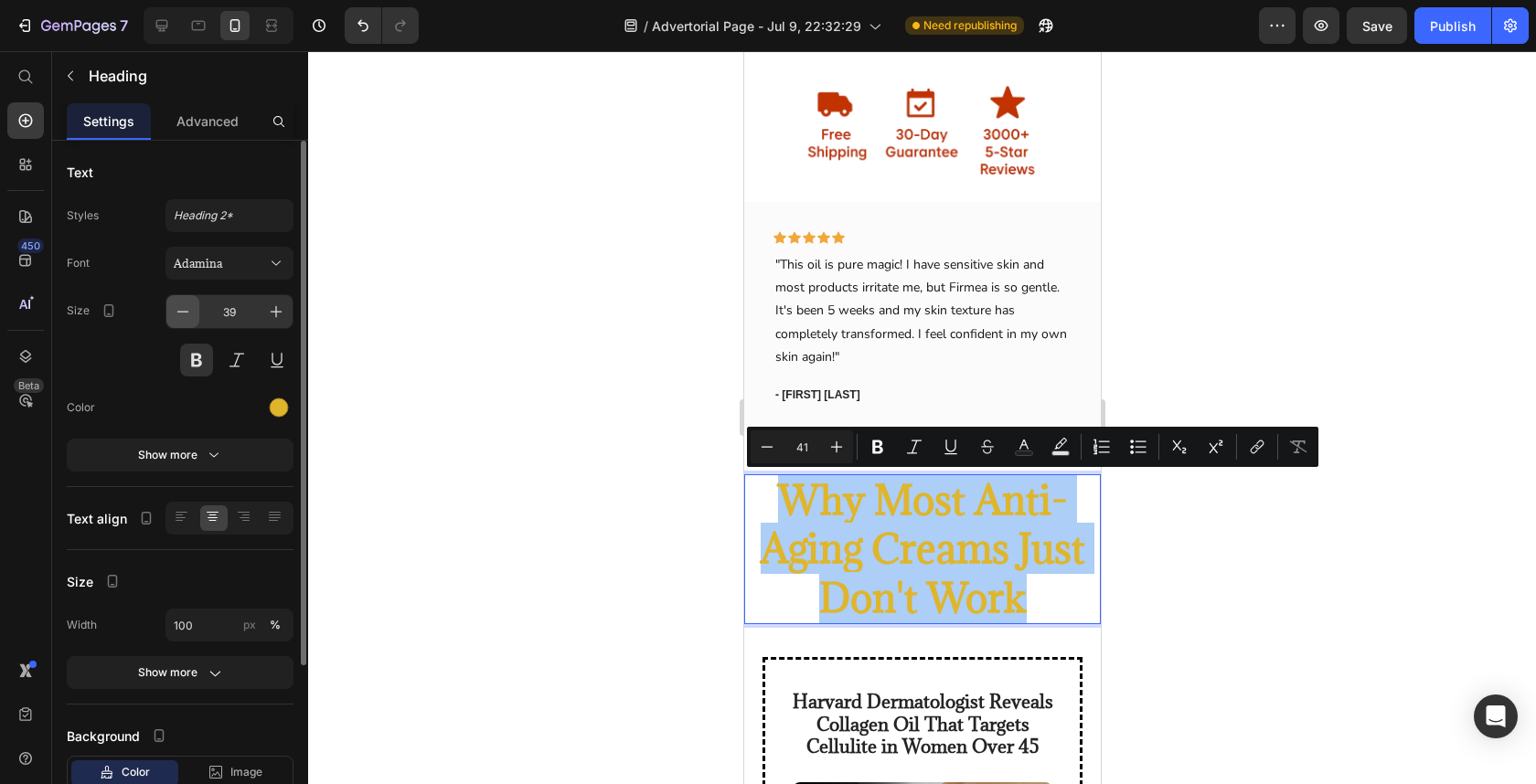 click 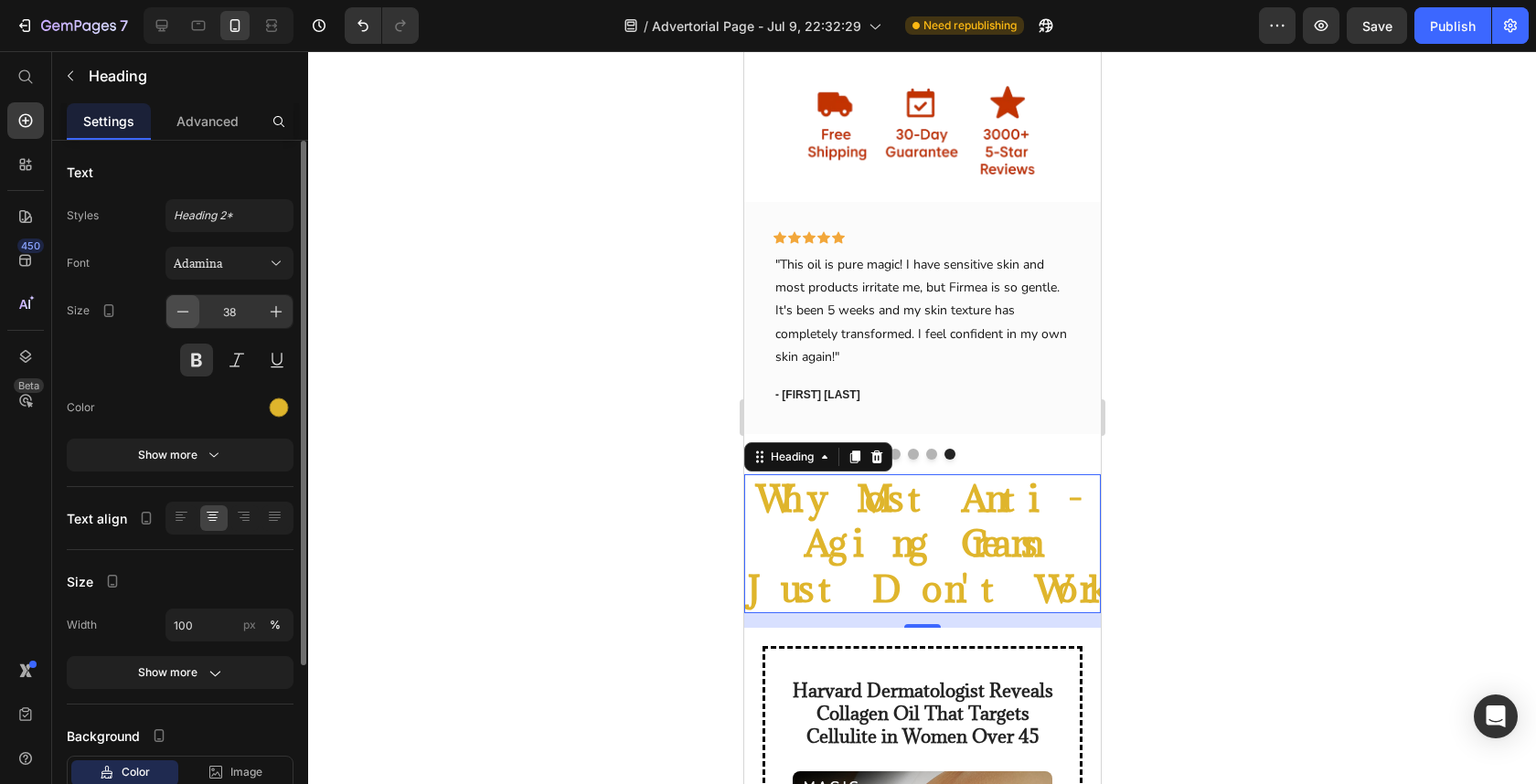 click 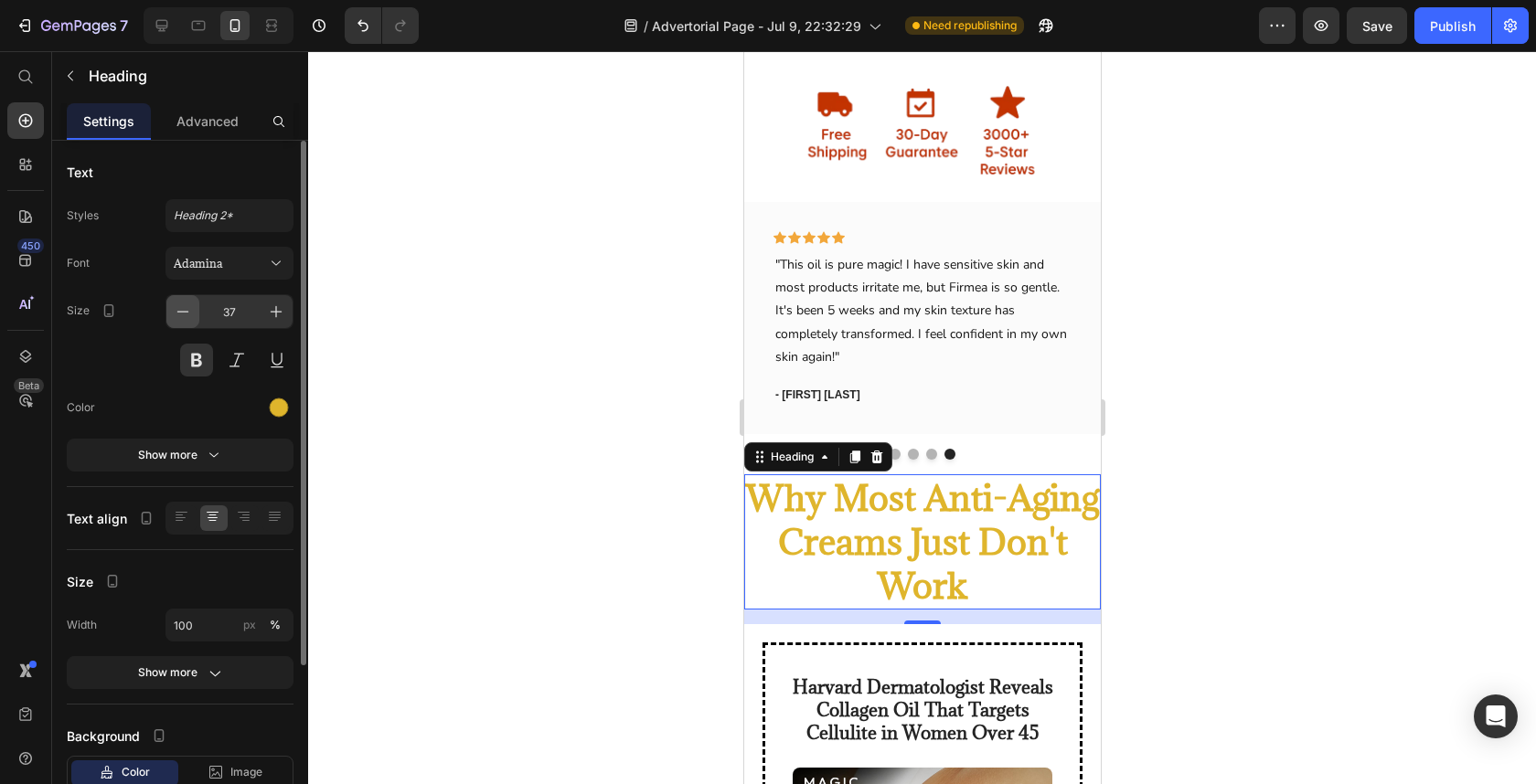 click 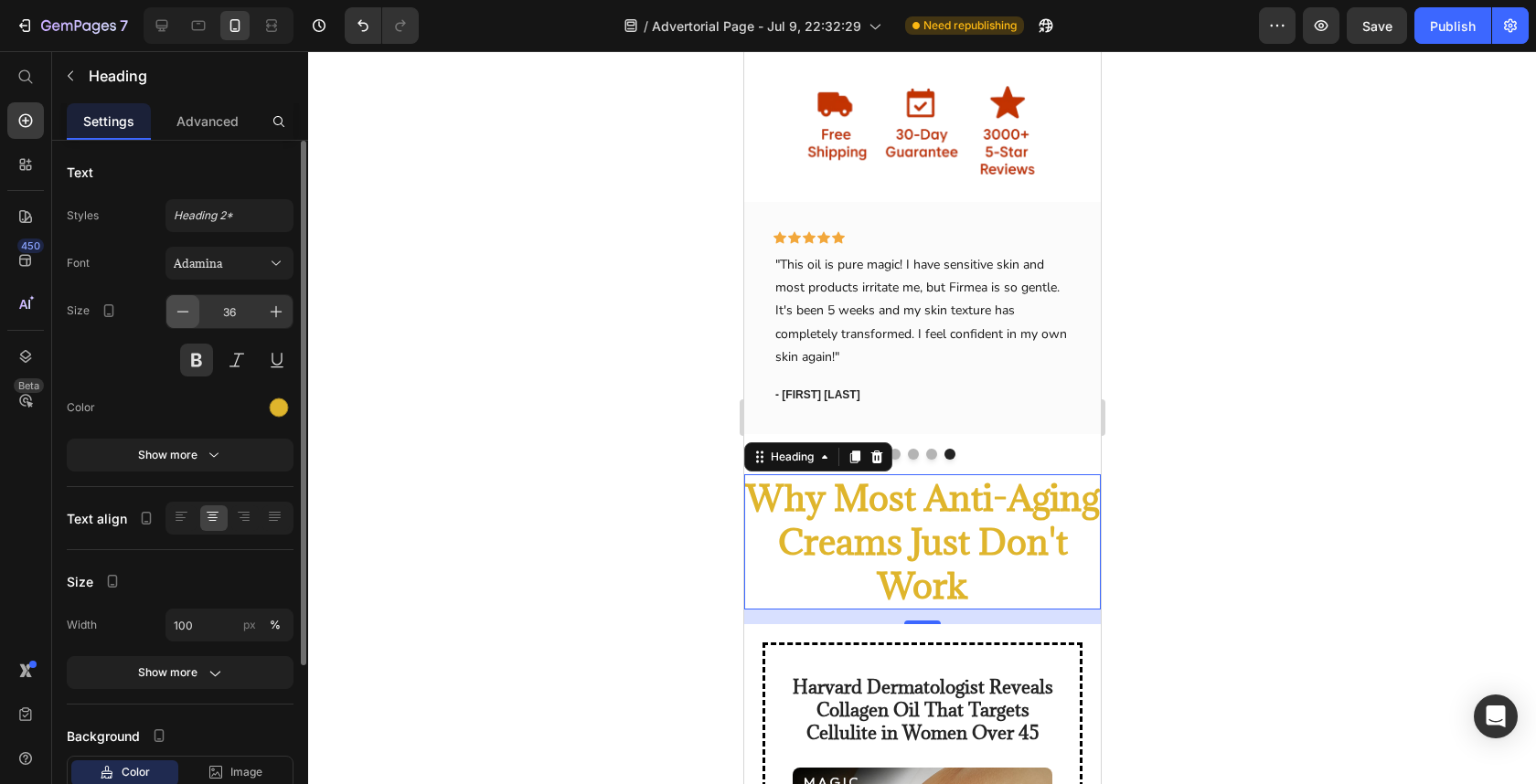 click 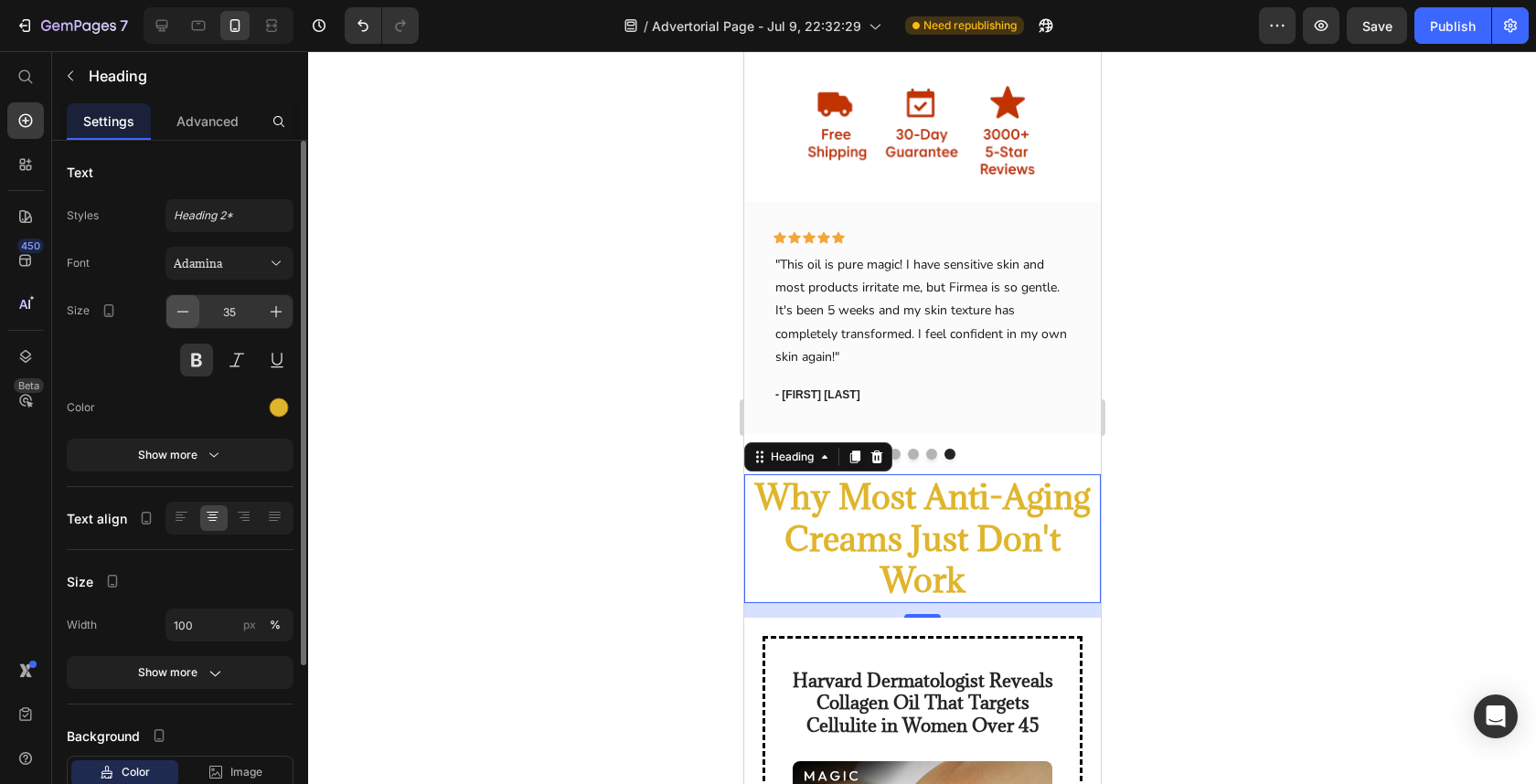 click 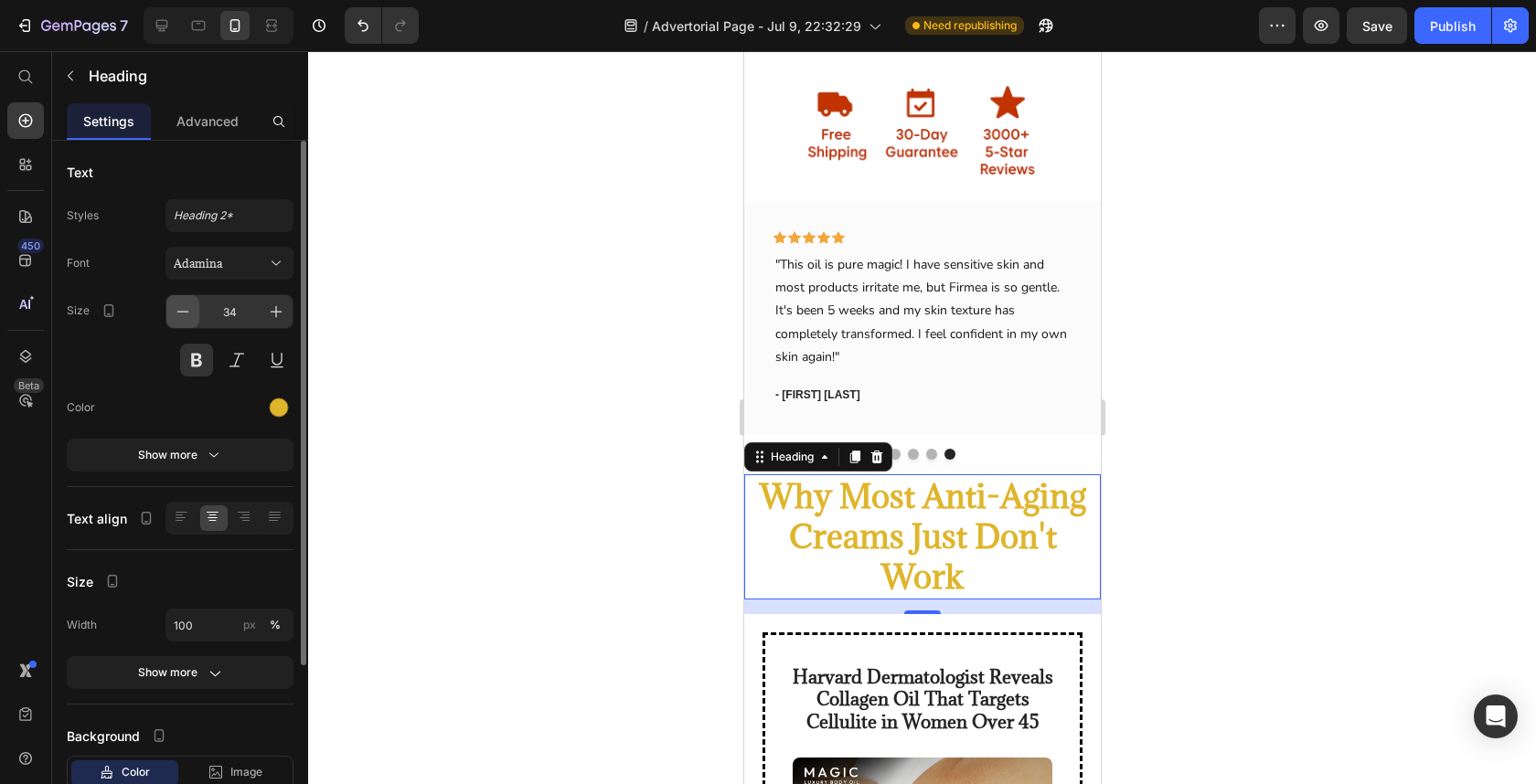 click 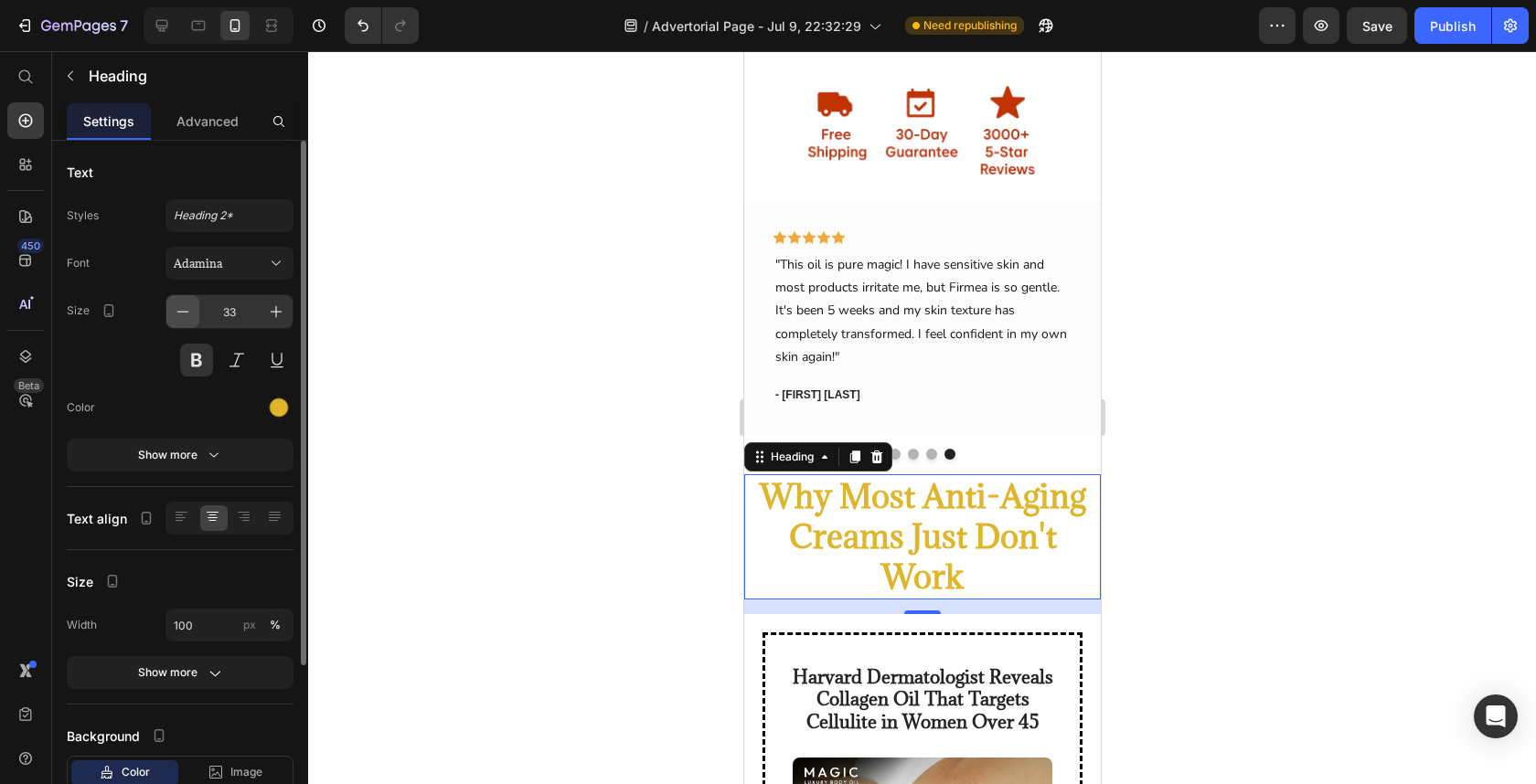 click 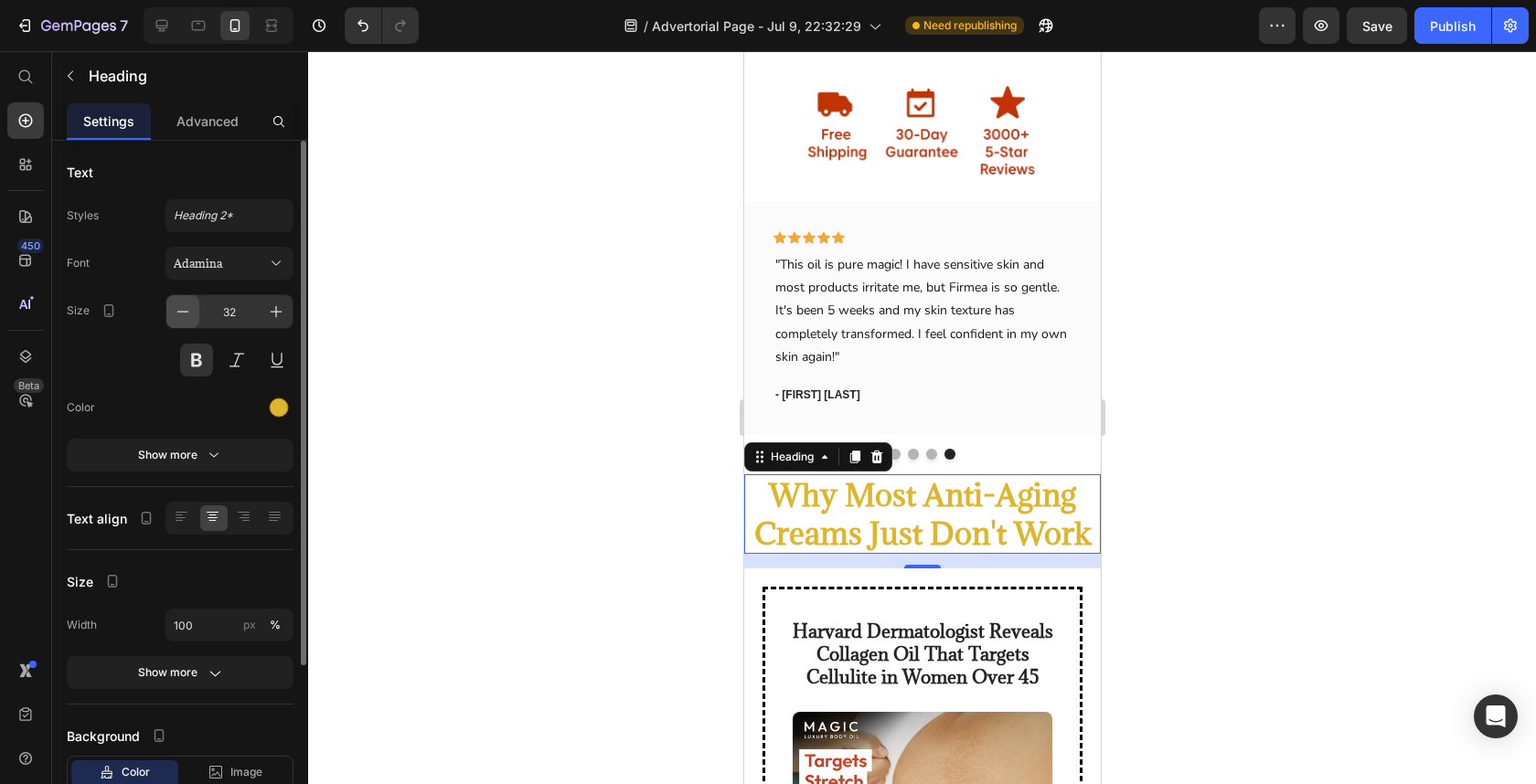 click 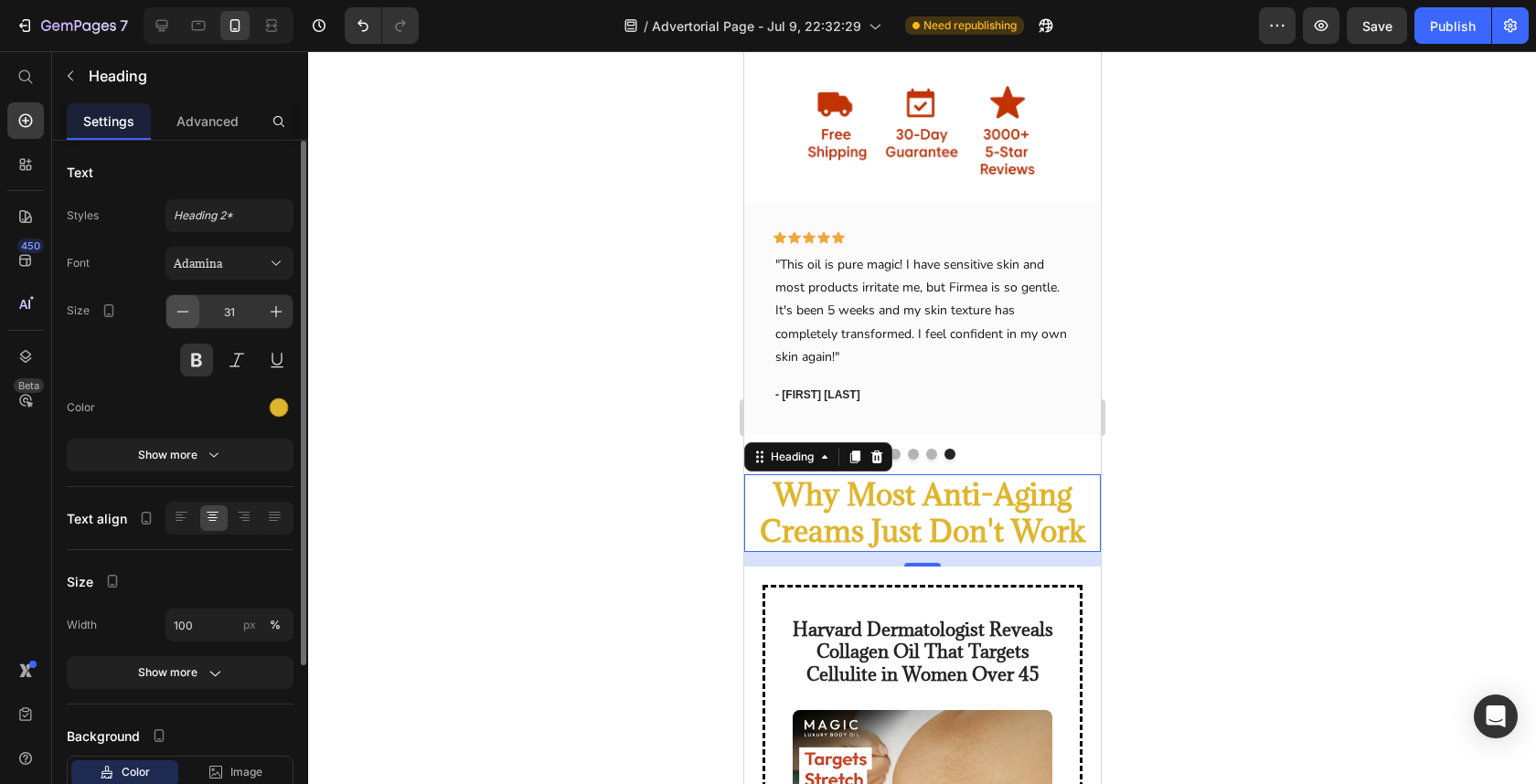 click 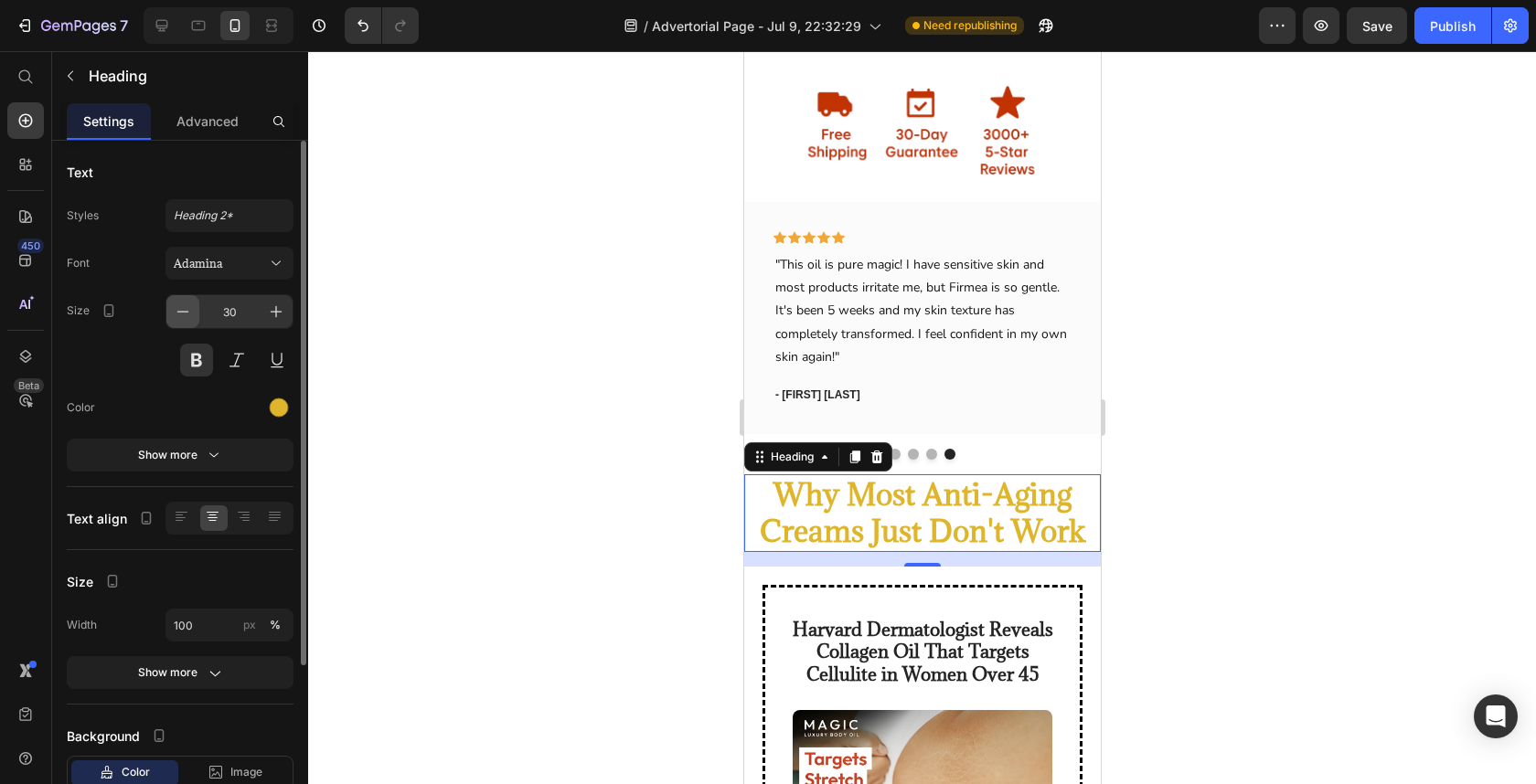 click 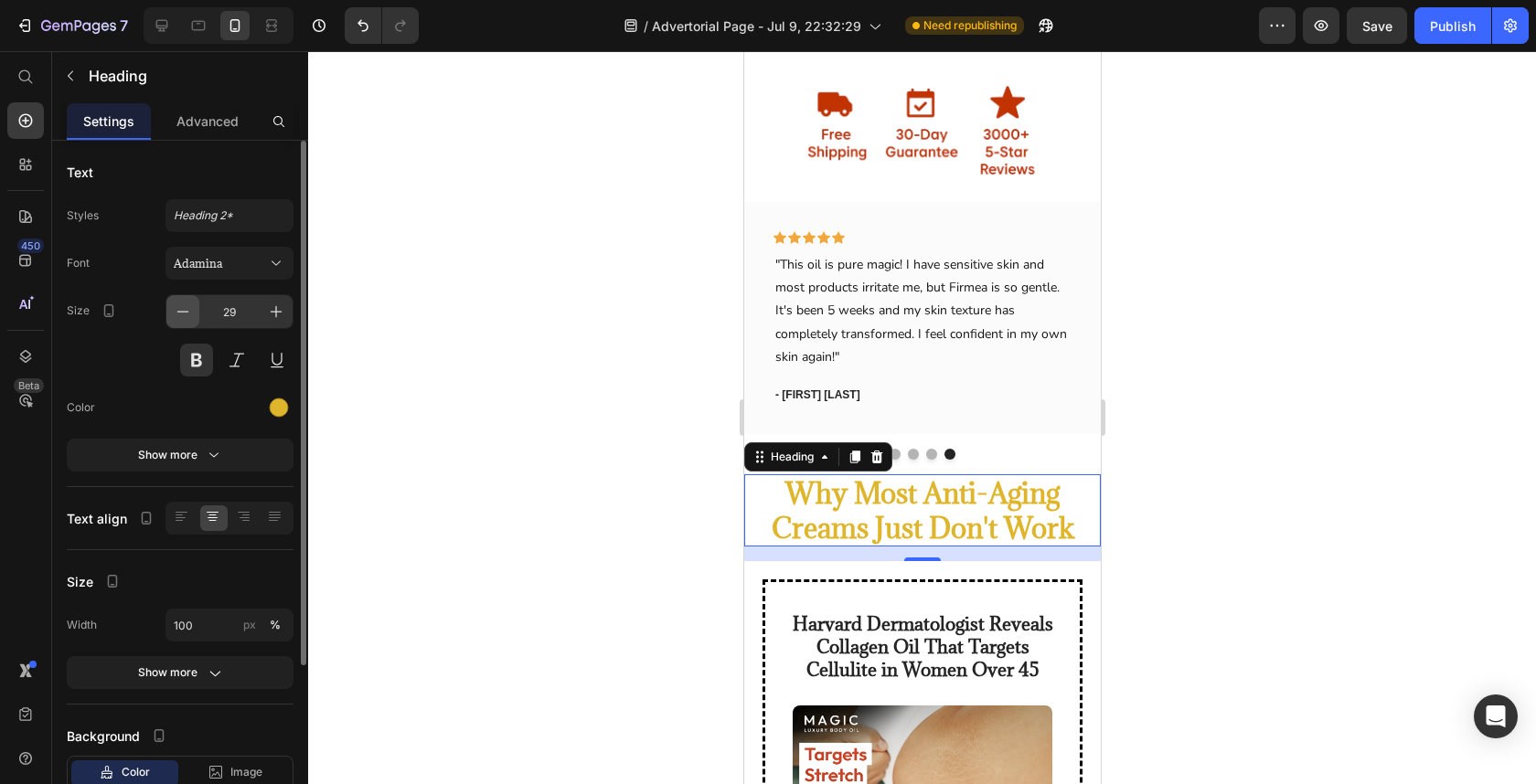 click 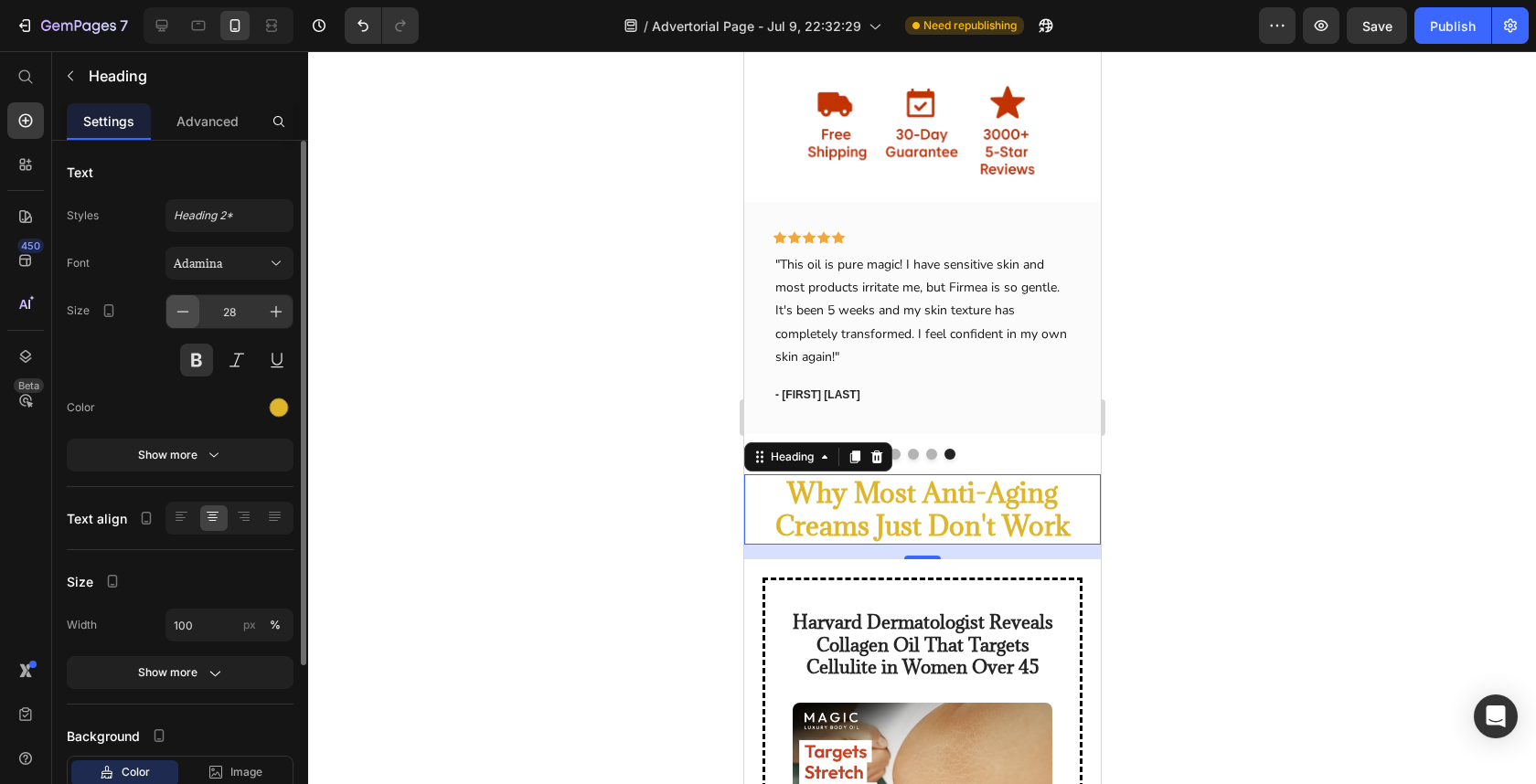 click 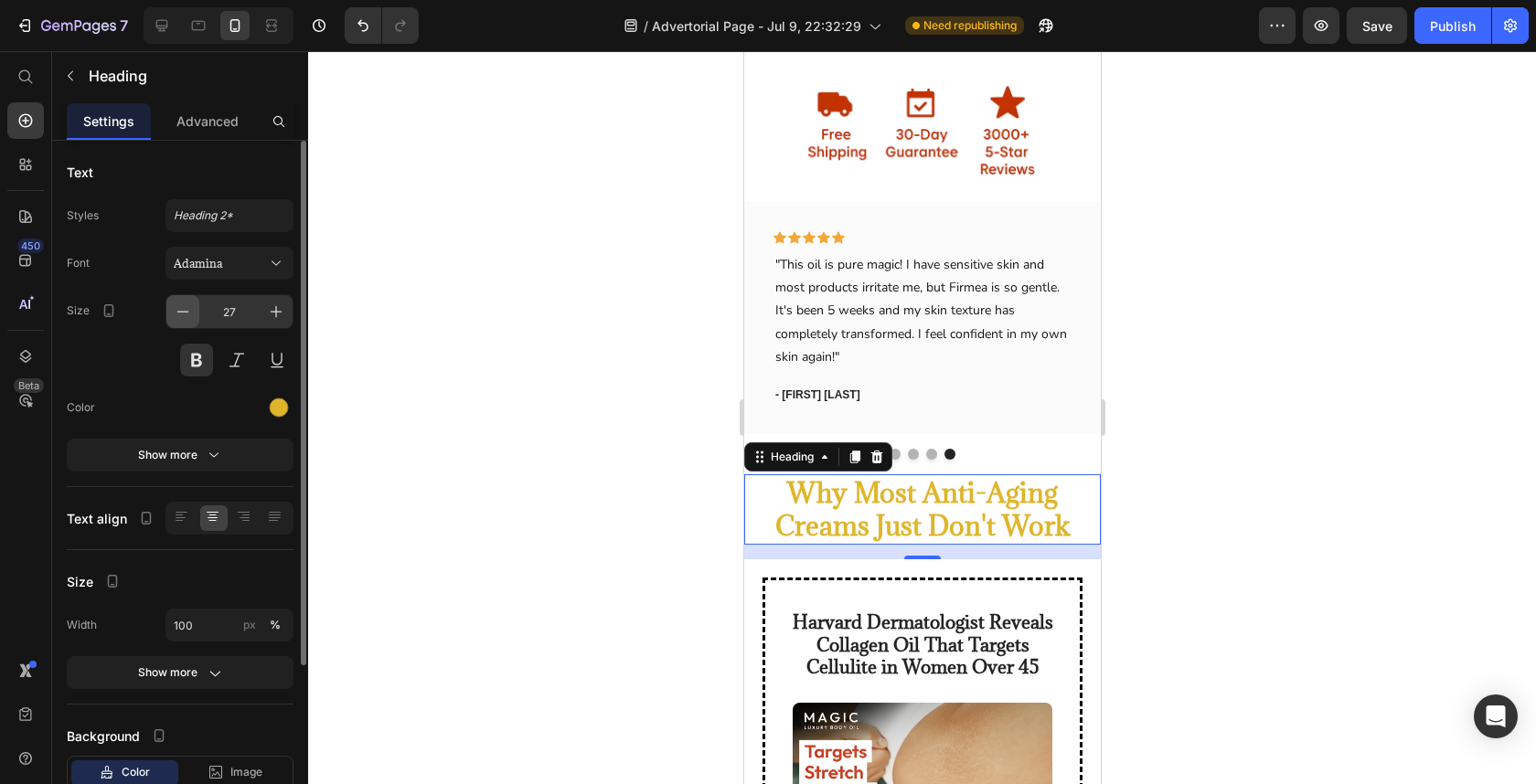 click 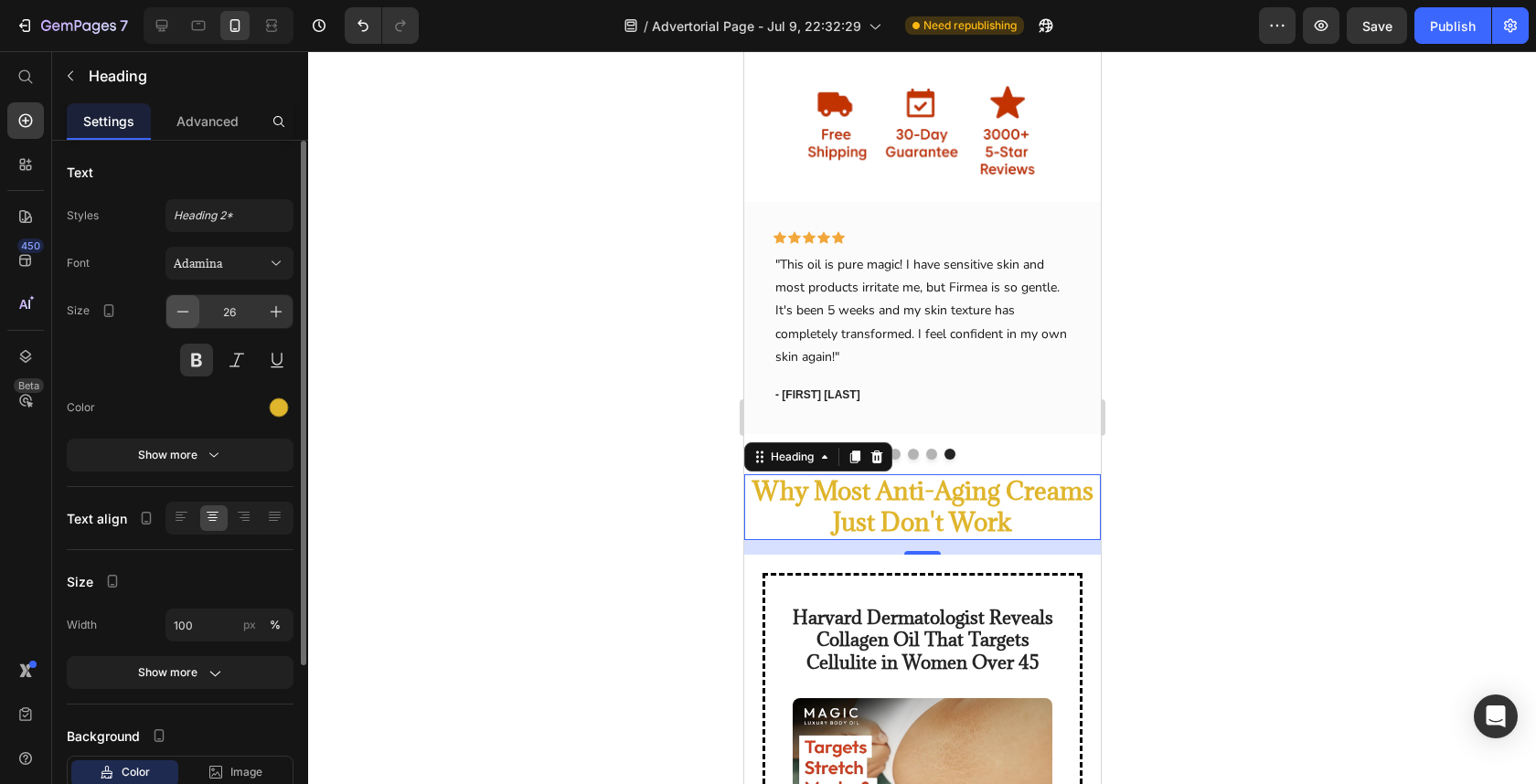 click 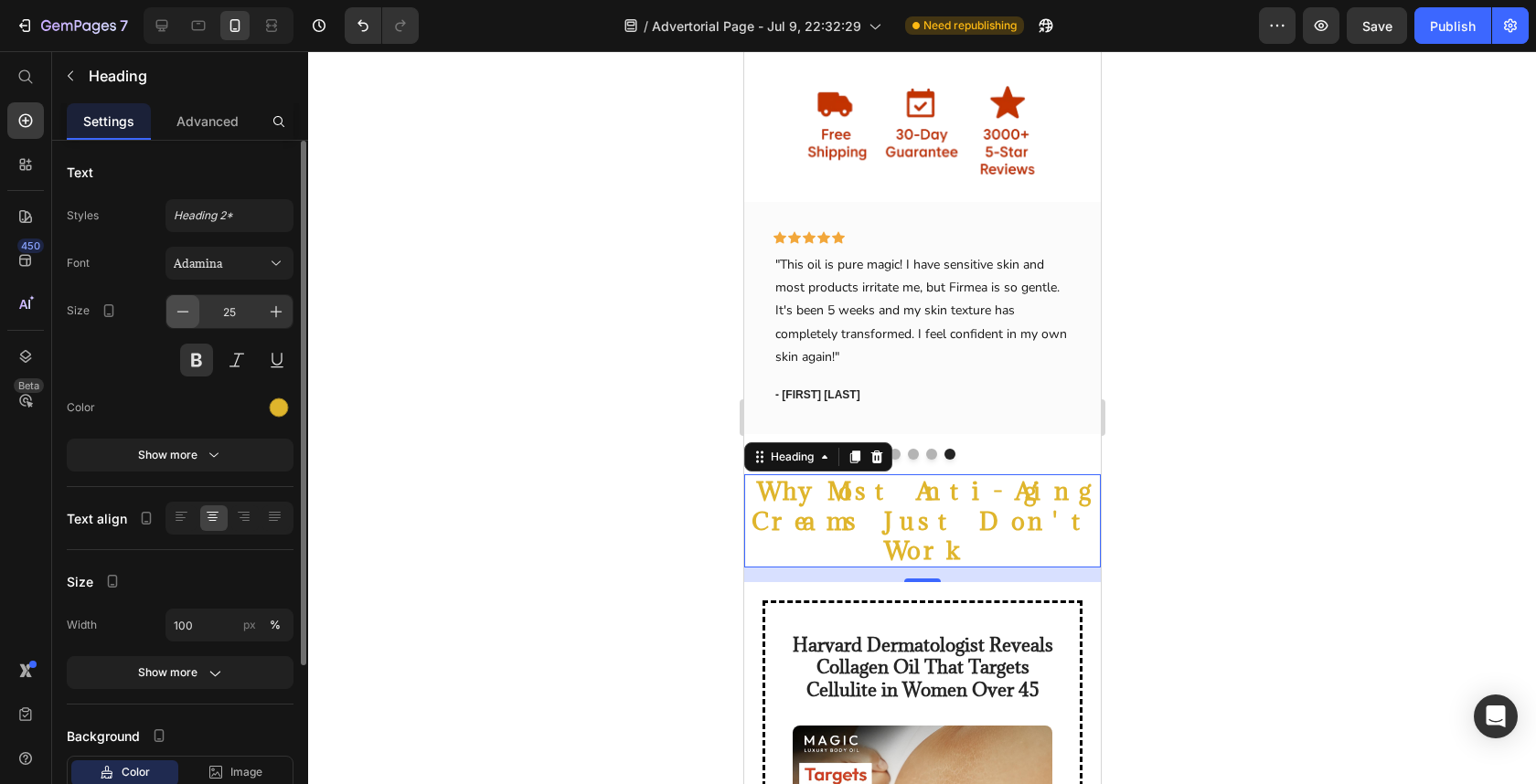 click 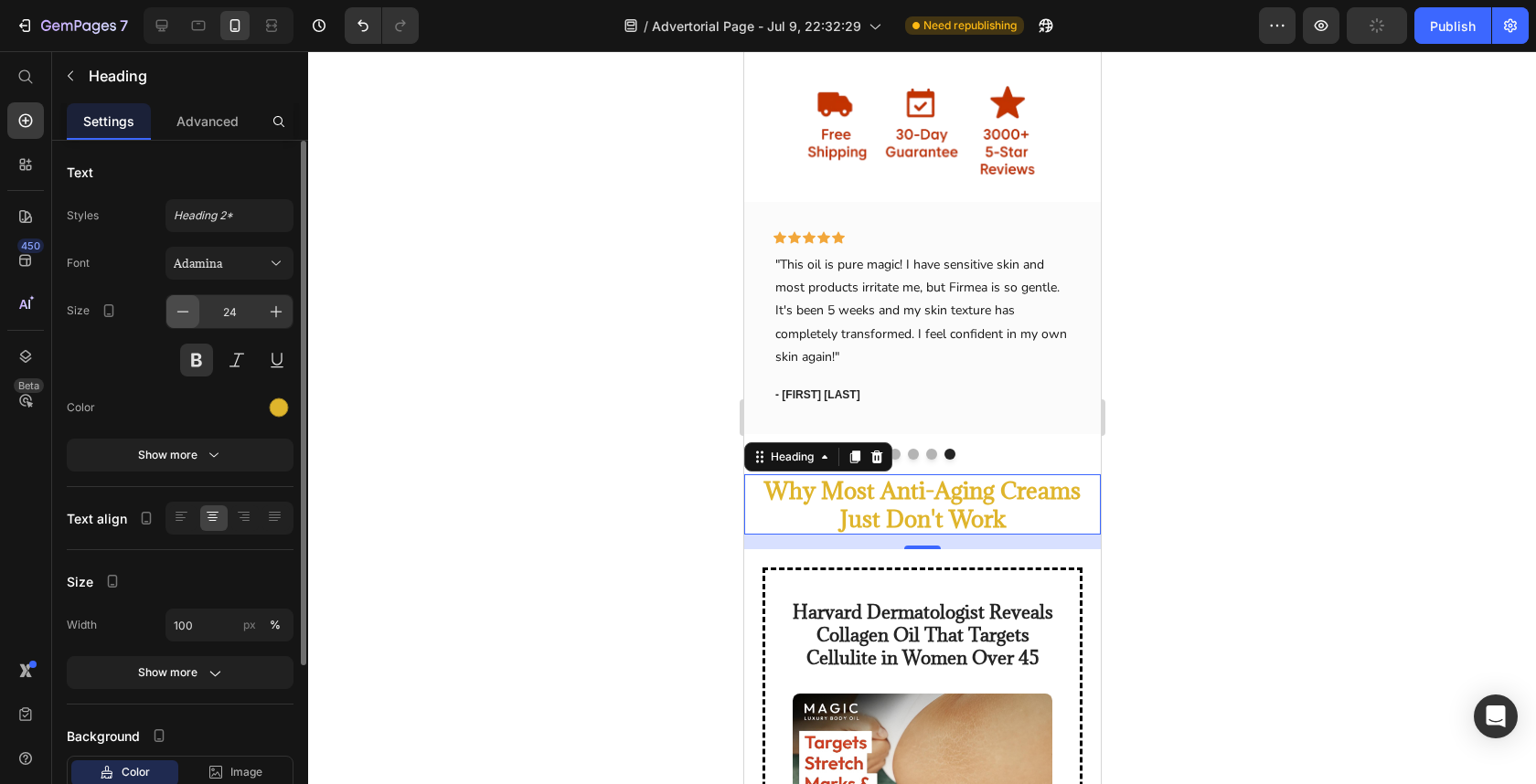 click 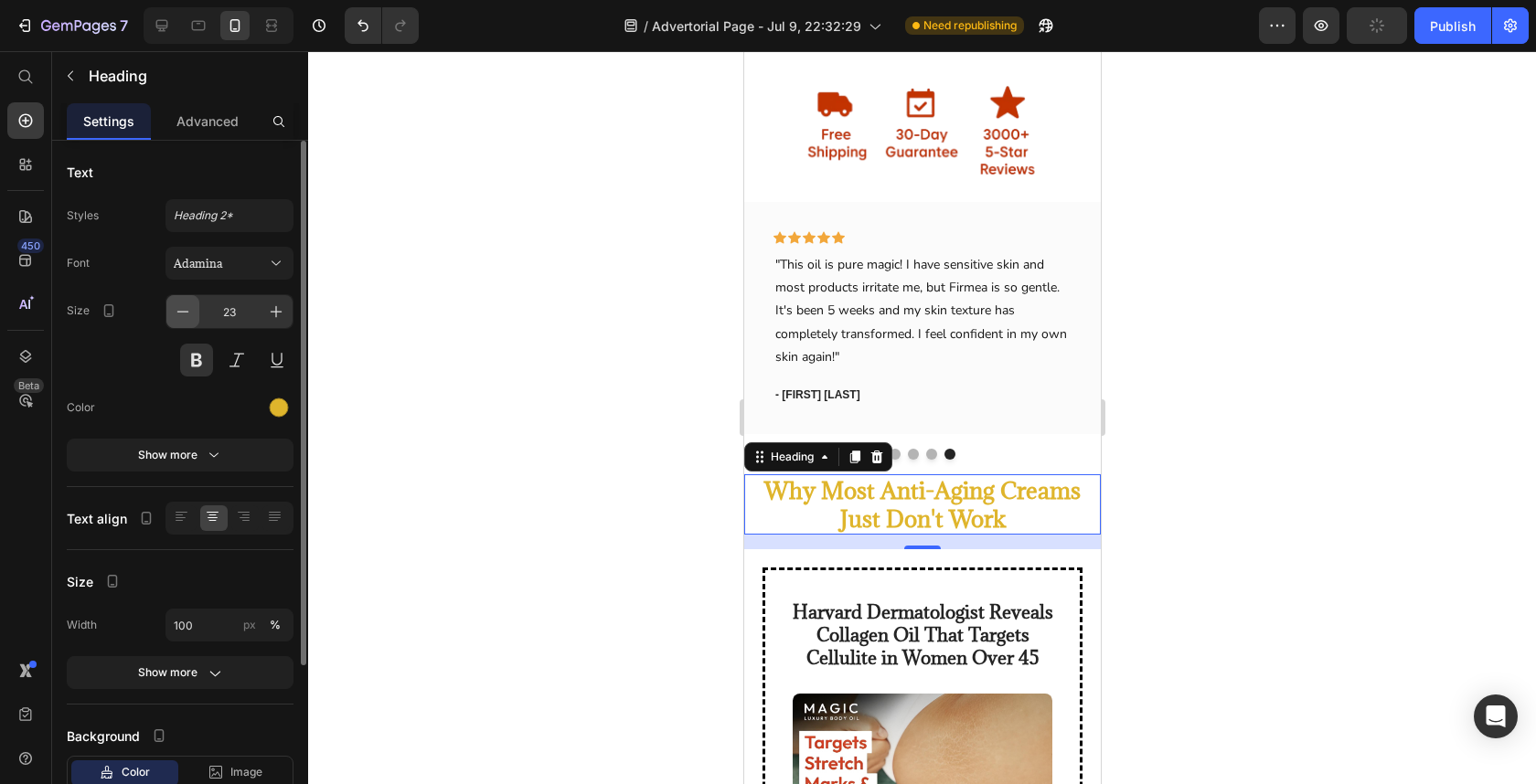 click 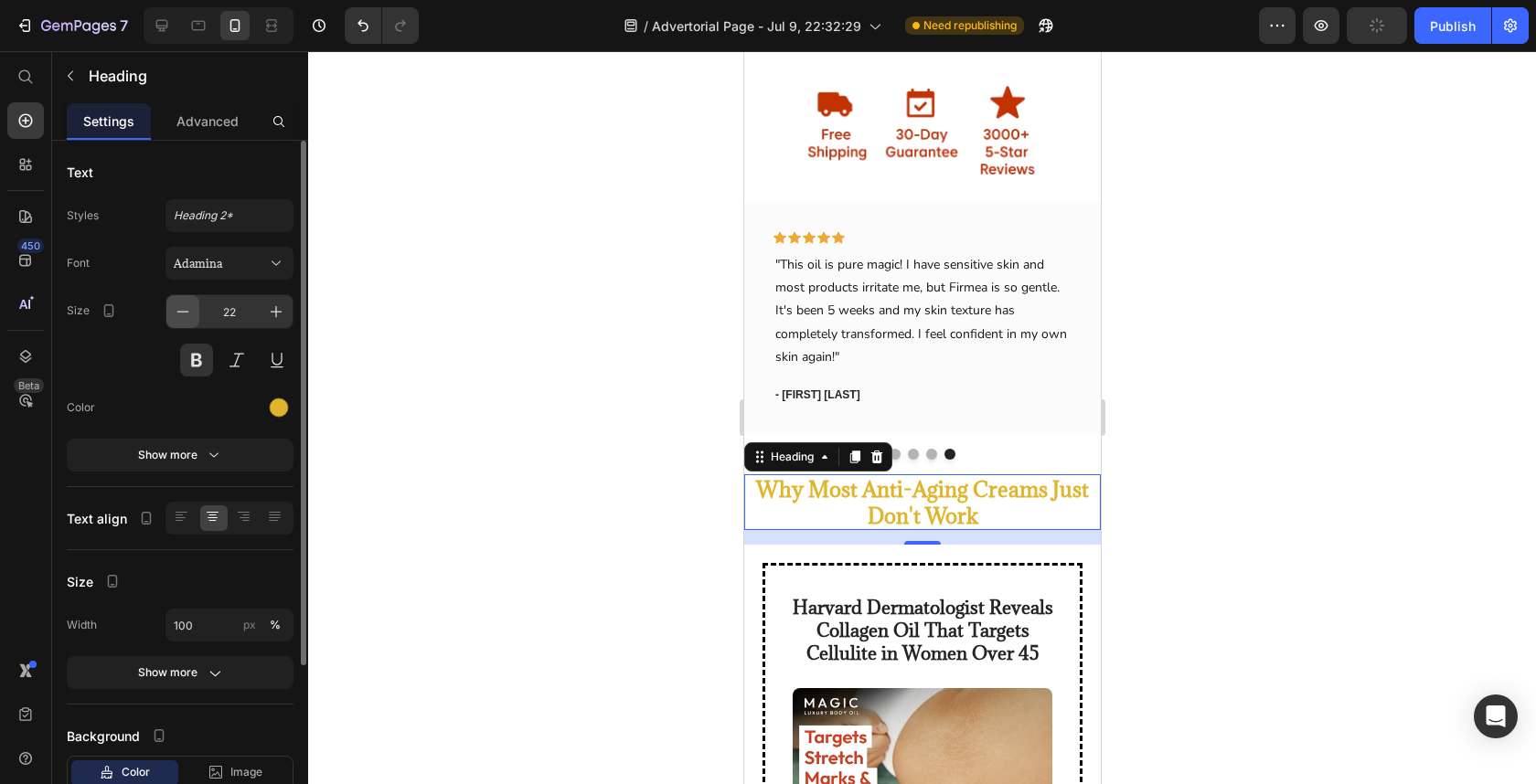 click 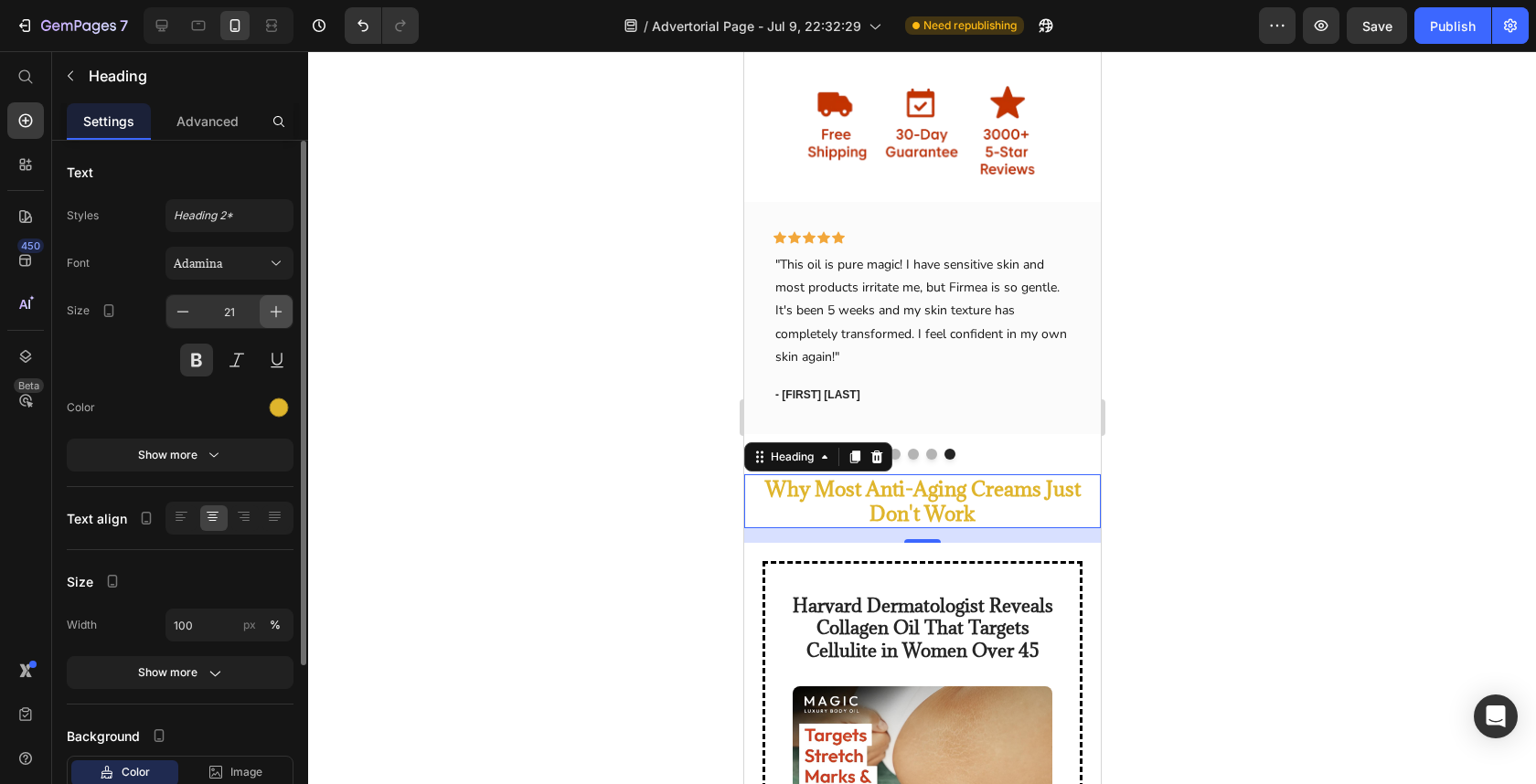 click 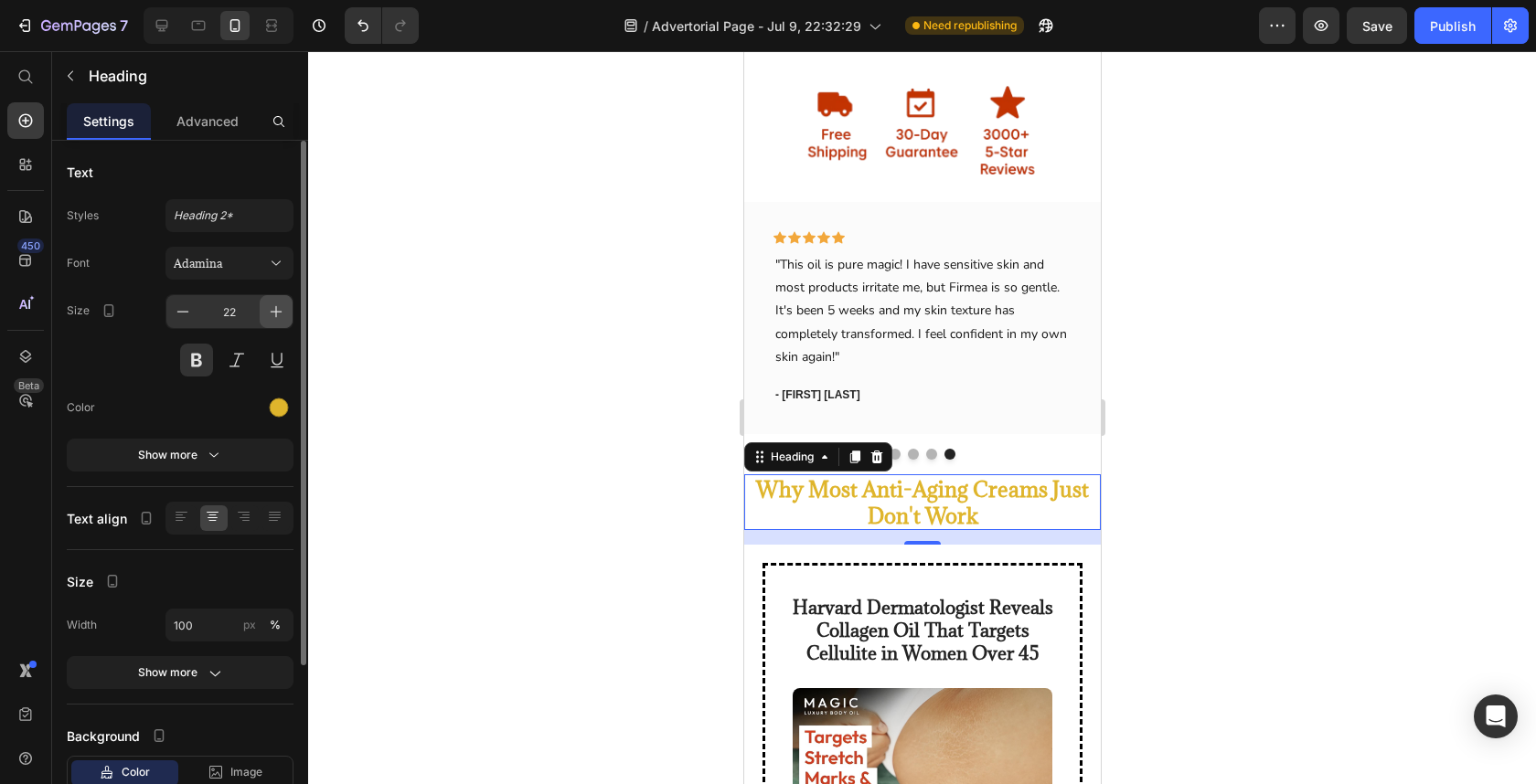 click 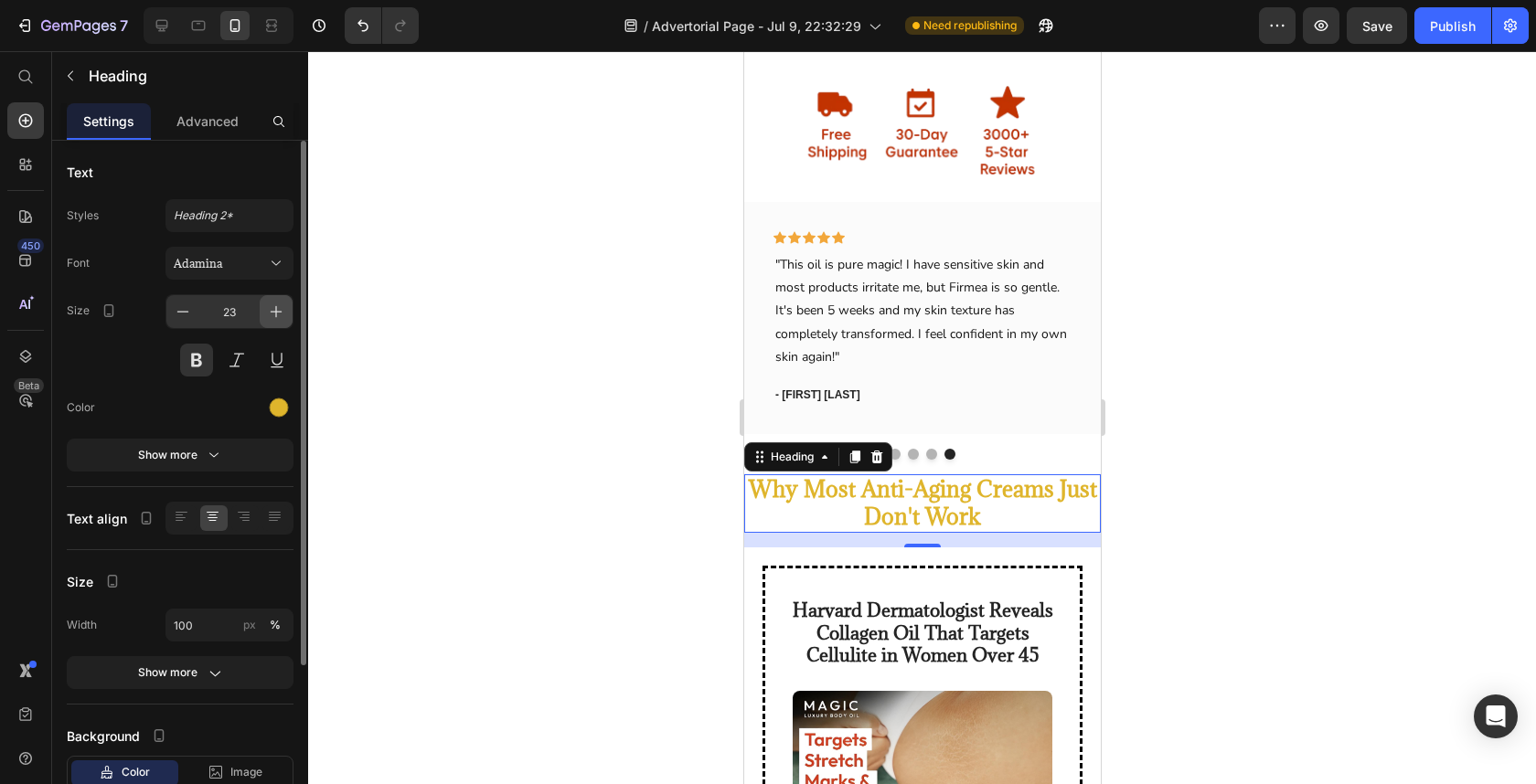 click 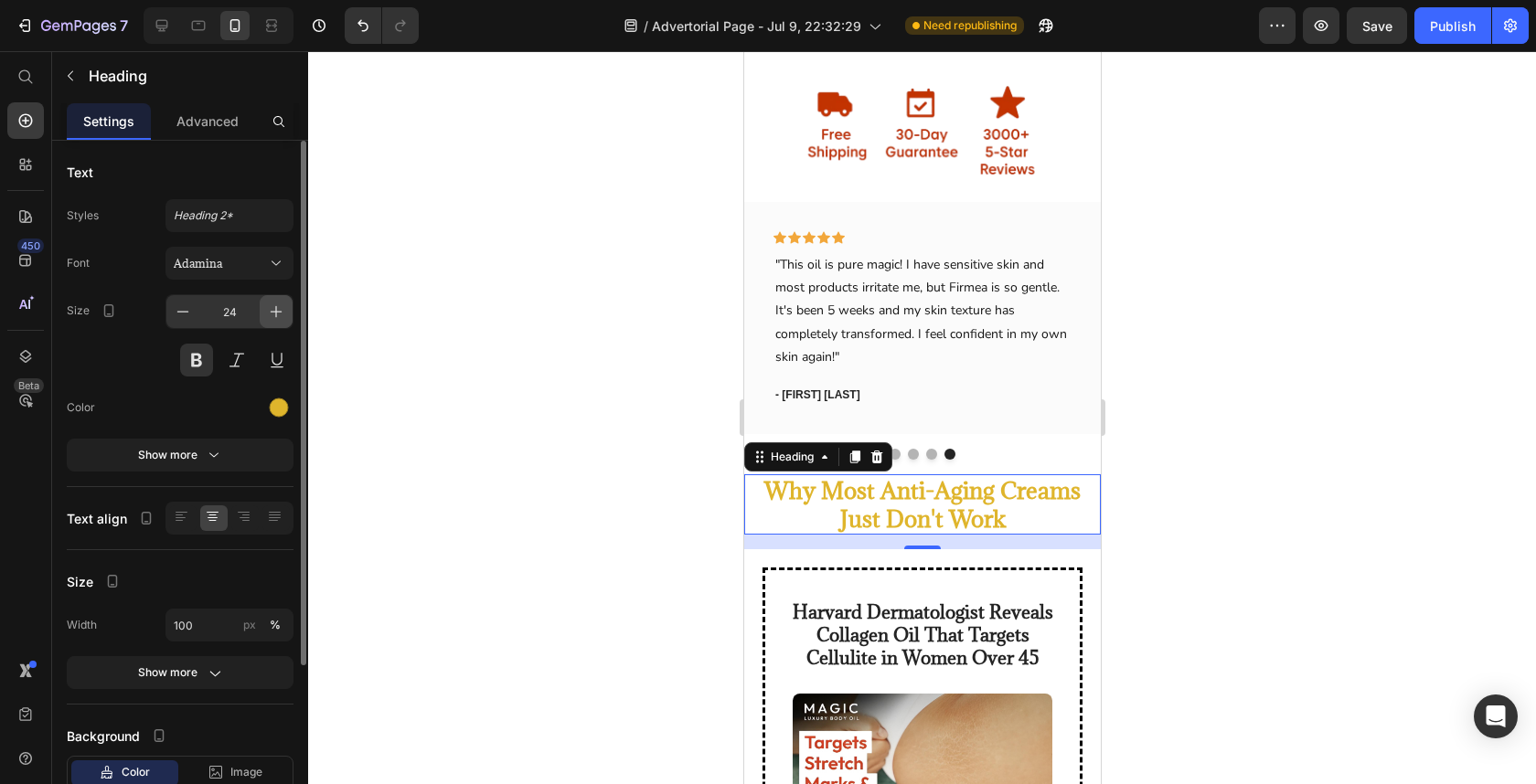 click 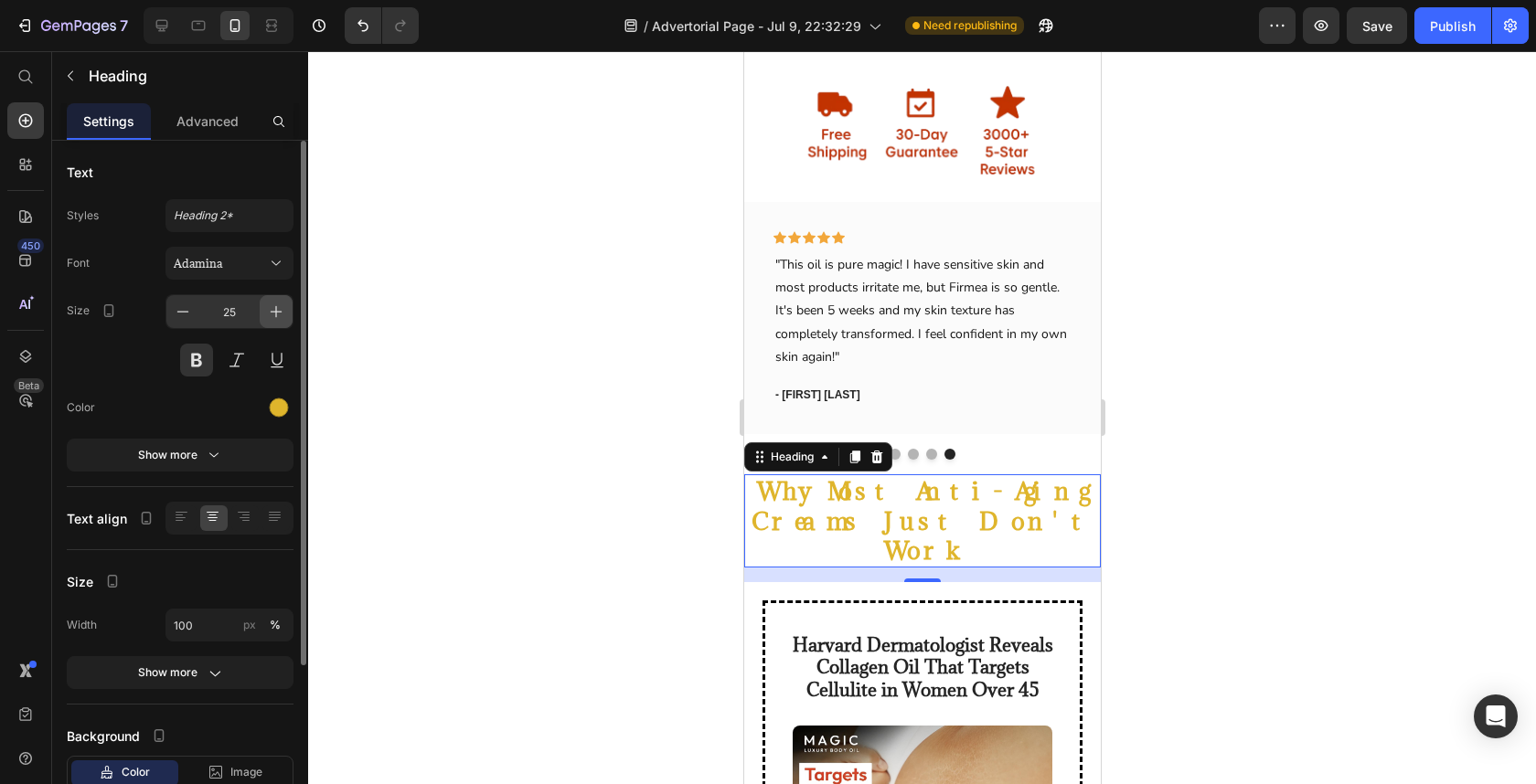 click 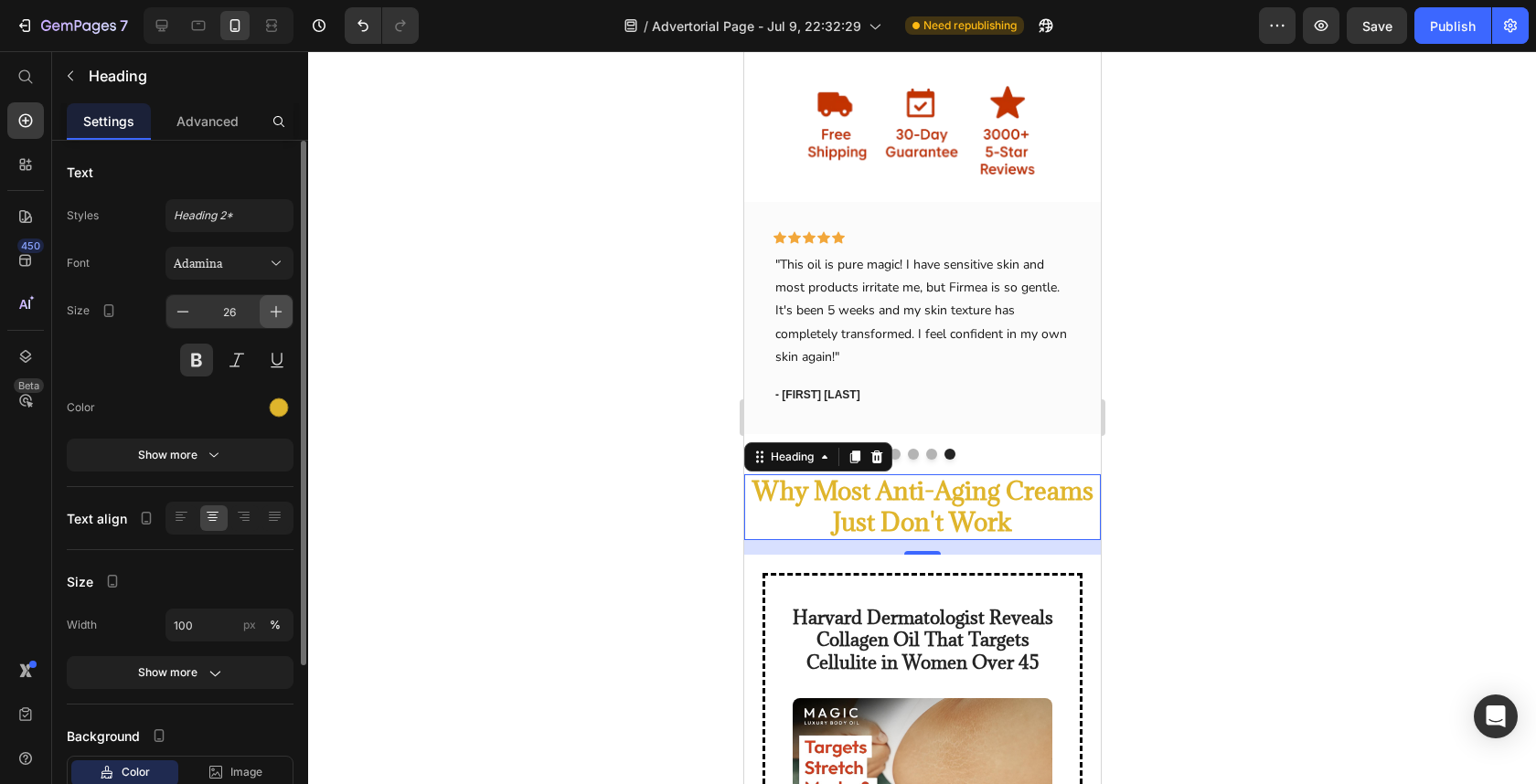 click 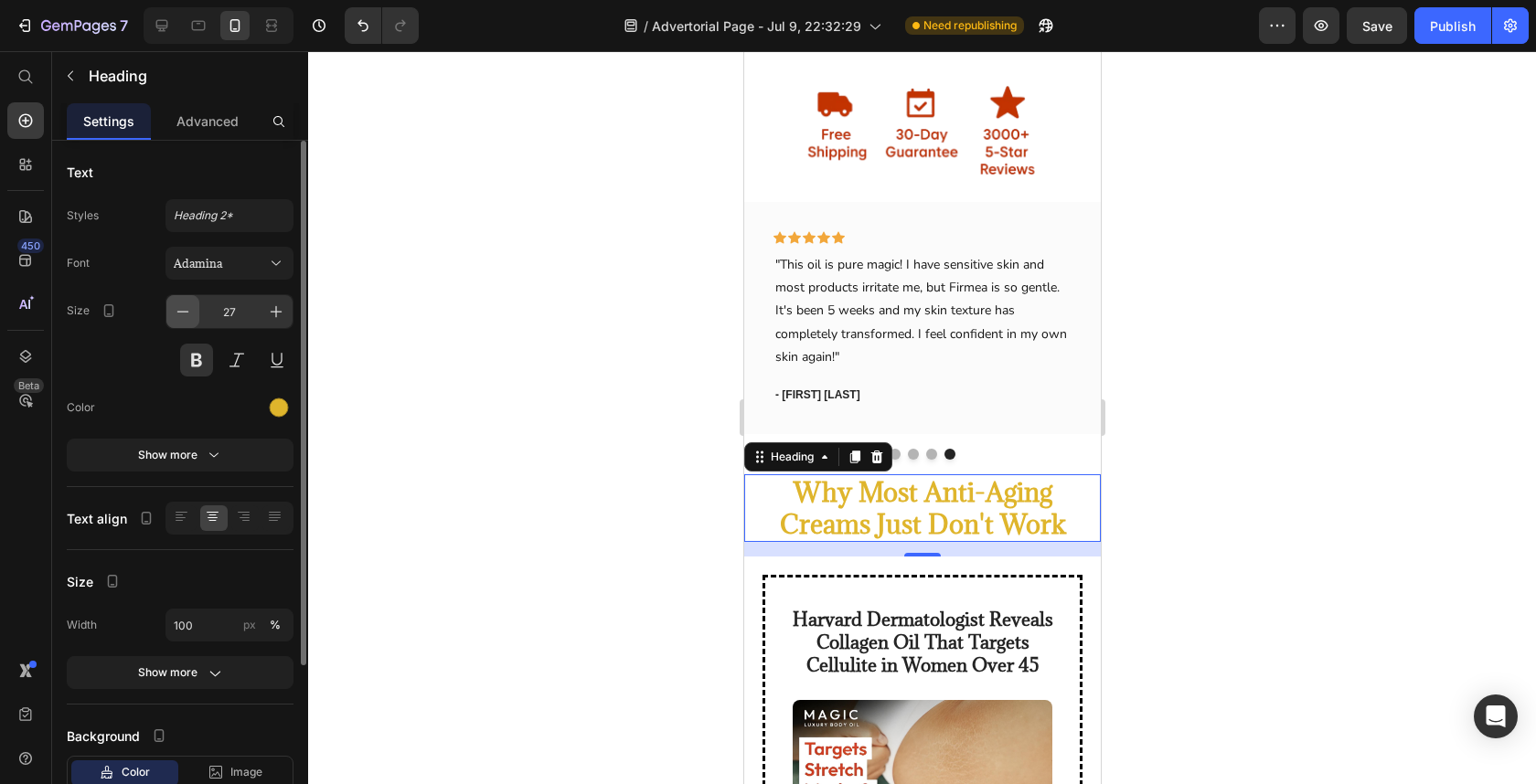 click 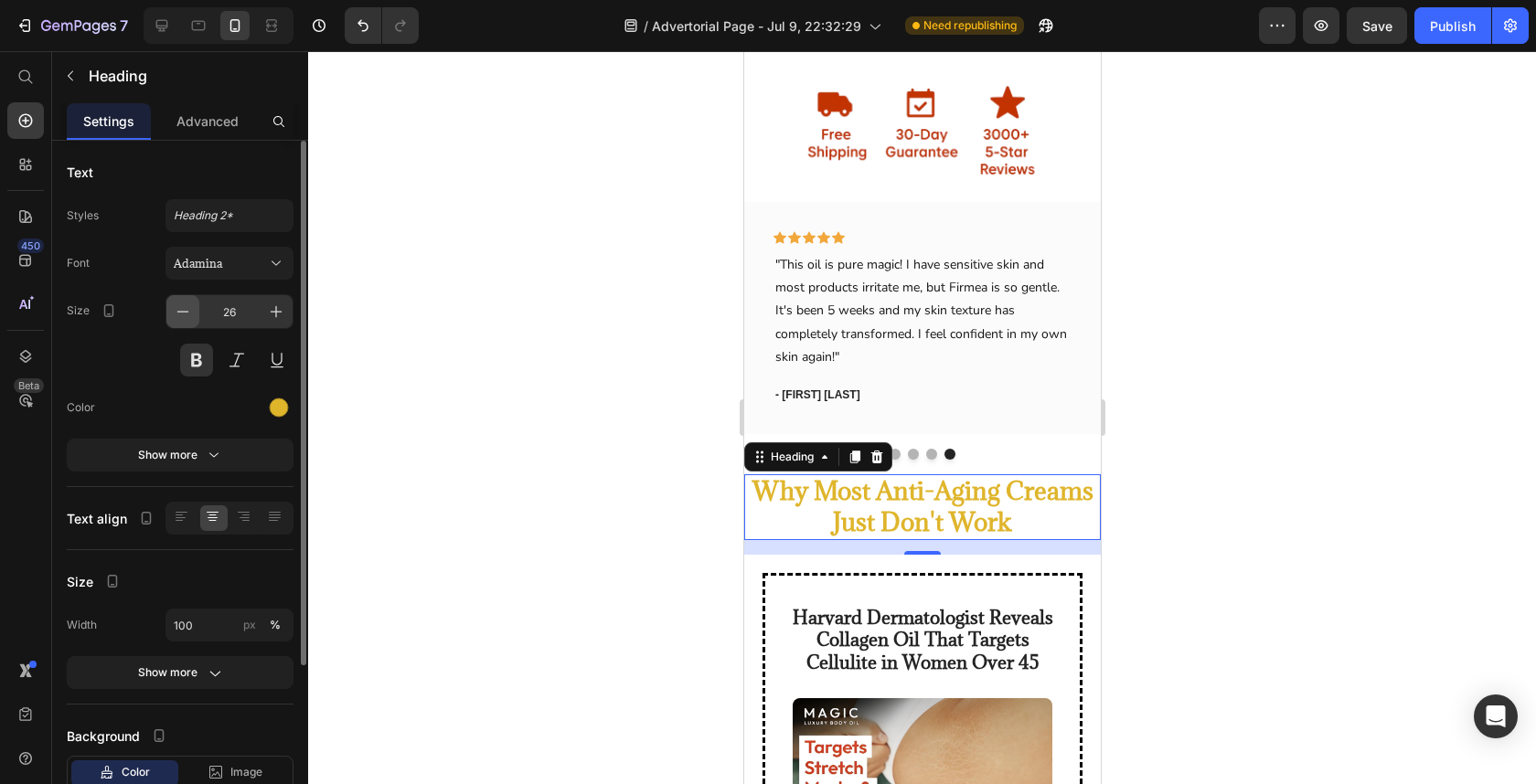 click 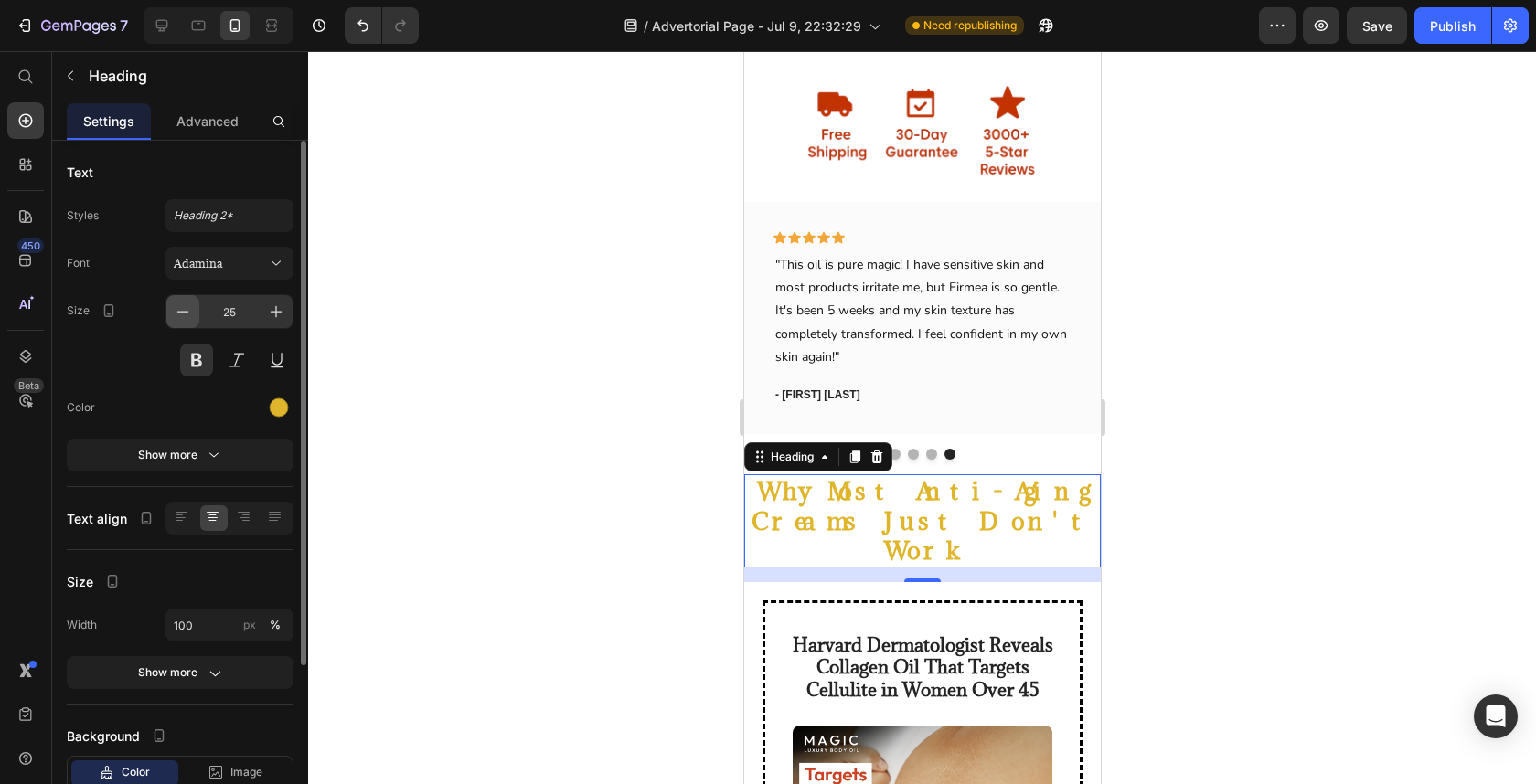 click 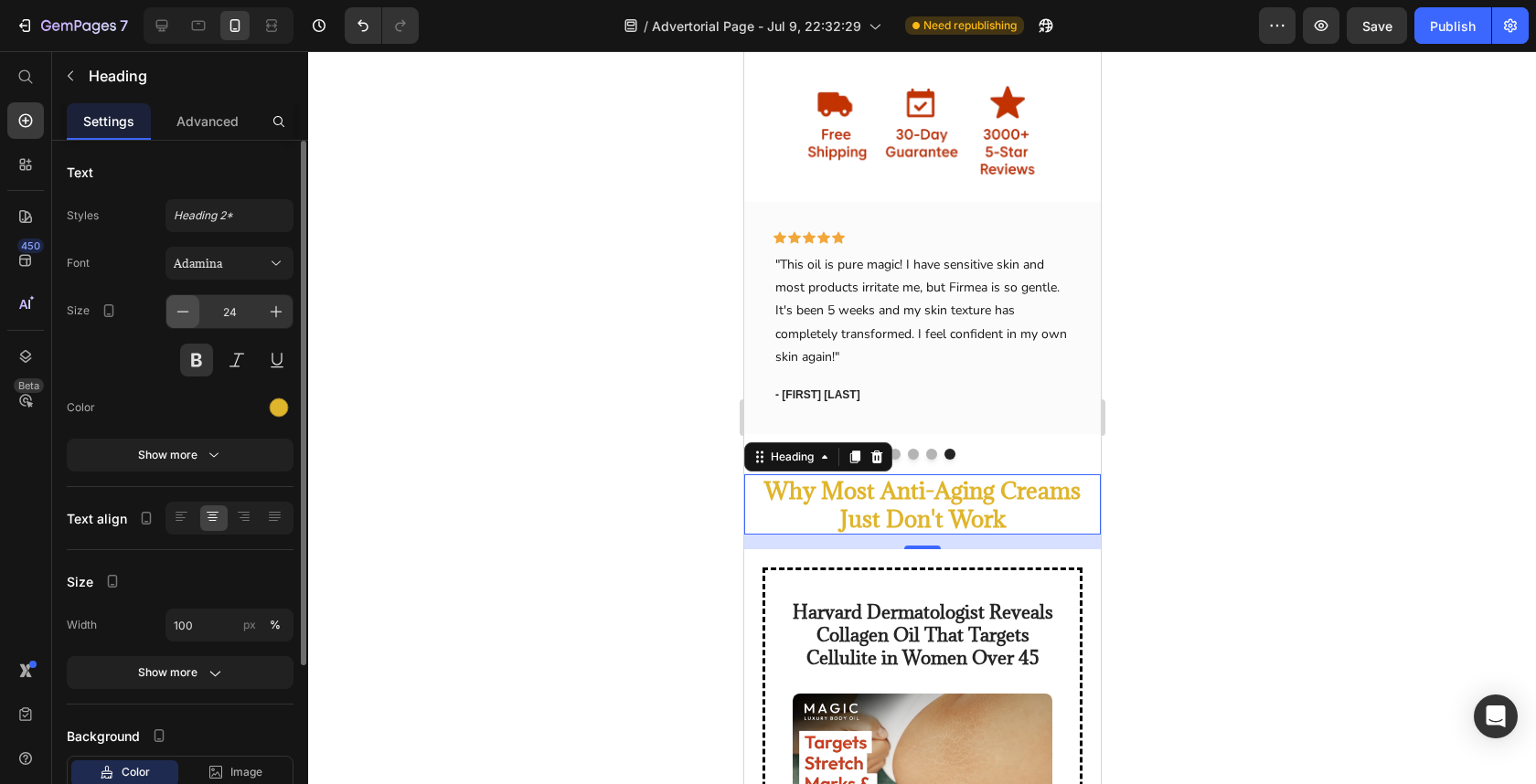 click 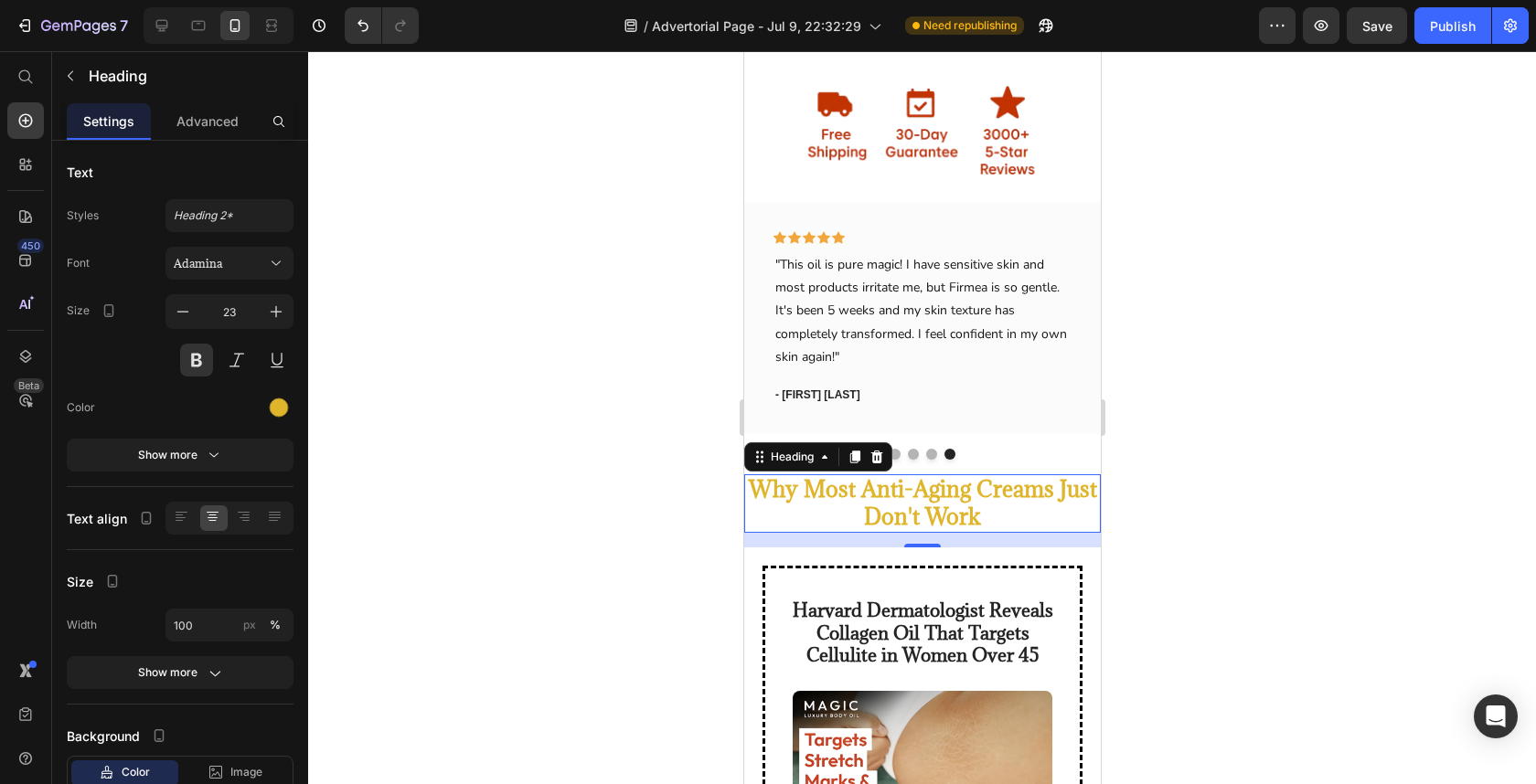 click 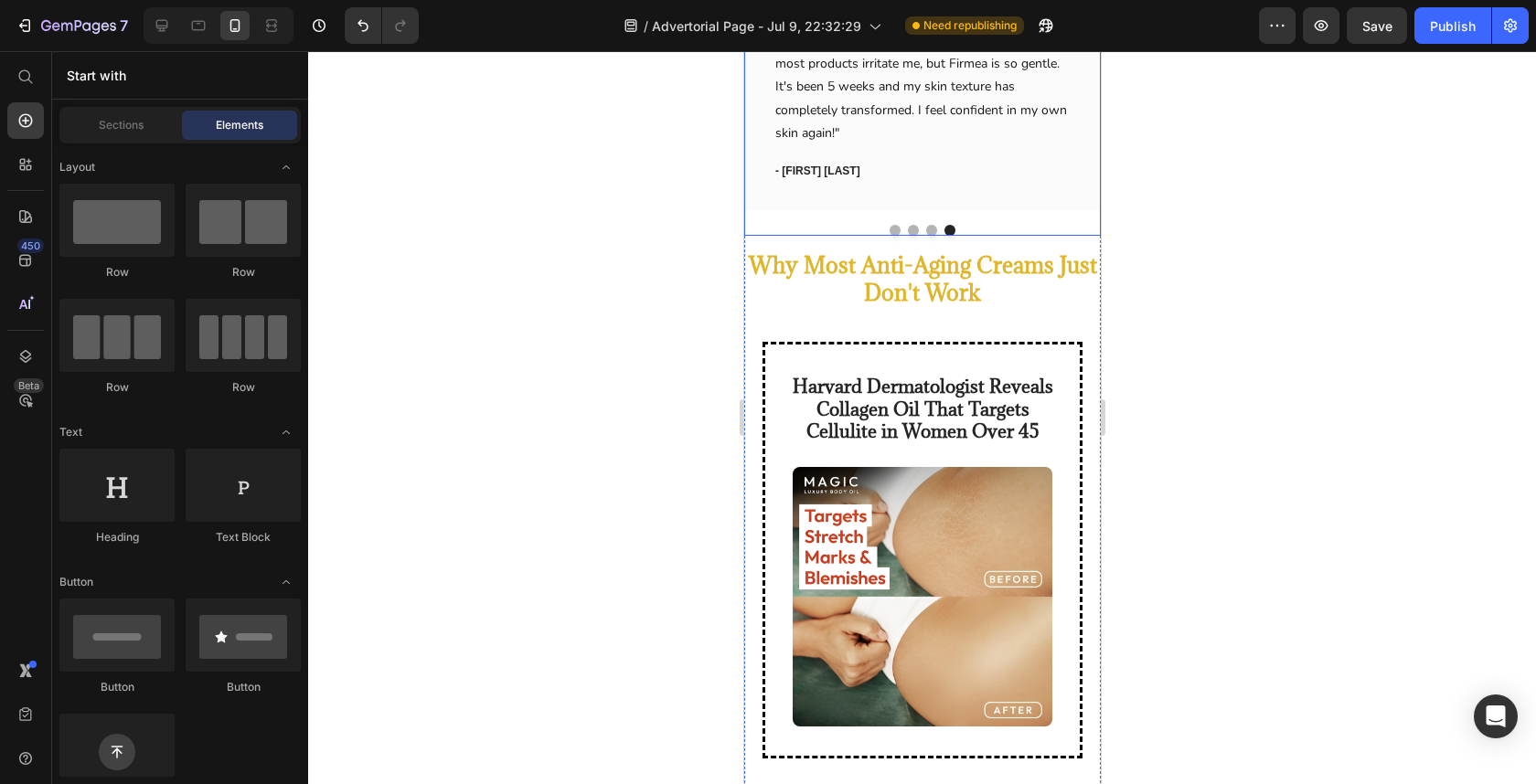 scroll, scrollTop: 936, scrollLeft: 0, axis: vertical 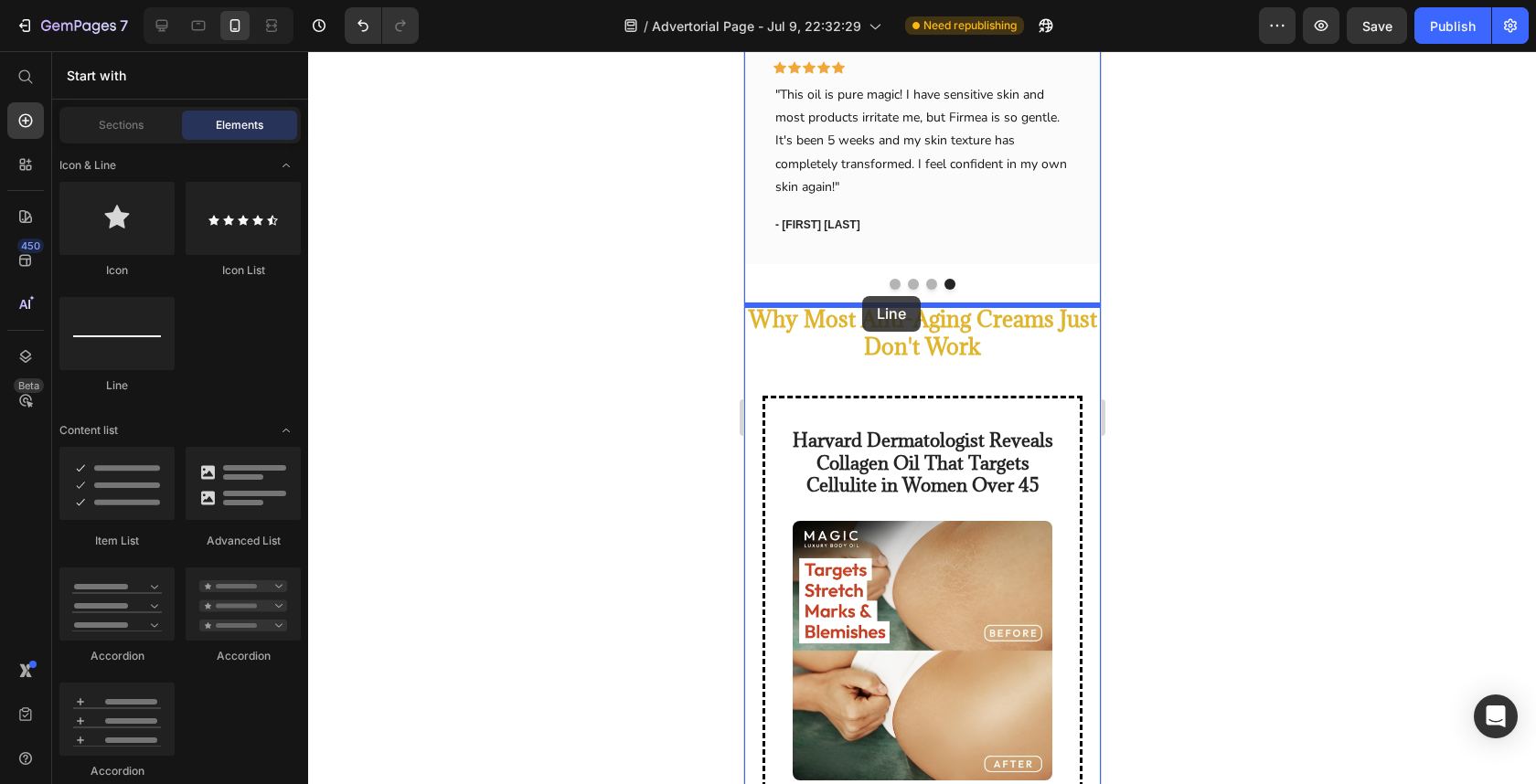 drag, startPoint x: 950, startPoint y: 402, endPoint x: 862, endPoint y: 296, distance: 137.76792 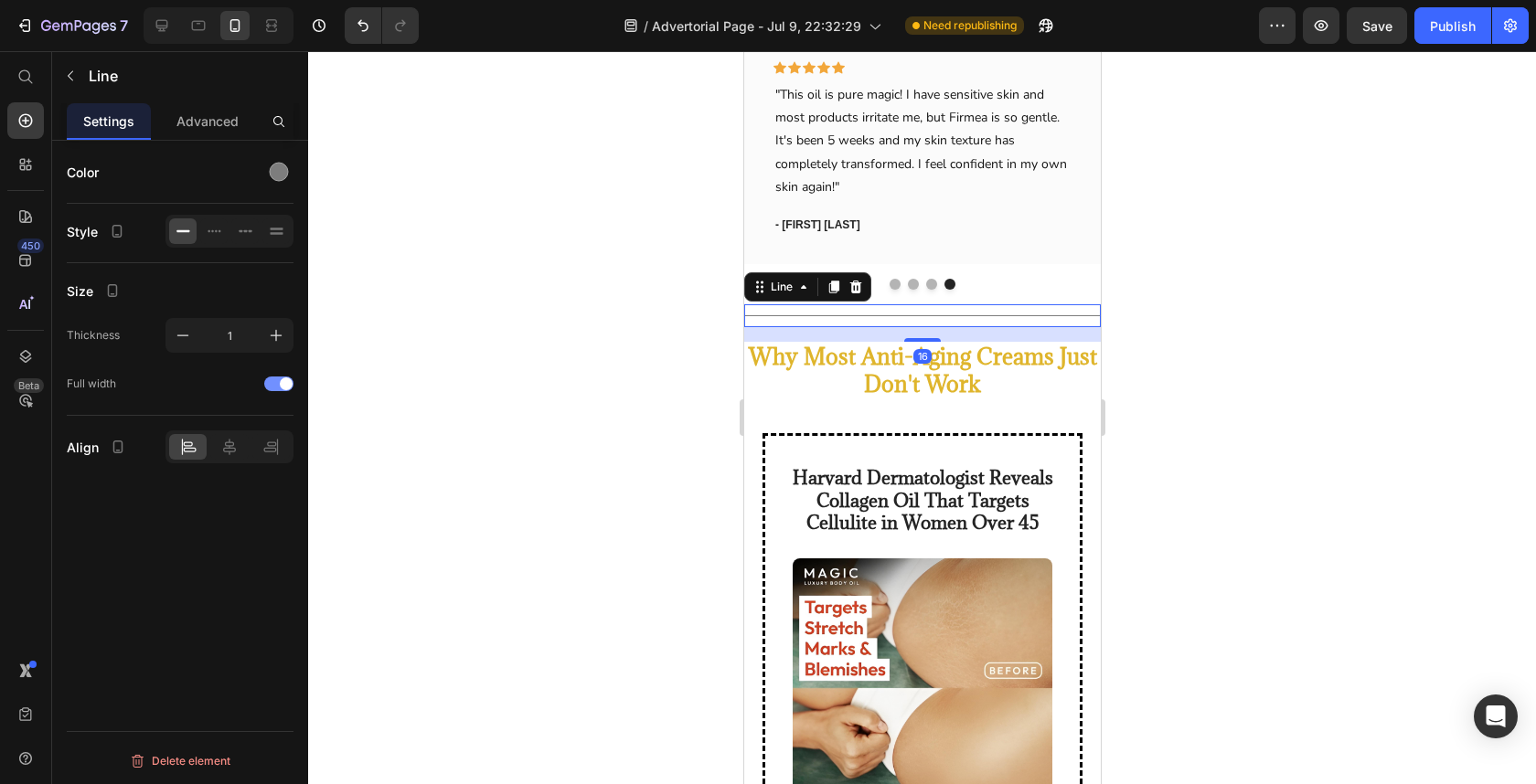 click at bounding box center [279, 384] 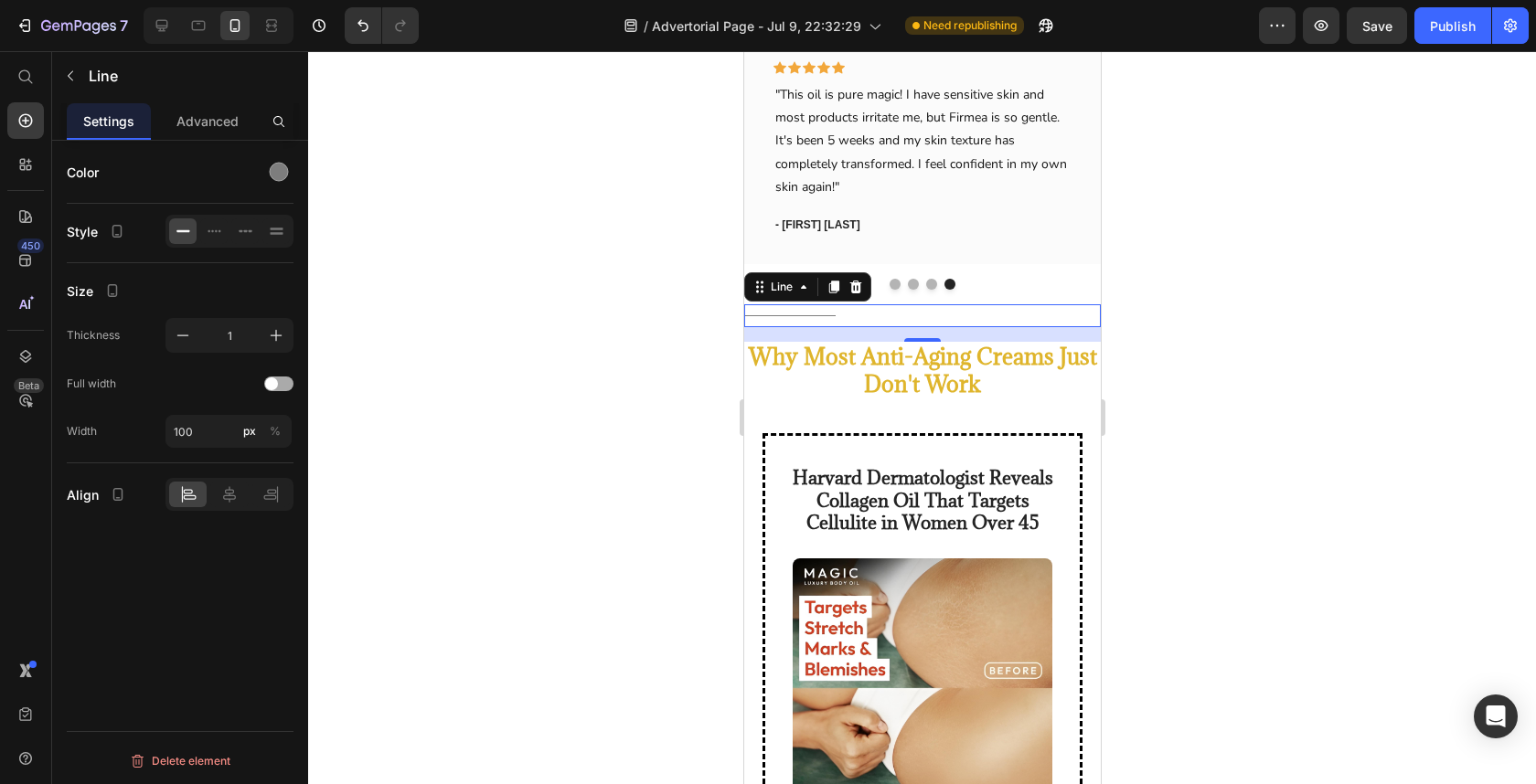 click at bounding box center (272, 384) 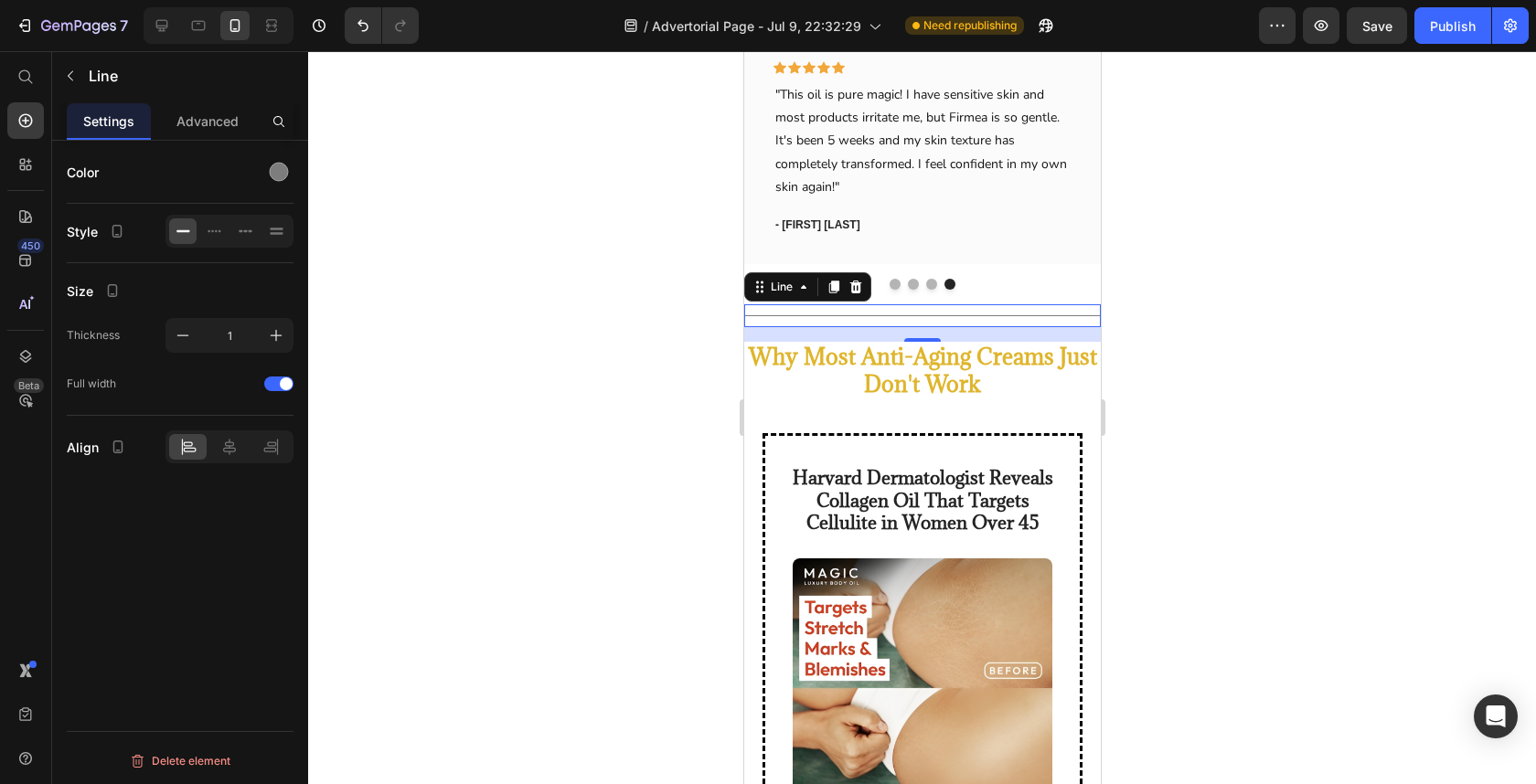 click on "16" at bounding box center [922, 334] 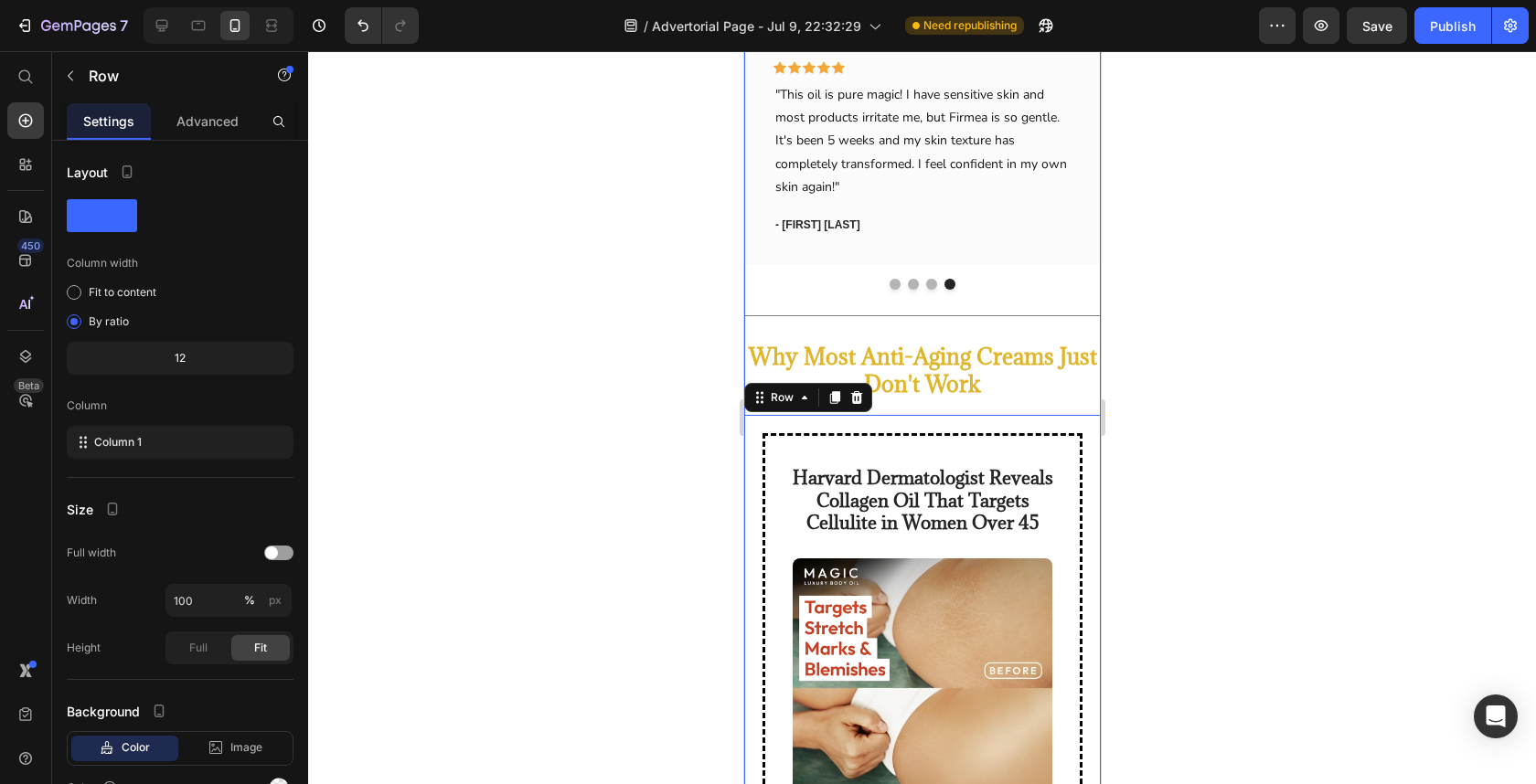click on "GET MY MAGIC OIL Button Image
Icon
Icon
Icon
Icon
Icon Row "I've been using Firmea for 3 weeks now and WOW! My skin feels so much firmer and softer. The stretch marks on my thighs are already starting to fade. This oil absorbs so well and doesn't leave me greasy. Worth every penny!" Text block - [FIRST] [LAST]. Text block Row
Icon
Icon
Icon
Icon
Icon Row "Finally found something that actually works! I'm 42 and was getting self-conscious about my skin losing elasticity. After just 2 weeks with Firmea, I can see a real difference. My husband even noticed! The smell is divine too." Text block - [FIRST] [LAST]. Text block Row
Icon
Icon
Icon
Icon
Icon Row Text block - [FIRST] [LAST]. Text block Row
Icon
Icon" at bounding box center [922, 362] 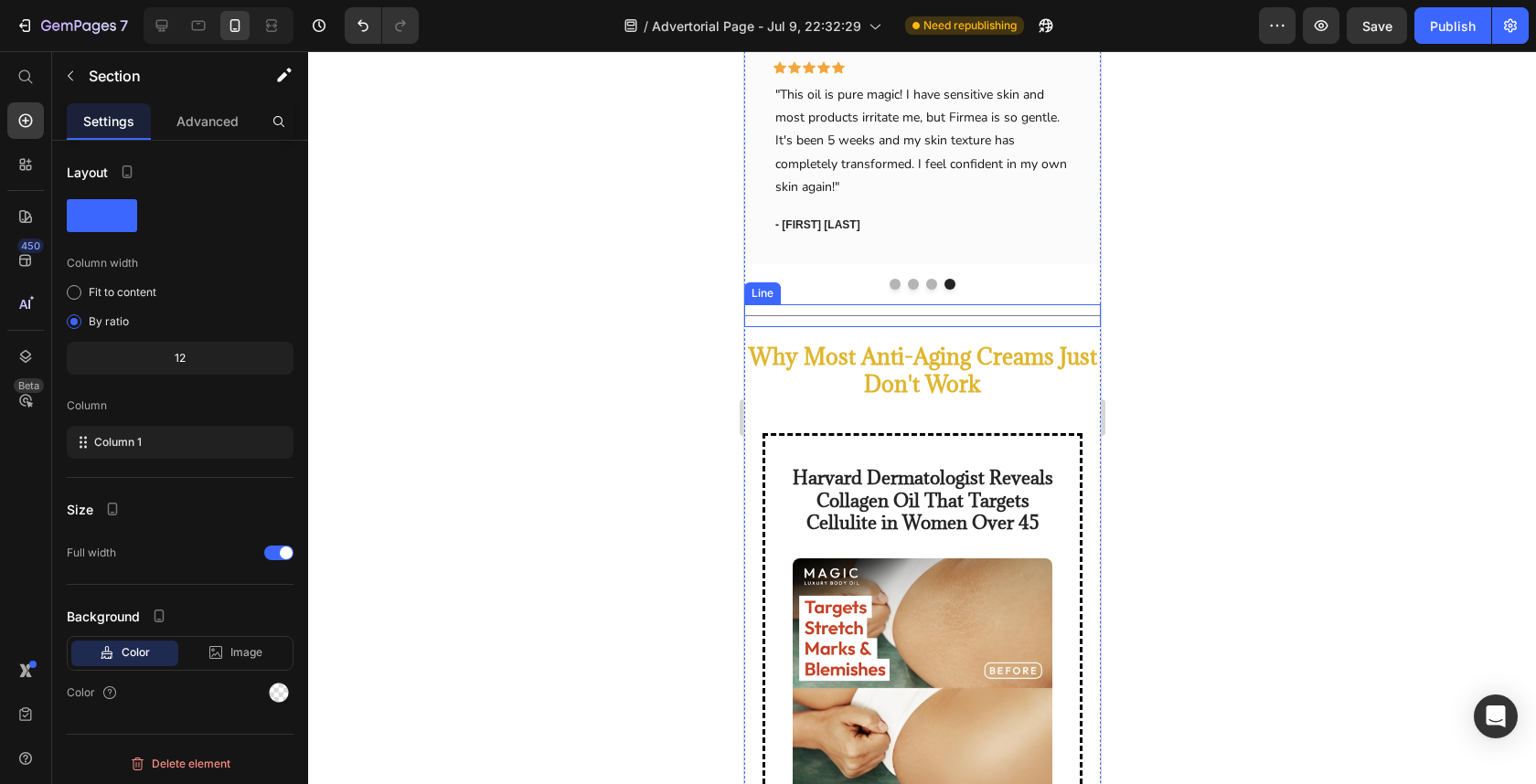 click on "Title Line" at bounding box center (922, 315) 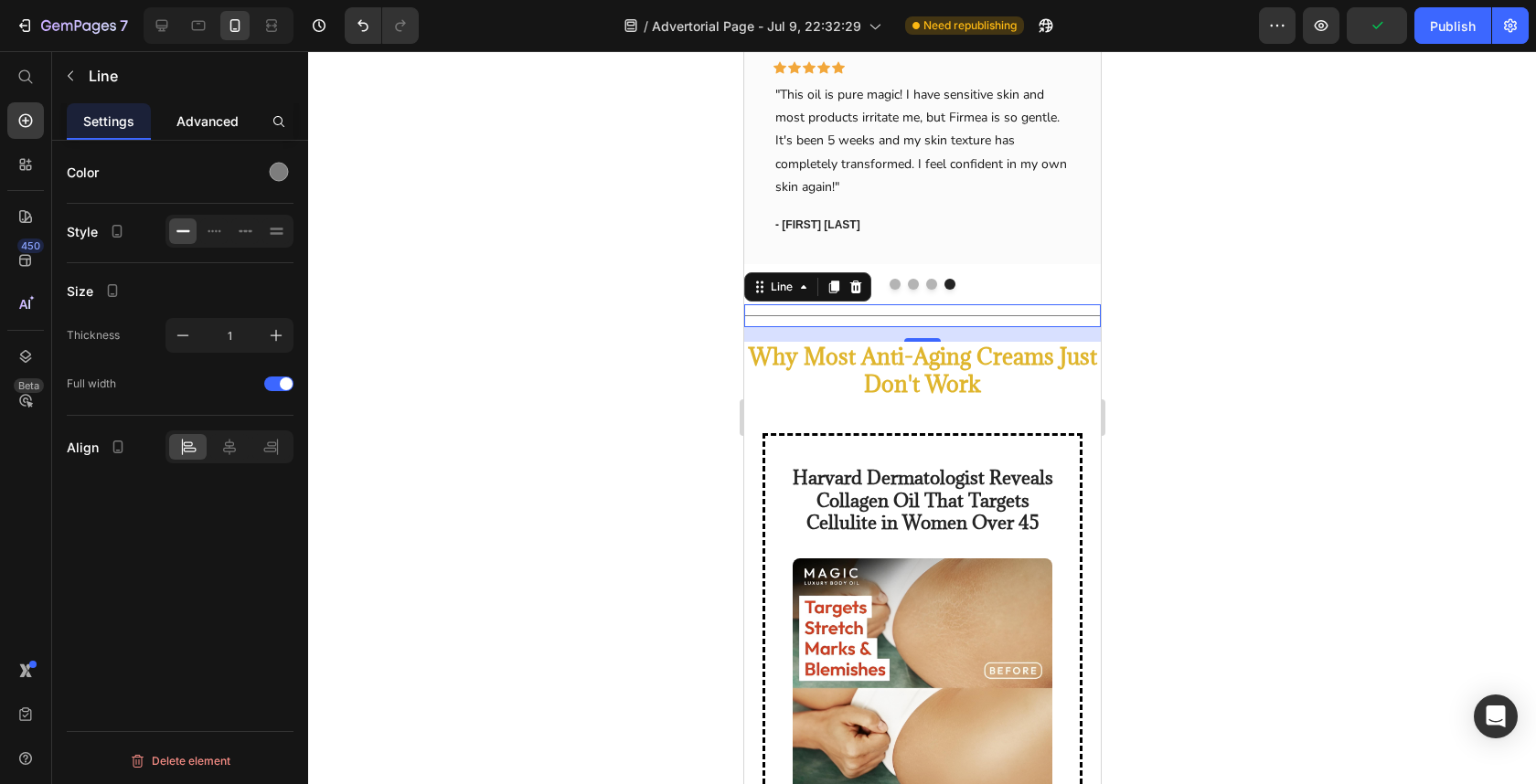 click on "Advanced" at bounding box center (208, 121) 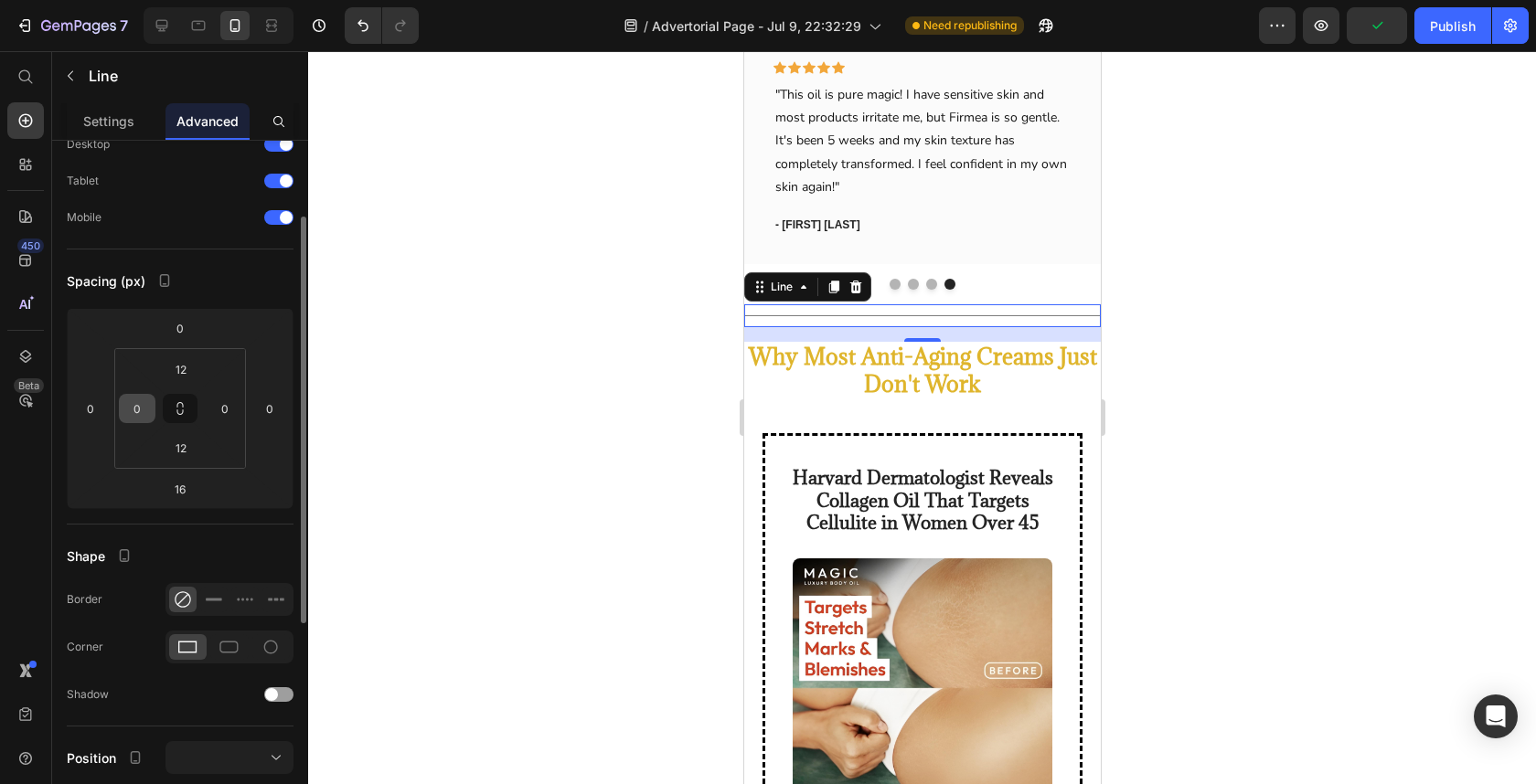 scroll, scrollTop: 107, scrollLeft: 0, axis: vertical 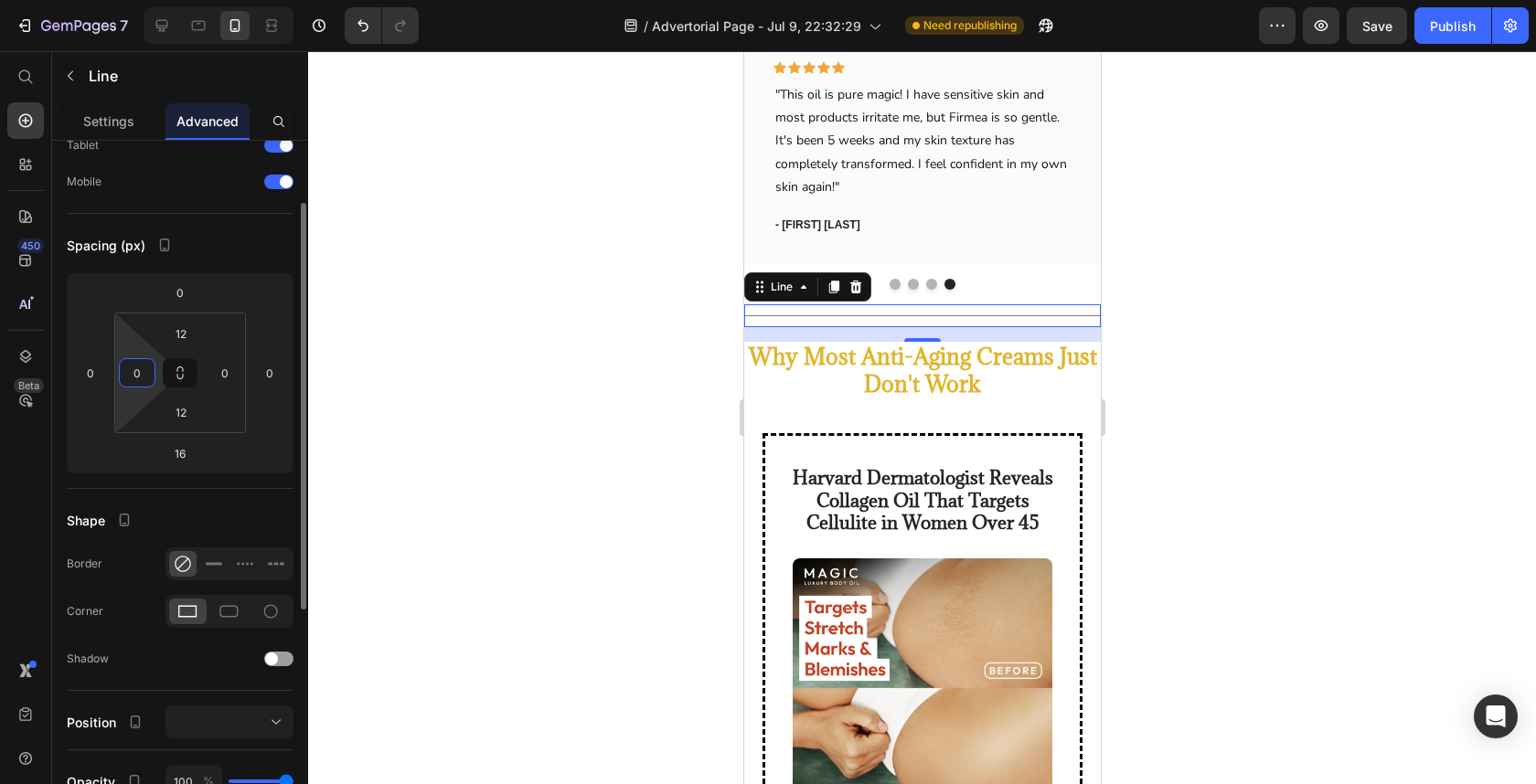 click on "0" at bounding box center [137, 373] 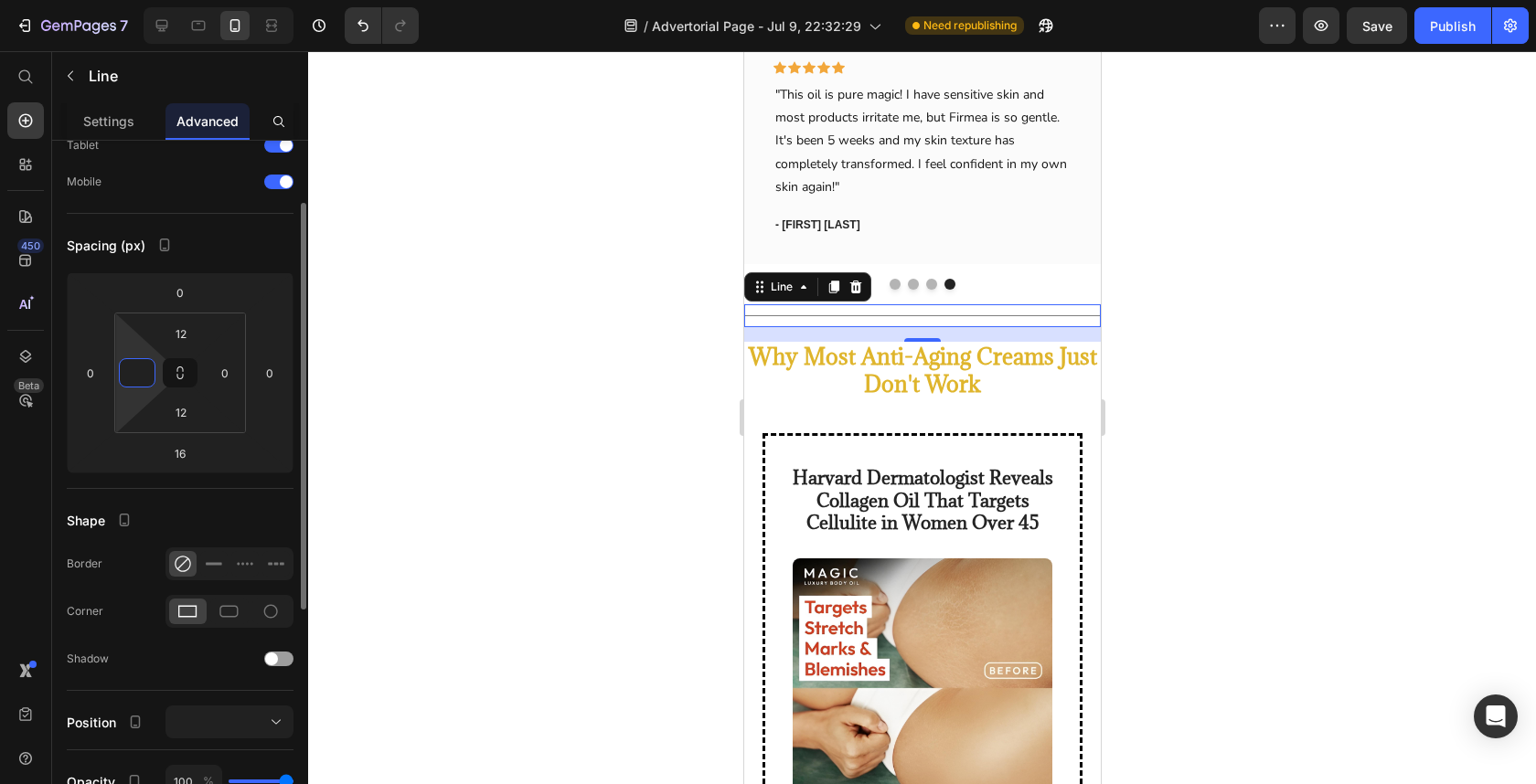 type on "2" 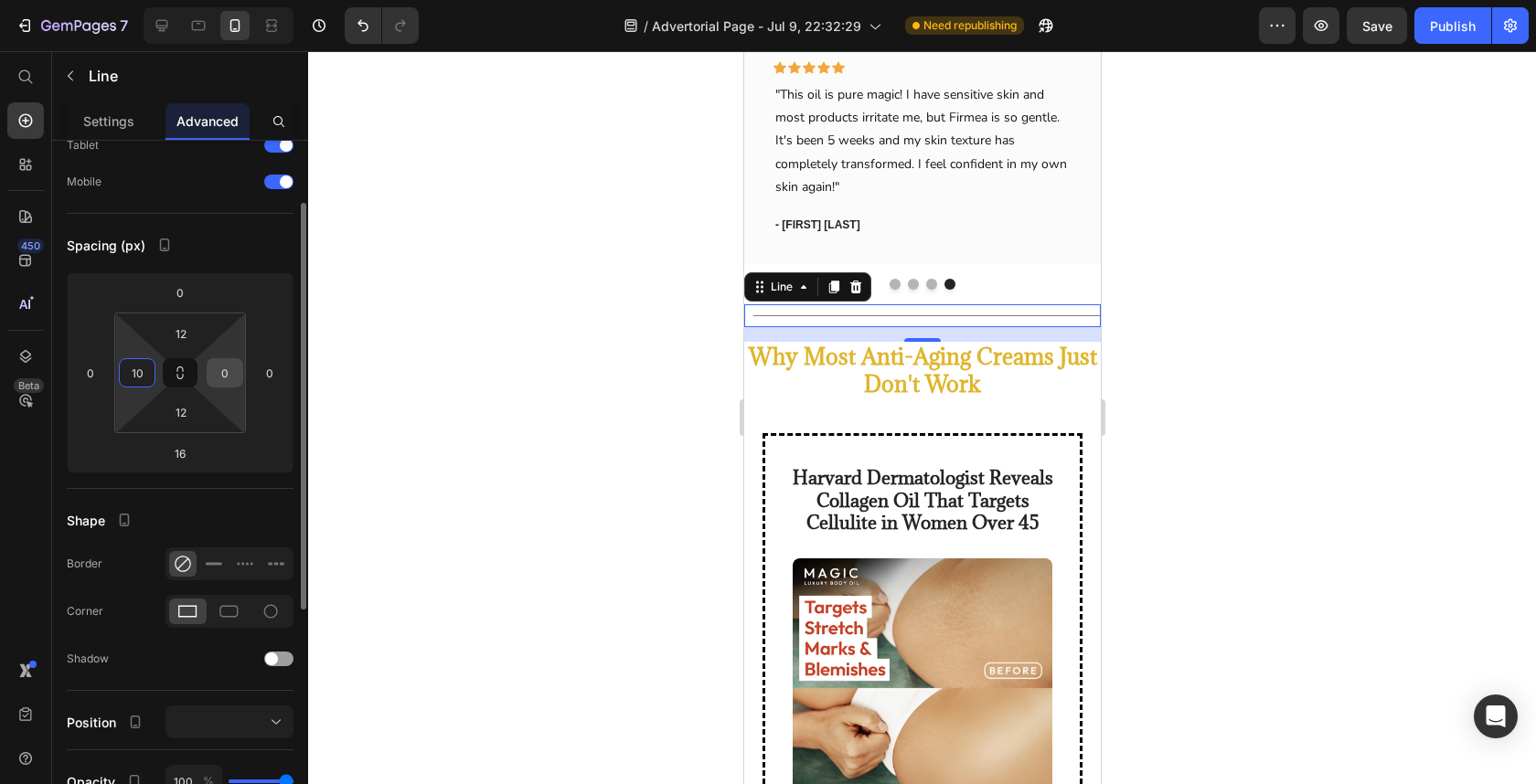 type on "10" 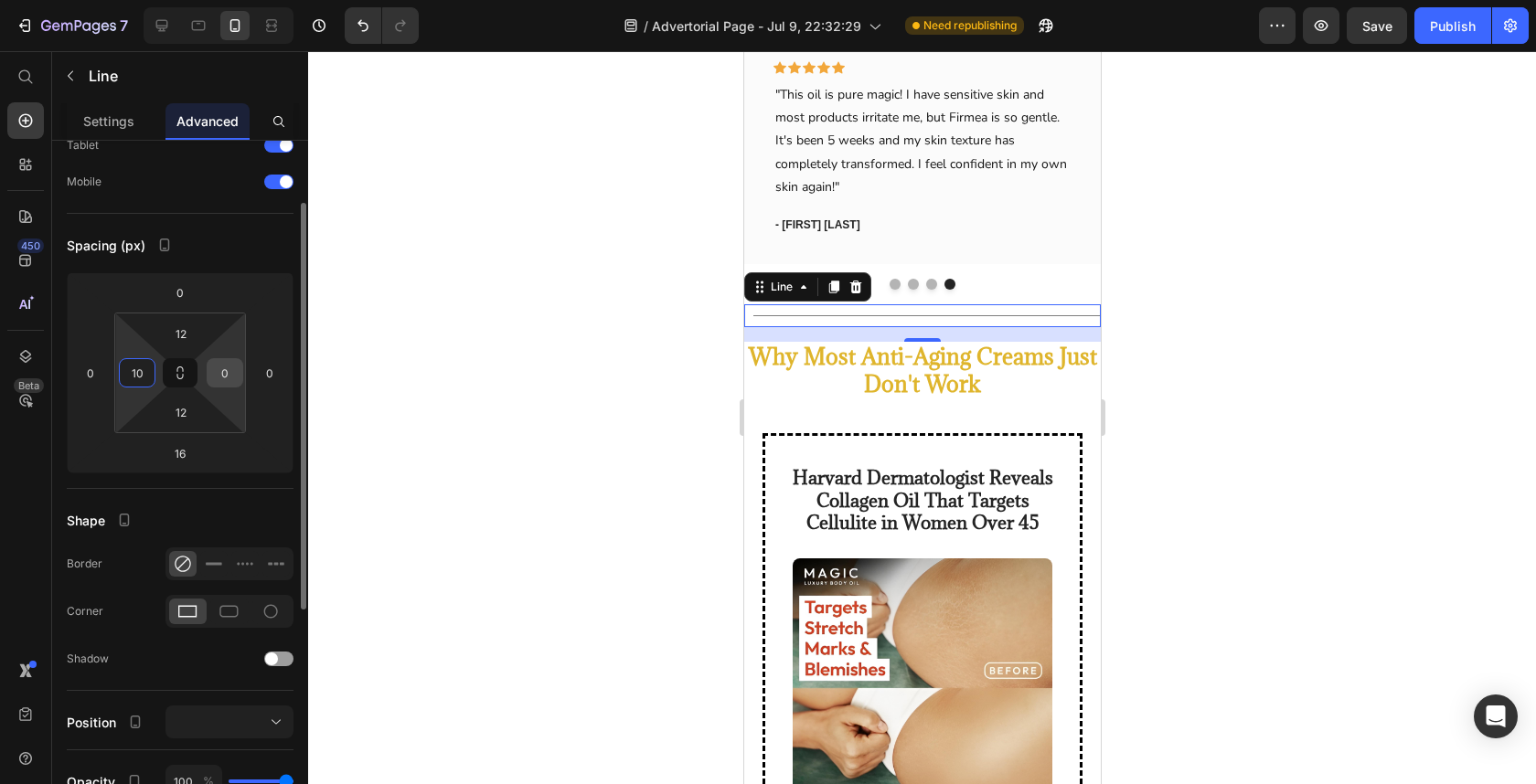 click on "0" at bounding box center (225, 373) 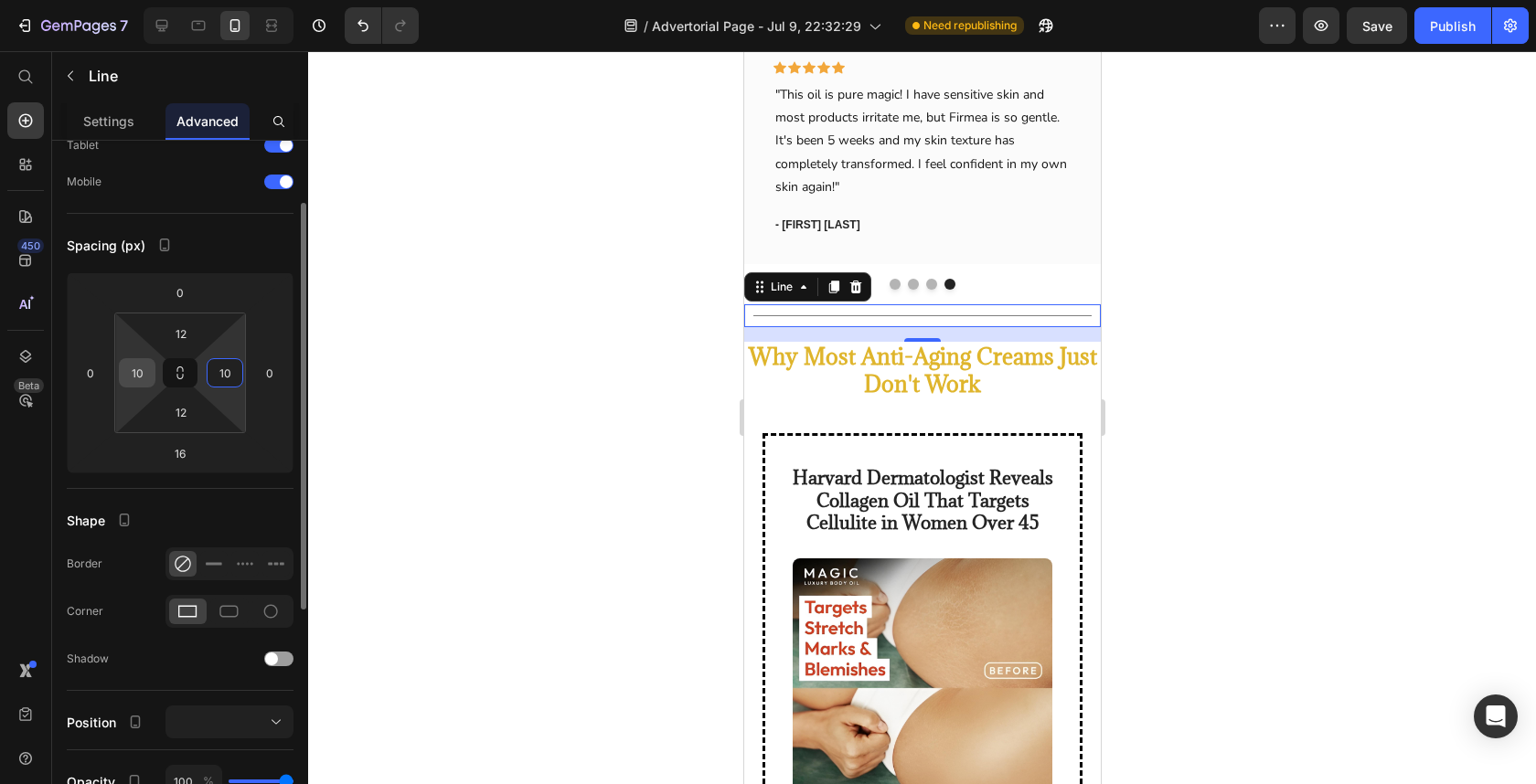 type on "10" 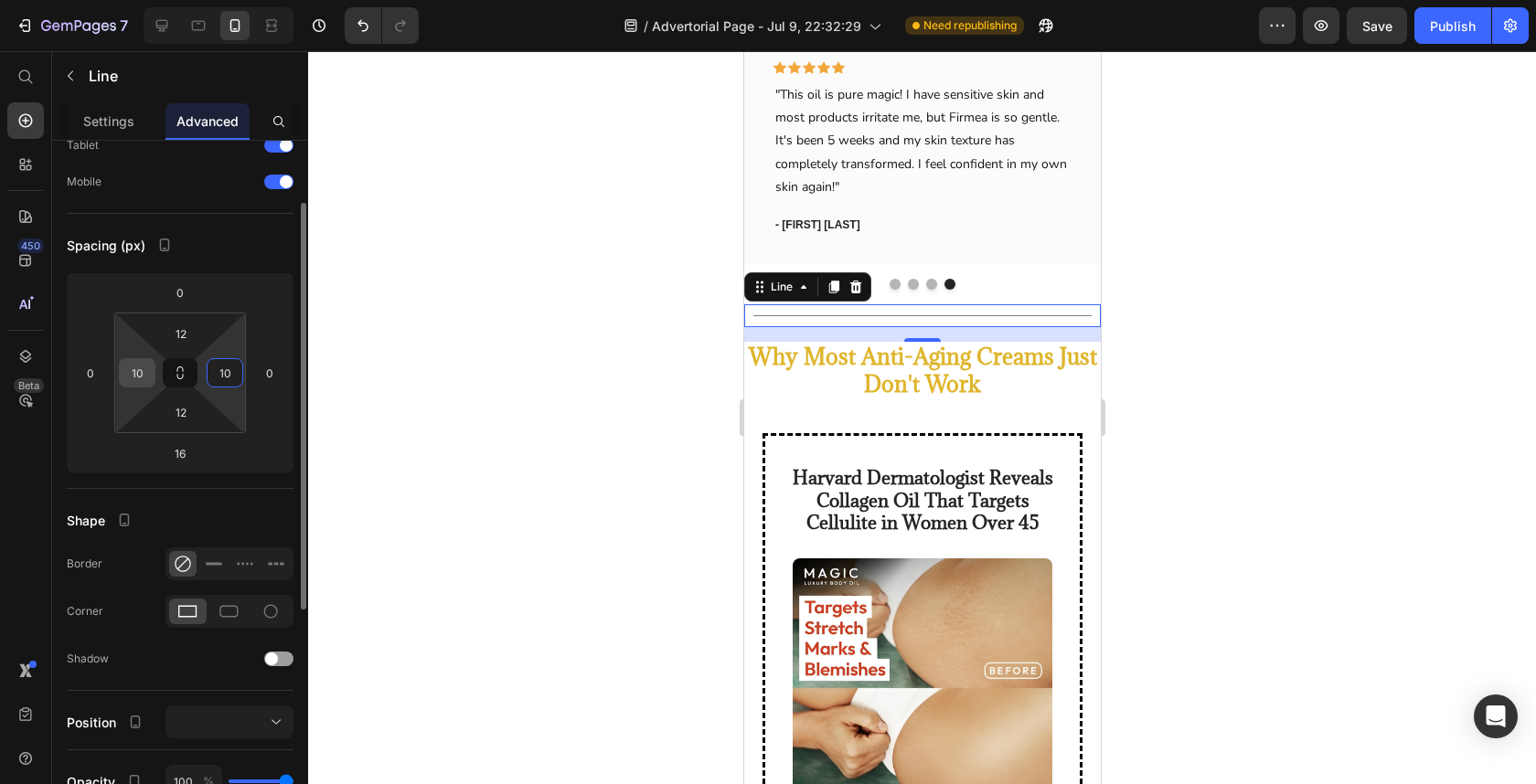 click on "10" at bounding box center [137, 373] 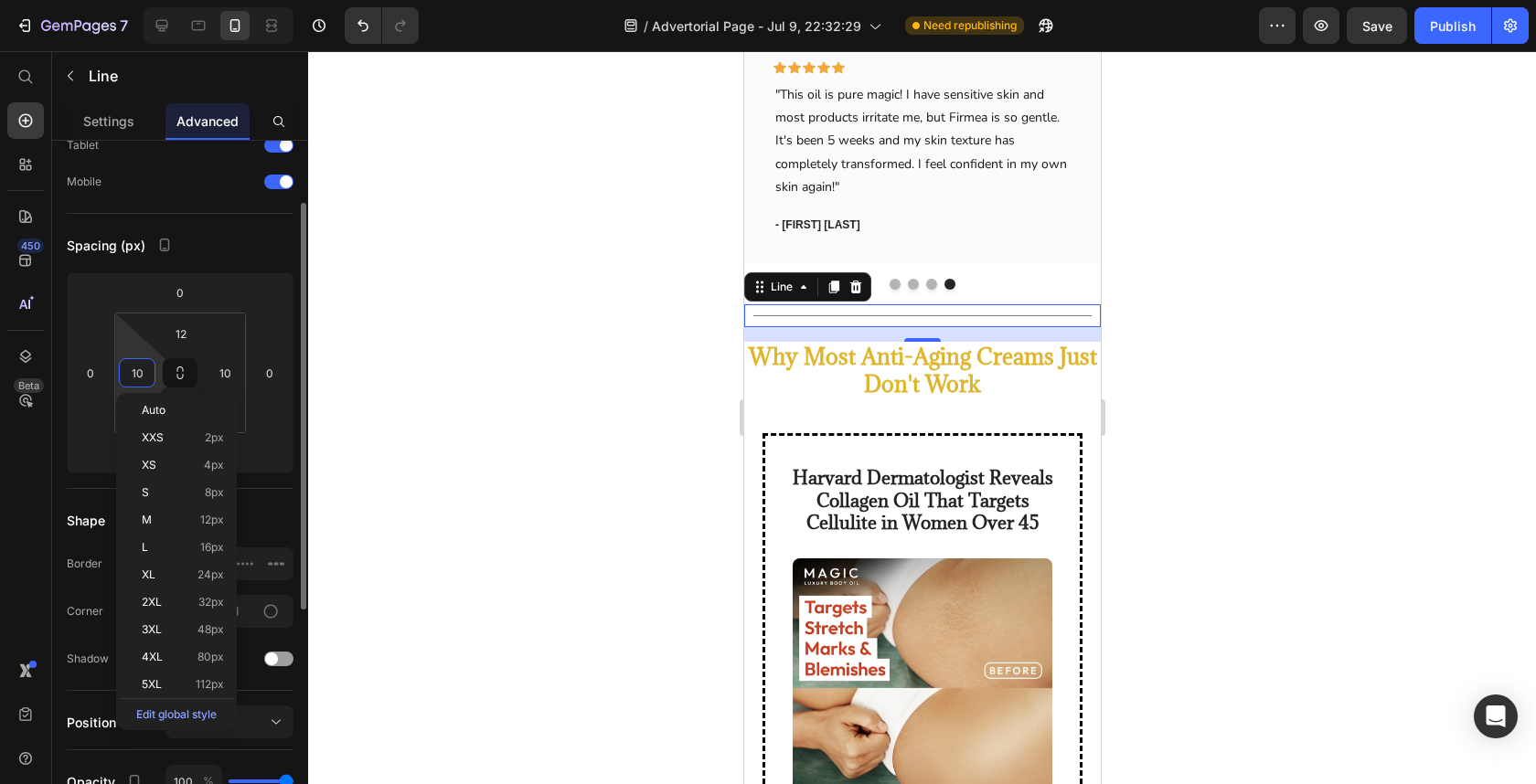 click on "10" at bounding box center [137, 373] 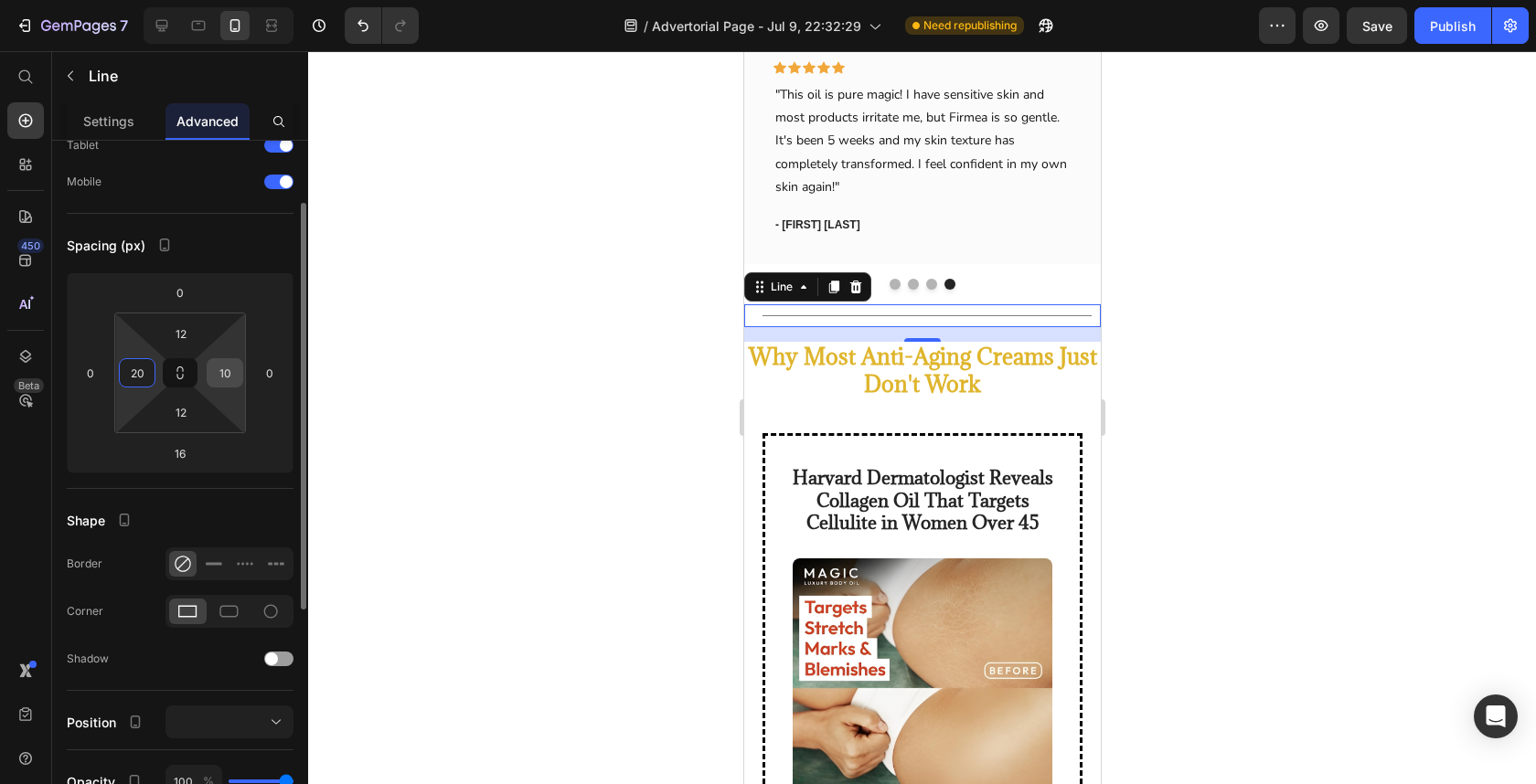 type on "20" 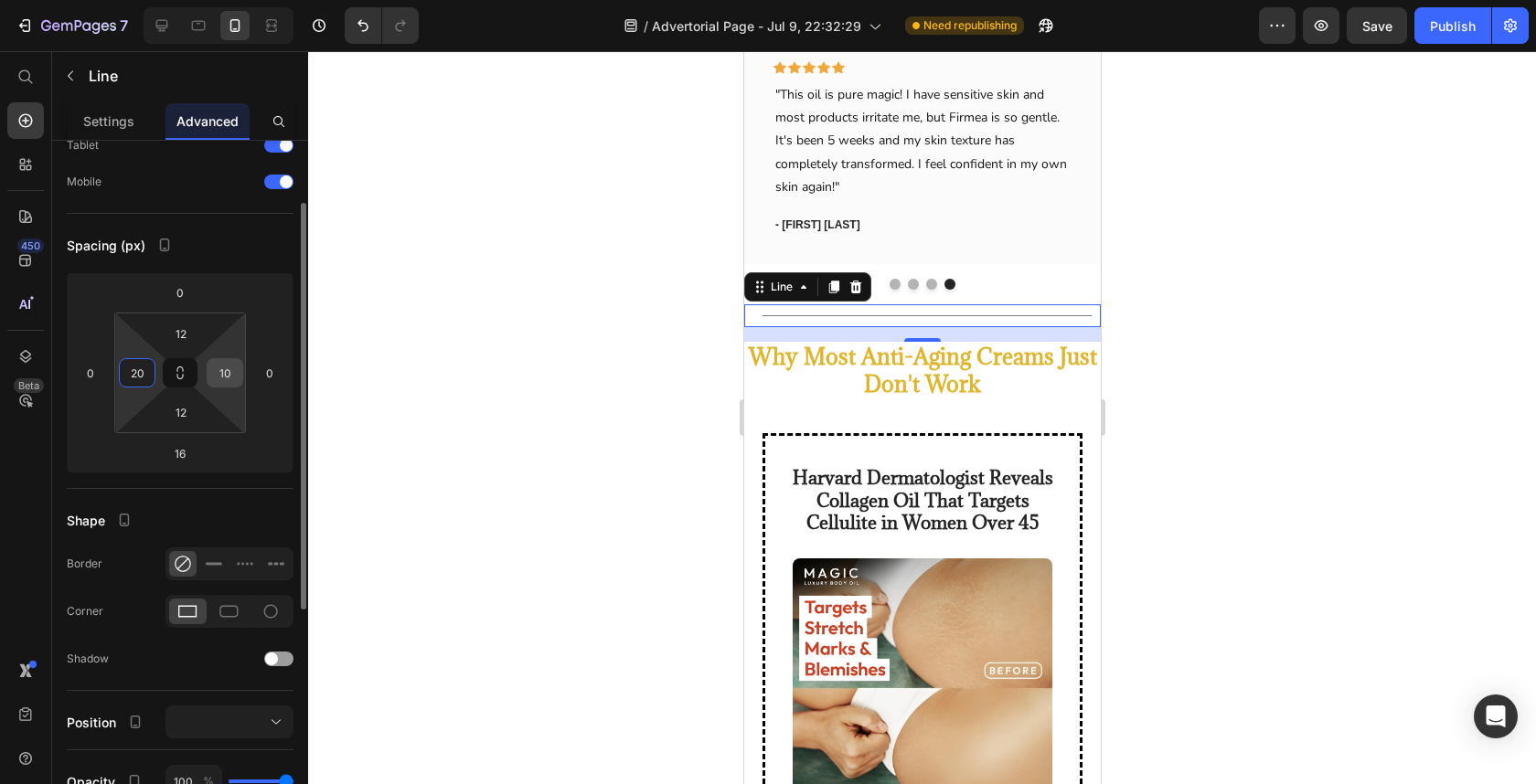 click on "10" at bounding box center (225, 373) 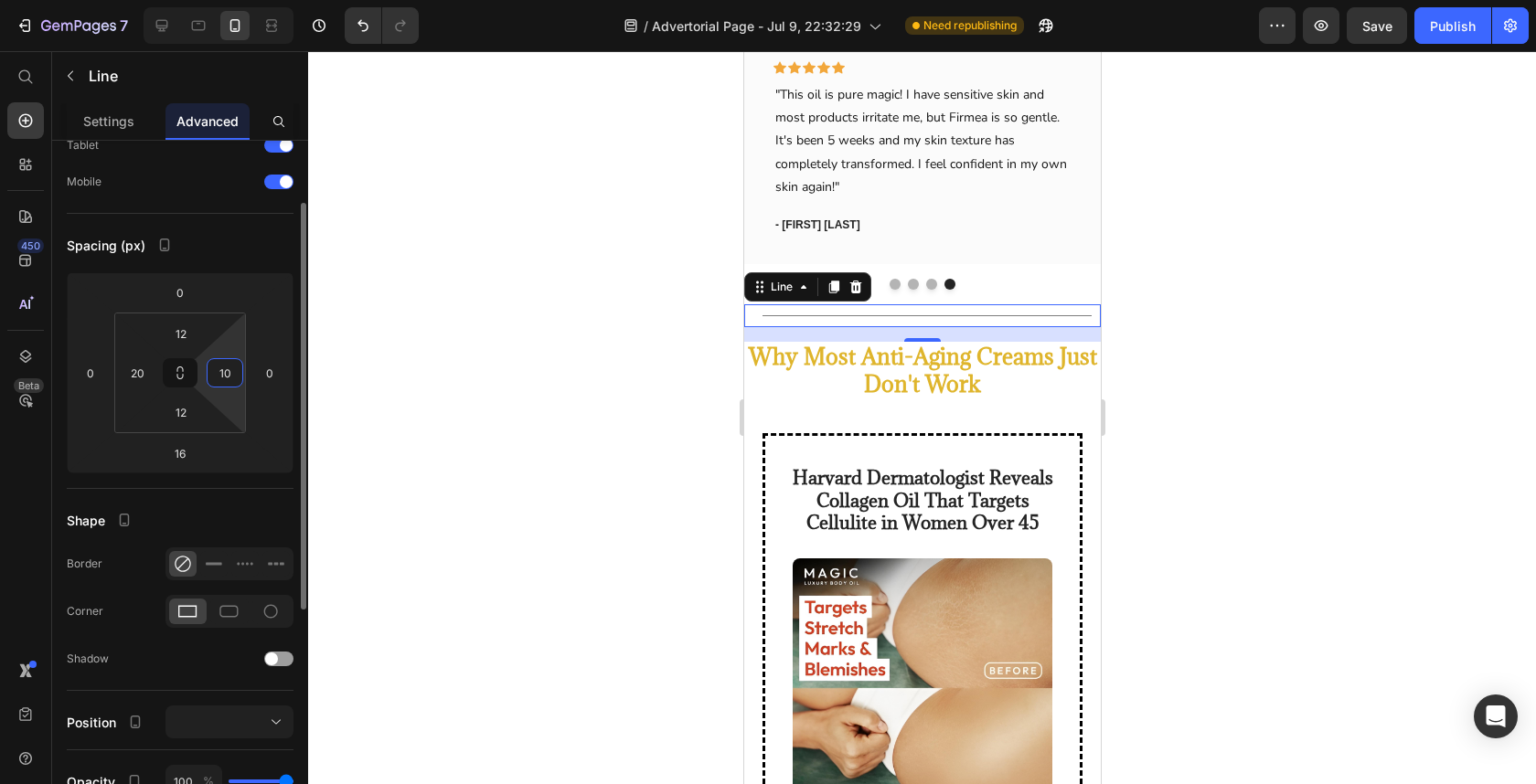 click on "10" at bounding box center [225, 373] 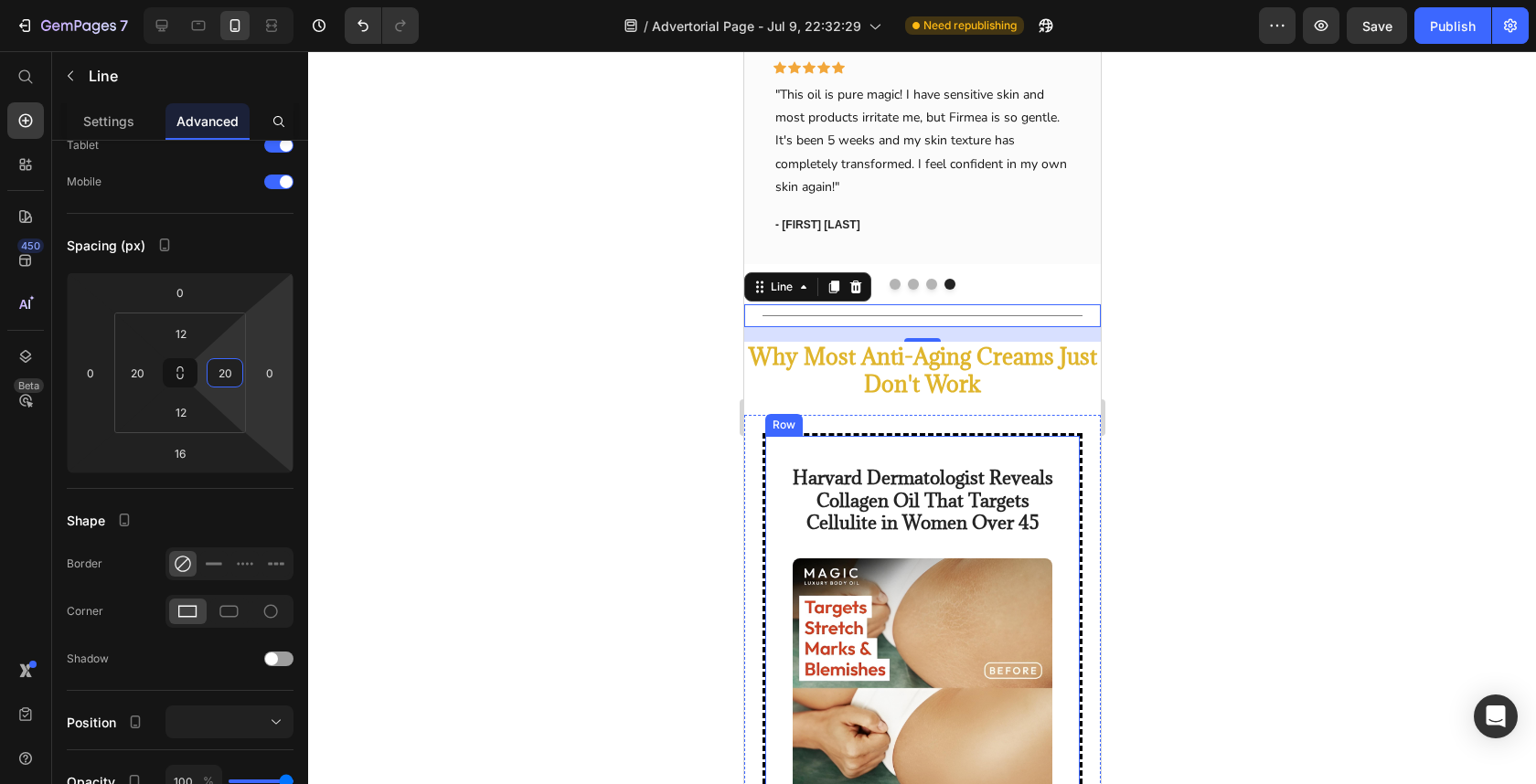 type on "20" 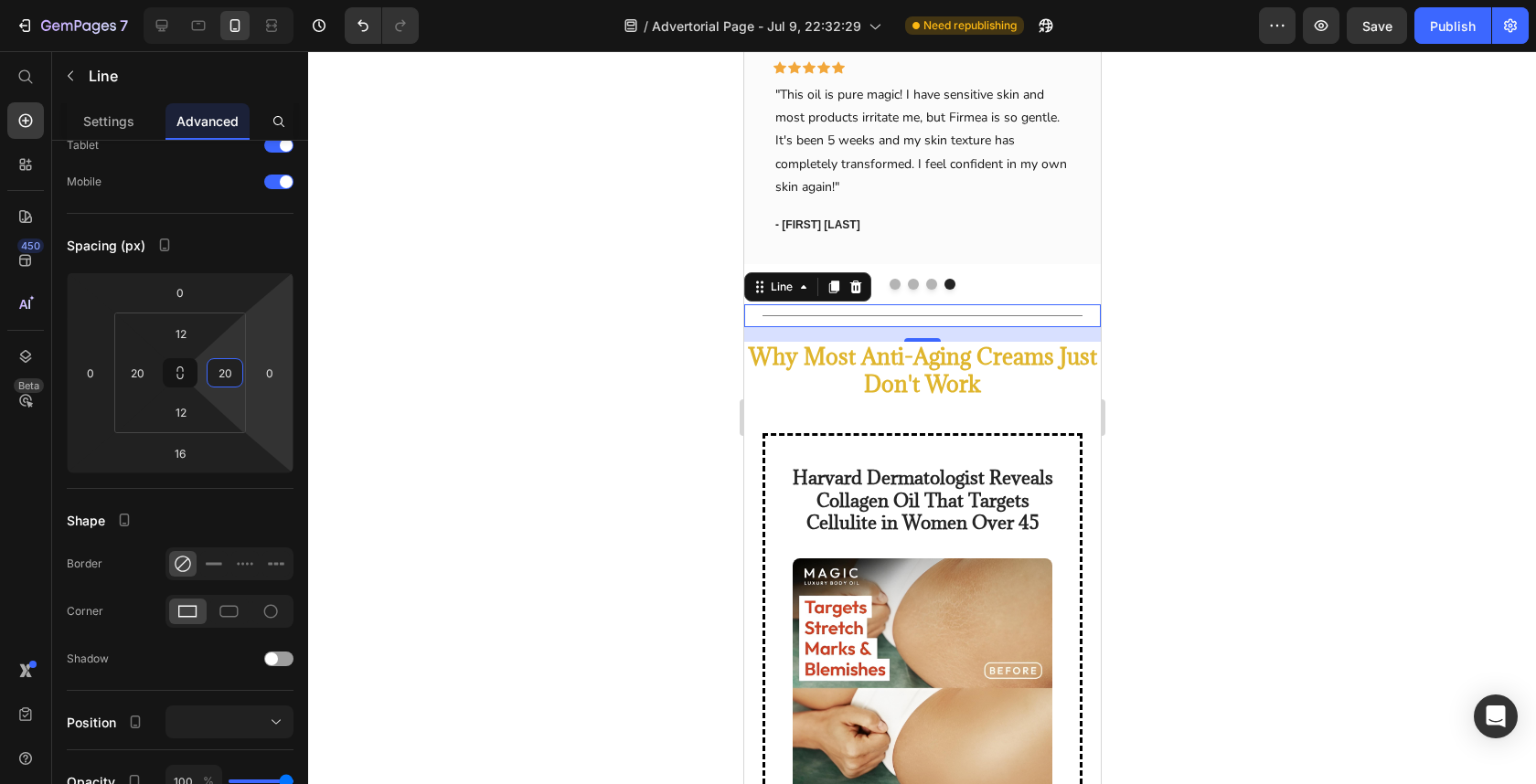 click 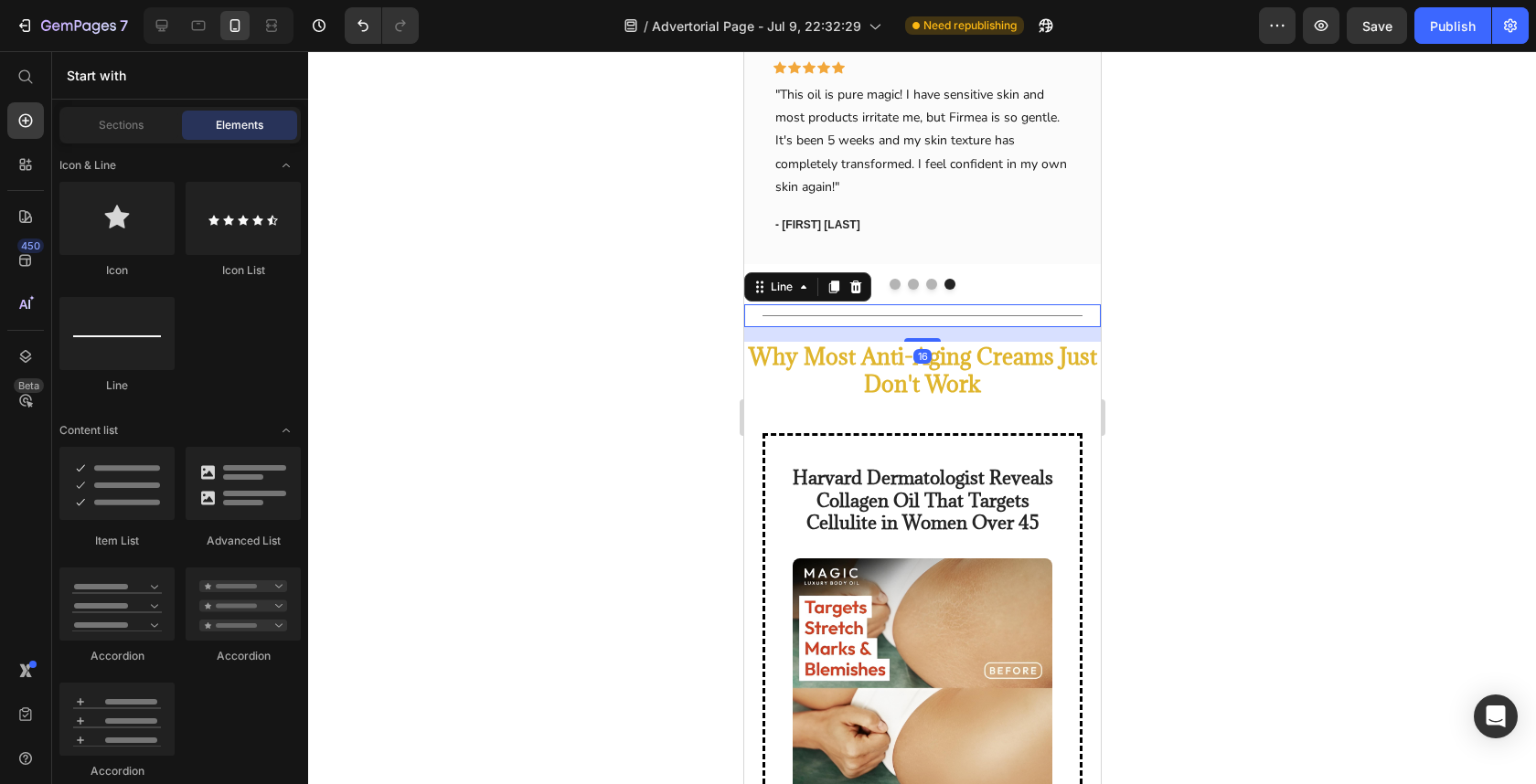 click on "Title Line   16" at bounding box center [922, 315] 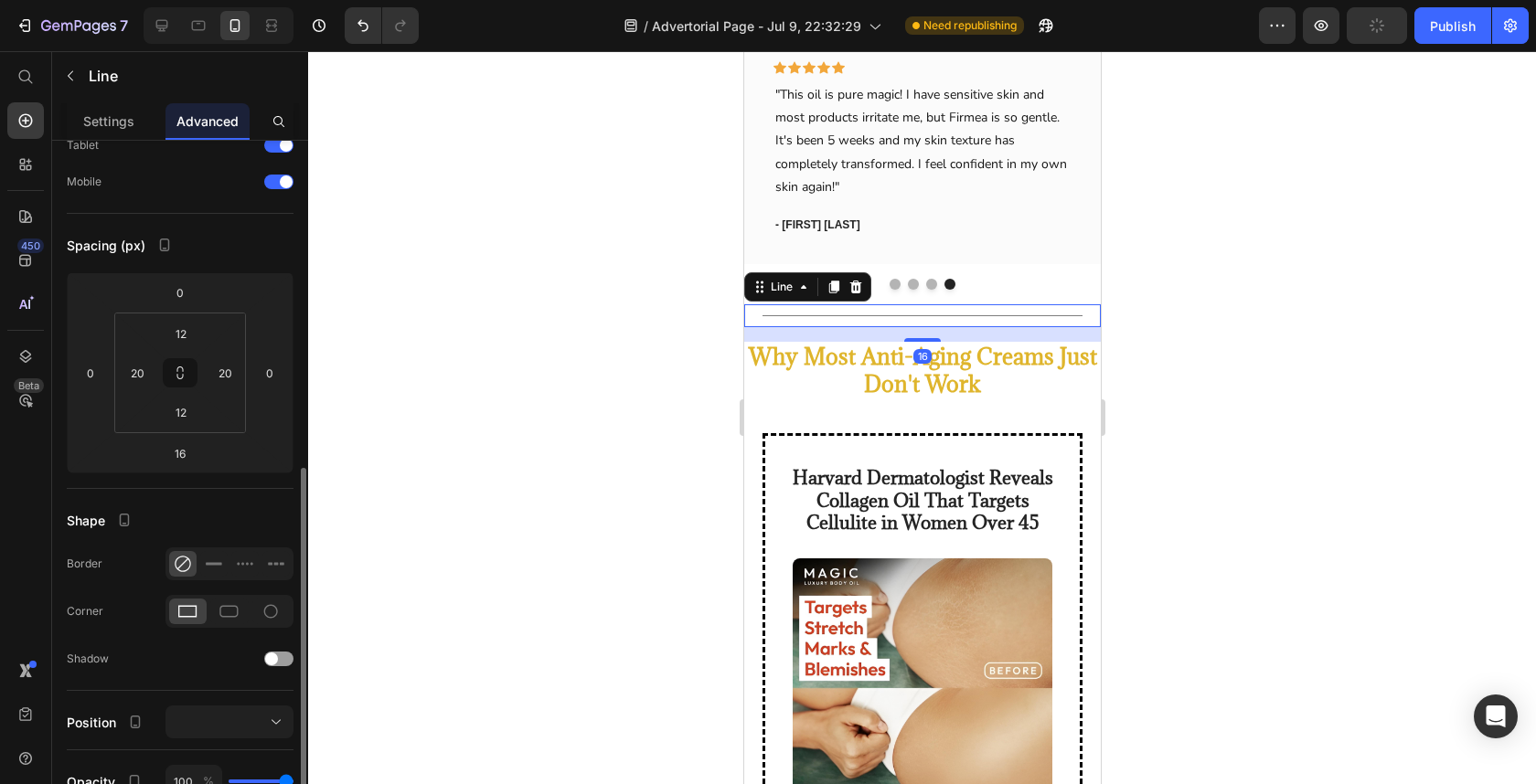 scroll, scrollTop: 493, scrollLeft: 0, axis: vertical 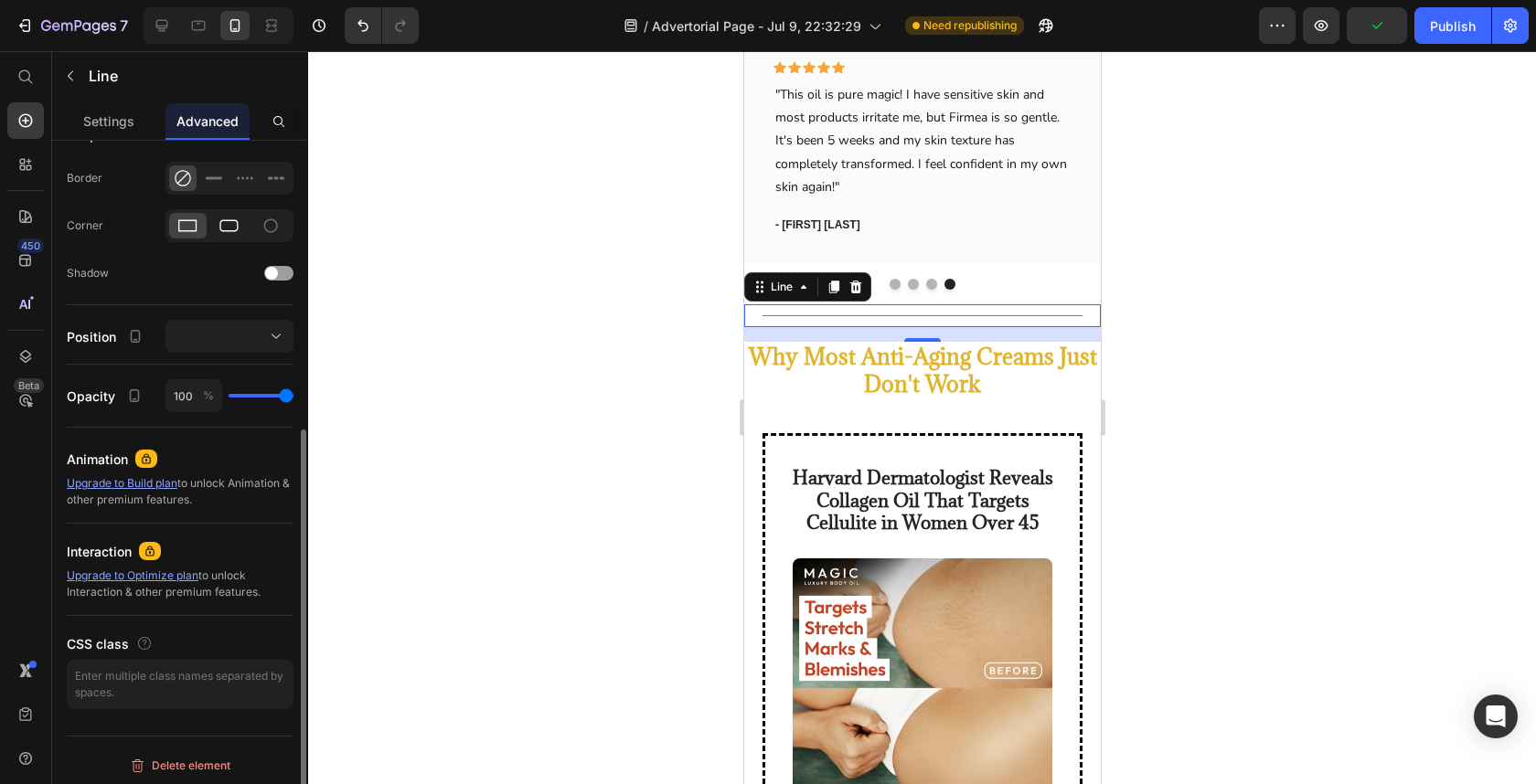 click 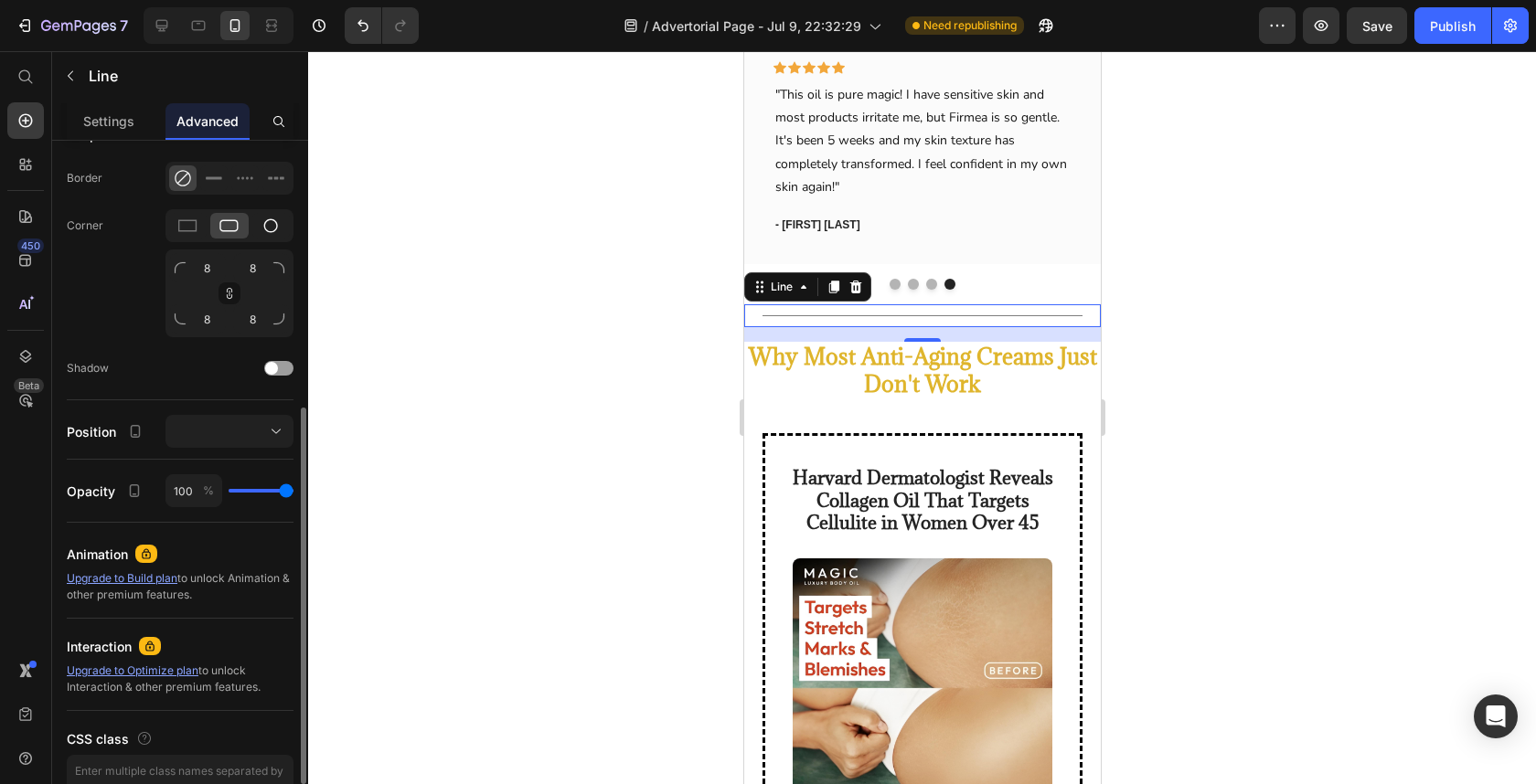 click 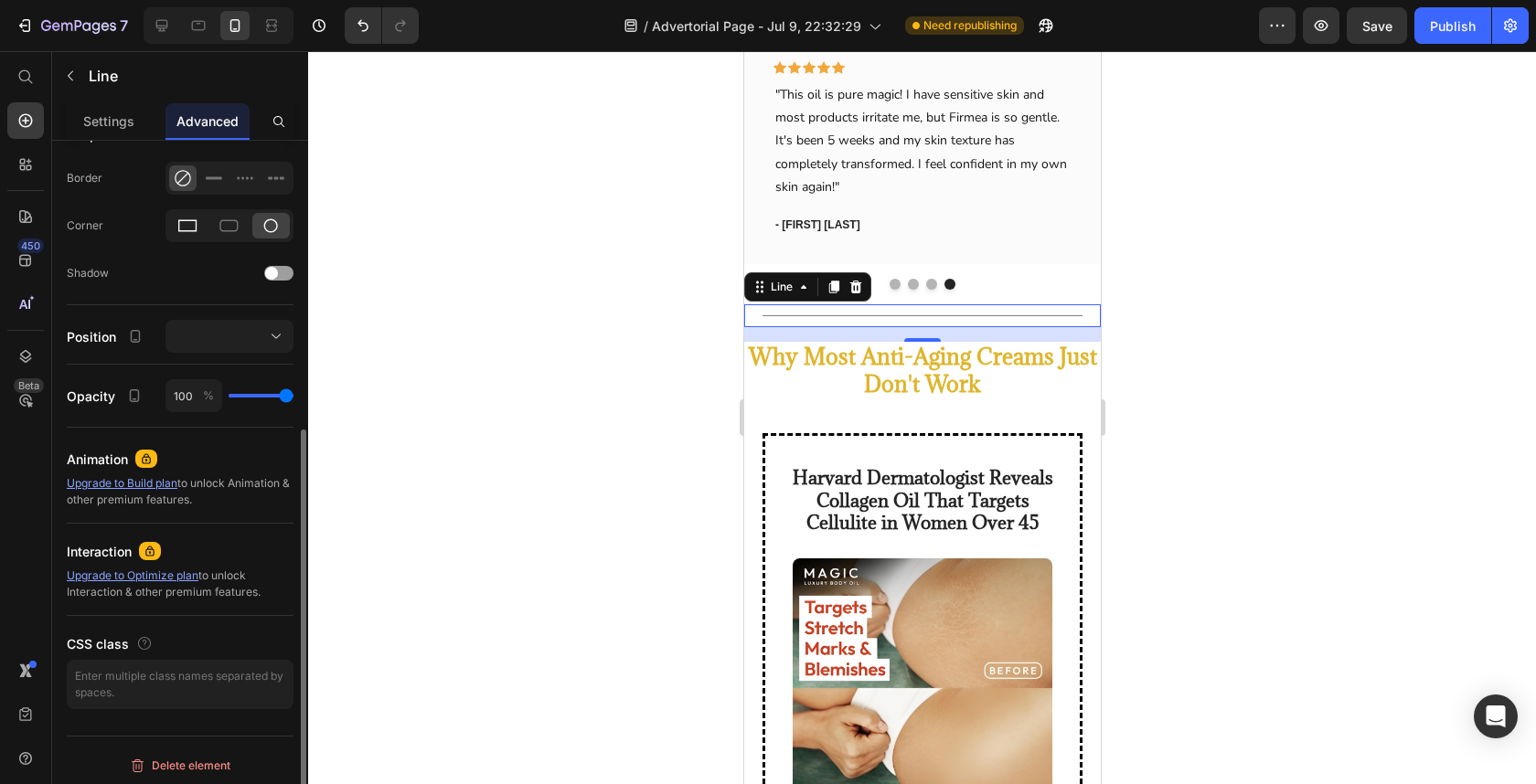 click 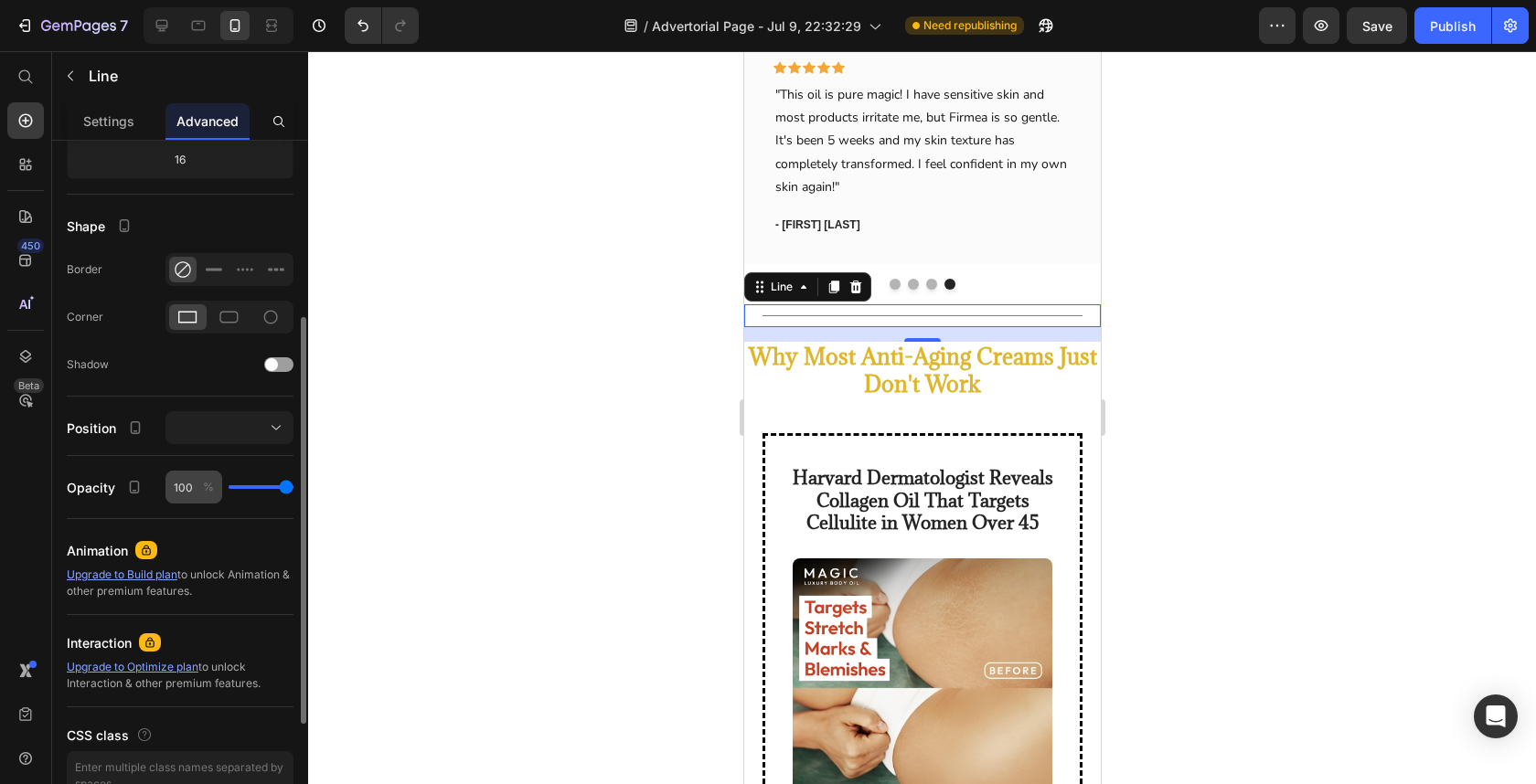 scroll, scrollTop: 365, scrollLeft: 0, axis: vertical 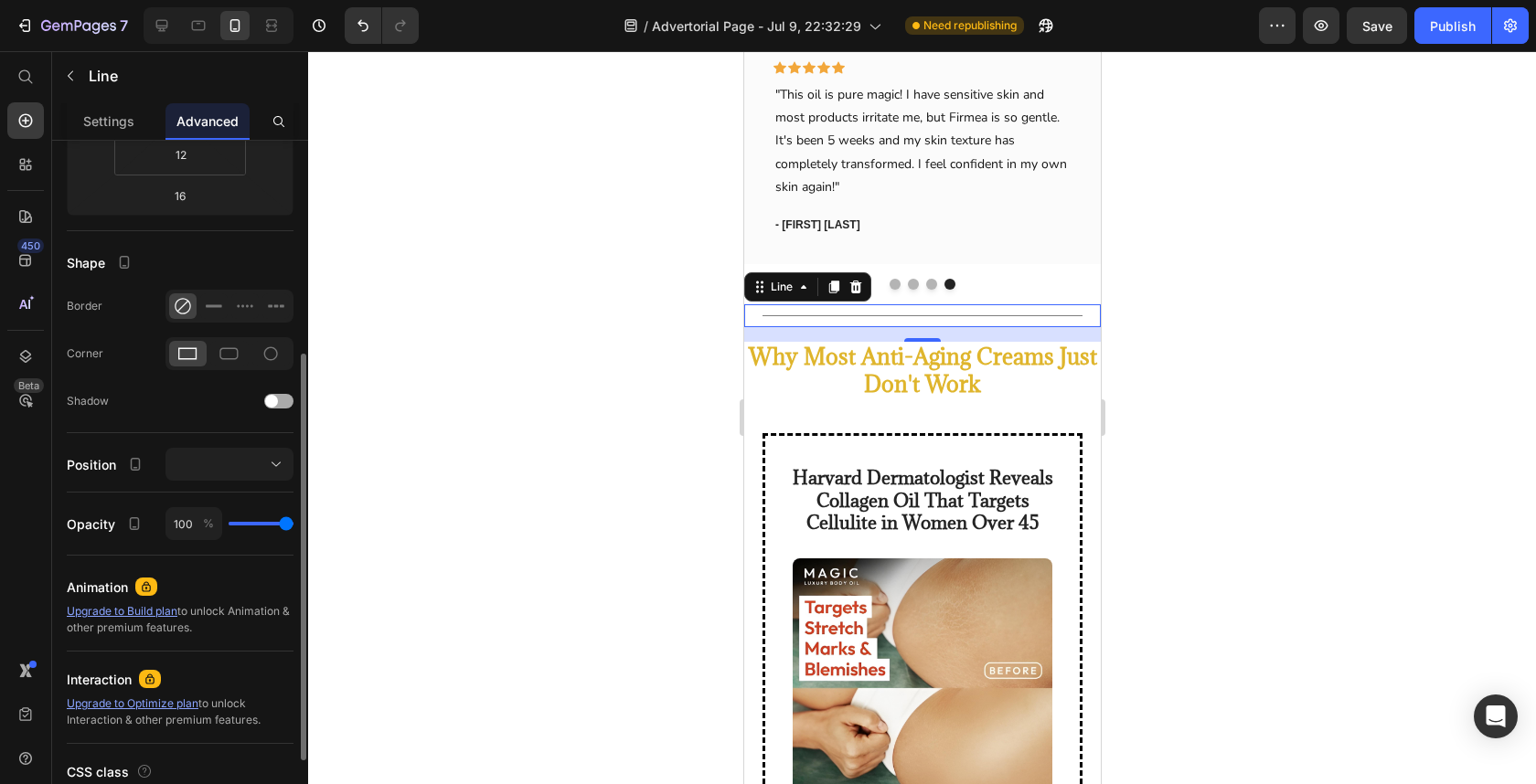 click at bounding box center (272, 401) 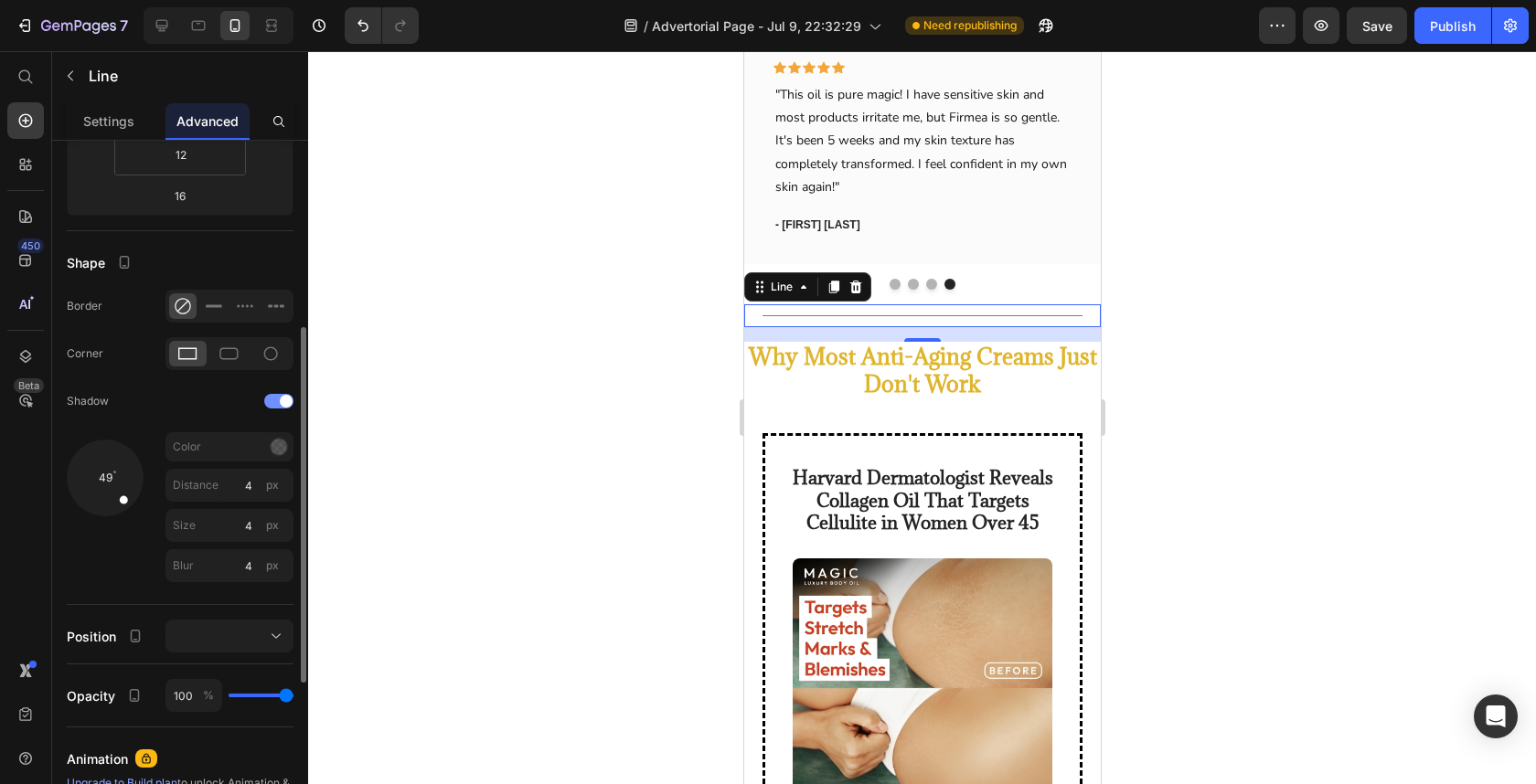 click at bounding box center (279, 401) 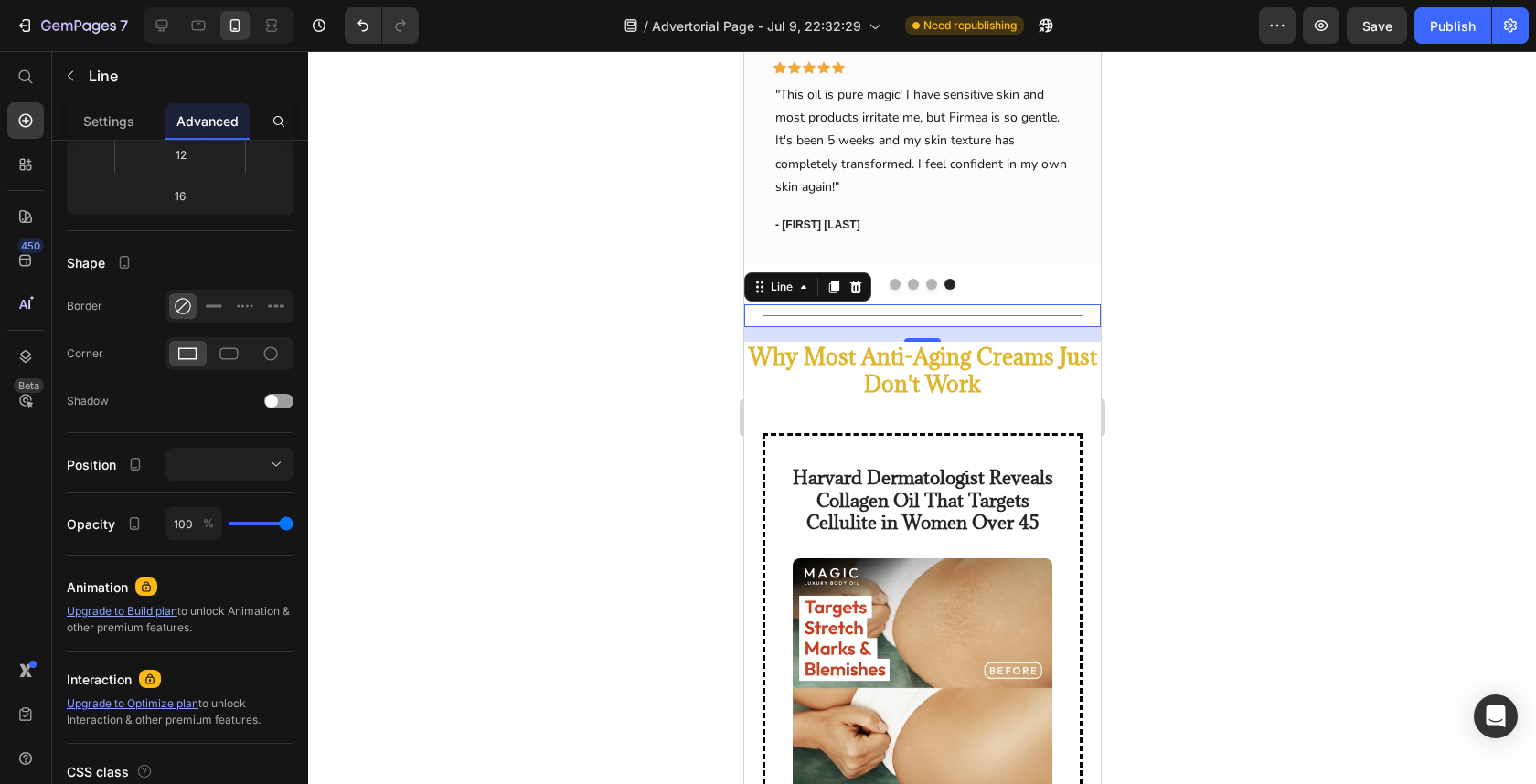 click on "Why Most Anti-Aging Creams Just Don't Work" at bounding box center [922, 371] 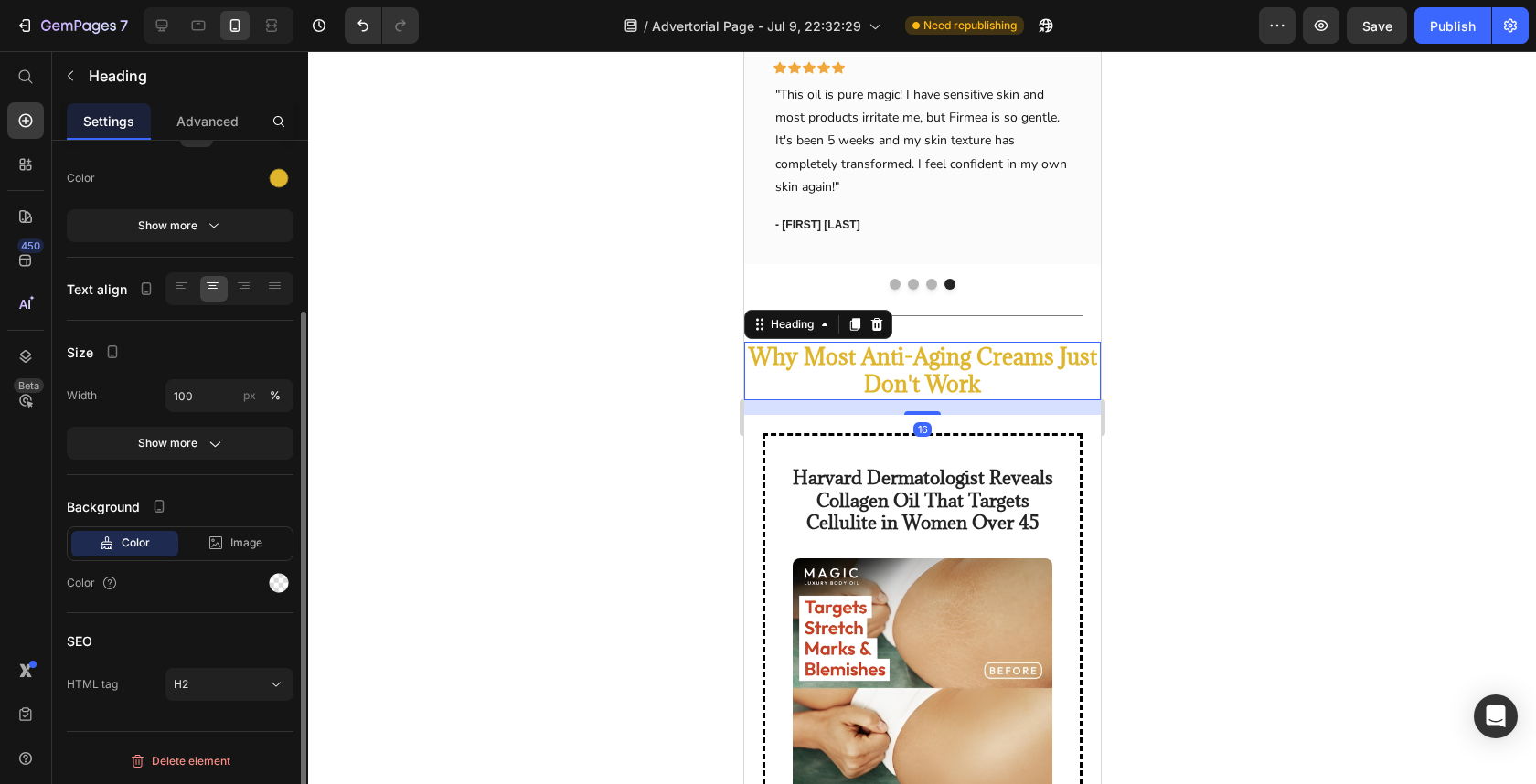scroll, scrollTop: 0, scrollLeft: 0, axis: both 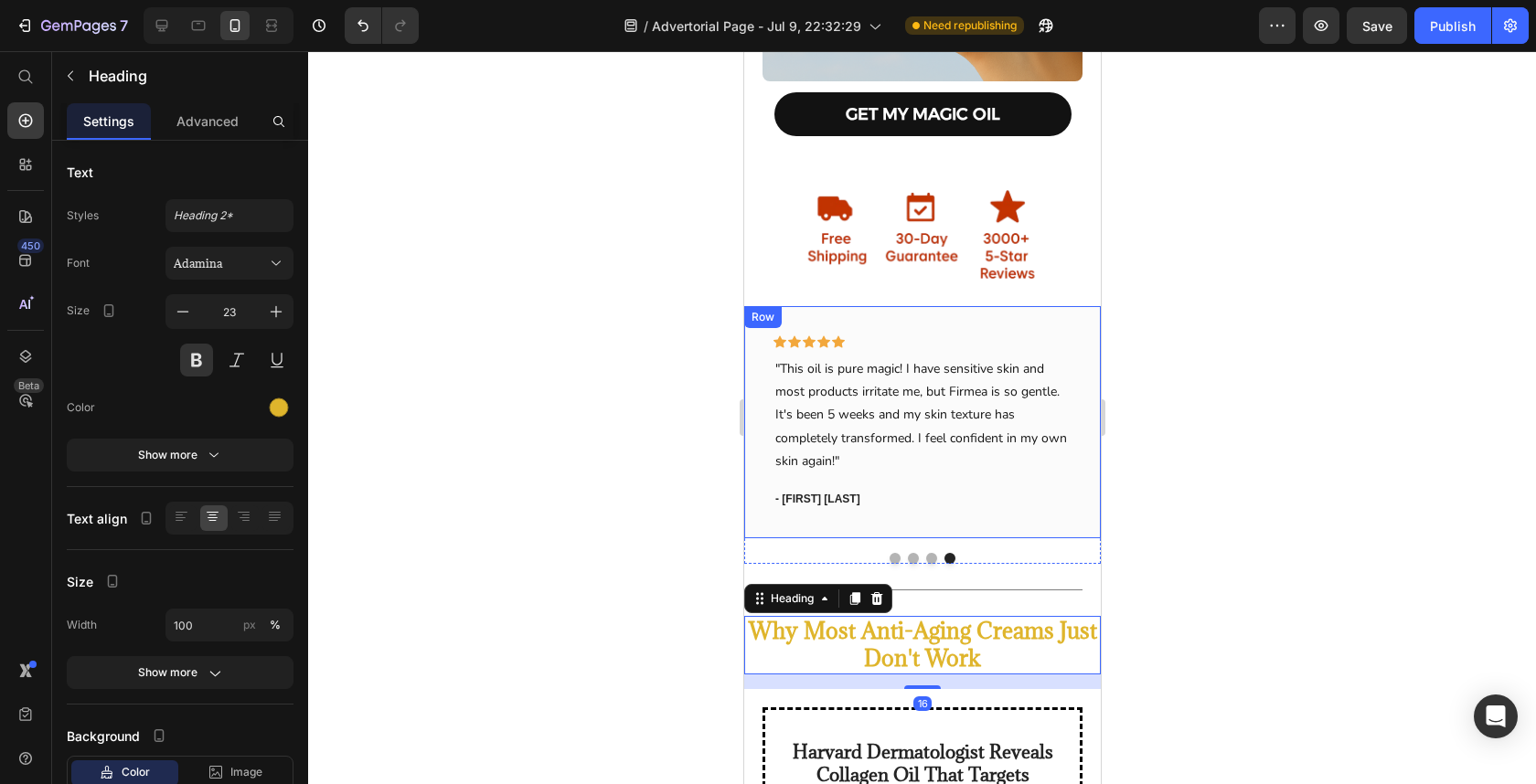 click 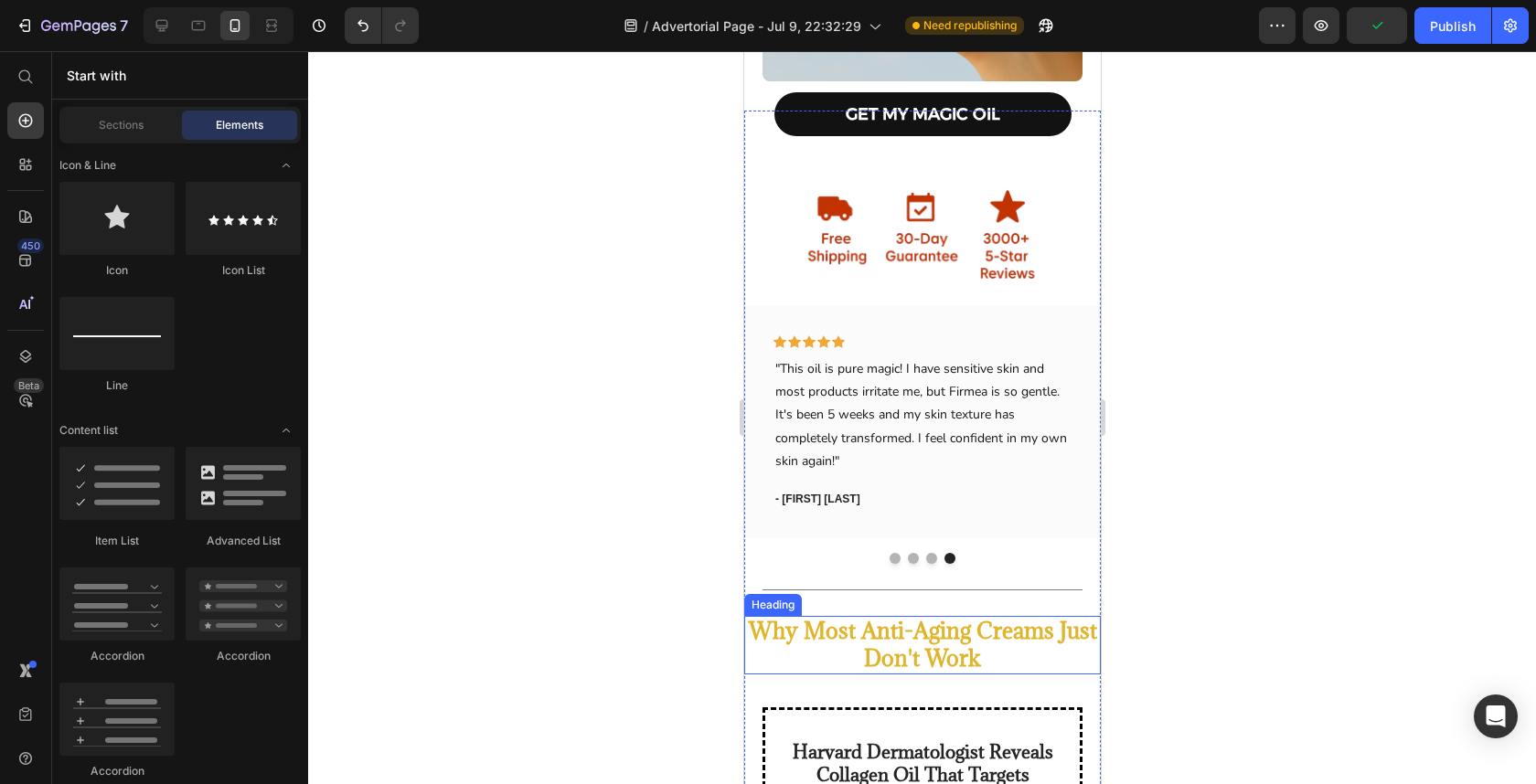 click on "Why Most Anti-Aging Creams Just Don't Work" at bounding box center [922, 645] 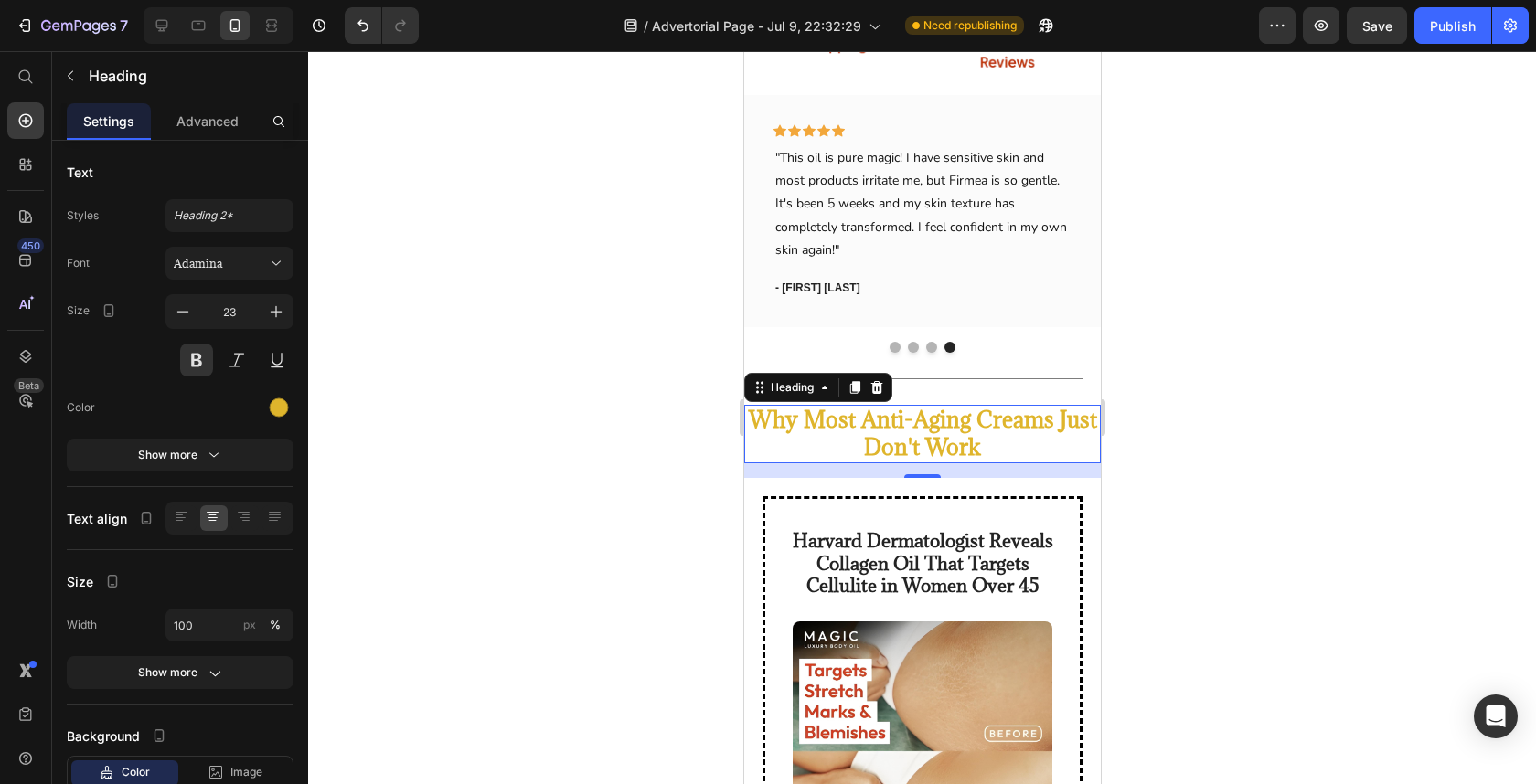 scroll, scrollTop: 885, scrollLeft: 0, axis: vertical 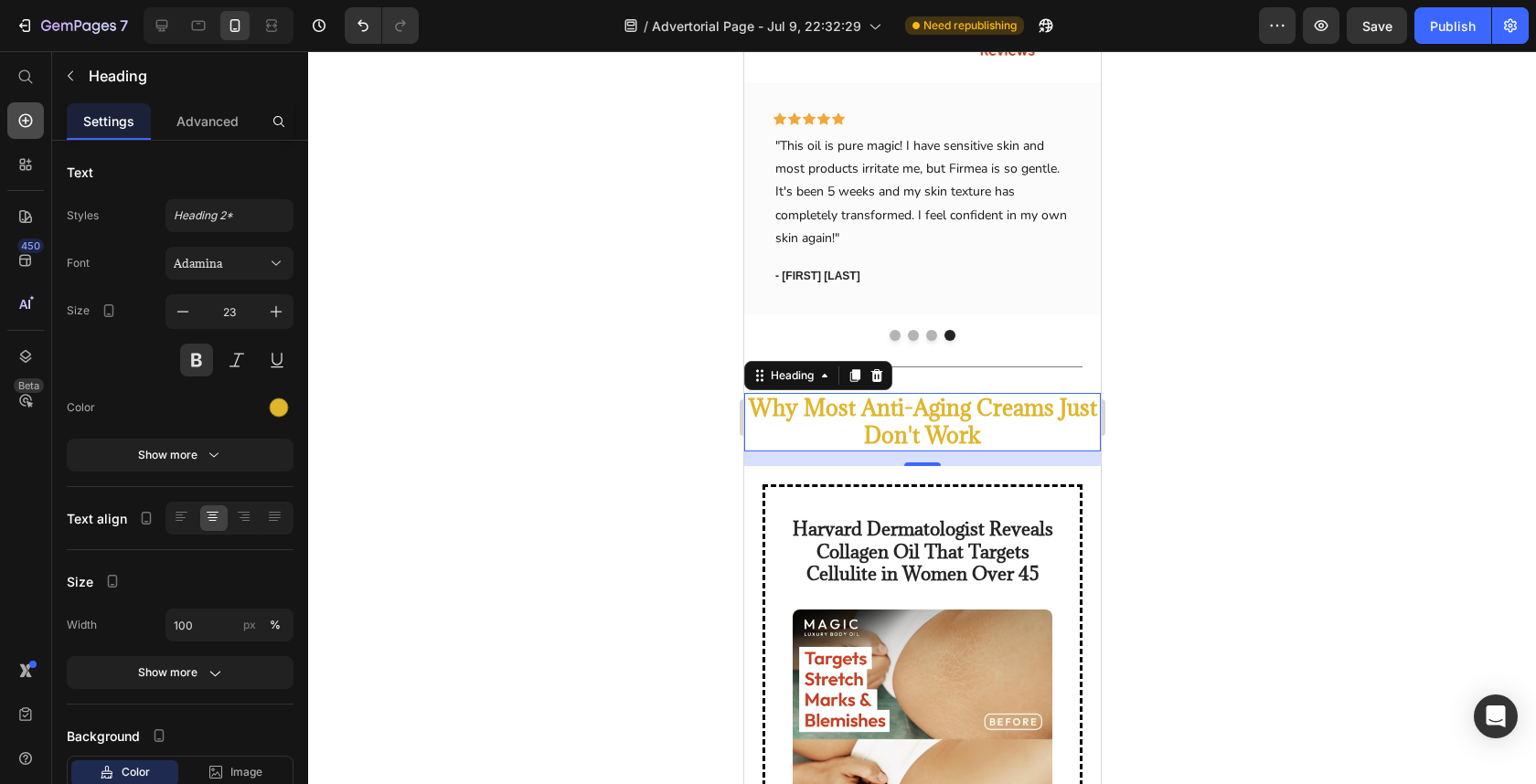 click 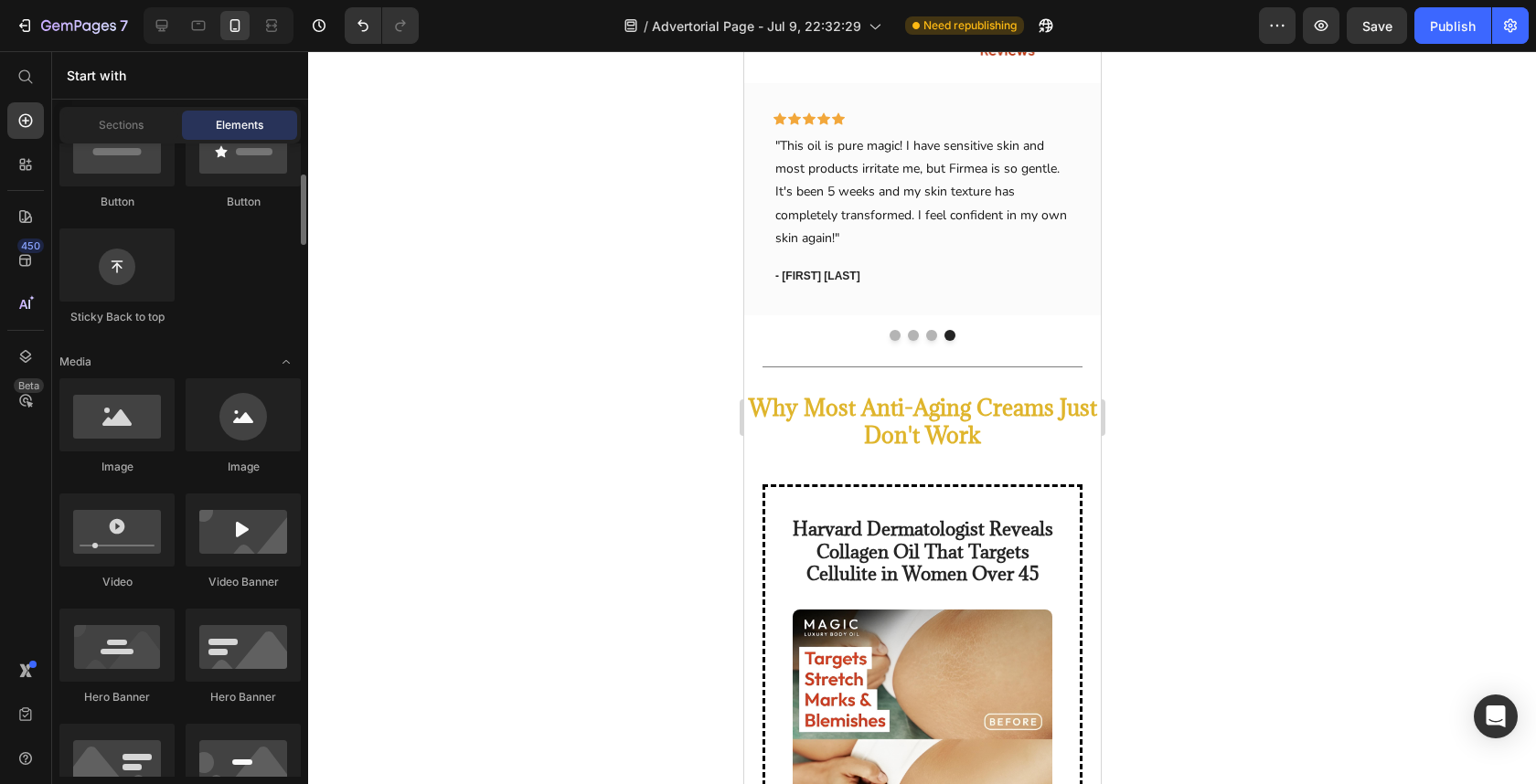 scroll, scrollTop: 489, scrollLeft: 0, axis: vertical 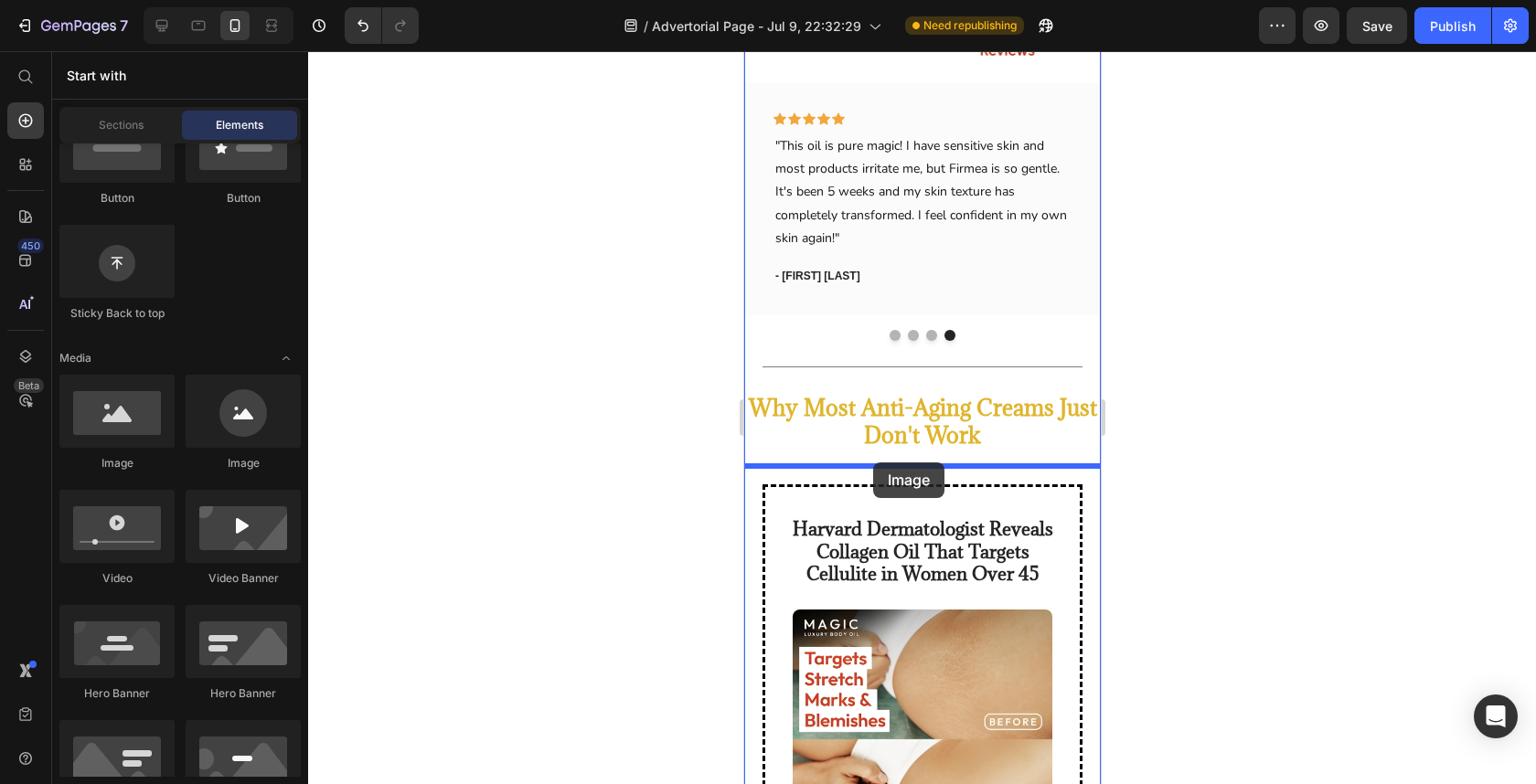drag, startPoint x: 864, startPoint y: 465, endPoint x: 873, endPoint y: 462, distance: 9.486833 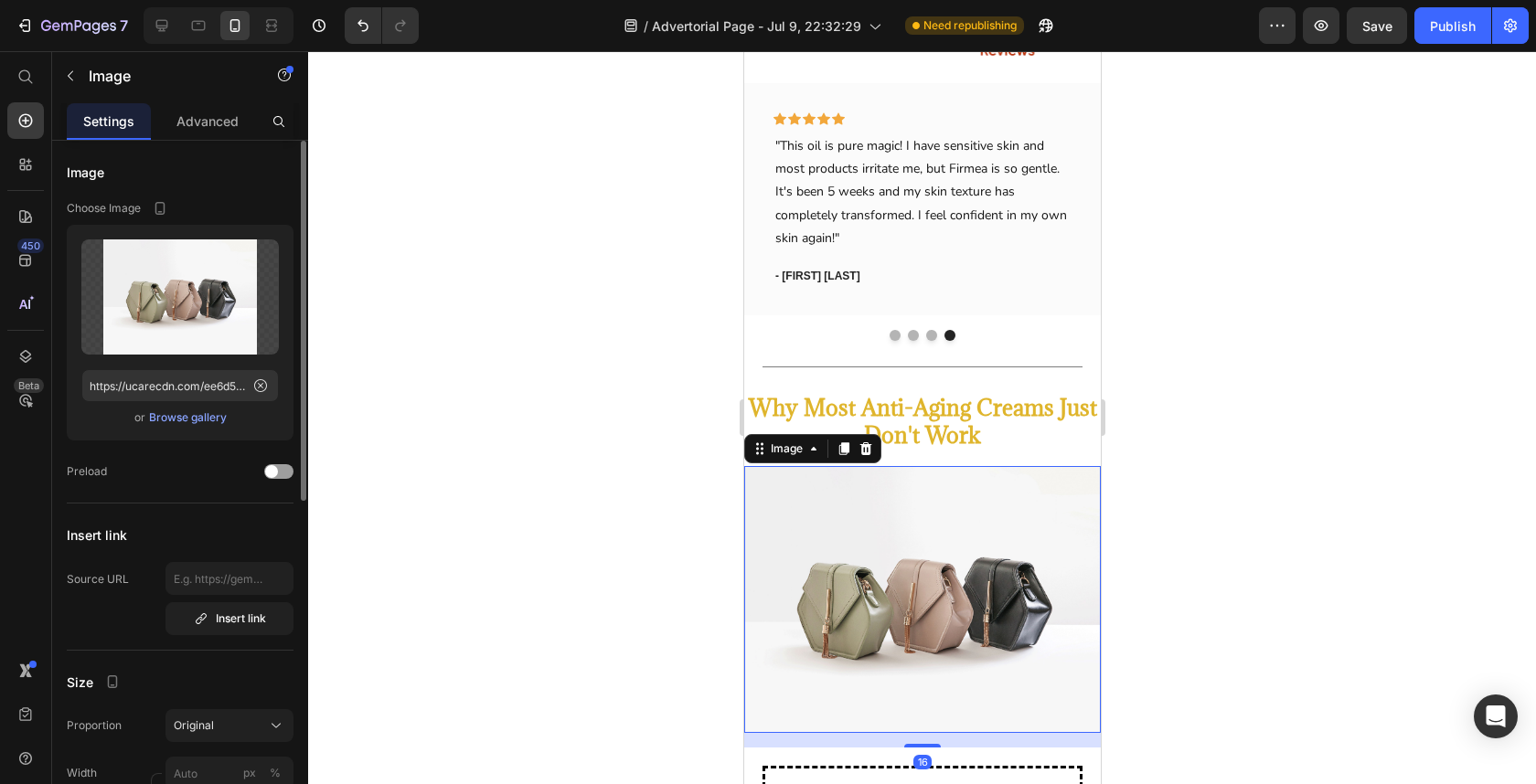 click on "Upload Image https://ucarecdn.com/ee6d5074-1640-4cc7-8933-47c8589c3dee/-/format/auto/  or   Browse gallery" at bounding box center [180, 333] 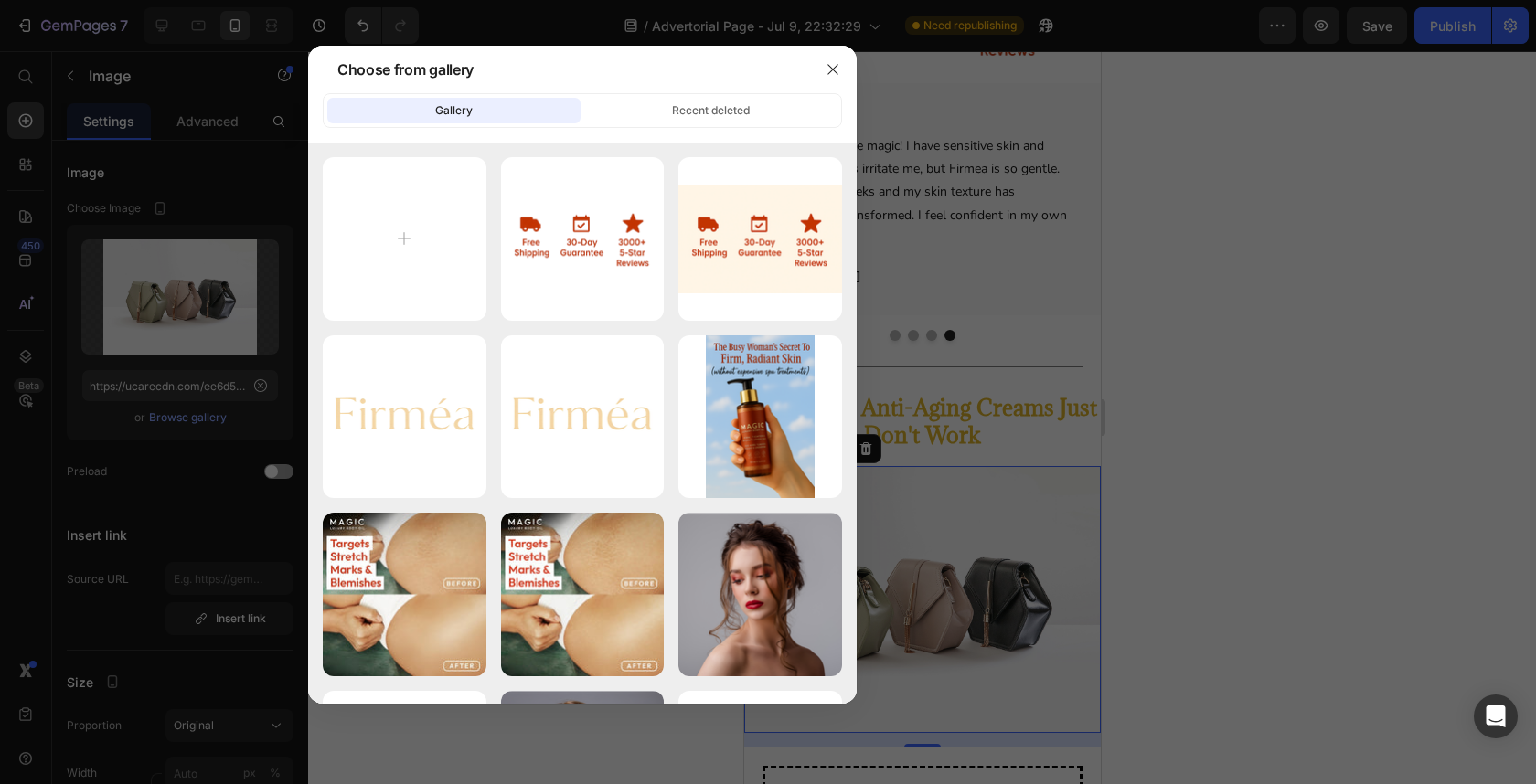 type on "C:\fakepath\download (35).png" 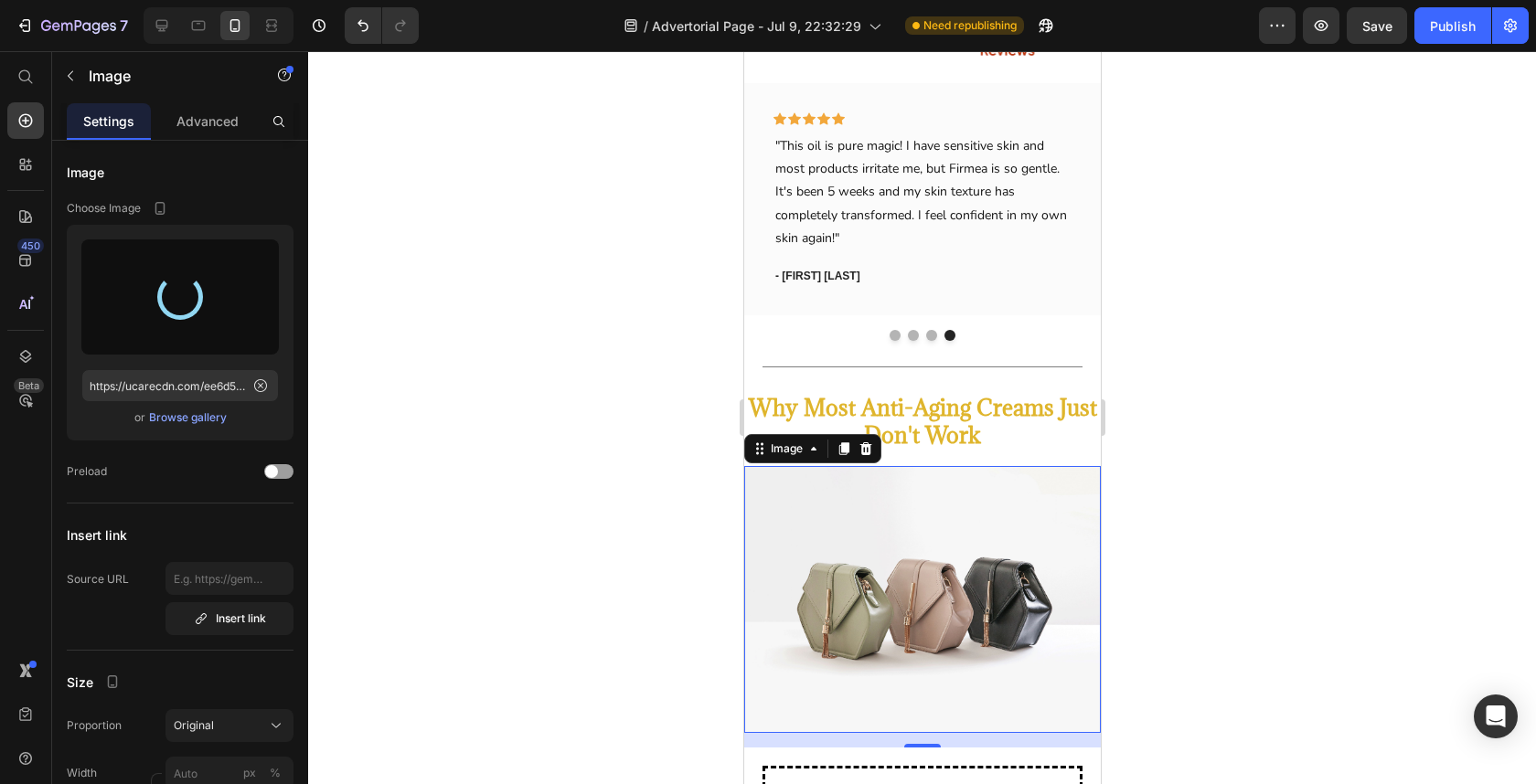 type on "https://cdn.shopify.com/s/files/1/0771/2460/0027/files/gempages_574761337746359525-7b5248d1-3714-4298-af62-d1bd71149749.png" 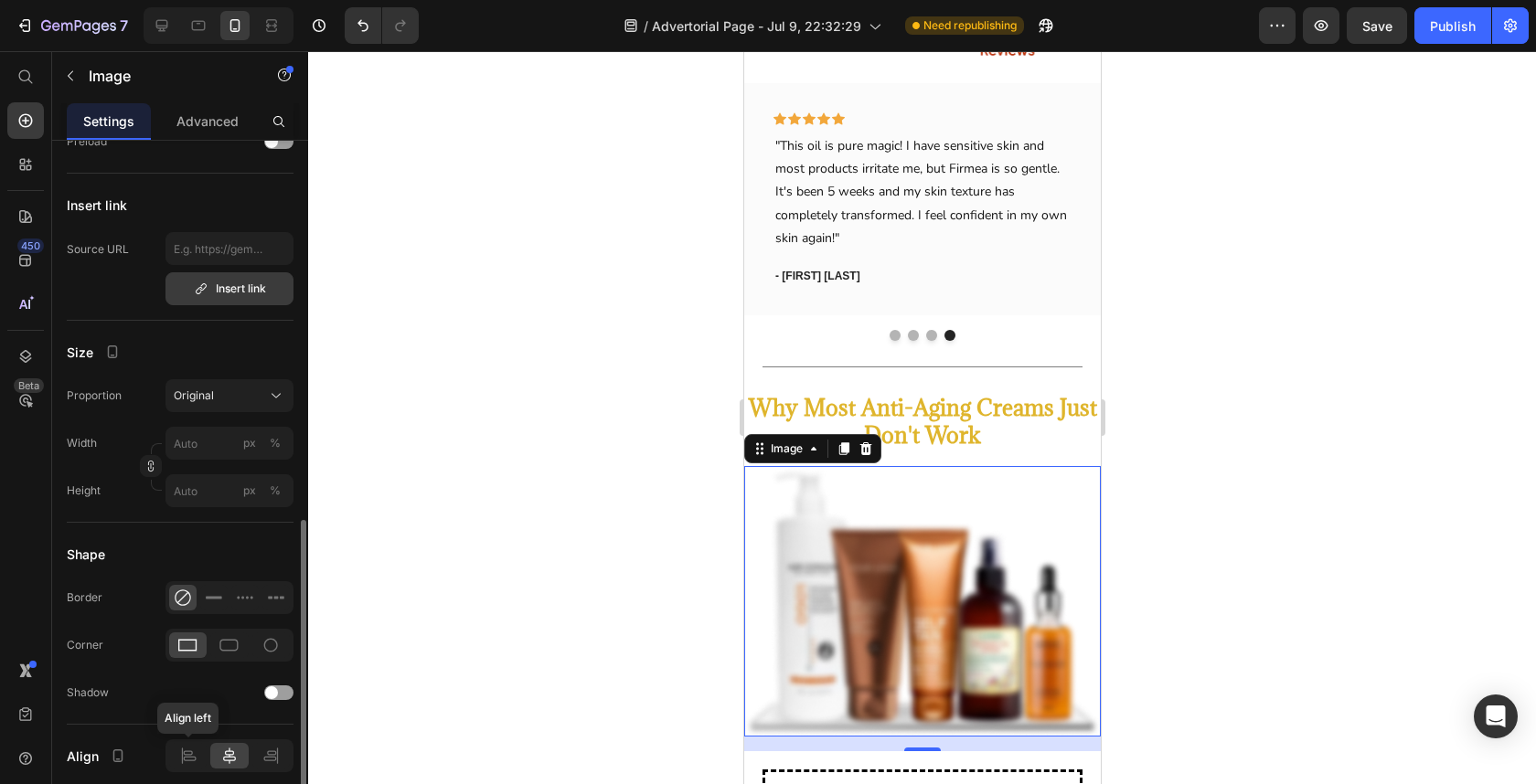 scroll, scrollTop: 486, scrollLeft: 0, axis: vertical 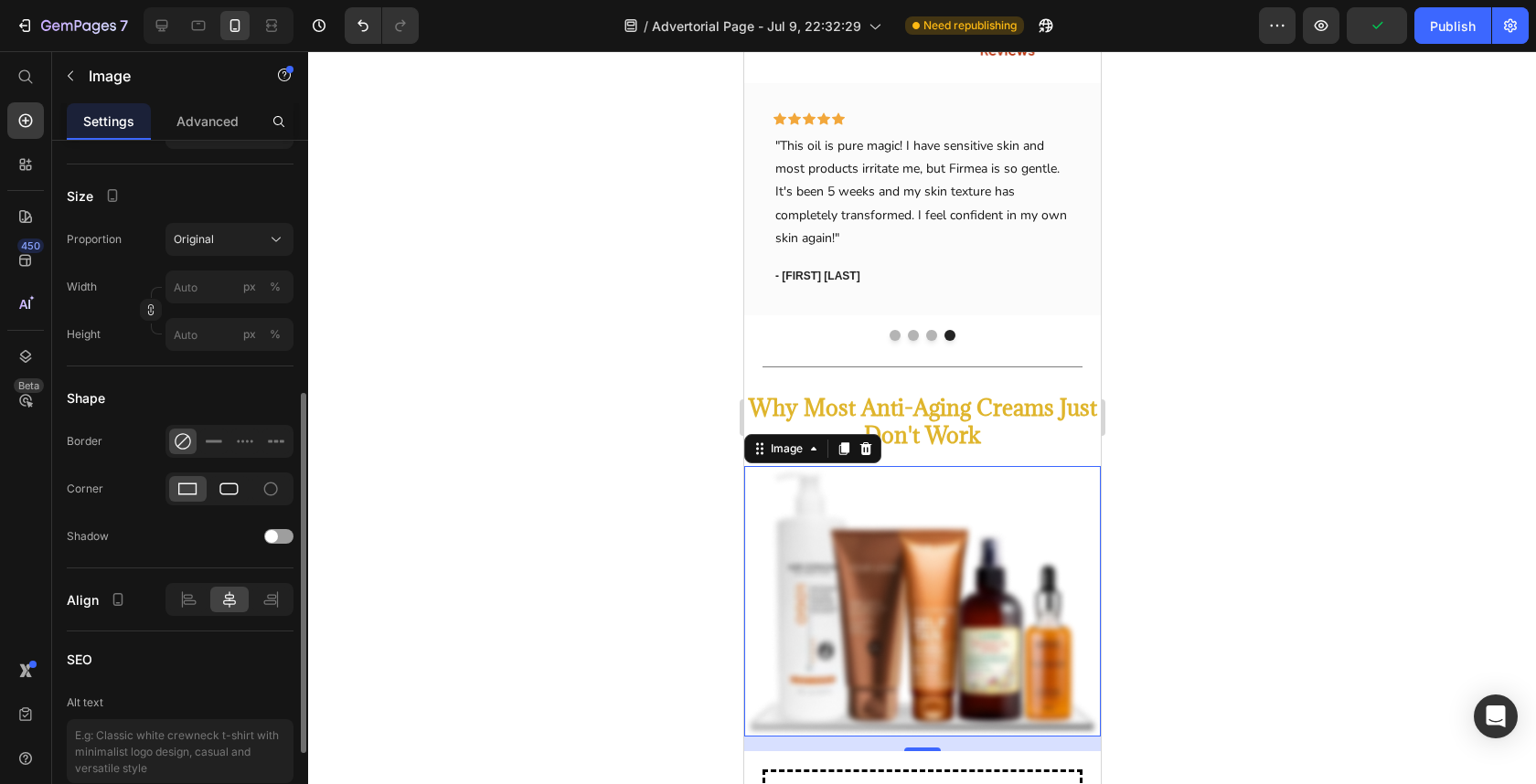 click 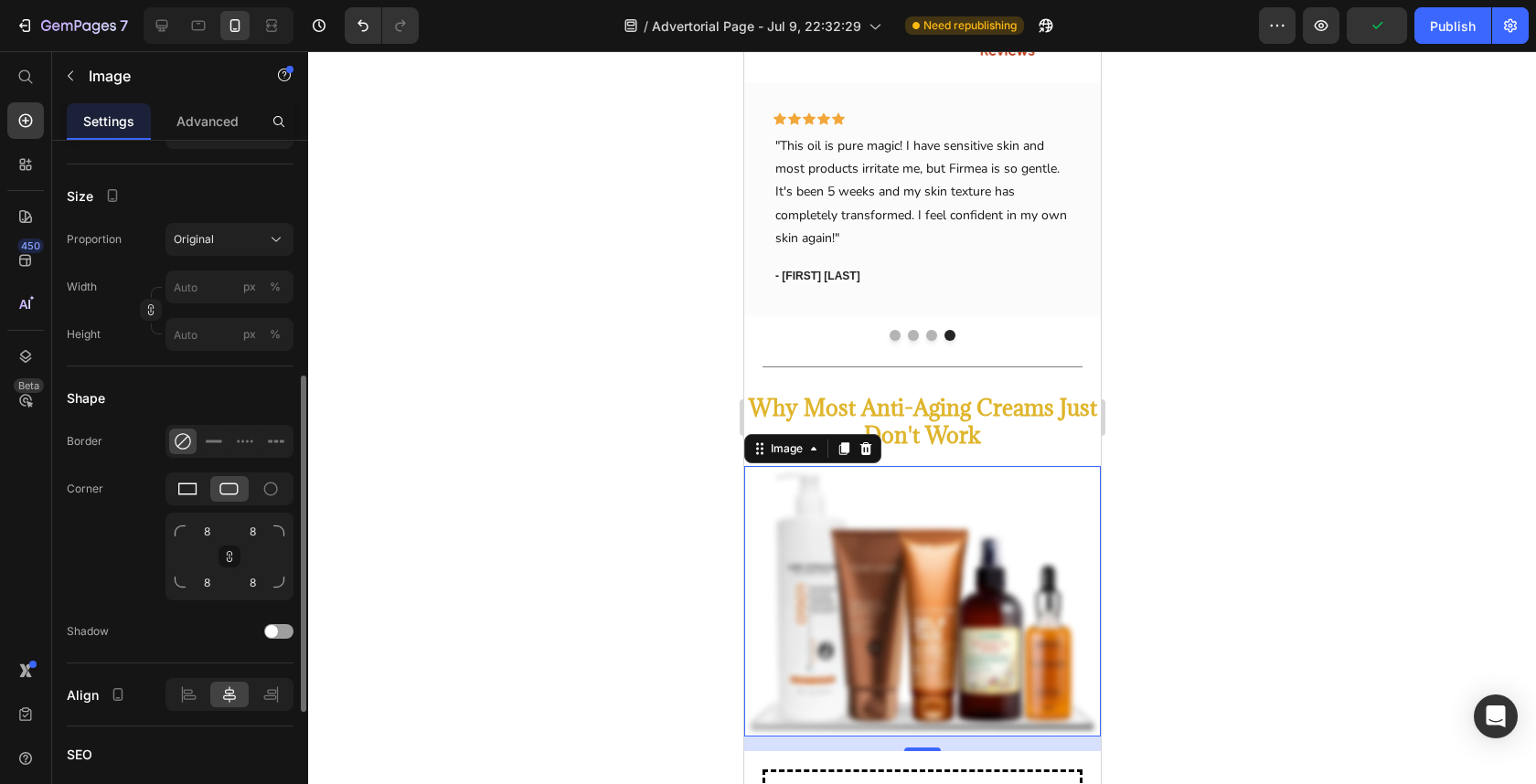 click 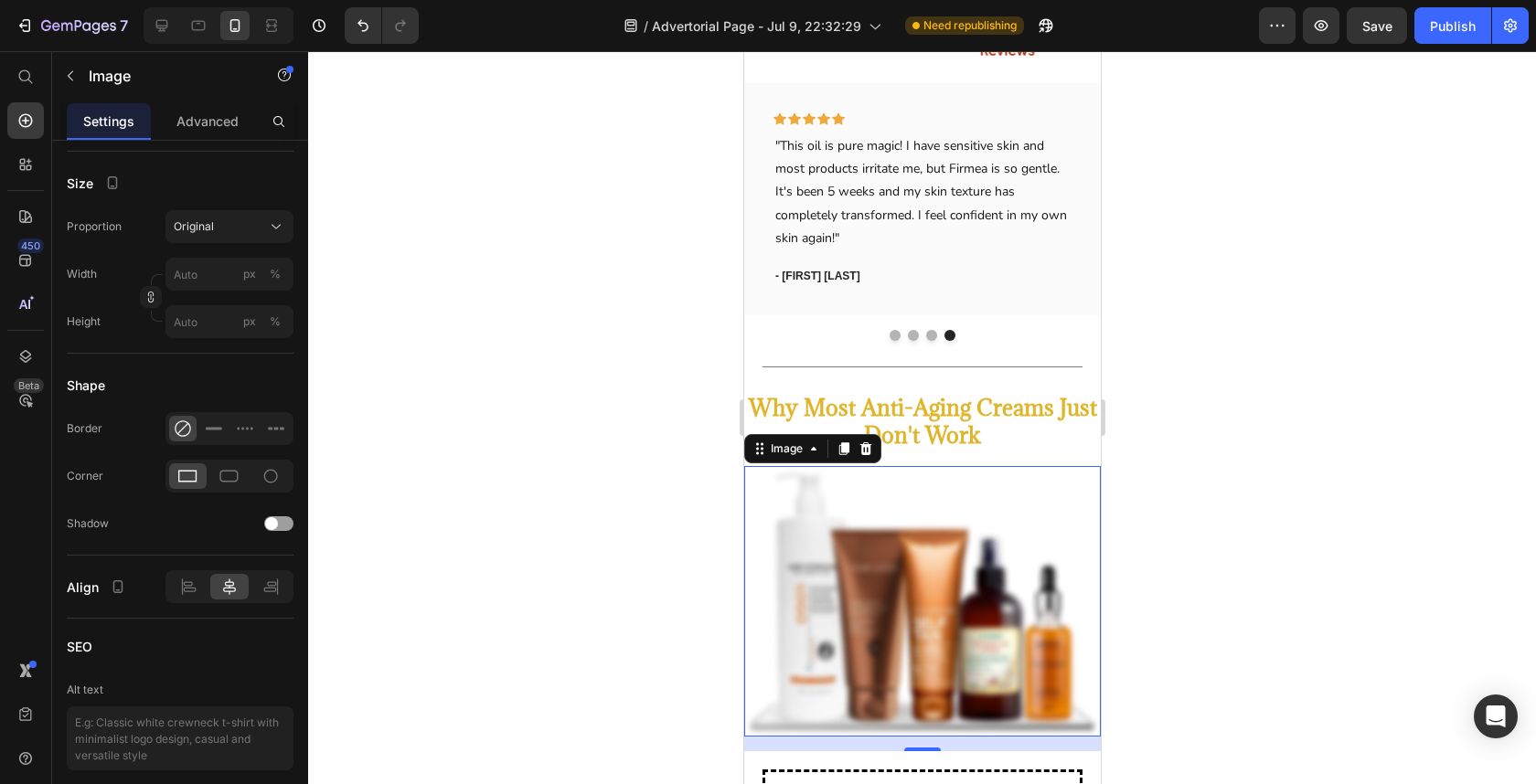 scroll, scrollTop: 646, scrollLeft: 0, axis: vertical 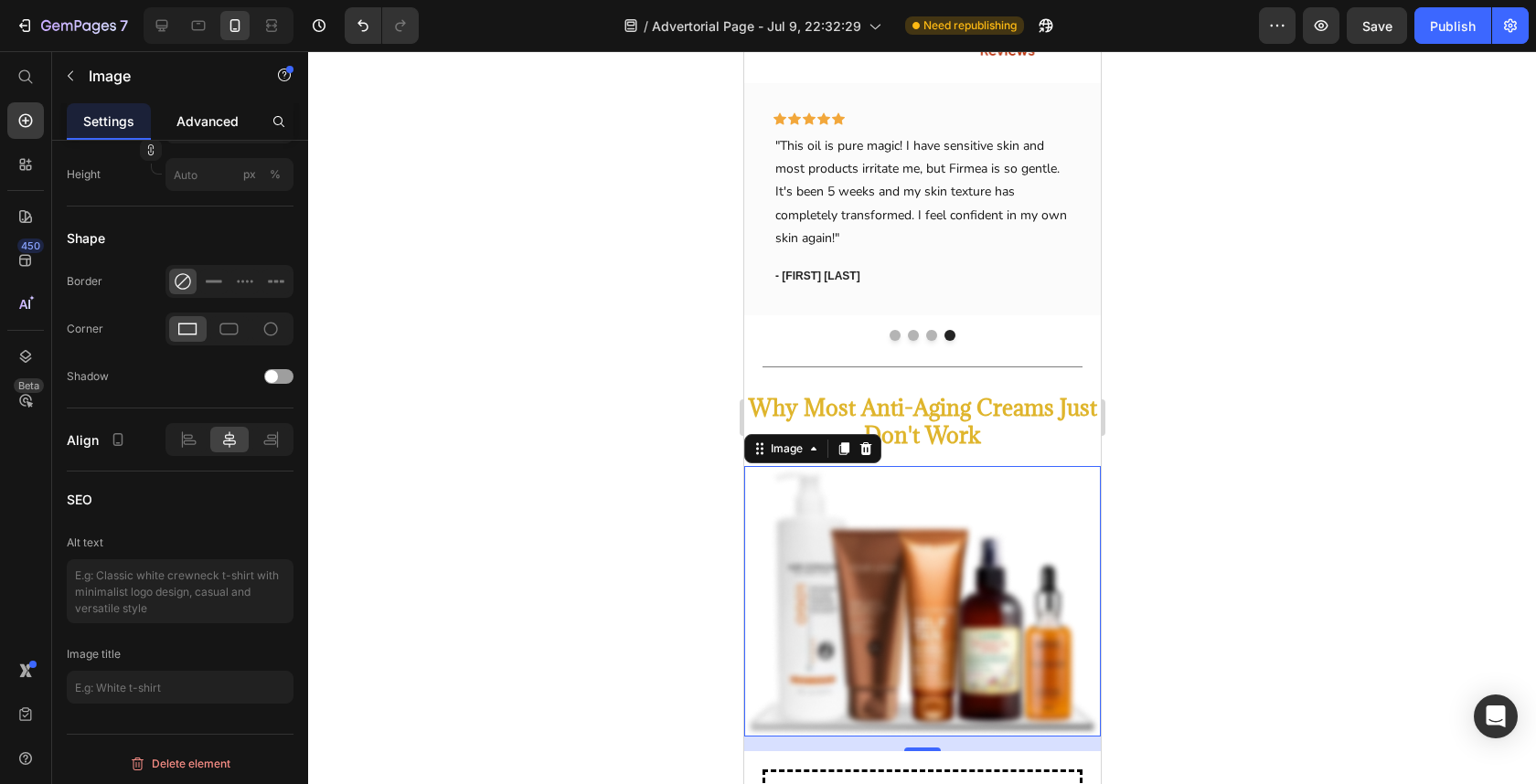 click on "Advanced" at bounding box center (208, 121) 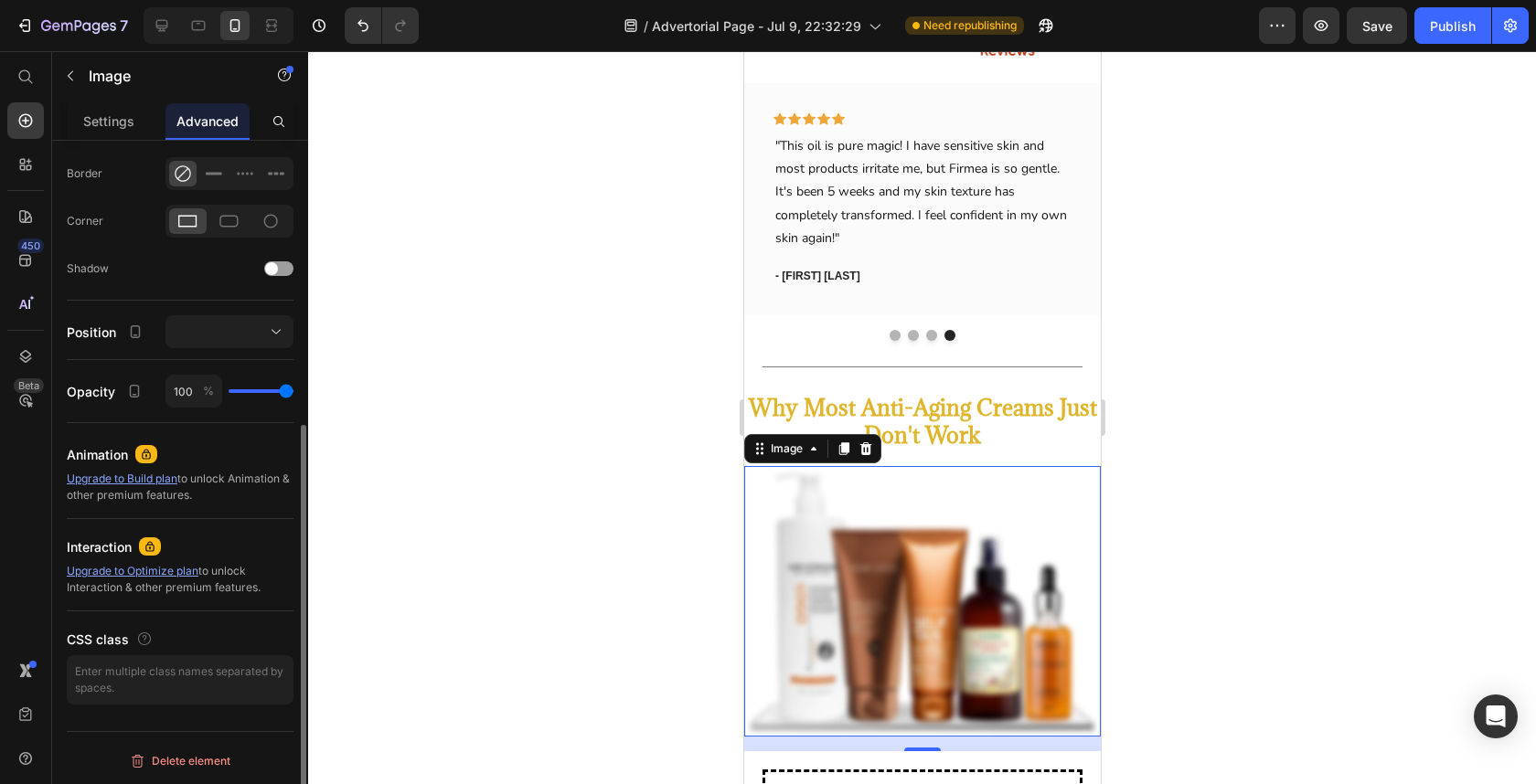 scroll, scrollTop: 0, scrollLeft: 0, axis: both 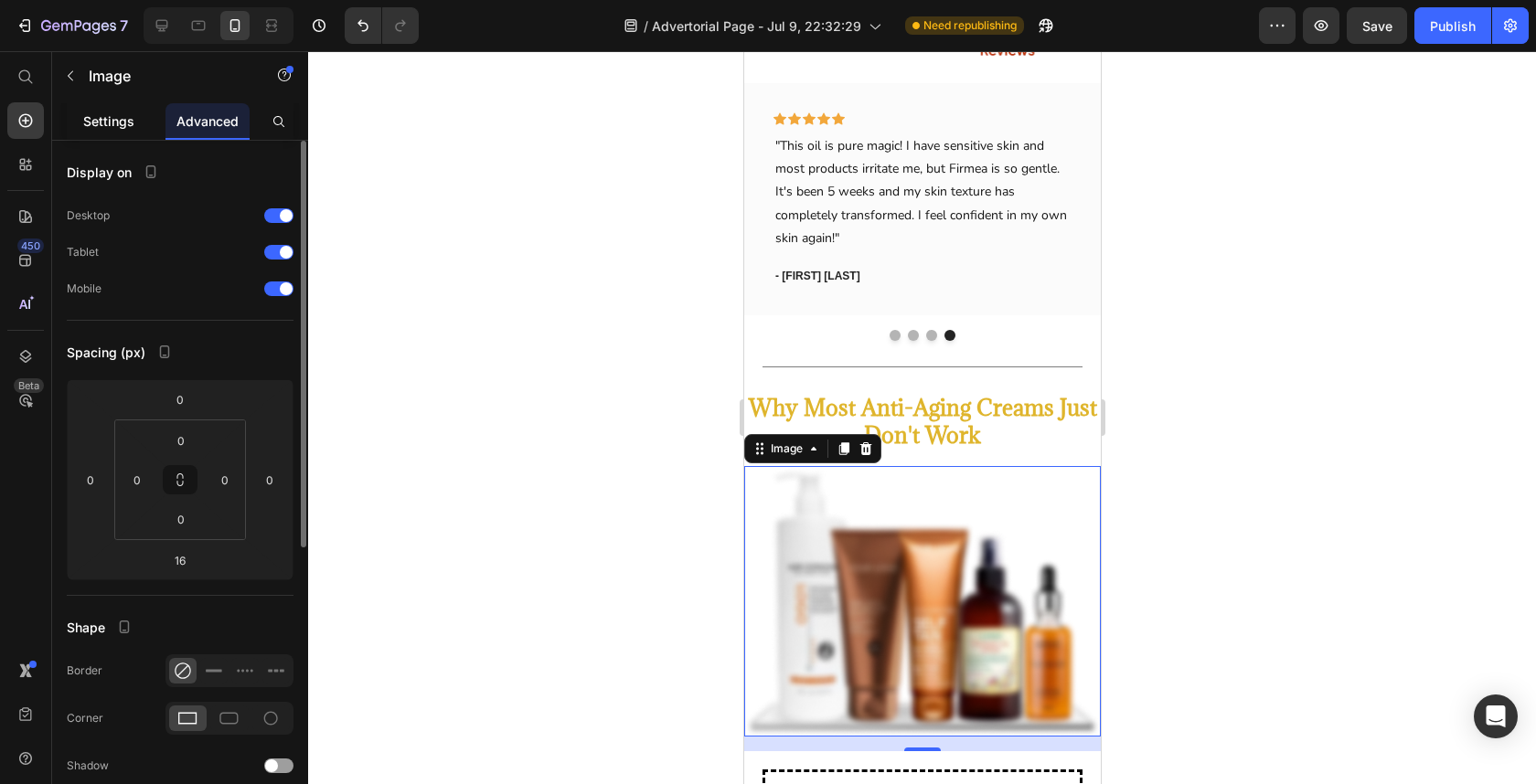 click on "Settings" at bounding box center (109, 121) 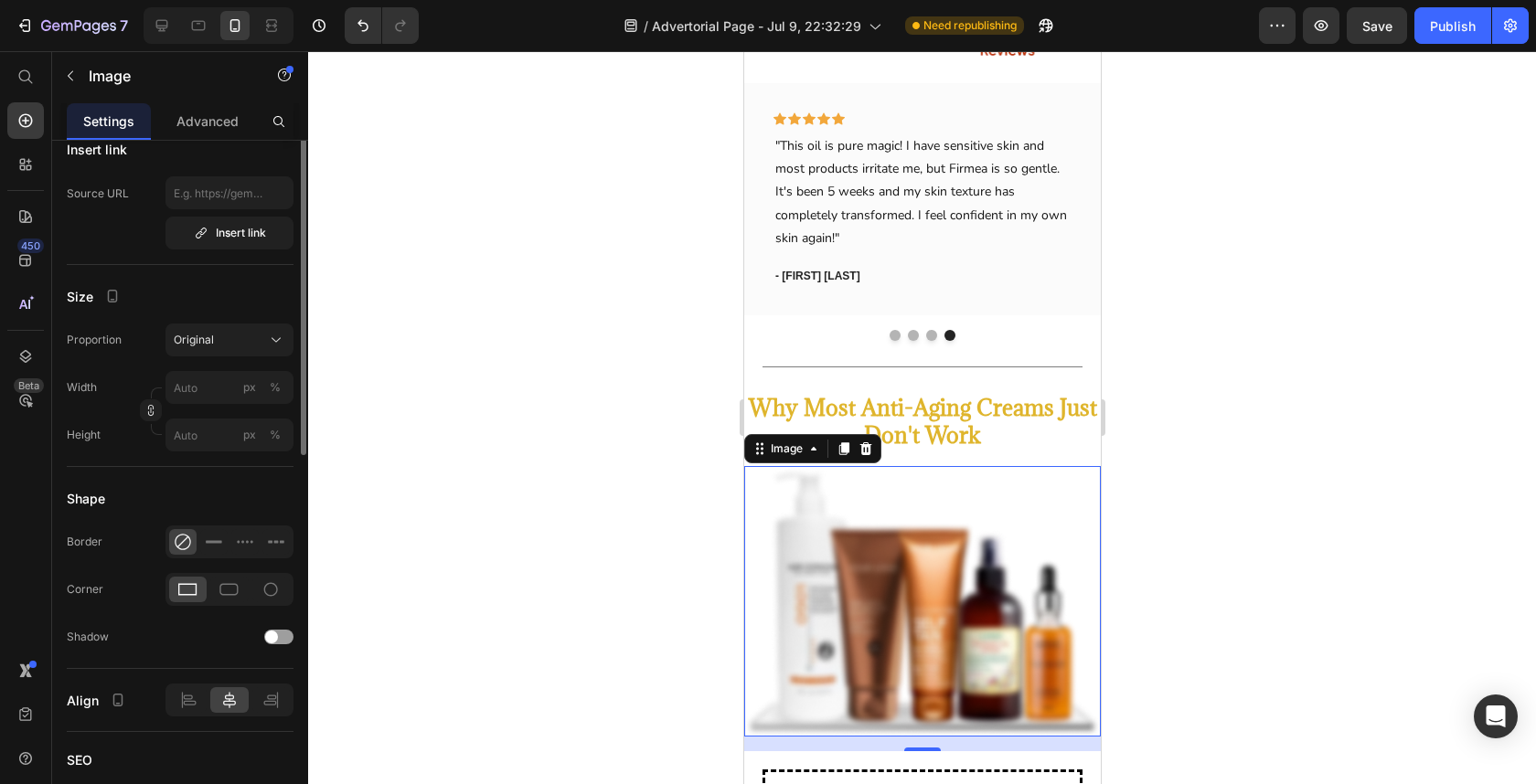 scroll, scrollTop: 429, scrollLeft: 0, axis: vertical 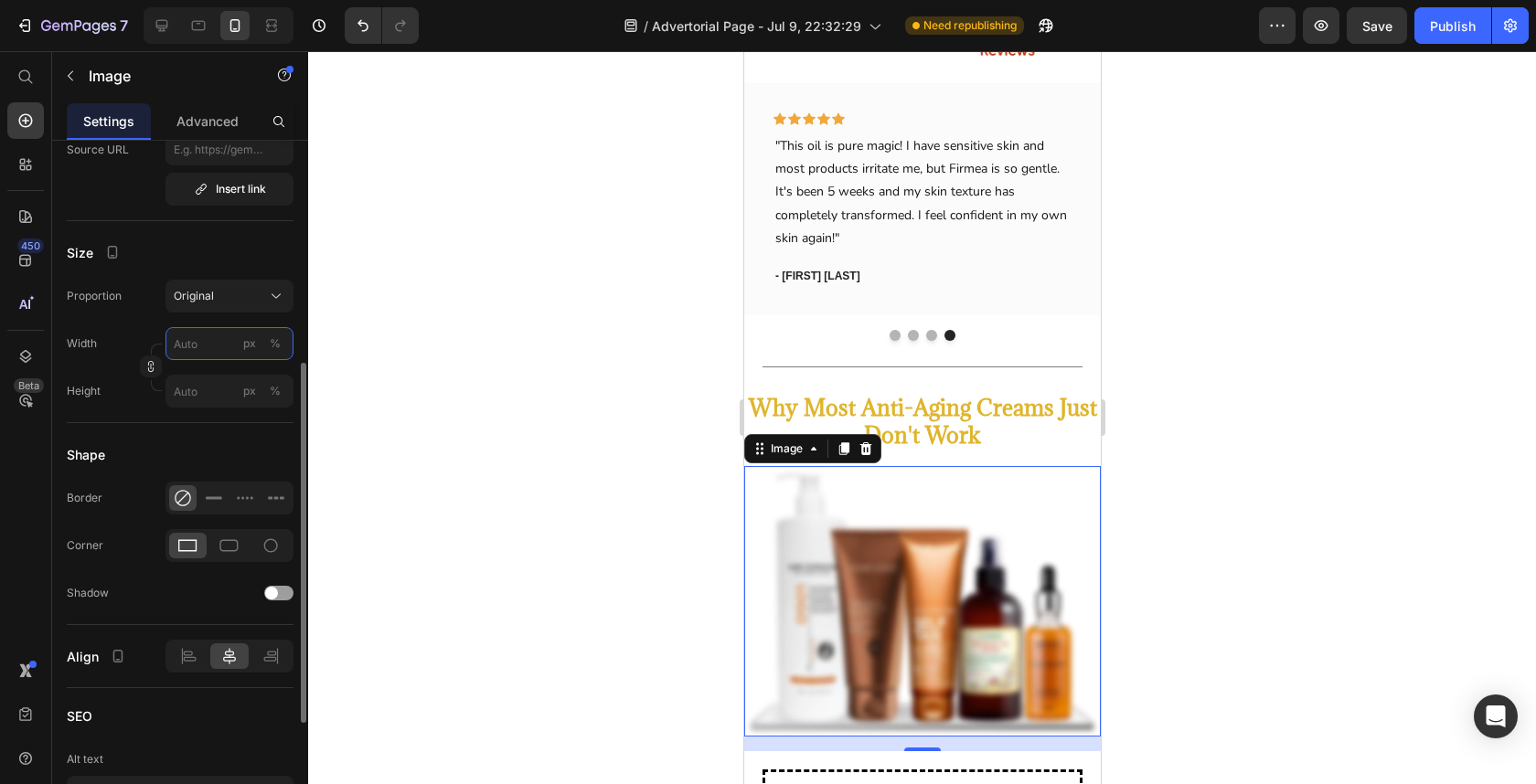 click on "px %" at bounding box center [229, 344] 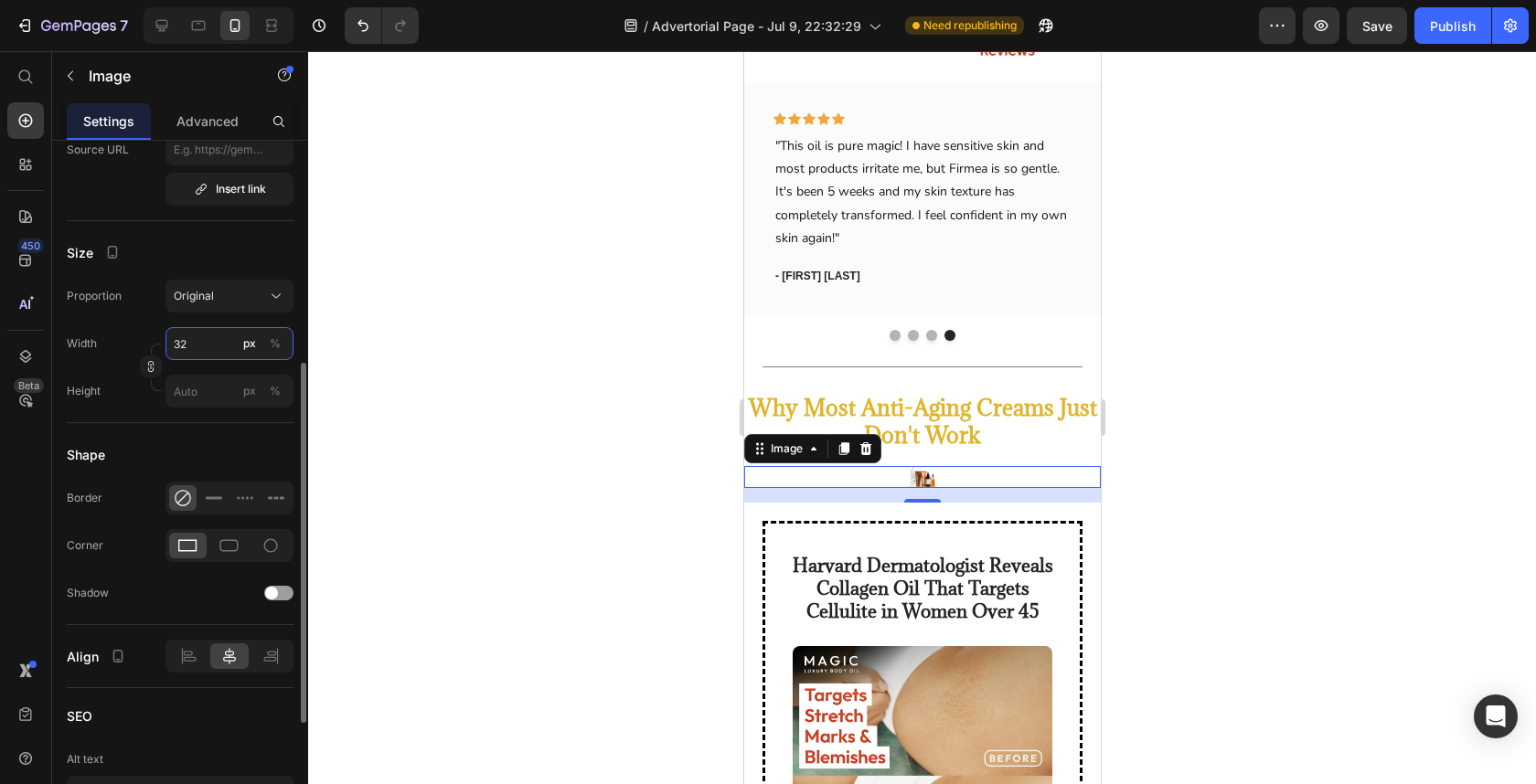 type on "3" 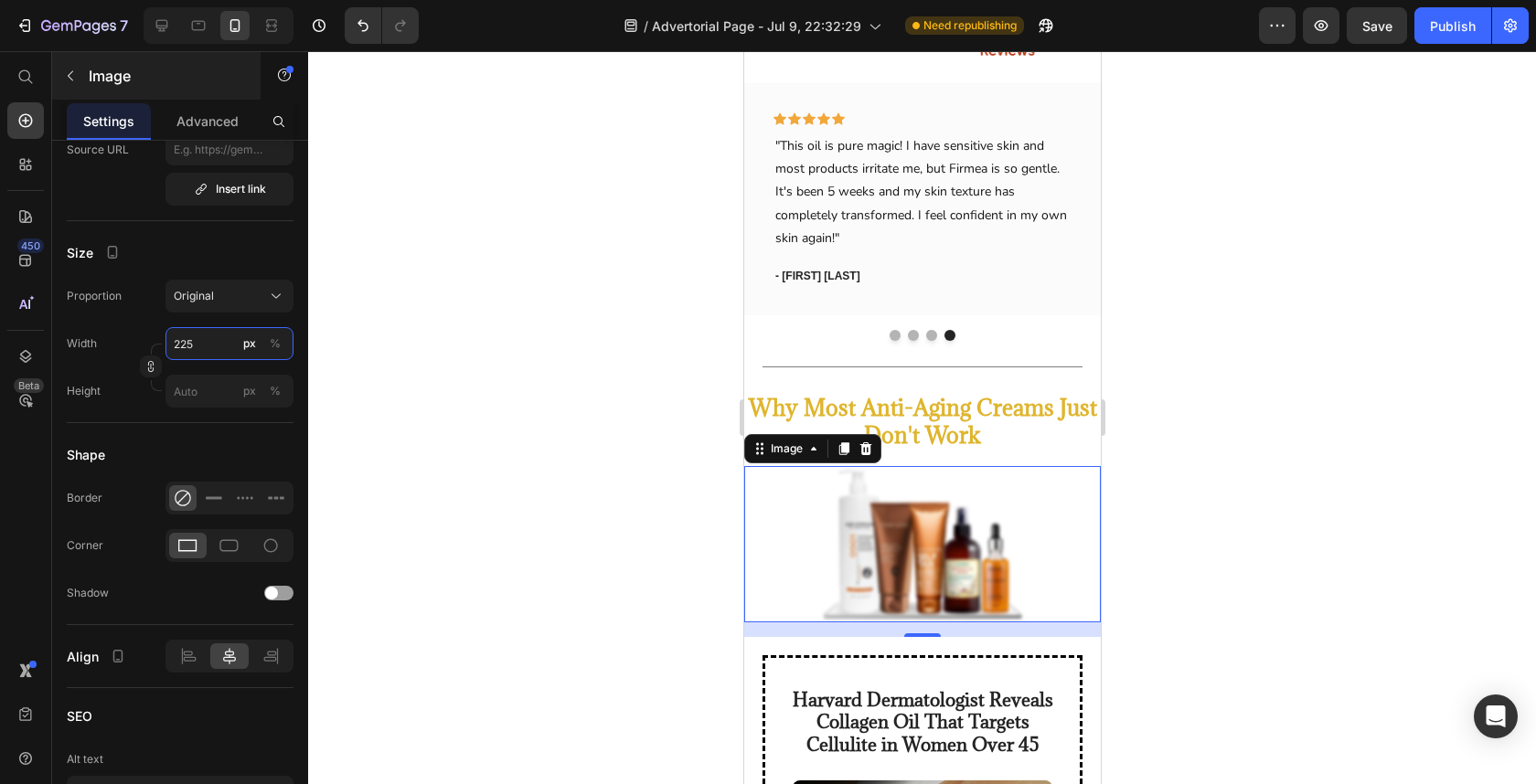 type on "225" 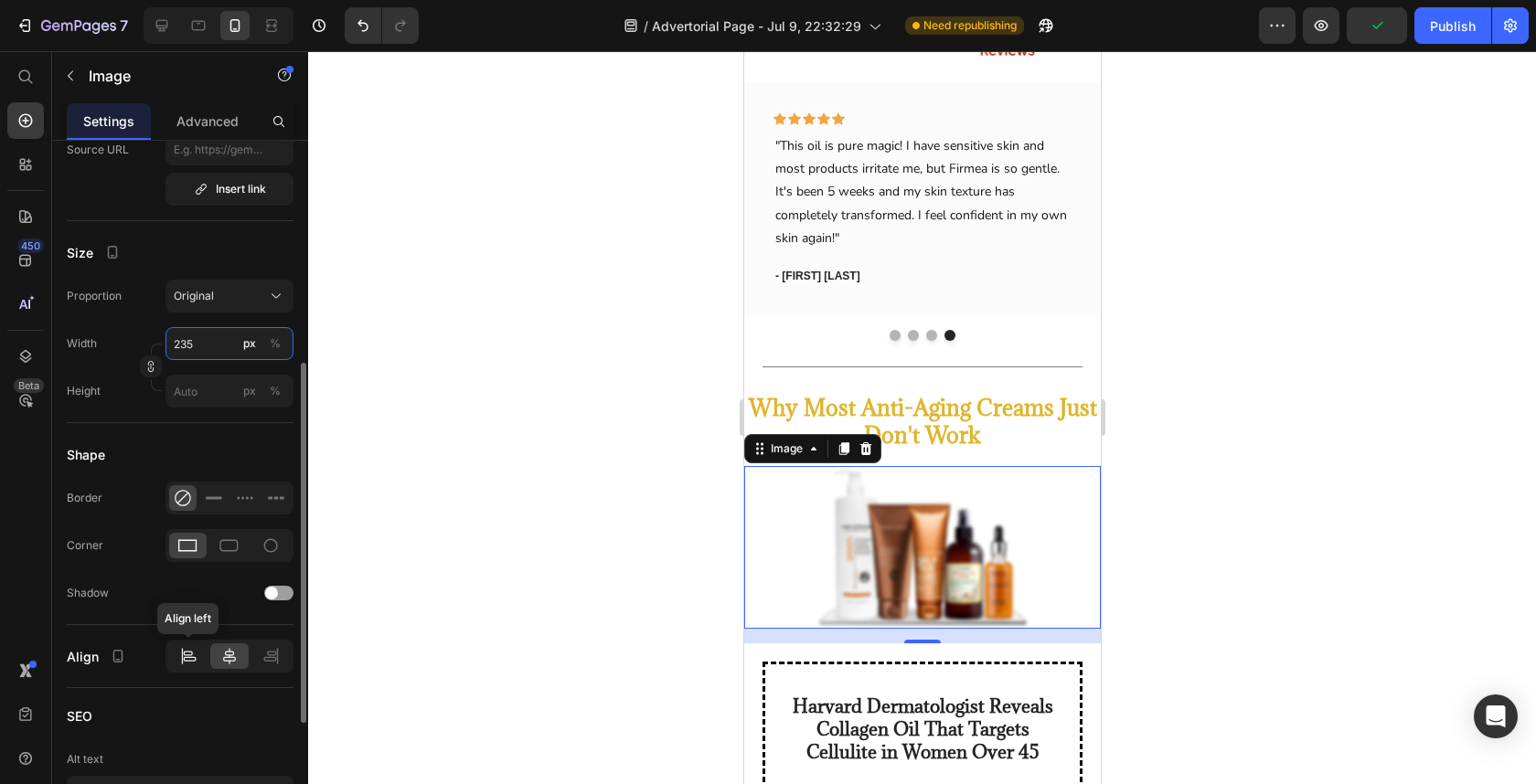 type on "235" 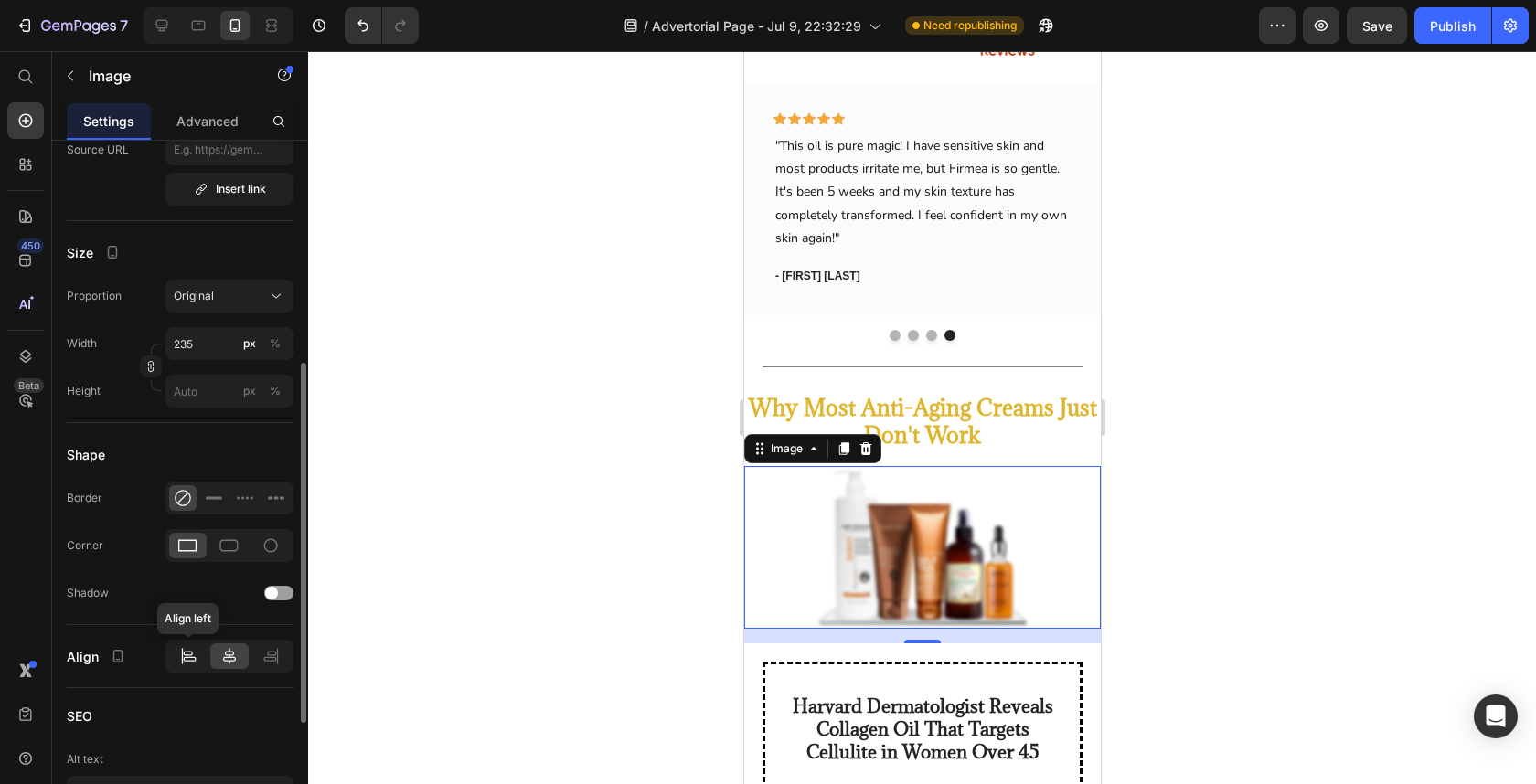 click 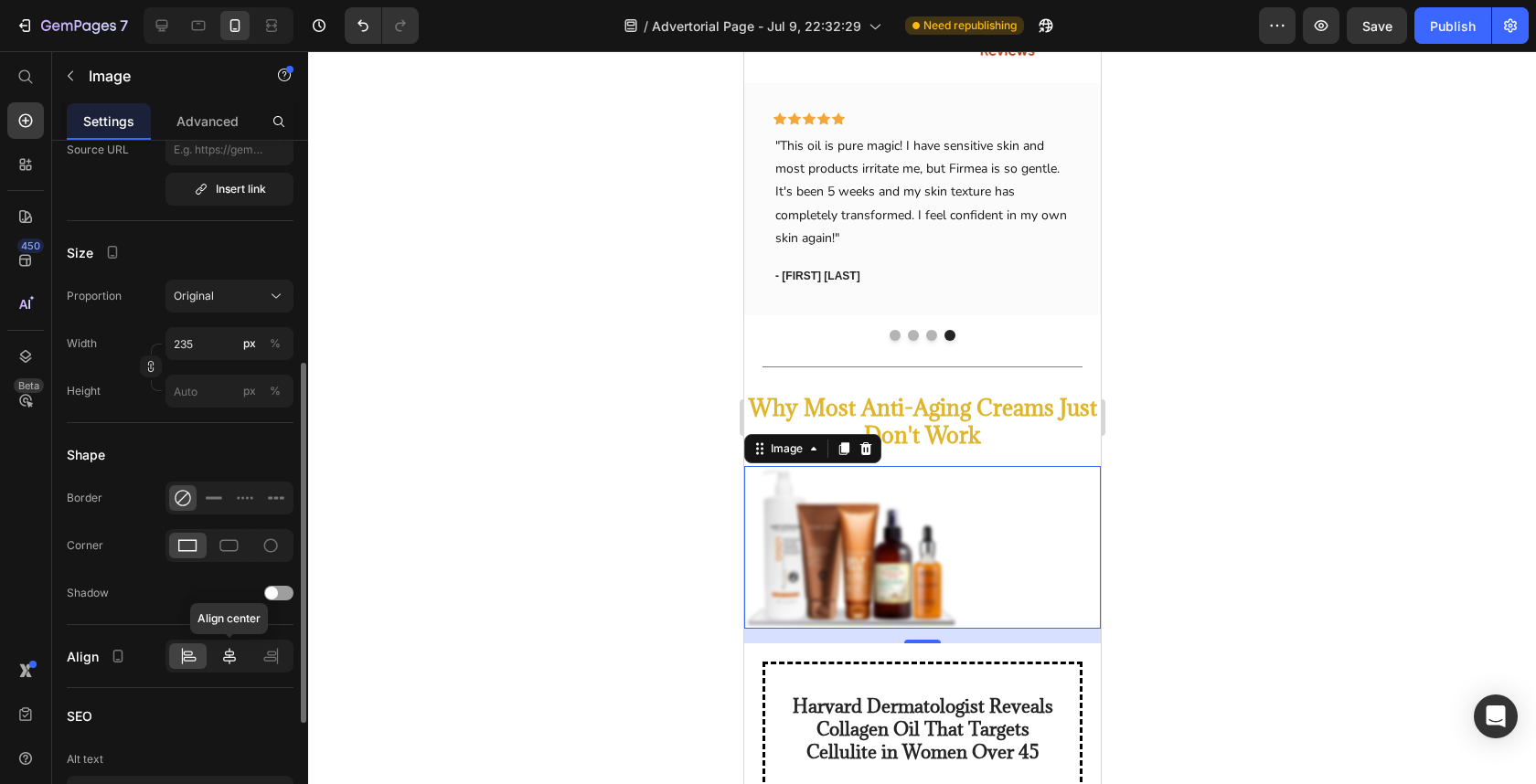 click 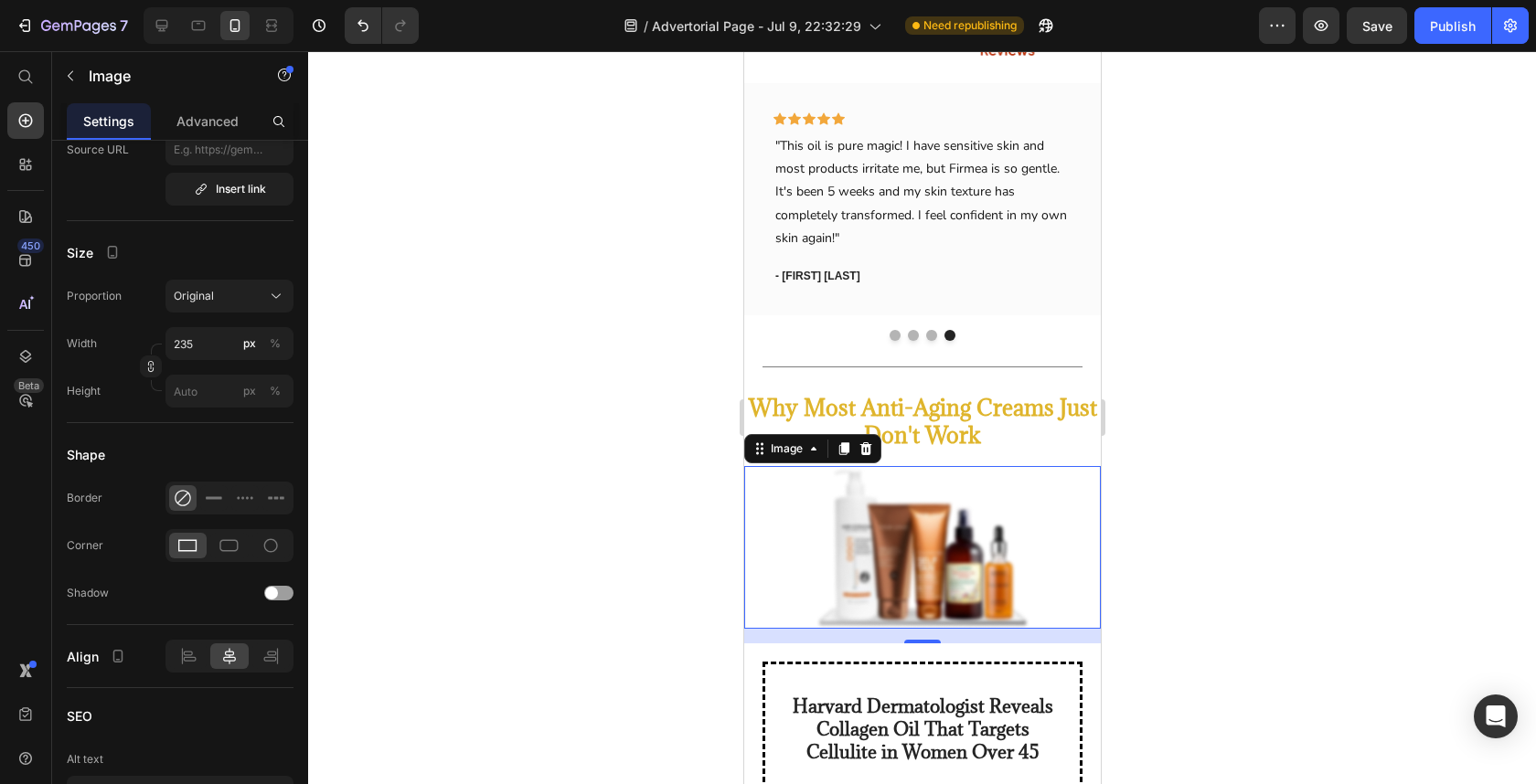 drag, startPoint x: 1375, startPoint y: 296, endPoint x: 1349, endPoint y: 301, distance: 26.476405 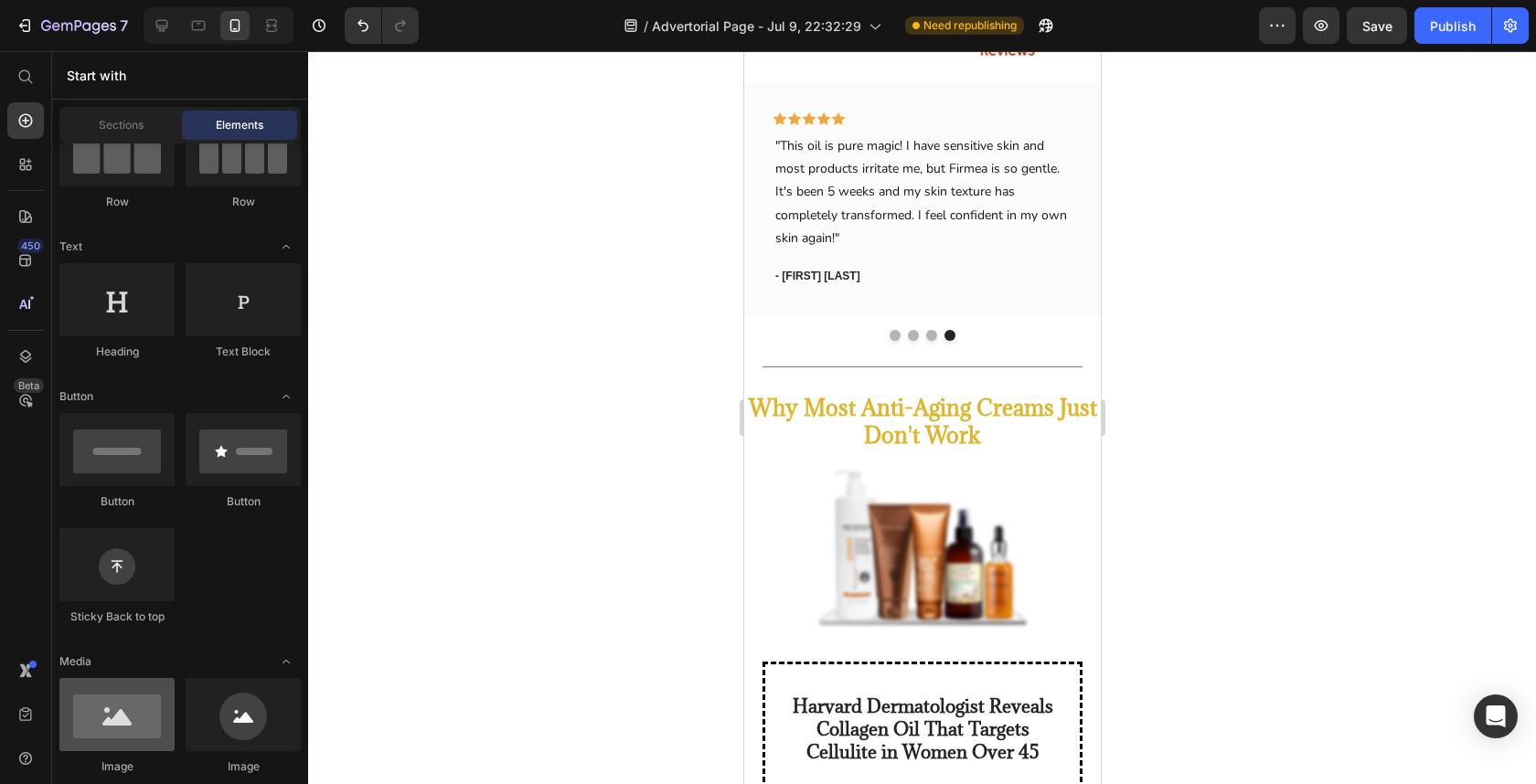 scroll, scrollTop: 0, scrollLeft: 0, axis: both 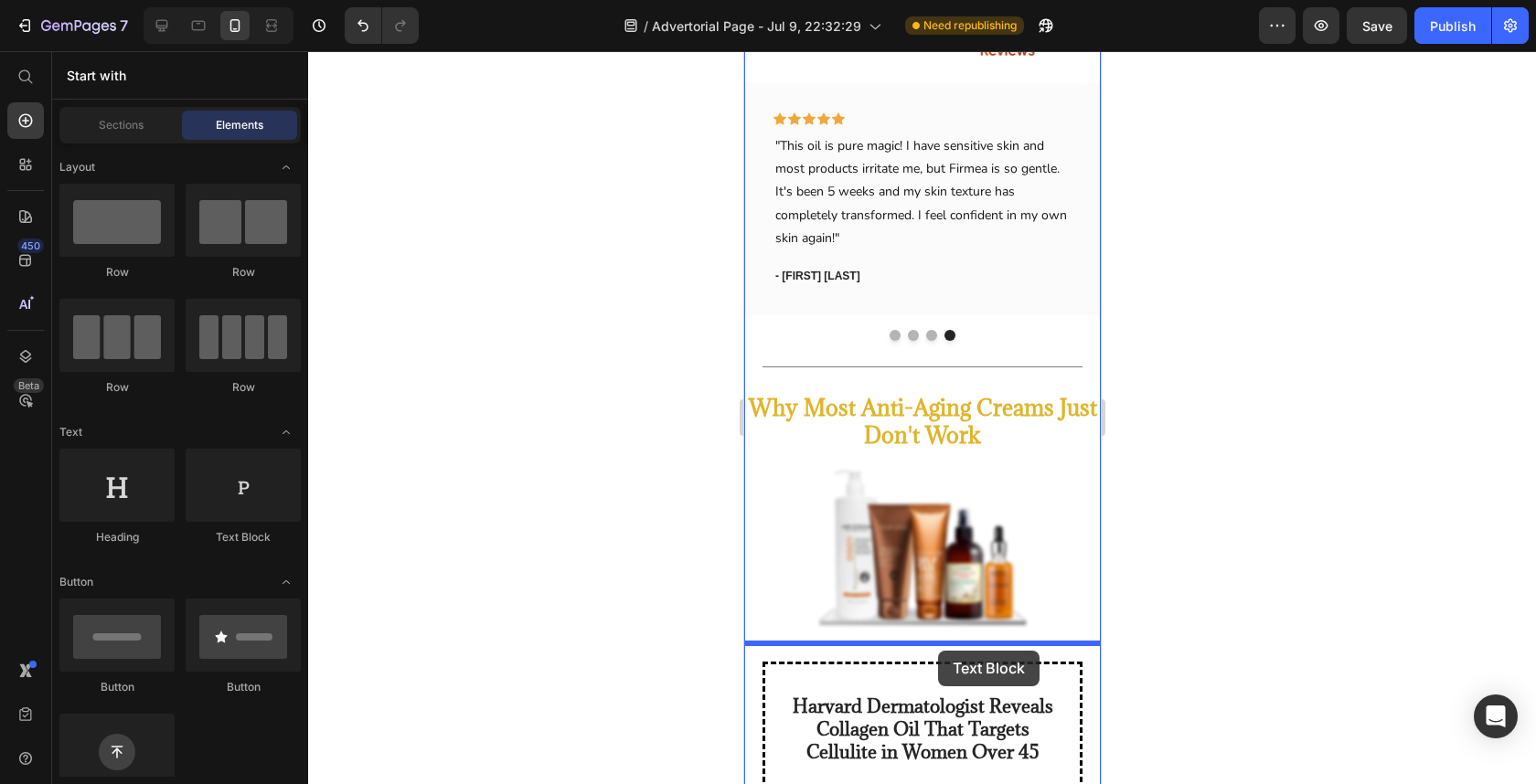 drag, startPoint x: 1021, startPoint y: 543, endPoint x: 938, endPoint y: 651, distance: 136.2094 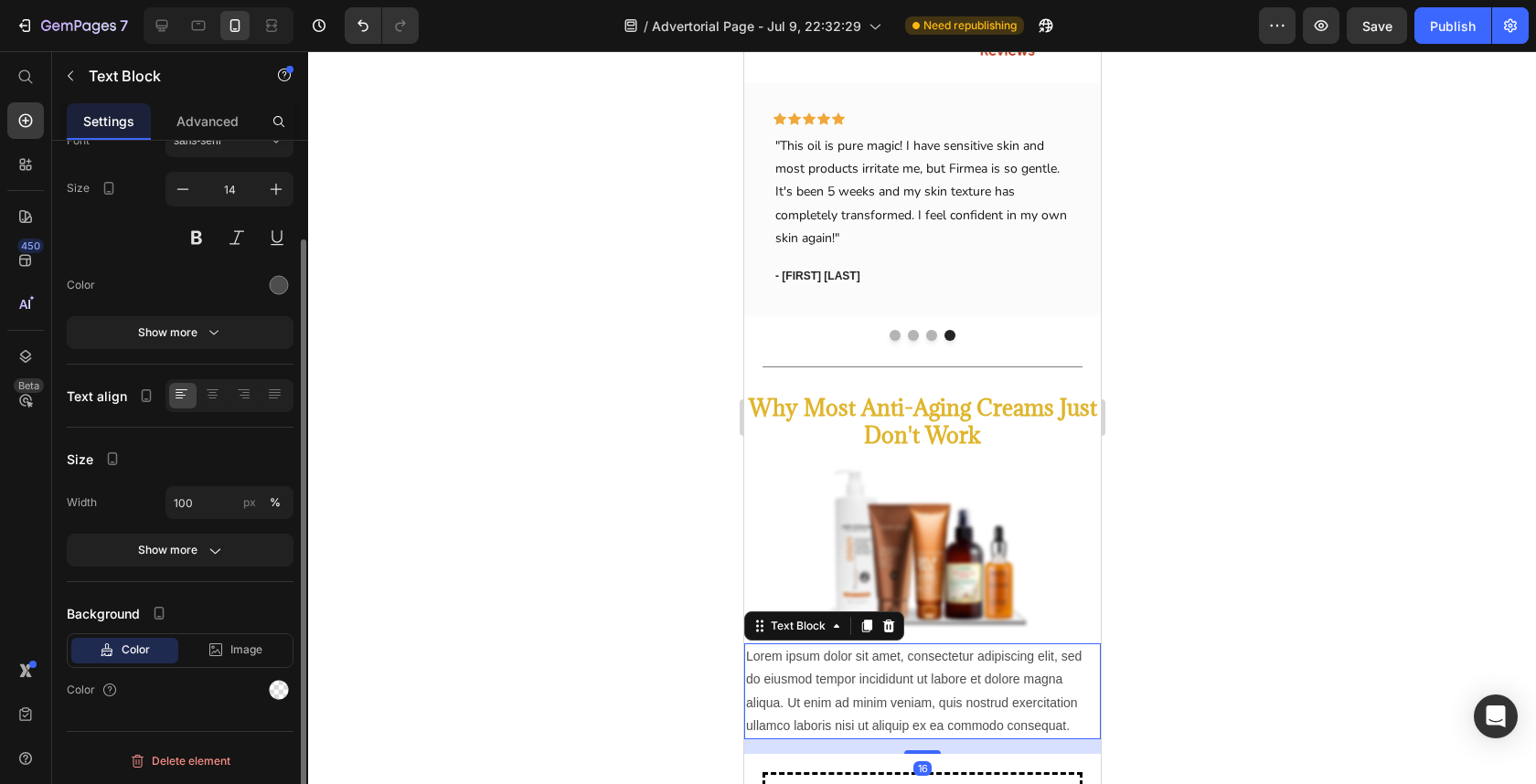 scroll, scrollTop: 0, scrollLeft: 0, axis: both 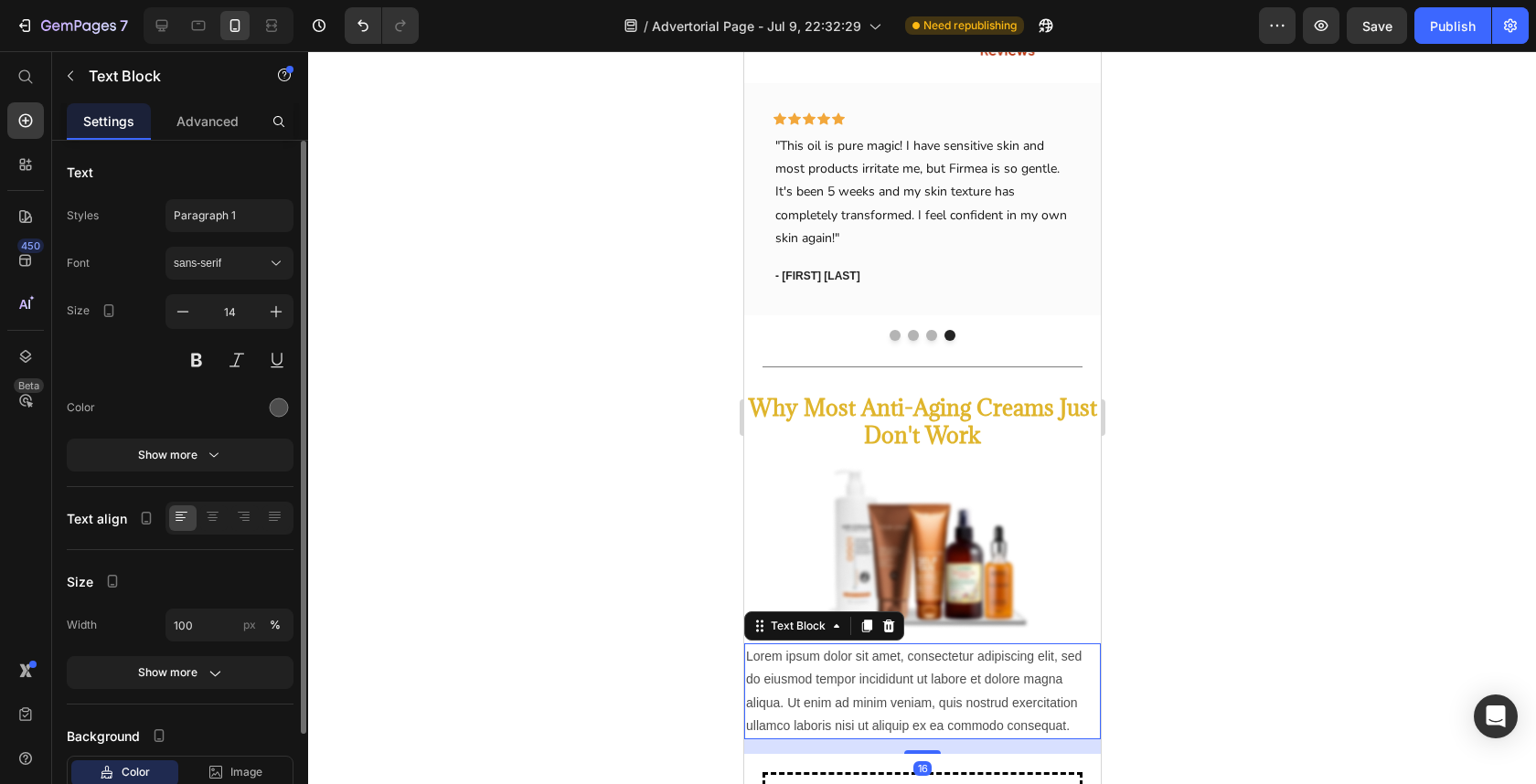 click on "Lorem ipsum dolor sit amet, consectetur adipiscing elit, sed do eiusmod tempor incididunt ut labore et dolore magna aliqua. Ut enim ad minim veniam, quis nostrud exercitation ullamco laboris nisi ut aliquip ex ea commodo consequat." at bounding box center [922, 691] 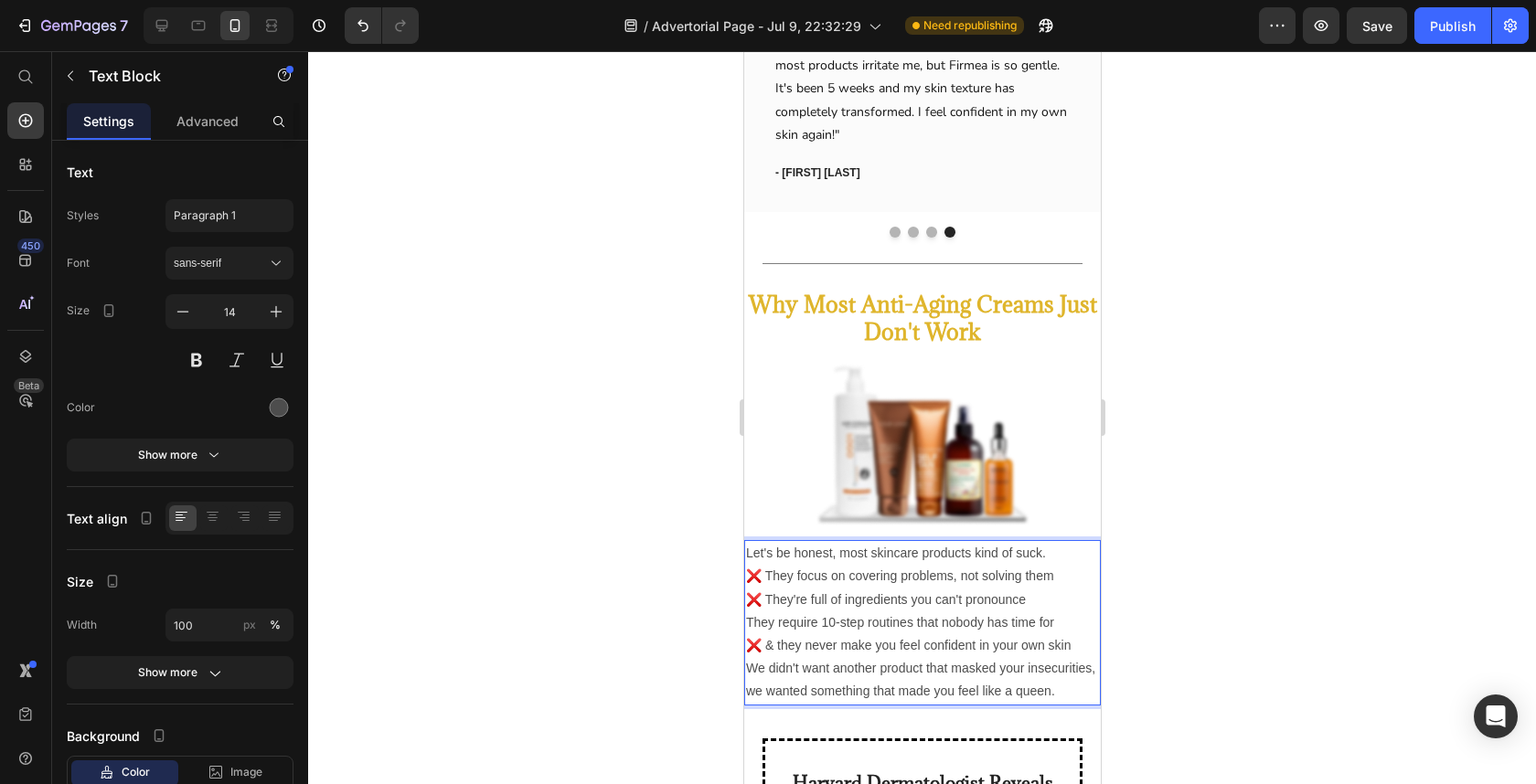 scroll, scrollTop: 993, scrollLeft: 0, axis: vertical 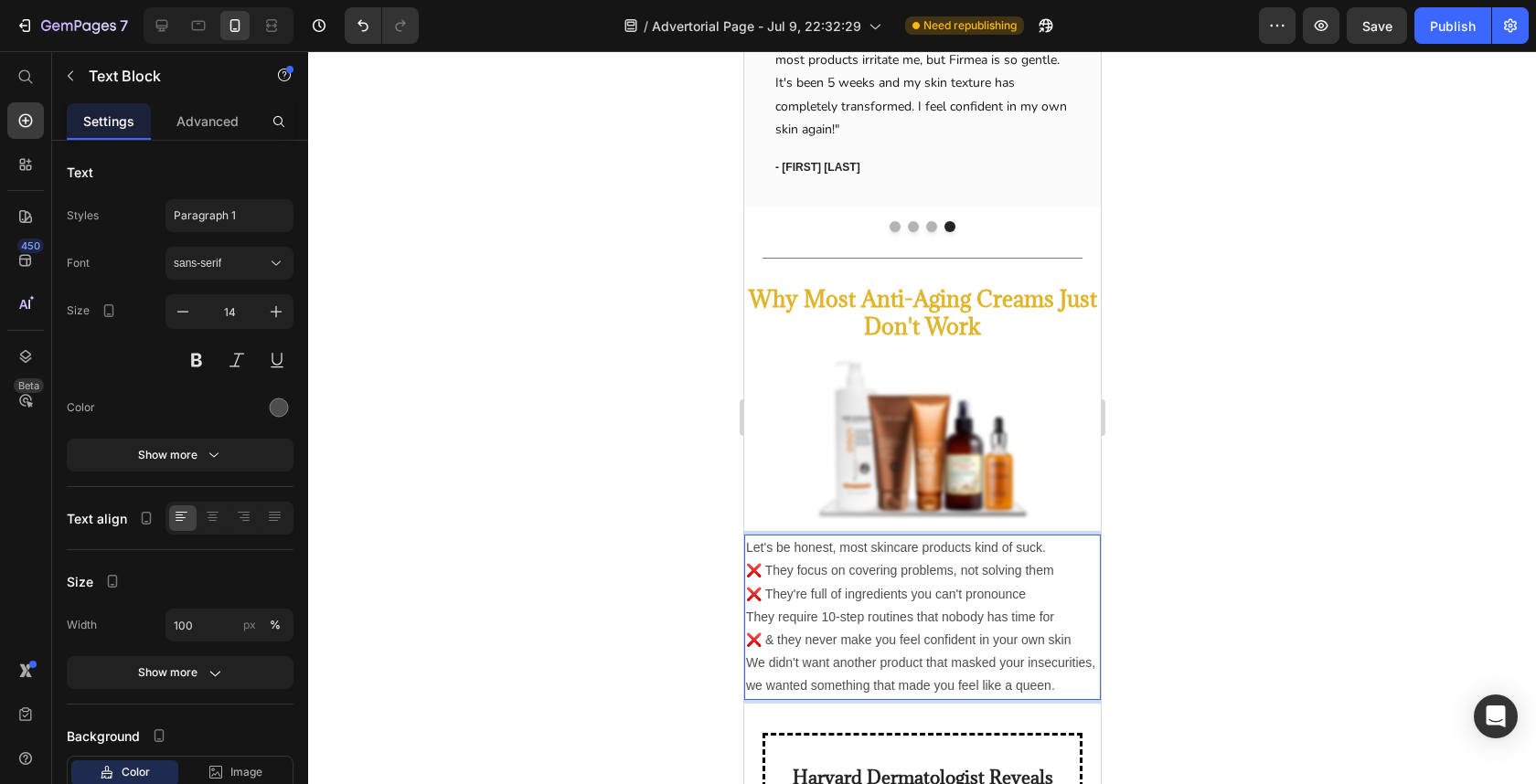 click on "Let's be honest, most skincare products kind of suck." at bounding box center (922, 547) 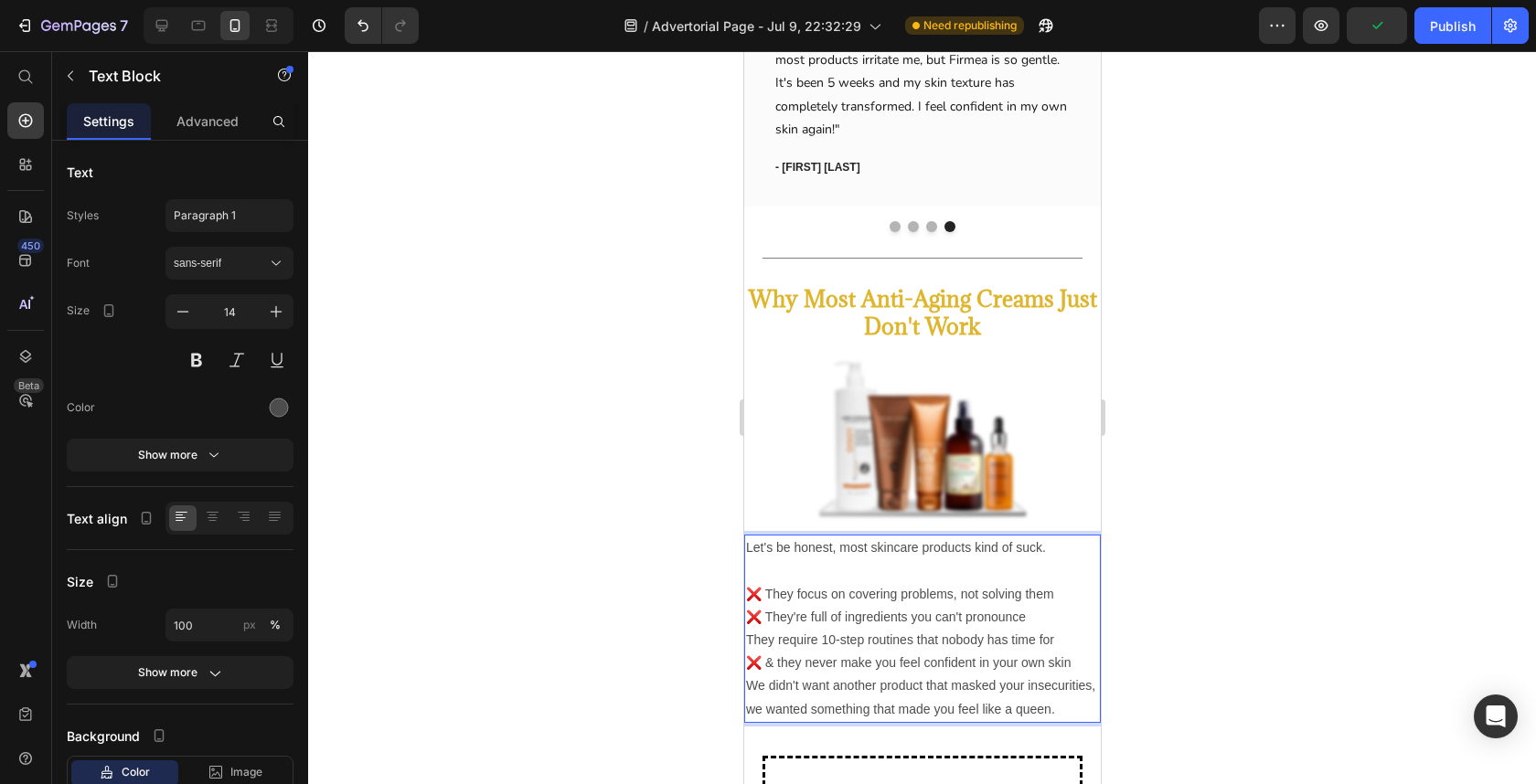 click on "❌ They focus on covering problems, not solving them ❌ They're full of ingredients you can't pronounce ❌ They require 10-step routines that nobody has time for ❌ & they never make you feel confident in your own skin" at bounding box center (922, 629) 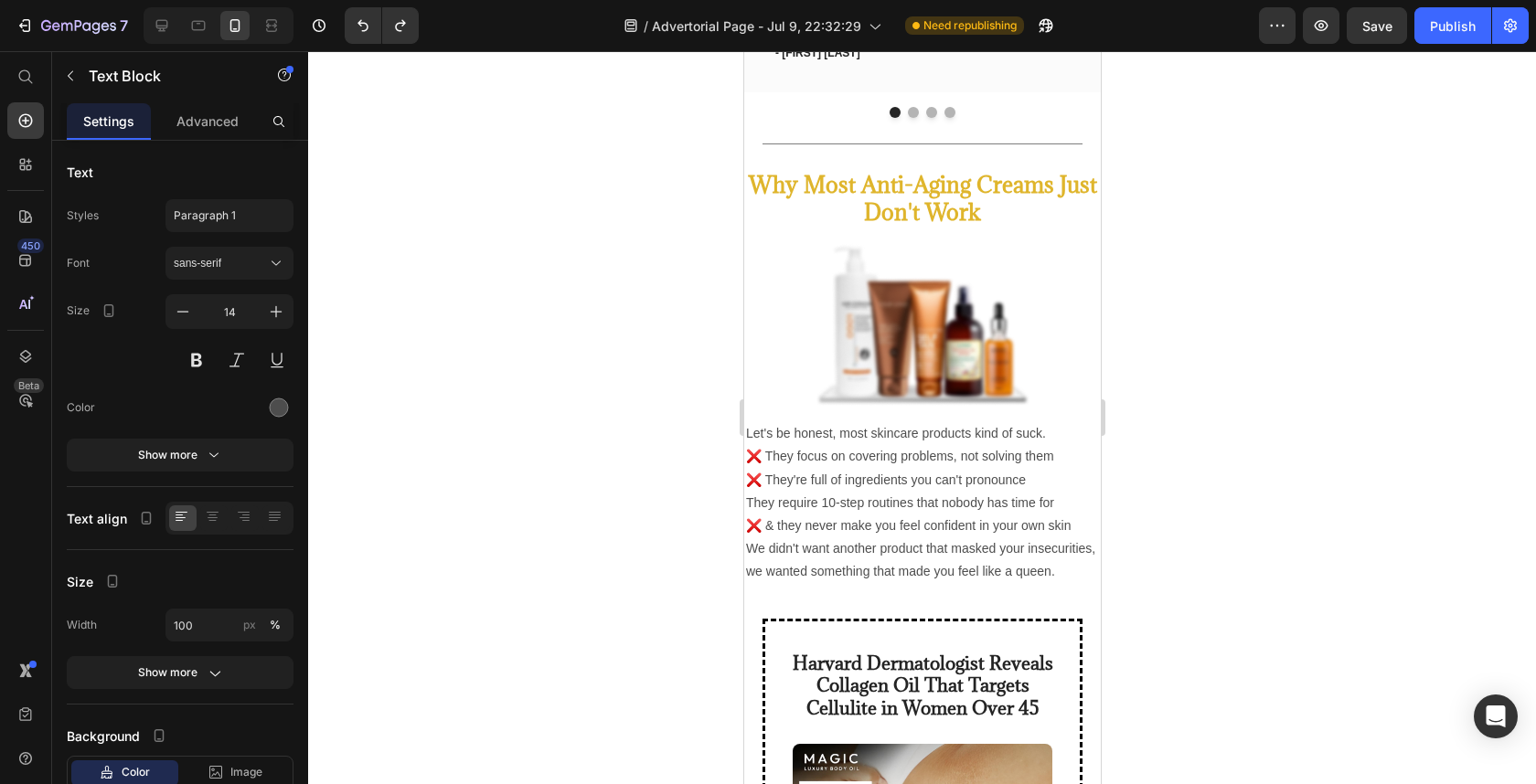 scroll, scrollTop: 1107, scrollLeft: 0, axis: vertical 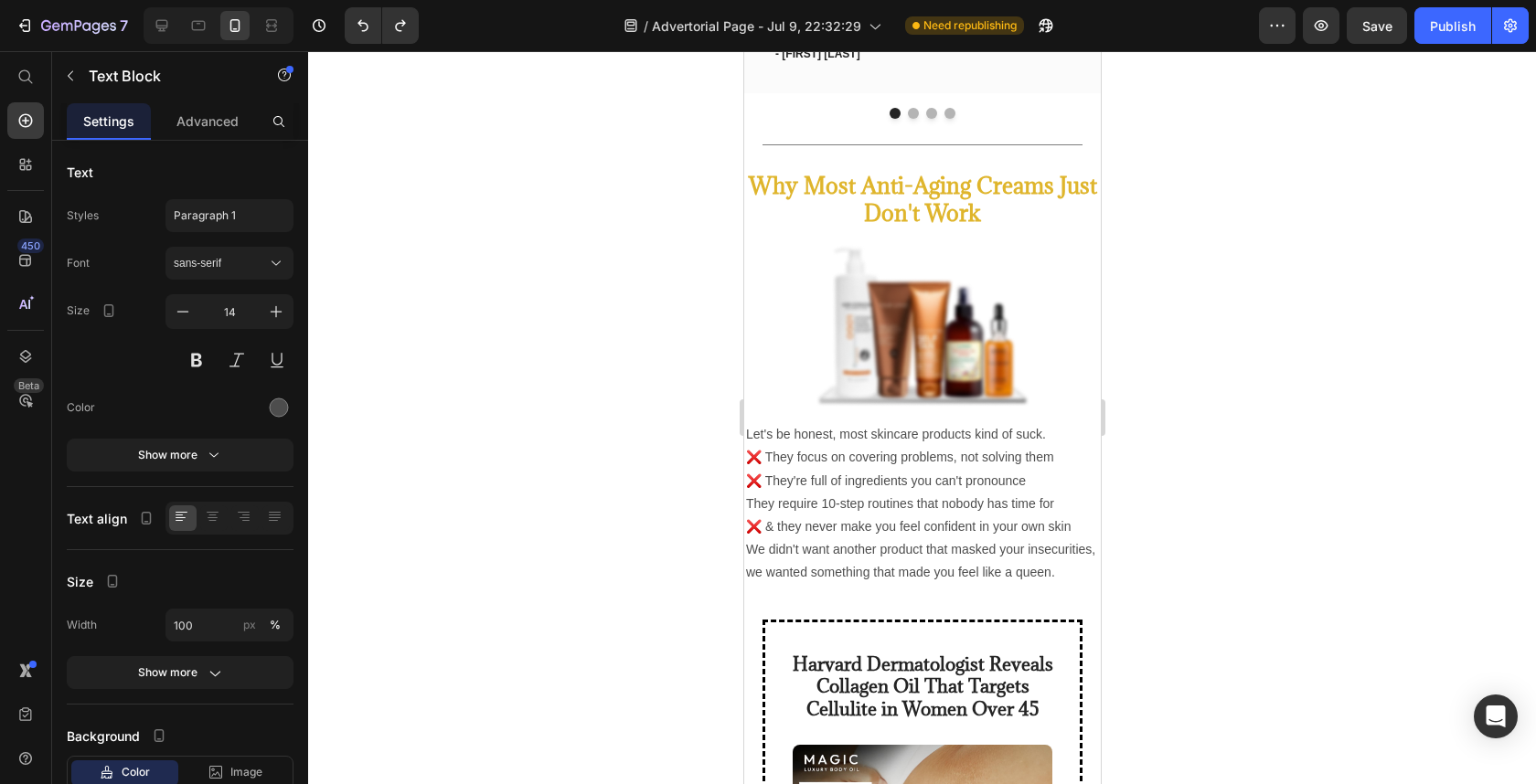 click on "❌ They focus on covering problems, not solving them ❌ They're full of ingredients you can't pronounce ❌ They require 10-step routines that nobody has time for ❌ & they never make you feel confident in your own skin" at bounding box center [922, 492] 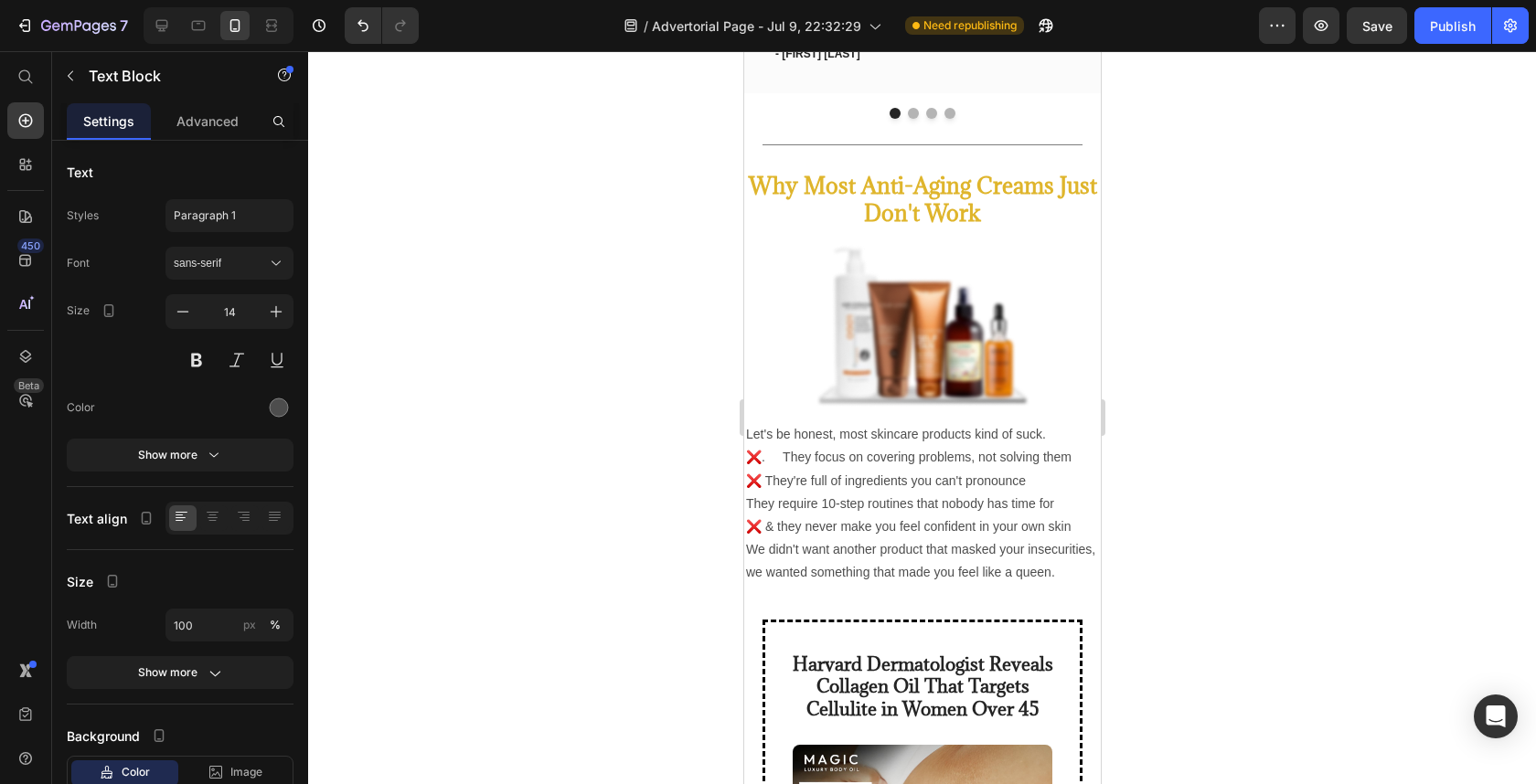click on "❌.     They focus on covering problems, not solving them ❌ They're full of ingredients you can't pronounce ❌ They require 10-step routines that nobody has time for ❌ & they never make you feel confident in your own skin" at bounding box center (922, 492) 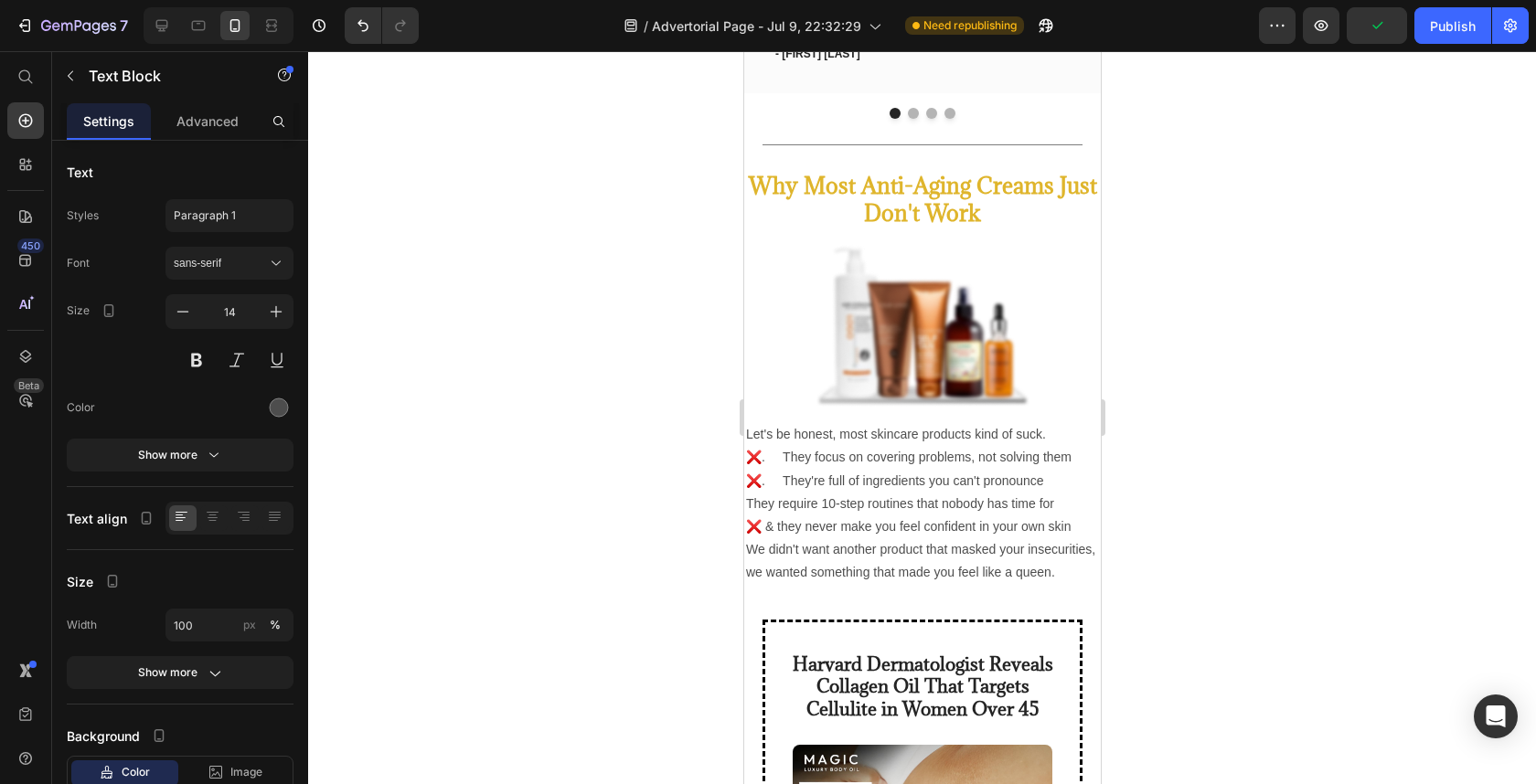 click on ". They focus on covering problems, not solving them . They're full of ingredients you can't pronounce They require 10-step routines that nobody has time for & they never make you feel confident in your own skin" at bounding box center (922, 492) 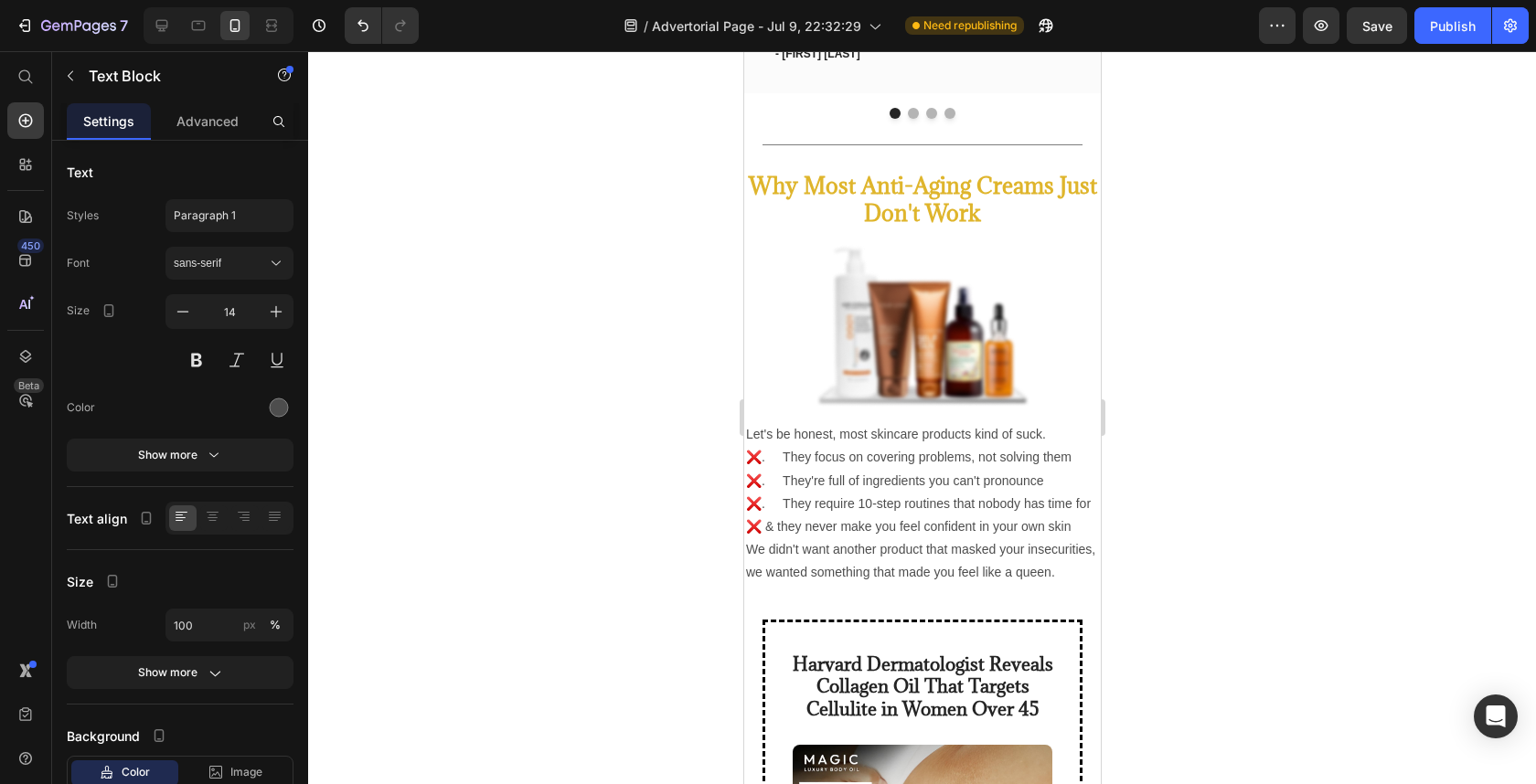 click on "❌.     They focus on covering problems, not solving them ❌.     They're full of ingredients you can't pronounce ❌.     They require 10-step routines that nobody has time for ❌ & they never make you feel confident in your own skin" at bounding box center [922, 492] 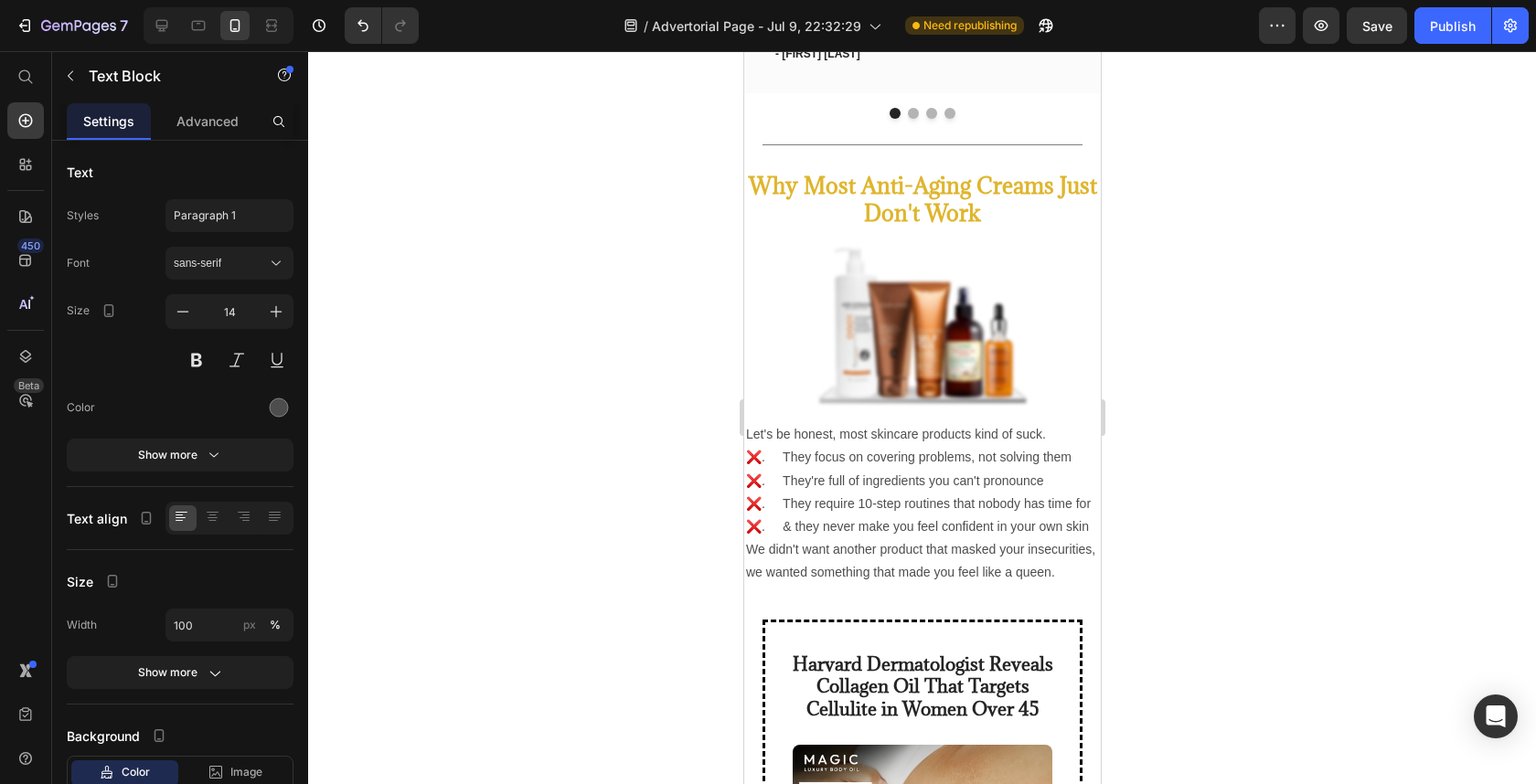 click on "We didn't want another product that masked your insecurities, we wanted something that made you feel like a queen." at bounding box center (922, 561) 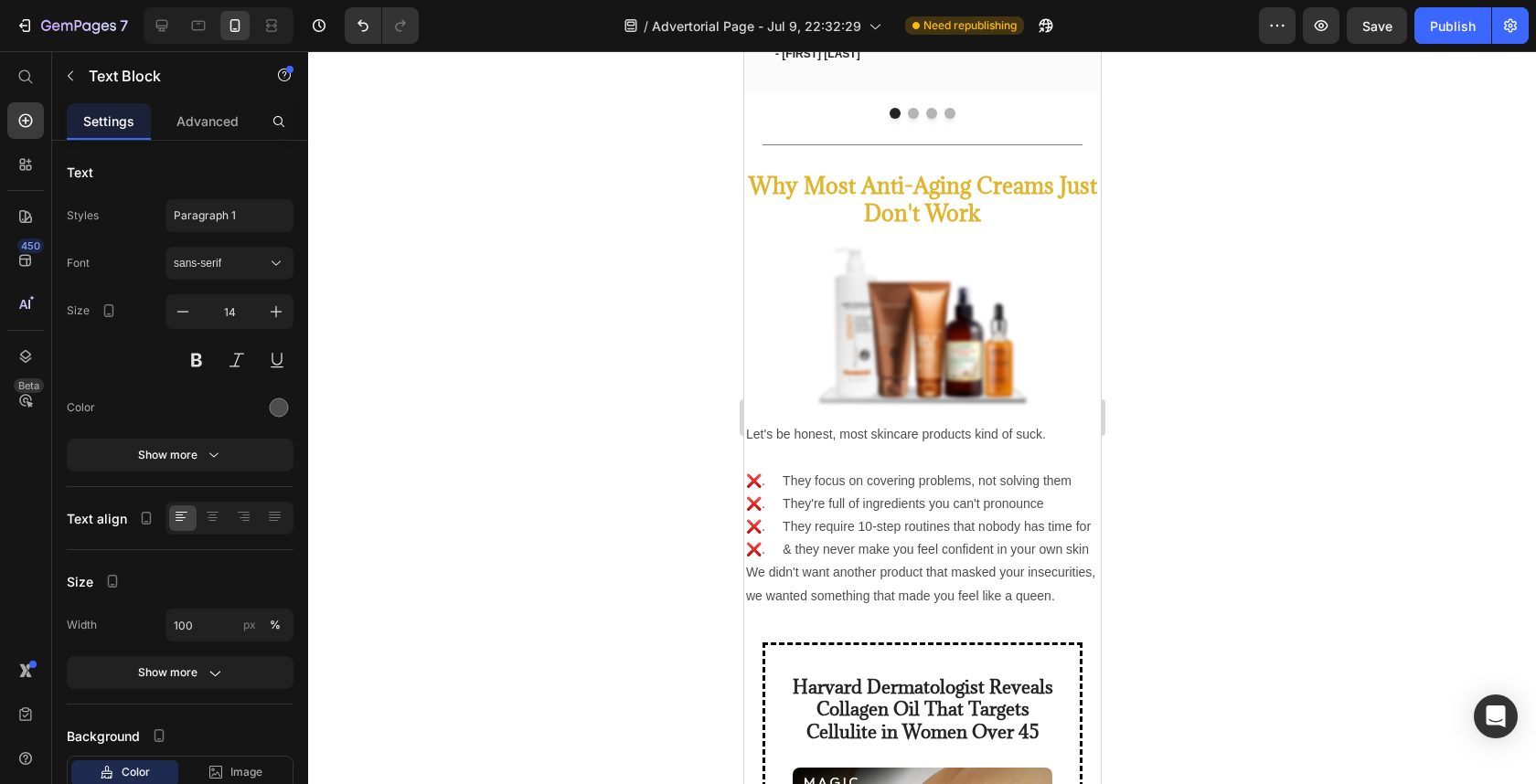 click on "❌.     They focus on covering problems, not solving them ❌.     They're full of ingredients you can't pronounce ❌.     They require 10-step routines that nobody has time for ❌.     & they never make you feel confident in your own skin" at bounding box center [922, 515] 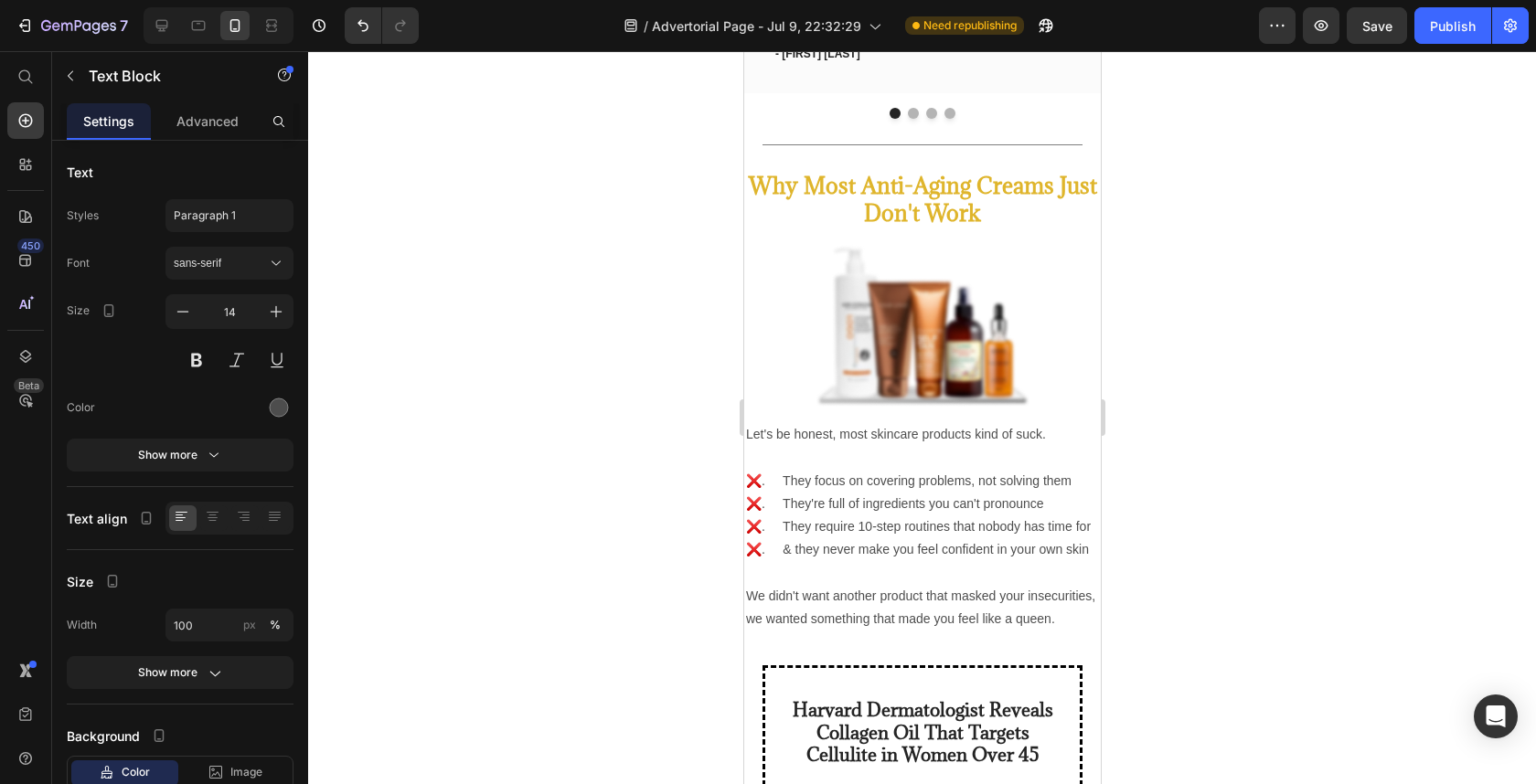 click on "We didn't want another product that masked your insecurities, we wanted something that made you feel like a queen." at bounding box center [922, 608] 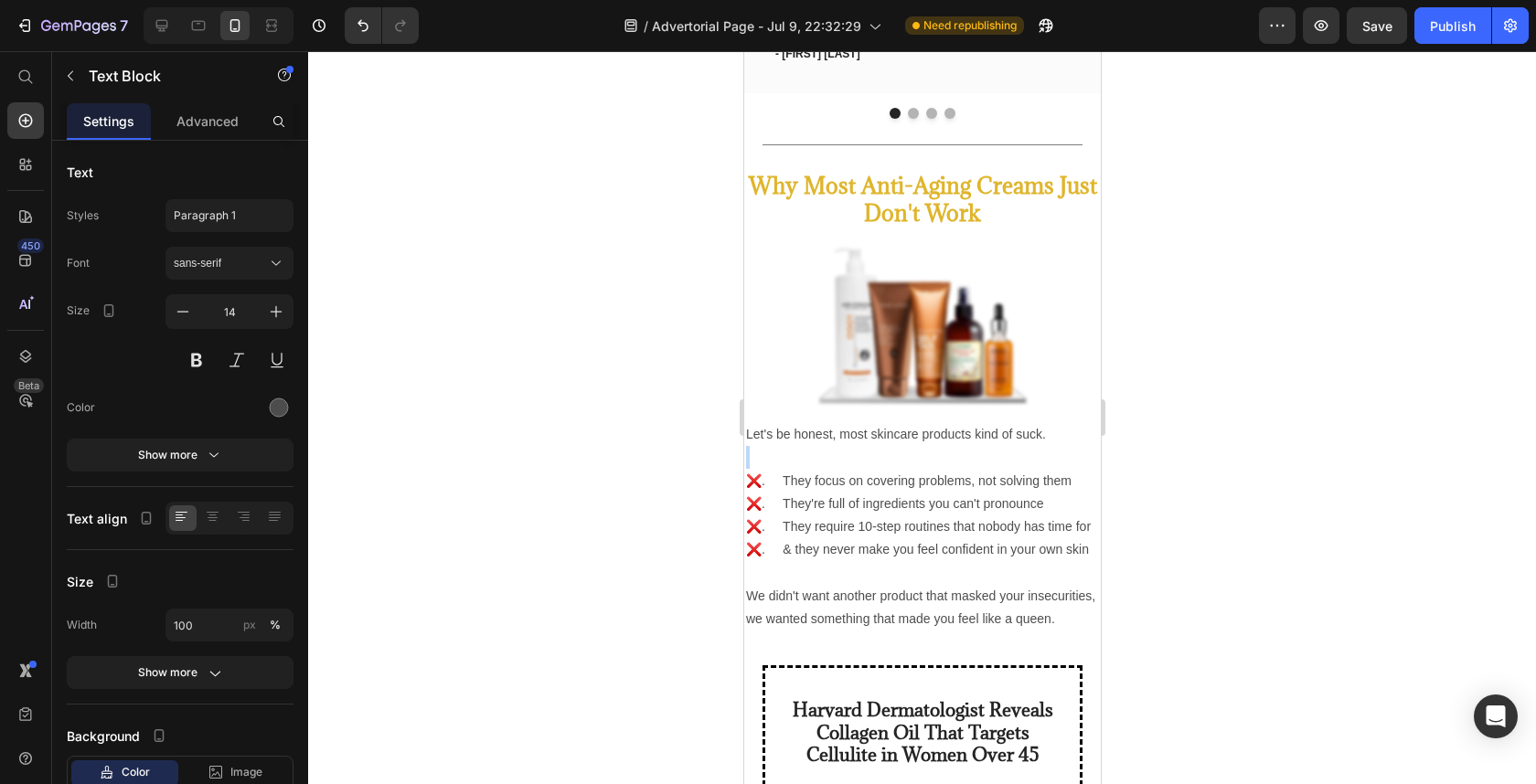 click at bounding box center (922, 457) 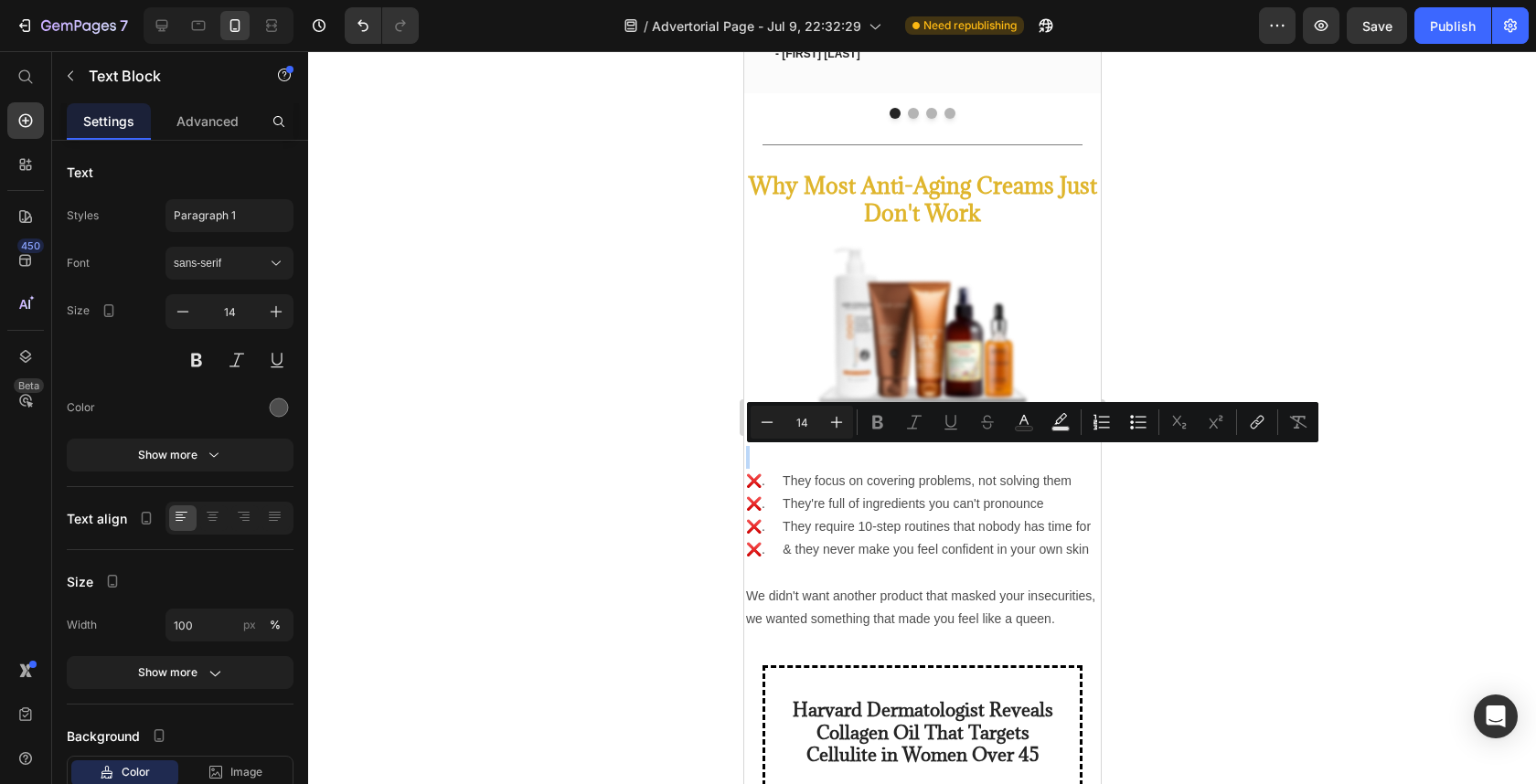 click on "Minus 14 Plus Bold Italic Underline       Strikethrough
Text Color
Text Background Color Numbered List Bulleted List Subscript Superscript       link Remove Format" at bounding box center (1032, 422) 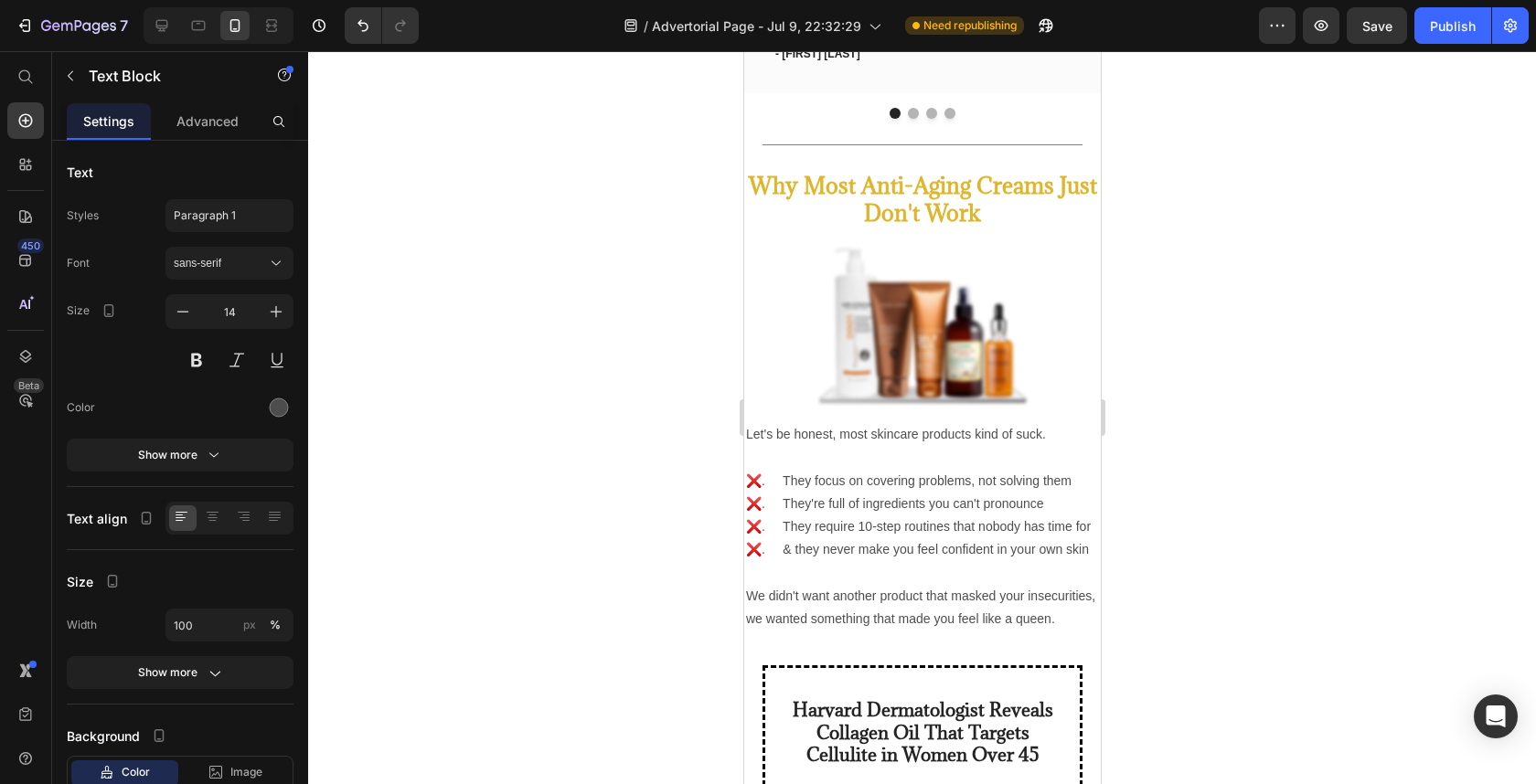 click on "❌.     They focus on covering problems, not solving them ❌.     They're full of ingredients you can't pronounce ❌.     They require 10-step routines that nobody has time for ❌.     & they never make you feel confident in your own skin" at bounding box center (922, 515) 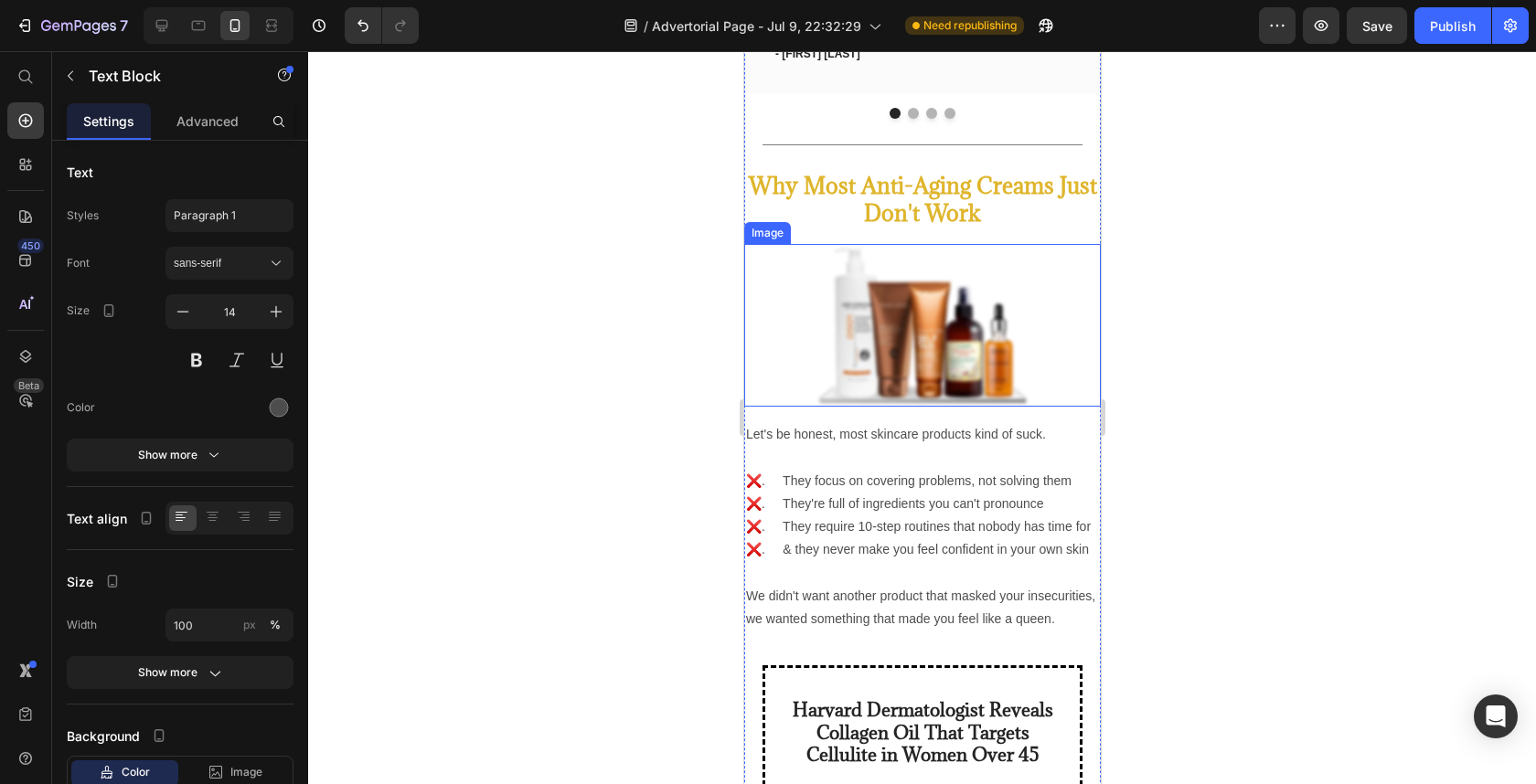 click at bounding box center [922, 325] 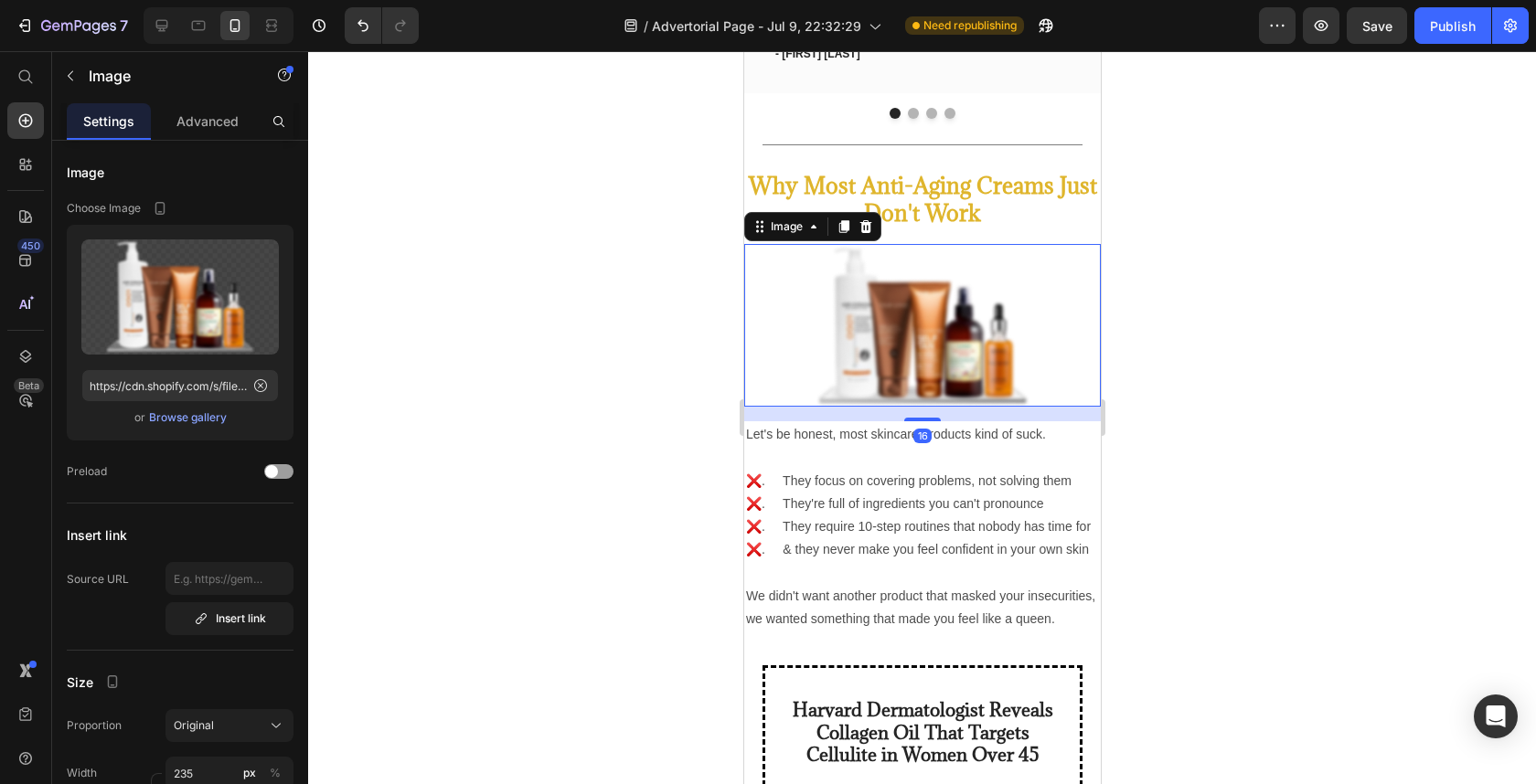click on "❌.     They focus on covering problems, not solving them ❌.     They're full of ingredients you can't pronounce ❌.     They require 10-step routines that nobody has time for ❌.     & they never make you feel confident in your own skin" at bounding box center (922, 515) 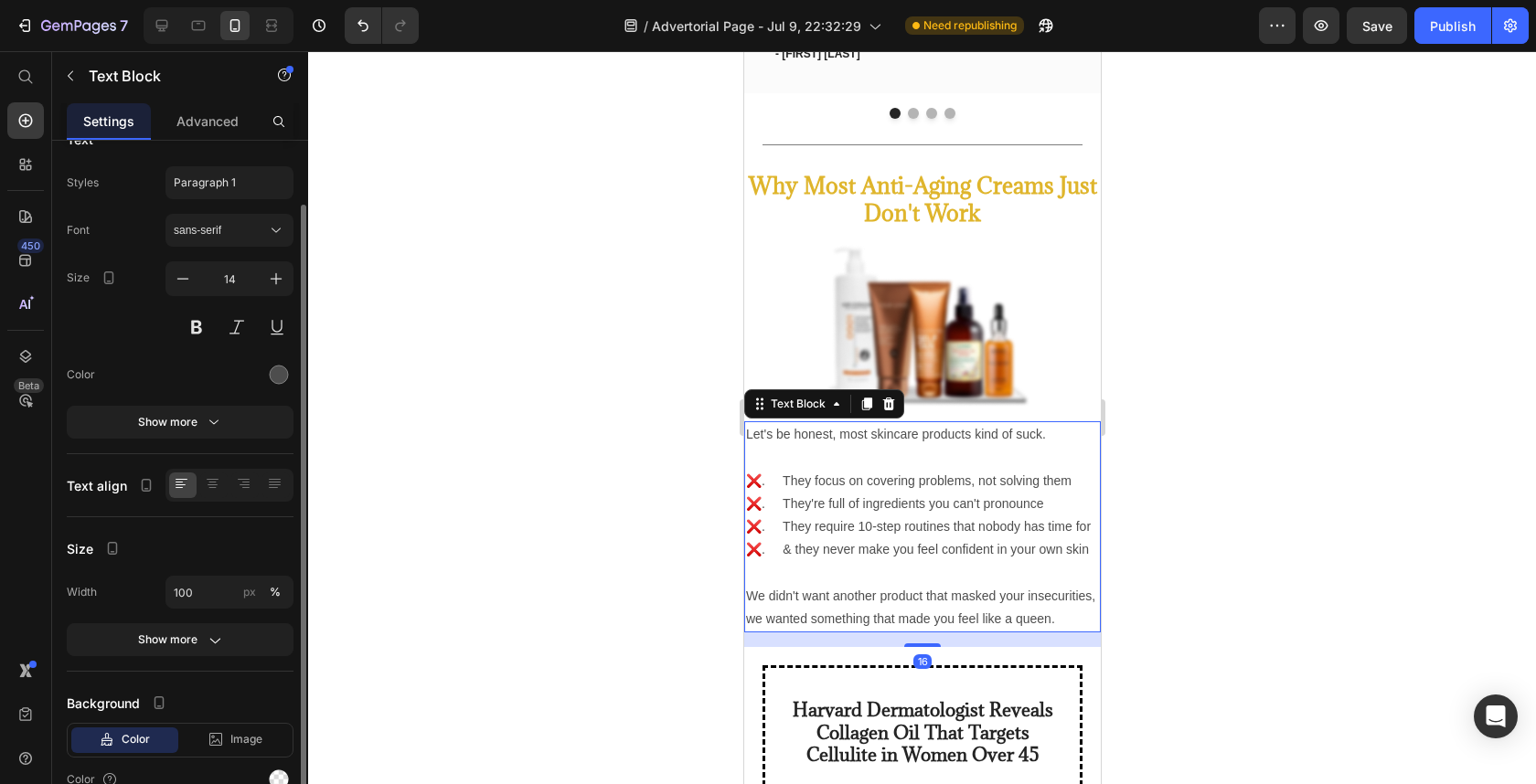 scroll, scrollTop: 57, scrollLeft: 0, axis: vertical 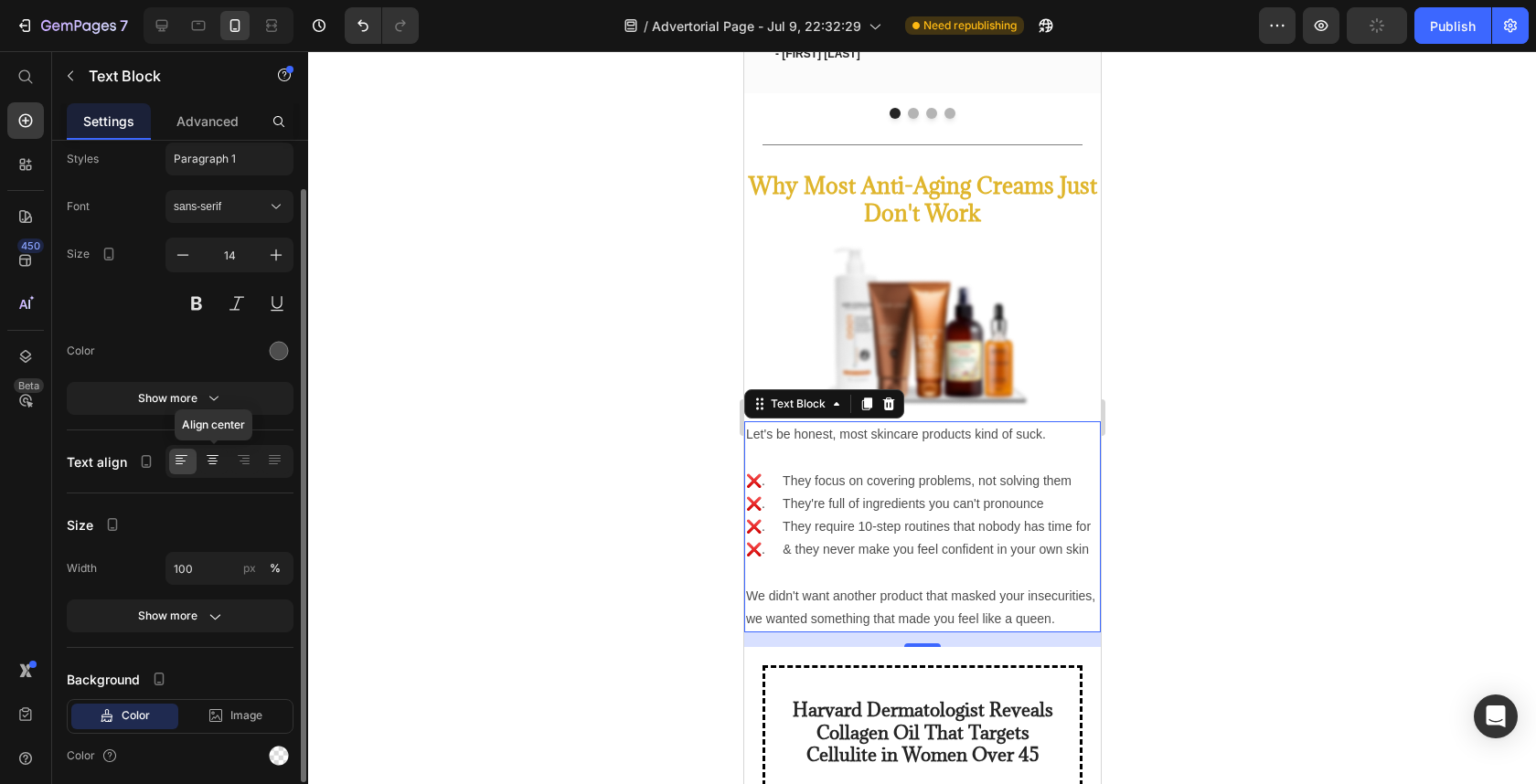 click 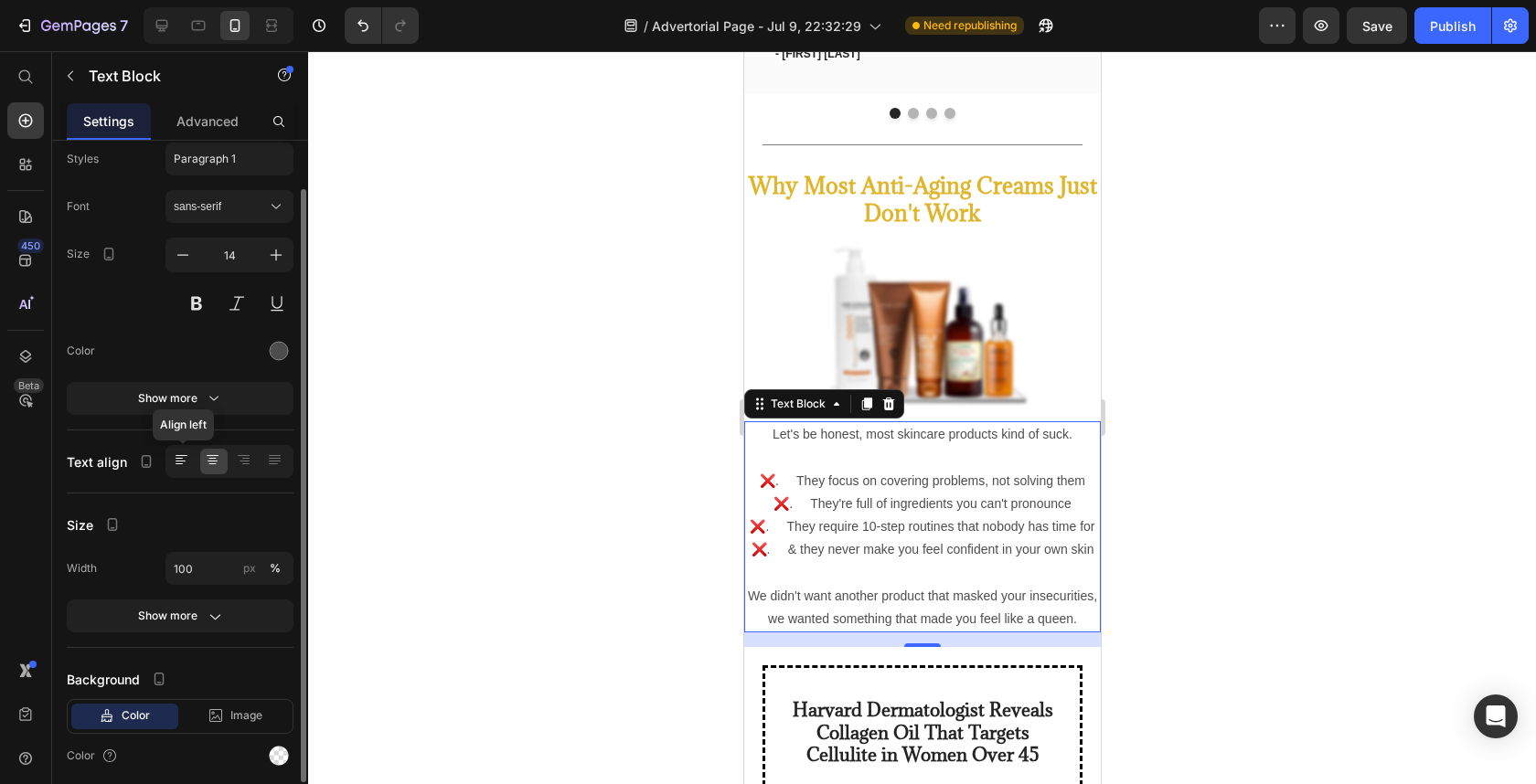 click 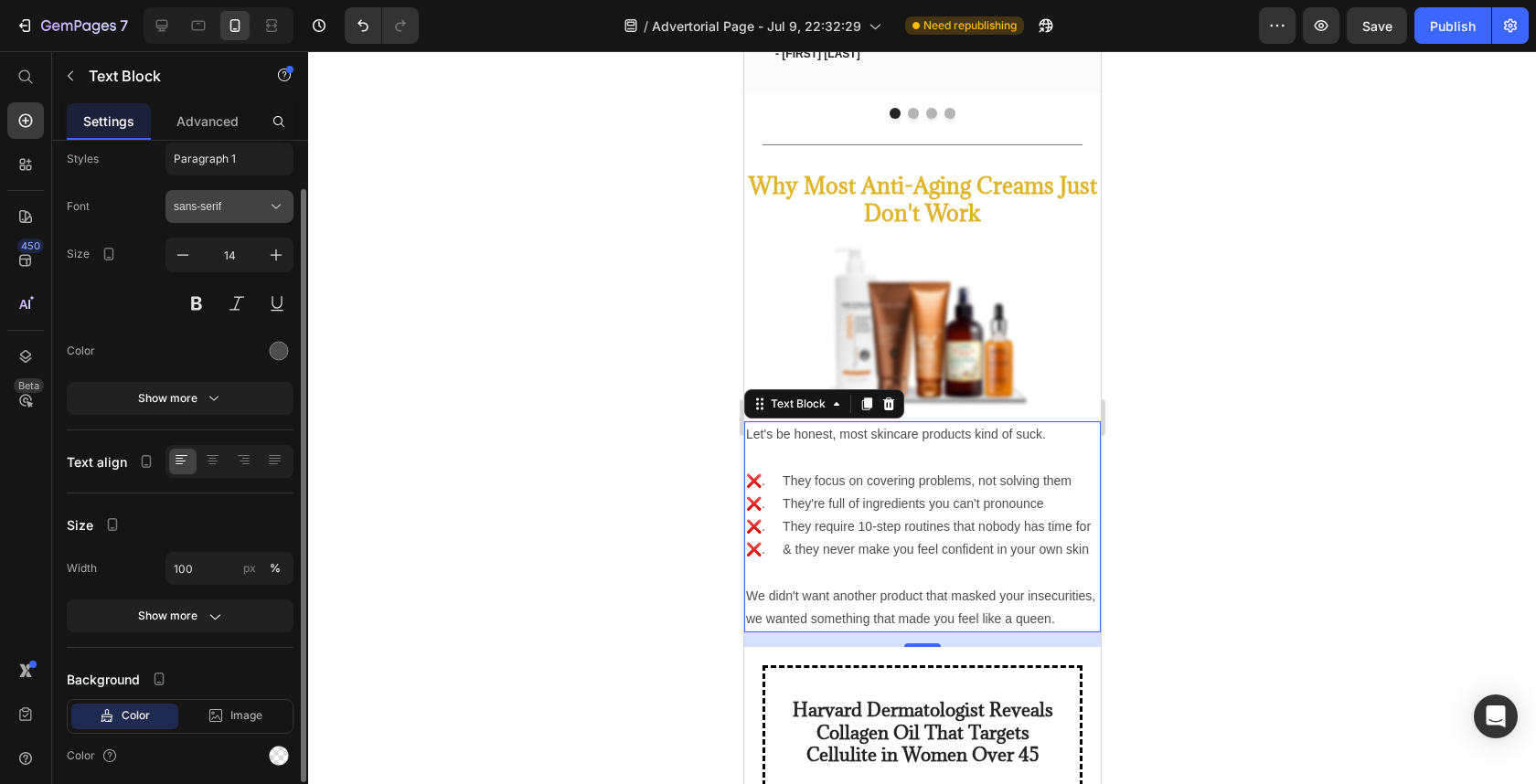 click on "sans-serif" at bounding box center (220, 207) 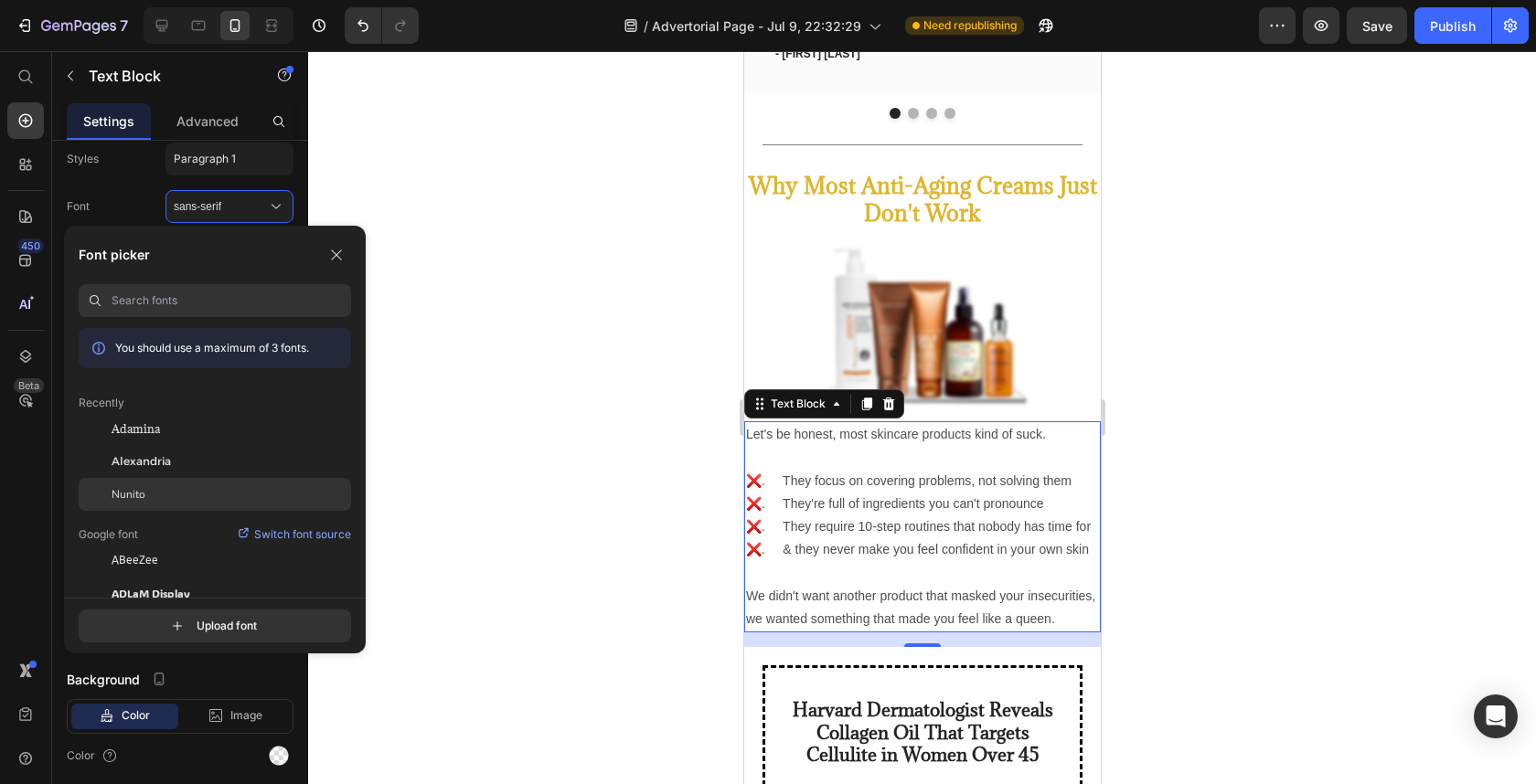 click on "Nunito" 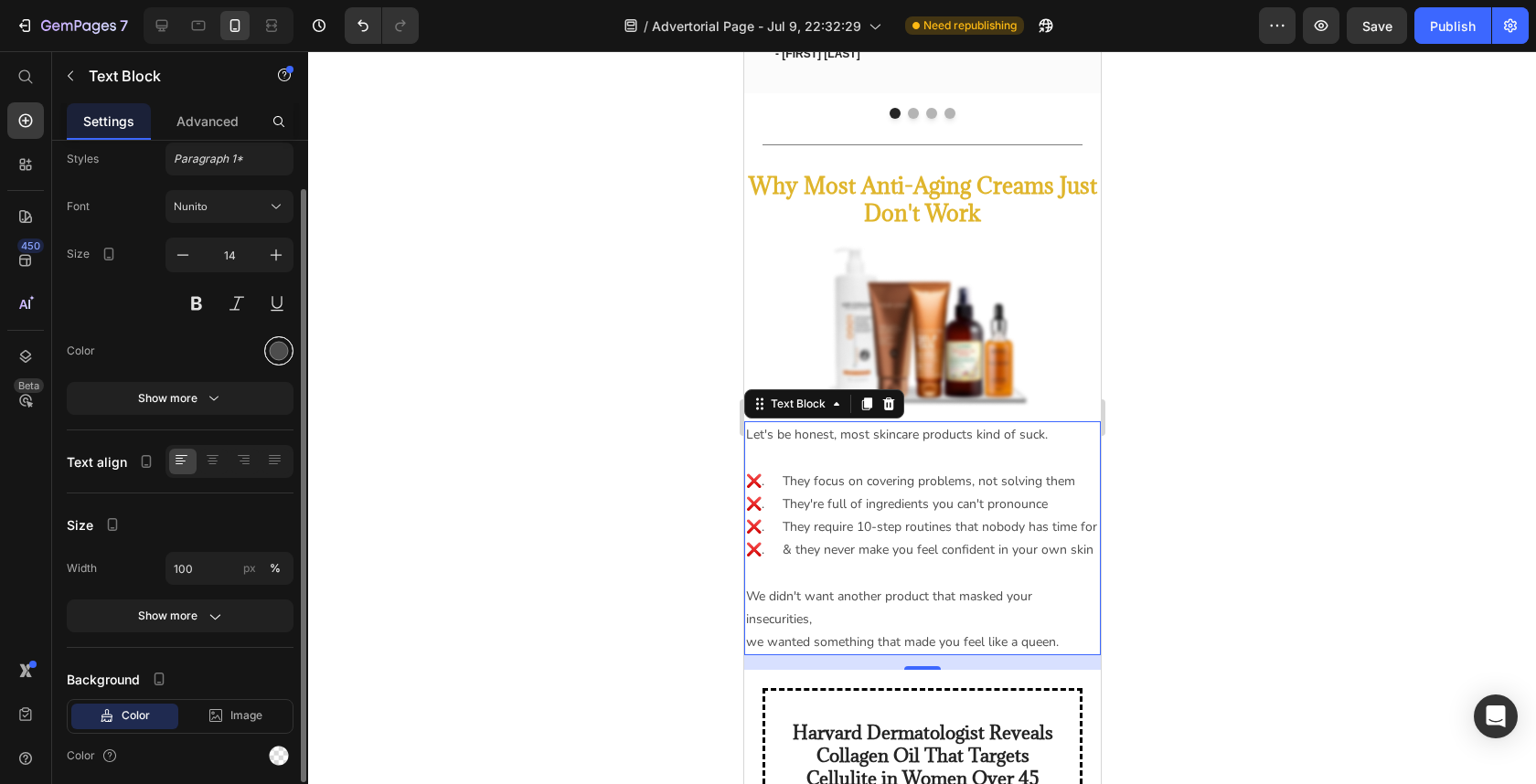 click at bounding box center (279, 351) 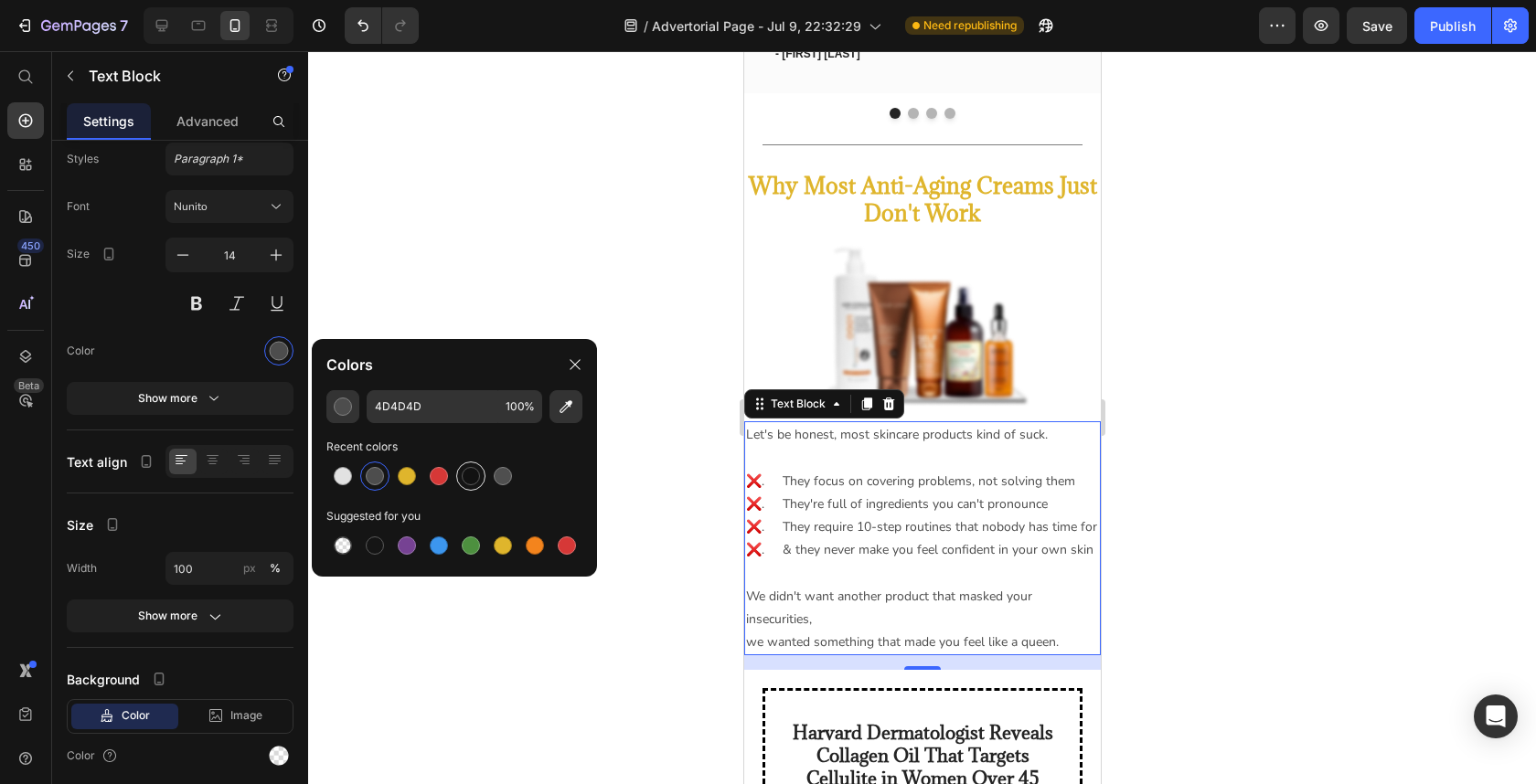 click at bounding box center (471, 476) 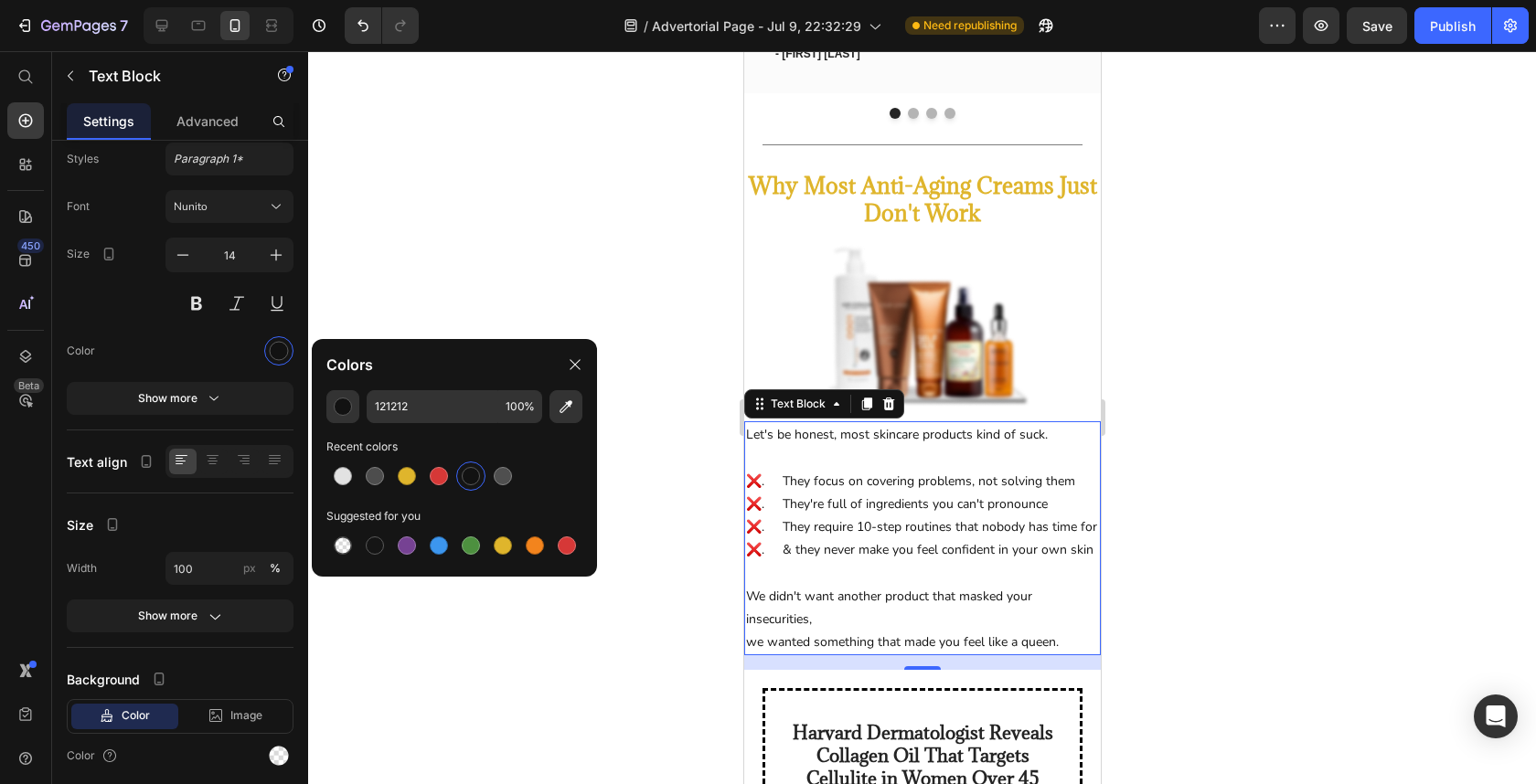 click 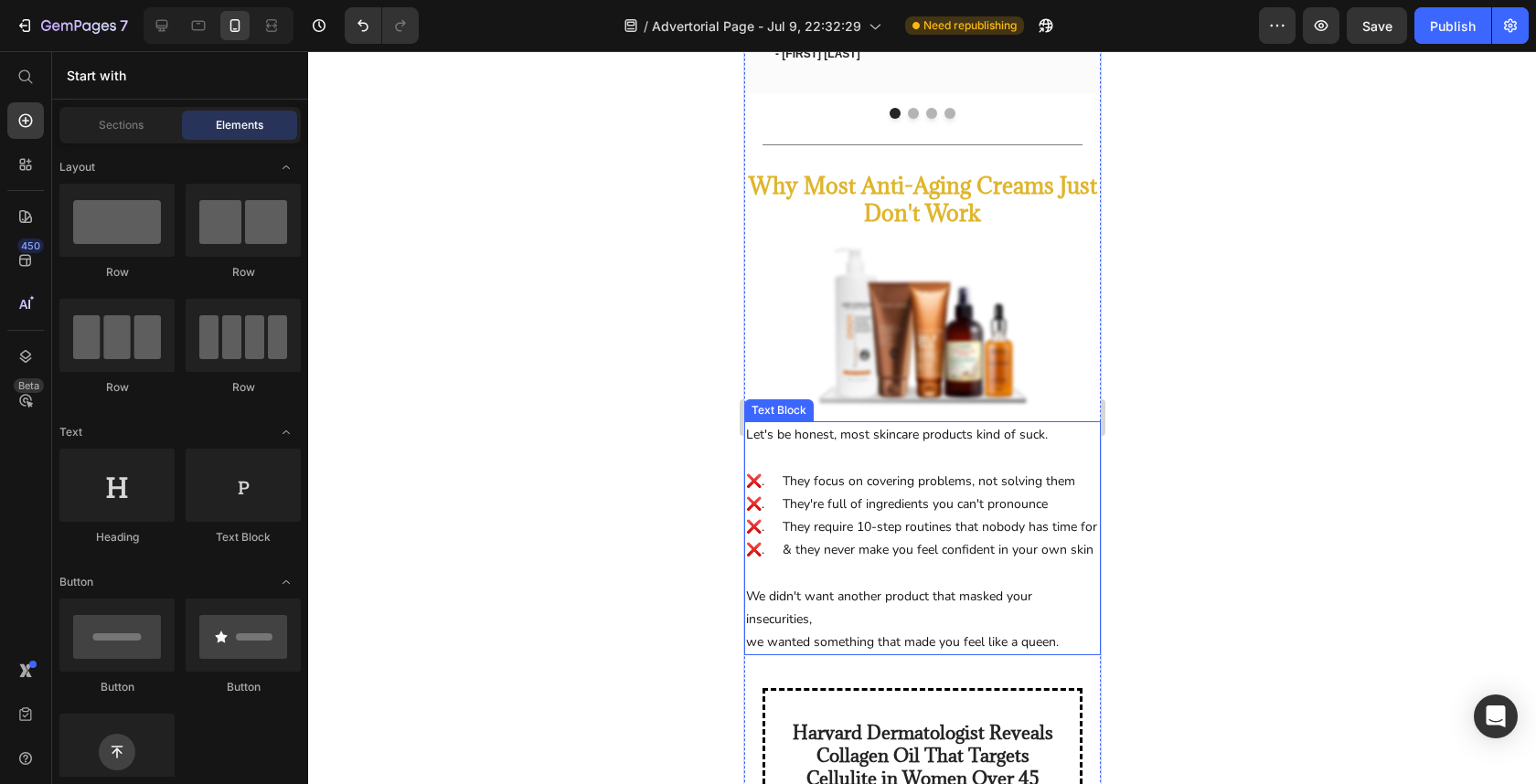 click on "We didn't want another product that masked your insecurities, we wanted something that made you feel like a queen." at bounding box center (922, 620) 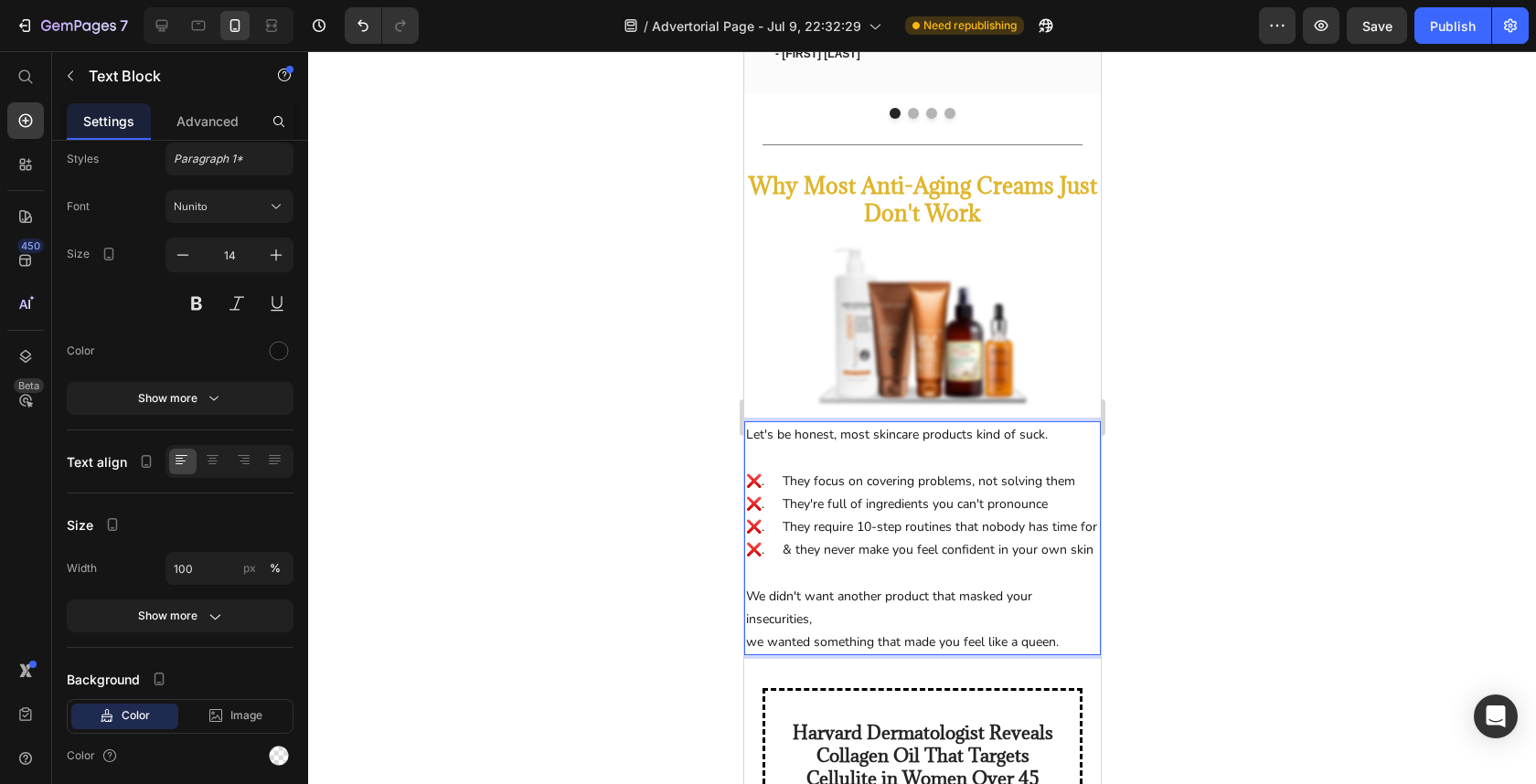 click on "Let's be honest, most skincare products kind of suck. ❌.     They focus on covering problems, not solving them ❌.     They're full of ingredients you can't pronounce ❌.     They require 10-step routines that nobody has time for ❌.     & they never make you feel confident in your own skin We didn't want another product that masked your insecurities, we wanted something that made you feel like a queen." at bounding box center [922, 538] 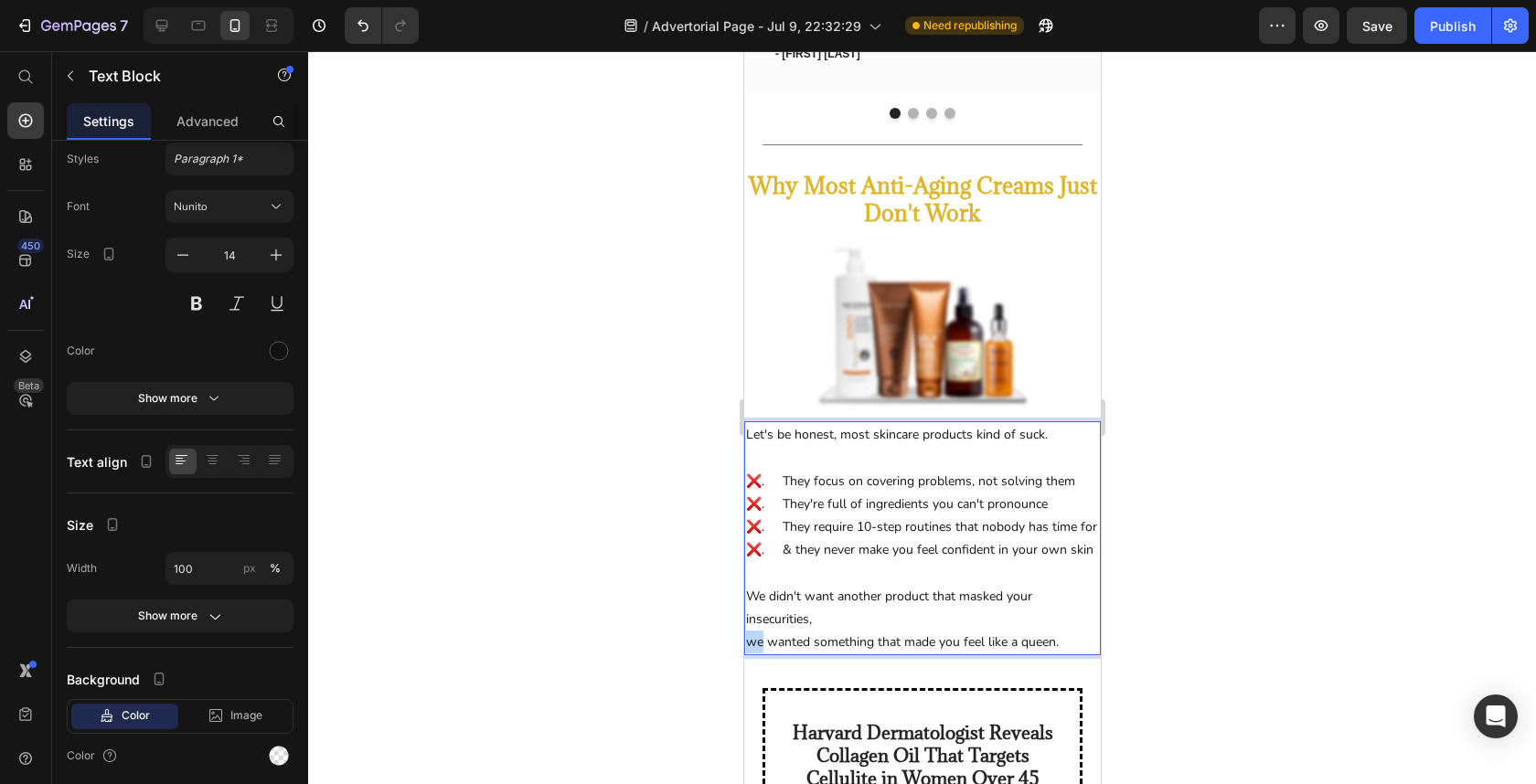 click on "Let's be honest, most skincare products kind of suck. ❌.     They focus on covering problems, not solving them ❌.     They're full of ingredients you can't pronounce ❌.     They require 10-step routines that nobody has time for ❌.     & they never make you feel confident in your own skin We didn't want another product that masked your insecurities, we wanted something that made you feel like a queen." at bounding box center (922, 538) 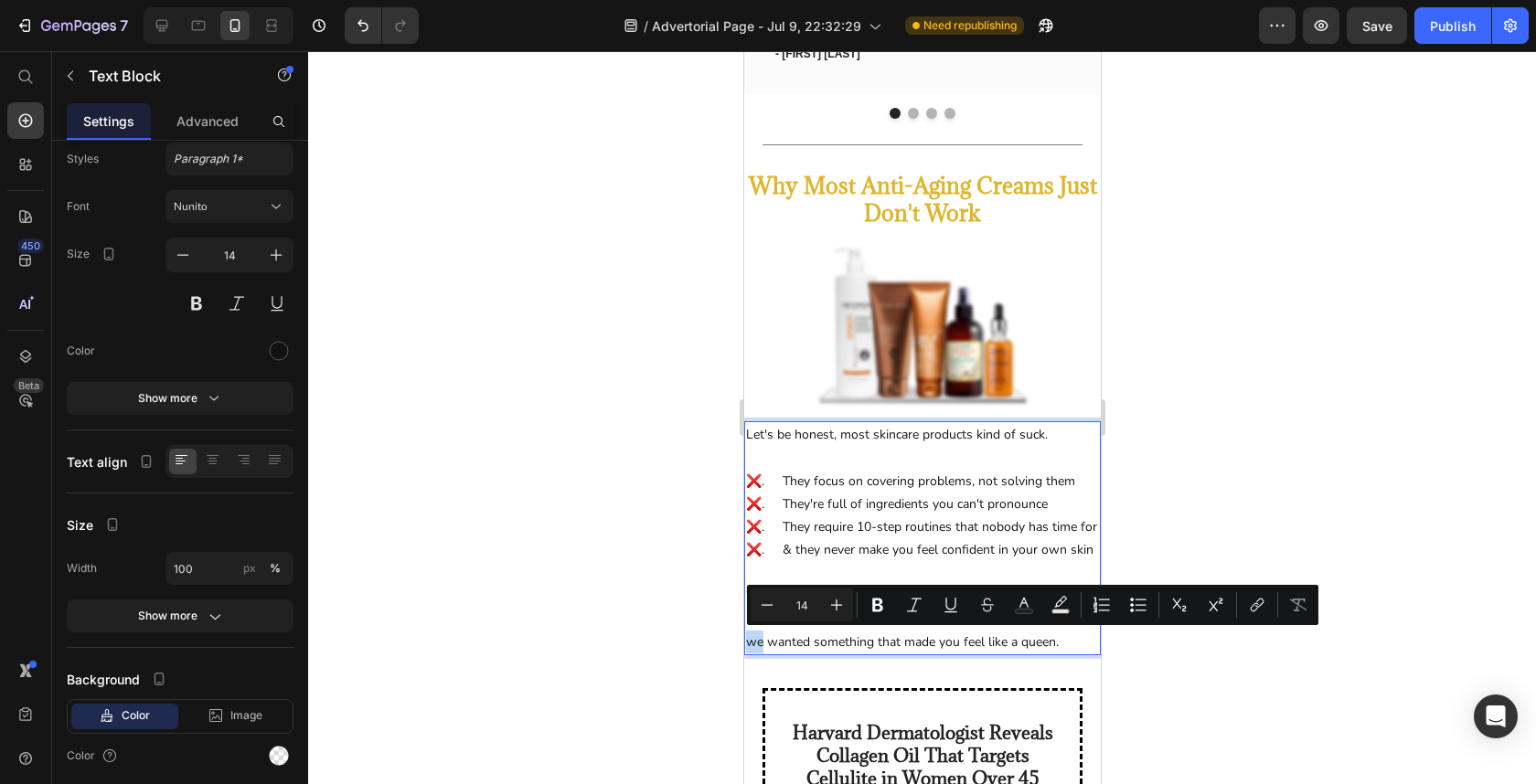 click on "We didn't want another product that masked your insecurities, we wanted something that made you feel like a queen." at bounding box center (922, 620) 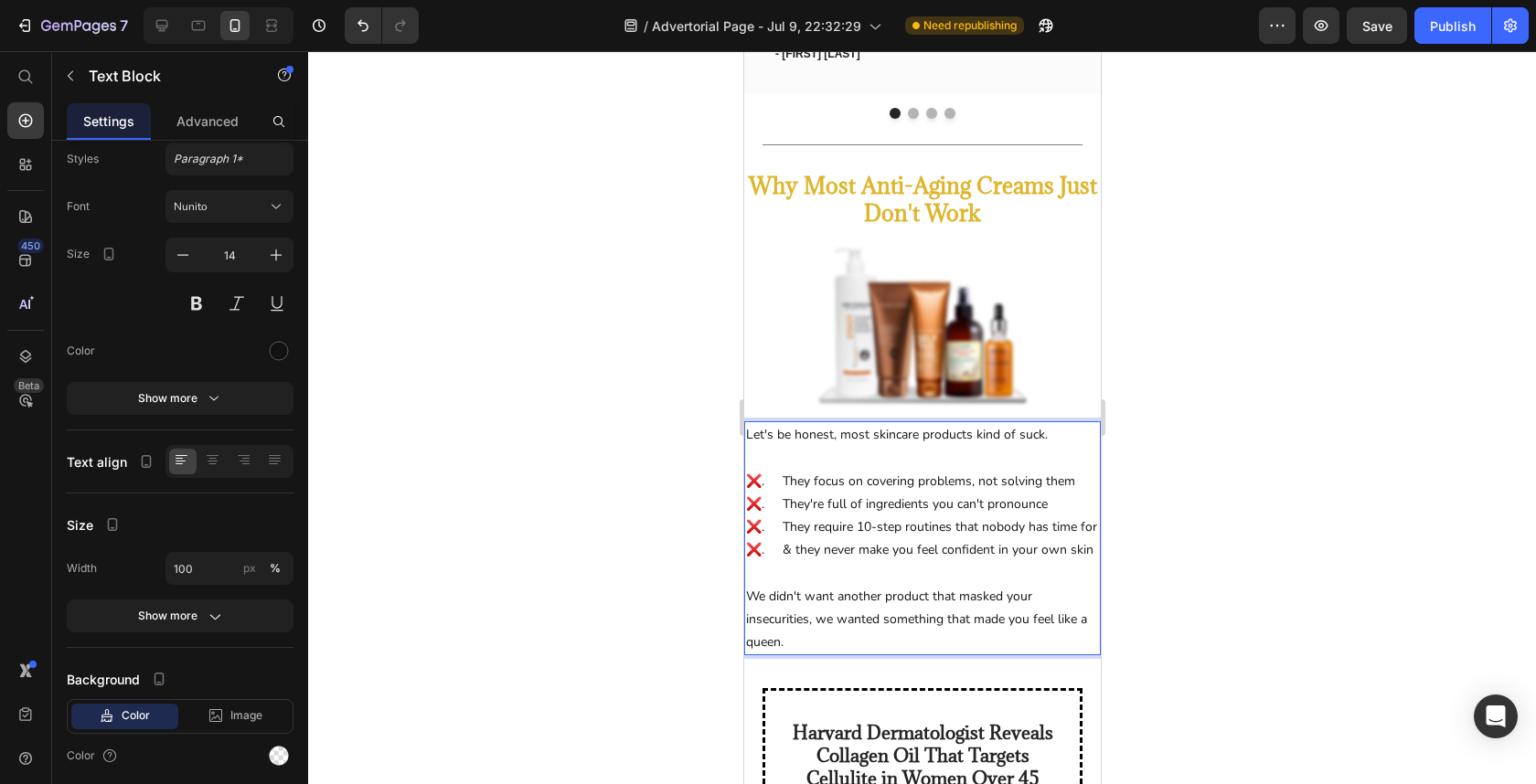 click on "We didn't want another product that masked your insecurities, we wanted something that made you feel like a queen." at bounding box center (922, 620) 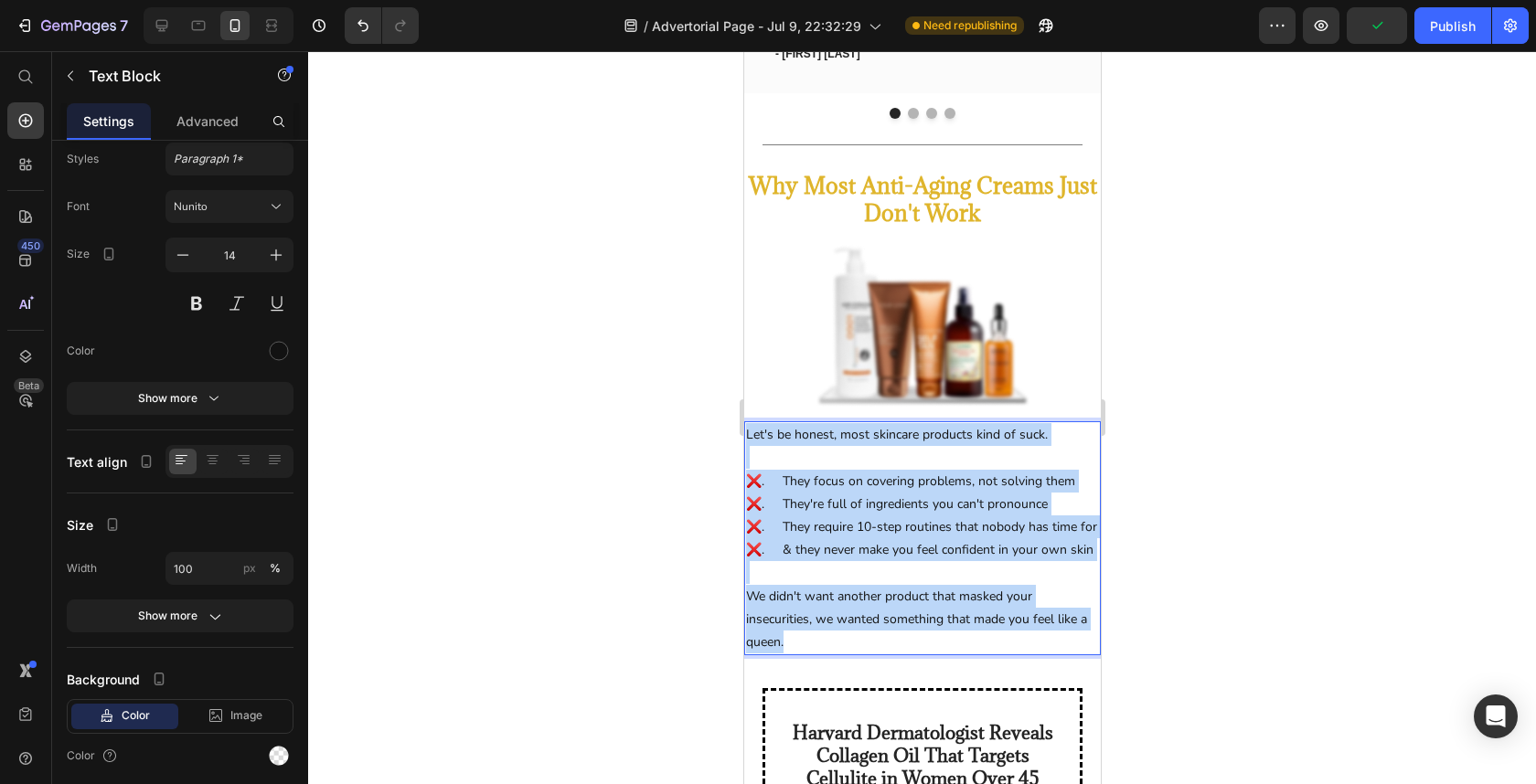 drag, startPoint x: 899, startPoint y: 641, endPoint x: 726, endPoint y: 426, distance: 275.96014 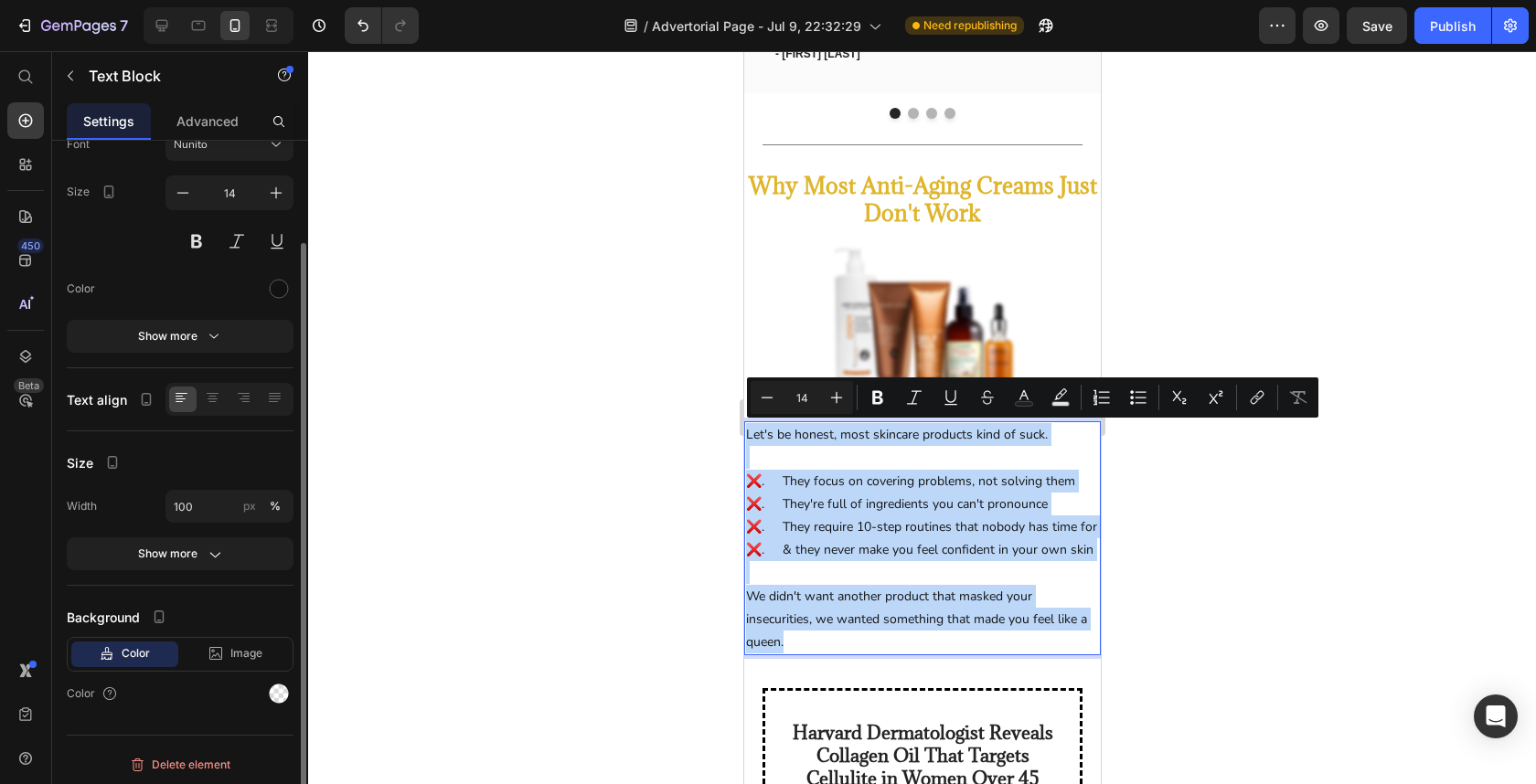 scroll, scrollTop: 0, scrollLeft: 0, axis: both 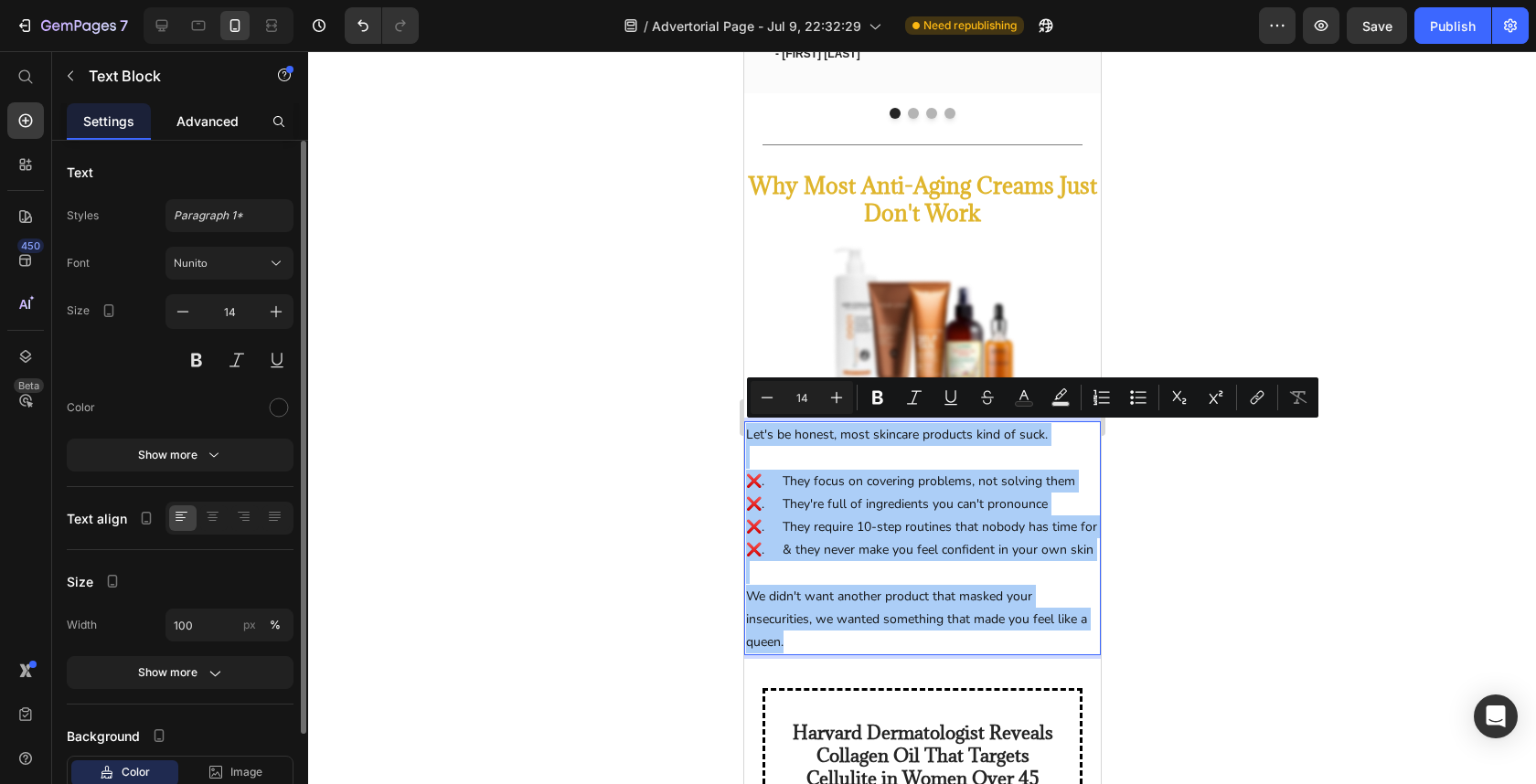 click on "Advanced" at bounding box center [208, 121] 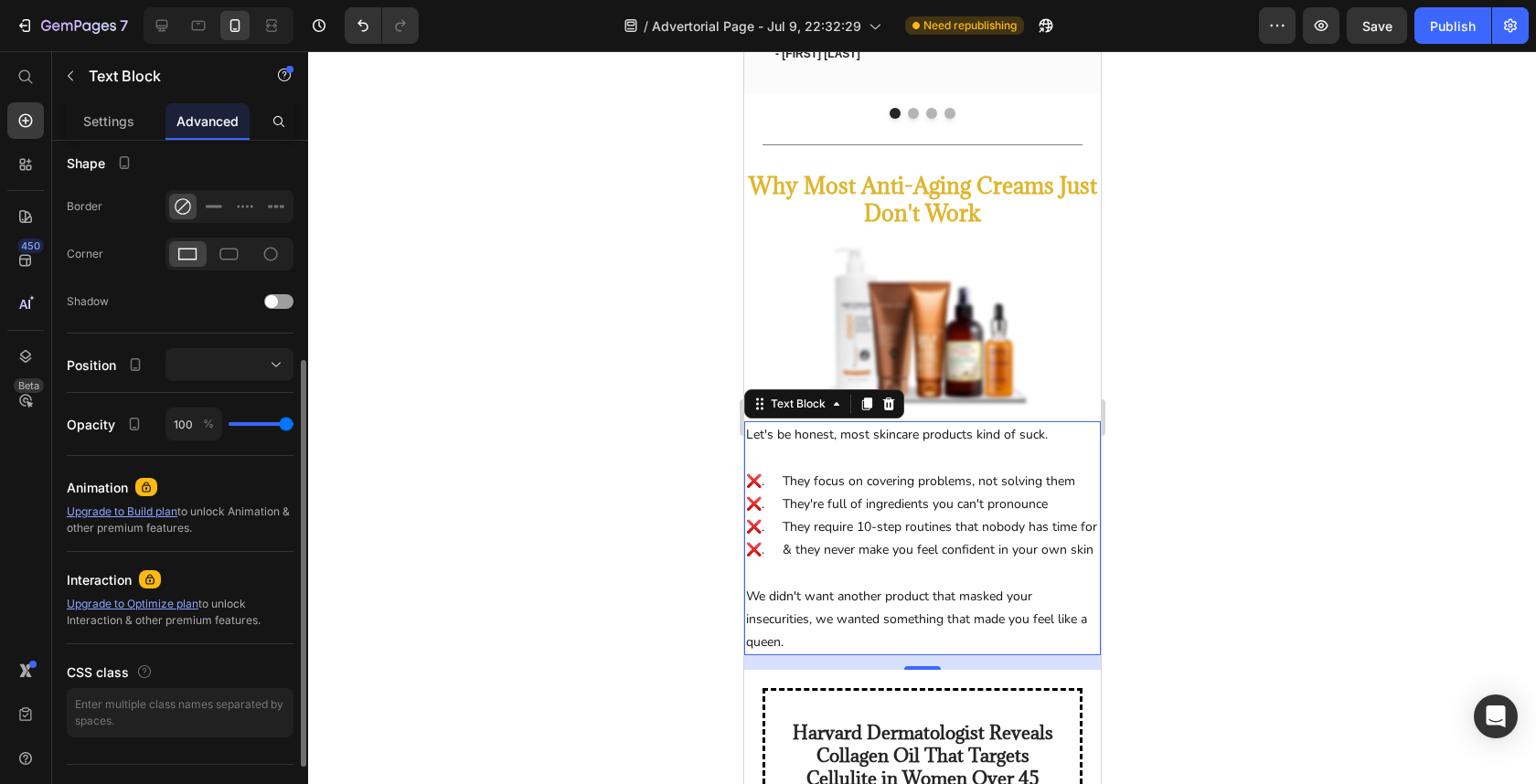 scroll, scrollTop: 493, scrollLeft: 0, axis: vertical 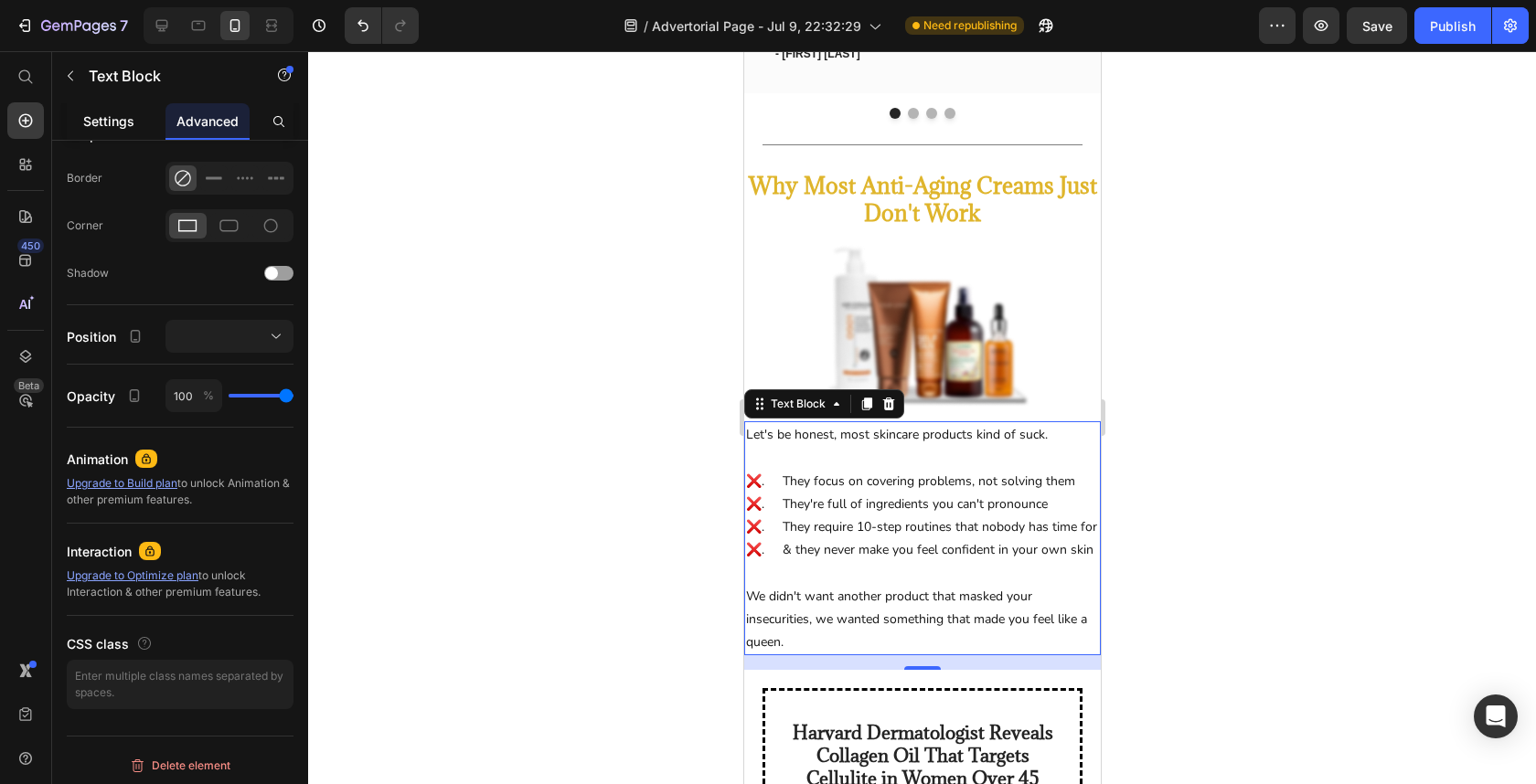 click on "Settings" 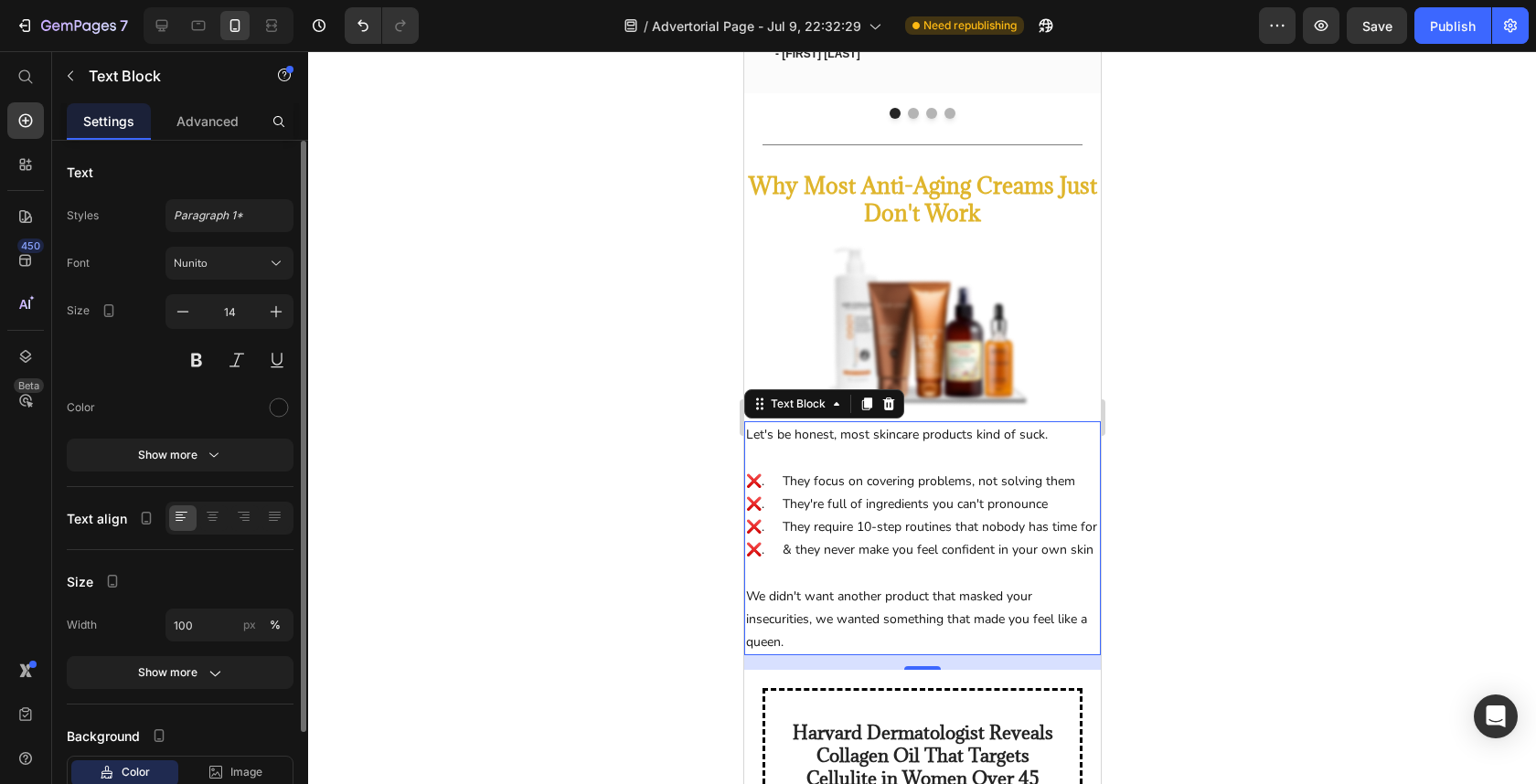 click 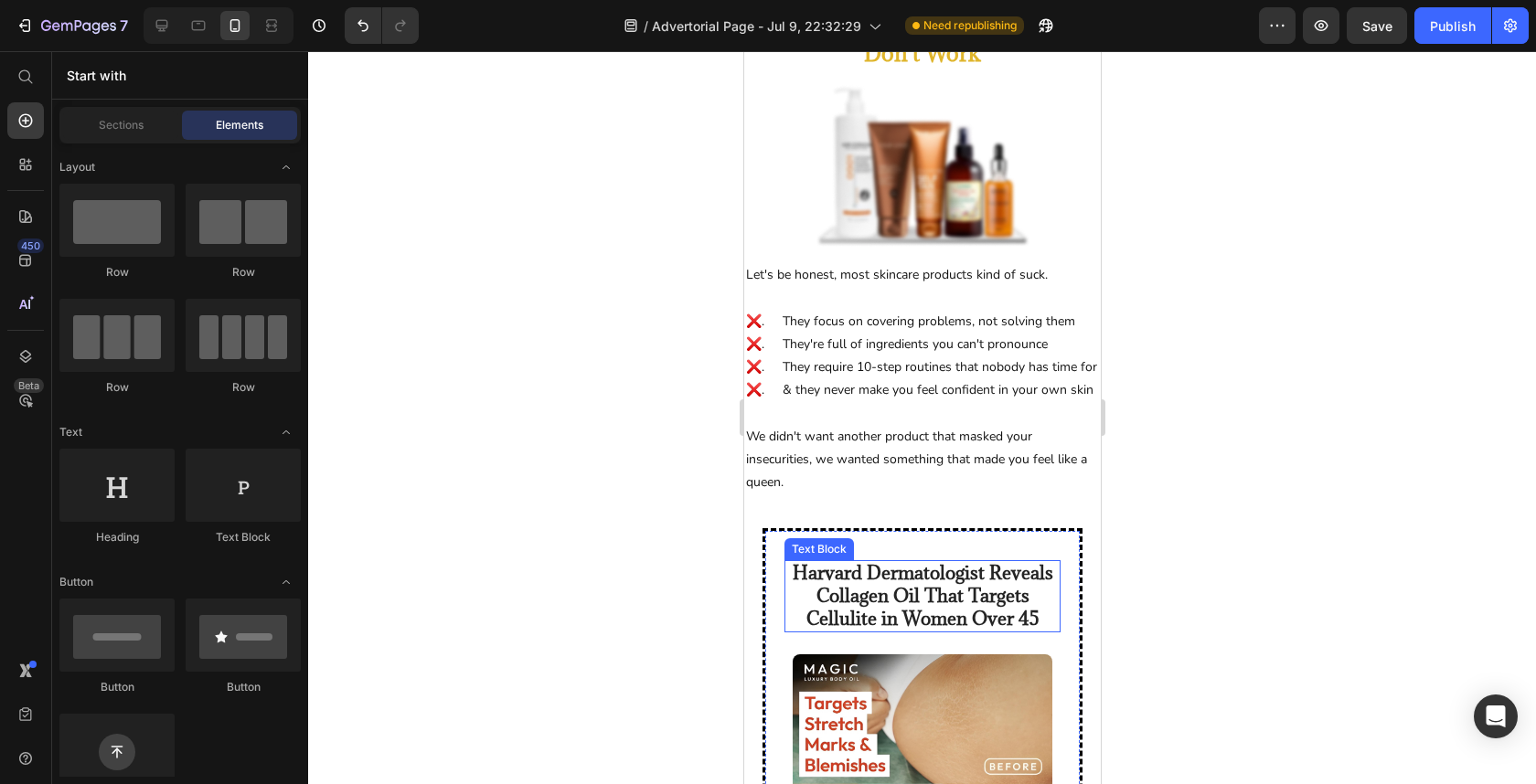 scroll, scrollTop: 1248, scrollLeft: 0, axis: vertical 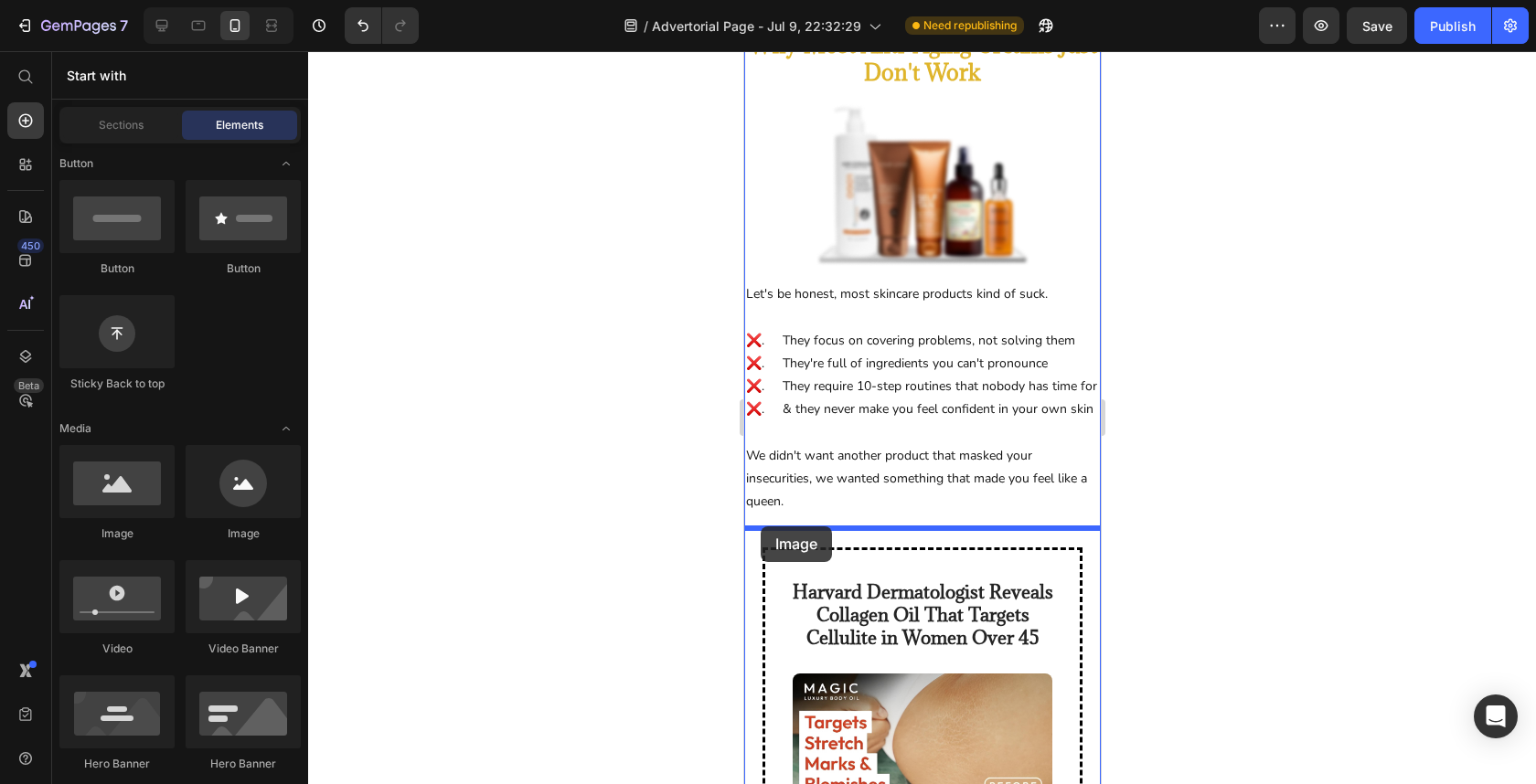 drag, startPoint x: 967, startPoint y: 546, endPoint x: 761, endPoint y: 524, distance: 207.17143 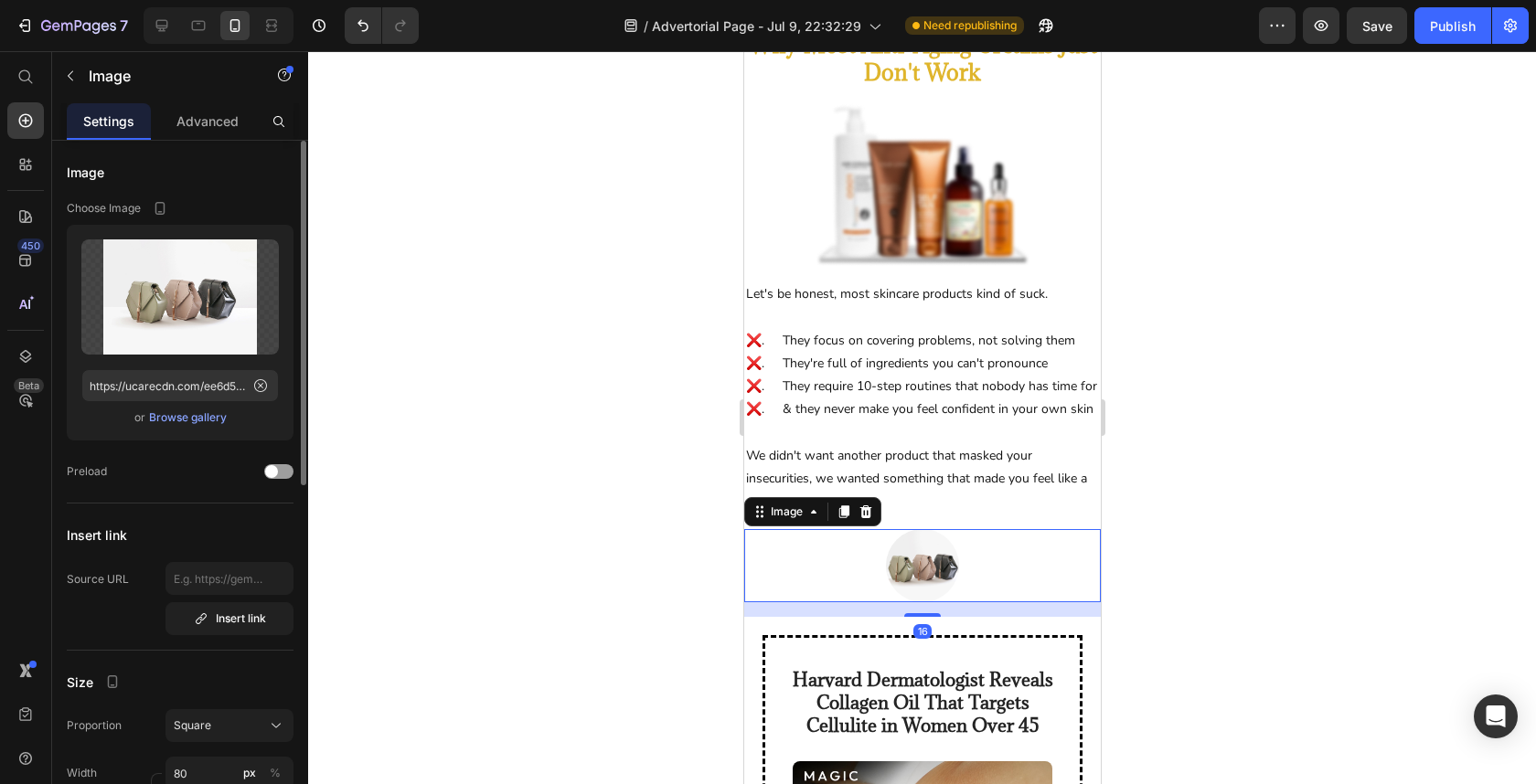 click on "Upload Image https://ucarecdn.com/ee6d5074-1640-4cc7-8933-47c8589c3dee/-/format/auto/  or   Browse gallery" at bounding box center [180, 333] 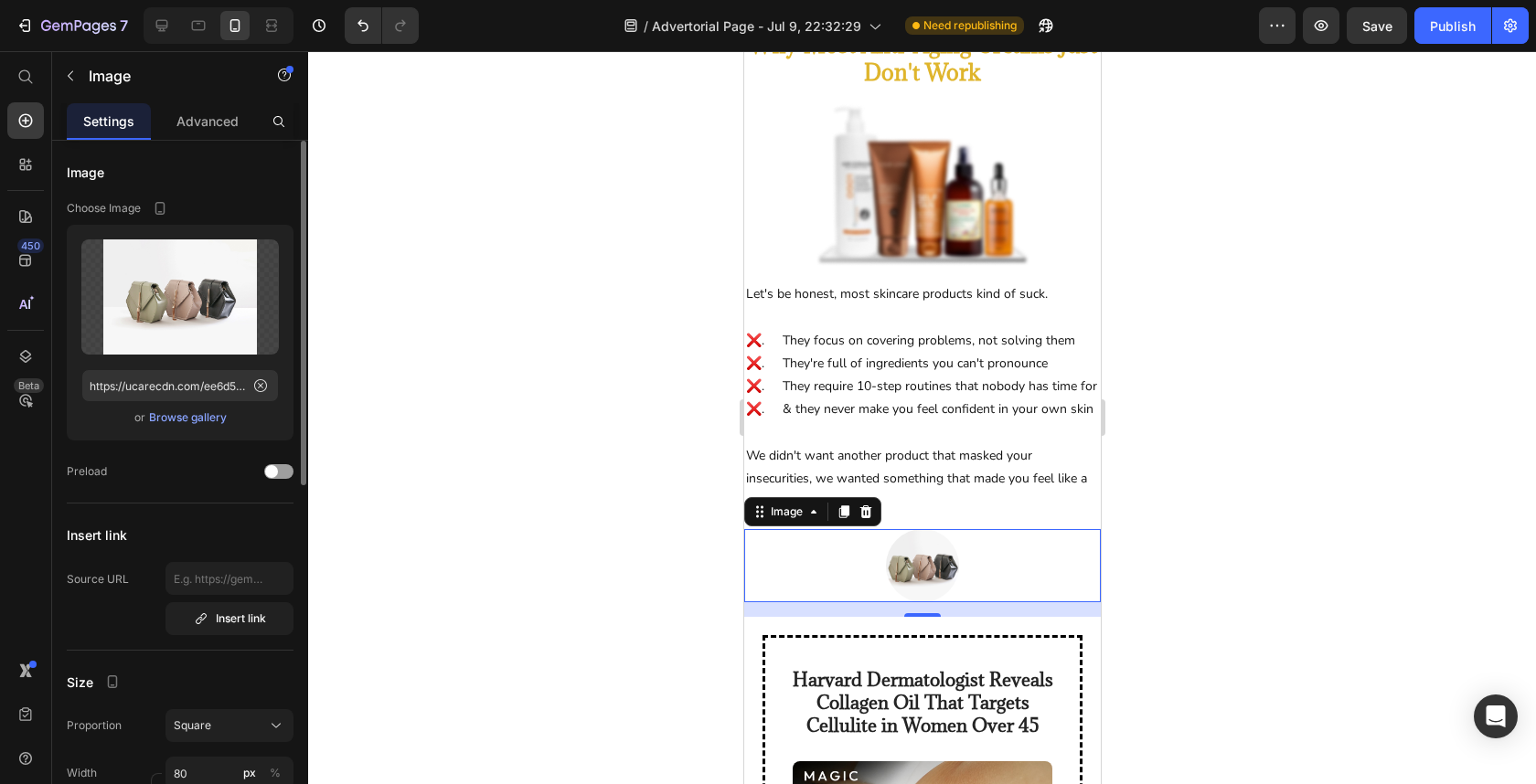 click on "Browse gallery" at bounding box center [187, 418] 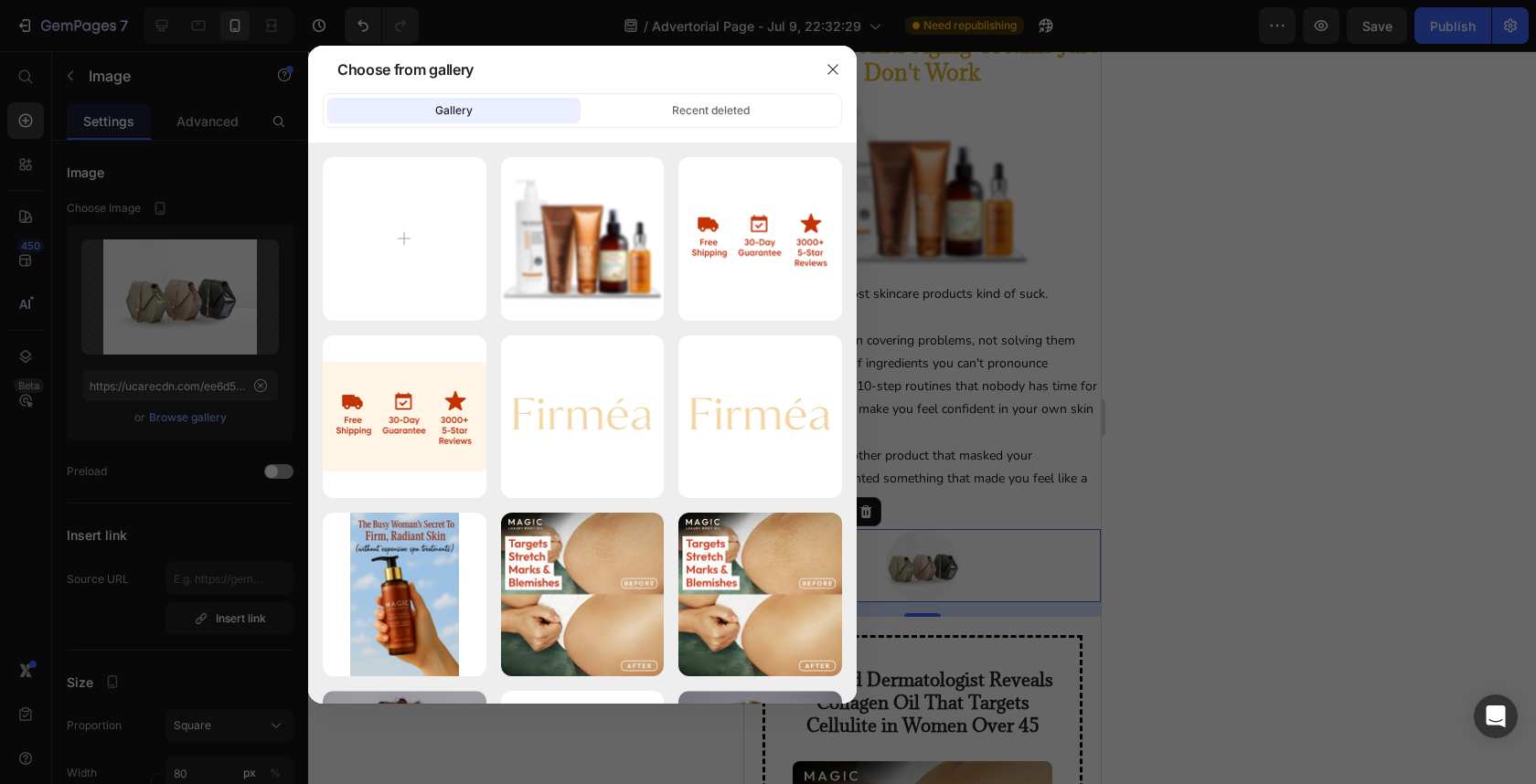 type on "C:\fakepath\download (36).png" 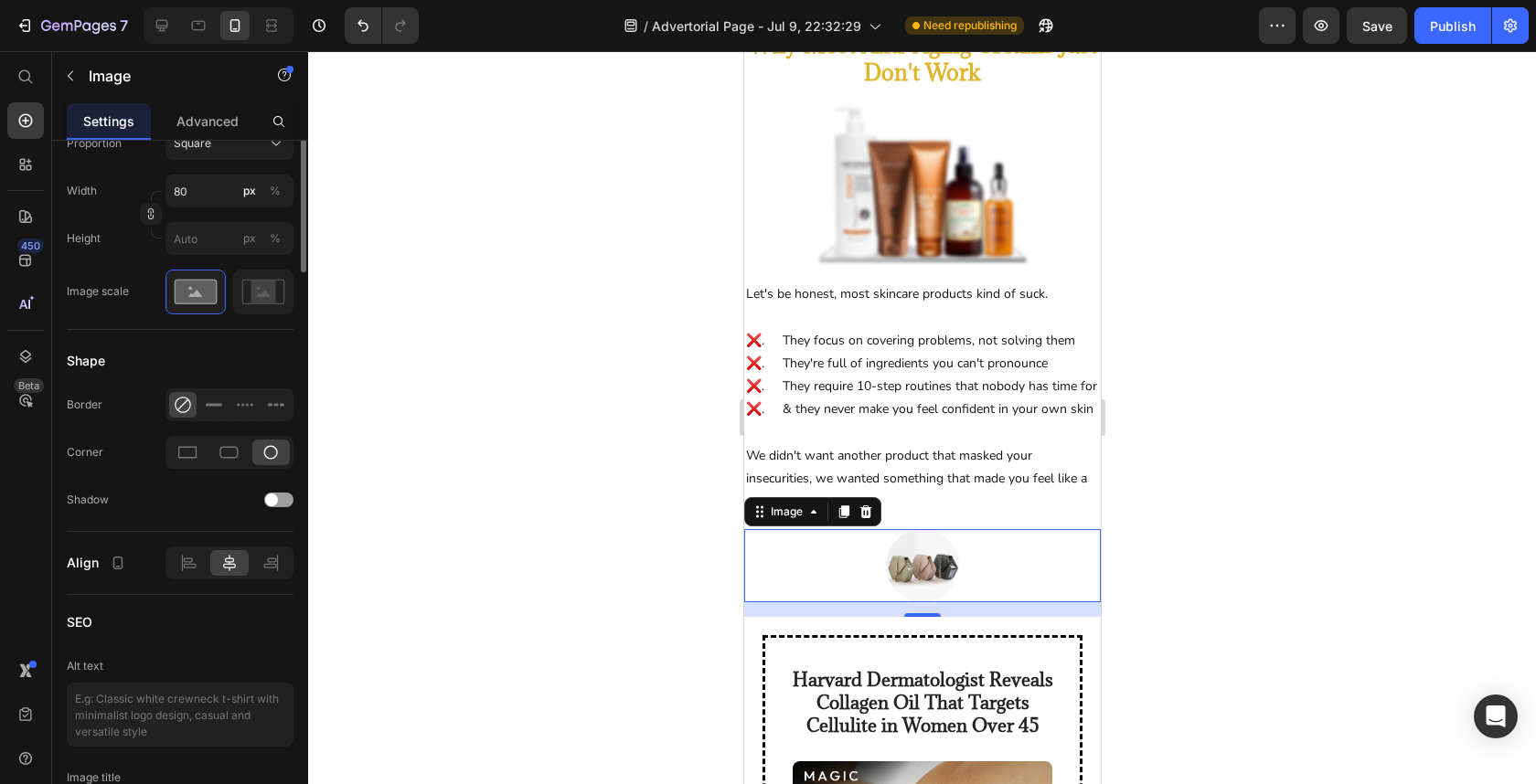 type on "https://cdn.shopify.com/s/files/1/0771/2460/0027/files/gempages_574761337746359525-b326442a-98d3-4124-8f00-ad9d56ddd648.png" 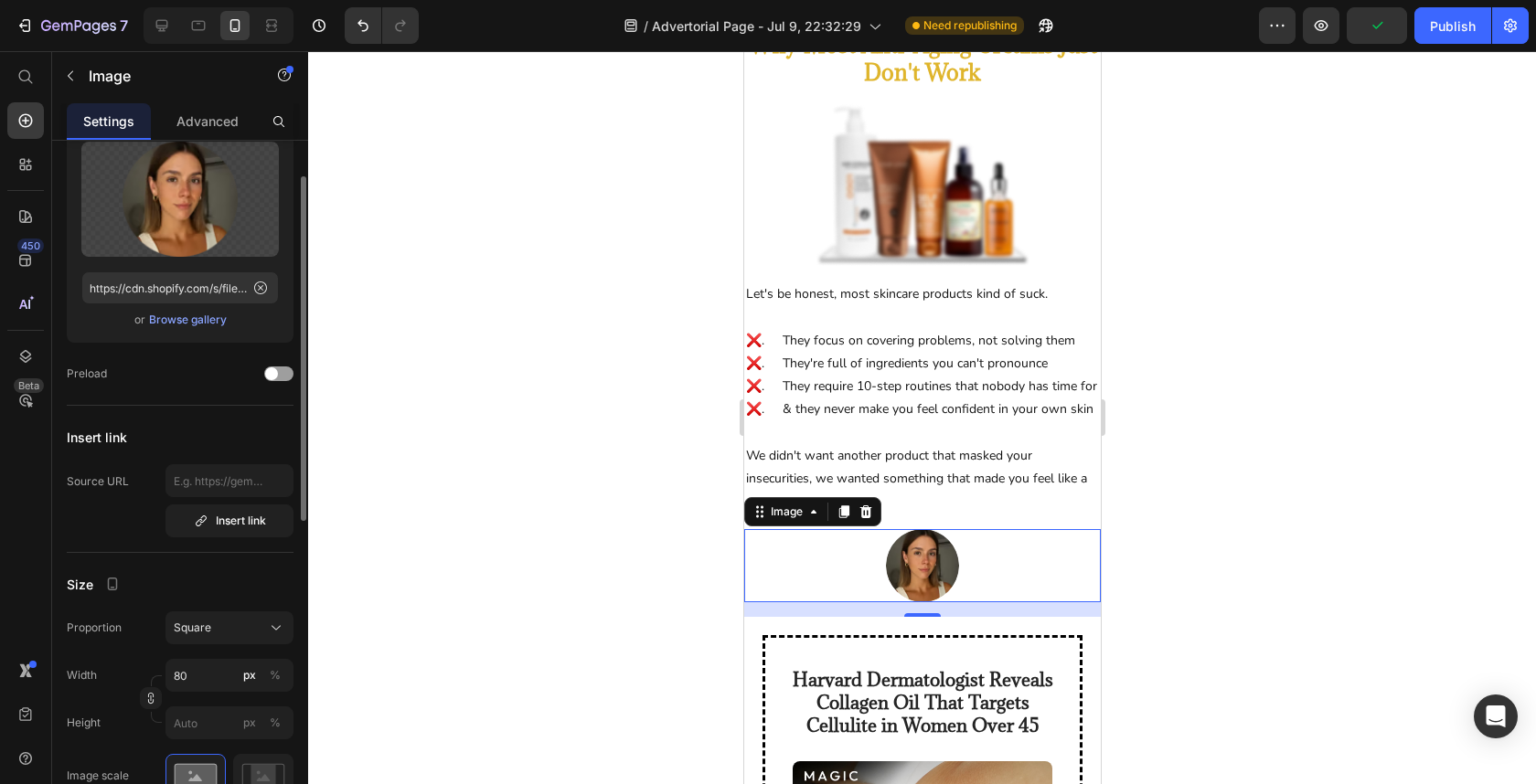 scroll, scrollTop: 175, scrollLeft: 0, axis: vertical 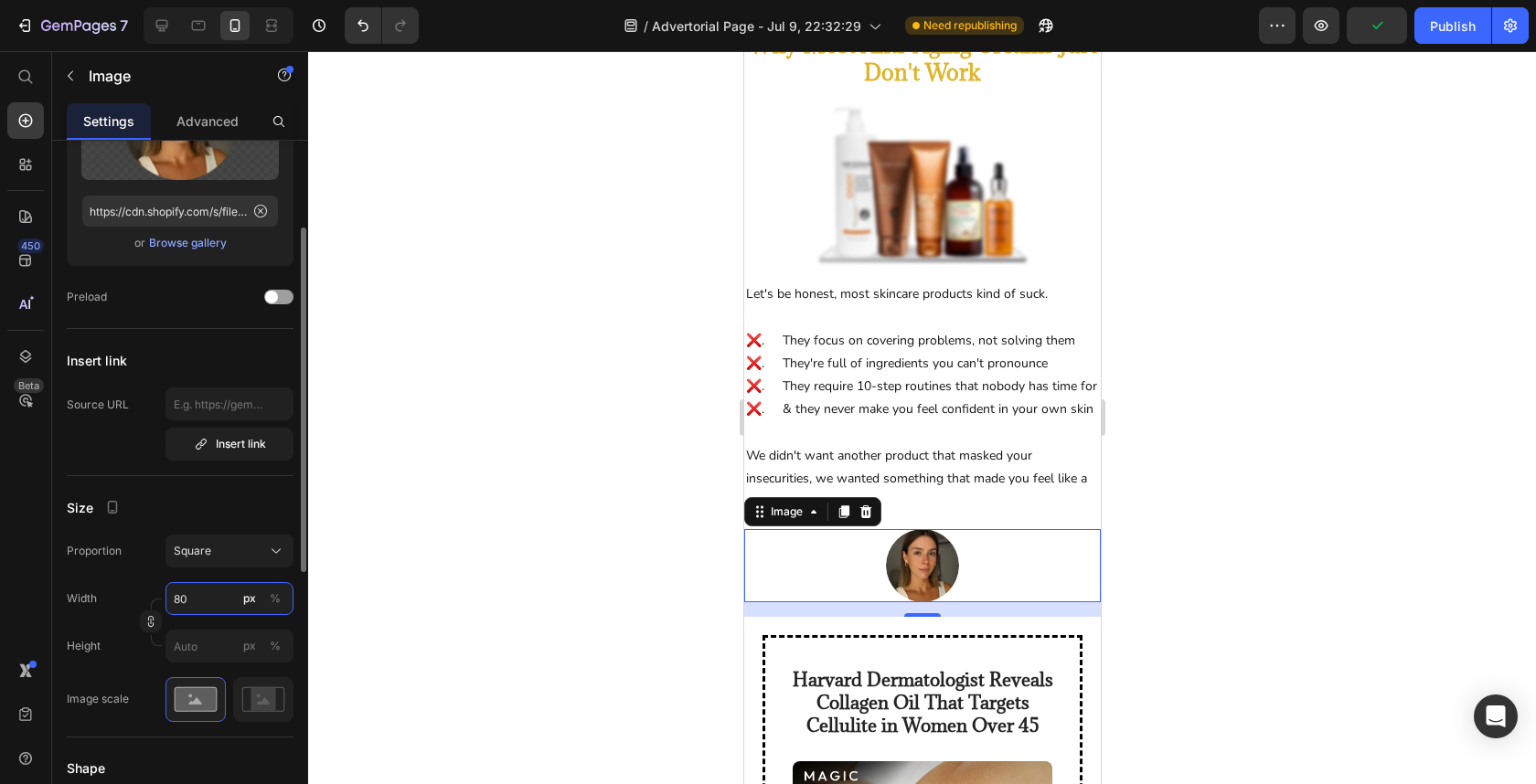 click on "80" at bounding box center [229, 599] 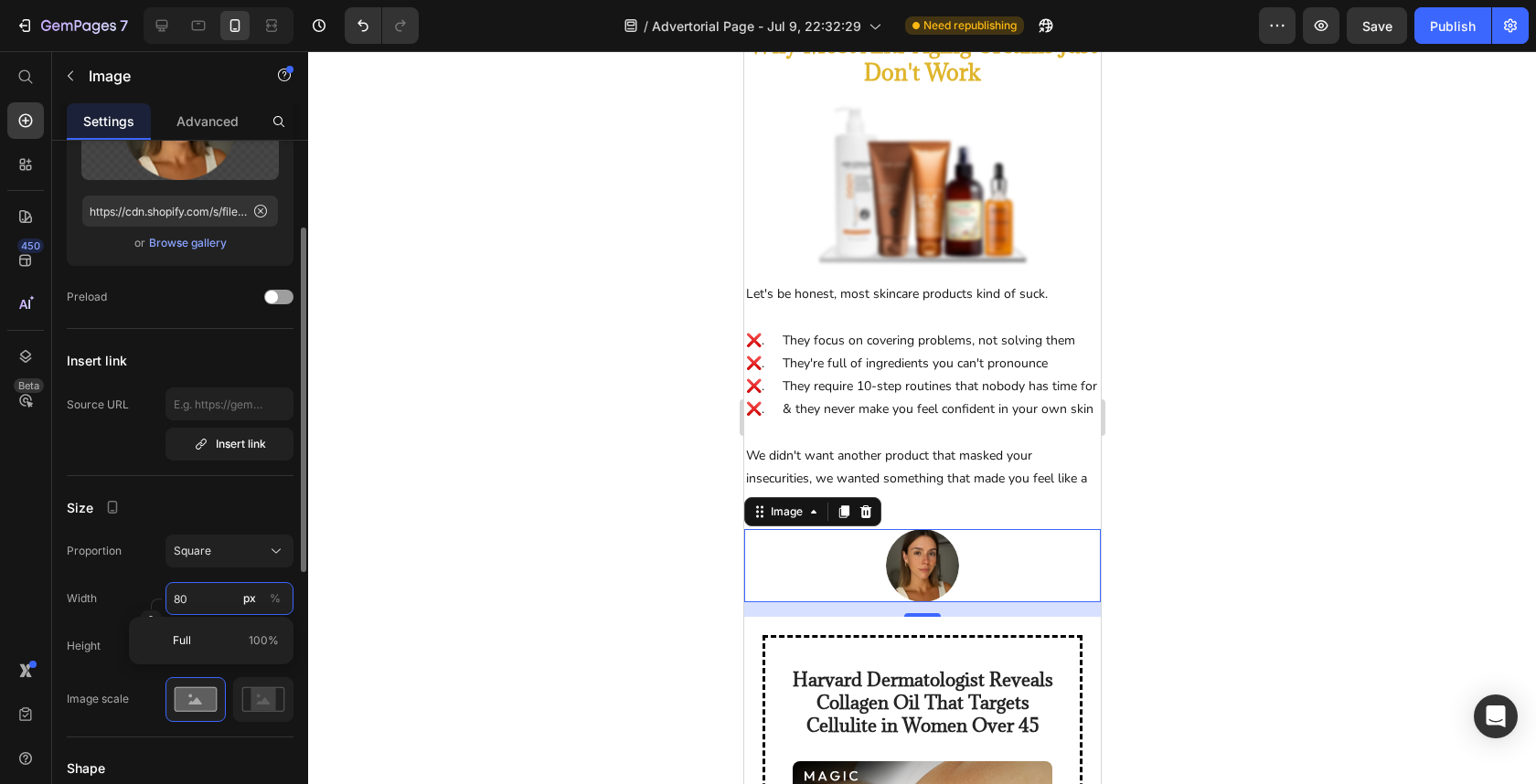 type on "6" 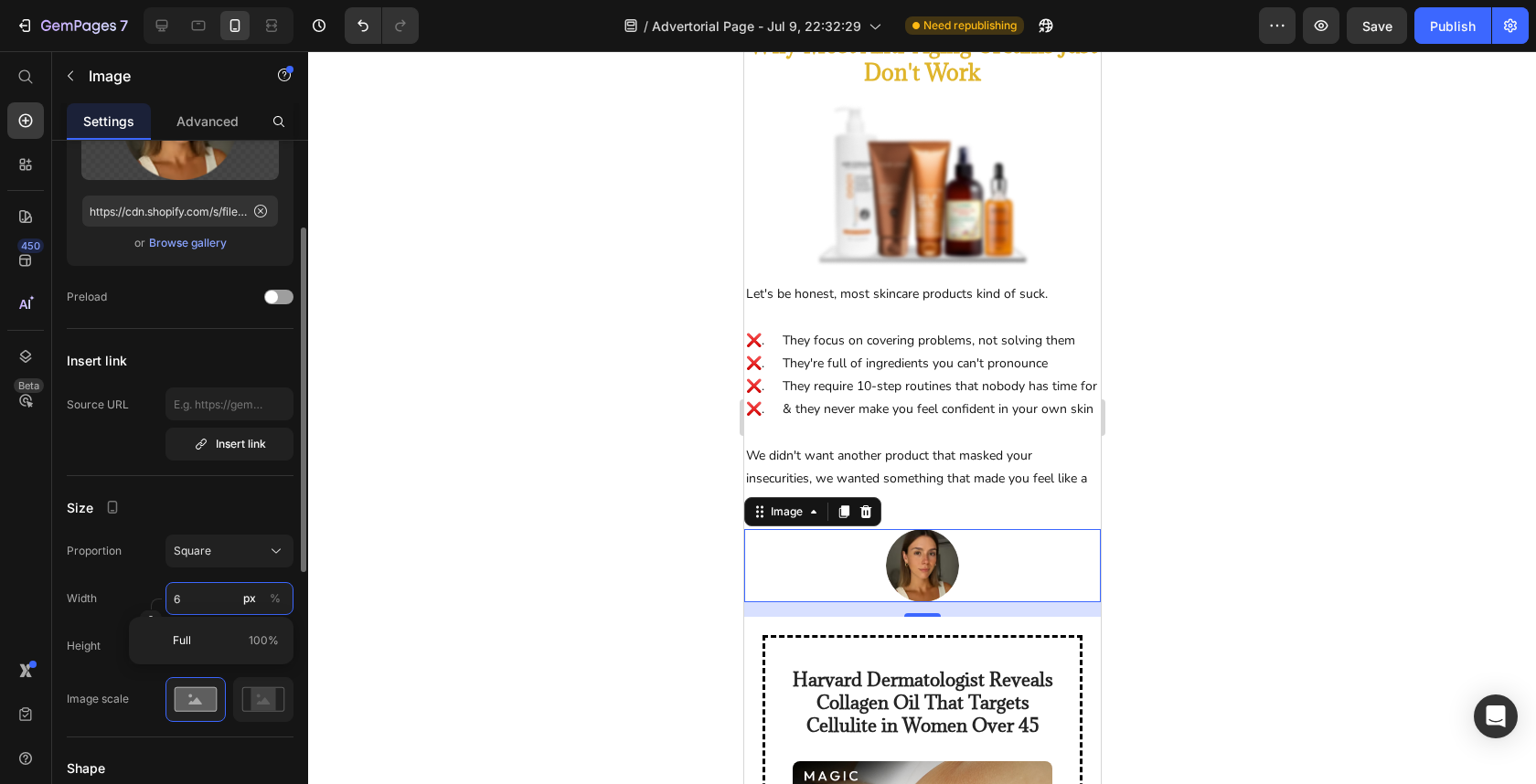 type on "60" 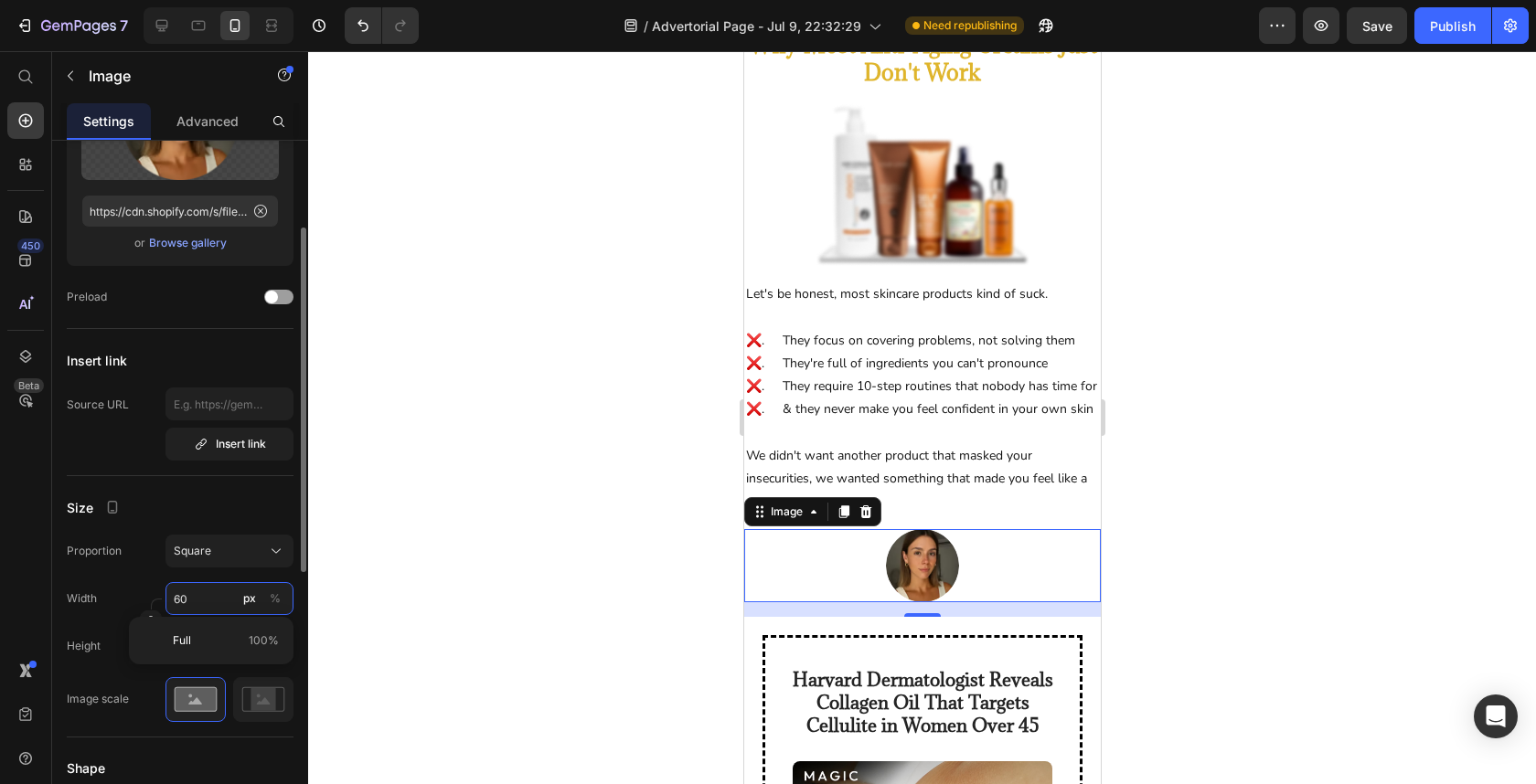 type on "60" 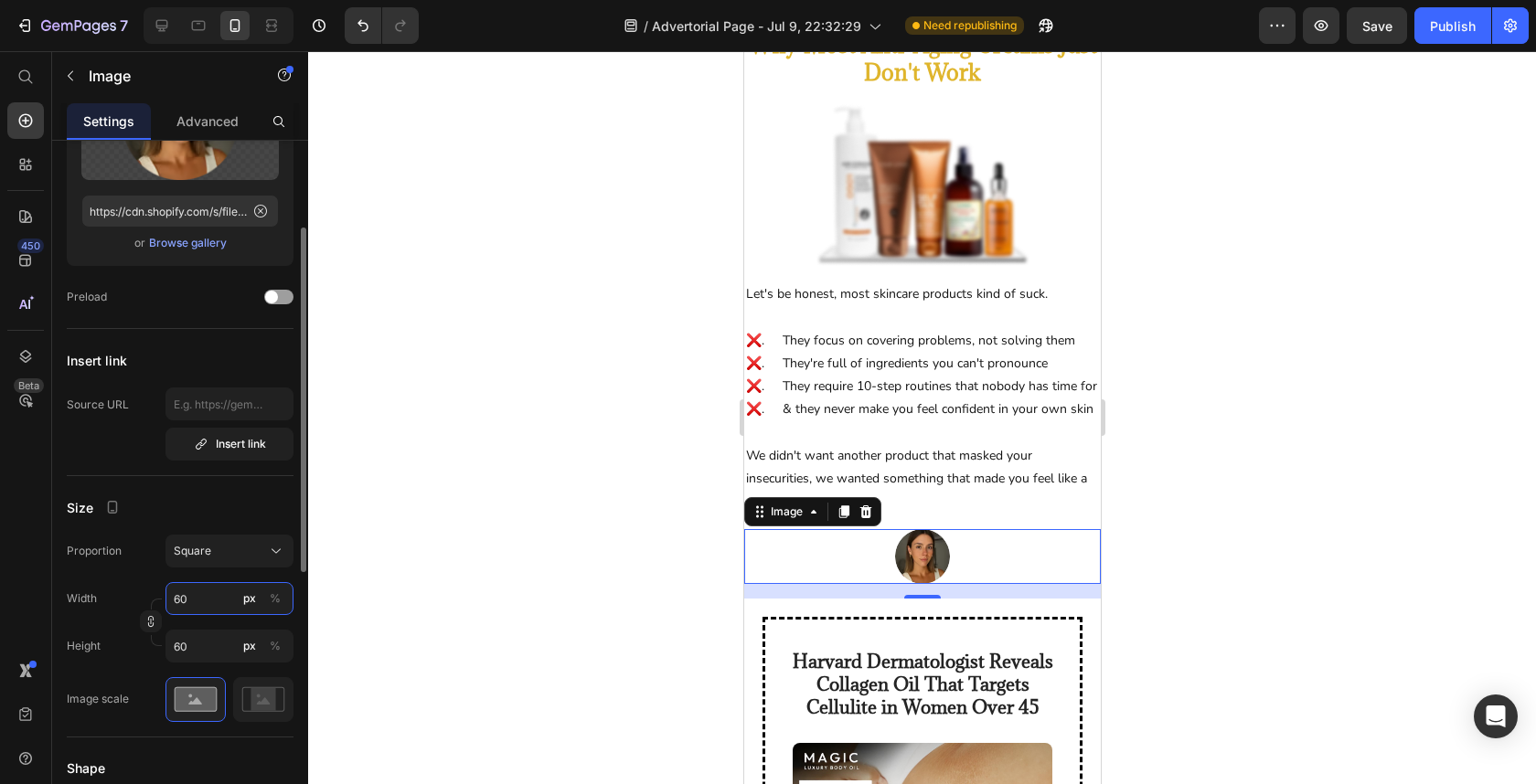 type on "6" 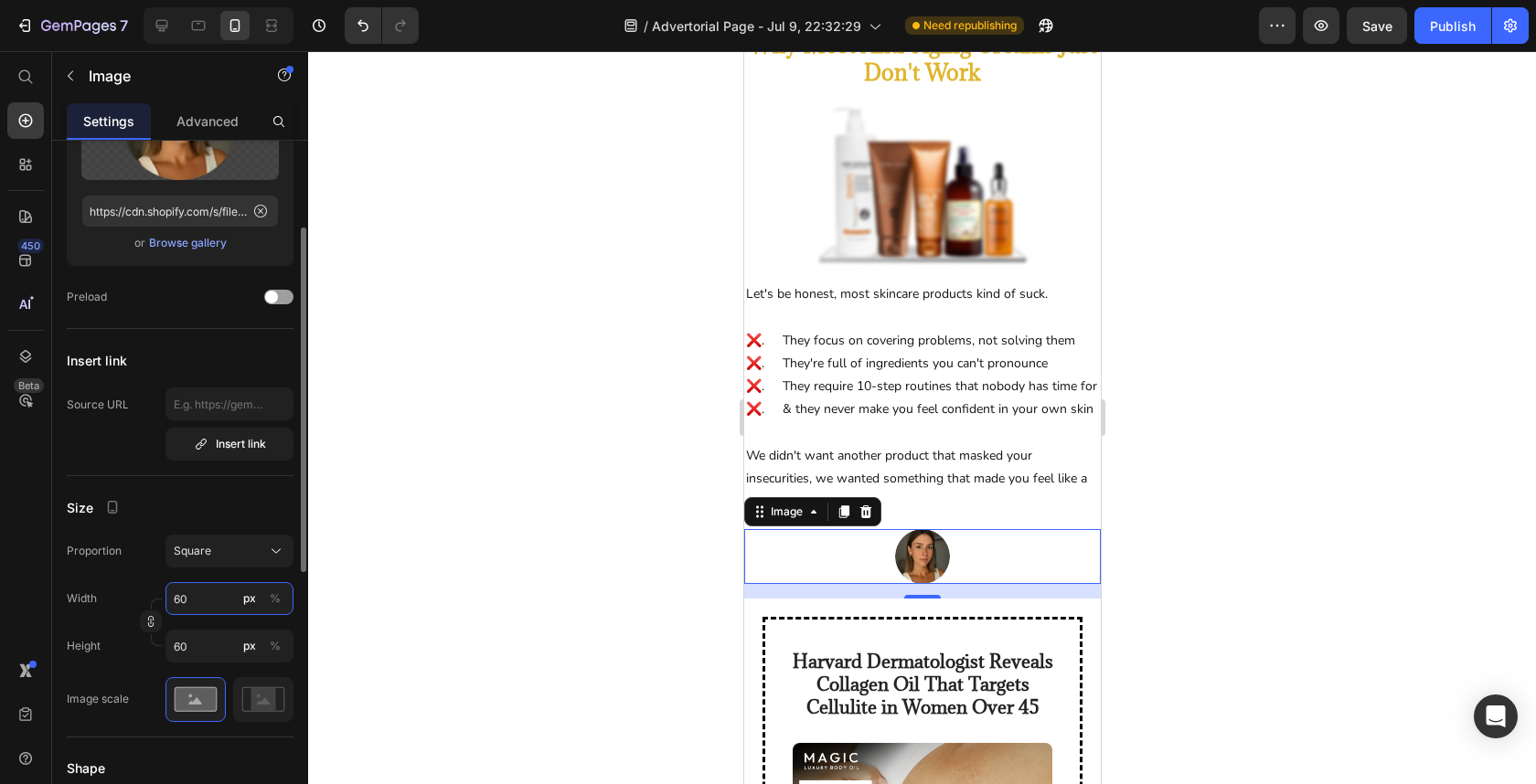 type on "6" 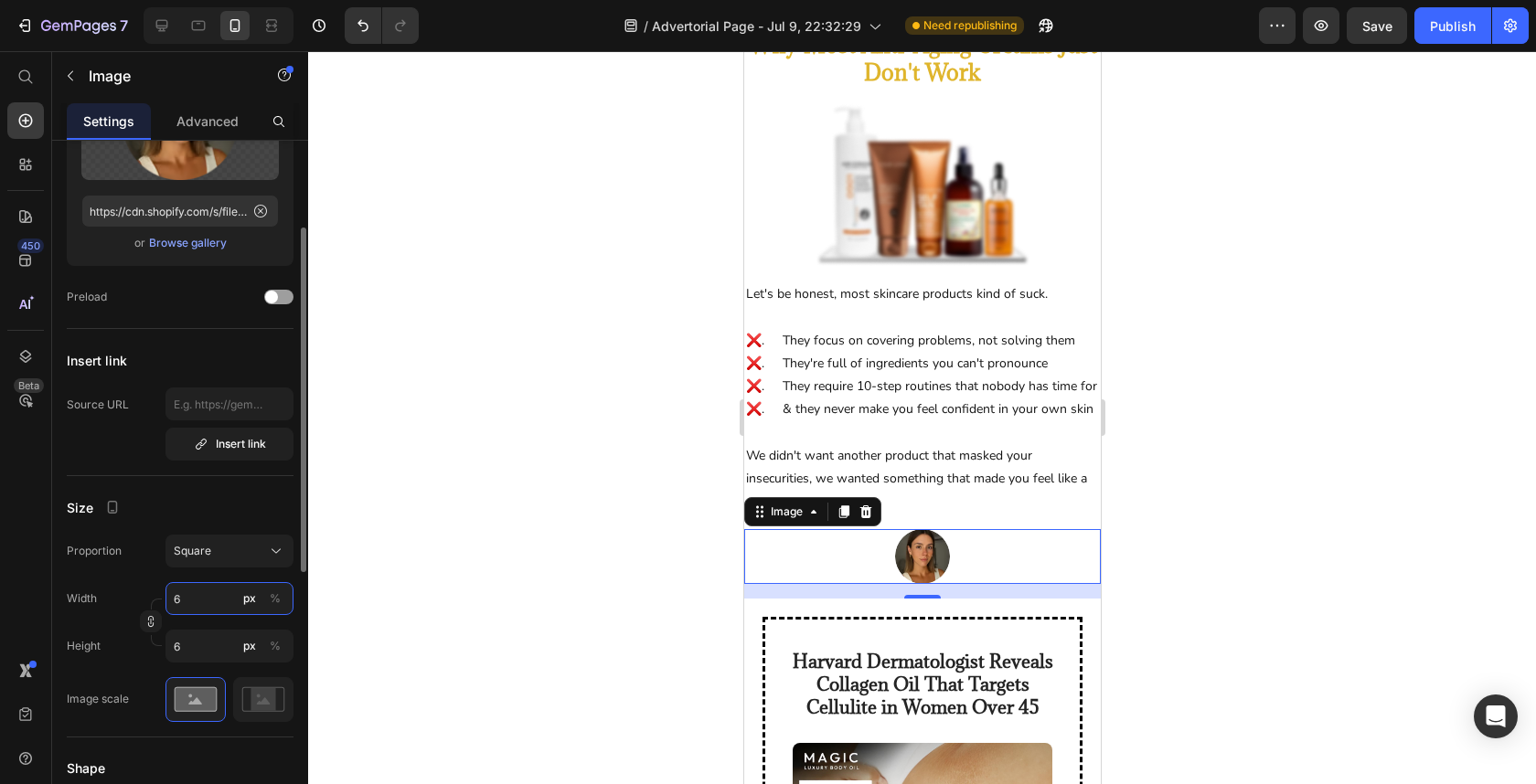 type 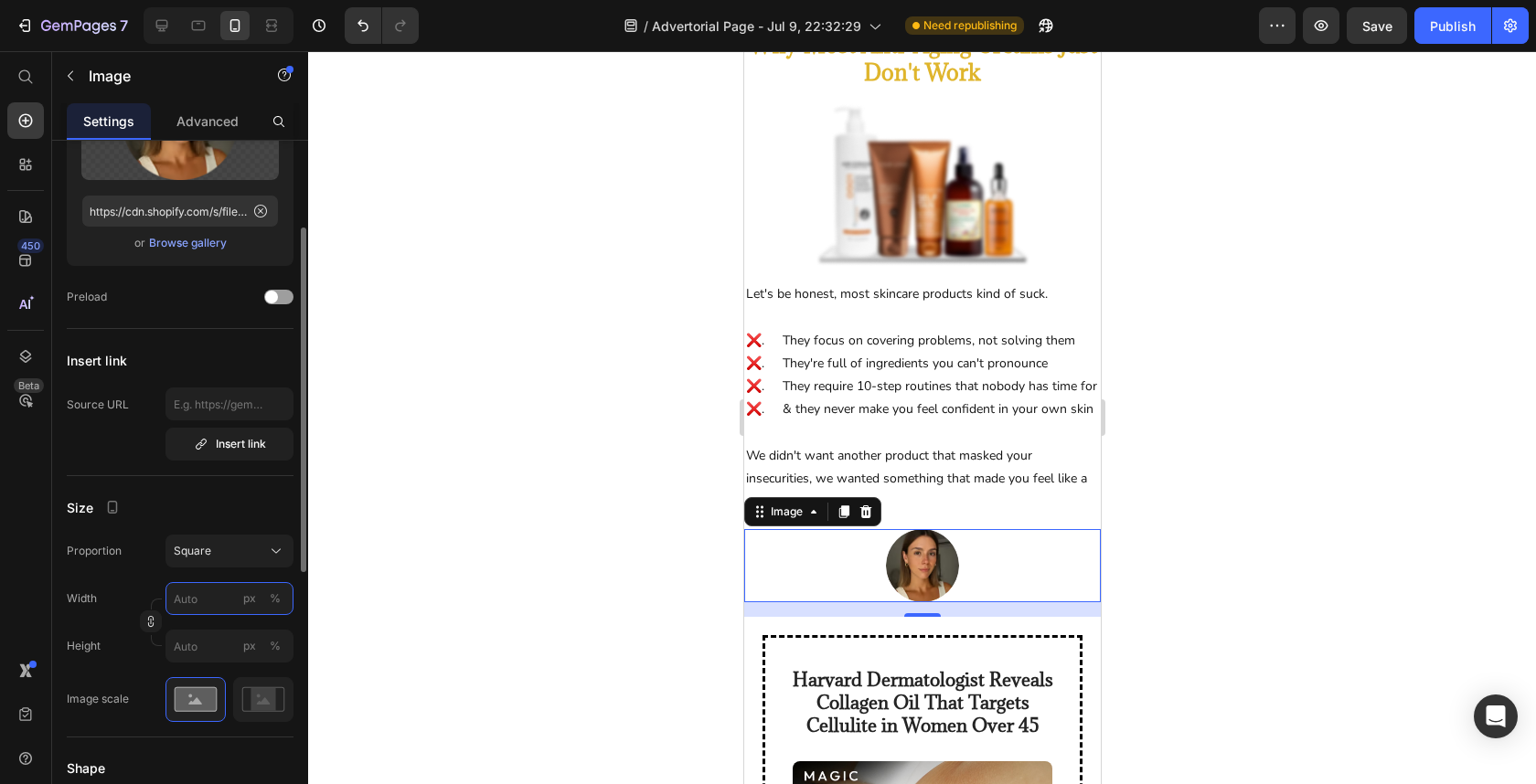 type on "5" 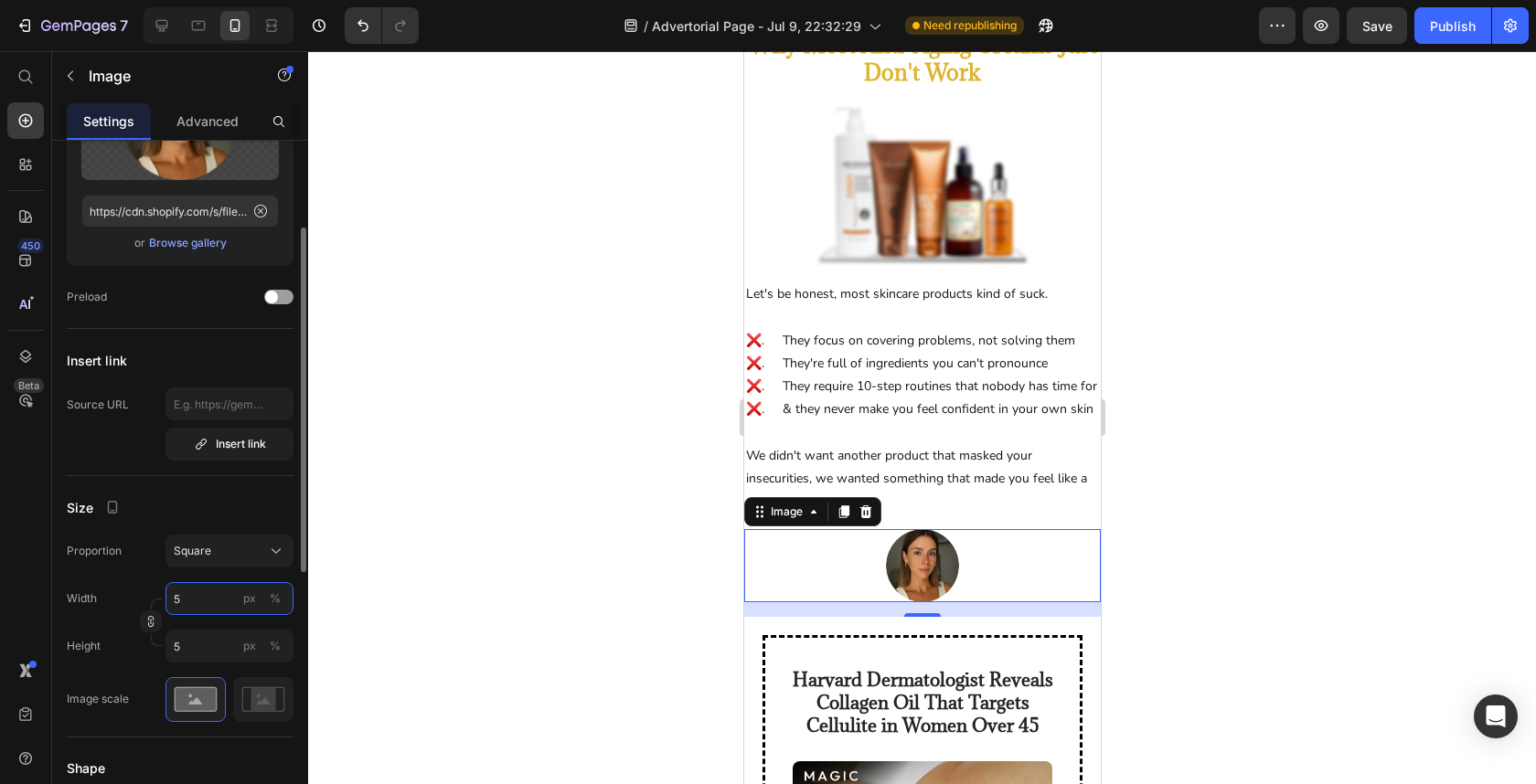 type on "50" 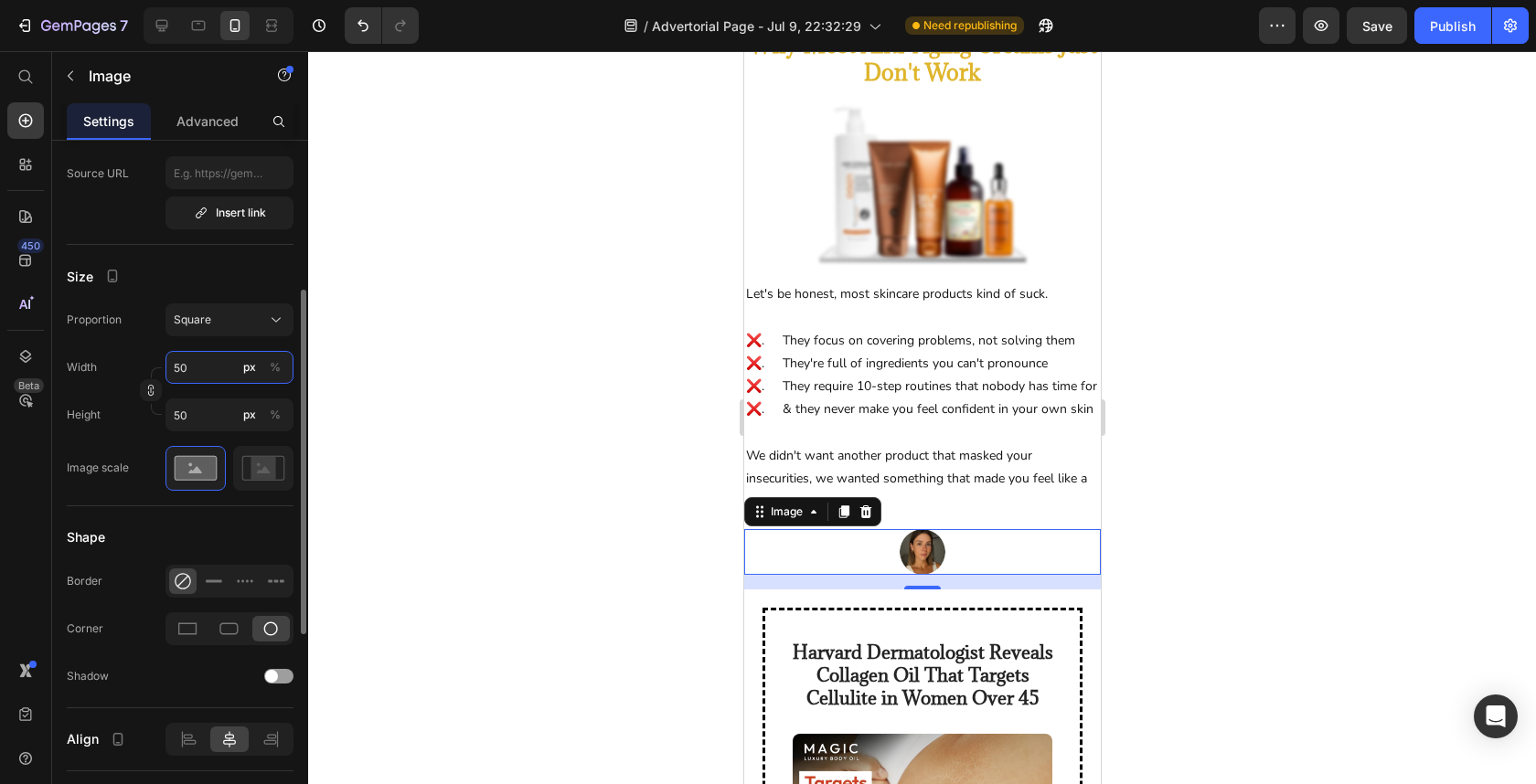 scroll, scrollTop: 558, scrollLeft: 0, axis: vertical 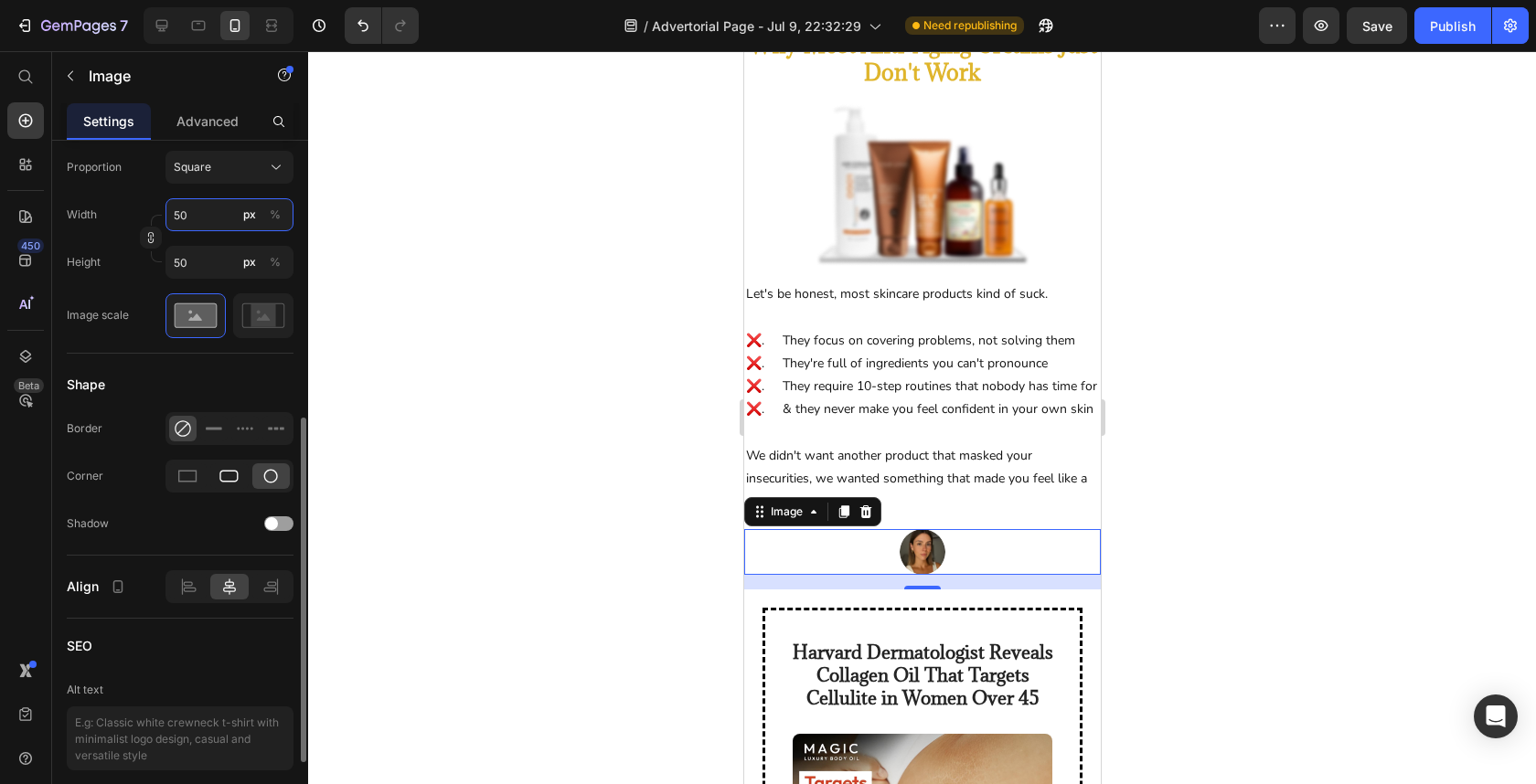 type on "50" 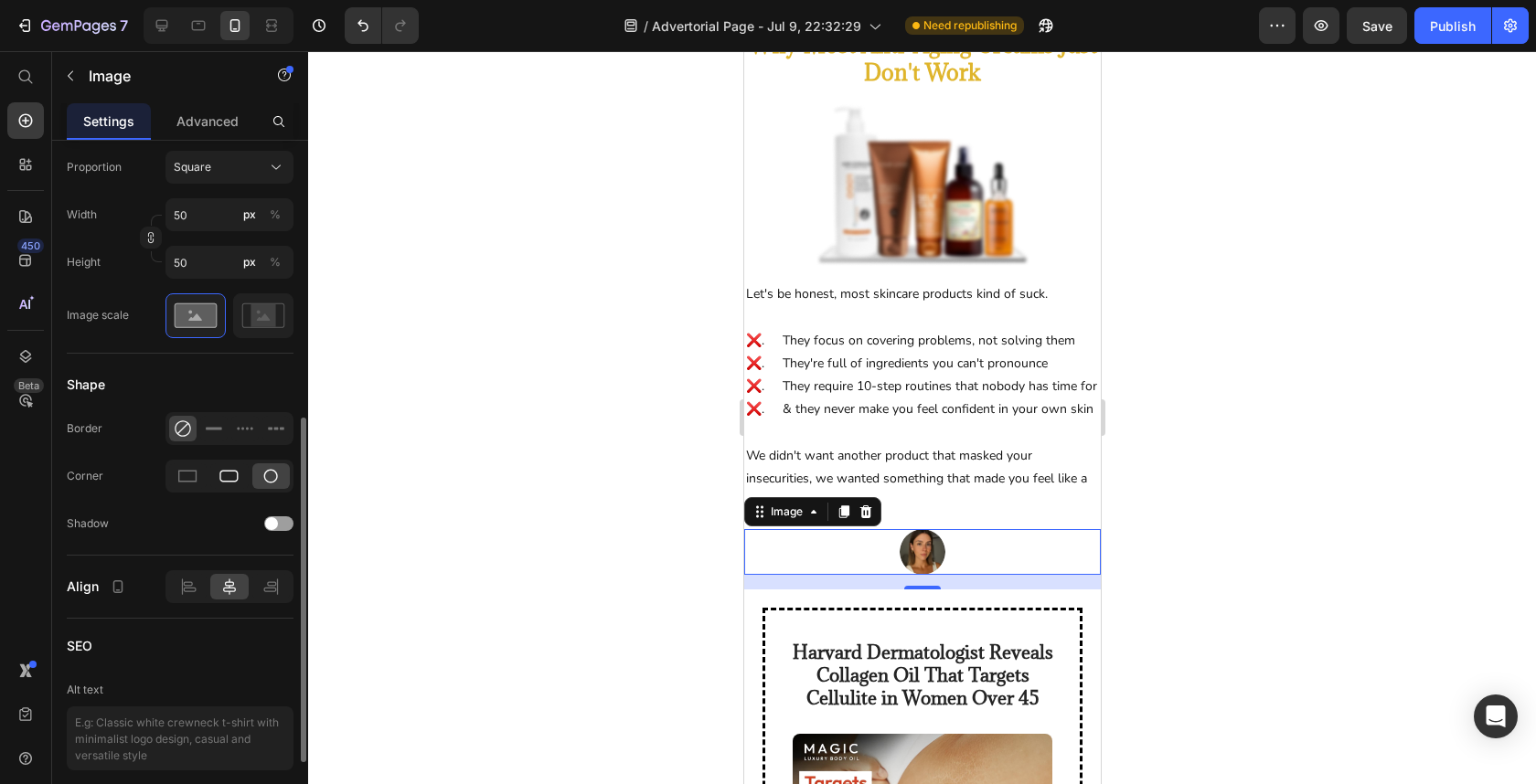 click 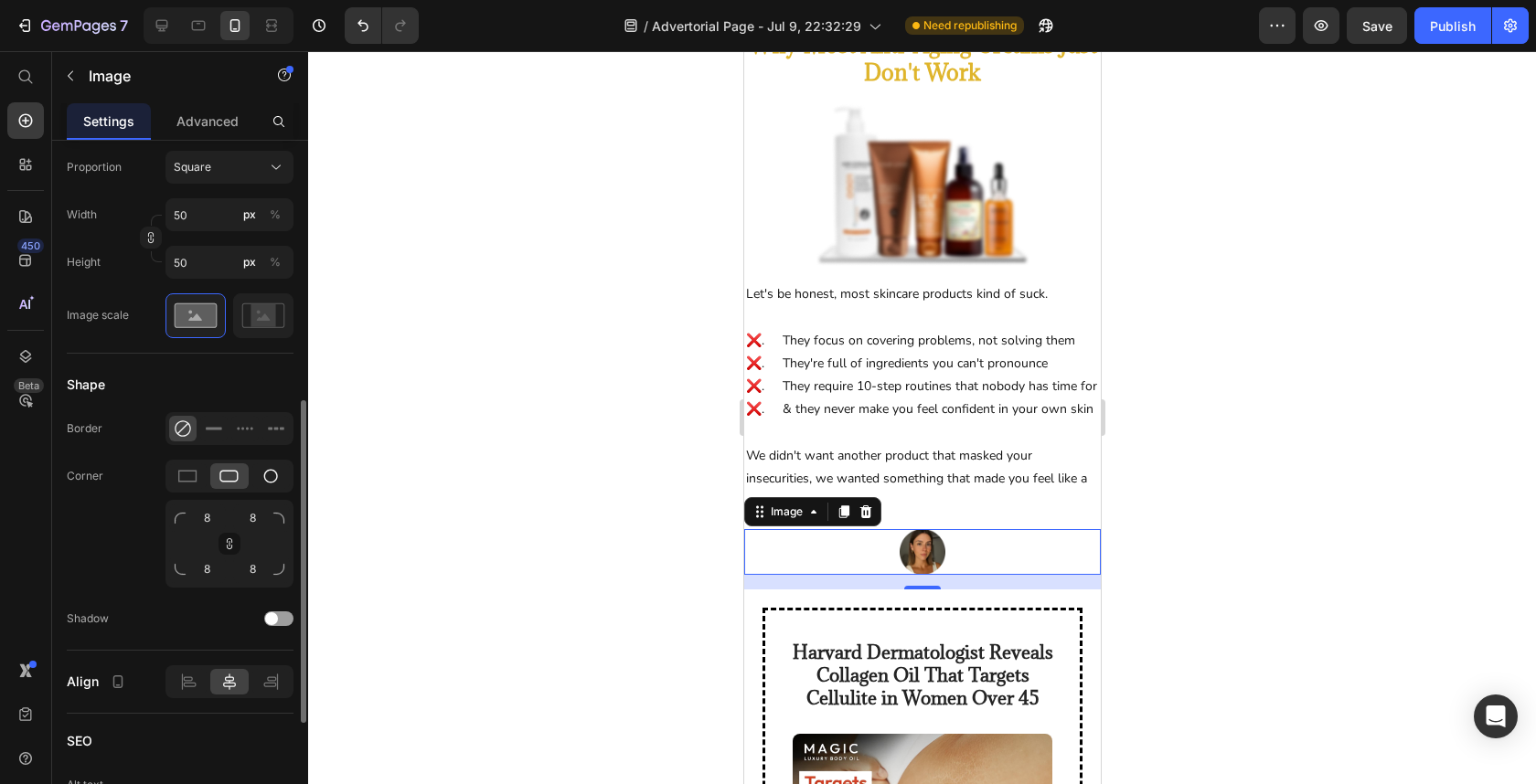 click 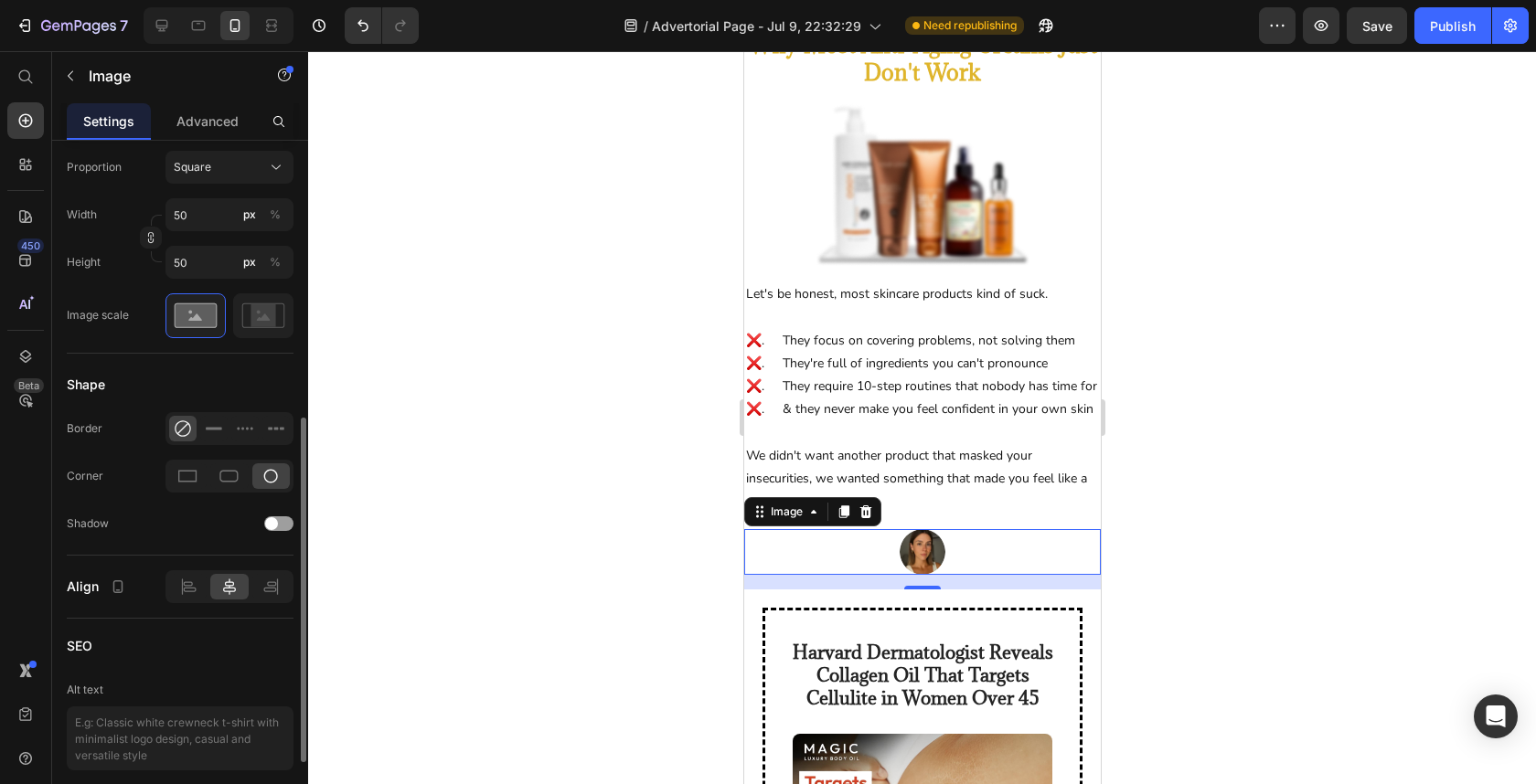scroll, scrollTop: 647, scrollLeft: 0, axis: vertical 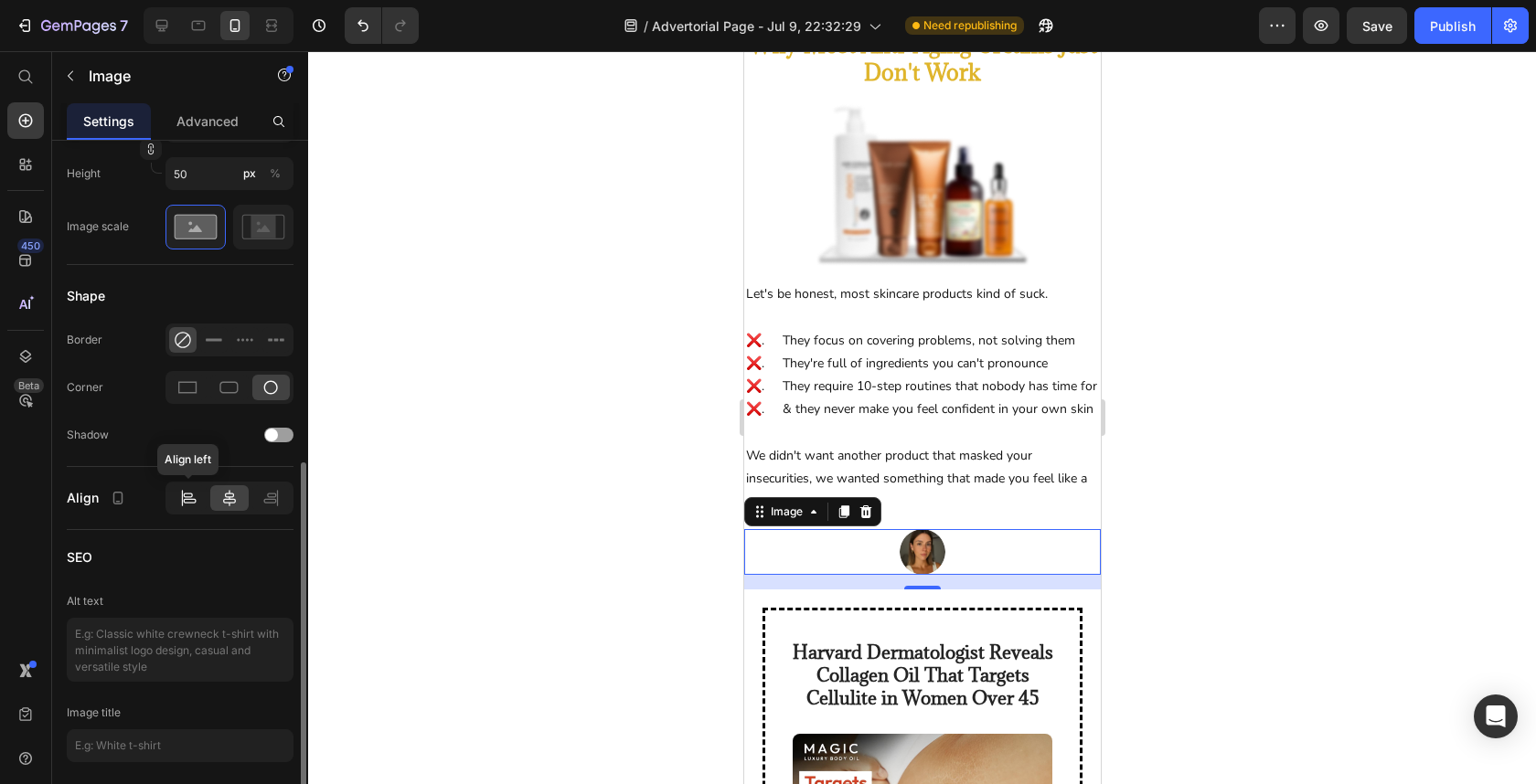 click 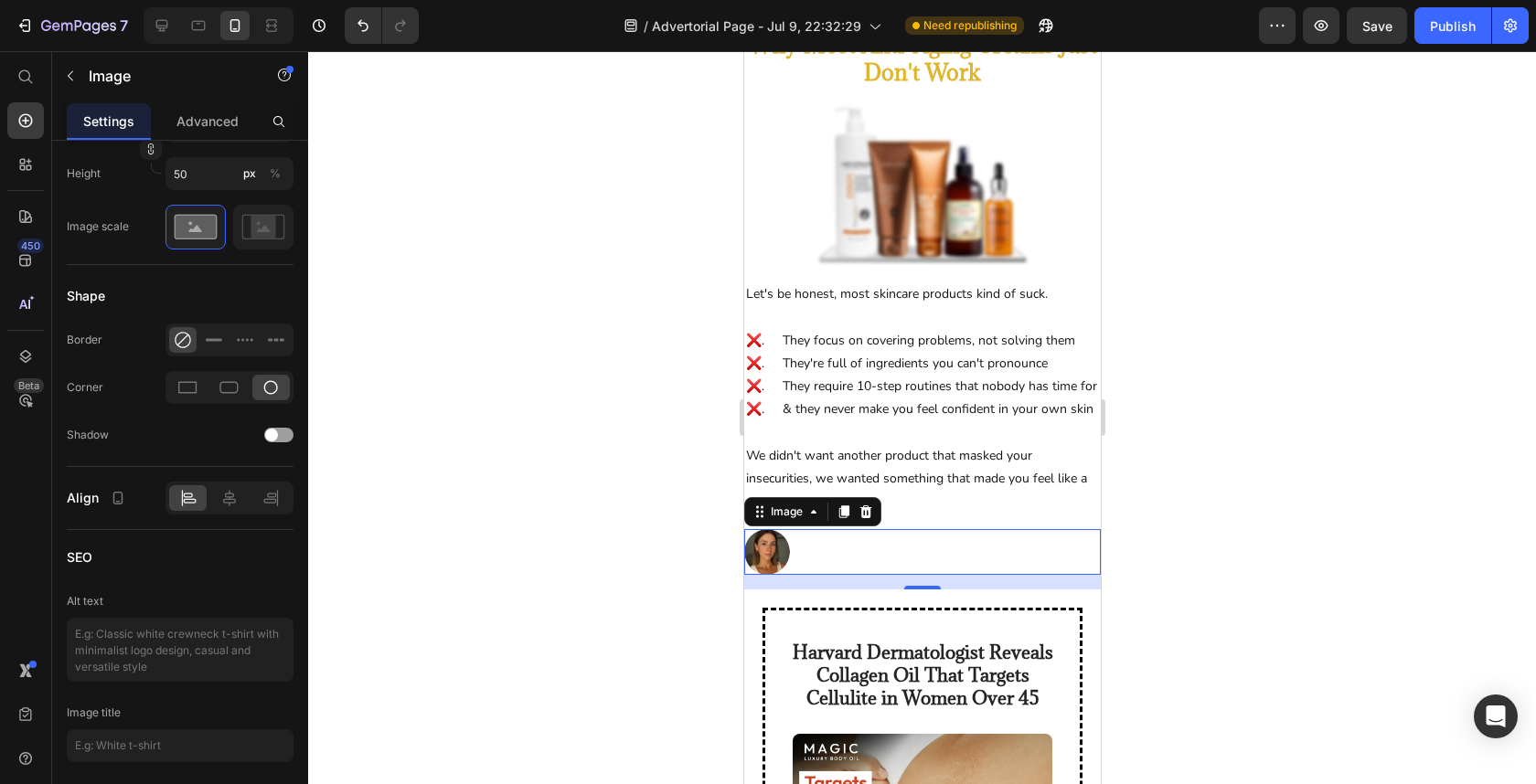 click 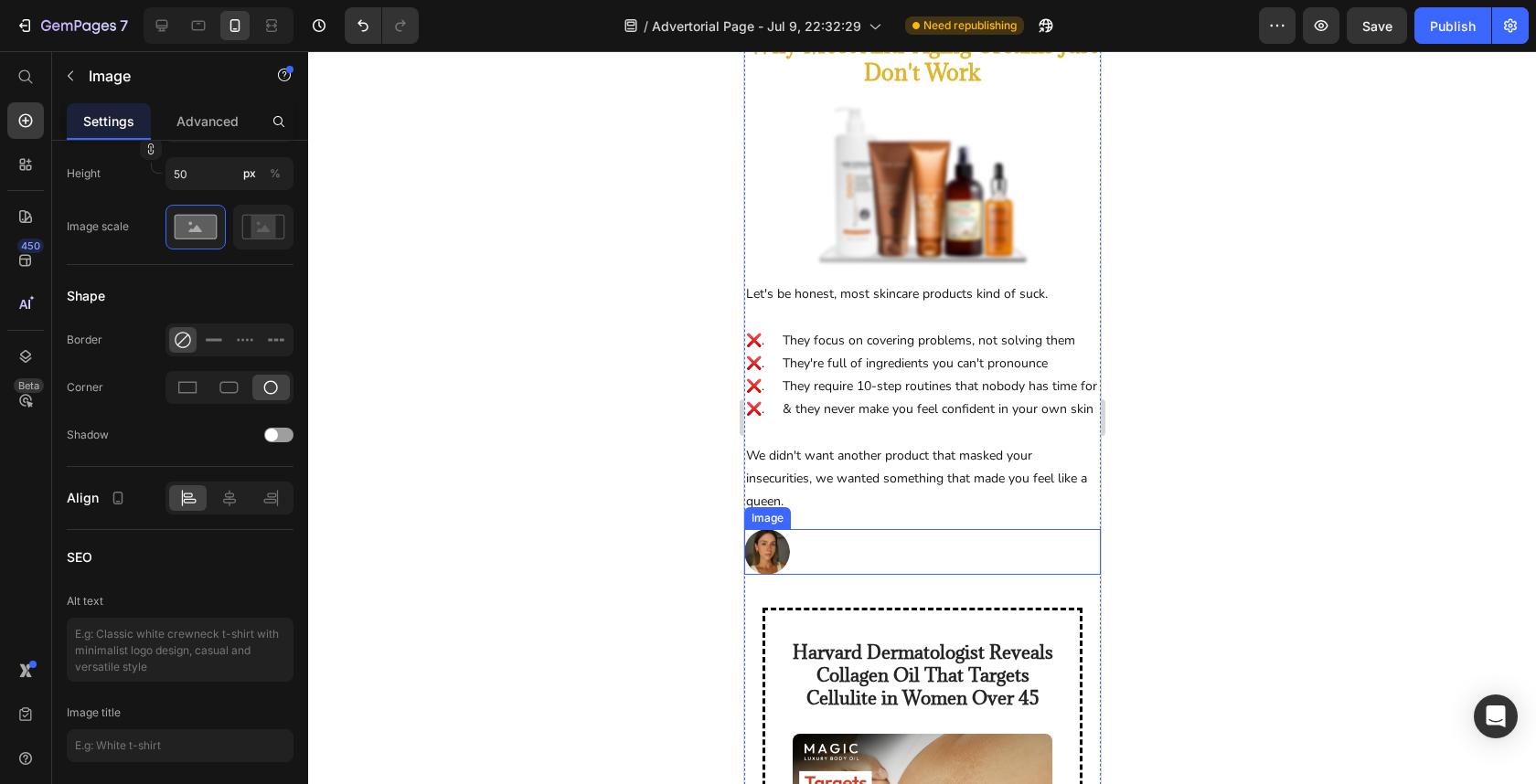 click at bounding box center (922, 552) 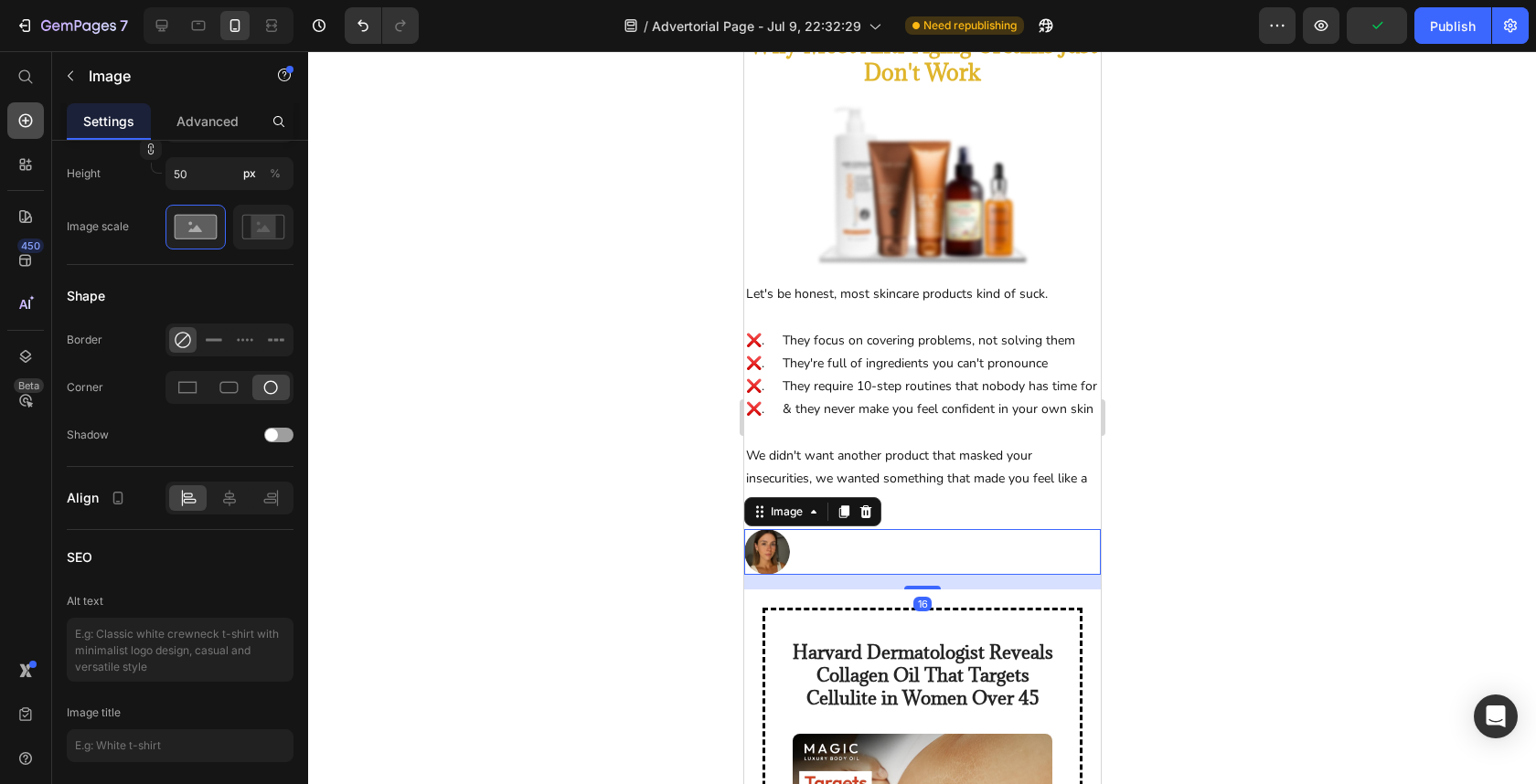 click 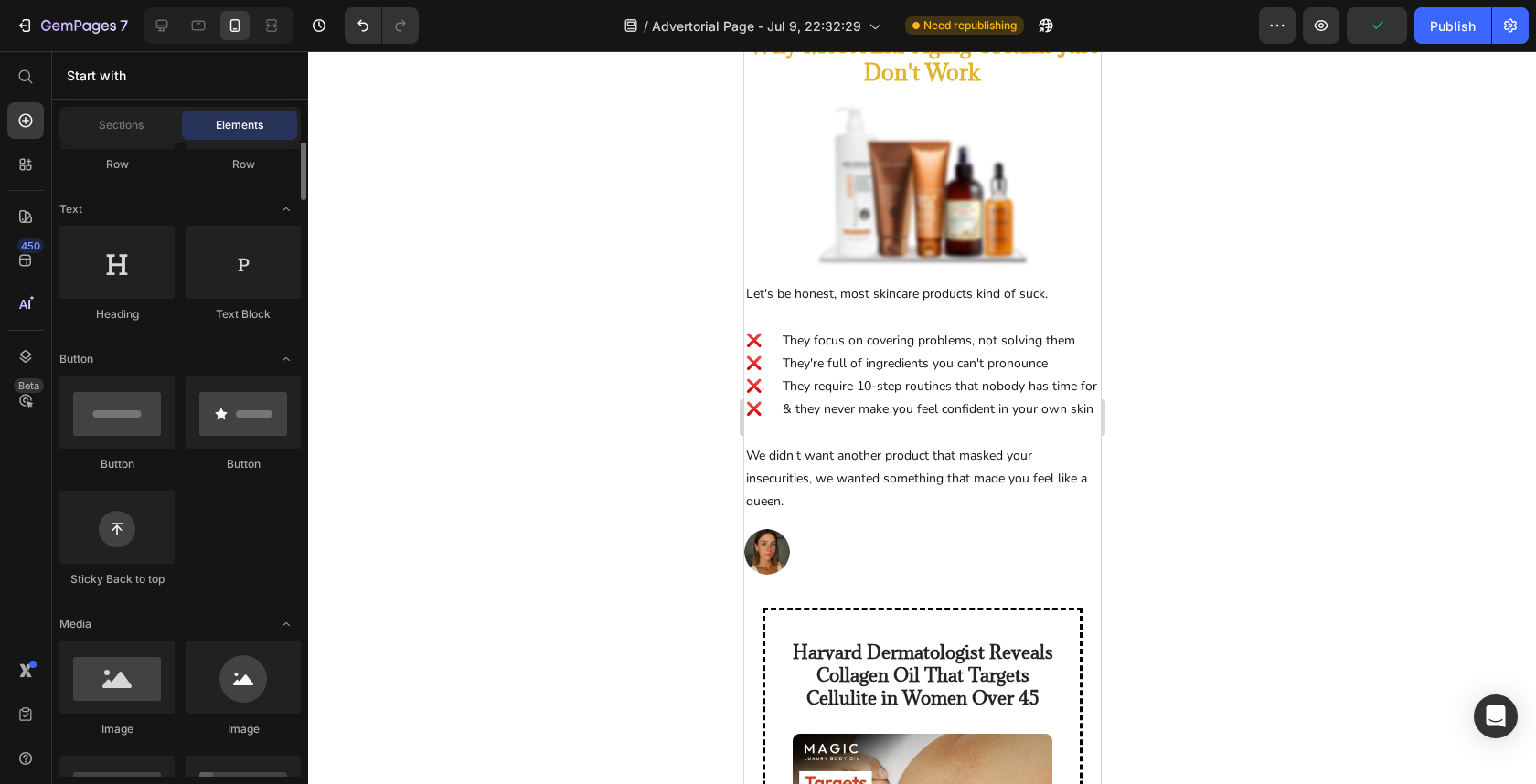scroll, scrollTop: 0, scrollLeft: 0, axis: both 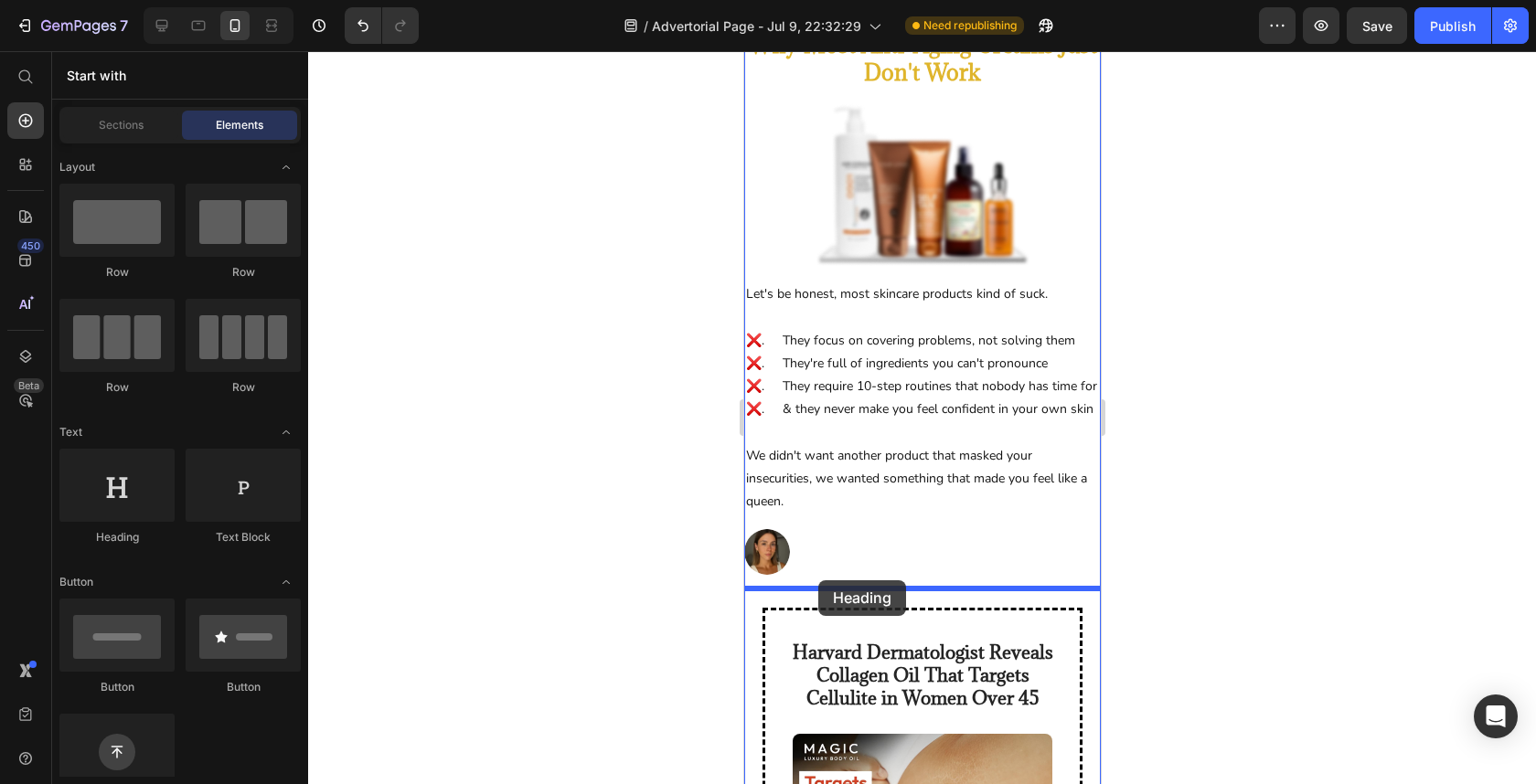 drag, startPoint x: 884, startPoint y: 538, endPoint x: 816, endPoint y: 575, distance: 77 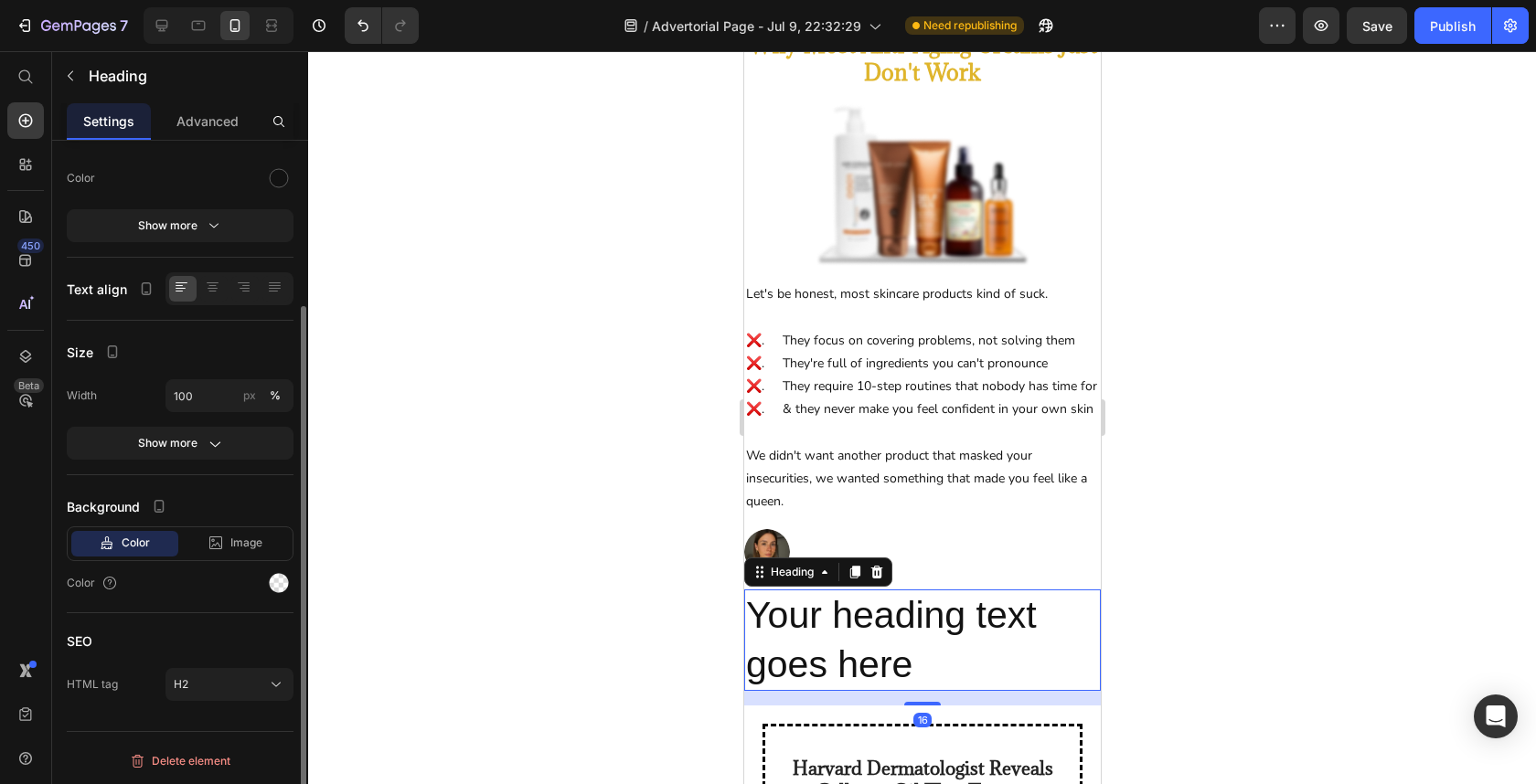 scroll, scrollTop: 0, scrollLeft: 0, axis: both 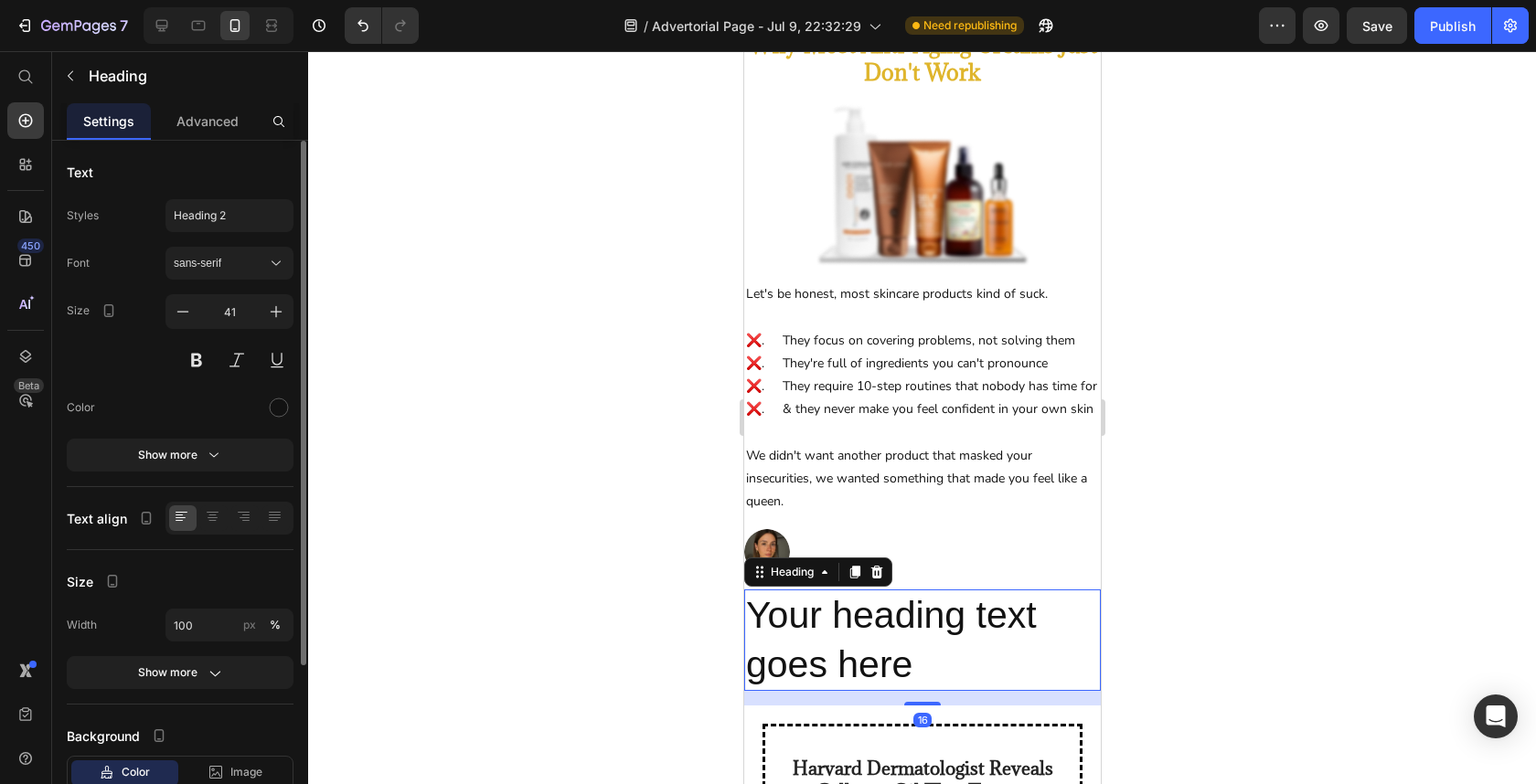 click on "Your heading text goes here" at bounding box center [922, 640] 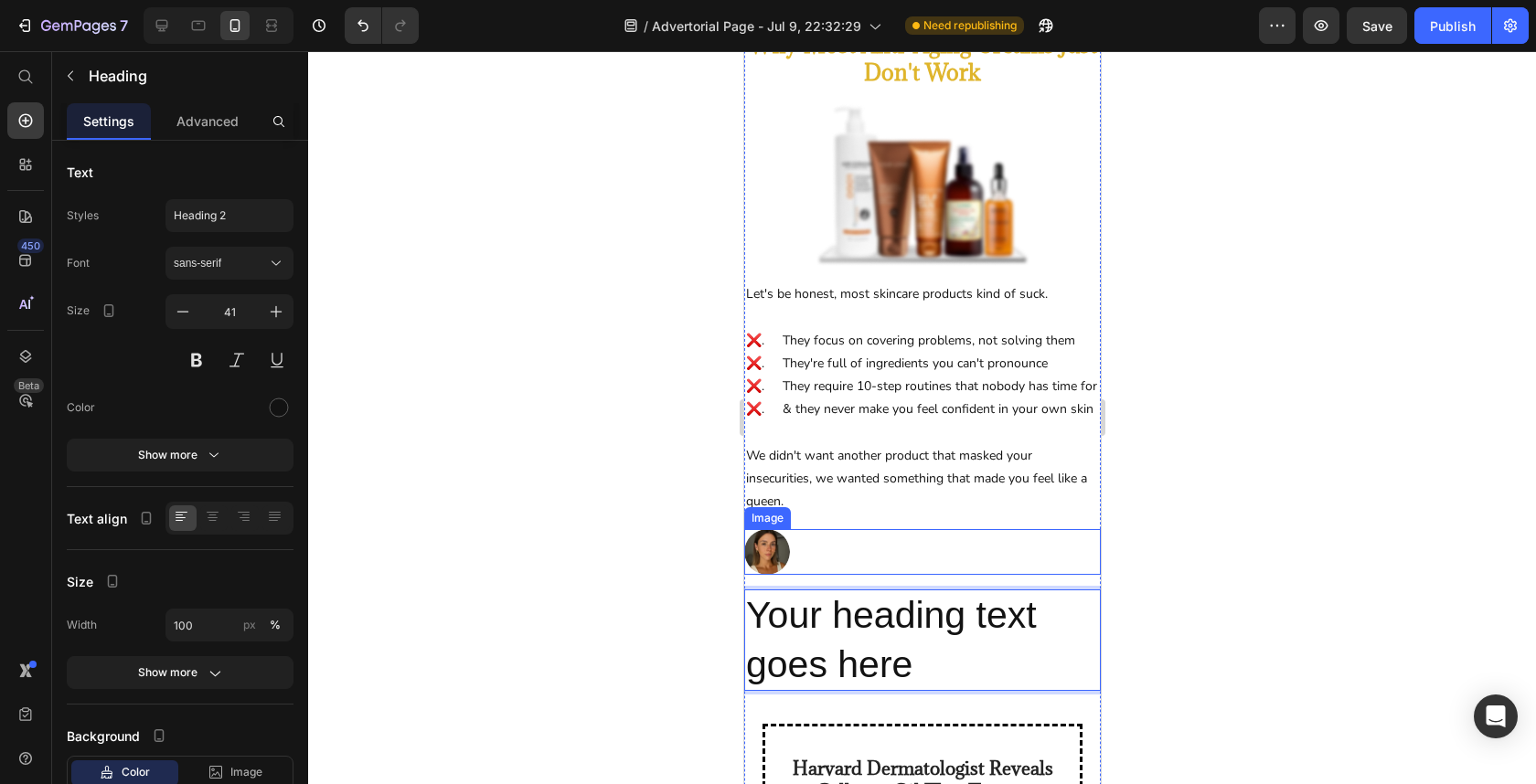 click at bounding box center (922, 552) 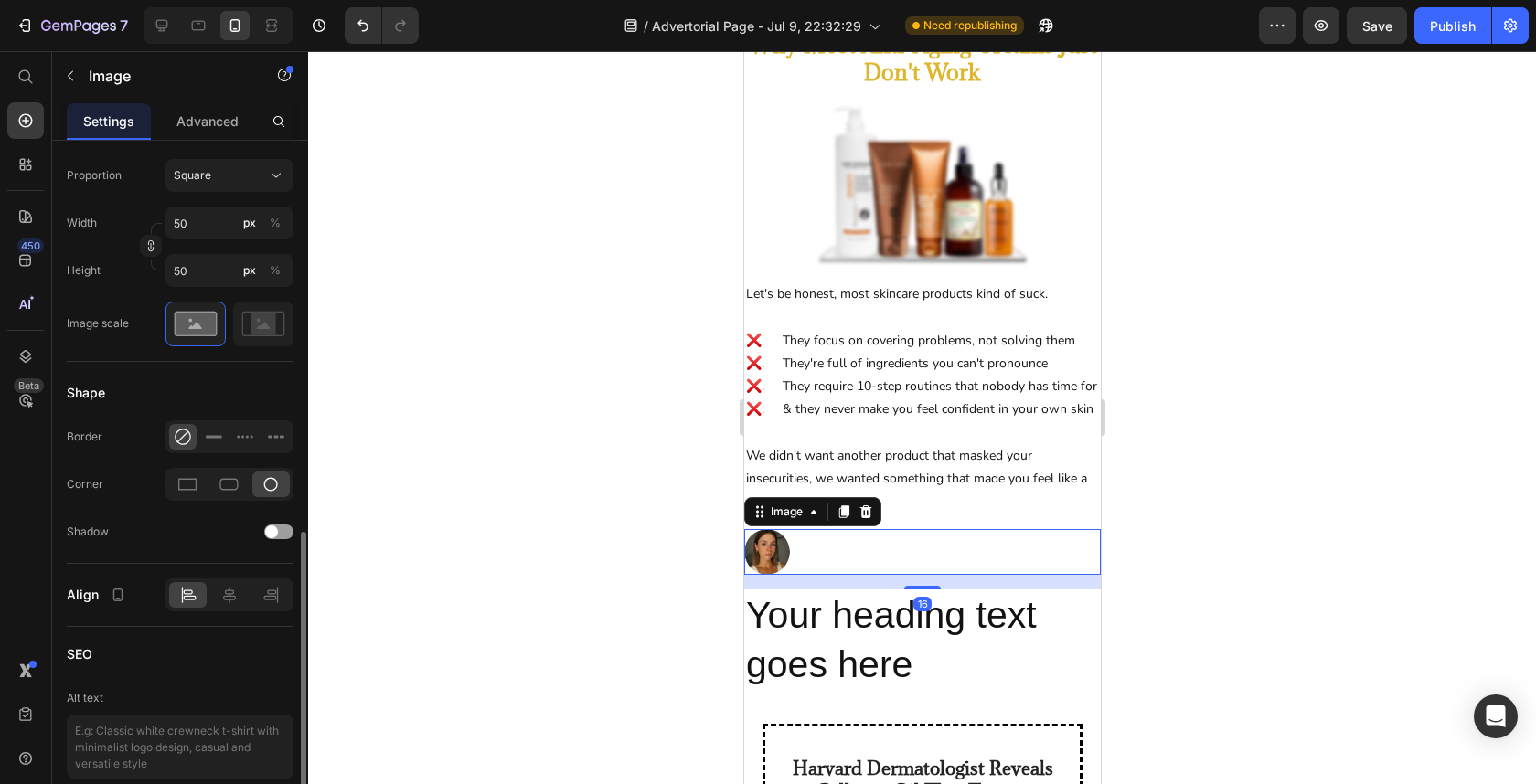 scroll, scrollTop: 705, scrollLeft: 0, axis: vertical 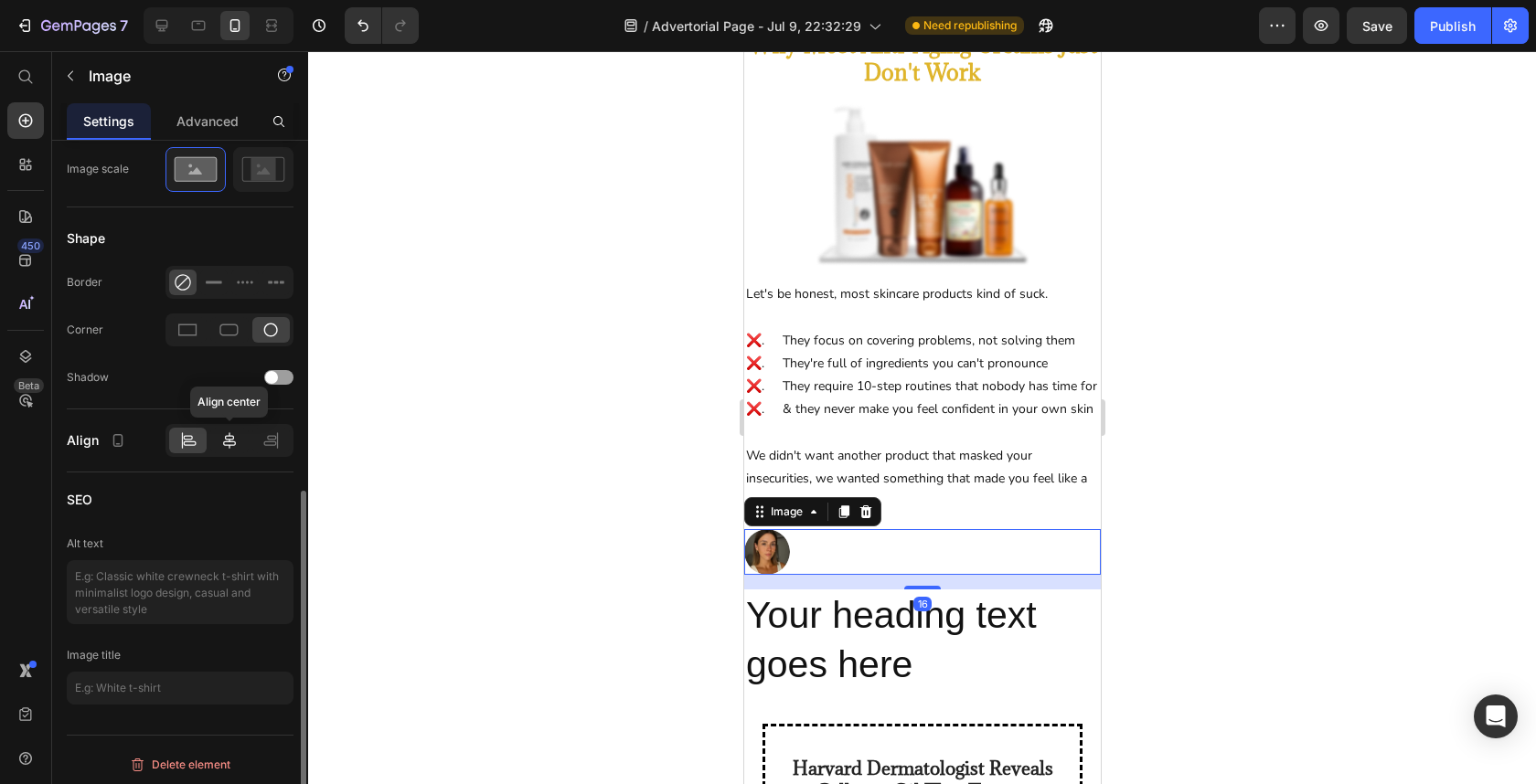 click 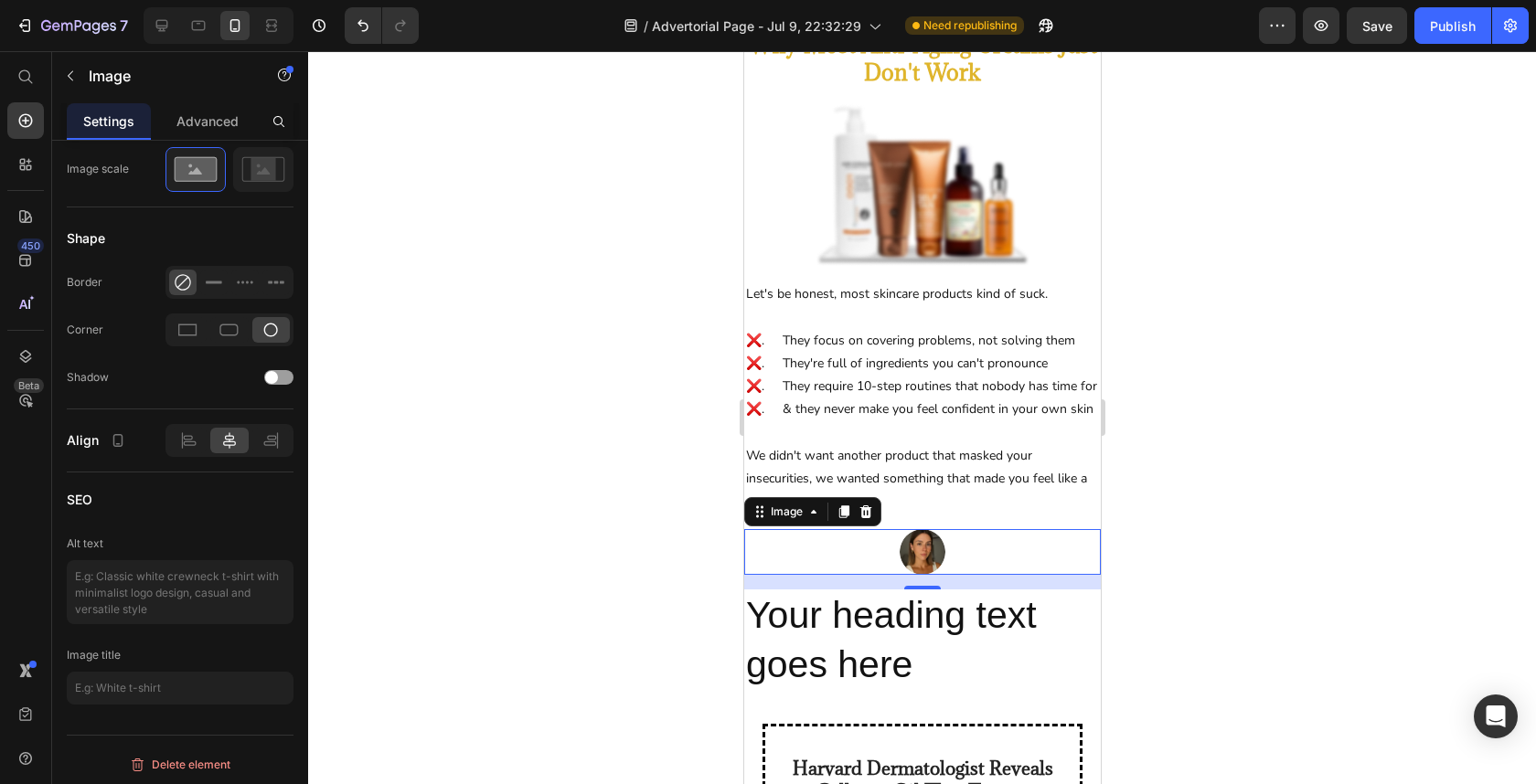 click 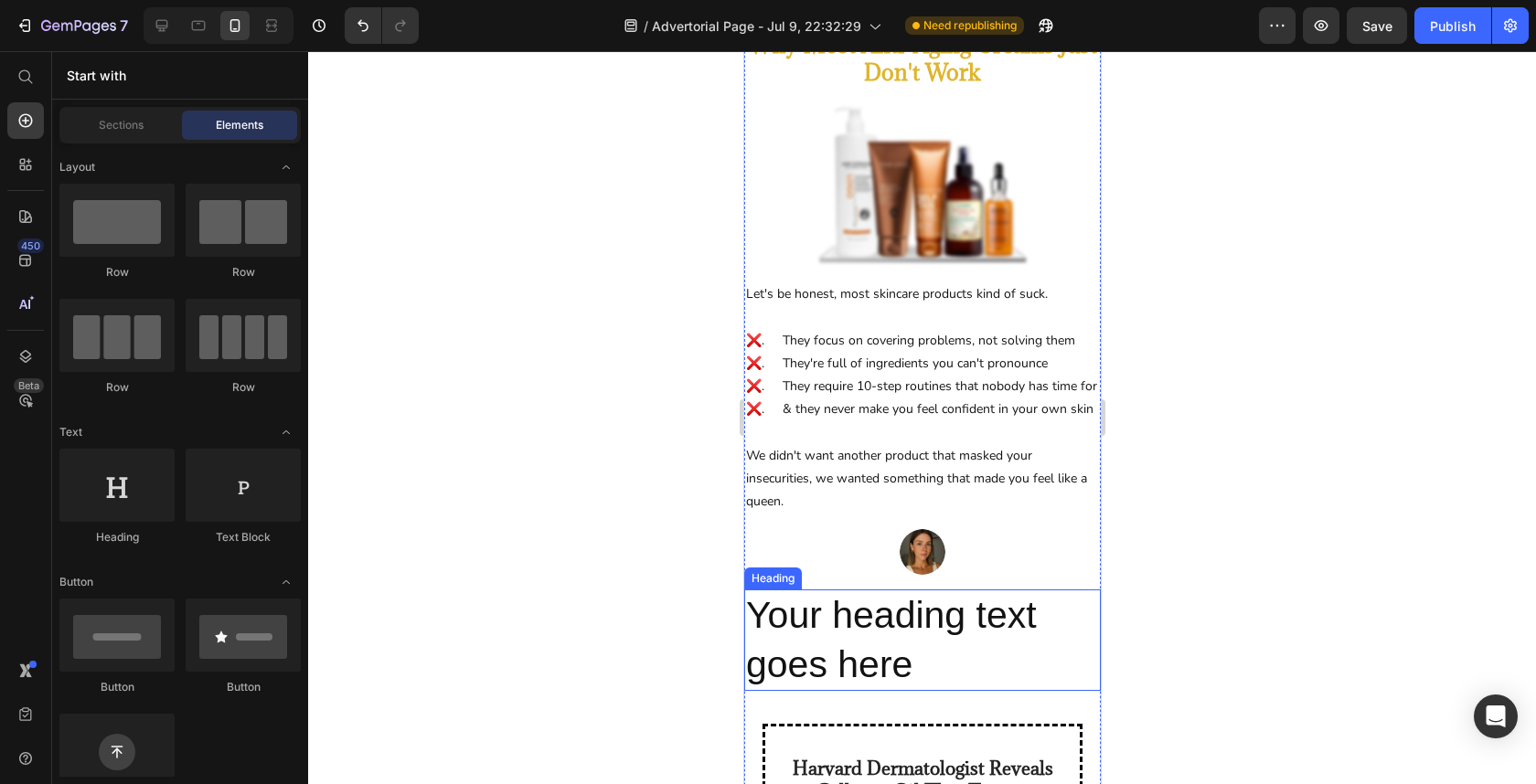 click on "Your heading text goes here" at bounding box center (922, 640) 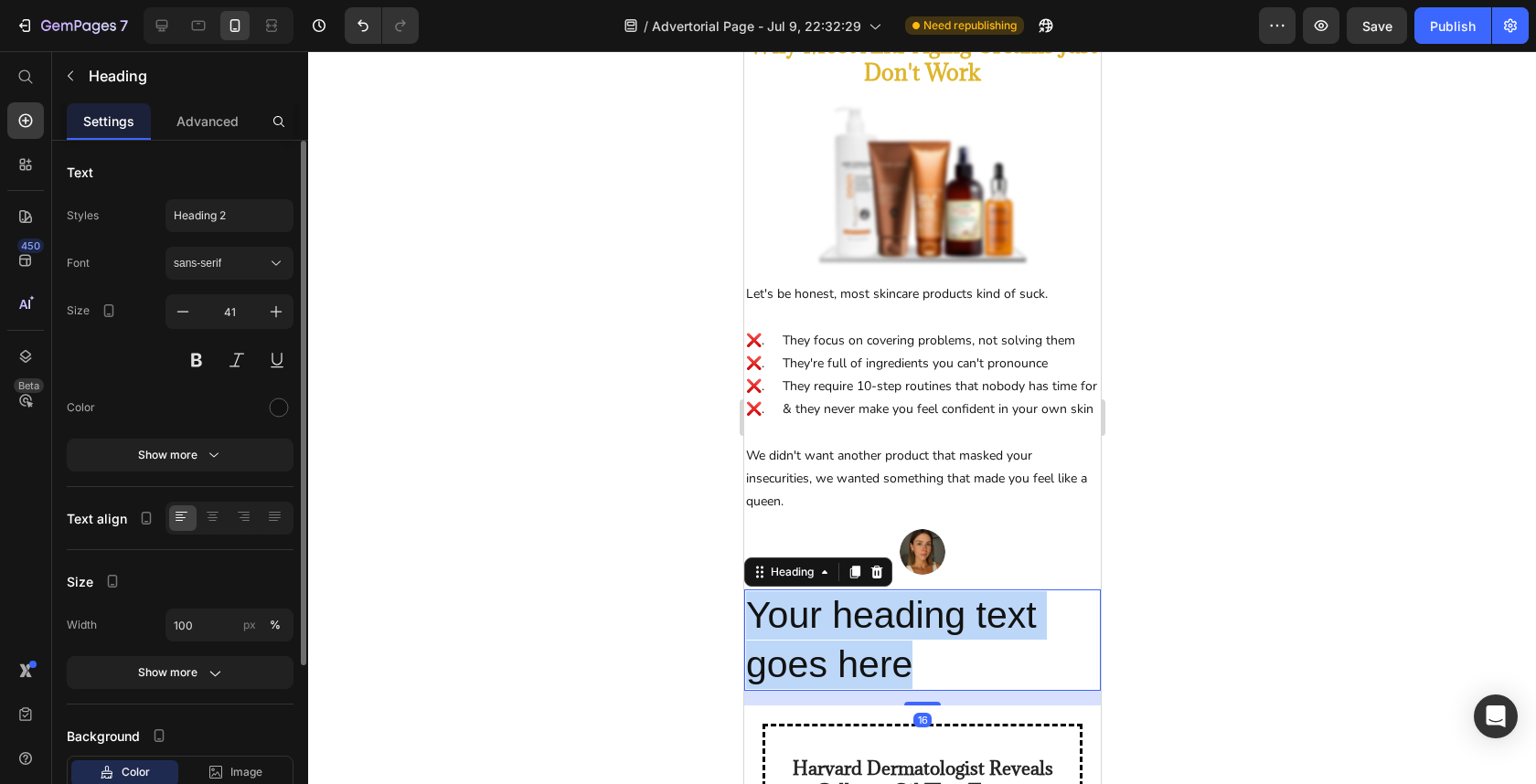 click on "Your heading text goes here" at bounding box center [922, 640] 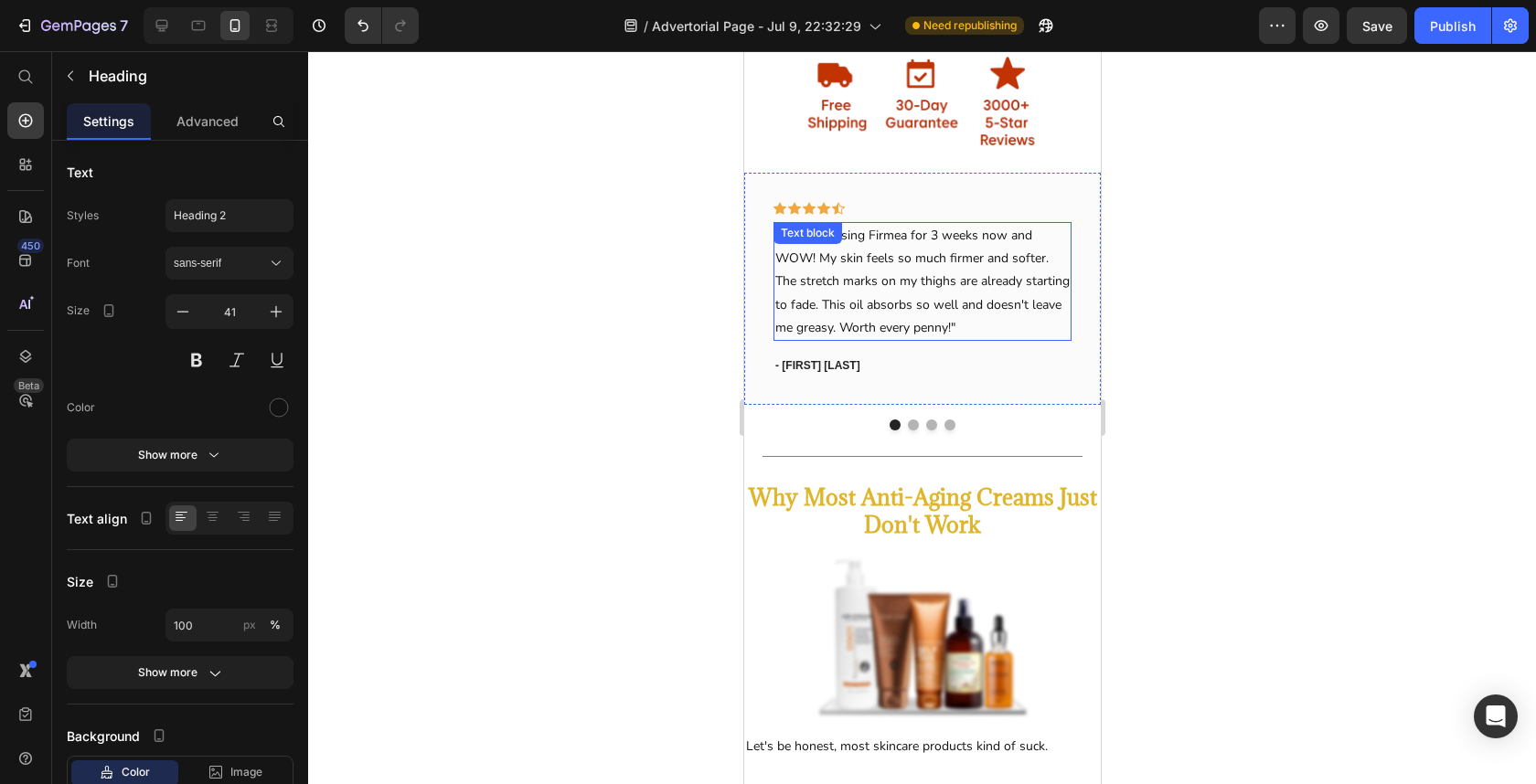 scroll, scrollTop: 874, scrollLeft: 0, axis: vertical 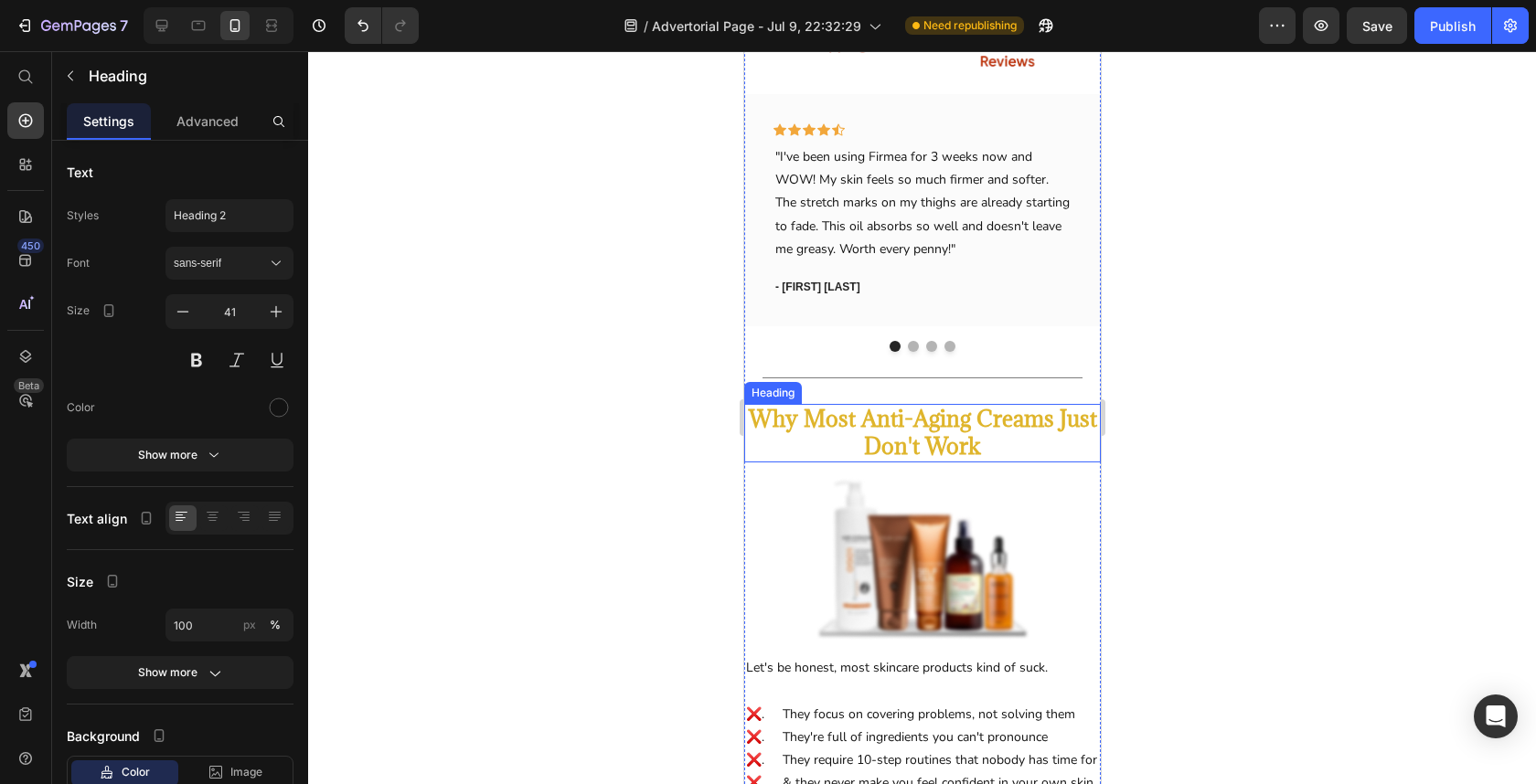 click on "Why Most Anti-Aging Creams Just Don't Work" at bounding box center (922, 433) 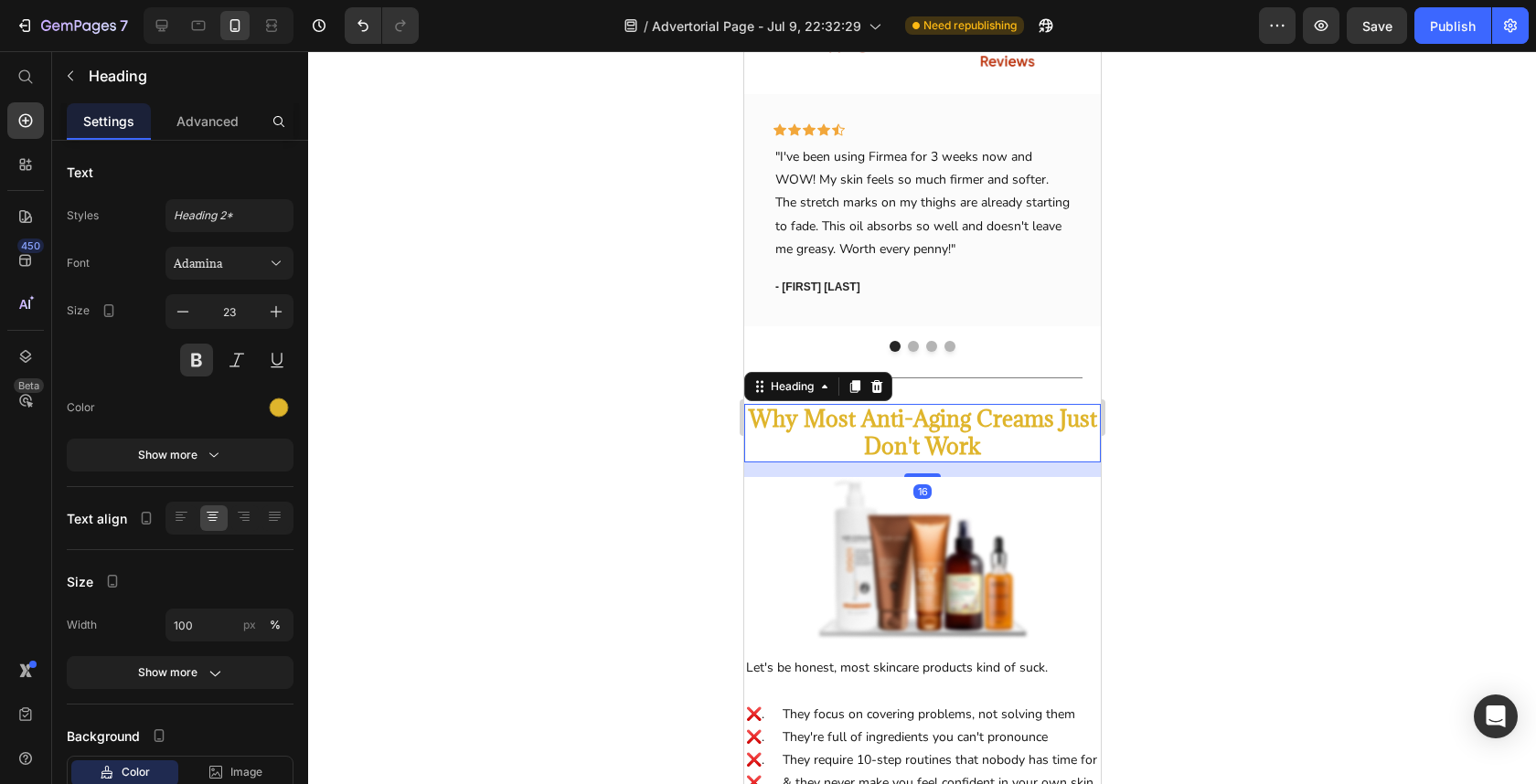 copy on "Your heading text goes here" 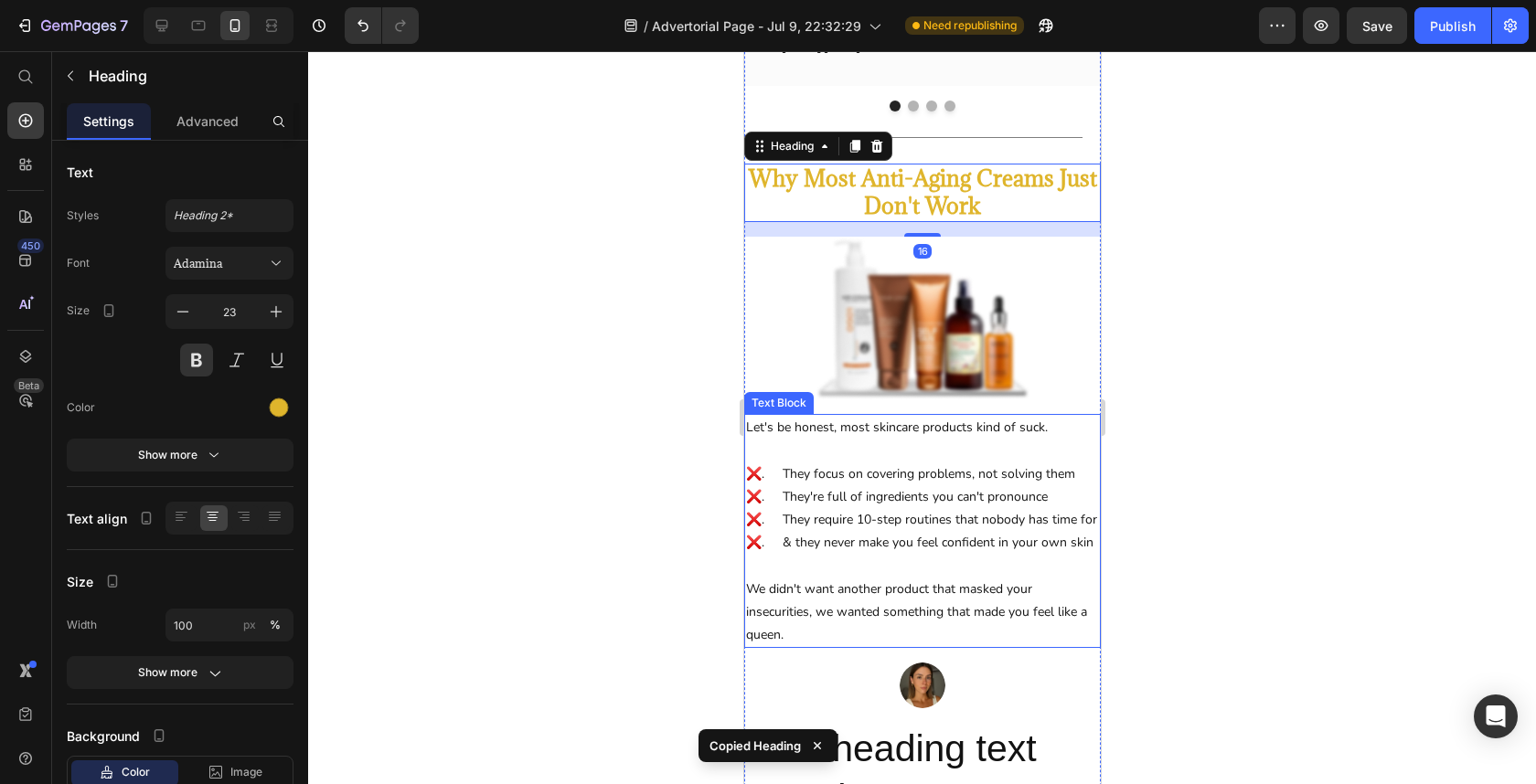 scroll, scrollTop: 1520, scrollLeft: 0, axis: vertical 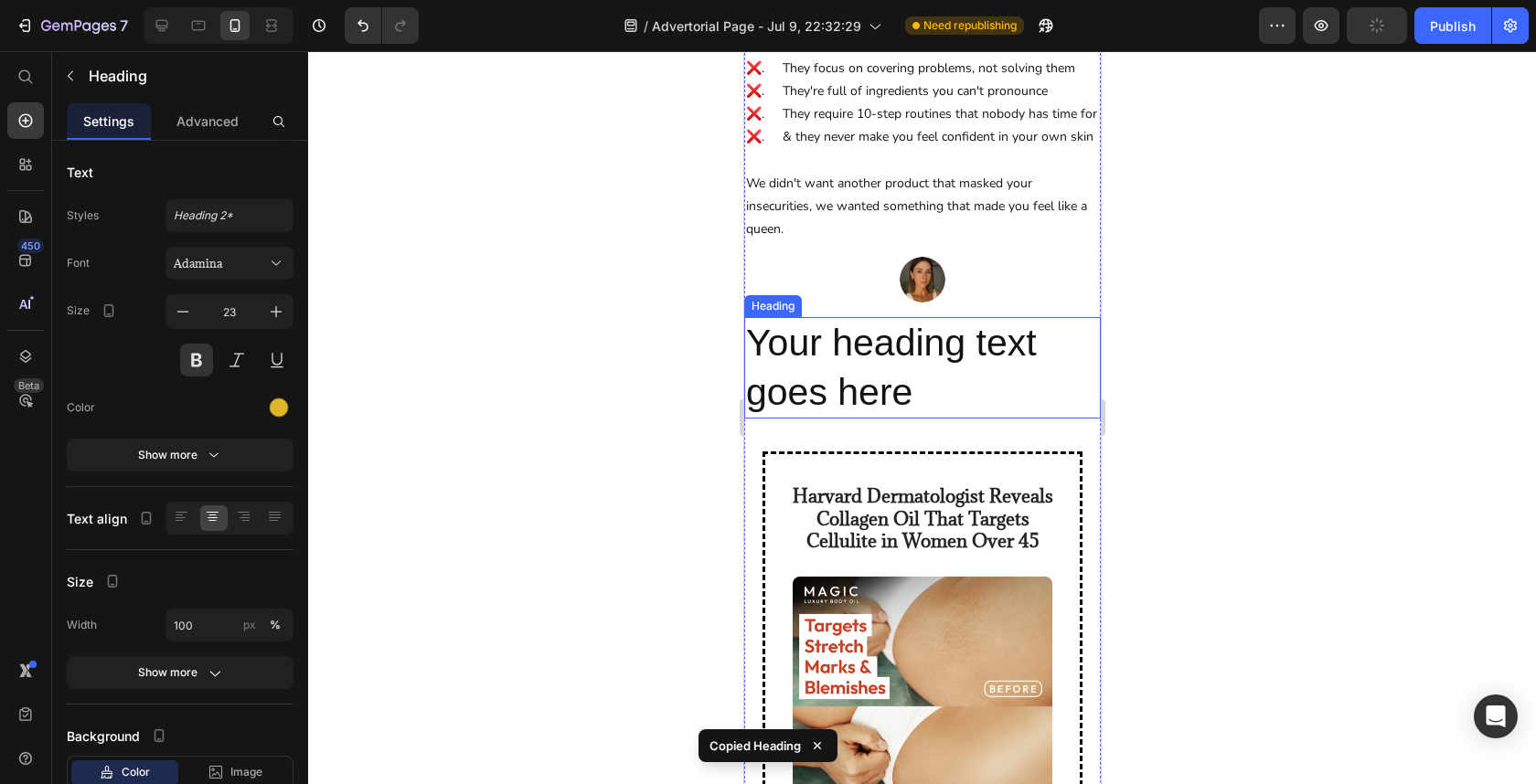 click on "Your heading text goes here" at bounding box center [922, 367] 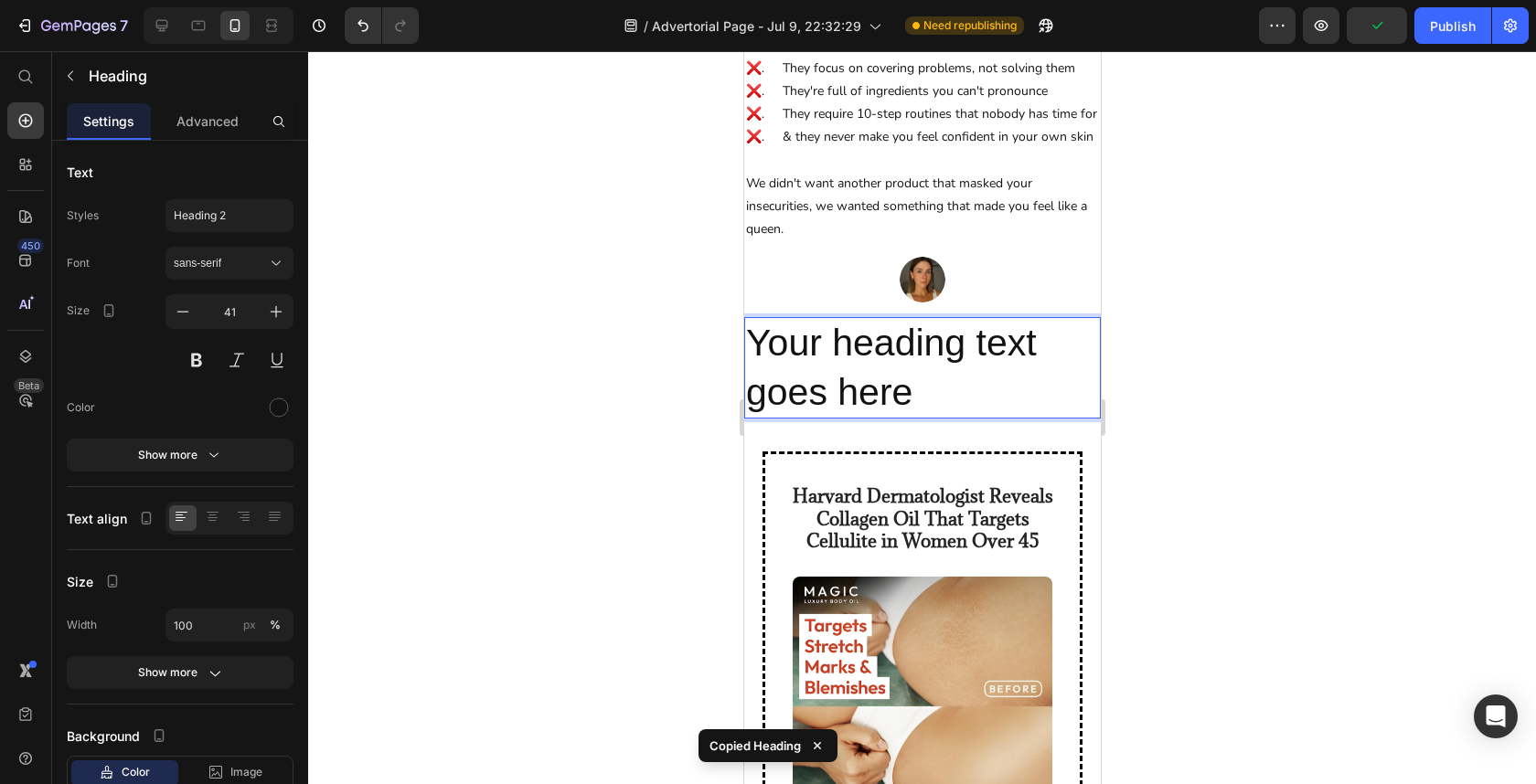 click on "Your heading text goes here" at bounding box center (922, 367) 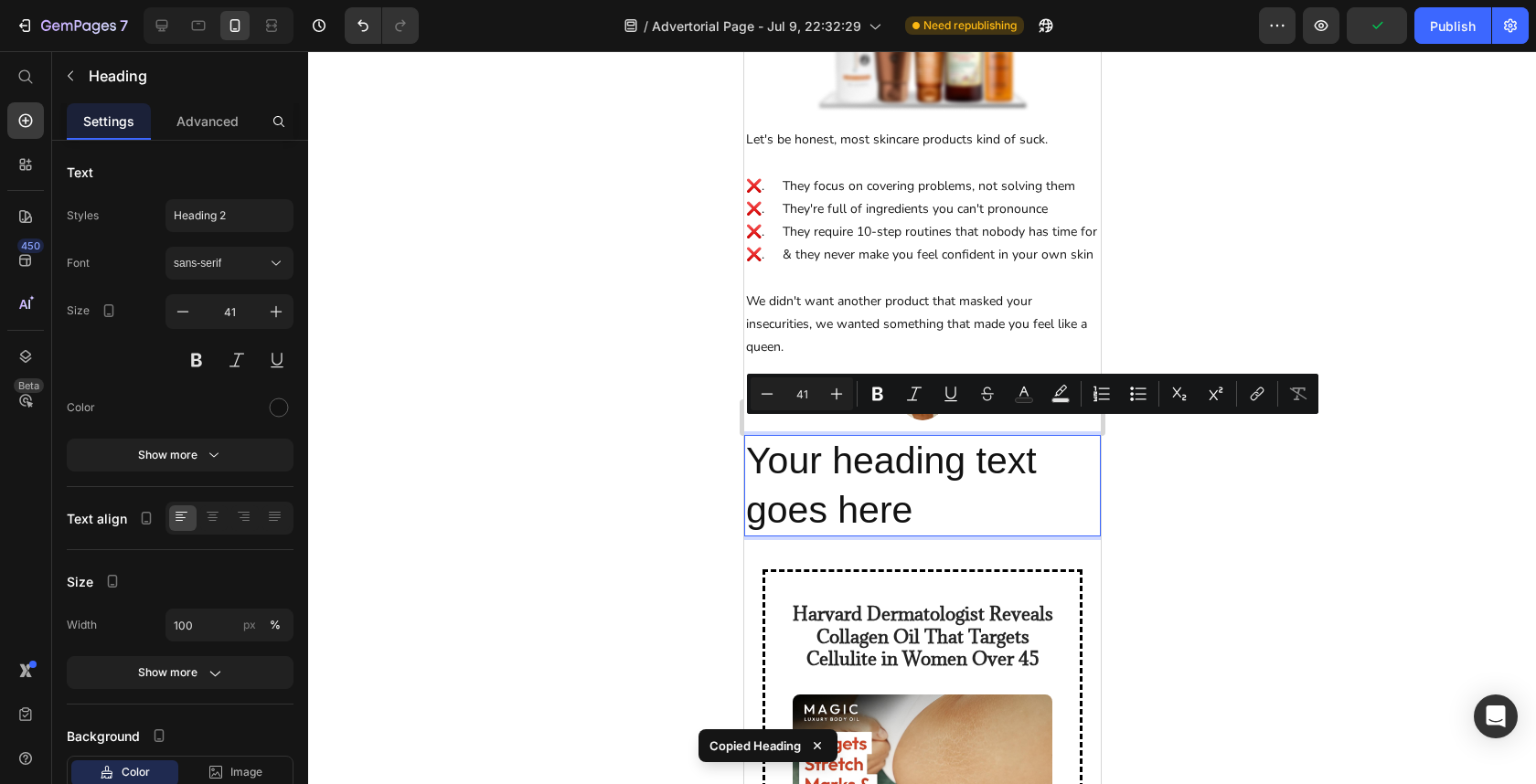 scroll, scrollTop: 1020, scrollLeft: 0, axis: vertical 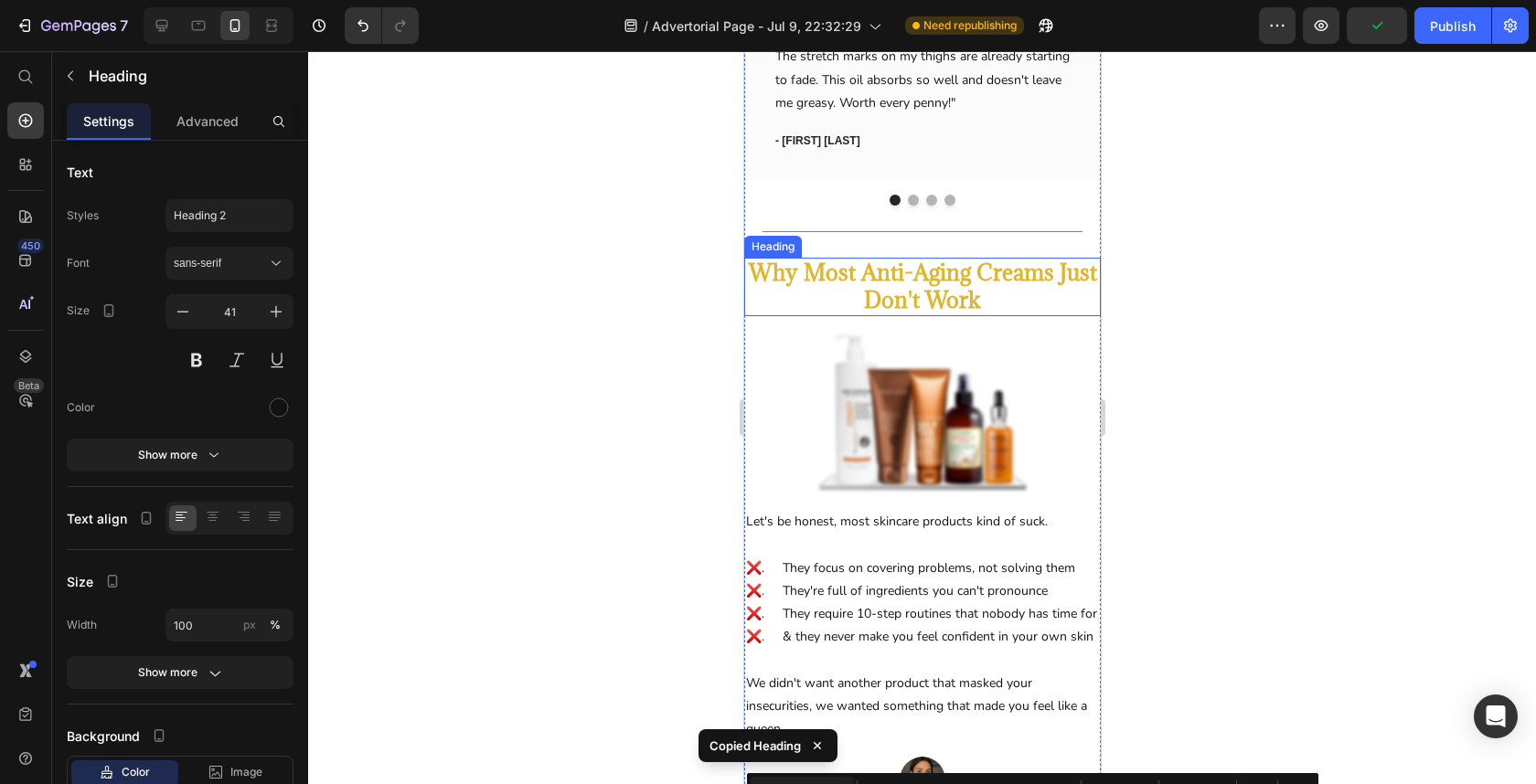click on "Why Most Anti-Aging Creams Just Don't Work" at bounding box center (922, 287) 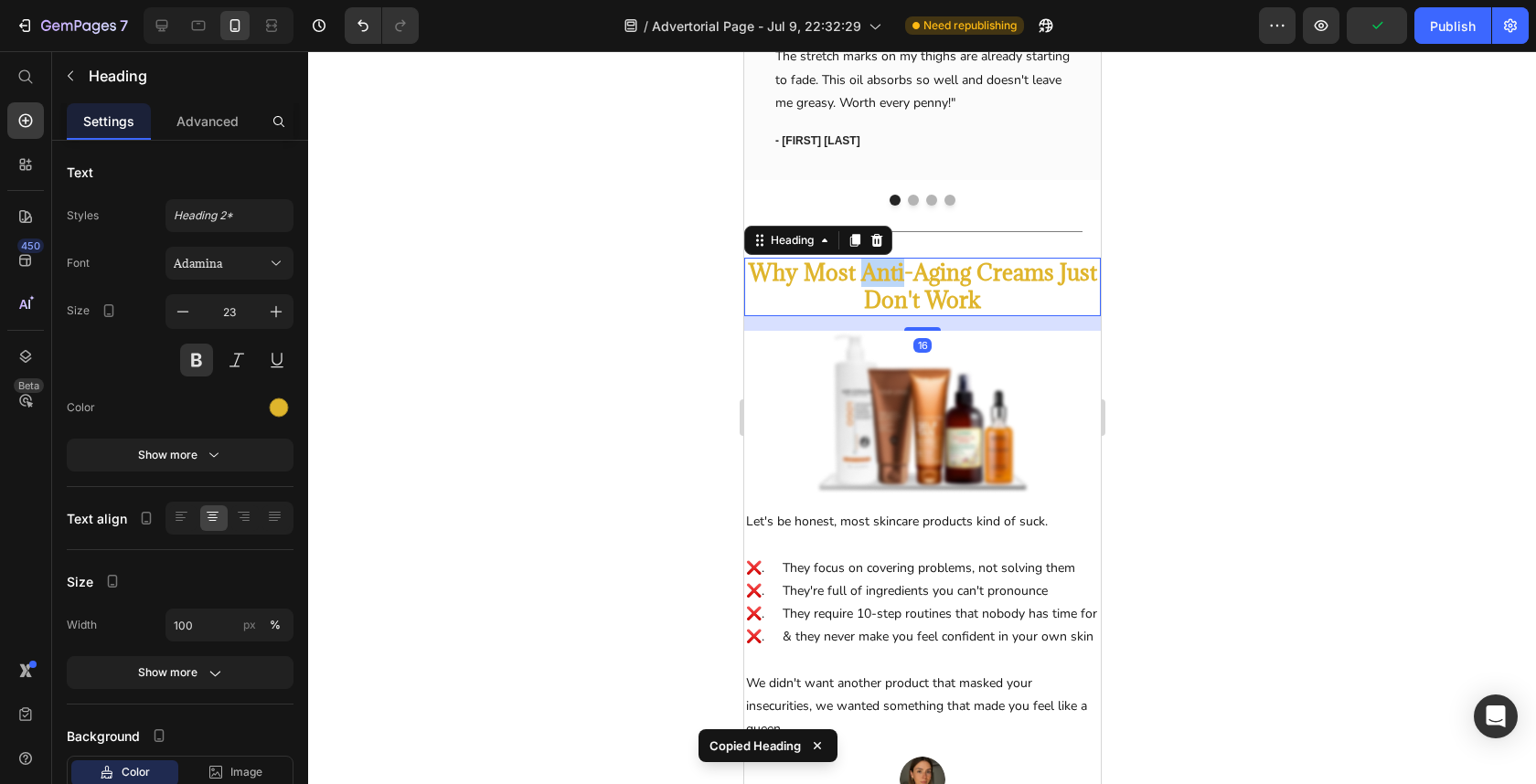 click on "Why Most Anti-Aging Creams Just Don't Work" at bounding box center (922, 287) 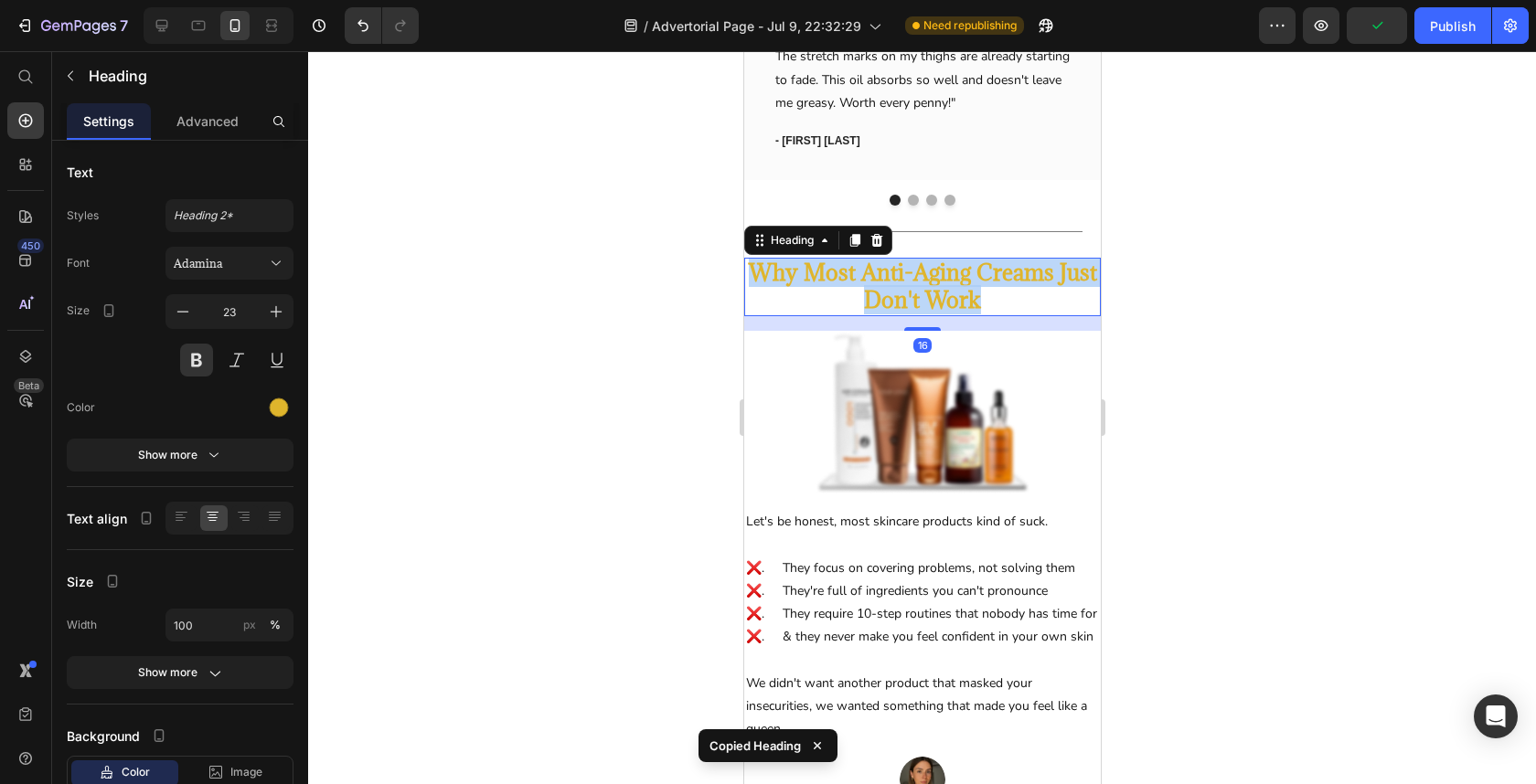 click on "Why Most Anti-Aging Creams Just Don't Work" at bounding box center (922, 287) 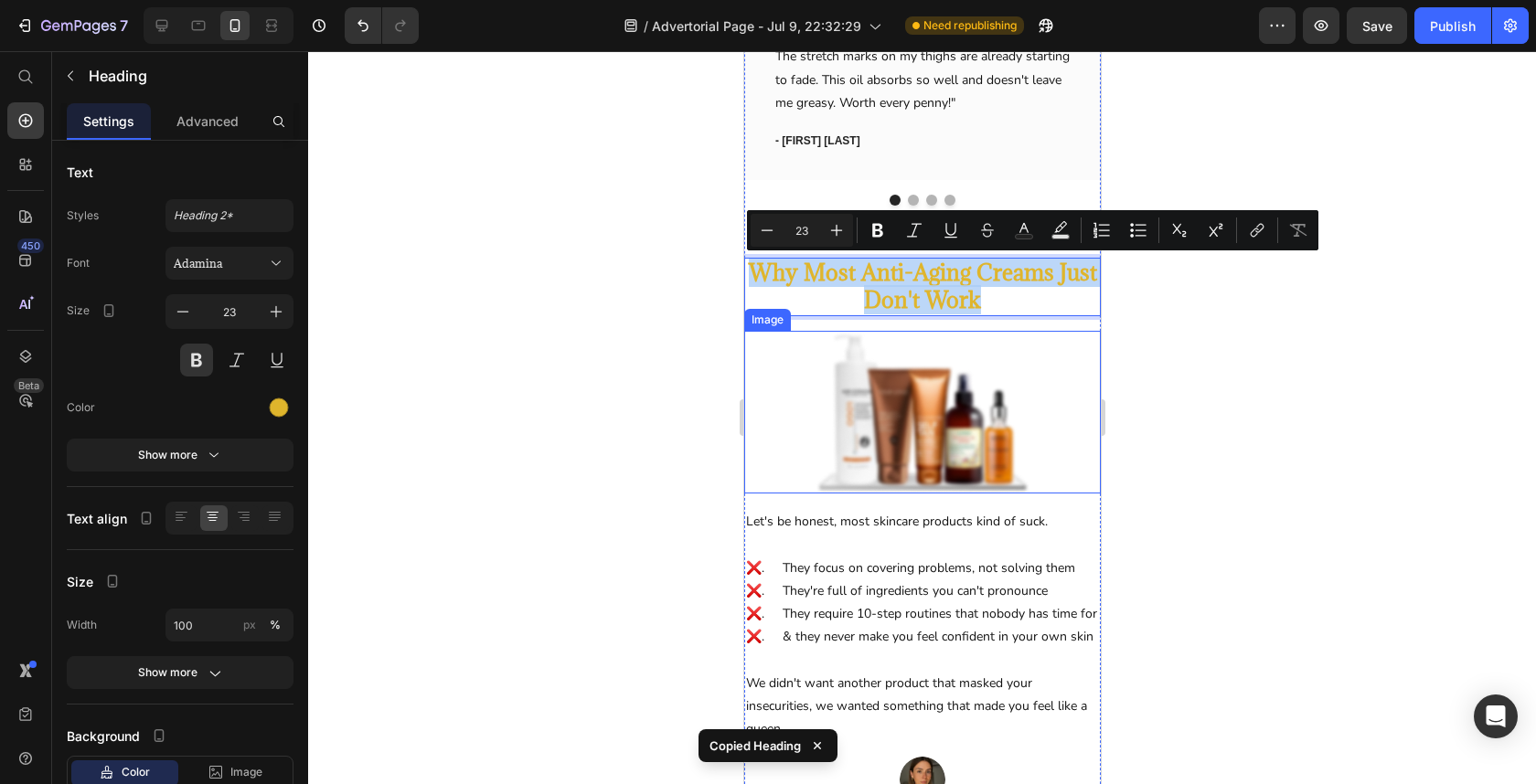 scroll, scrollTop: 1600, scrollLeft: 0, axis: vertical 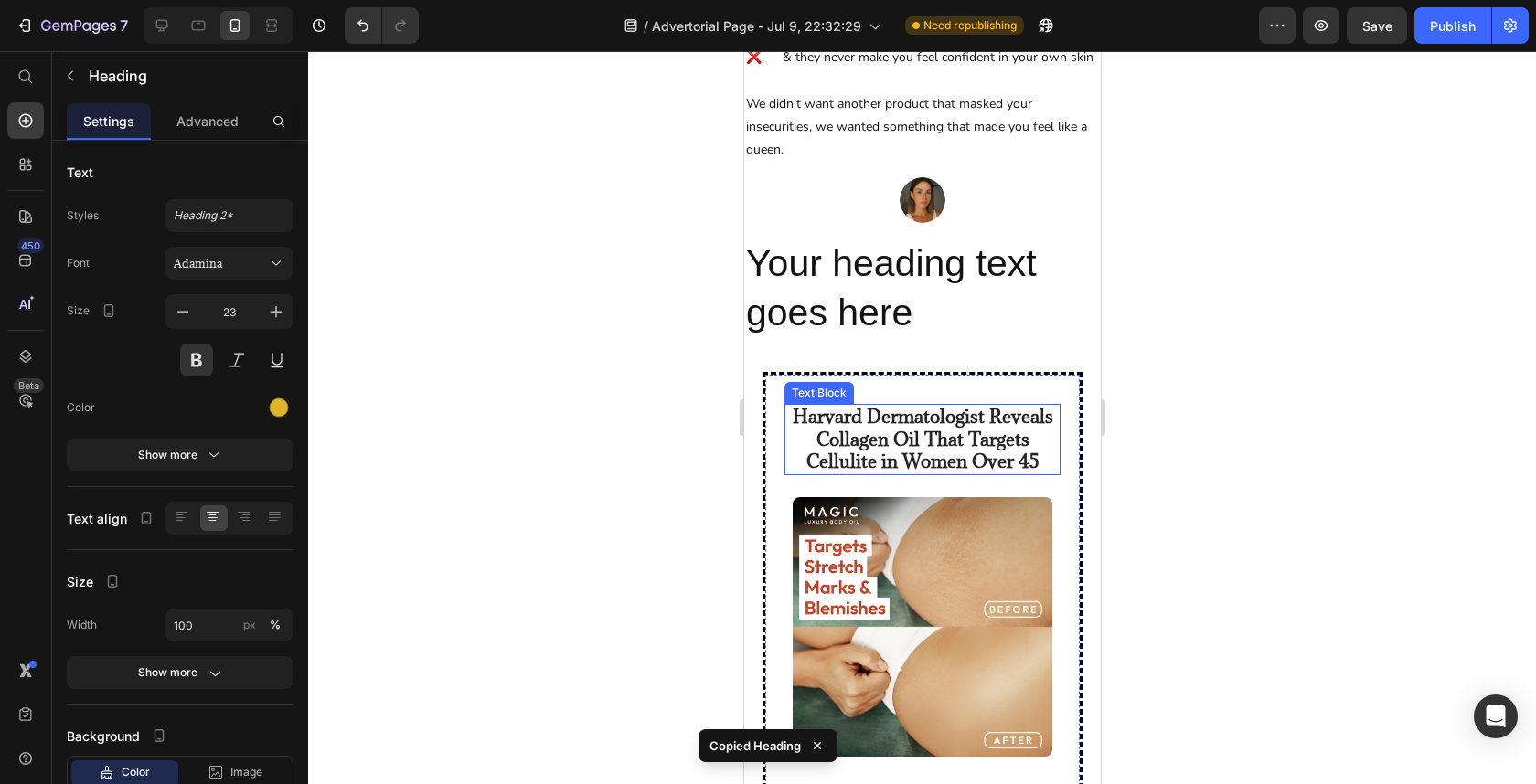 click on "Your heading text goes here" at bounding box center [922, 288] 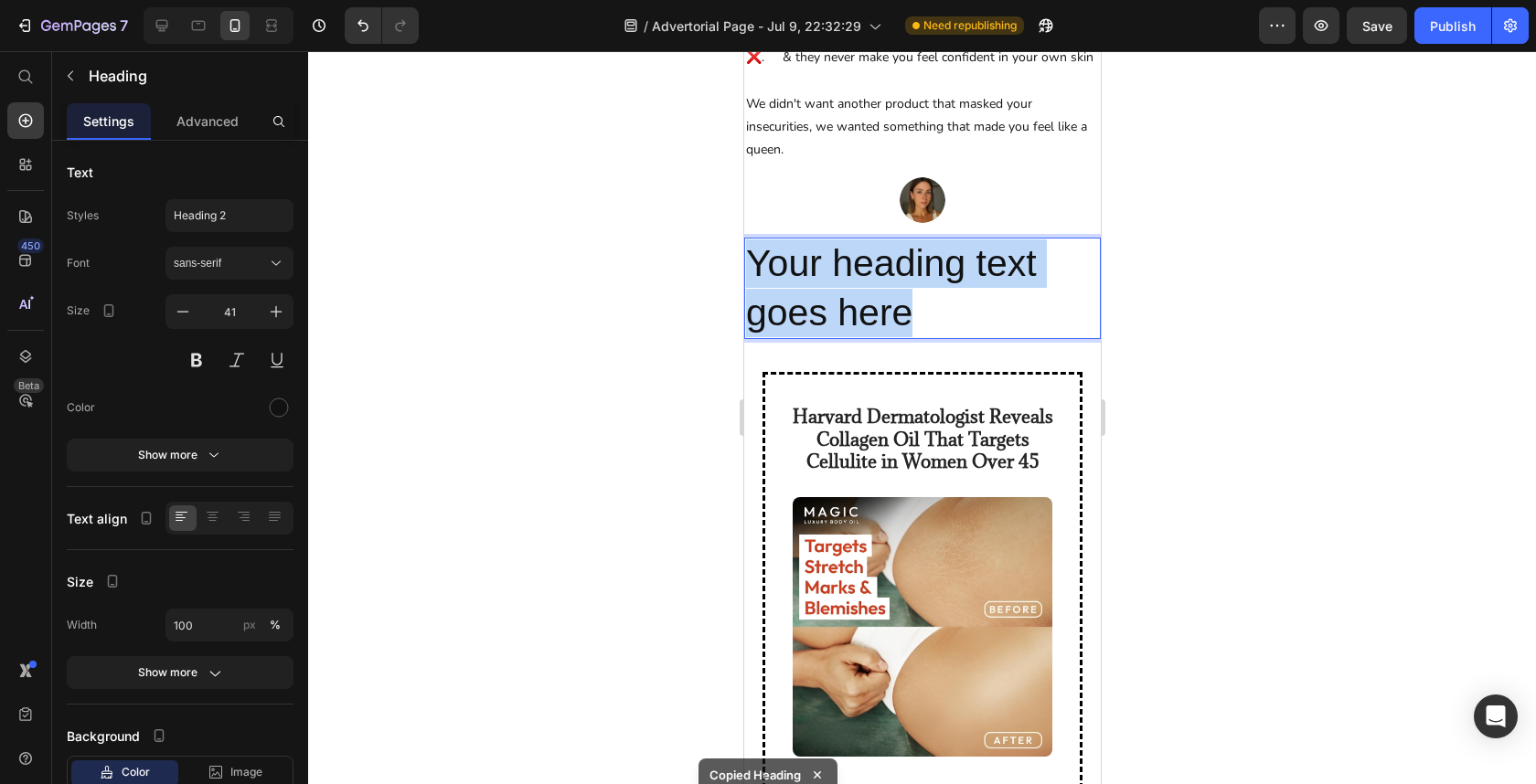 click on "Your heading text goes here" at bounding box center [922, 288] 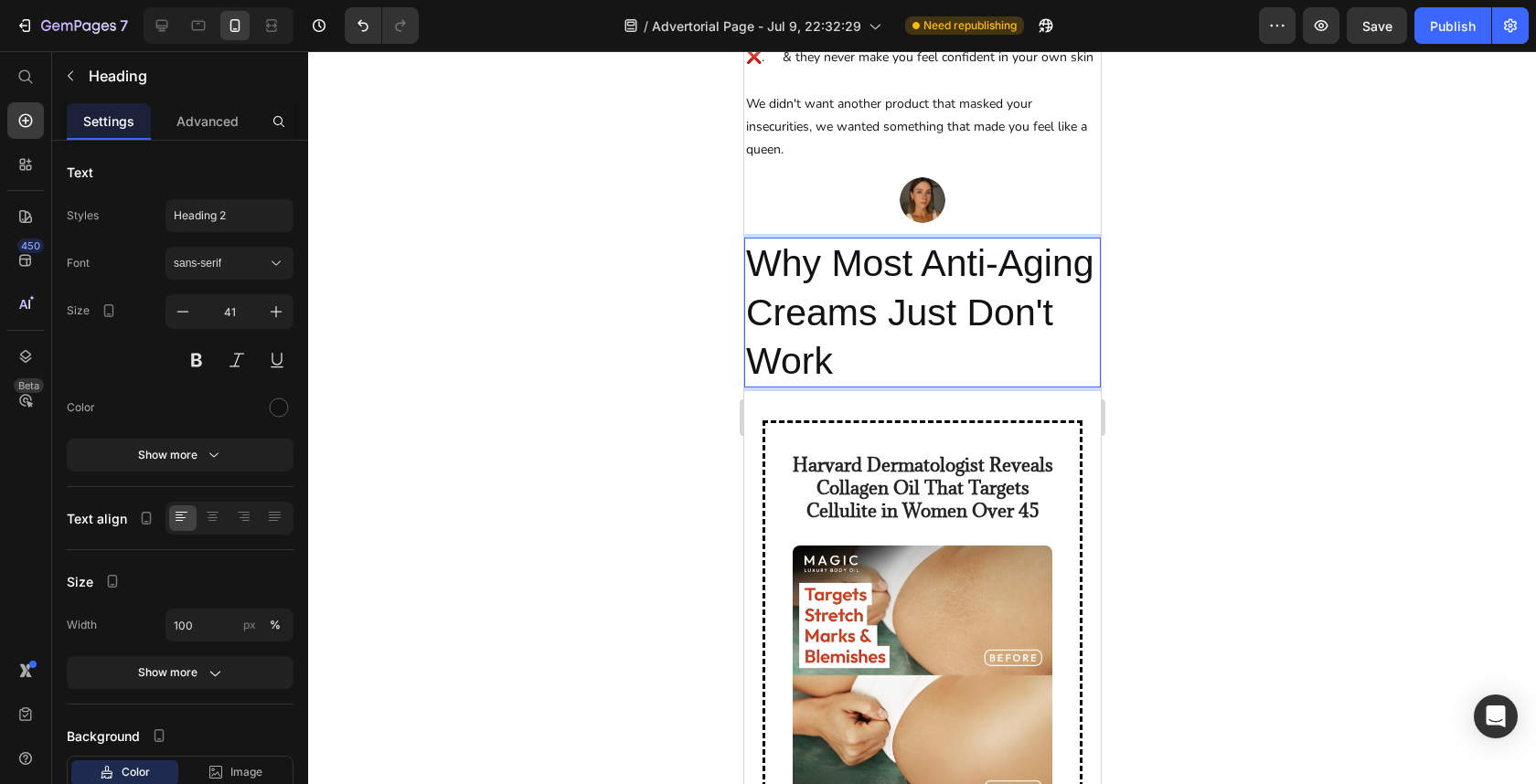 click on "Why Most Anti-Aging Creams Just Don't Work" at bounding box center [922, 313] 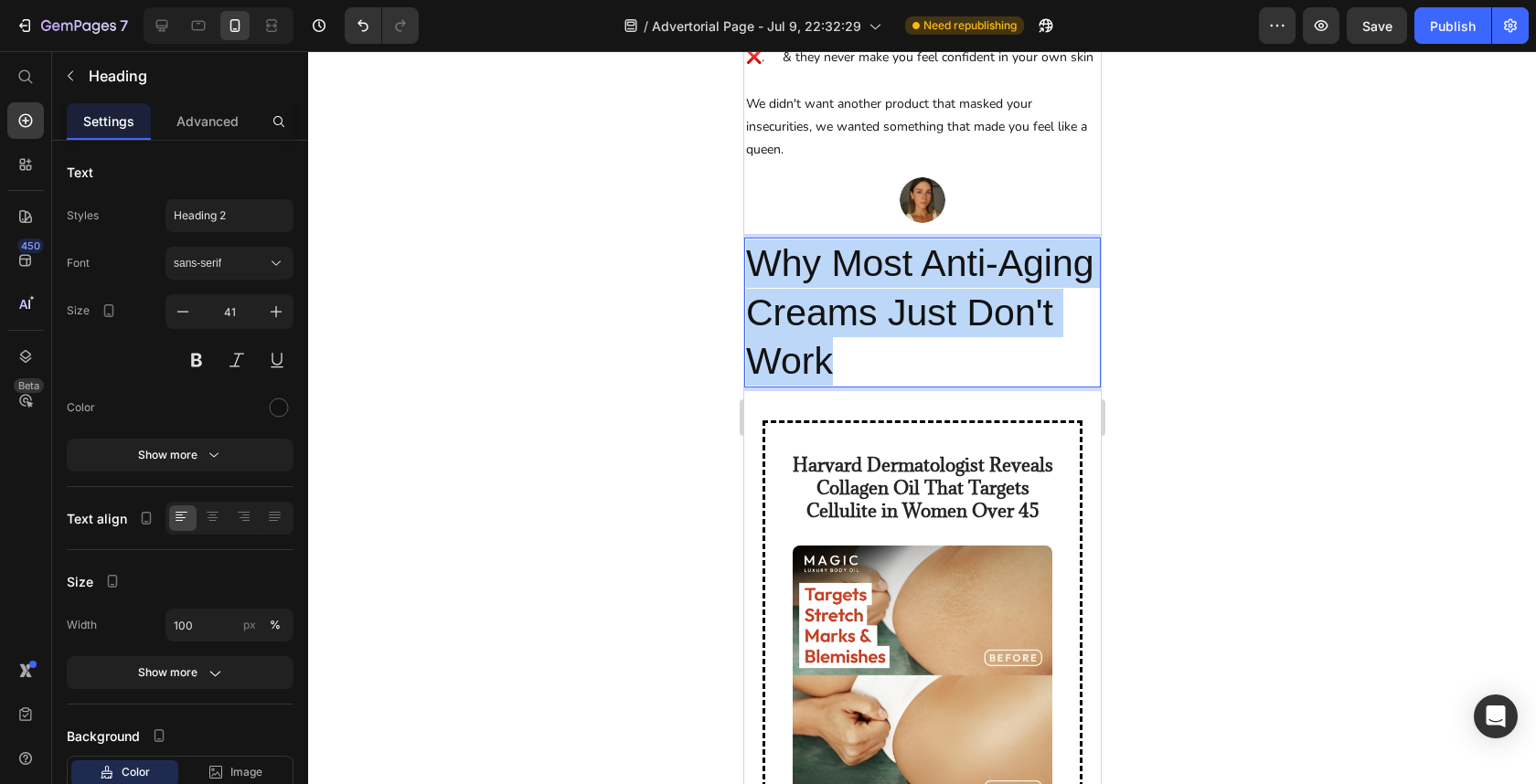 click on "Why Most Anti-Aging Creams Just Don't Work" at bounding box center [922, 313] 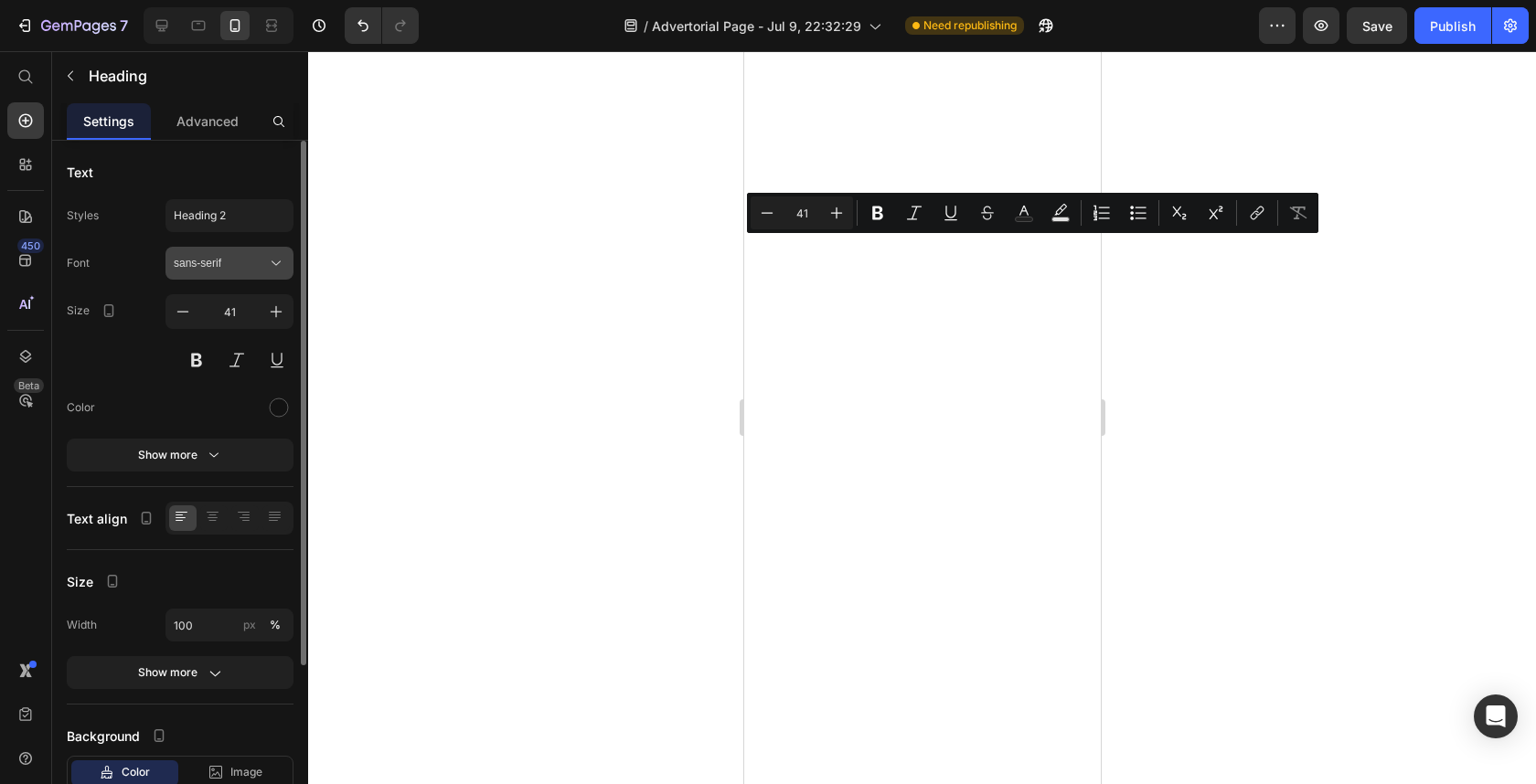 scroll, scrollTop: 0, scrollLeft: 0, axis: both 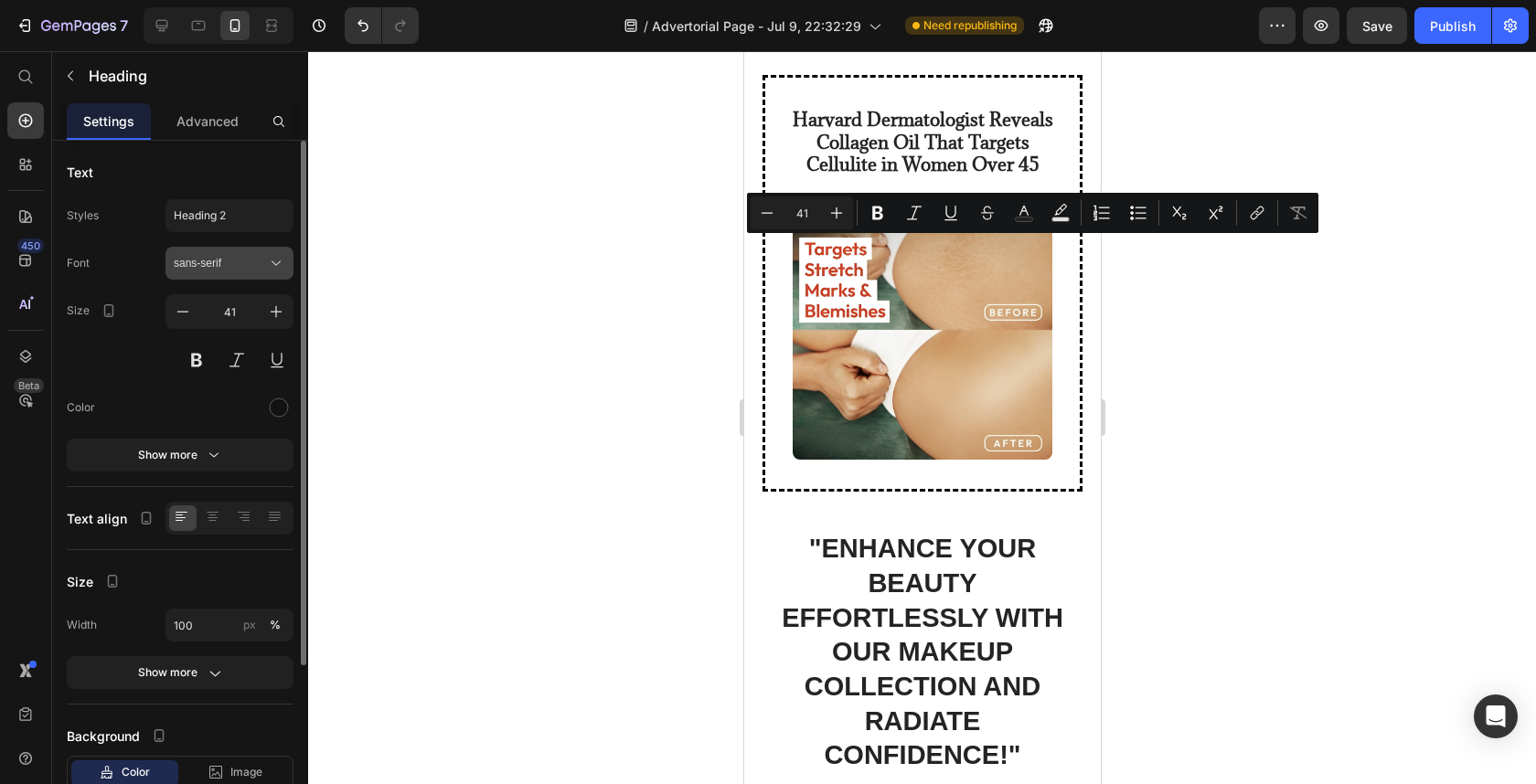 click on "sans-serif" at bounding box center [220, 263] 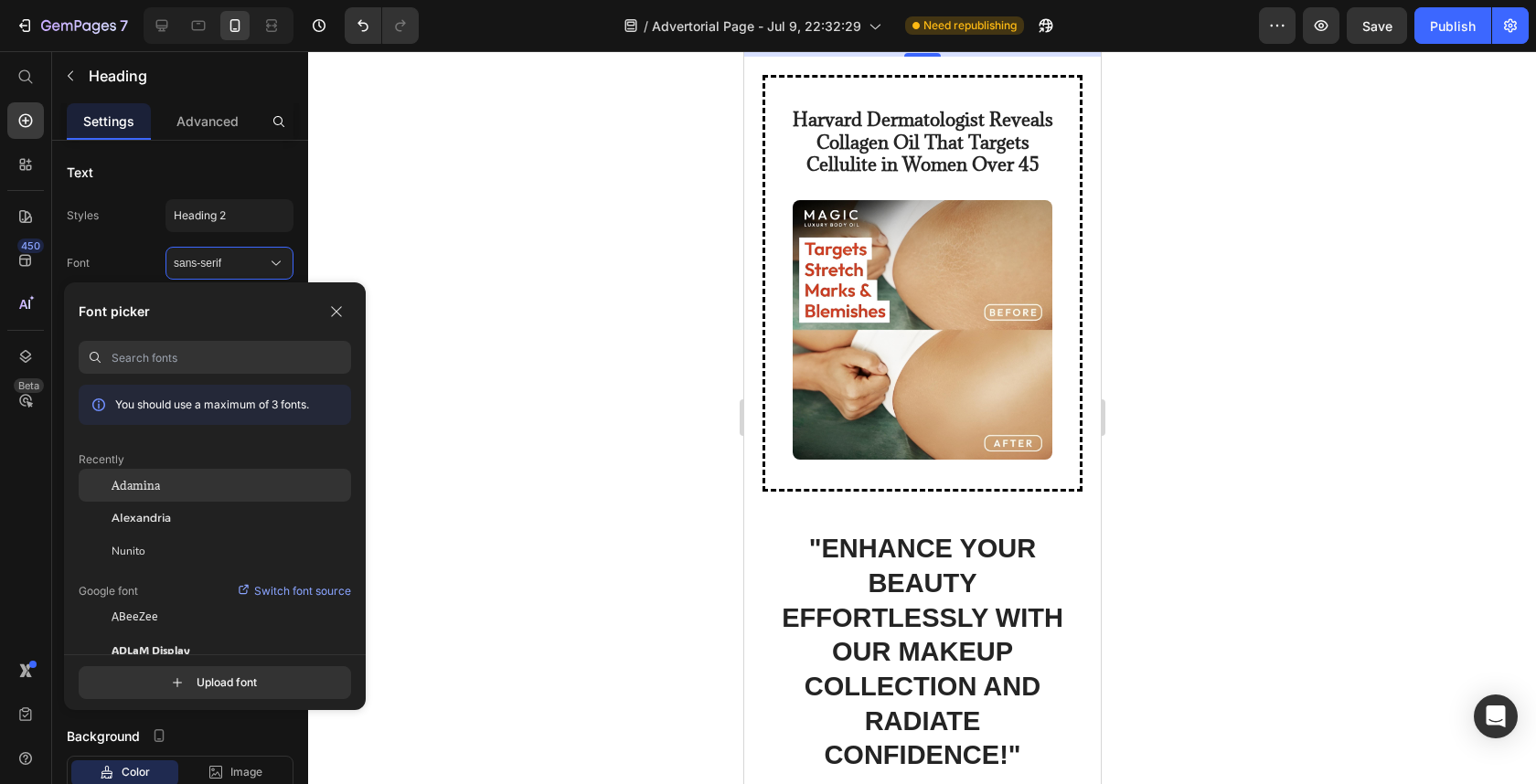 click on "Adamina" 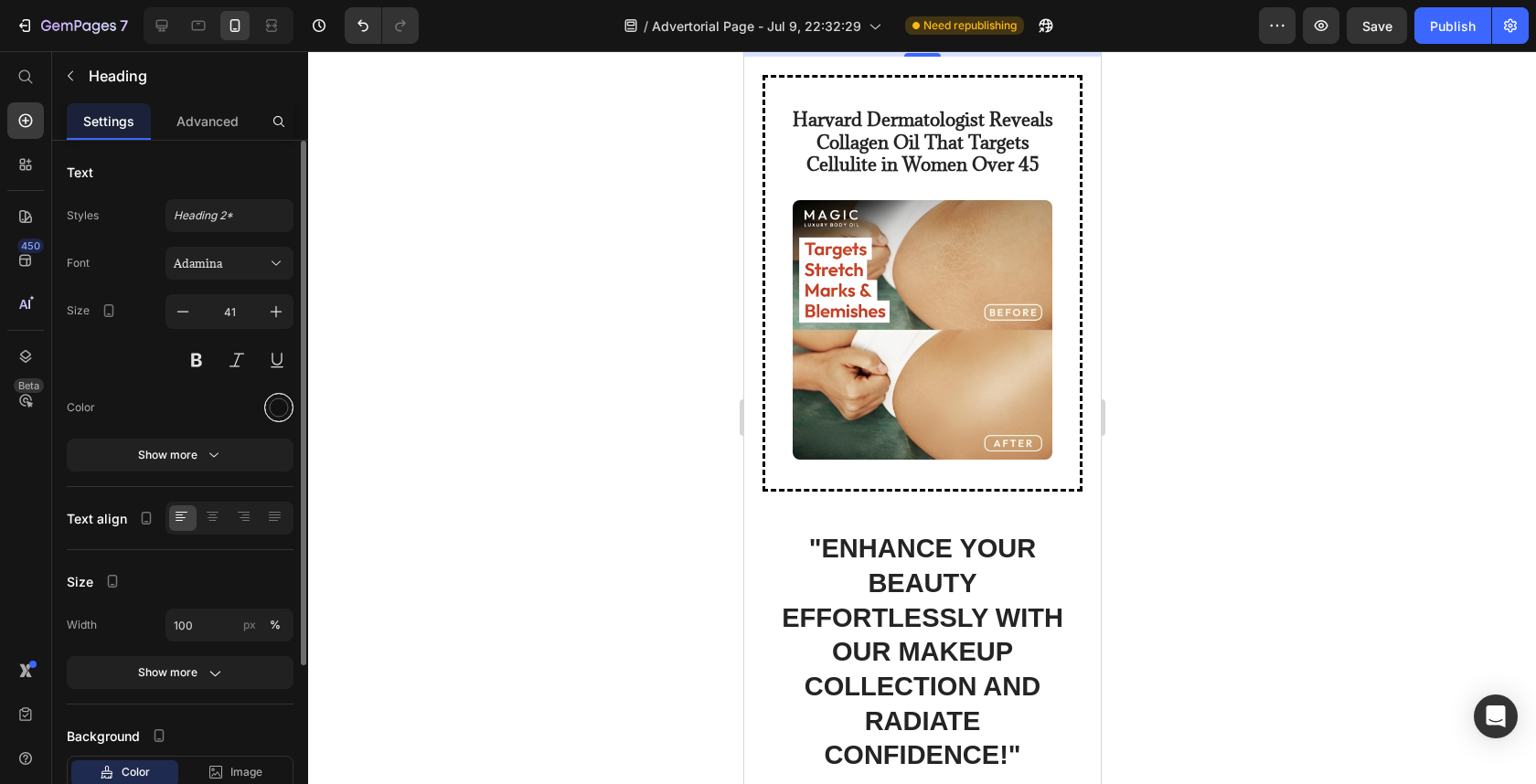 click at bounding box center [279, 408] 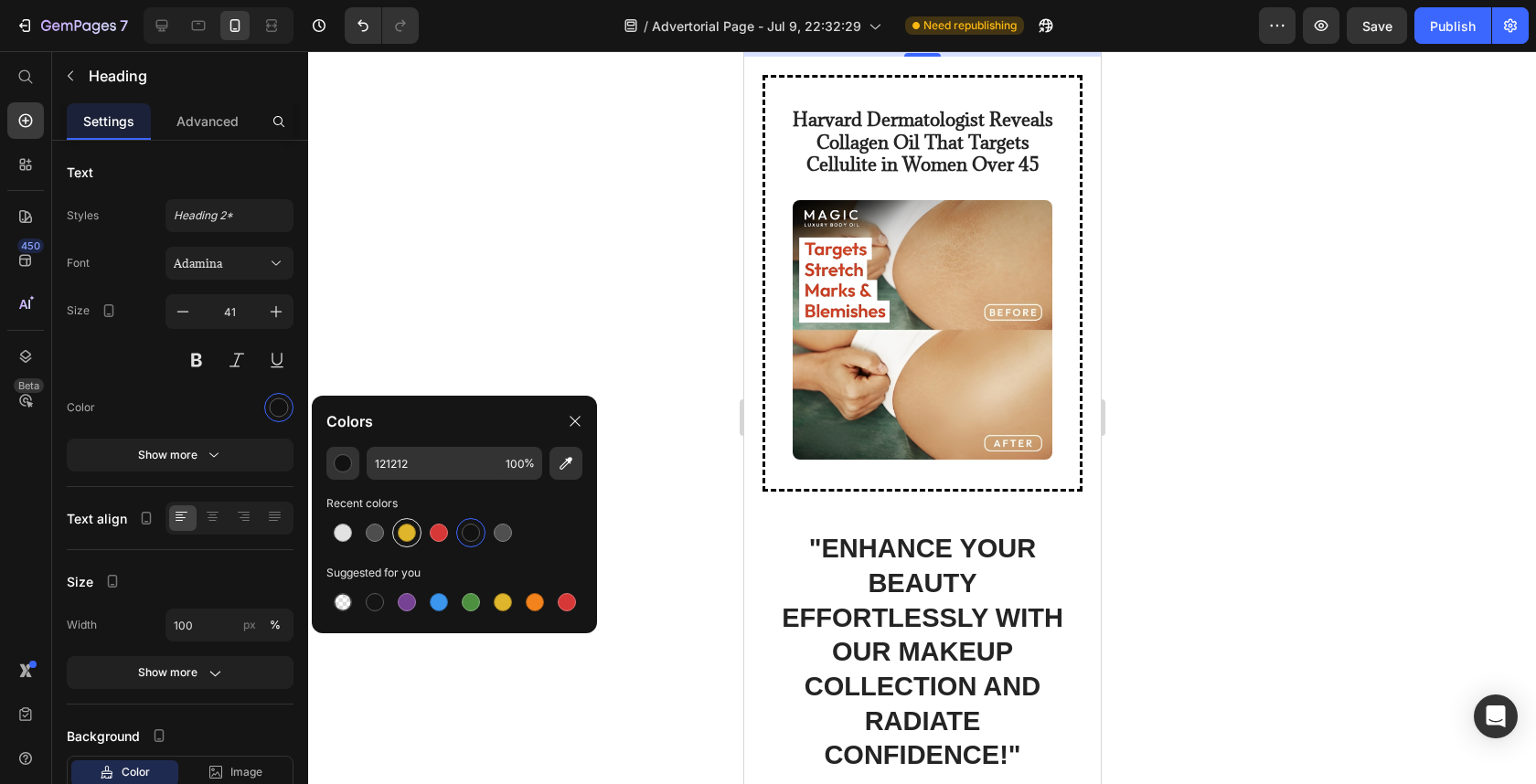 click at bounding box center [407, 533] 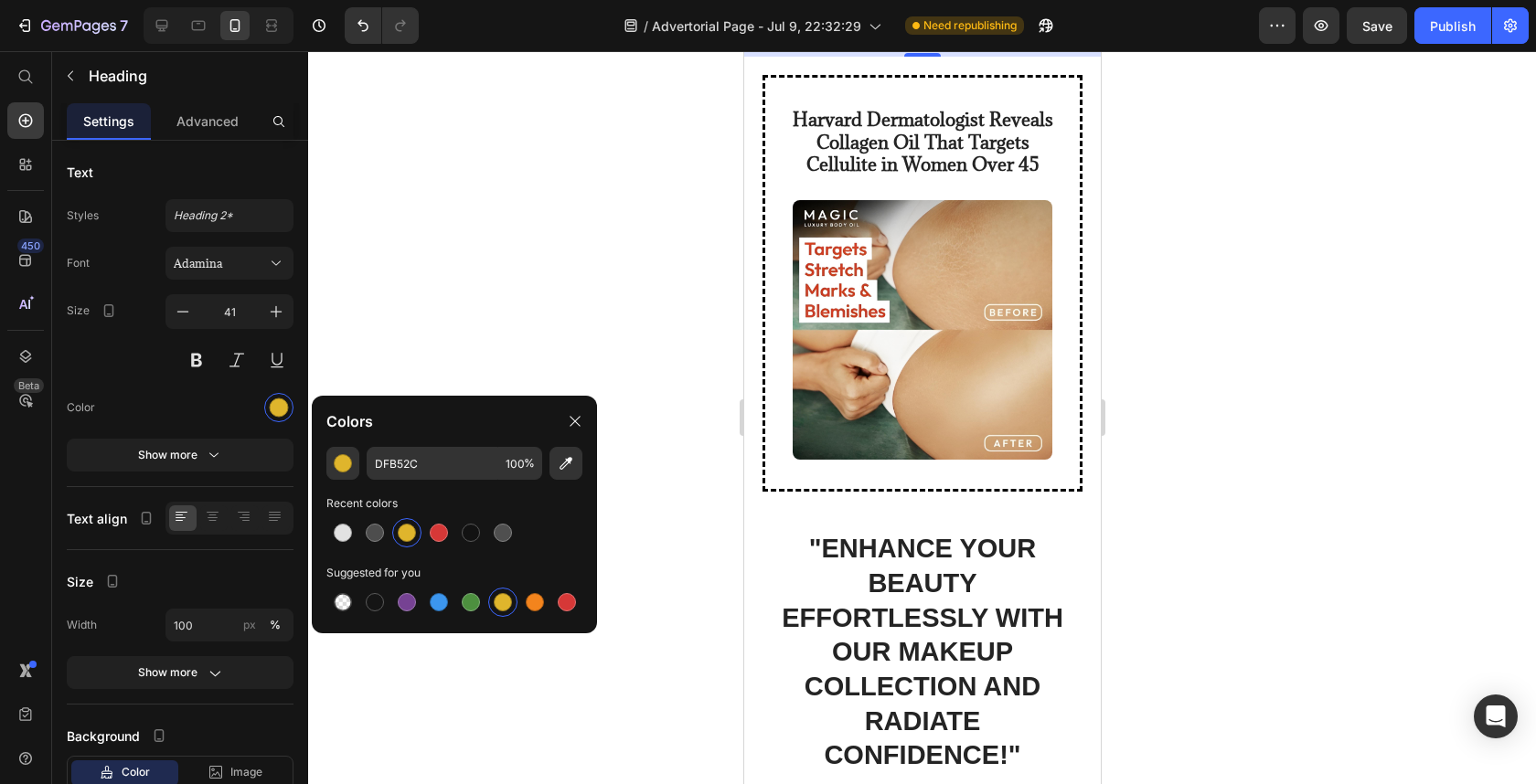 click on "Why Most Anti-Aging Creams Just Don't Work" at bounding box center (922, -33) 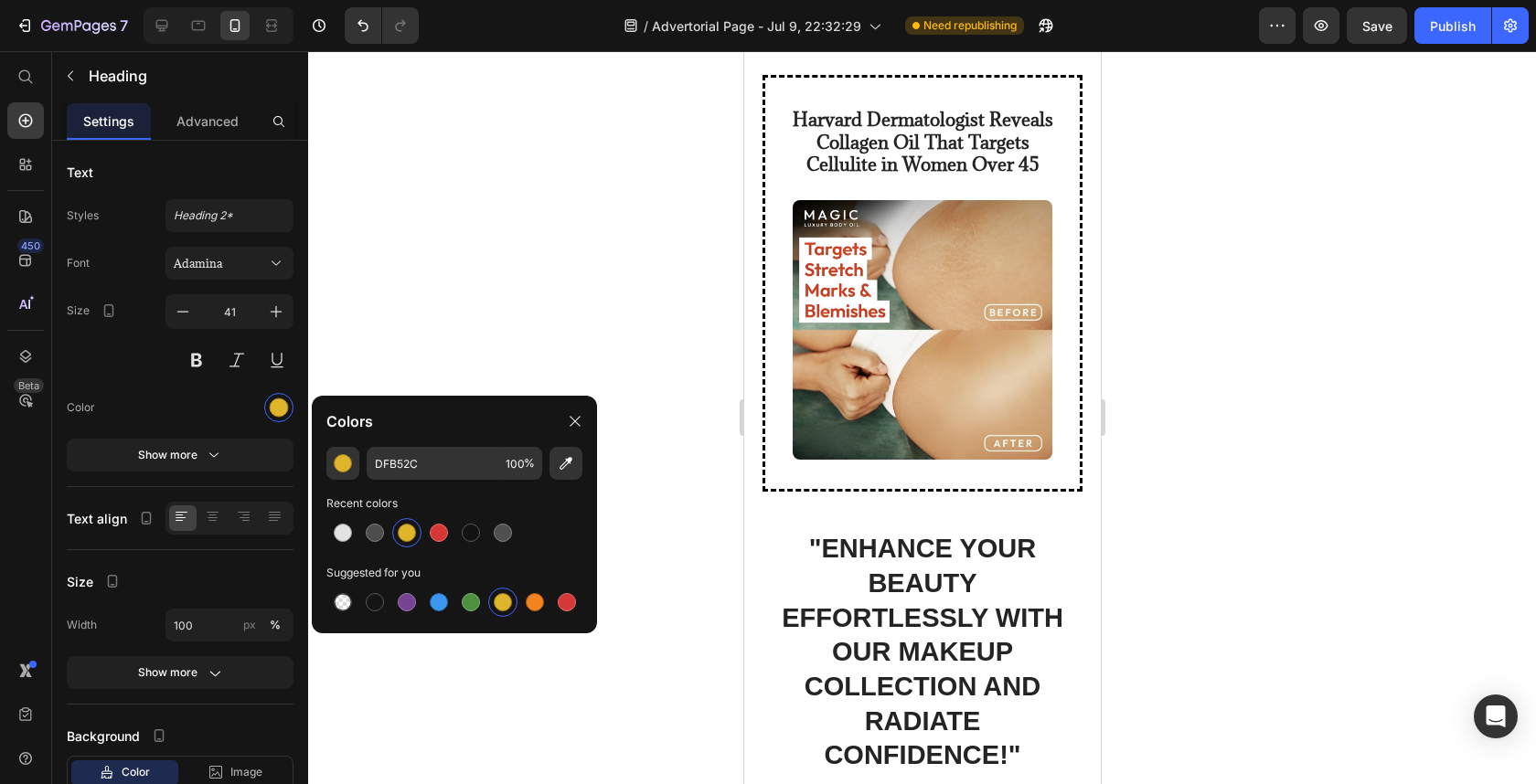 click on "Why Most Anti-Aging Creams Just Don't Work" at bounding box center [922, -33] 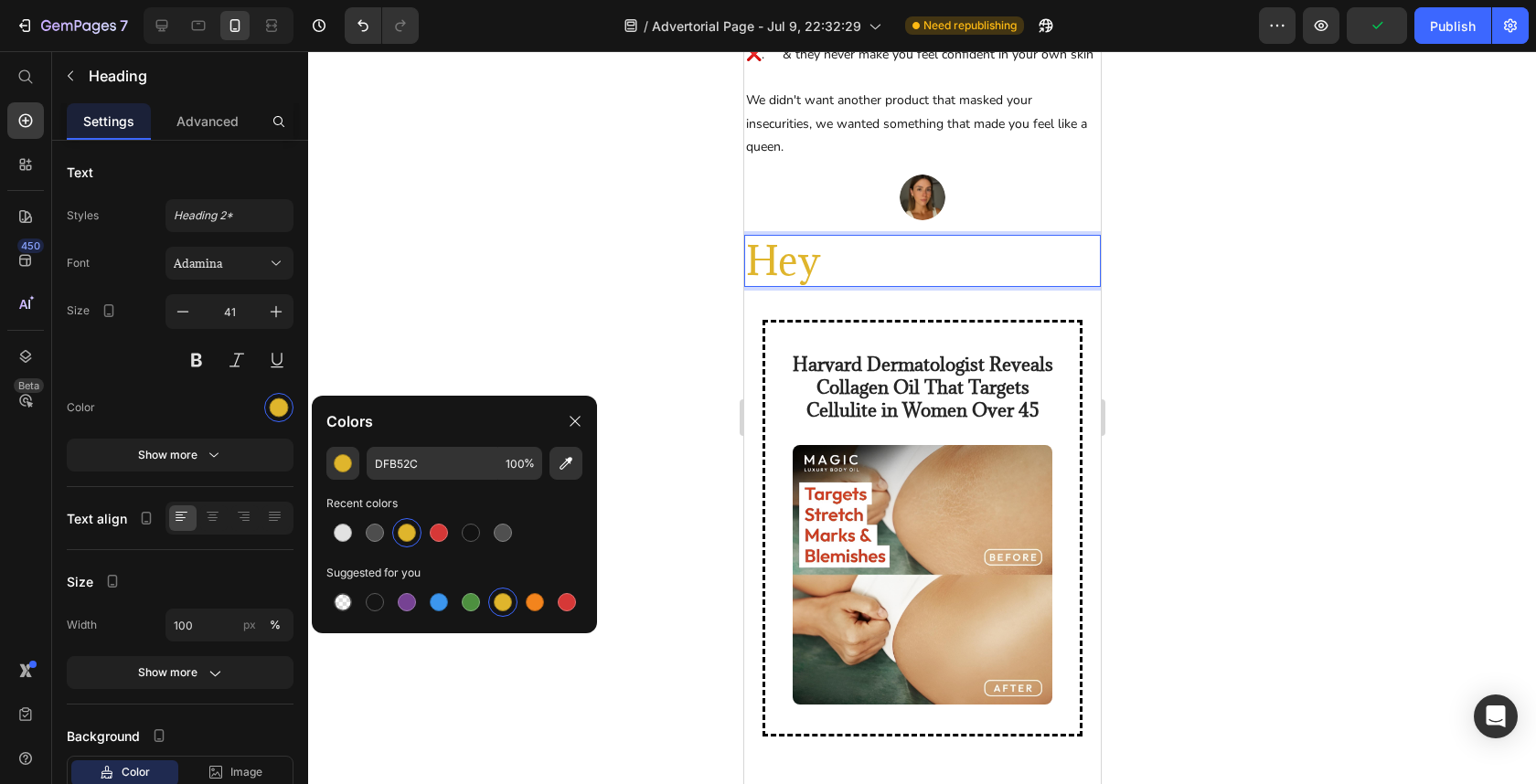scroll, scrollTop: 753, scrollLeft: 0, axis: vertical 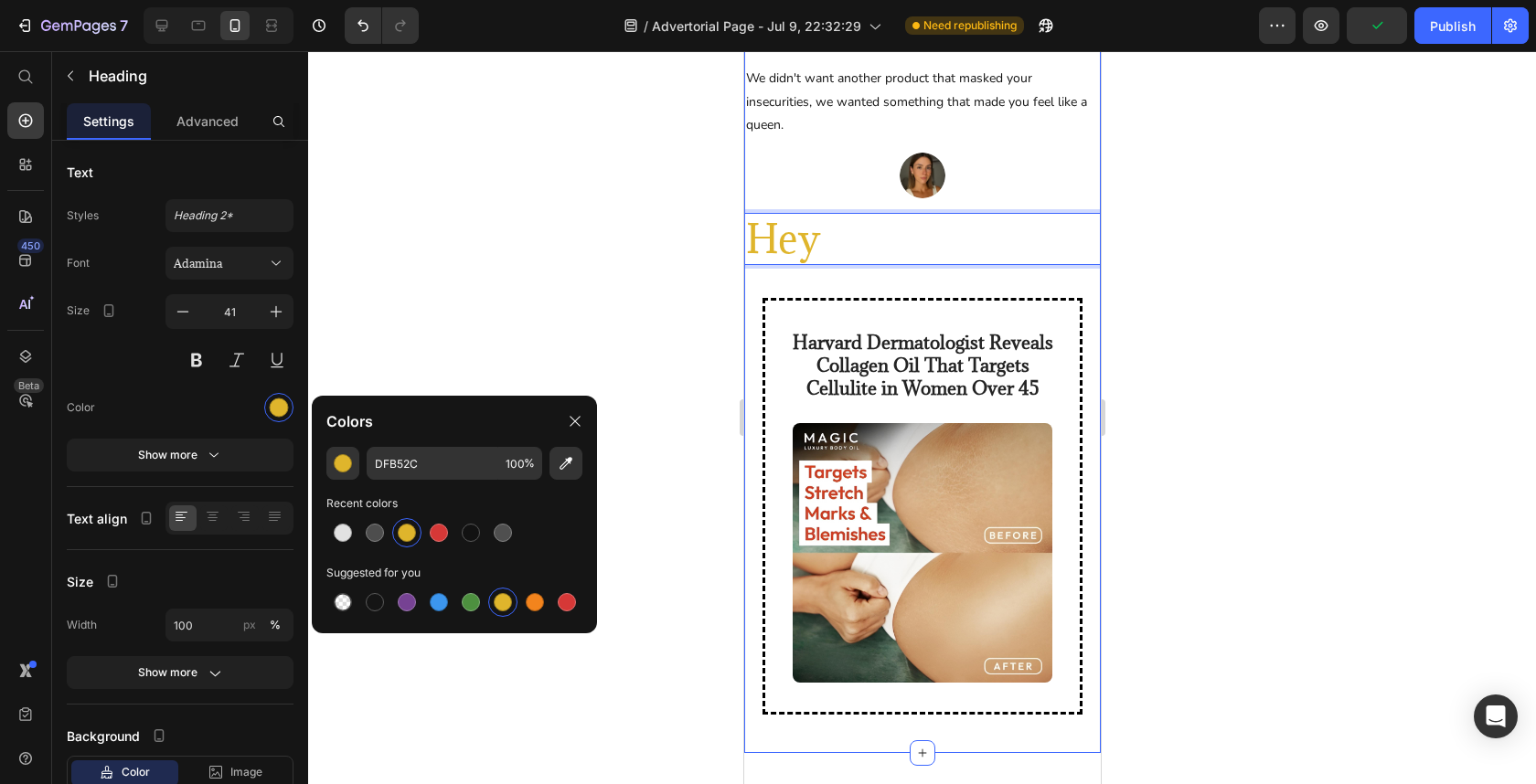 click on "Why Most Anti-Aging Creams Just Don't Work" at bounding box center [922, -154] 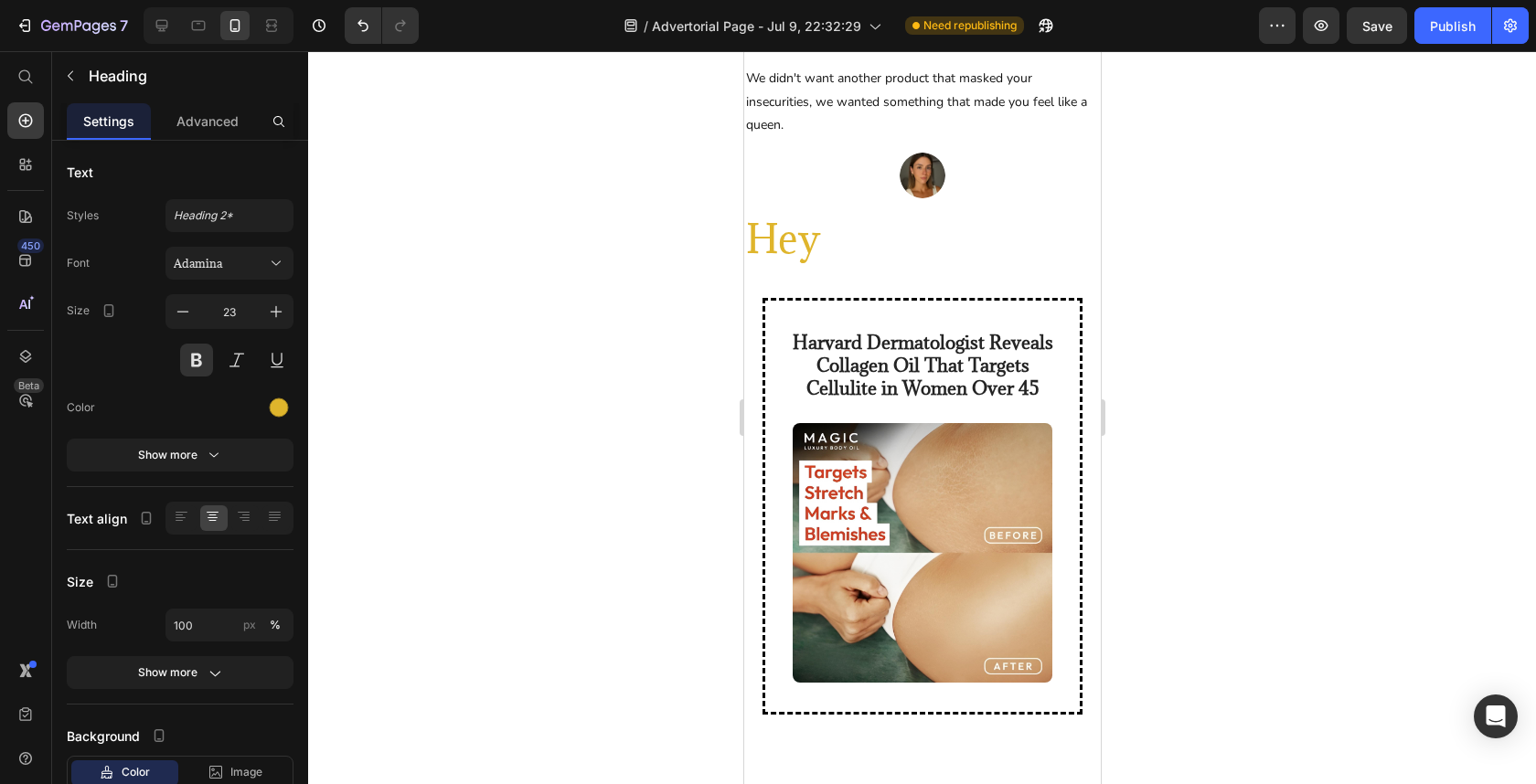 click on "Why Most Anti-Aging Creams Just Don't Work" at bounding box center (922, -154) 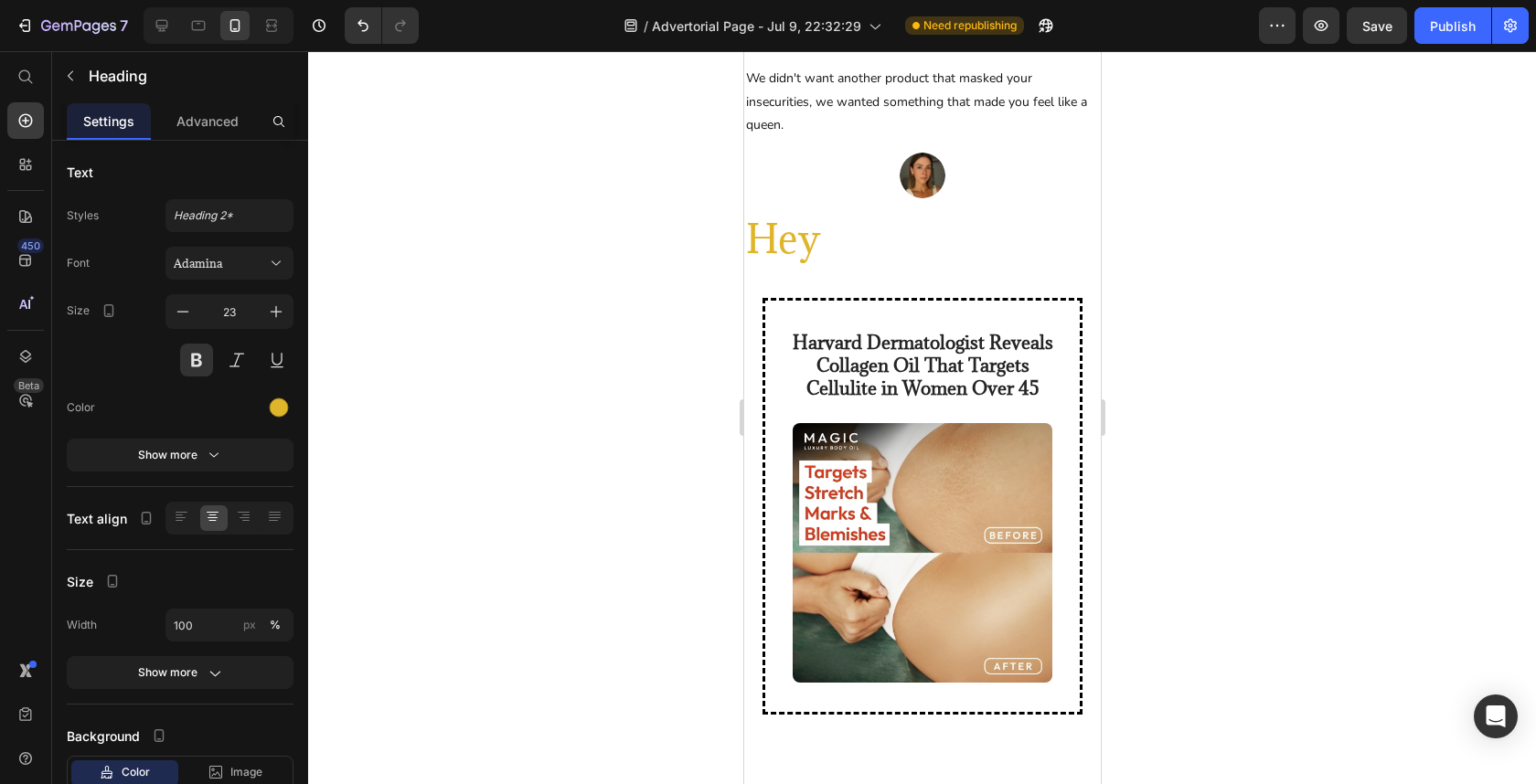 click on "Why Most Anti-Aging Creams Just Don't Work" at bounding box center (922, -154) 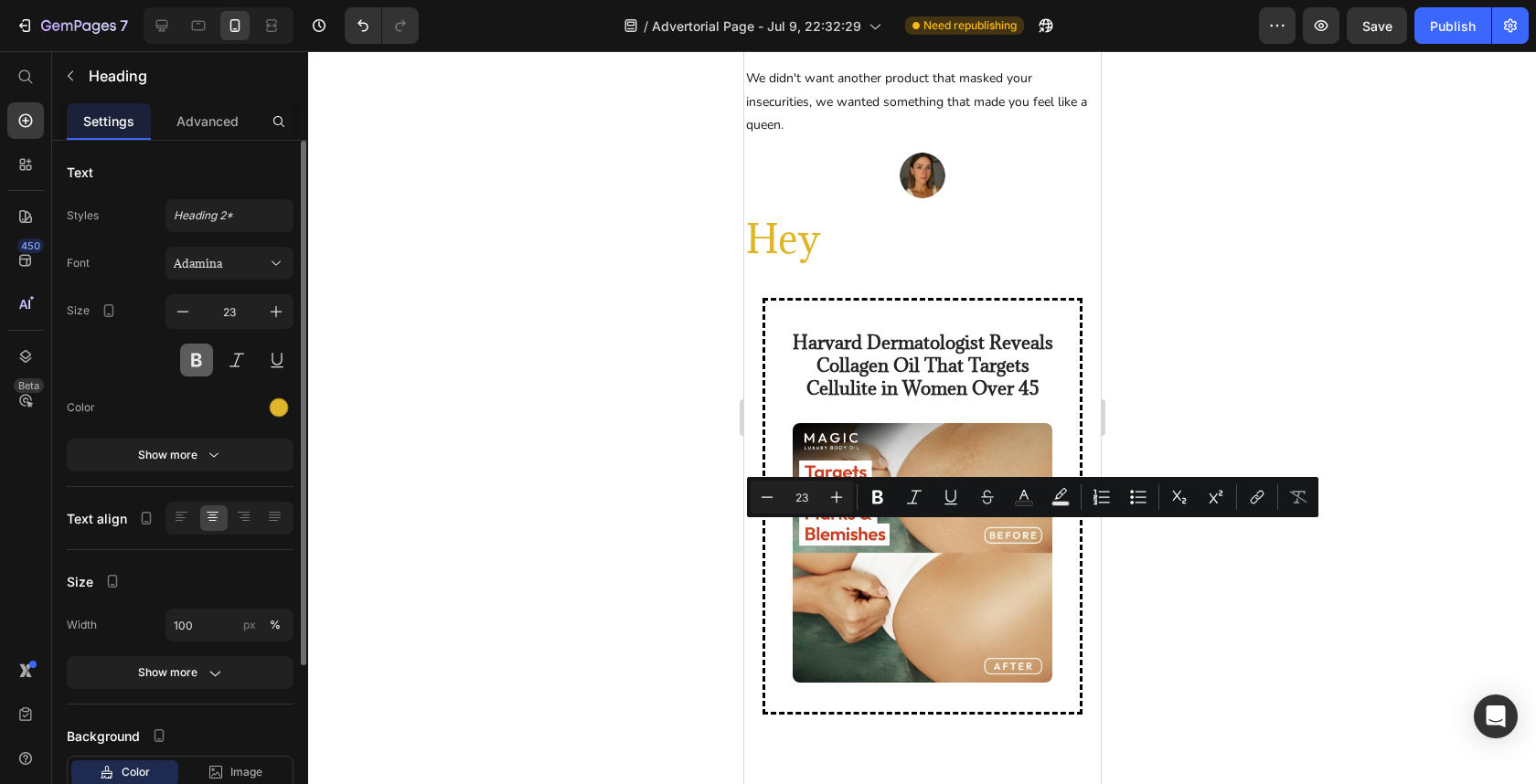 click at bounding box center [197, 360] 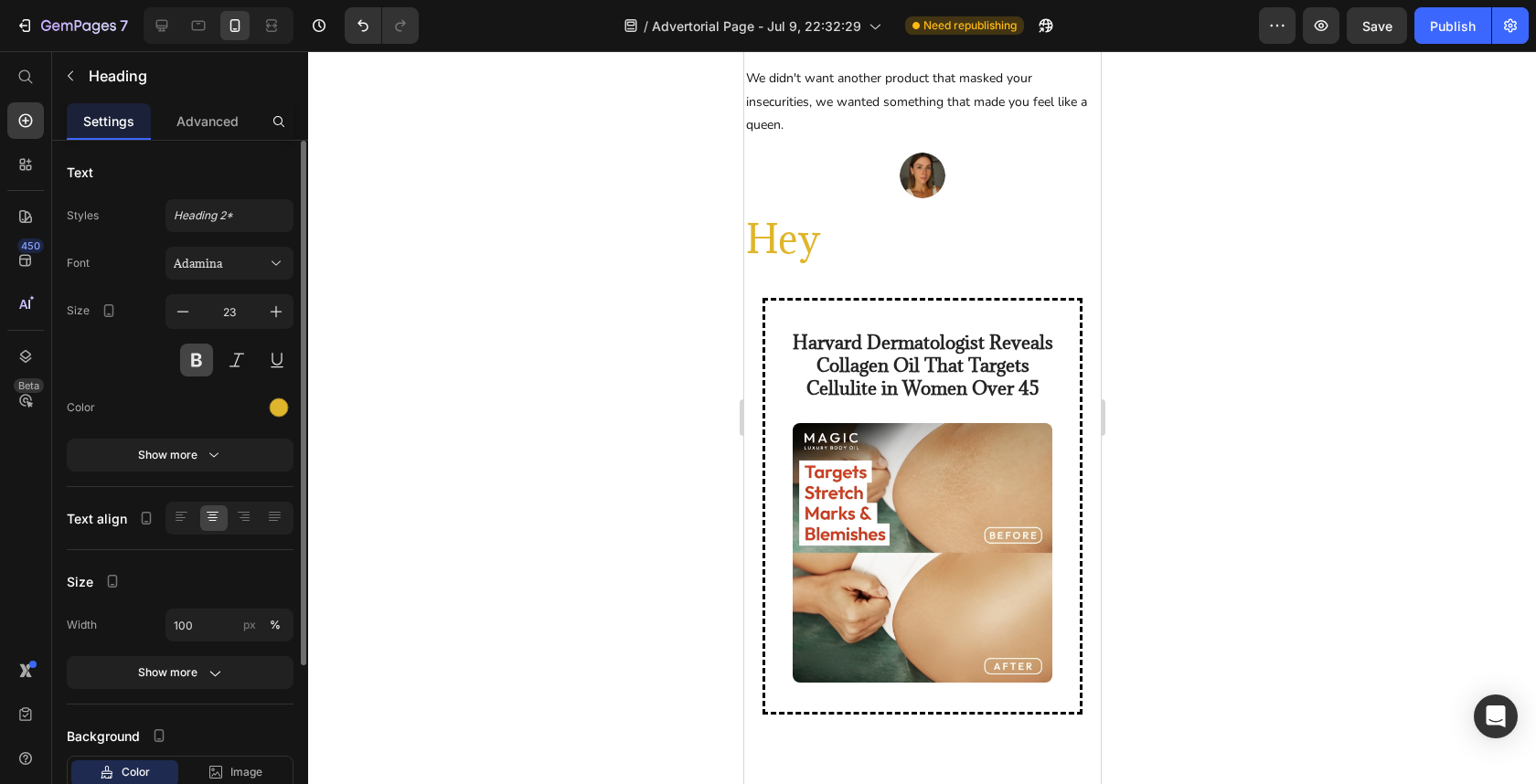 click at bounding box center (197, 360) 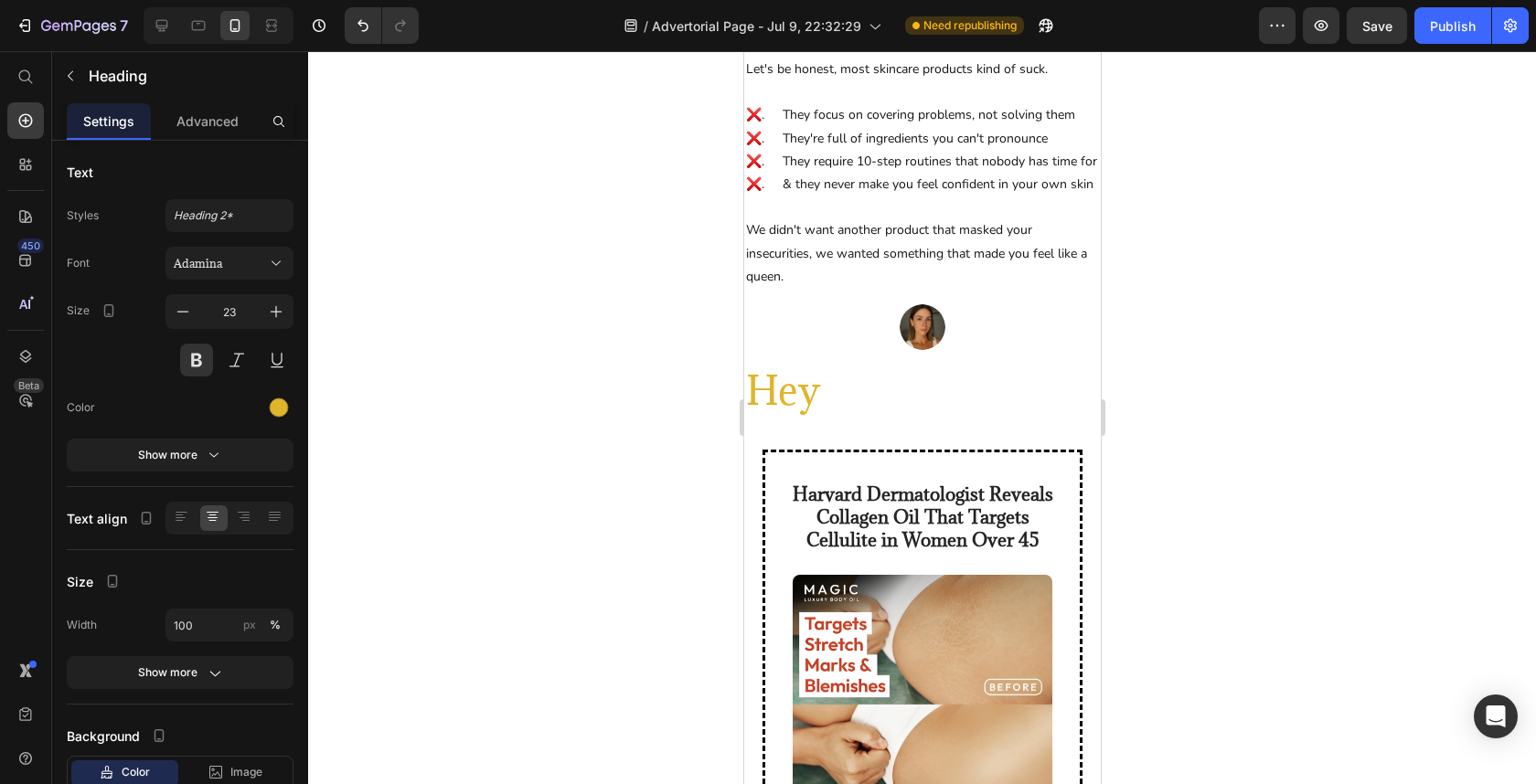 scroll, scrollTop: 991, scrollLeft: 0, axis: vertical 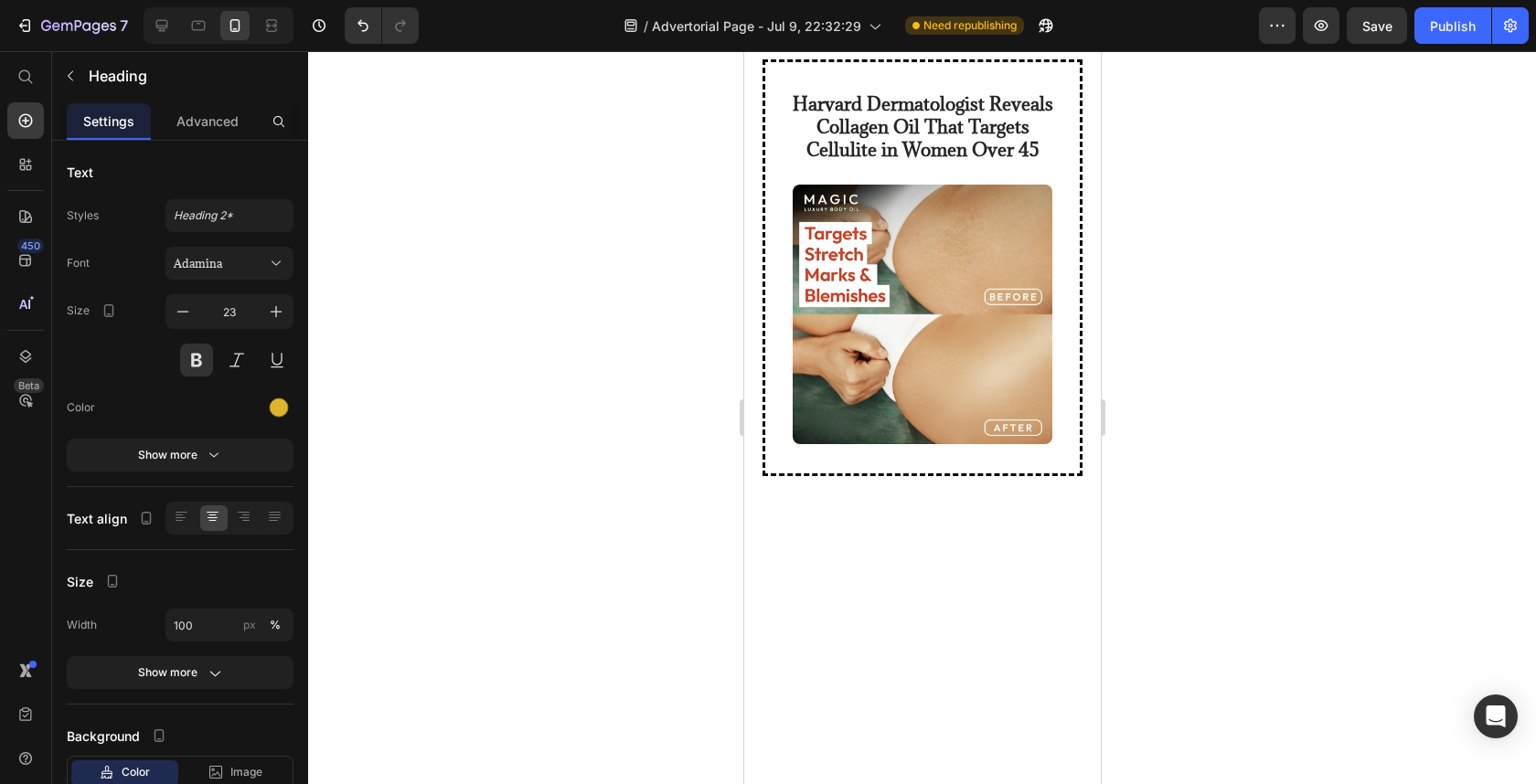 click on "Why Most Anti-Aging Creams Just Don't Work" at bounding box center (922, -393) 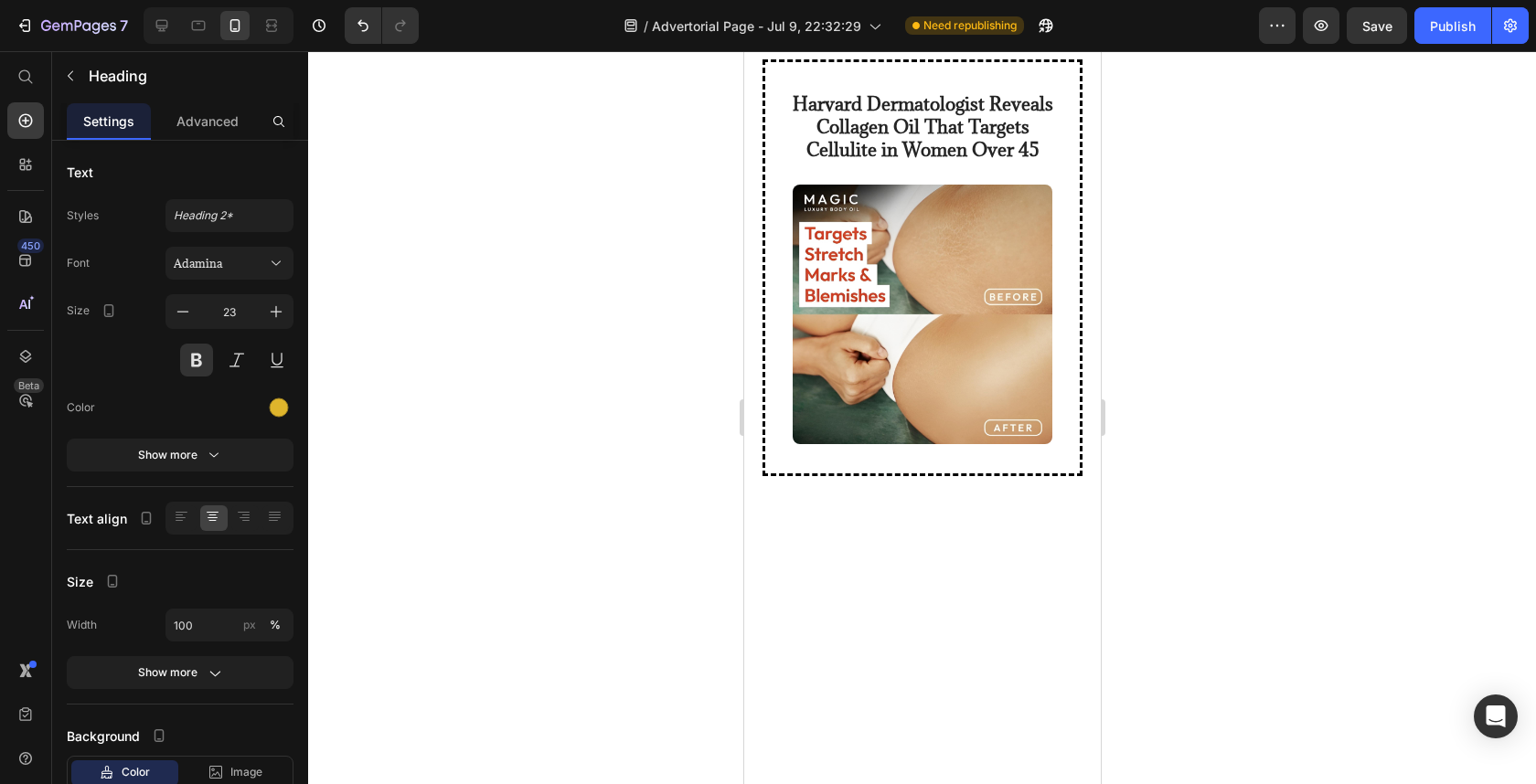 click on "Why Most Anti-Aging Creams Just Don't Work" at bounding box center (922, -393) 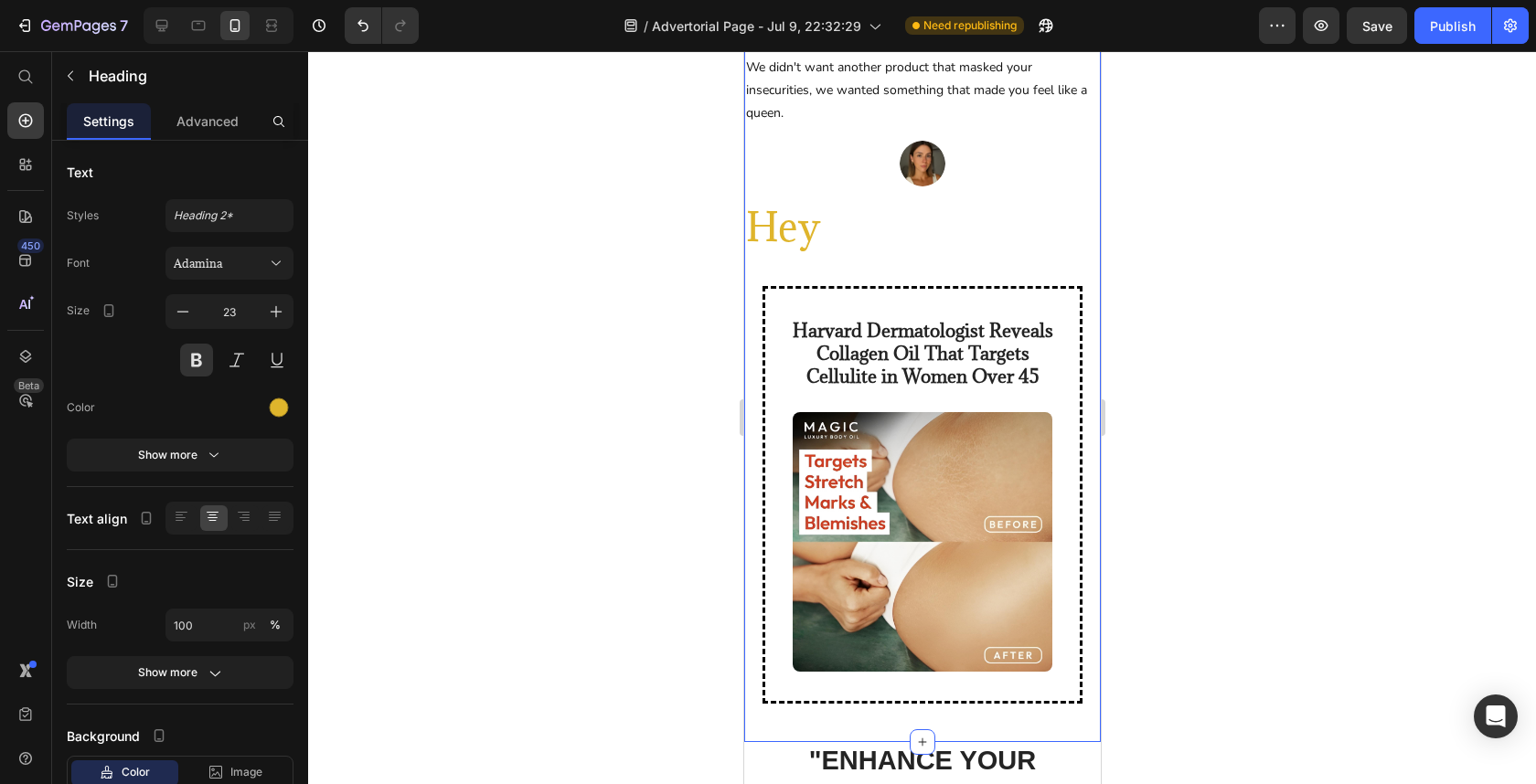 scroll, scrollTop: 1308, scrollLeft: 0, axis: vertical 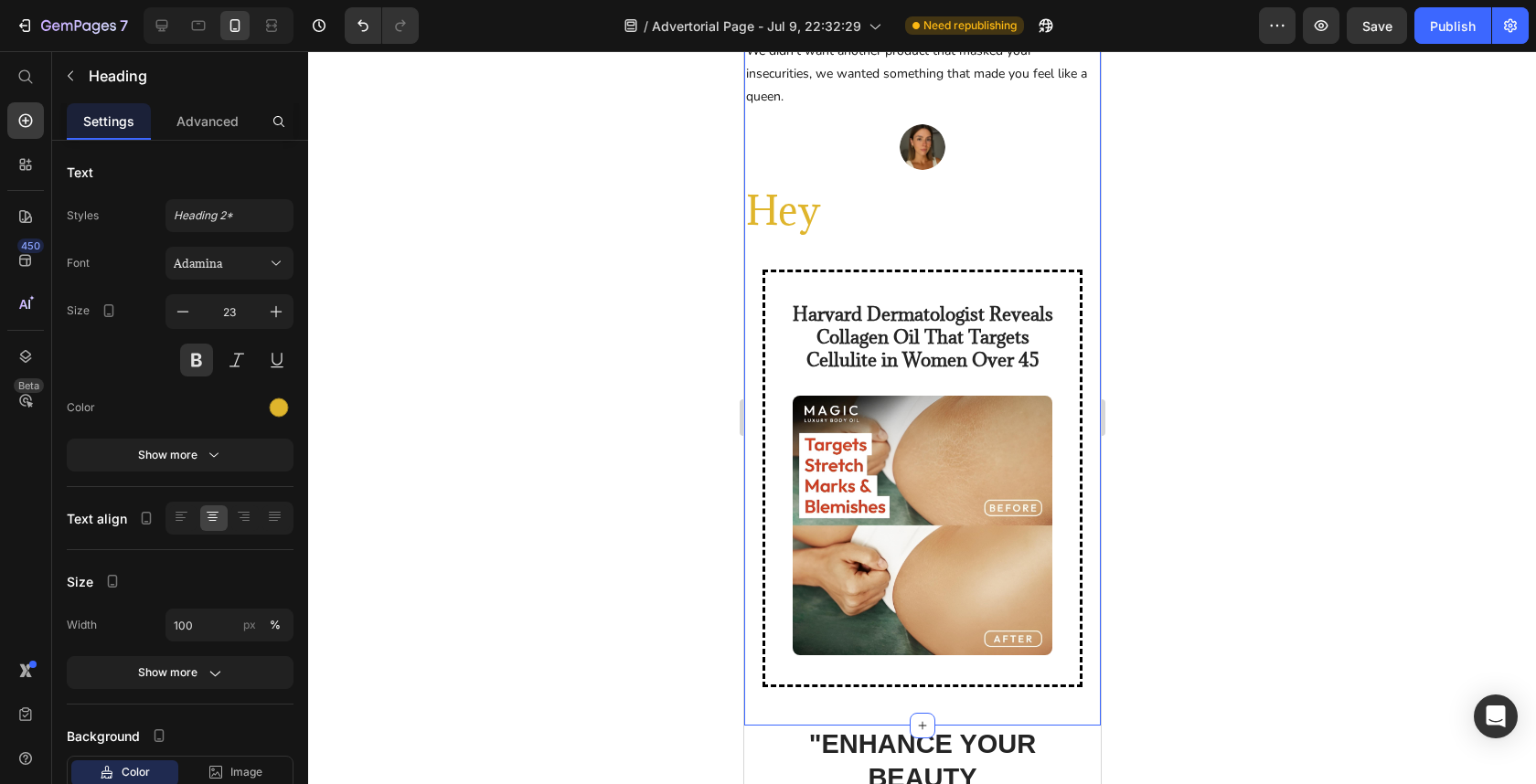 click on "Hey" at bounding box center [922, 210] 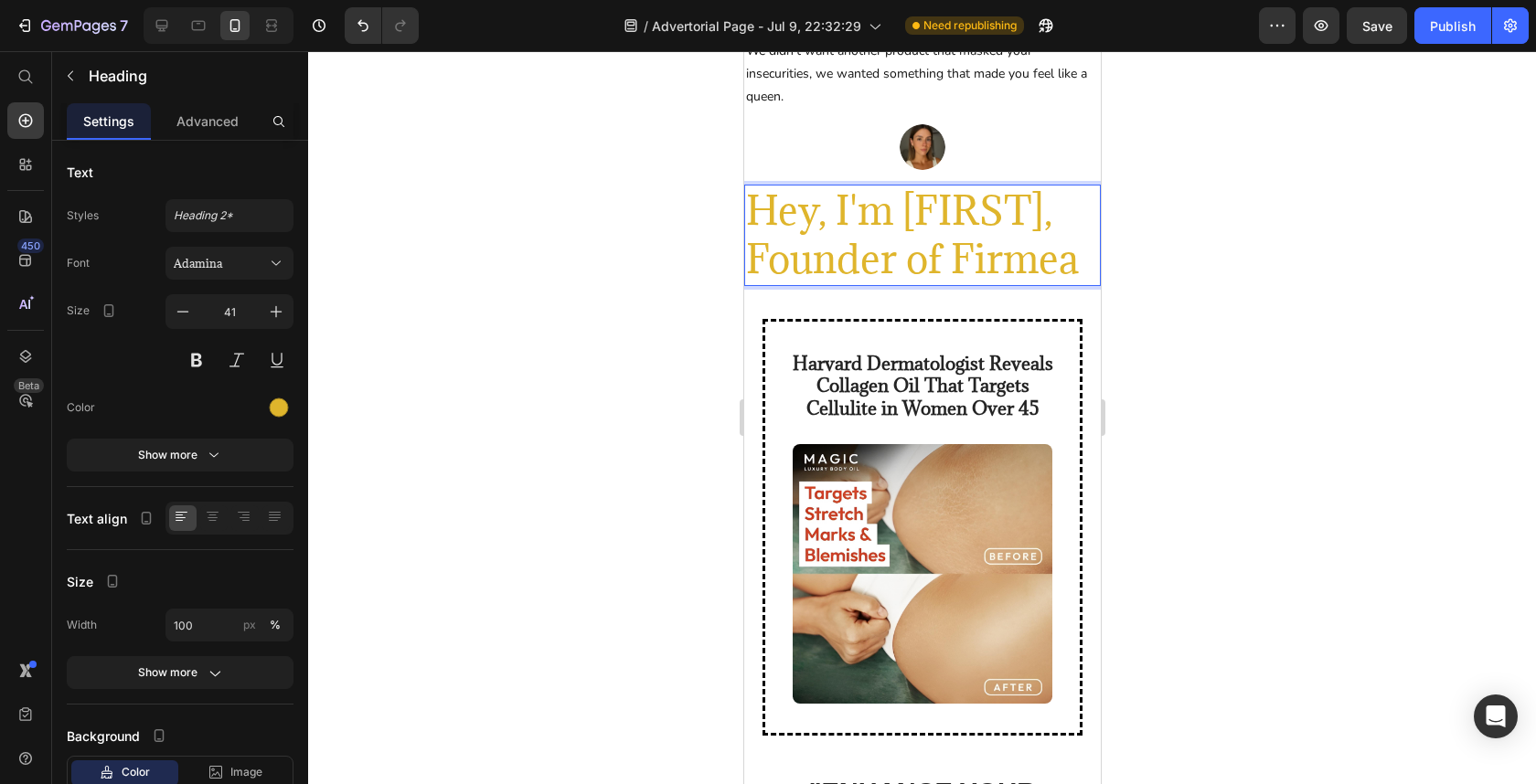 click on "Hey, I'm Julie, Founder of Firmea" at bounding box center [922, 235] 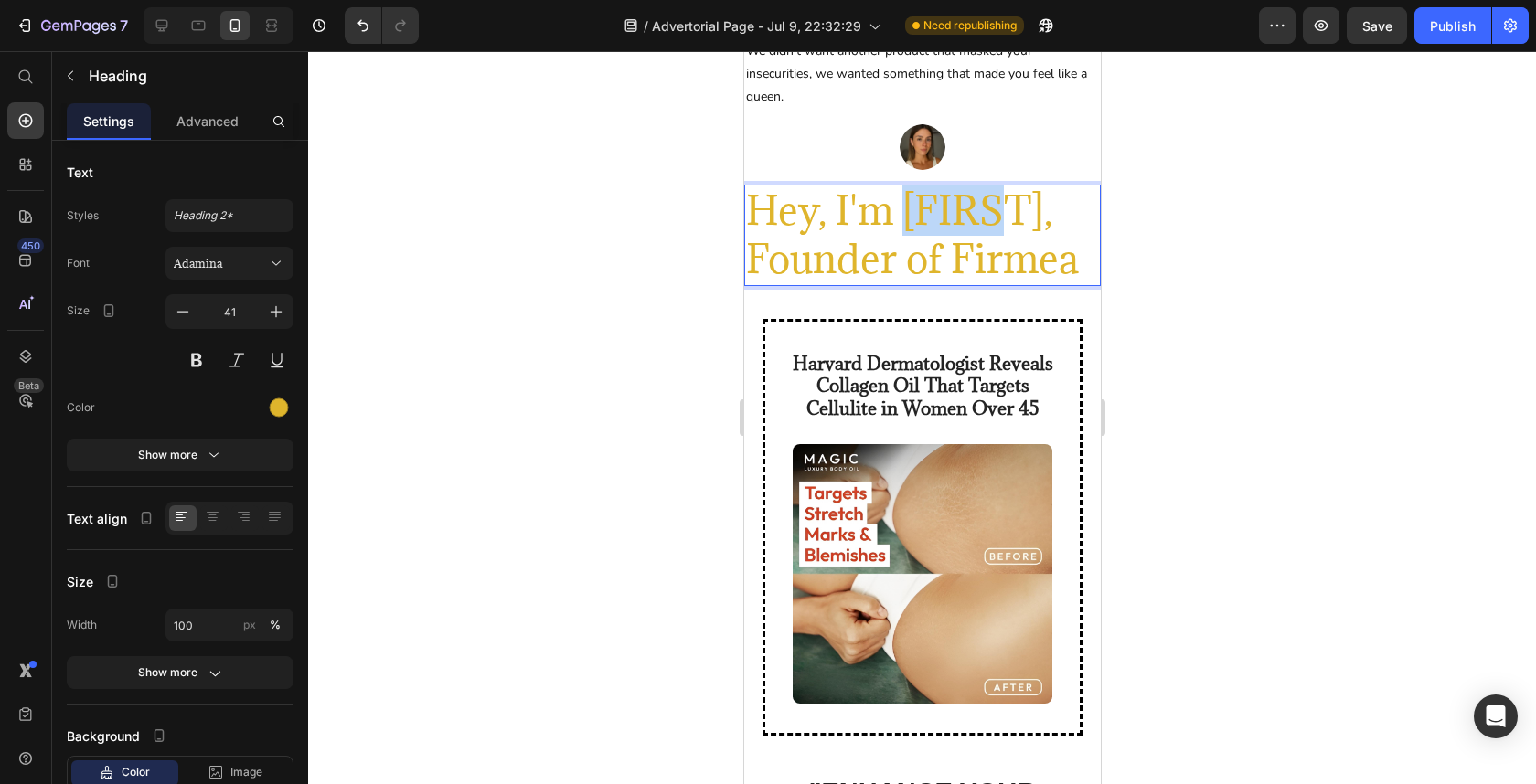 click on "Hey, I'm Julie, Founder of Firmea" at bounding box center [922, 235] 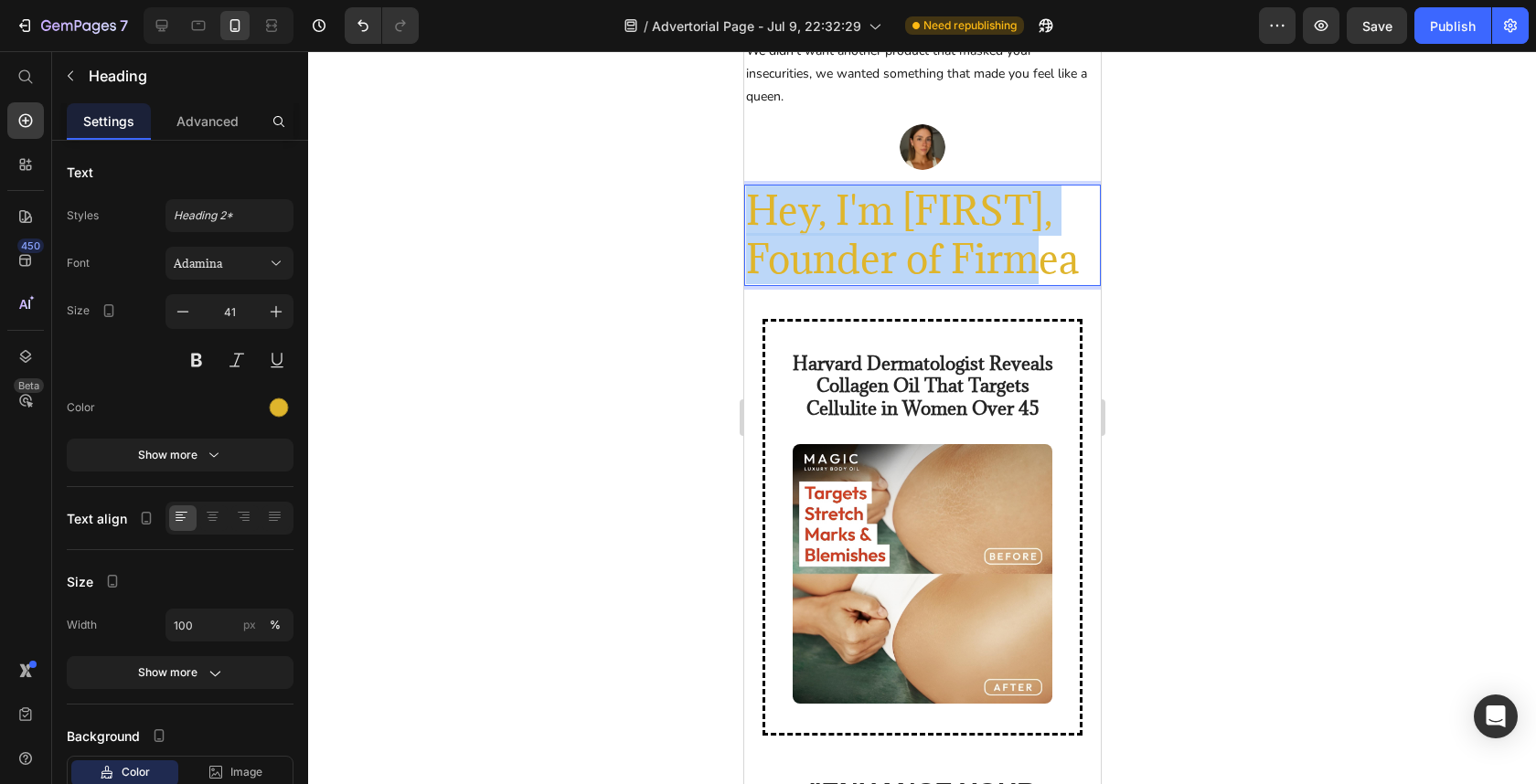 click on "Hey, I'm Julie, Founder of Firmea" at bounding box center (922, 235) 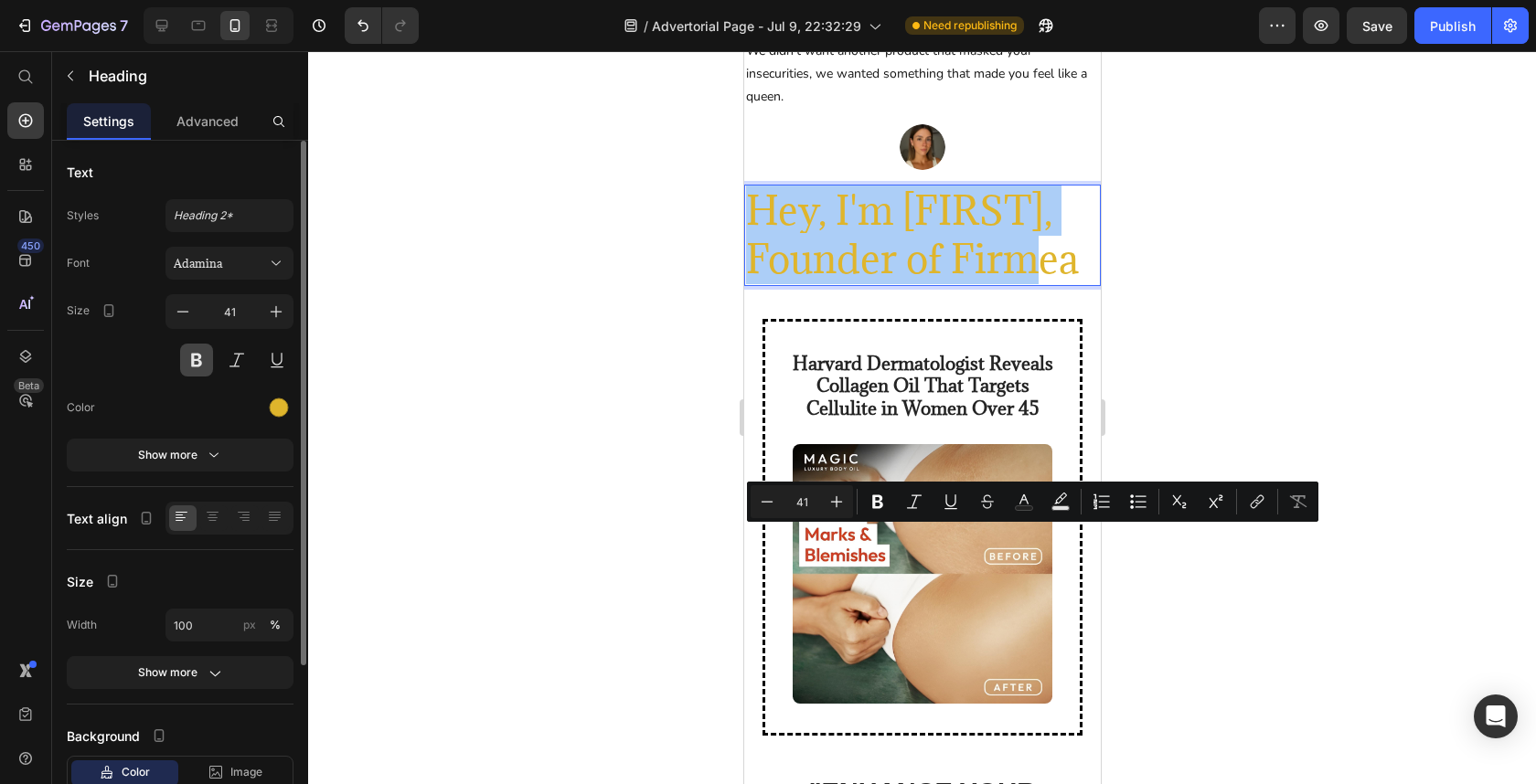 click at bounding box center (197, 360) 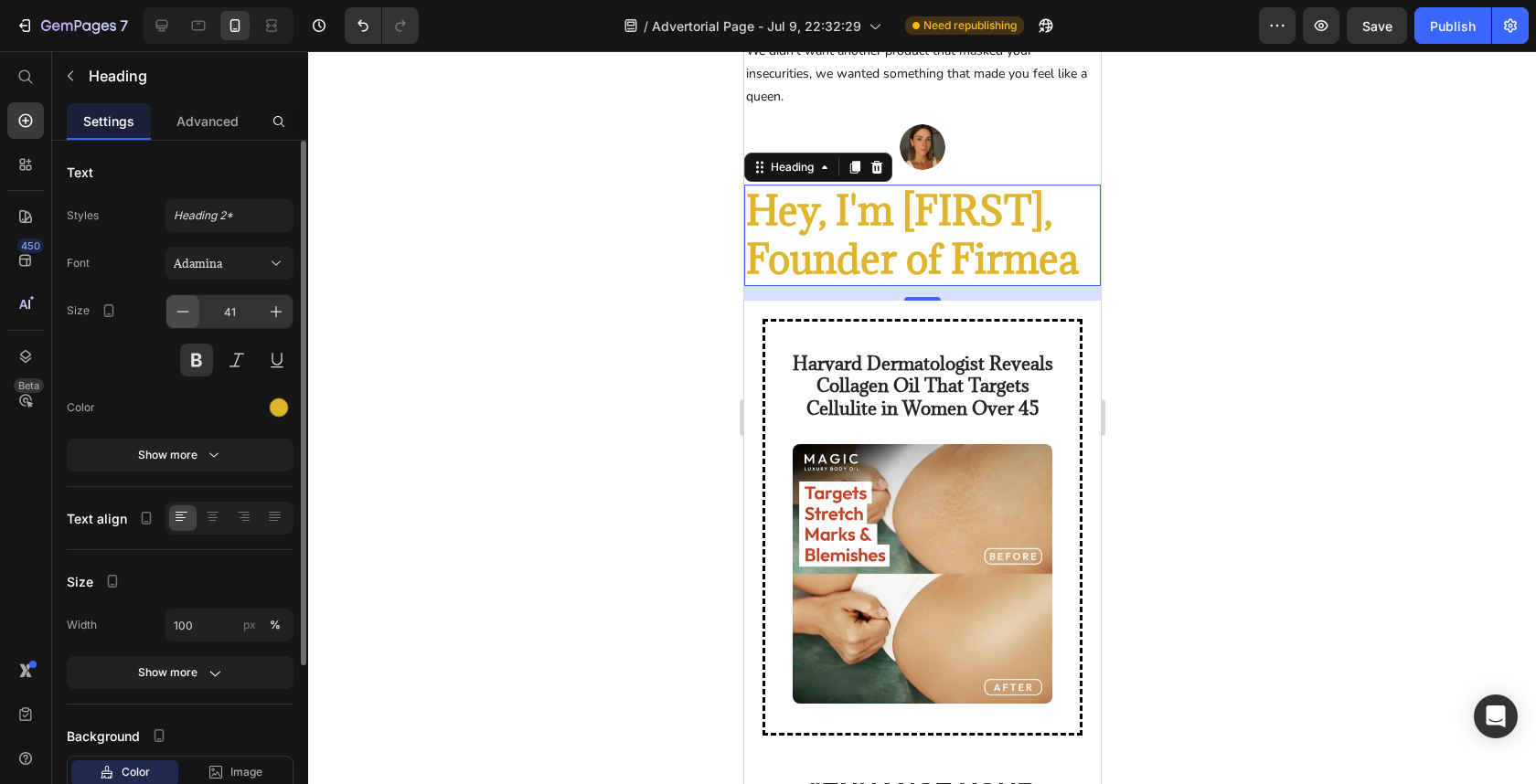 click at bounding box center [183, 312] 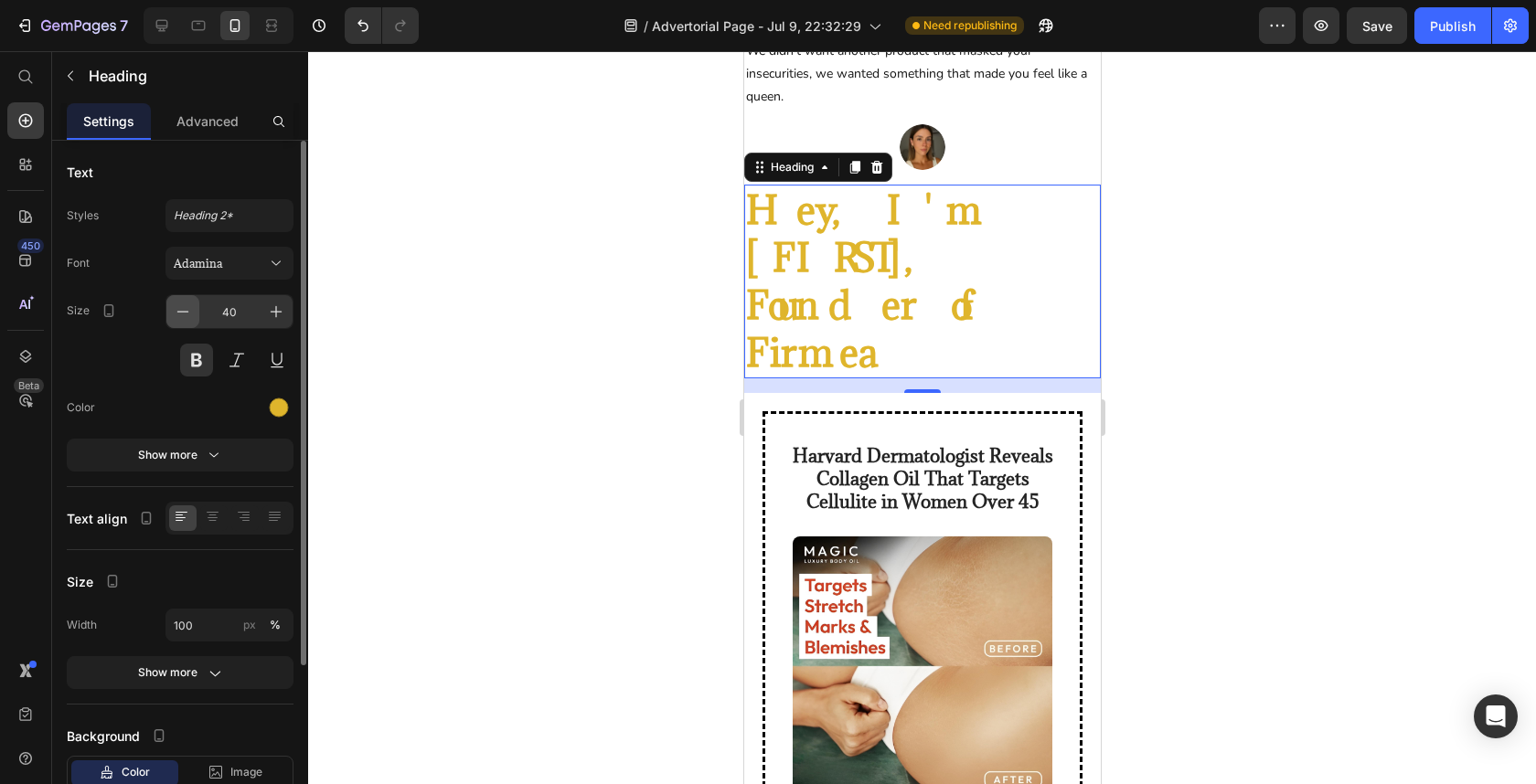 click at bounding box center (183, 312) 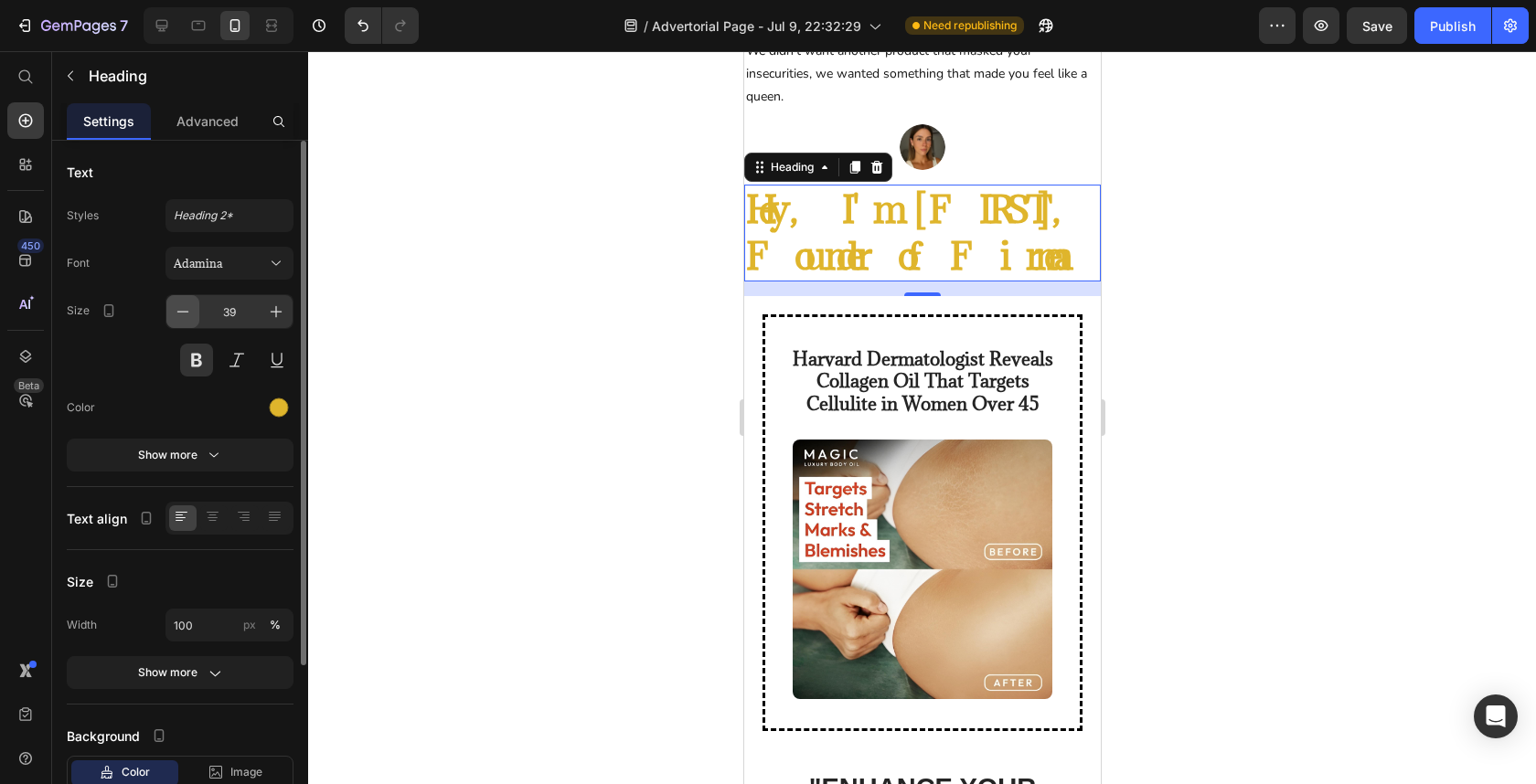 click at bounding box center (183, 312) 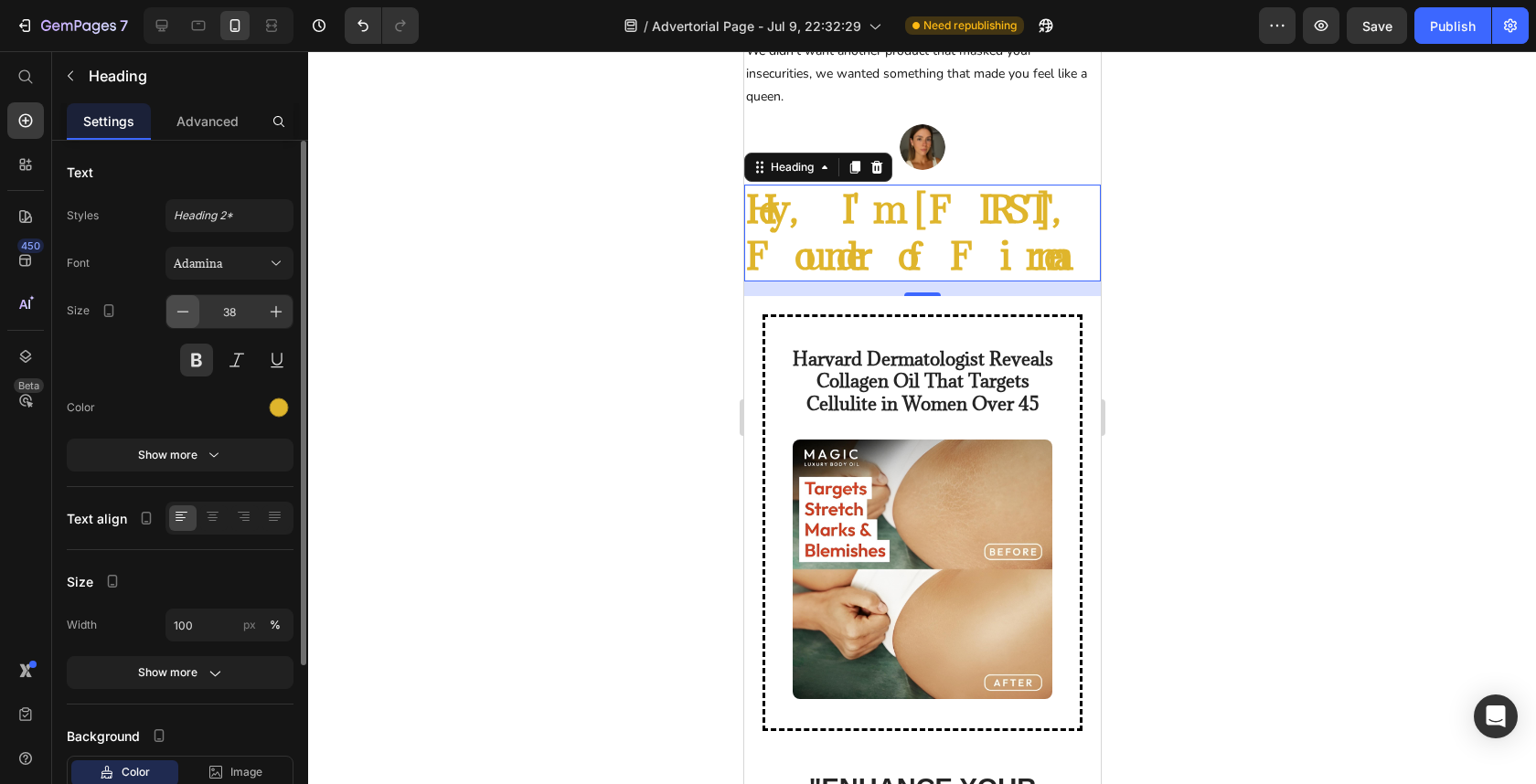 click at bounding box center (183, 312) 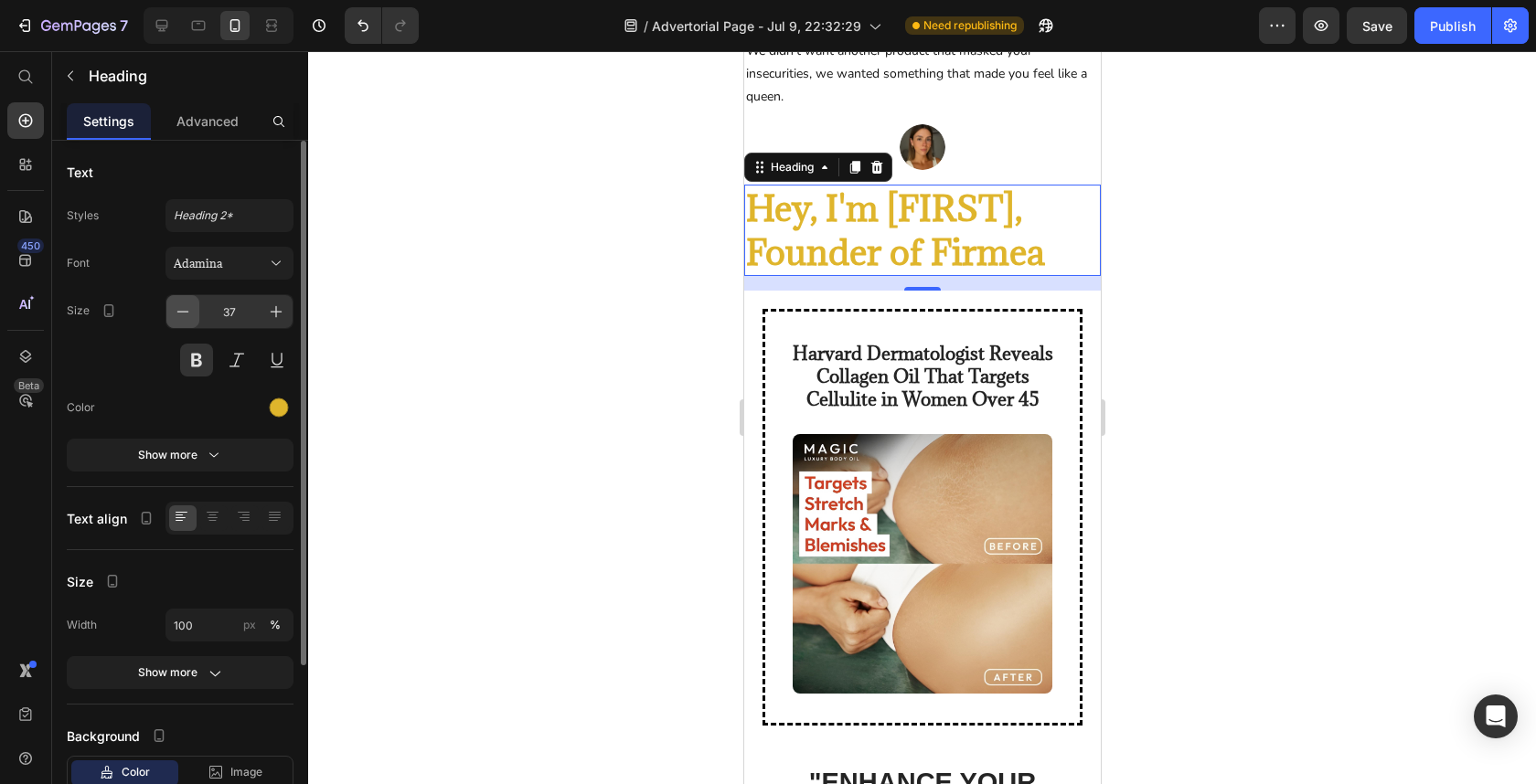 click at bounding box center [183, 312] 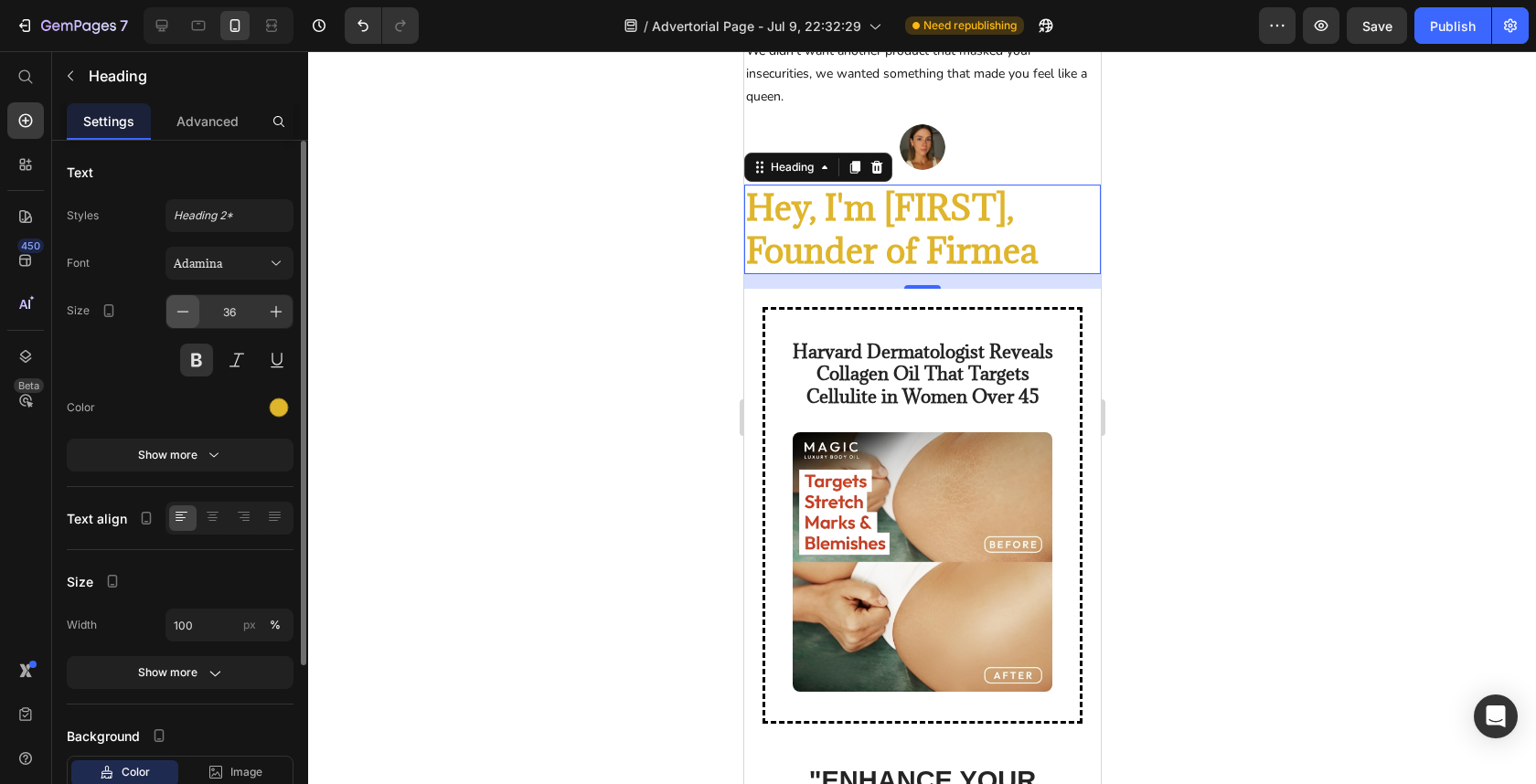 click at bounding box center (183, 312) 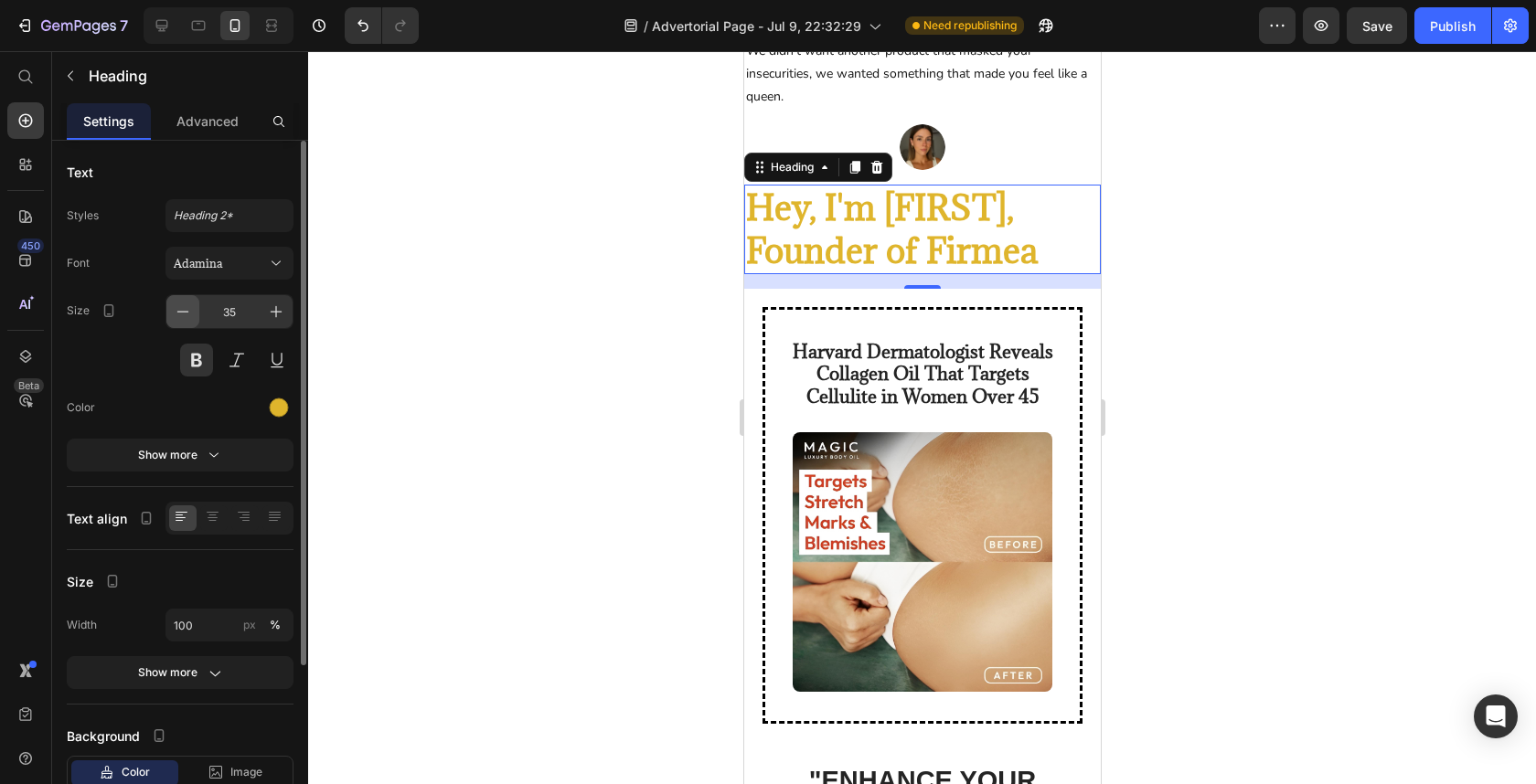 click at bounding box center [183, 312] 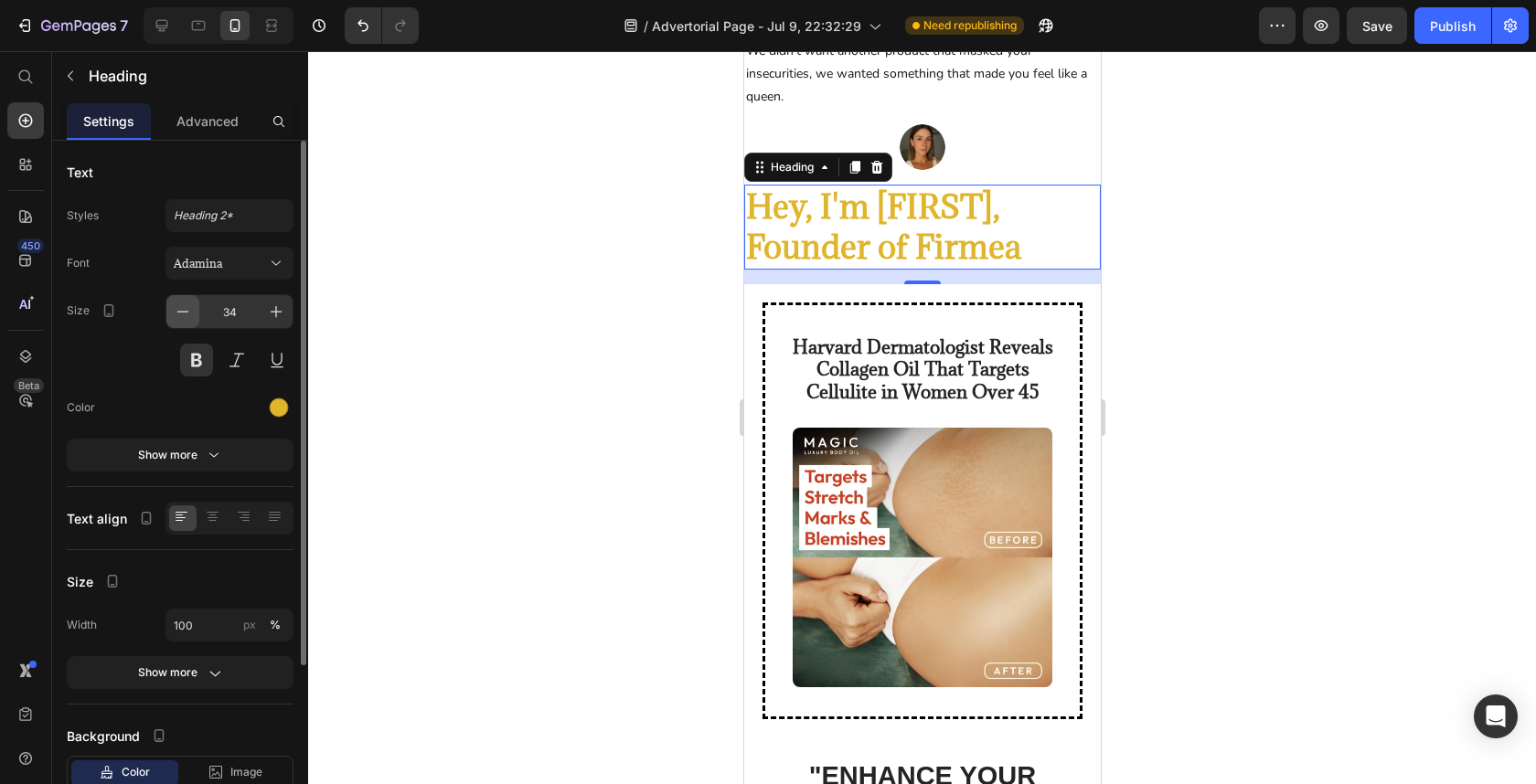 click at bounding box center (183, 312) 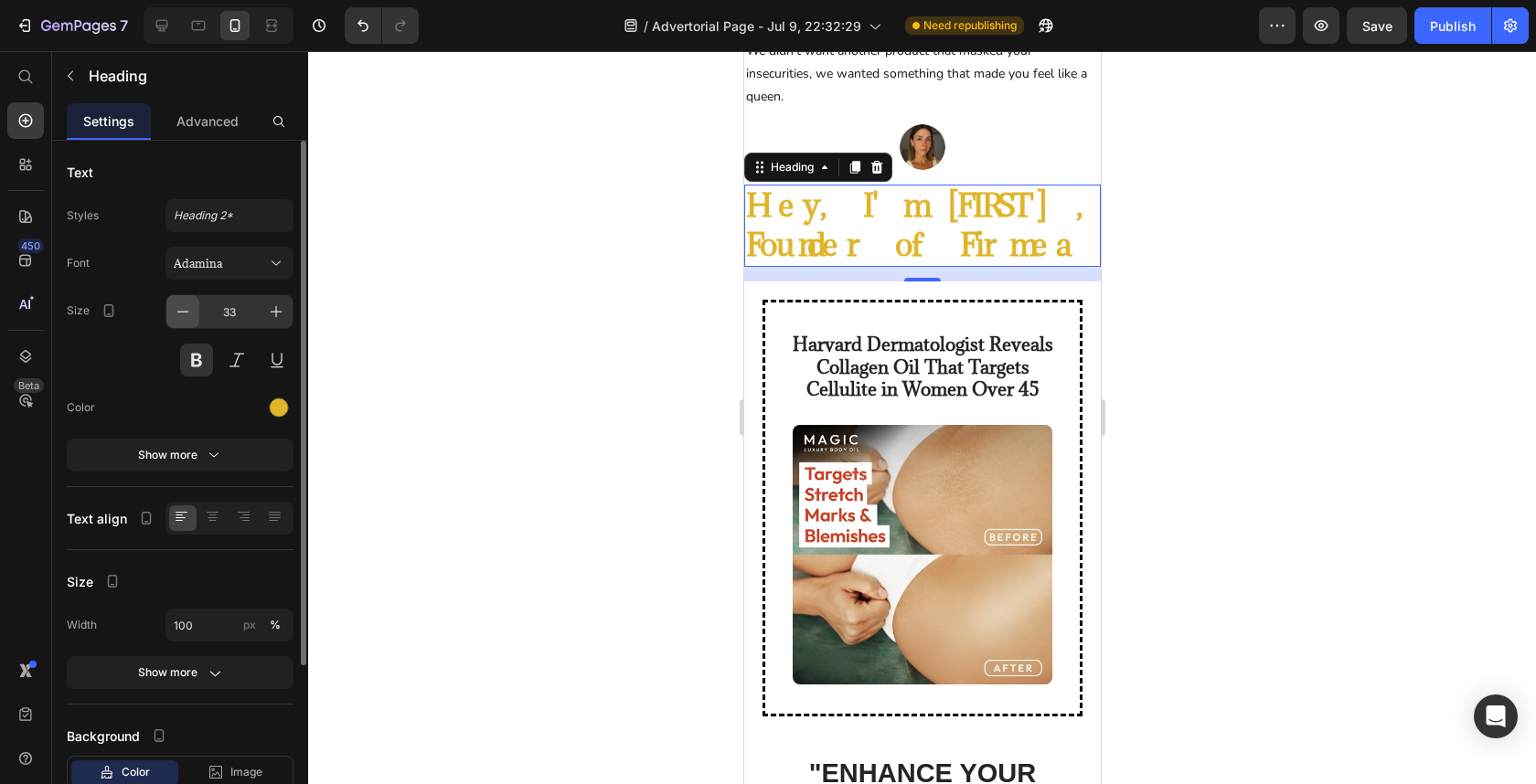 click at bounding box center [183, 312] 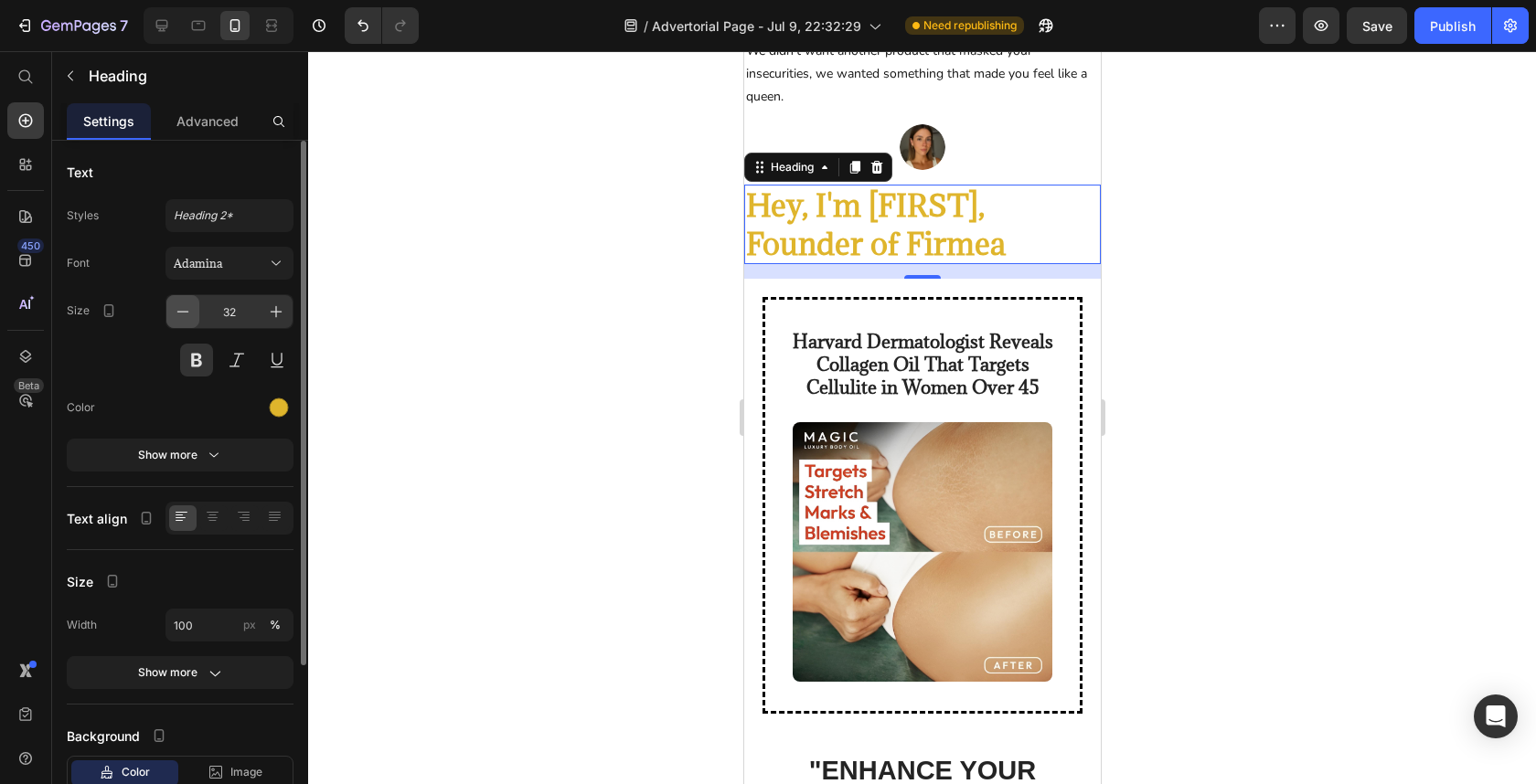 click at bounding box center [183, 312] 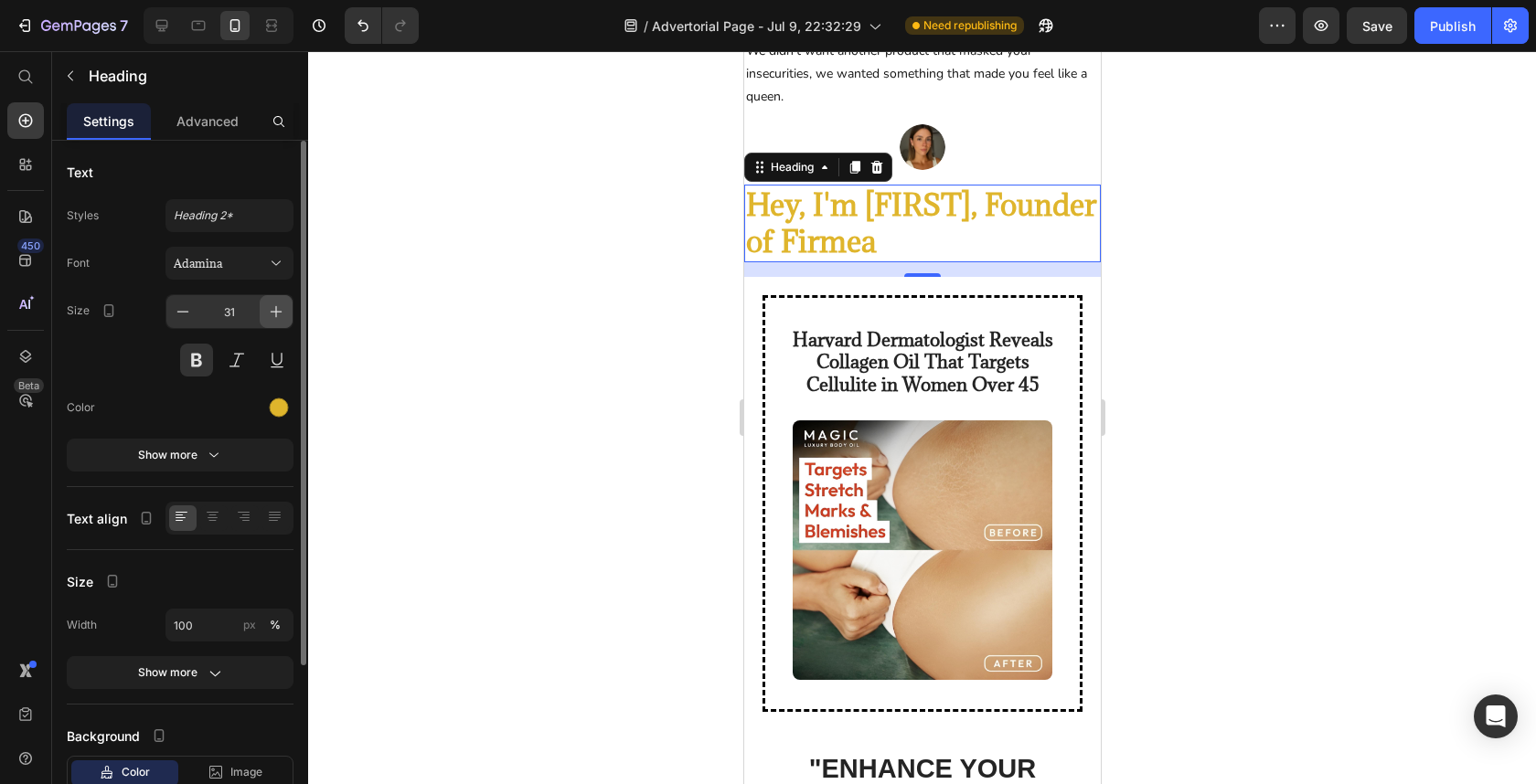 click 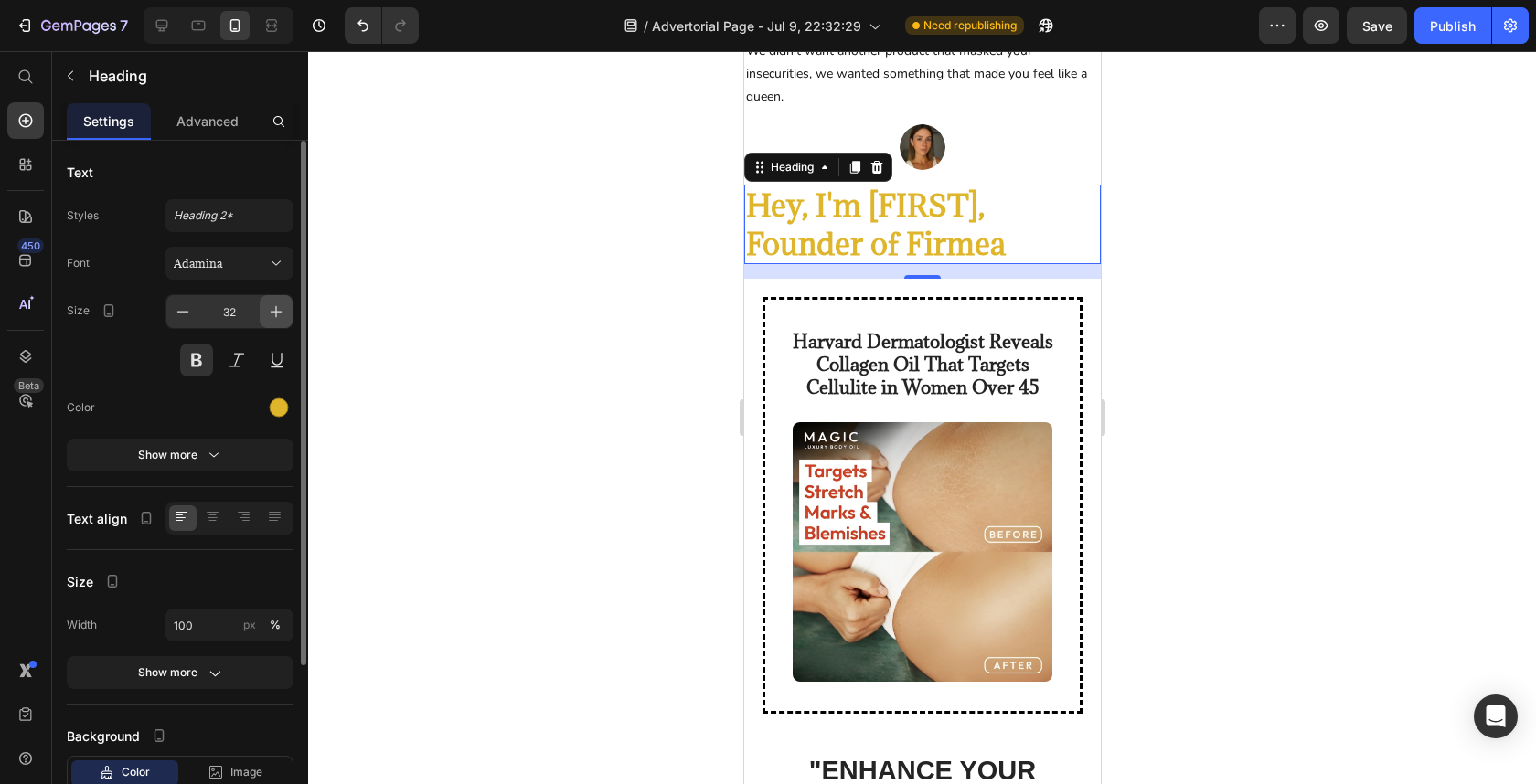 click 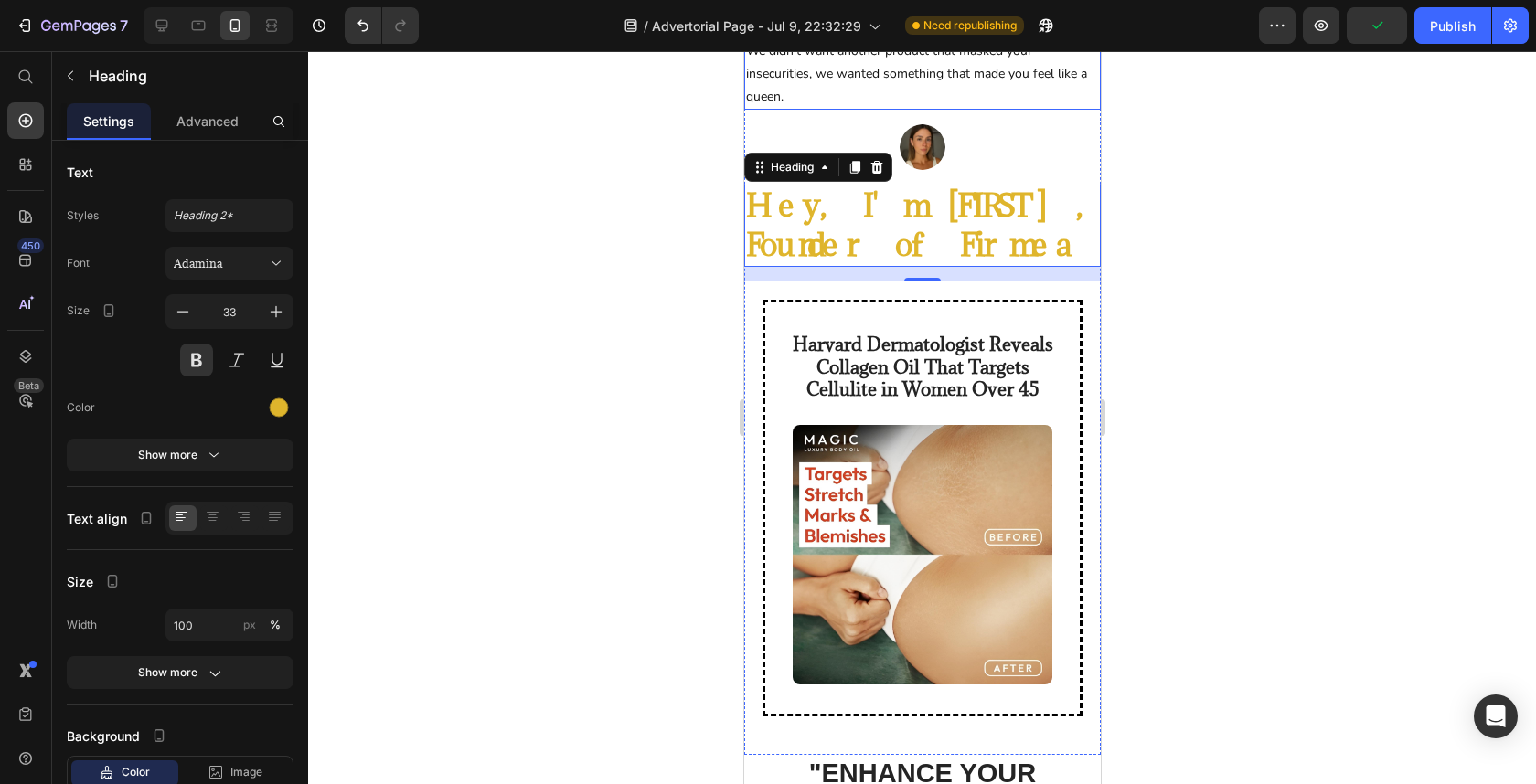 click 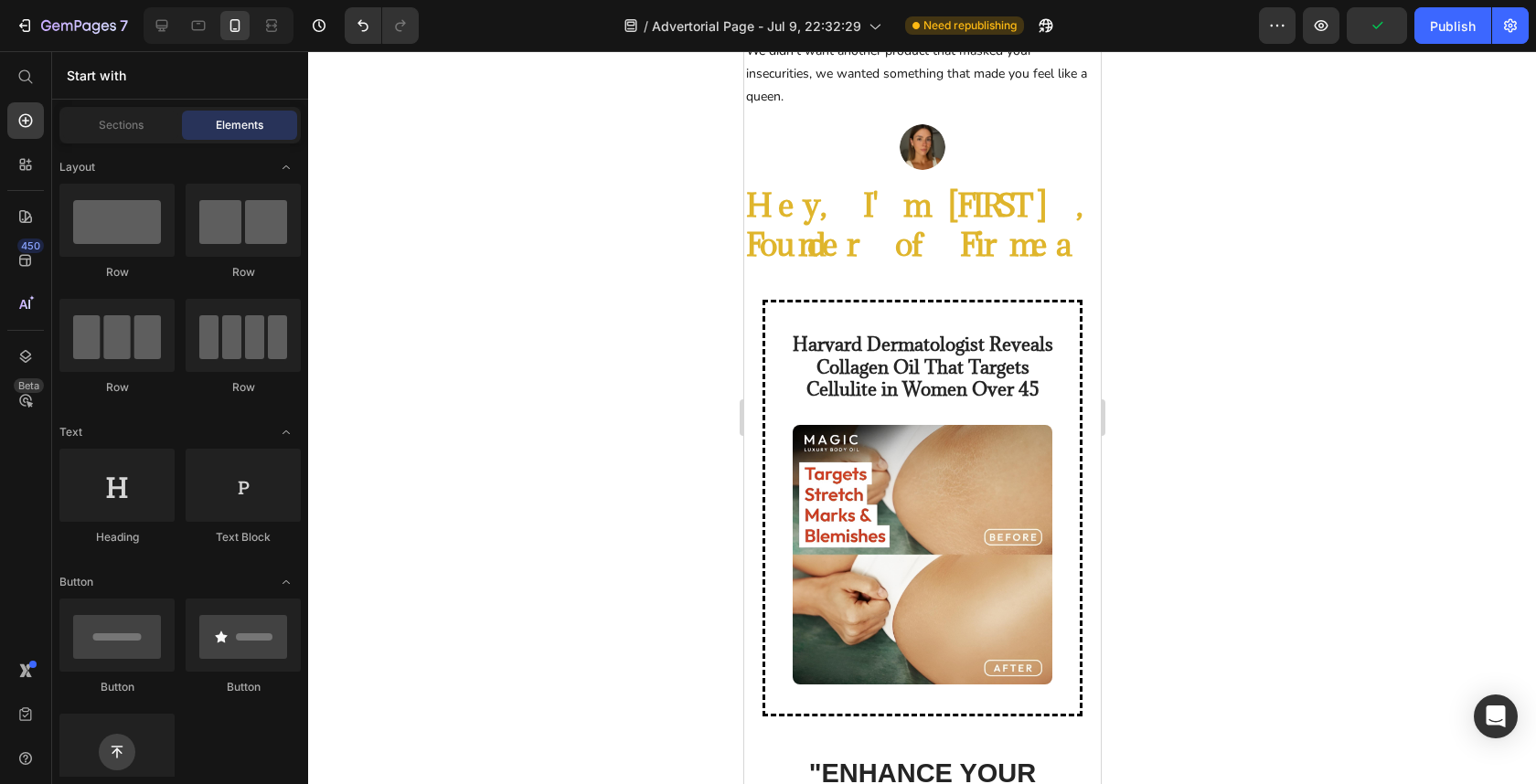 click 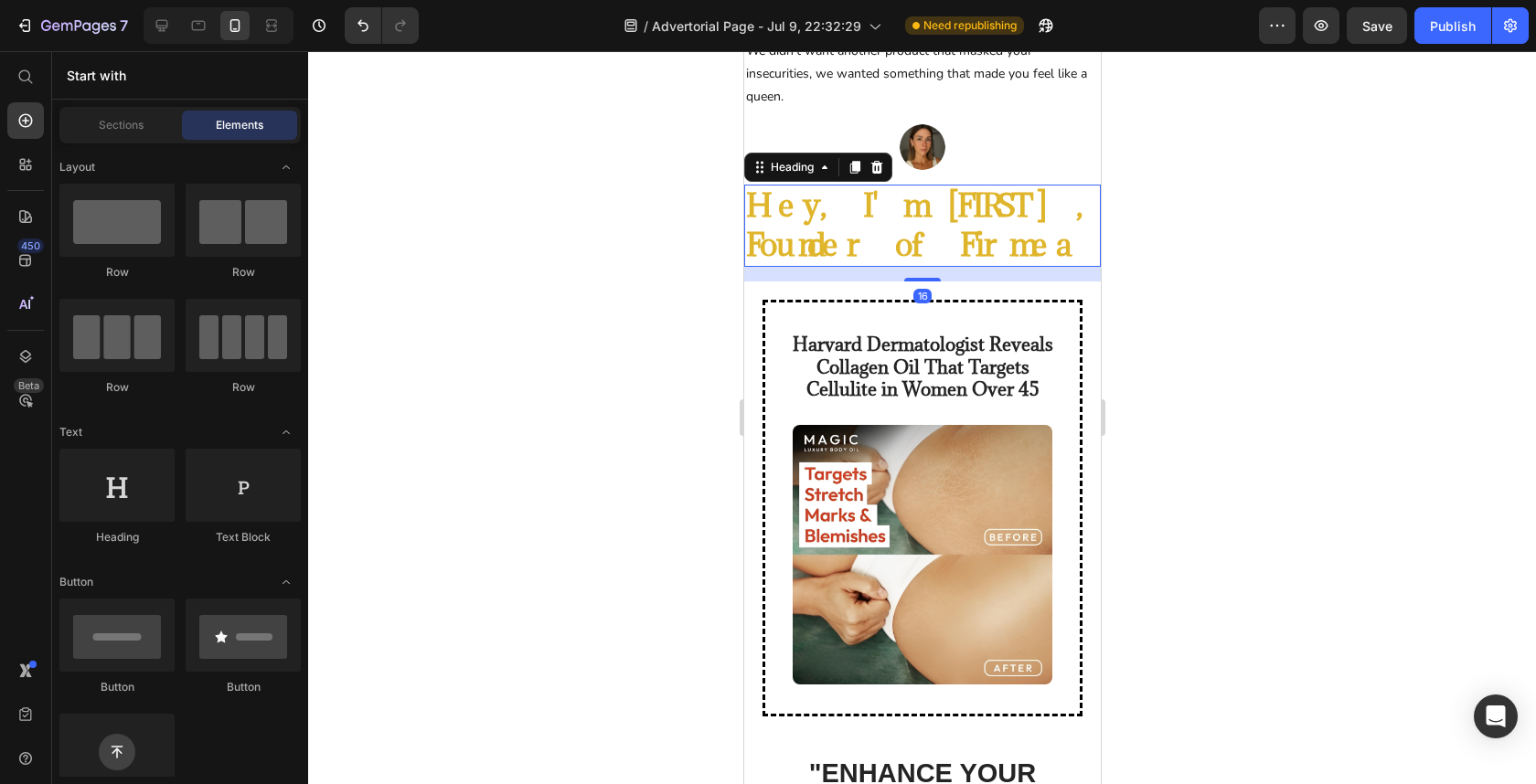 click on "Hey, I'm Julie, Founder of Firmea" at bounding box center [922, 226] 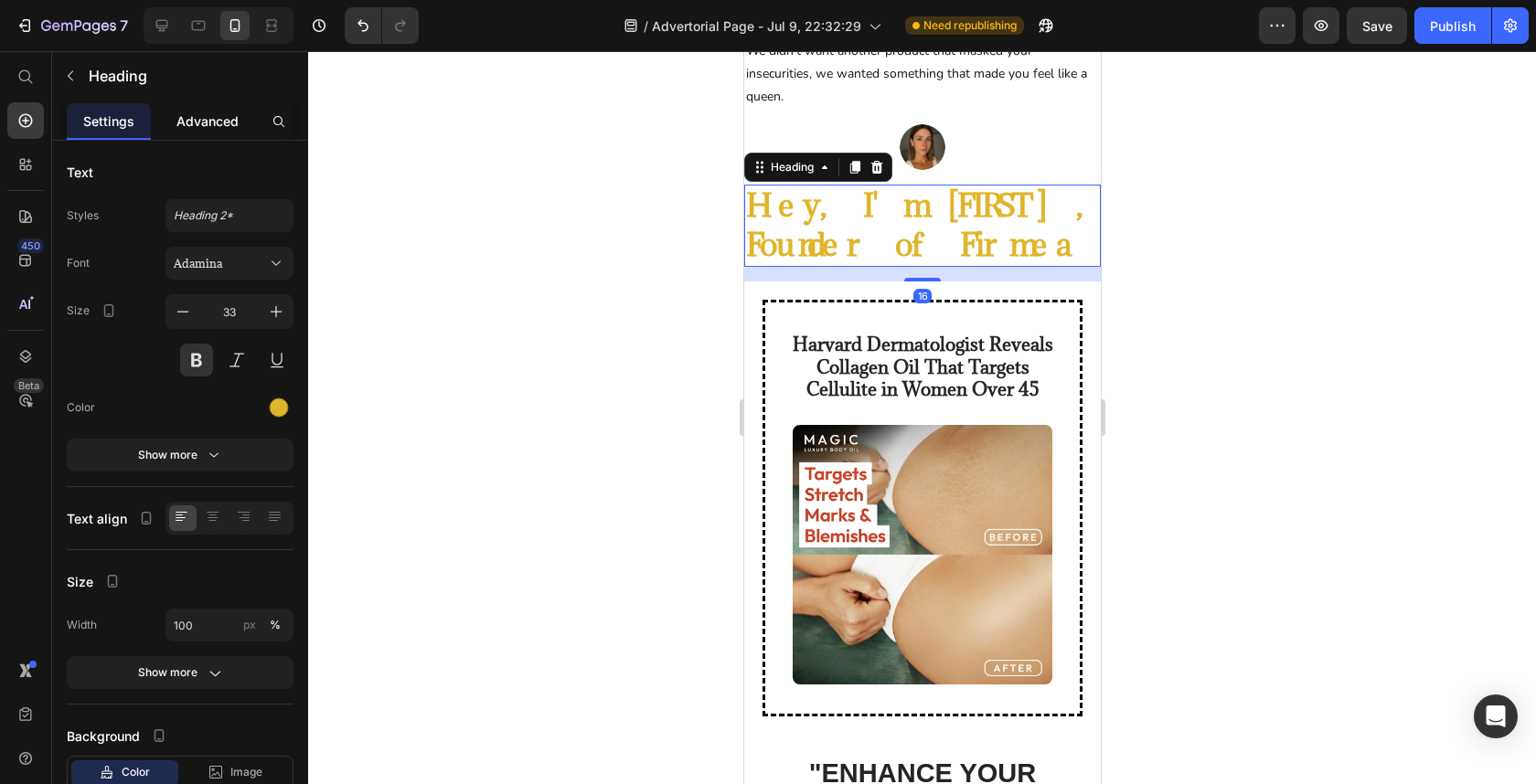 click on "Advanced" at bounding box center [208, 121] 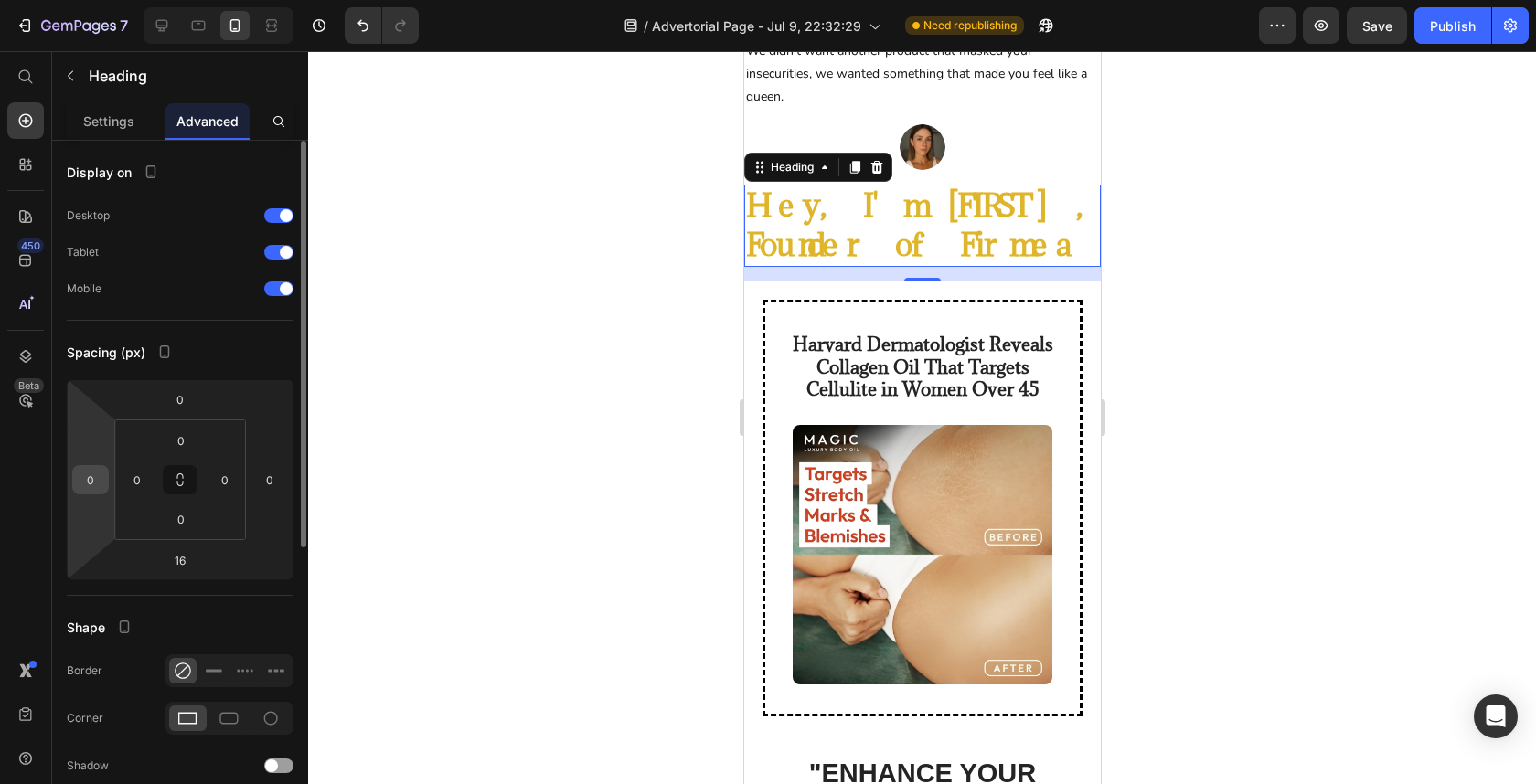 click on "0" at bounding box center (91, 480) 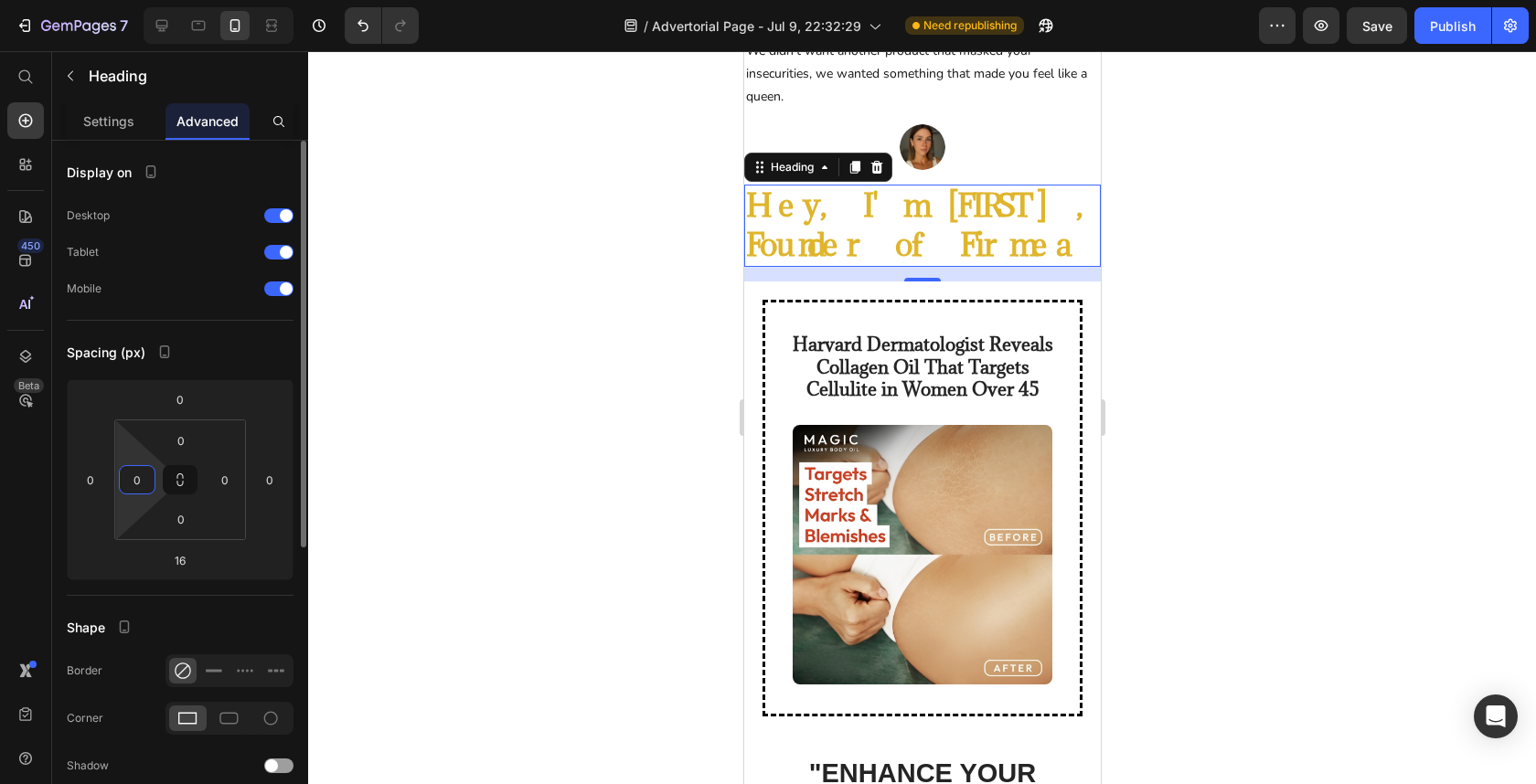 click on "0" at bounding box center (137, 480) 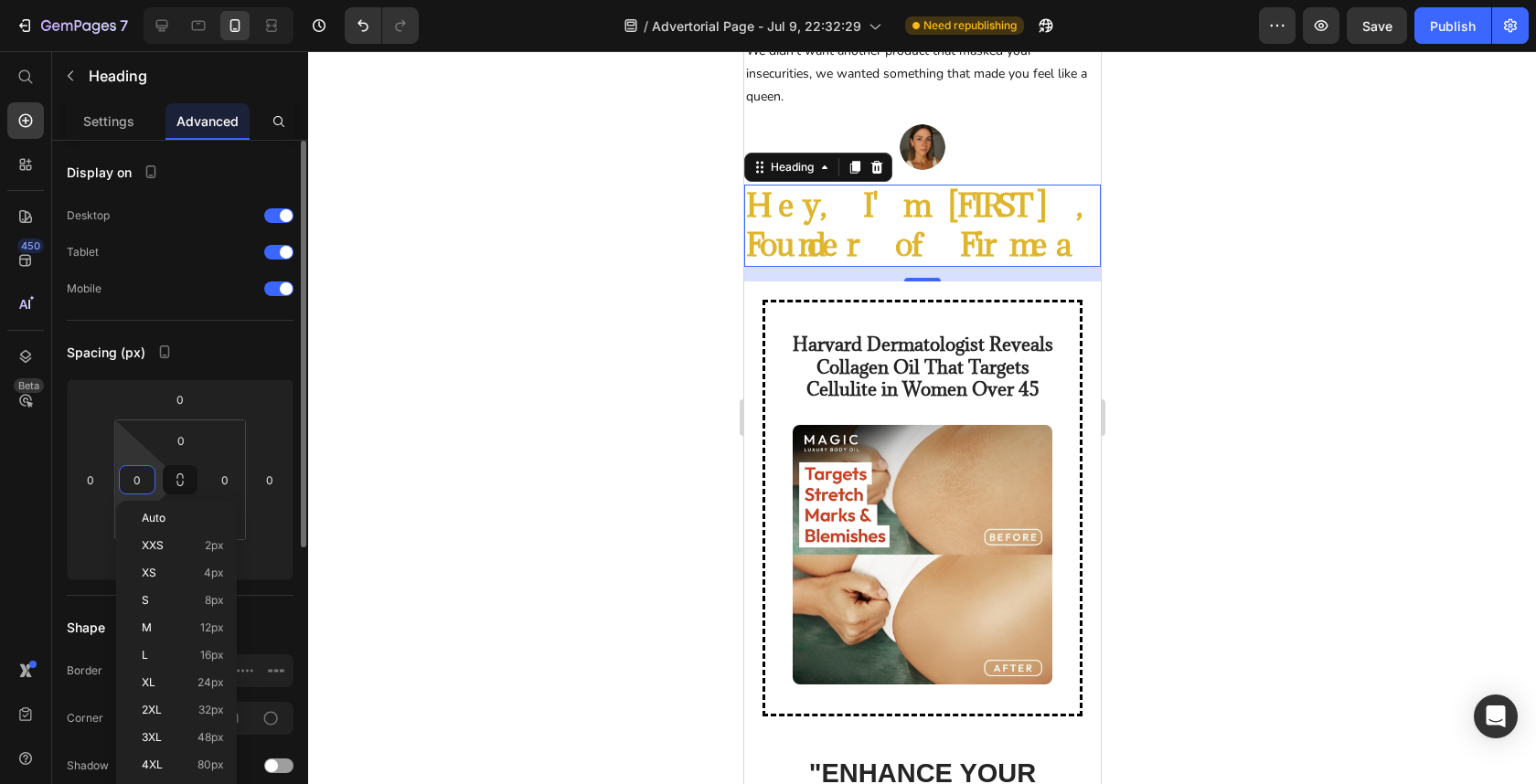 type on "5" 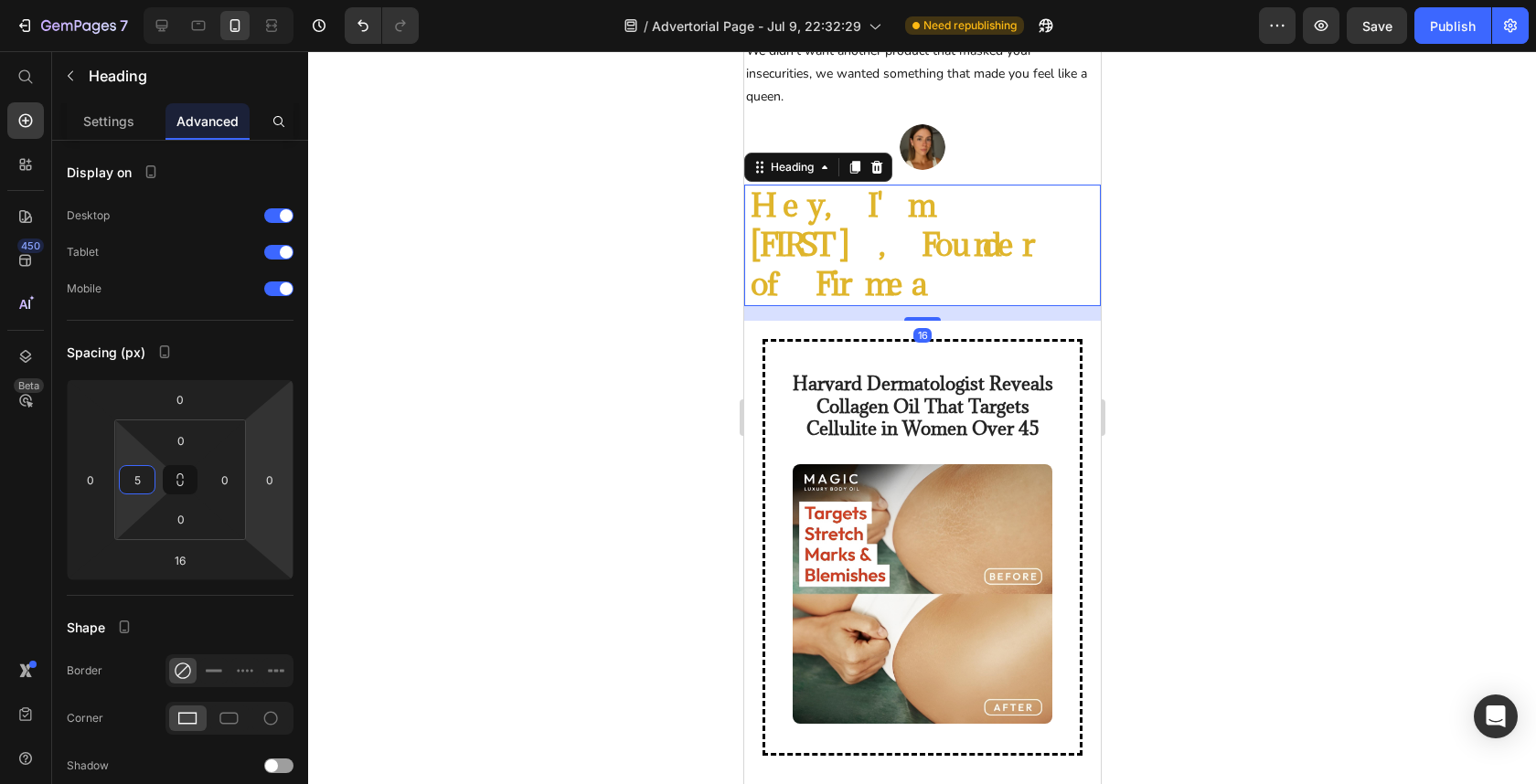 click 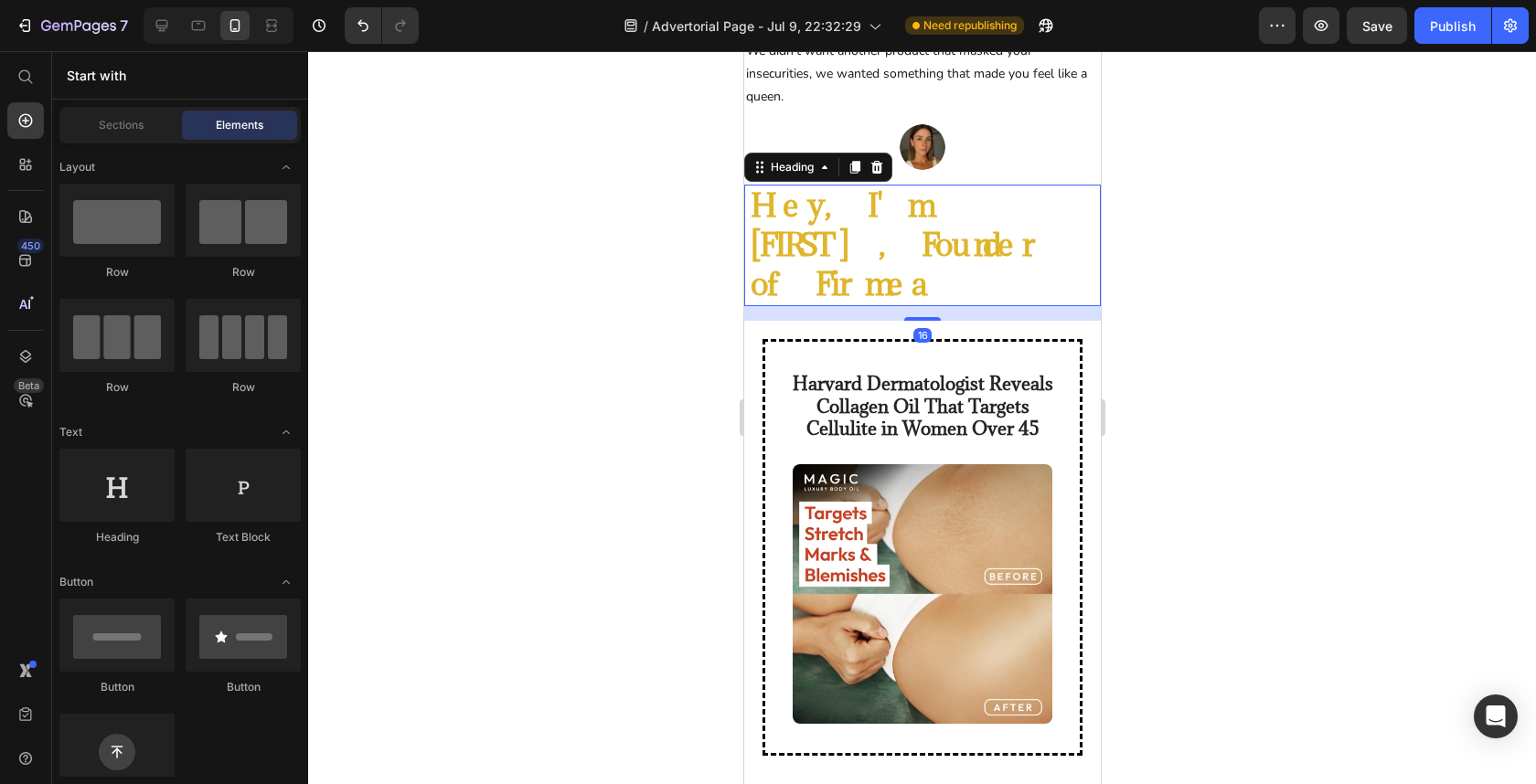 click on "Hey, I'm Julie, Founder of Firmea" at bounding box center (923, 245) 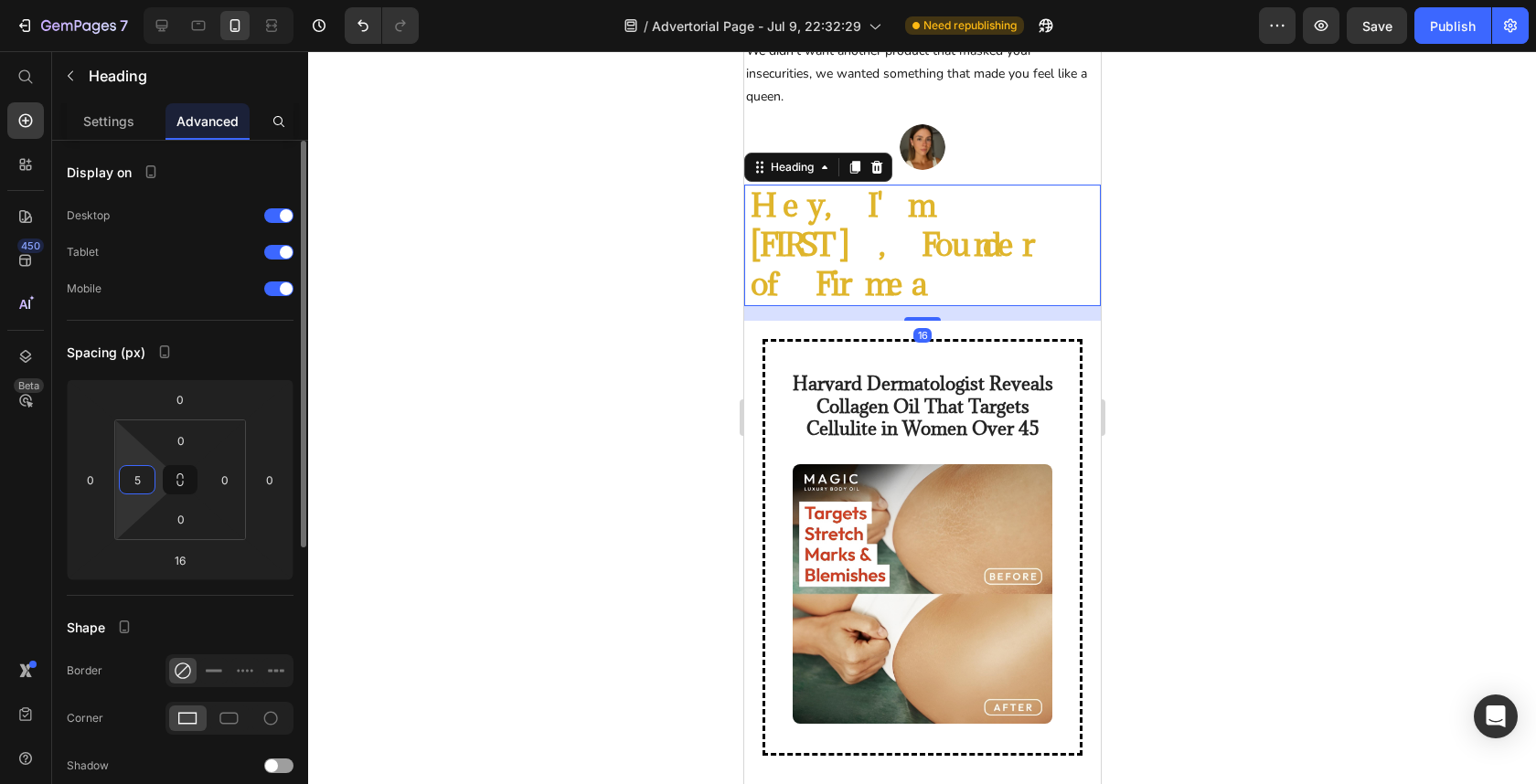 click on "5" at bounding box center [137, 480] 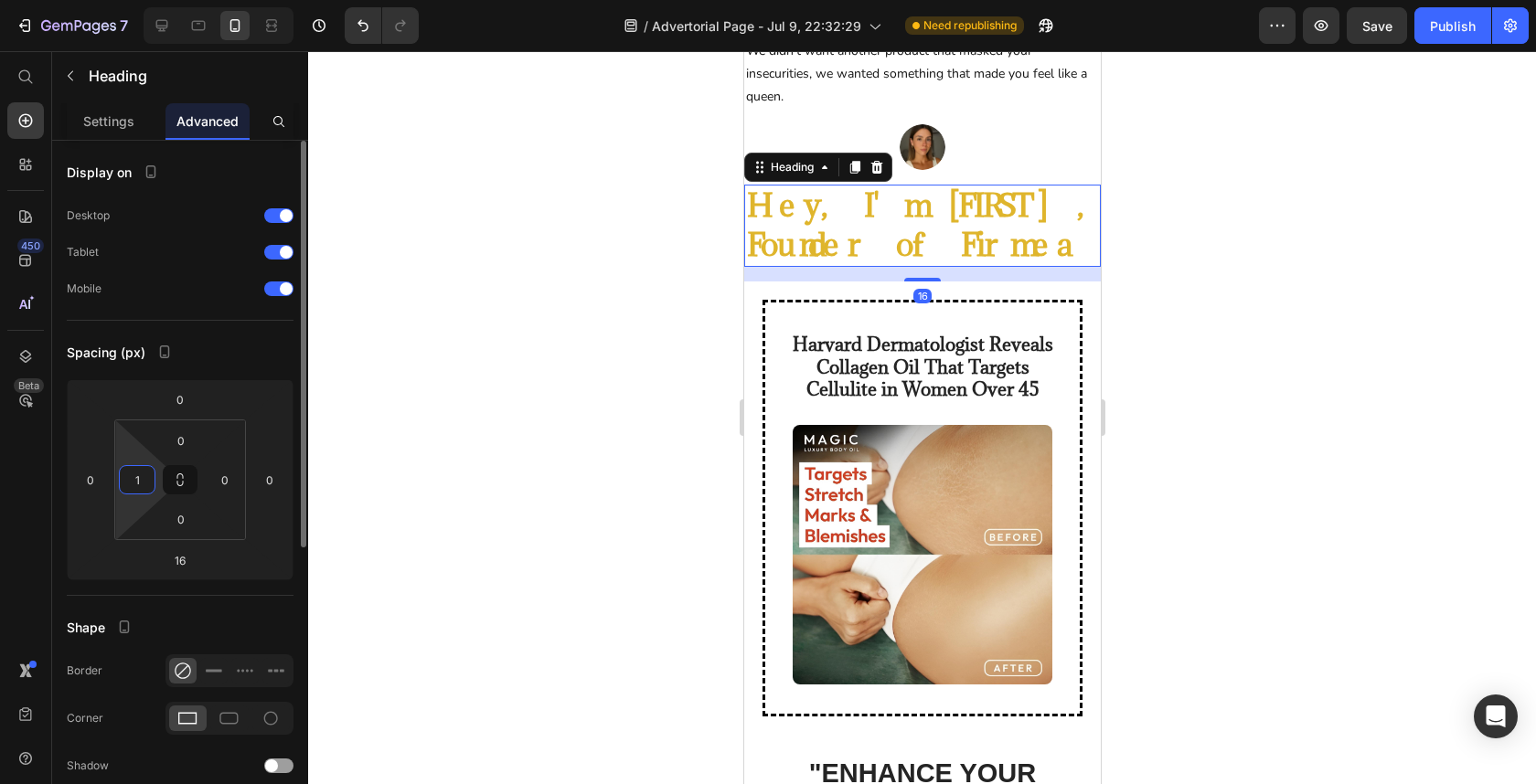 type on "10" 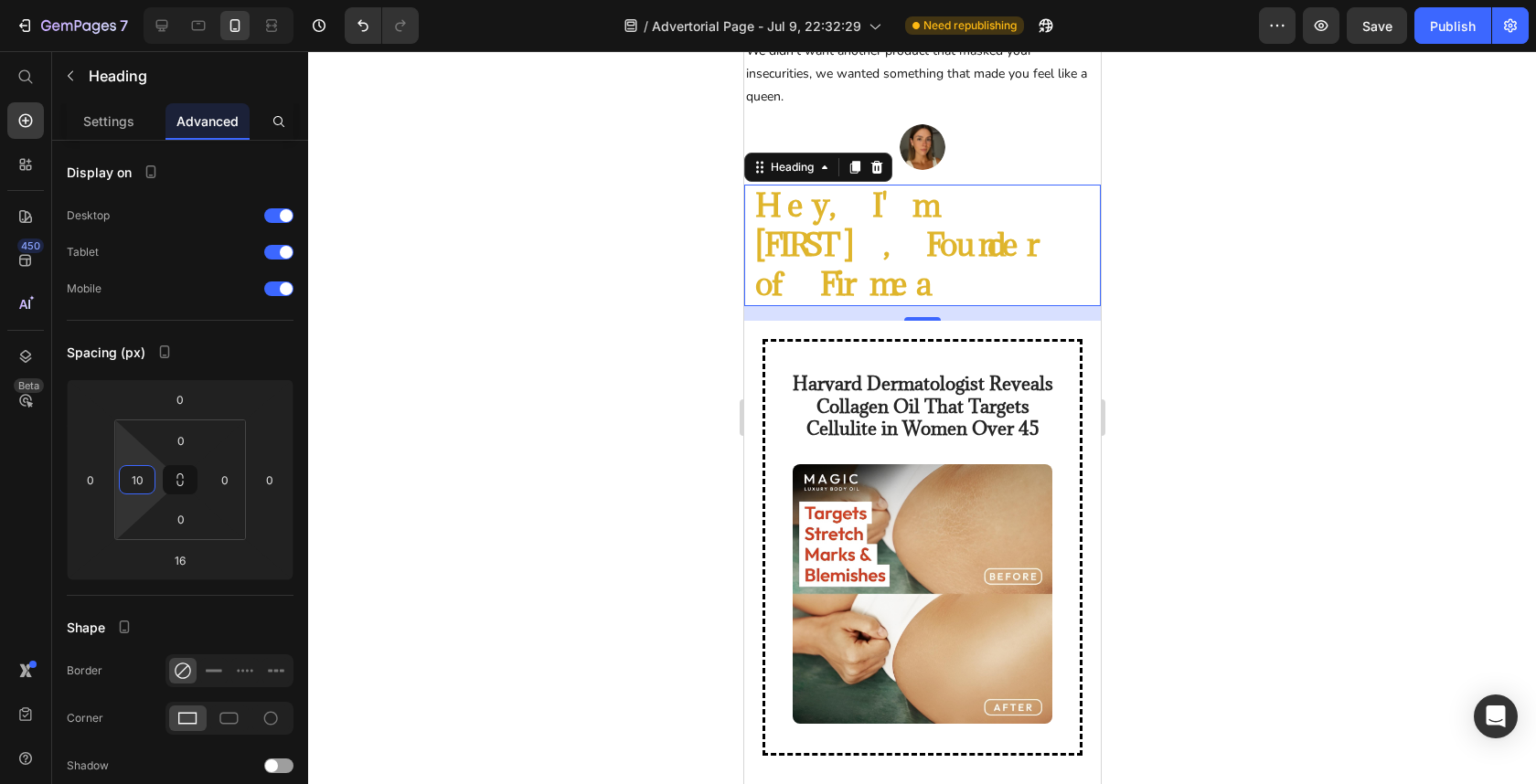click 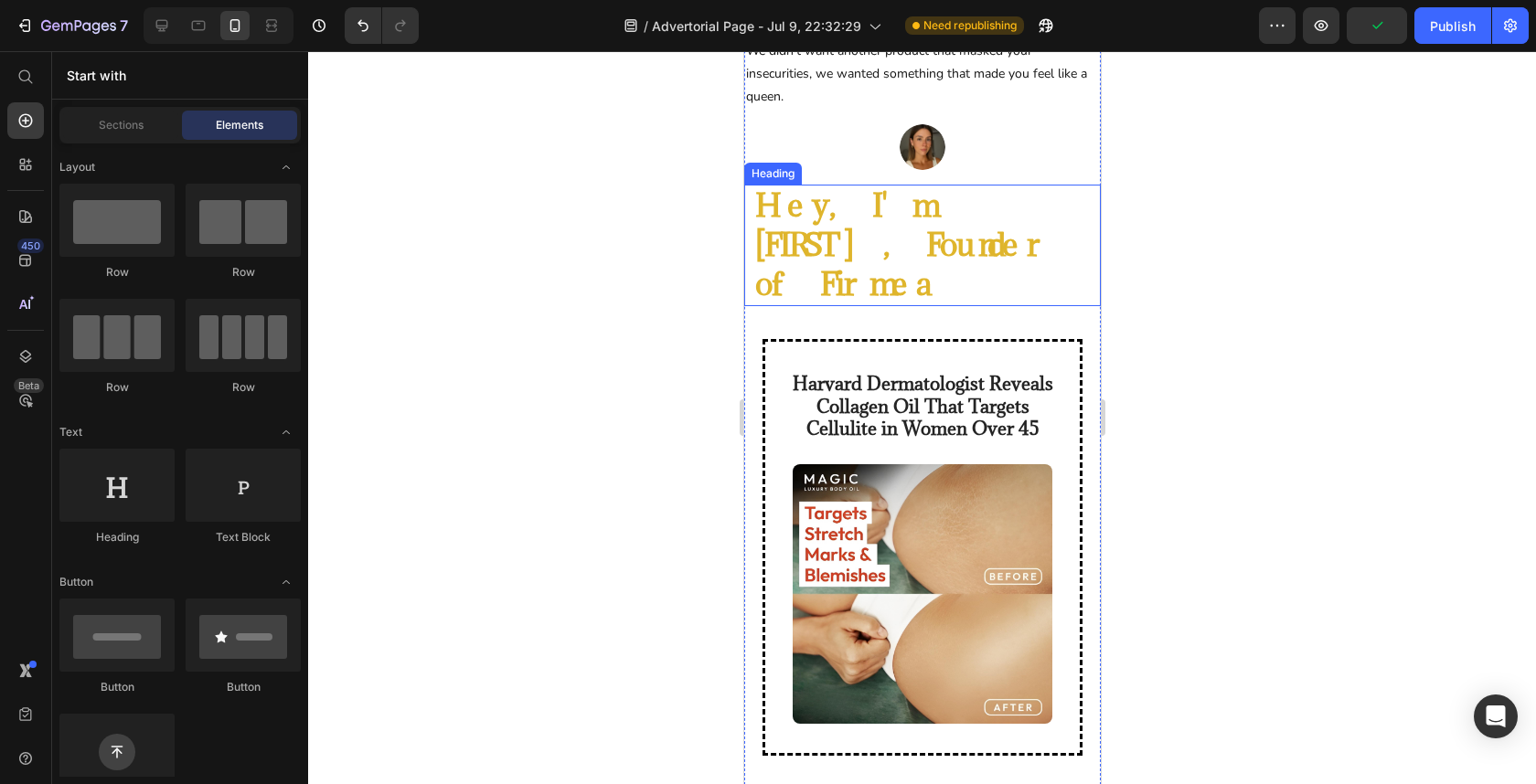 click on "Hey, I'm Julie, Founder of Firmea" at bounding box center (926, 245) 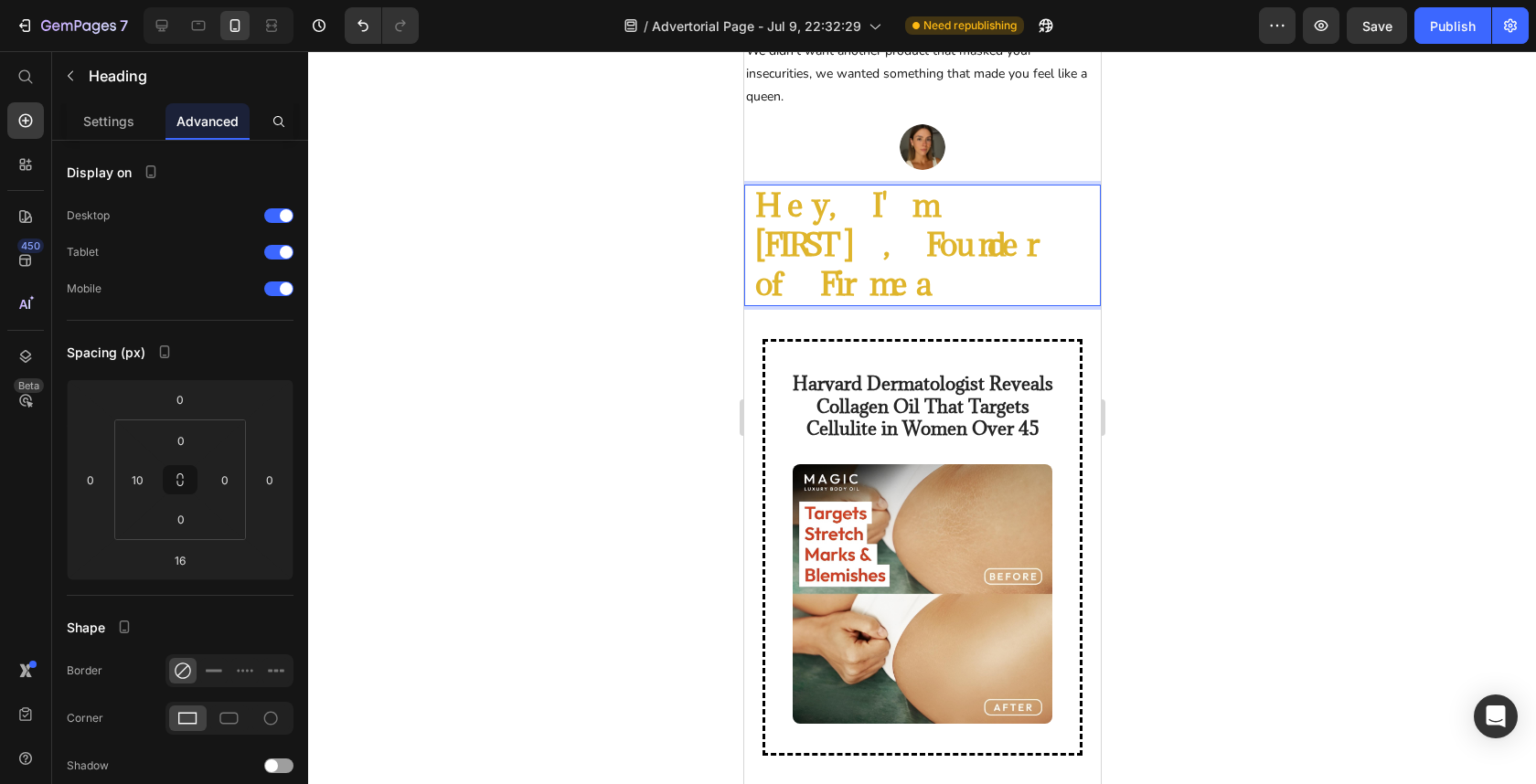 click 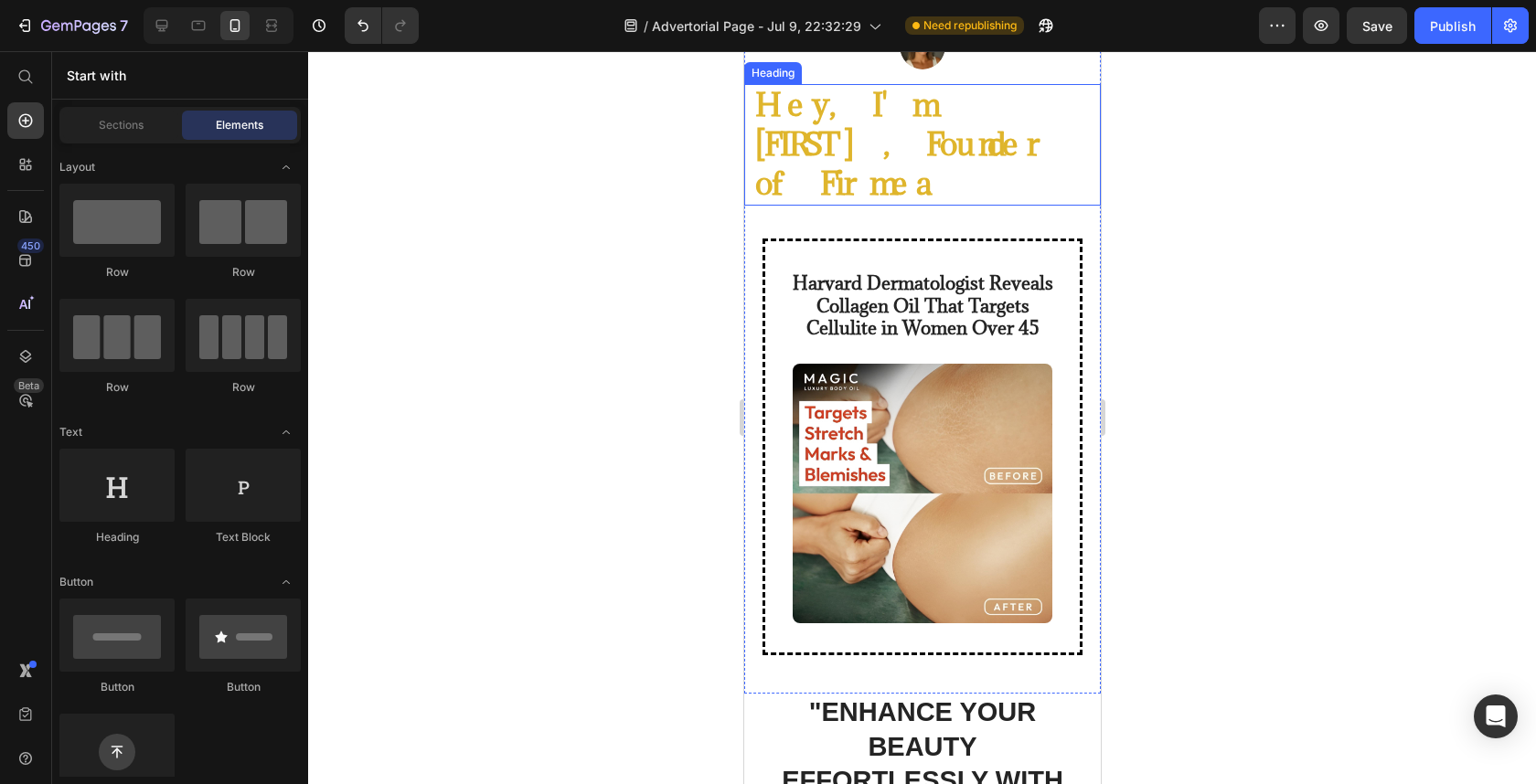 scroll, scrollTop: 1438, scrollLeft: 0, axis: vertical 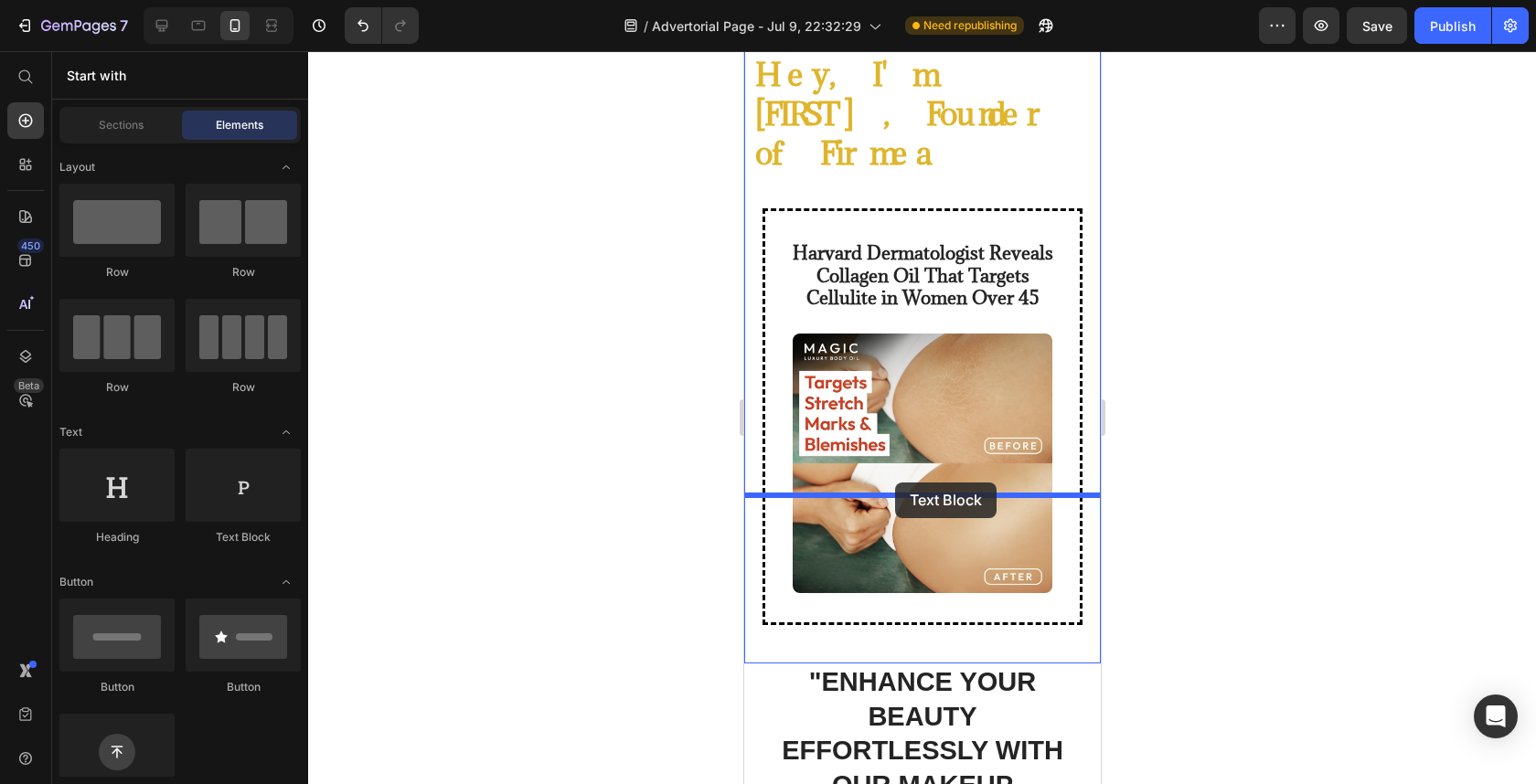 drag, startPoint x: 1003, startPoint y: 574, endPoint x: 895, endPoint y: 480, distance: 143.17821 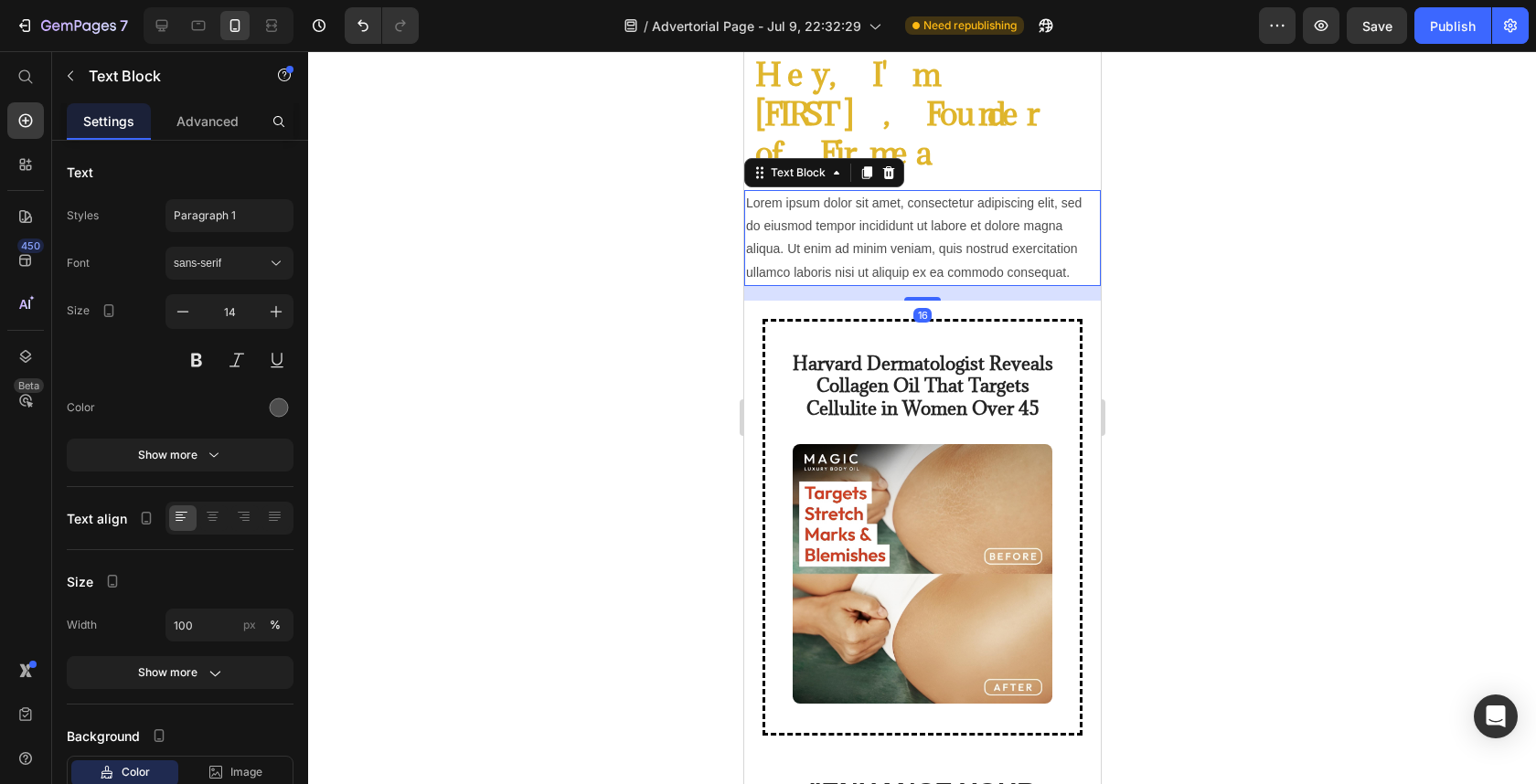 click on "Lorem ipsum dolor sit amet, consectetur adipiscing elit, sed do eiusmod tempor incididunt ut labore et dolore magna aliqua. Ut enim ad minim veniam, quis nostrud exercitation ullamco laboris nisi ut aliquip ex ea commodo consequat." at bounding box center (922, 238) 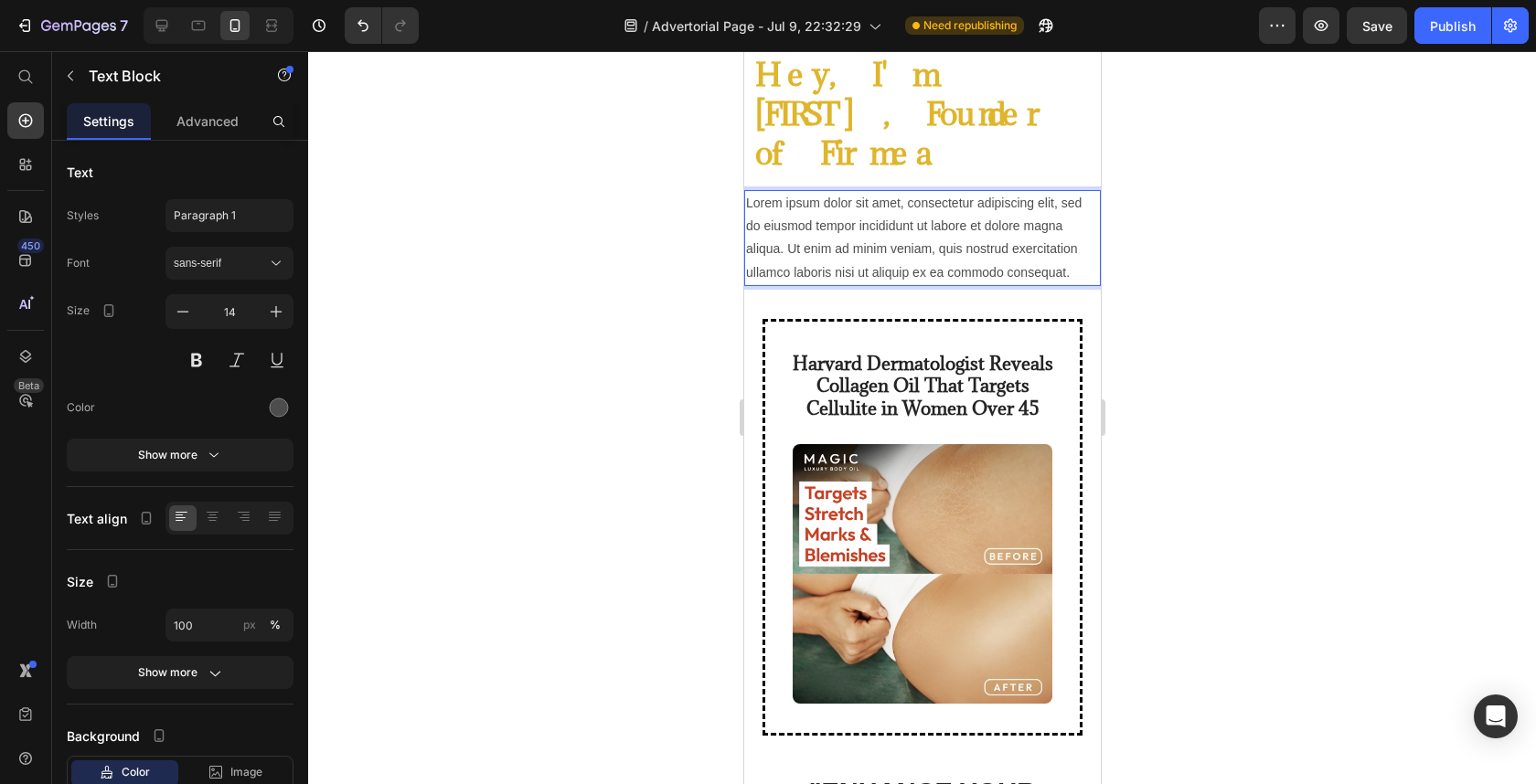 click on "Lorem ipsum dolor sit amet, consectetur adipiscing elit, sed do eiusmod tempor incididunt ut labore et dolore magna aliqua. Ut enim ad minim veniam, quis nostrud exercitation ullamco laboris nisi ut aliquip ex ea commodo consequat." at bounding box center [922, 238] 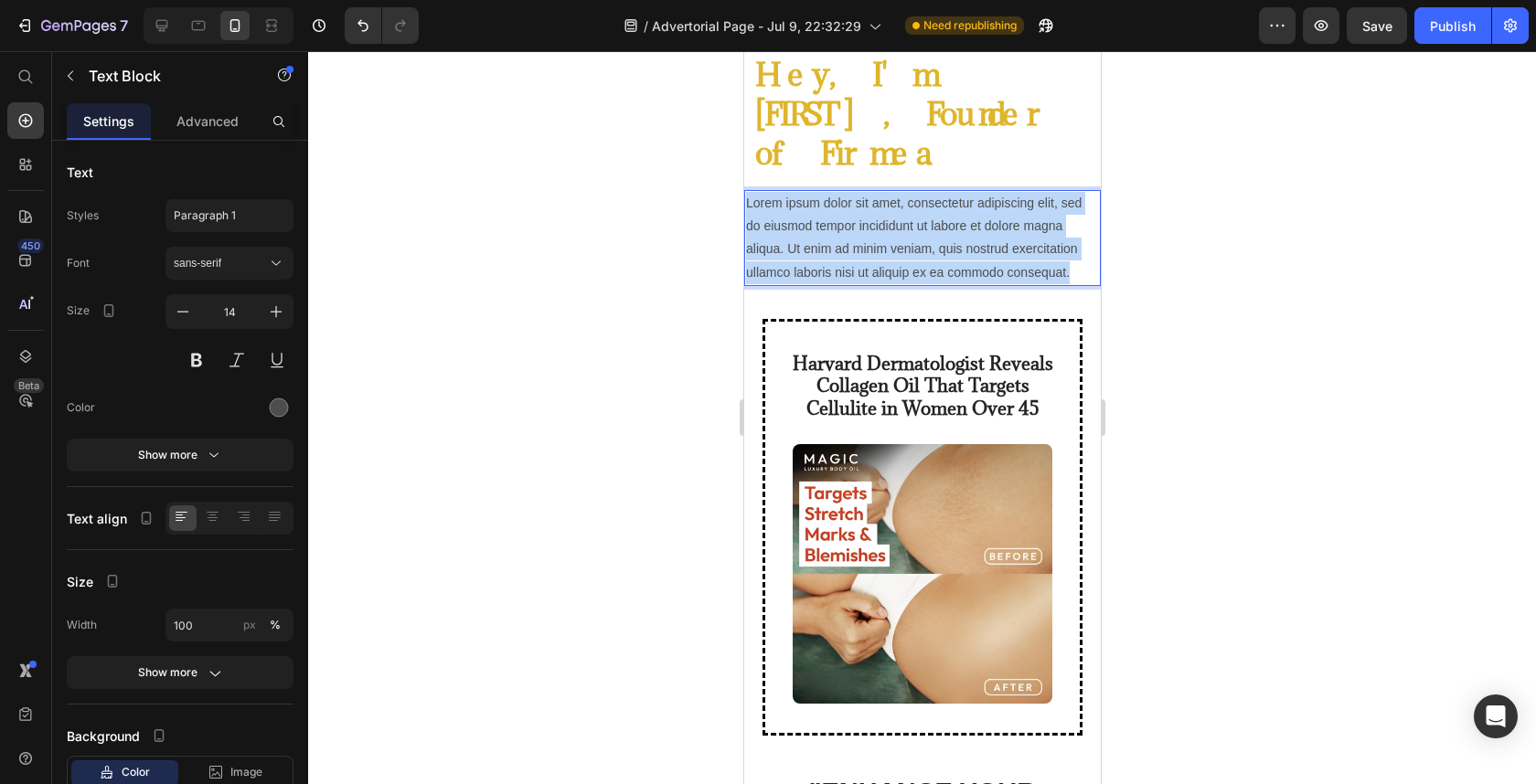 click on "Lorem ipsum dolor sit amet, consectetur adipiscing elit, sed do eiusmod tempor incididunt ut labore et dolore magna aliqua. Ut enim ad minim veniam, quis nostrud exercitation ullamco laboris nisi ut aliquip ex ea commodo consequat." at bounding box center (922, 238) 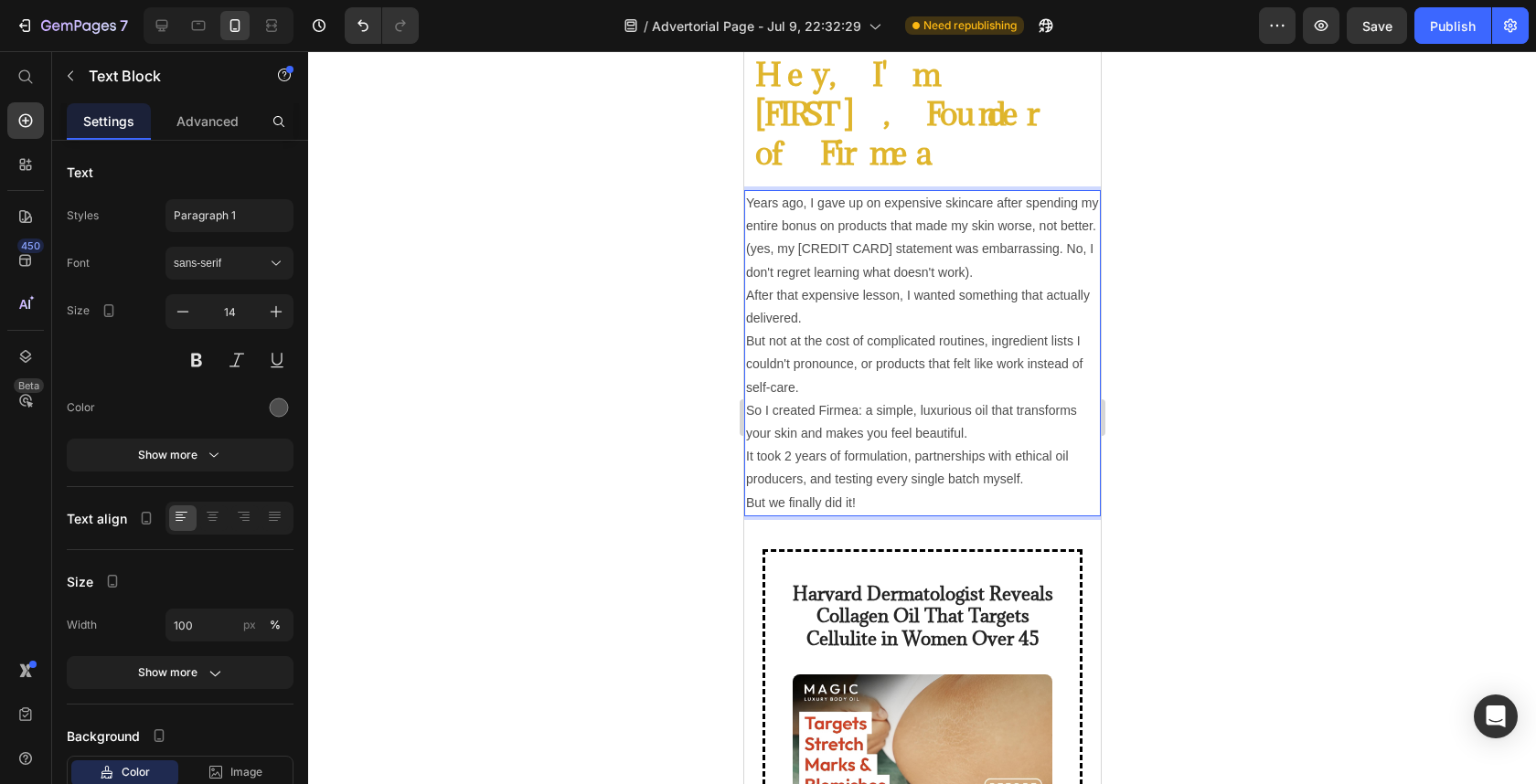 scroll, scrollTop: 1489, scrollLeft: 0, axis: vertical 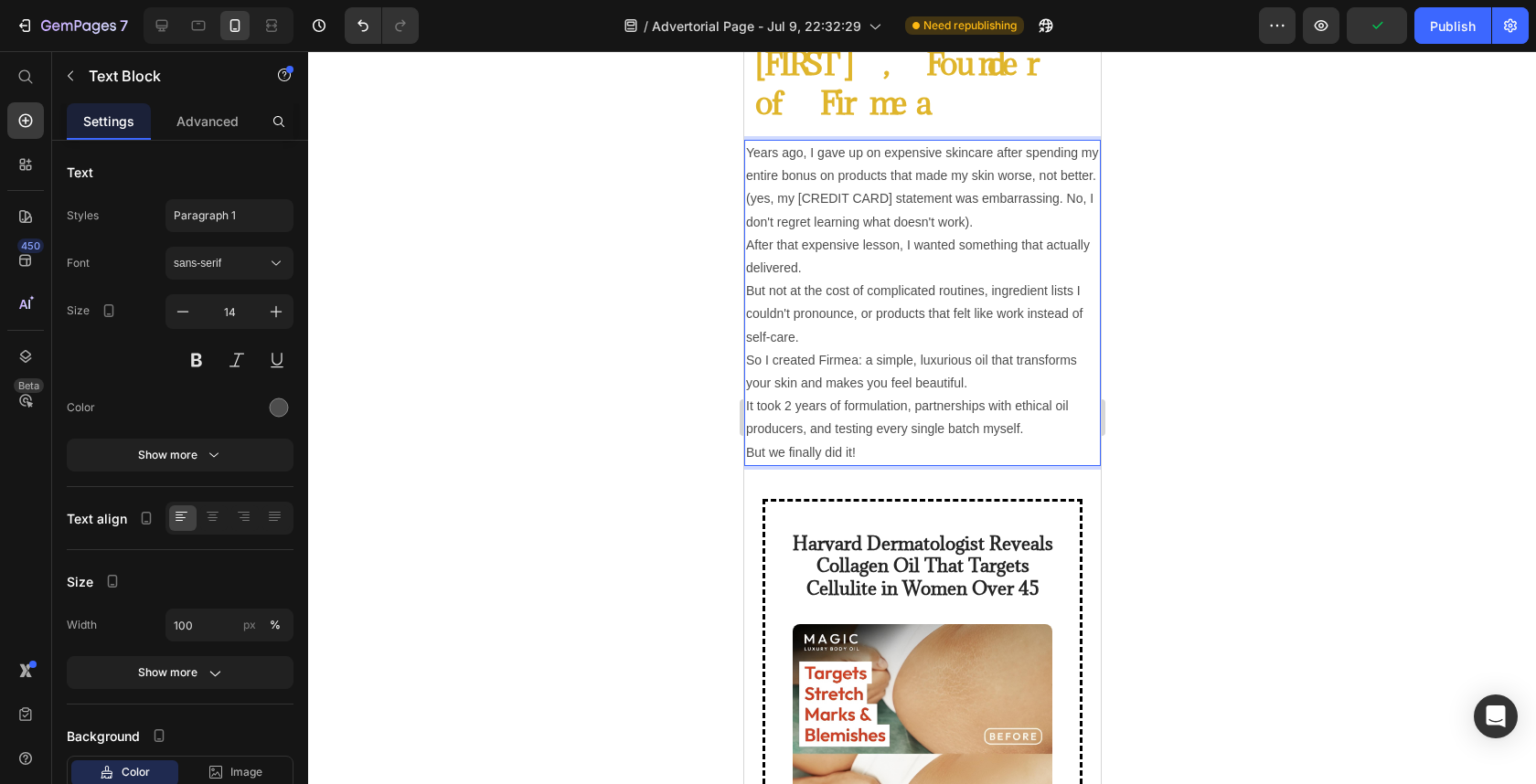 click on "Years ago, I gave up on expensive skincare after spending my entire bonus on products that made my skin worse, not better." at bounding box center (922, 164) 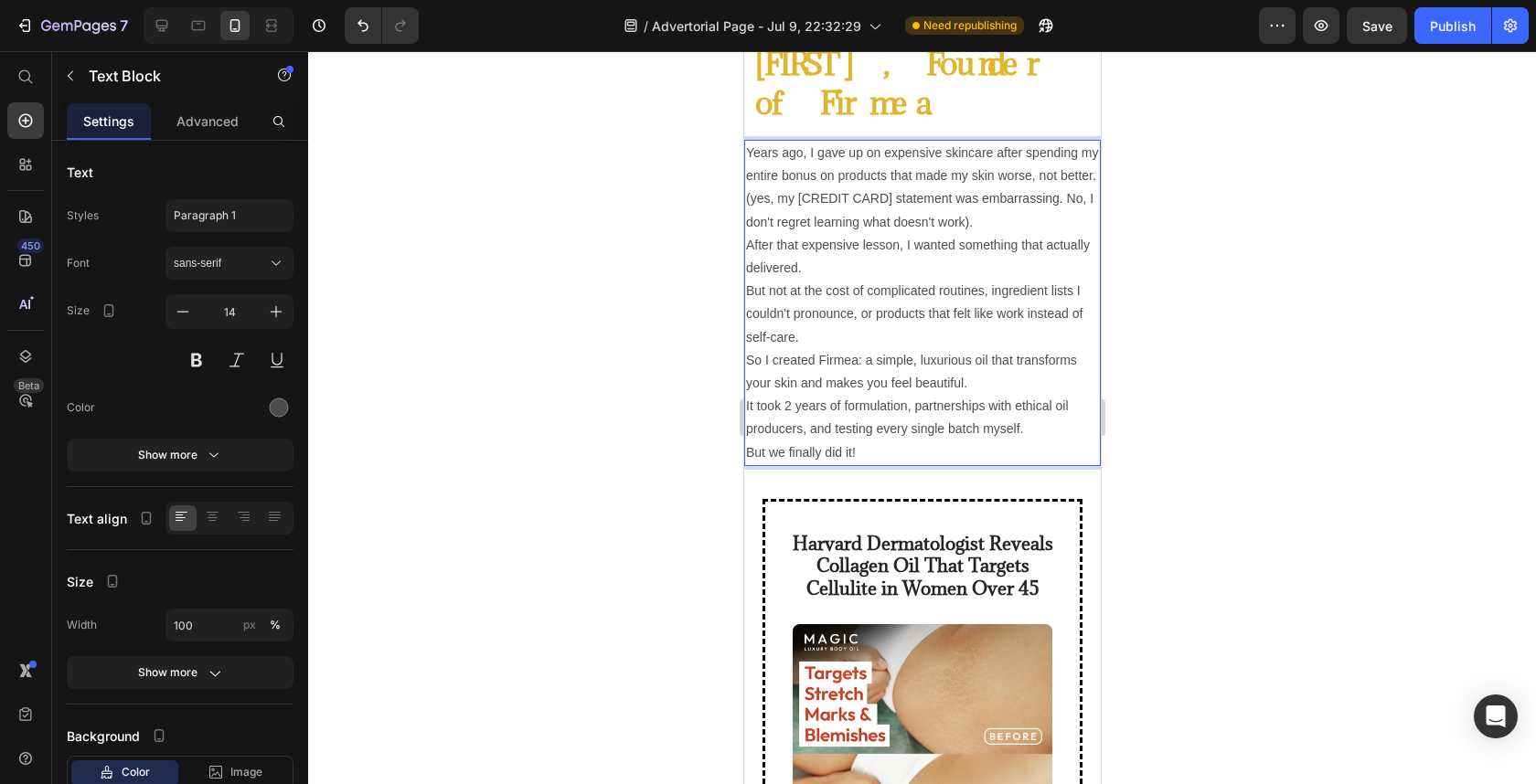 click on "Years ago, I gave up on expensive skincare after spending my entire bonus on products that made my skin worse, not better." at bounding box center [922, 164] 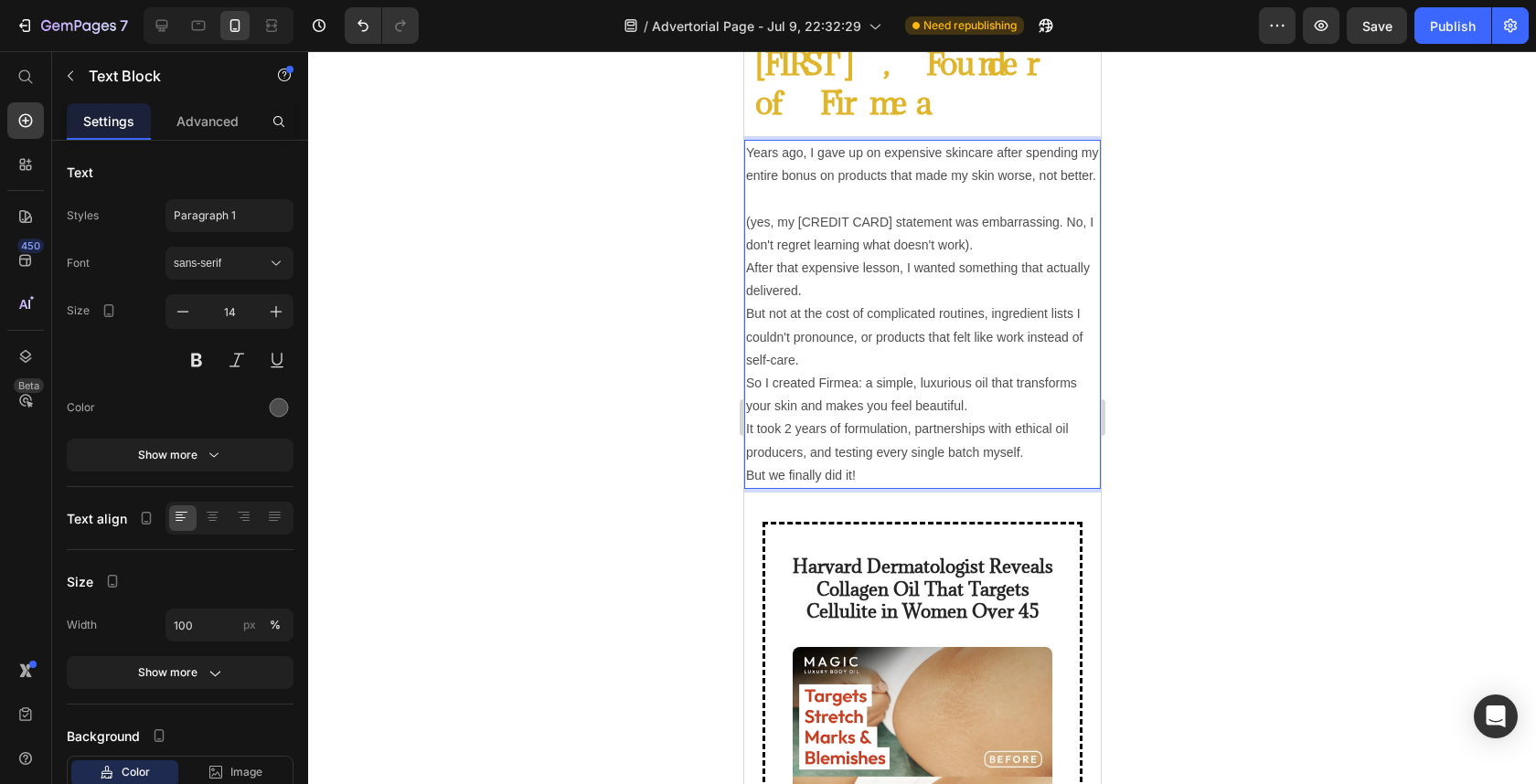 click on "(yes, my credit card statement was embarrassing. No, I don't regret learning what doesn't work)." at bounding box center (922, 234) 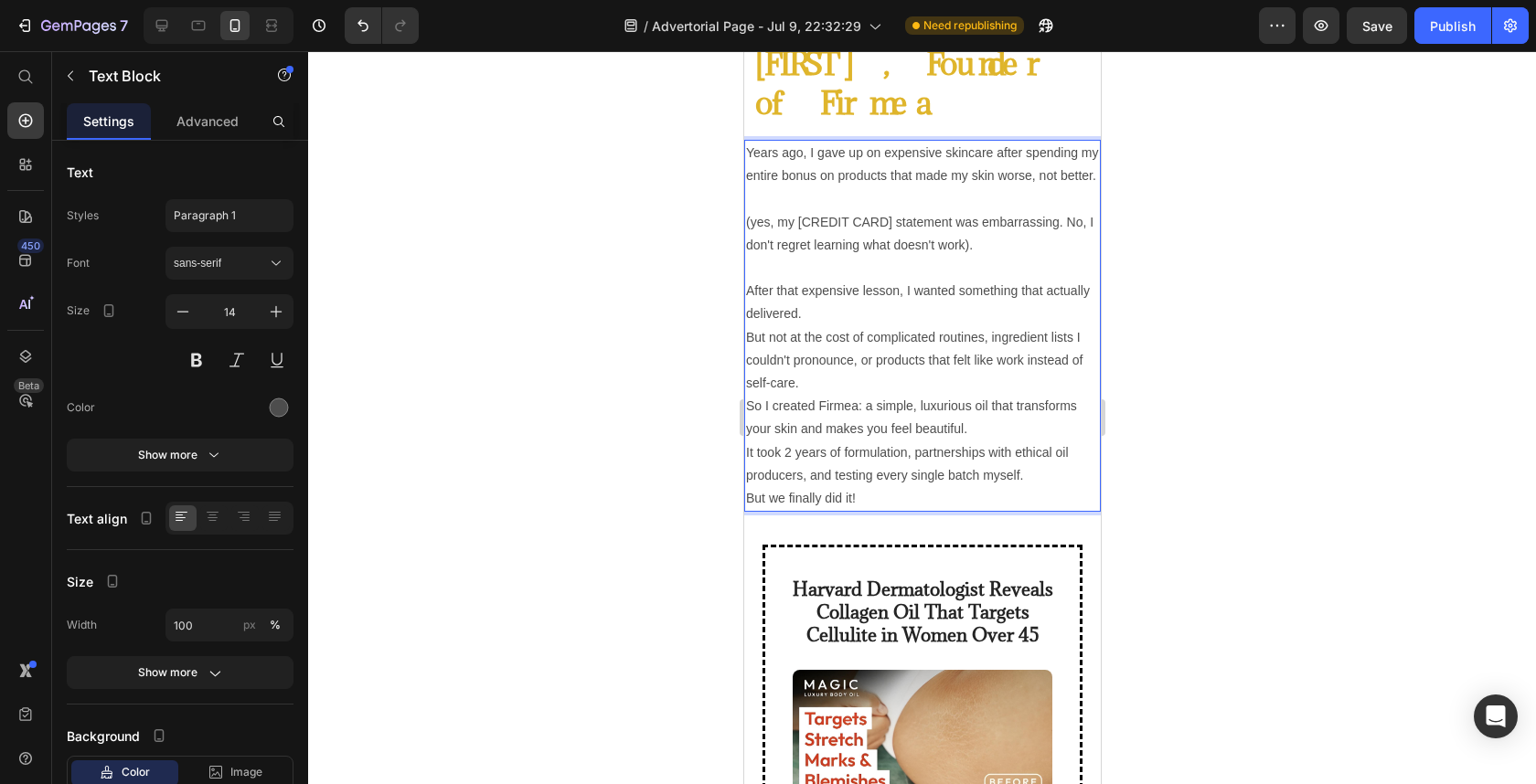 click on "After that expensive lesson, I wanted something that actually delivered." at bounding box center [922, 302] 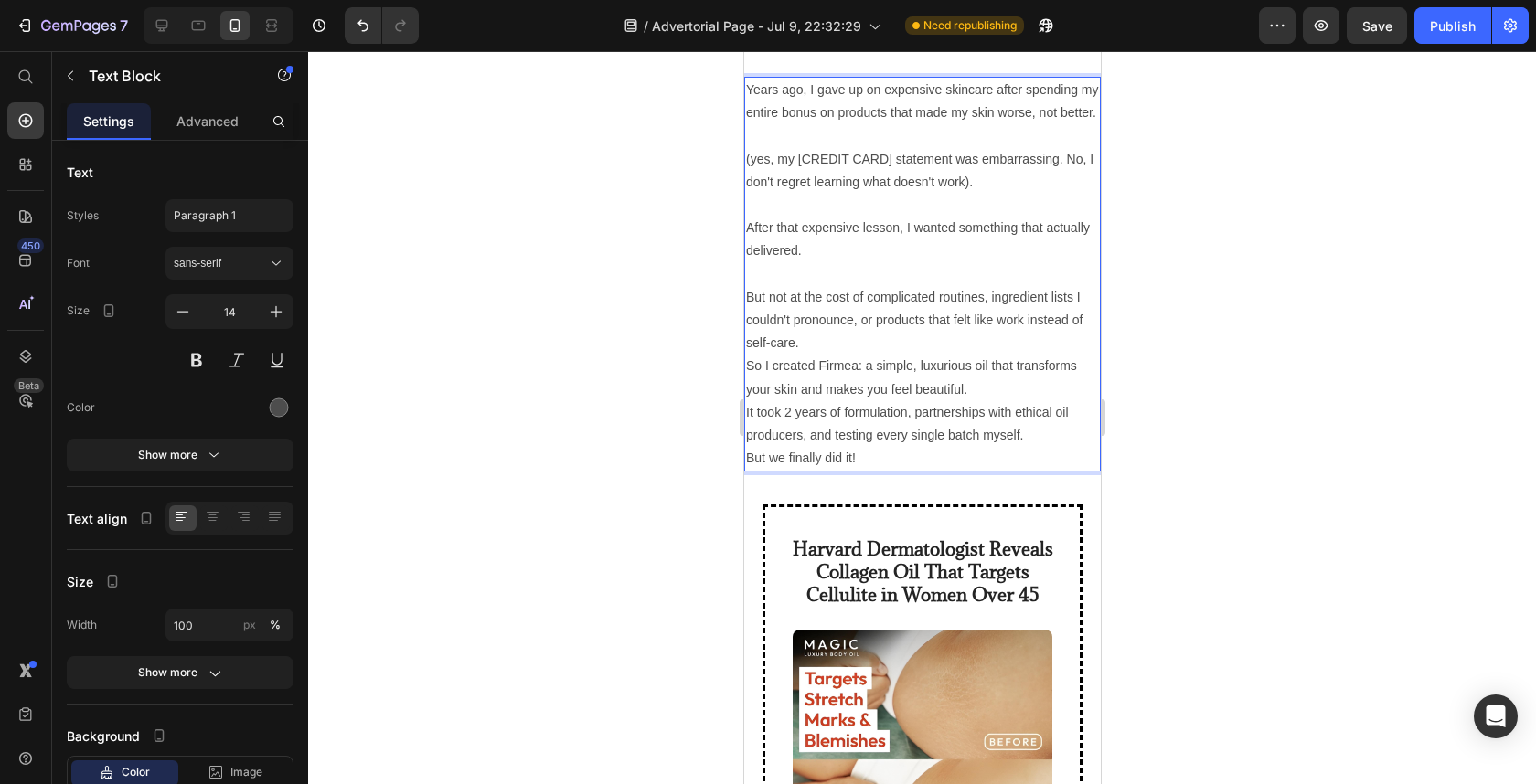 scroll, scrollTop: 1558, scrollLeft: 0, axis: vertical 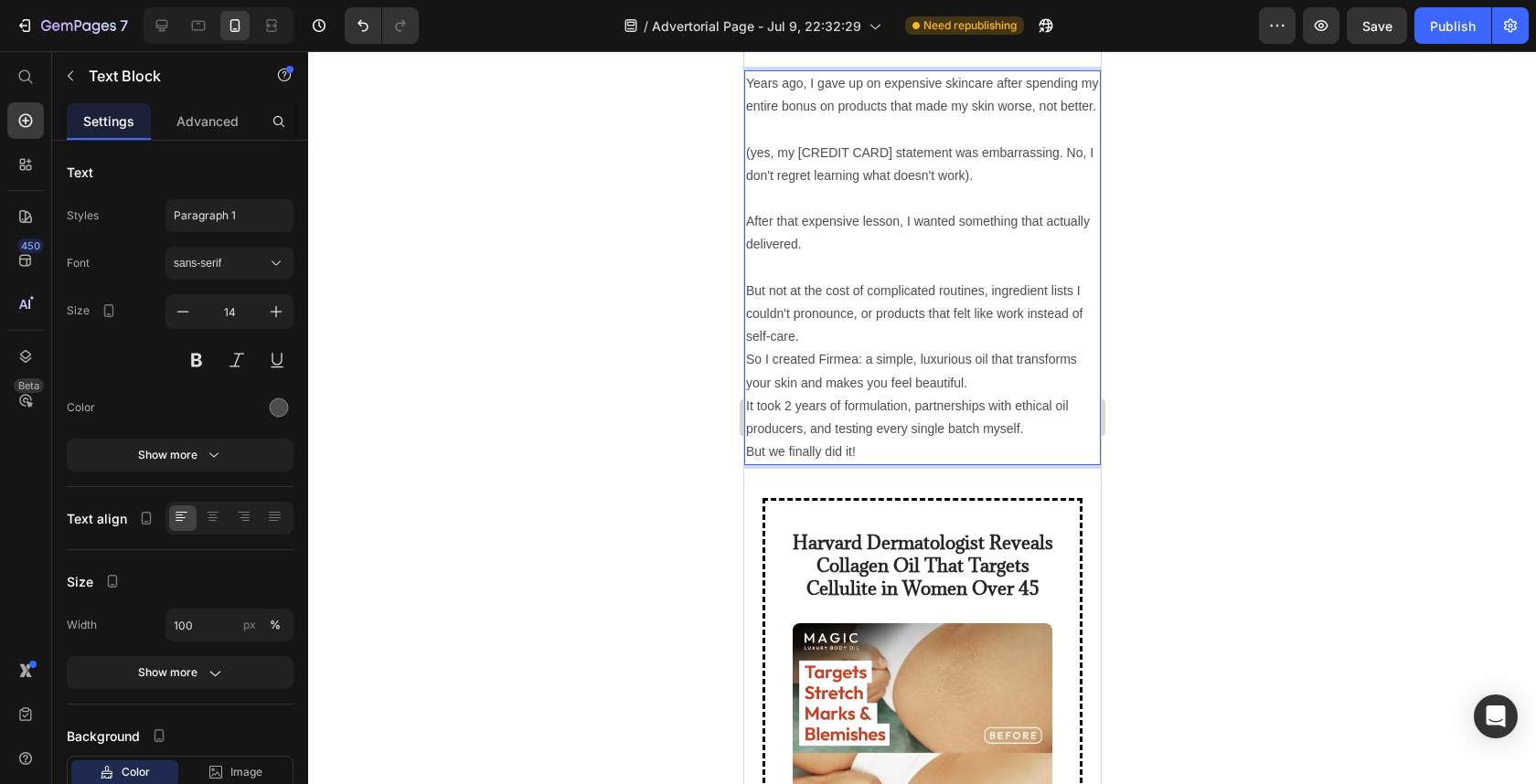 click on "But not at the cost of complicated routines, ingredient lists I couldn't pronounce, or products that felt like work instead of self-care." at bounding box center [922, 314] 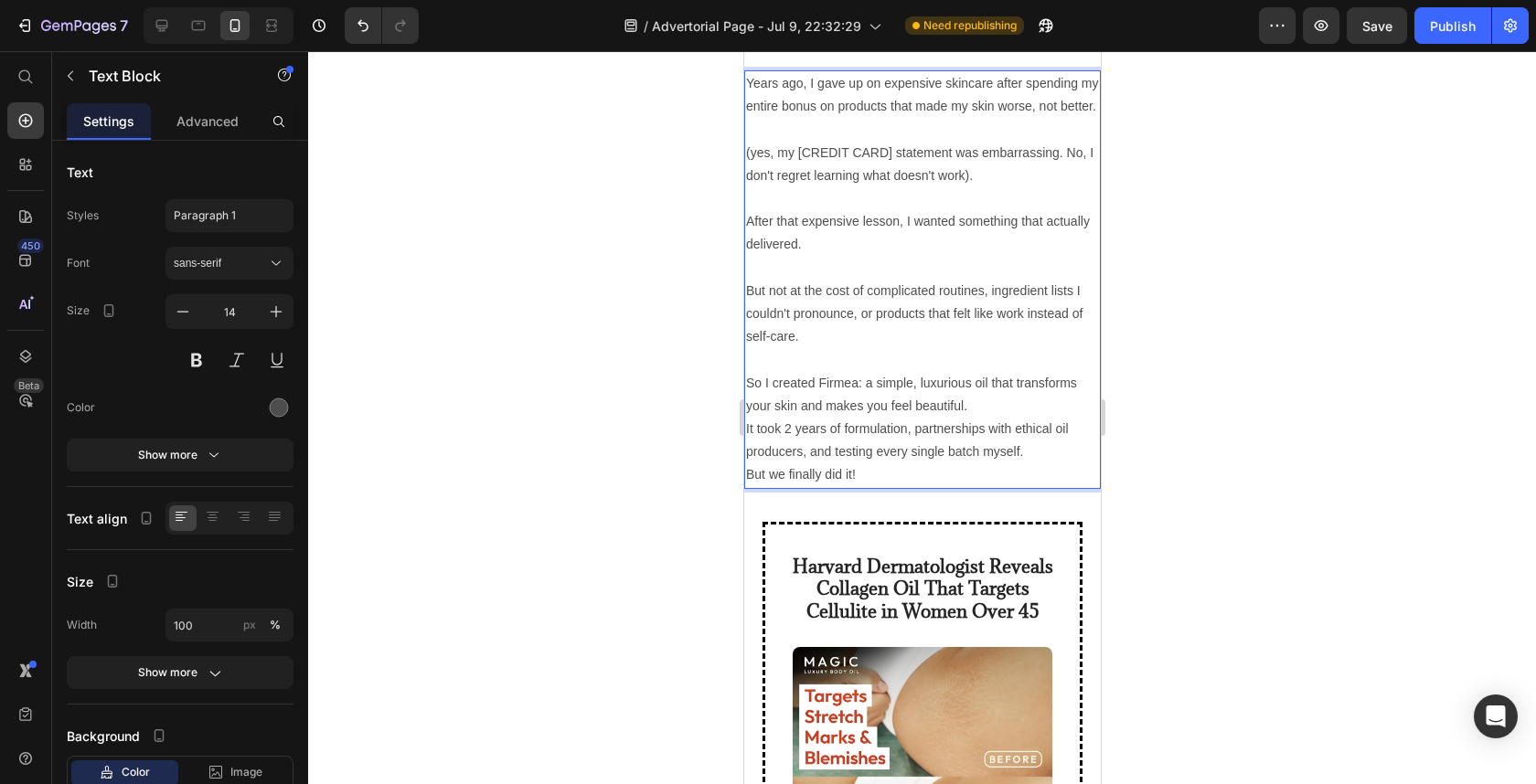 click on "So I created Firmea: a simple, luxurious oil that transforms your skin and makes you feel beautiful." at bounding box center (922, 395) 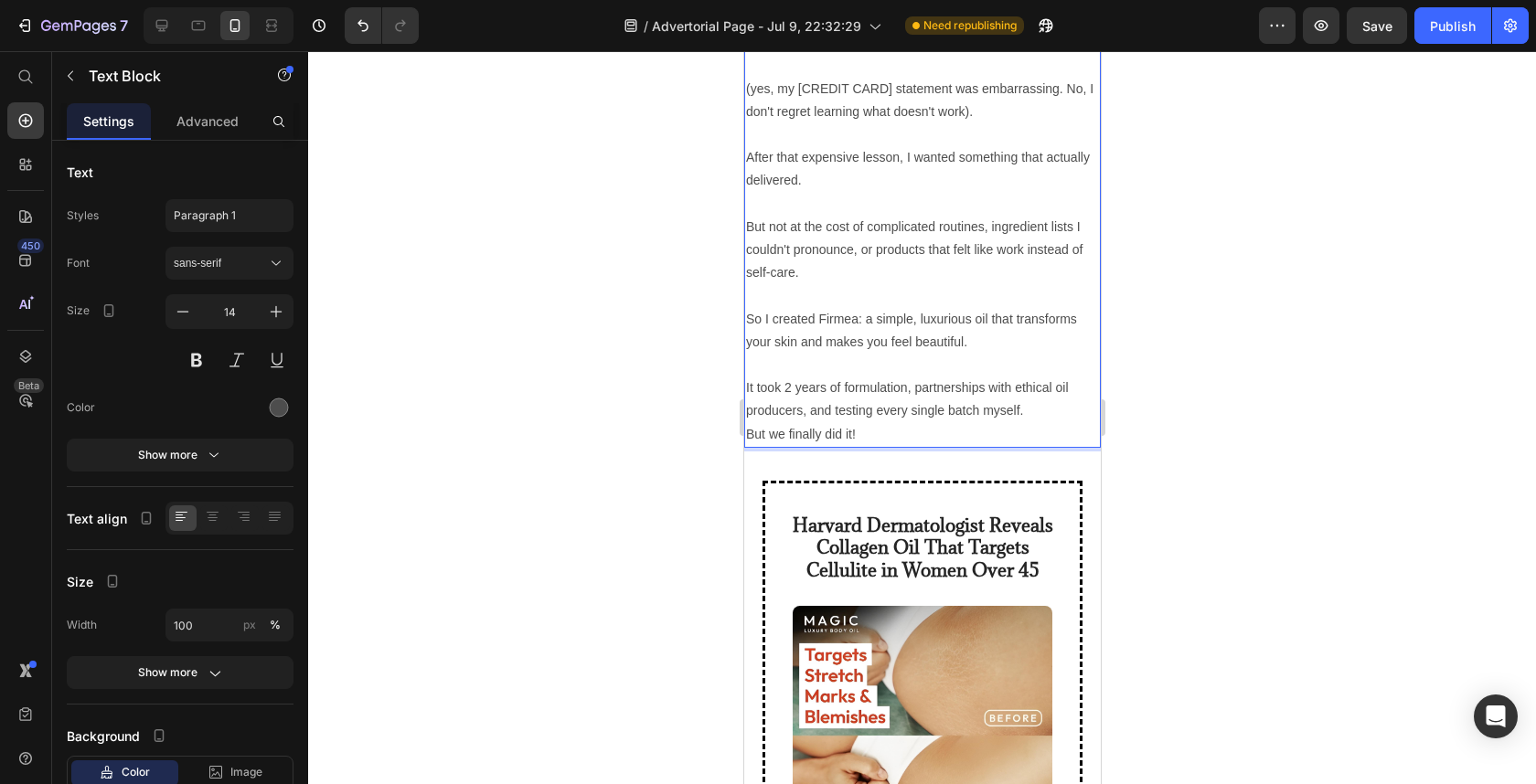 scroll, scrollTop: 1653, scrollLeft: 0, axis: vertical 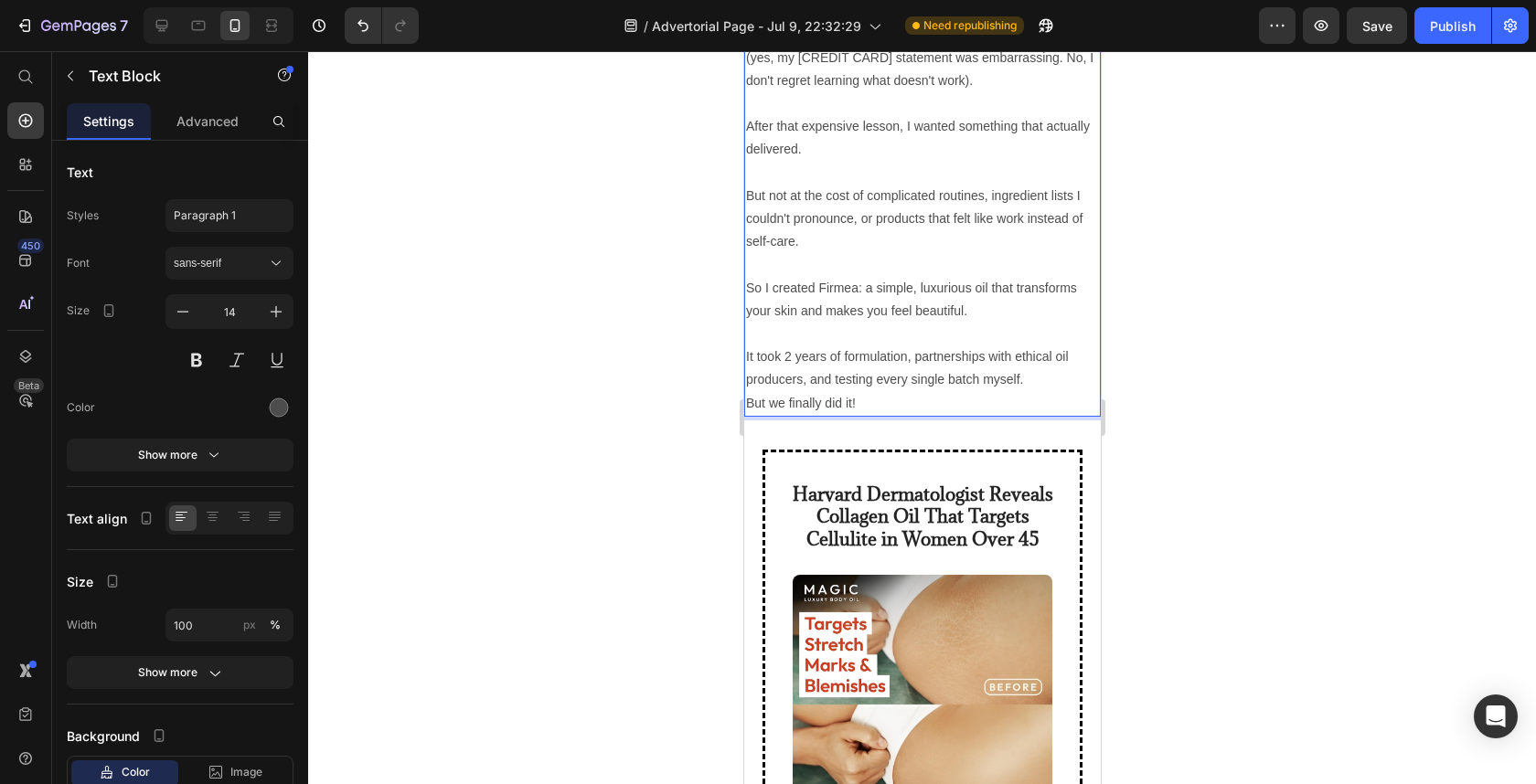 click on "It took 2 years of formulation, partnerships with ethical oil producers, and testing every single batch myself." at bounding box center [922, 368] 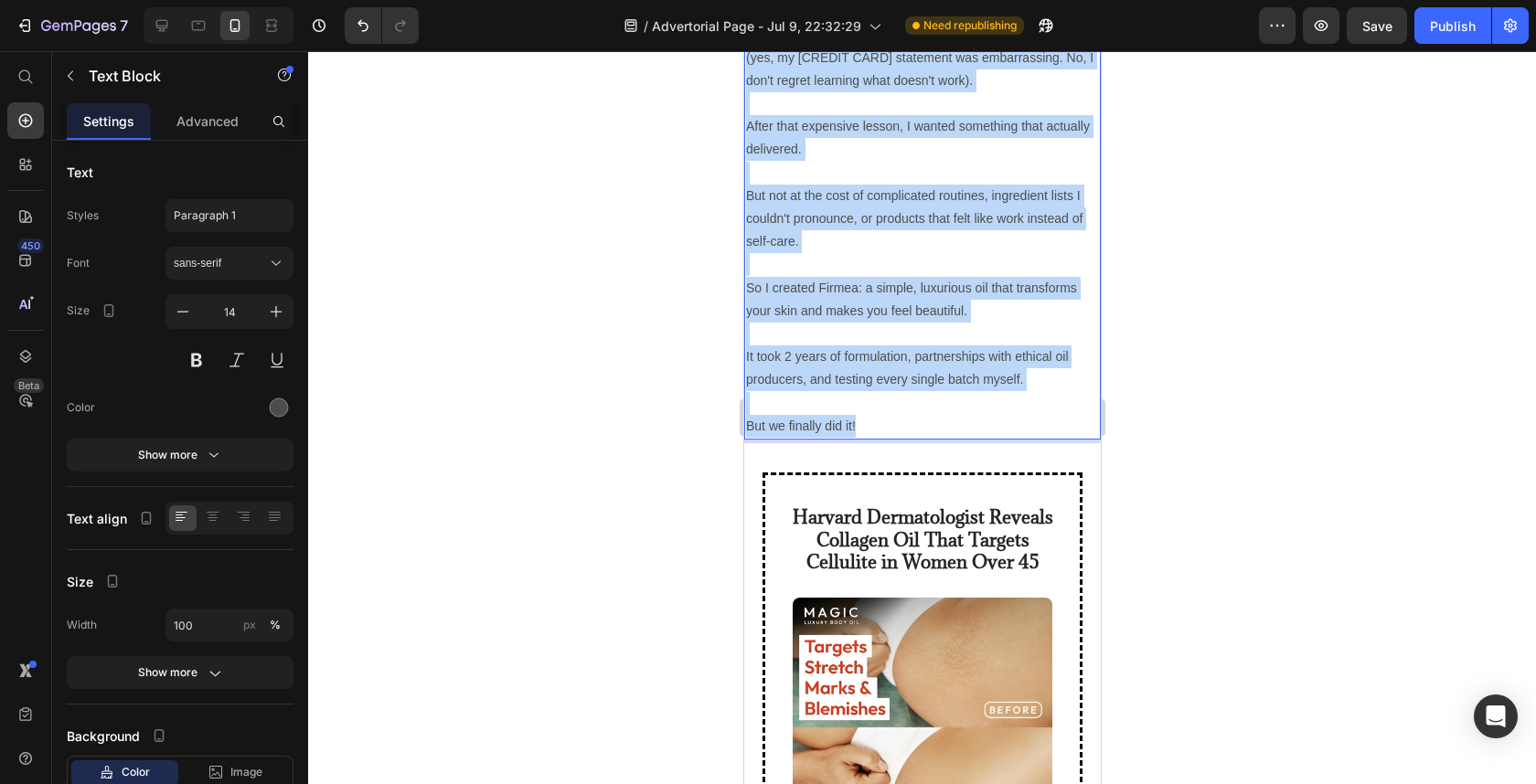 drag, startPoint x: 891, startPoint y: 730, endPoint x: 718, endPoint y: 224, distance: 534.75695 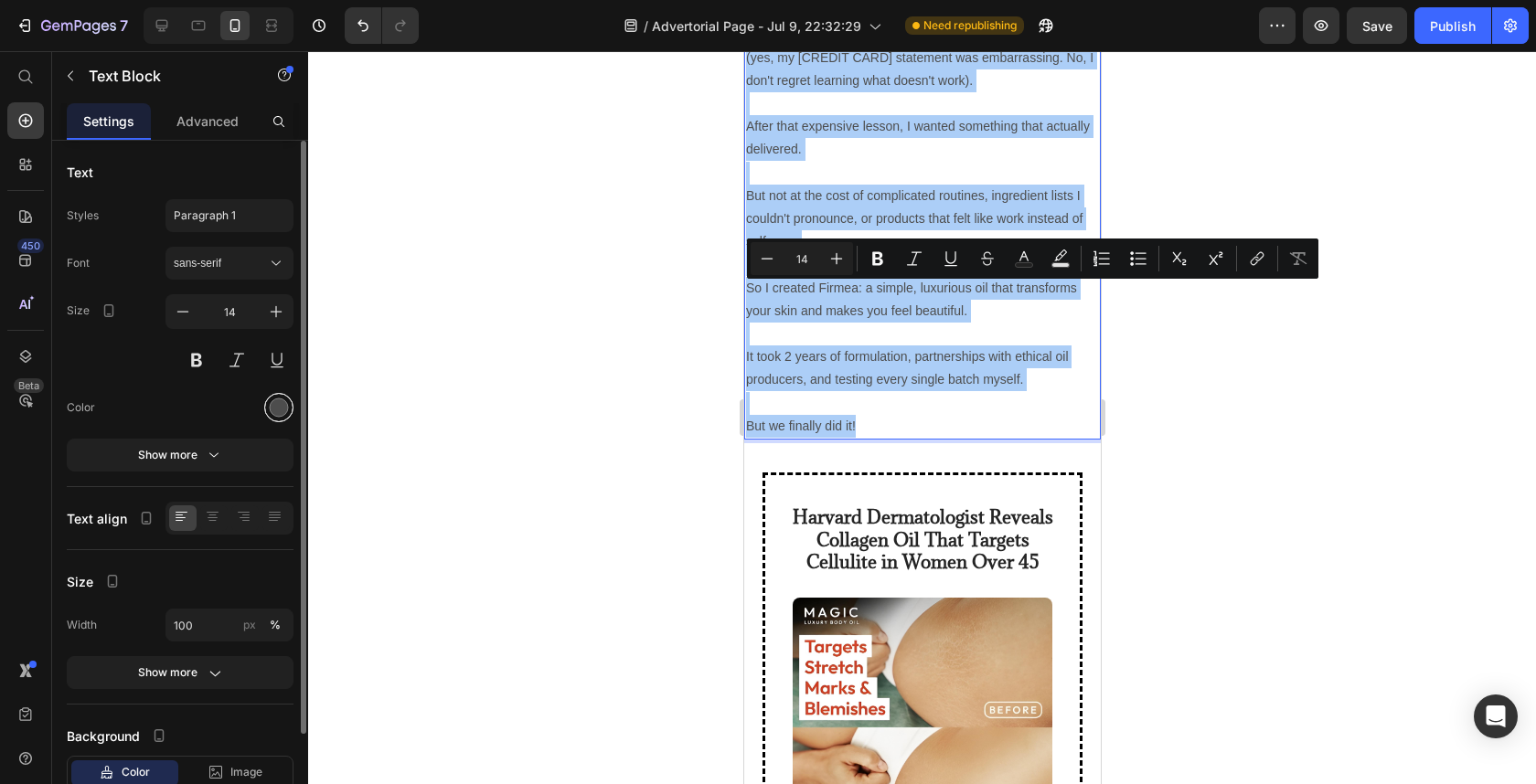click at bounding box center [279, 408] 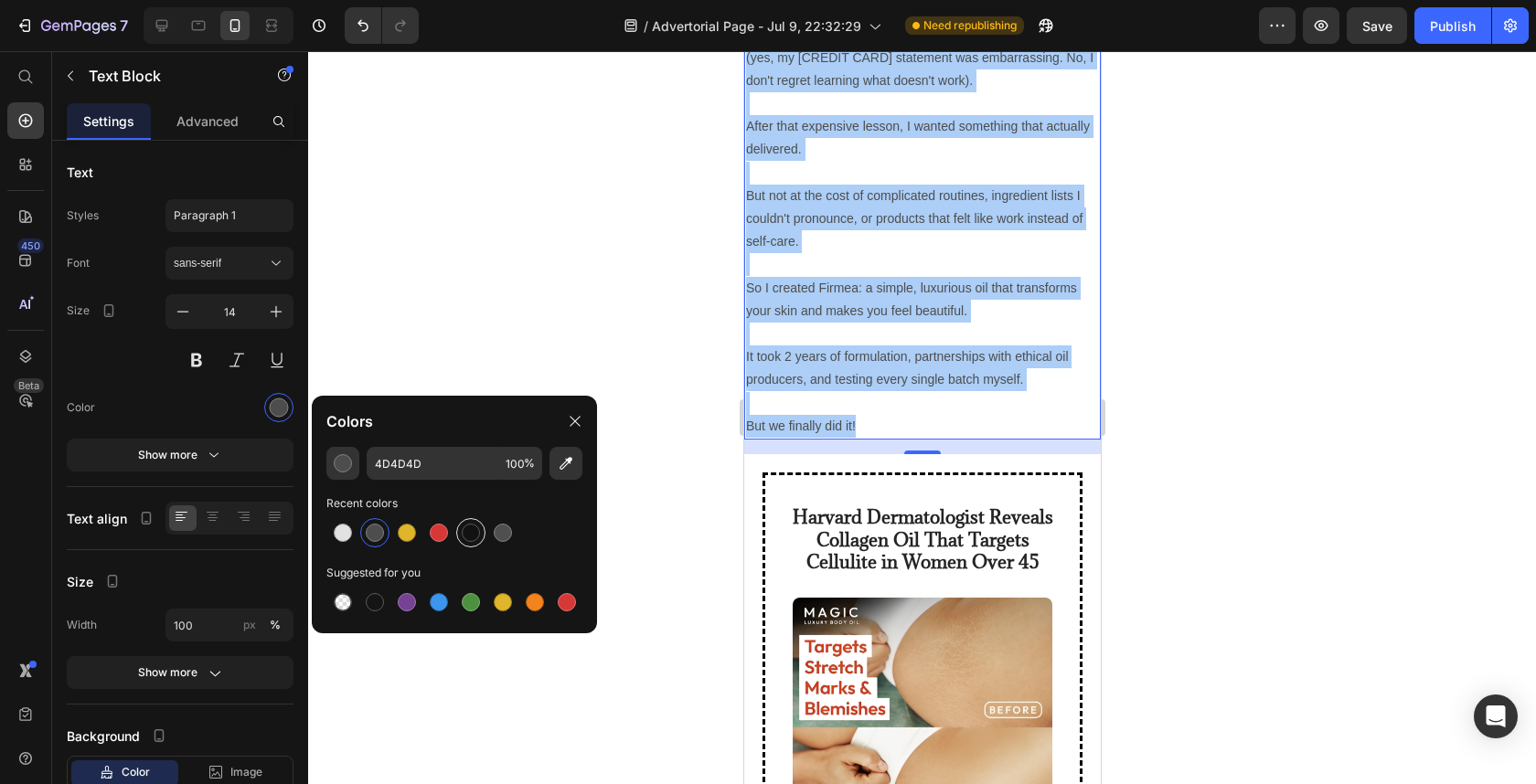 click at bounding box center (471, 533) 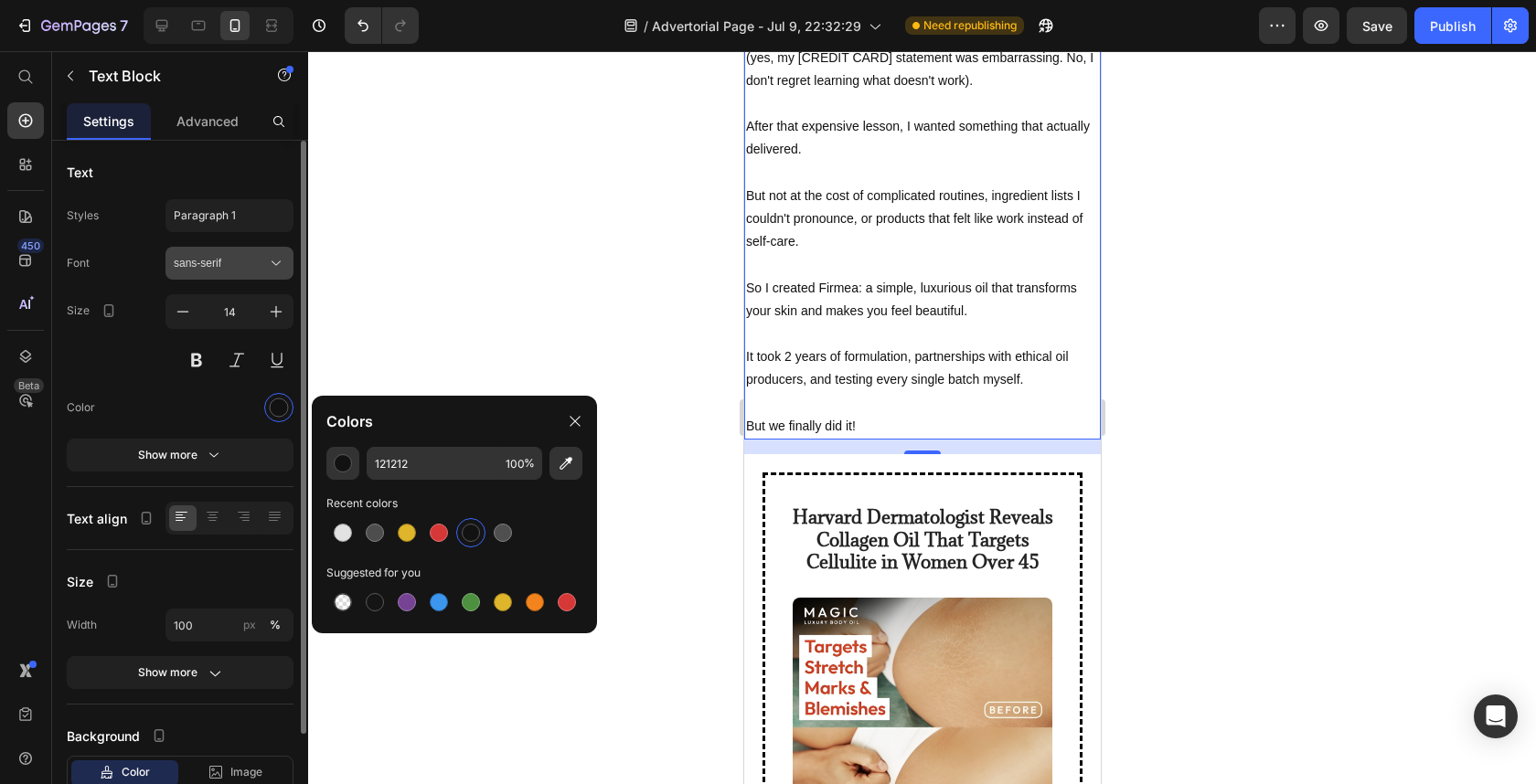 click on "sans-serif" at bounding box center [220, 263] 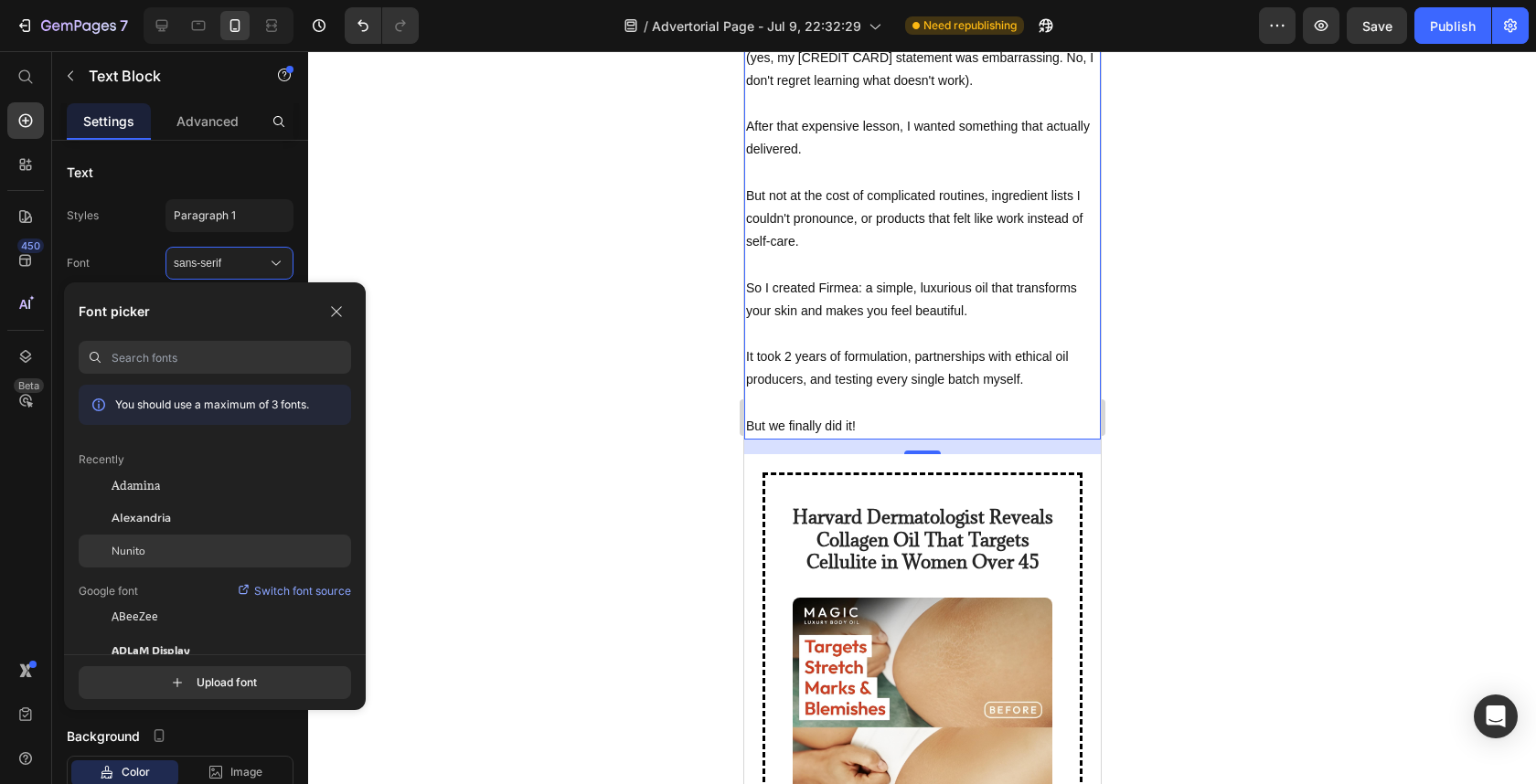 click on "Nunito" 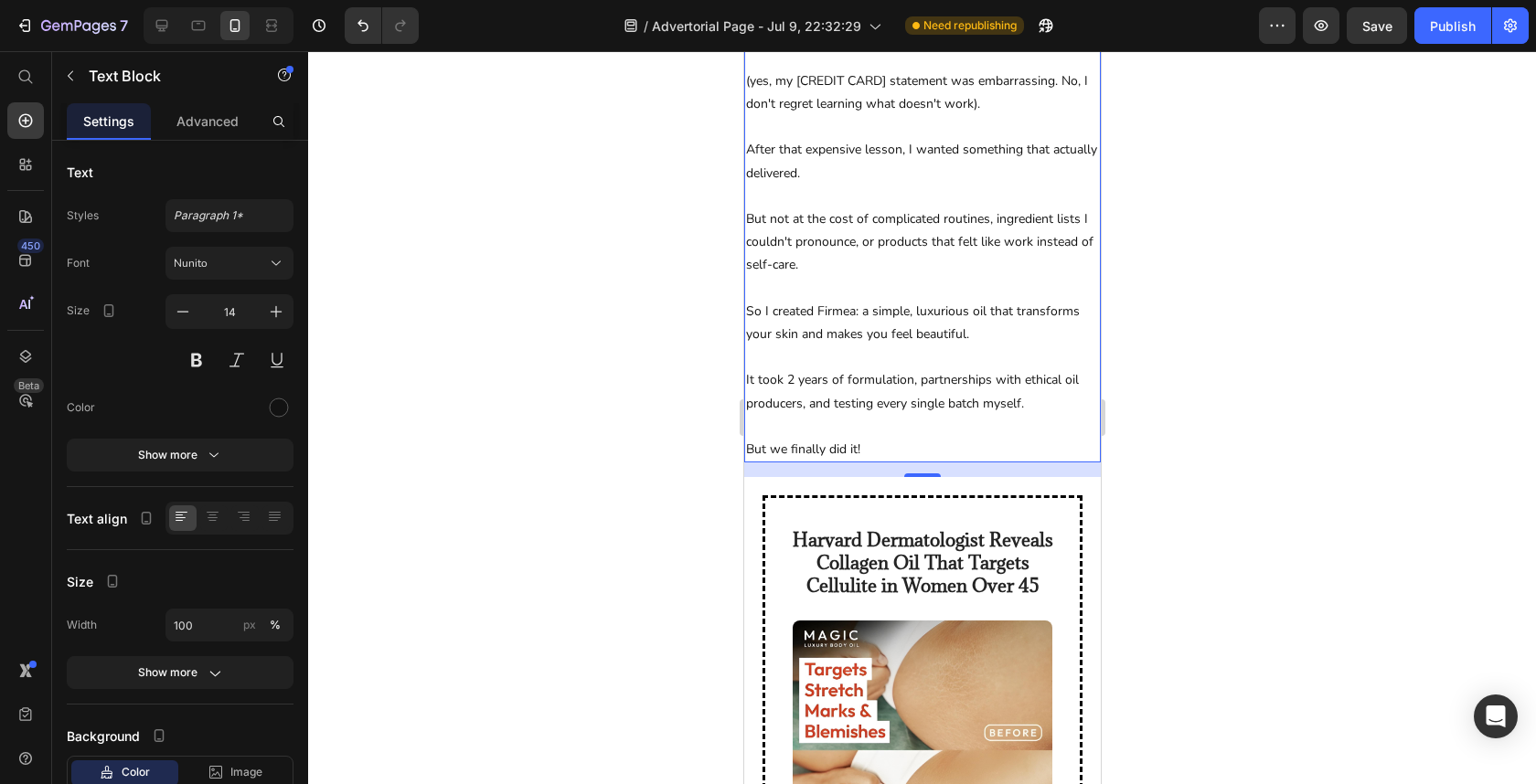 scroll, scrollTop: 1690, scrollLeft: 0, axis: vertical 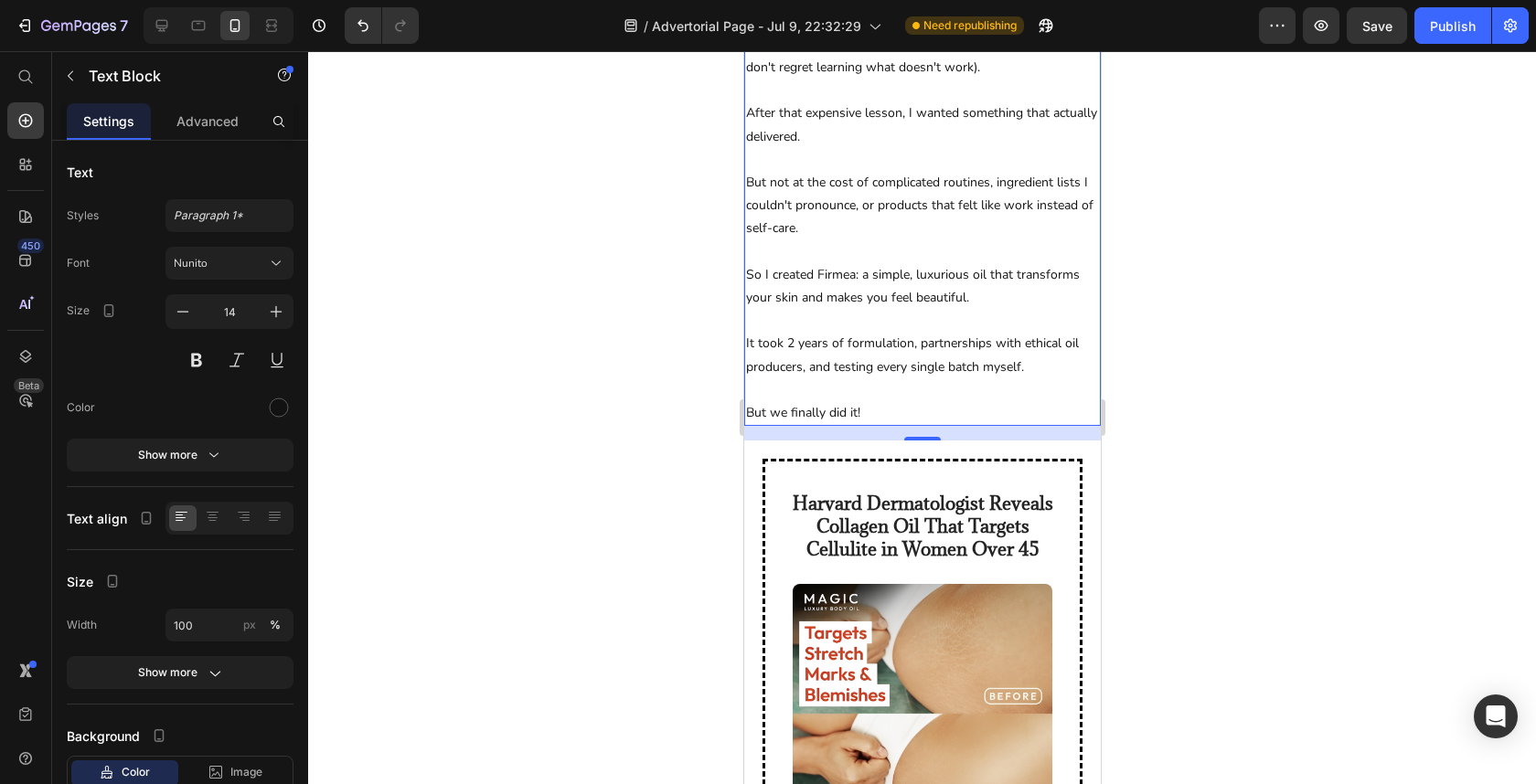 click 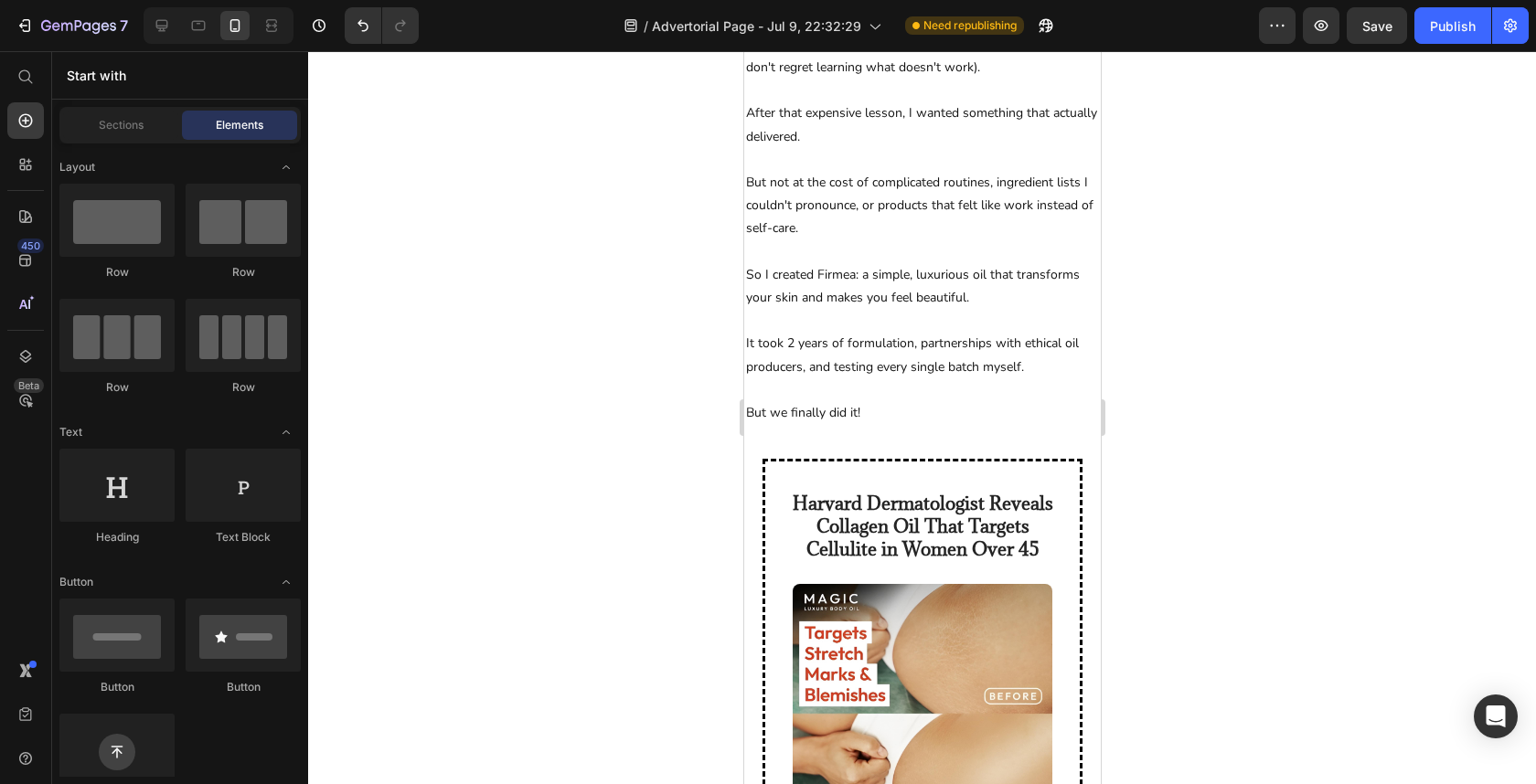 click 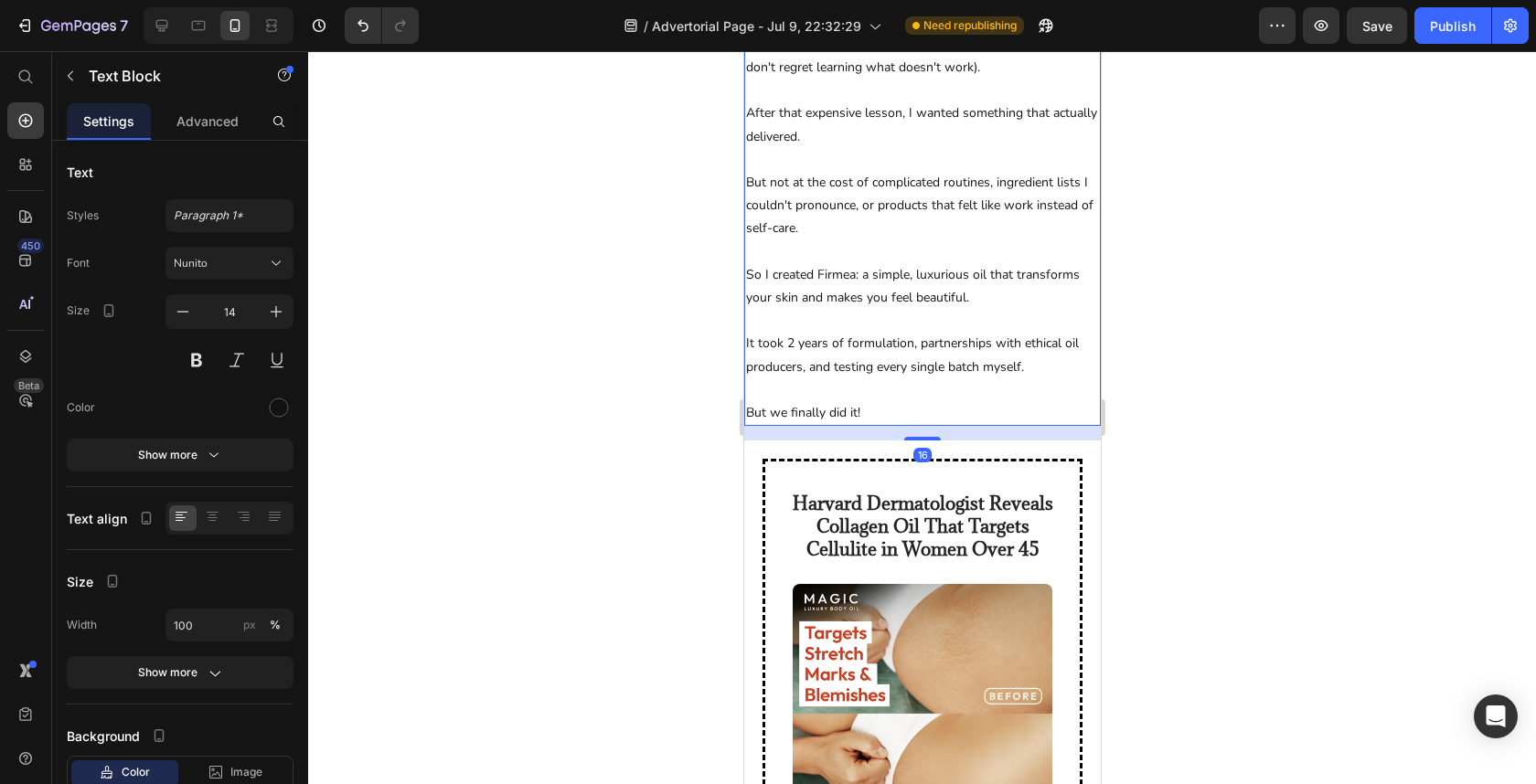 click at bounding box center (922, 159) 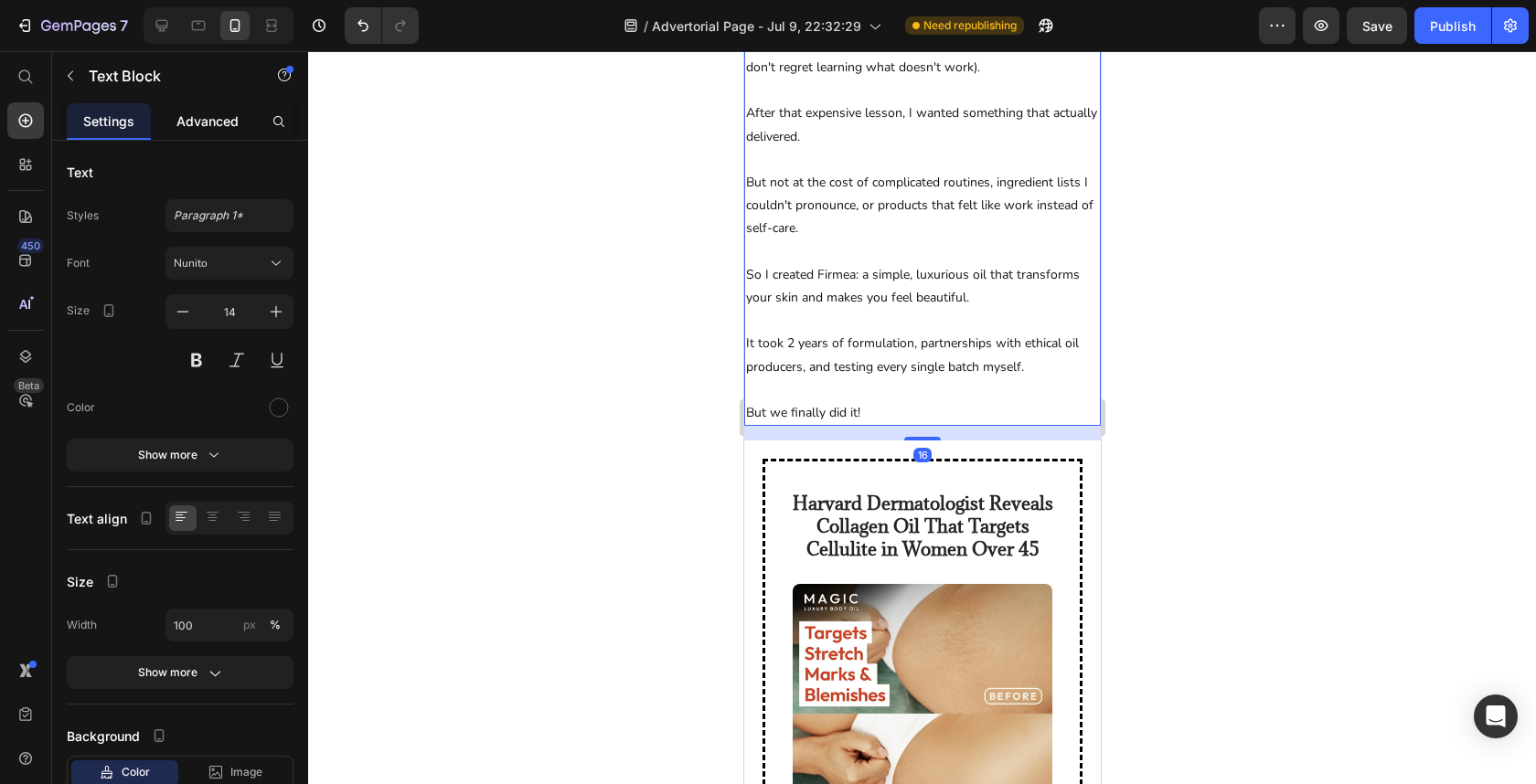 click on "Advanced" at bounding box center [208, 121] 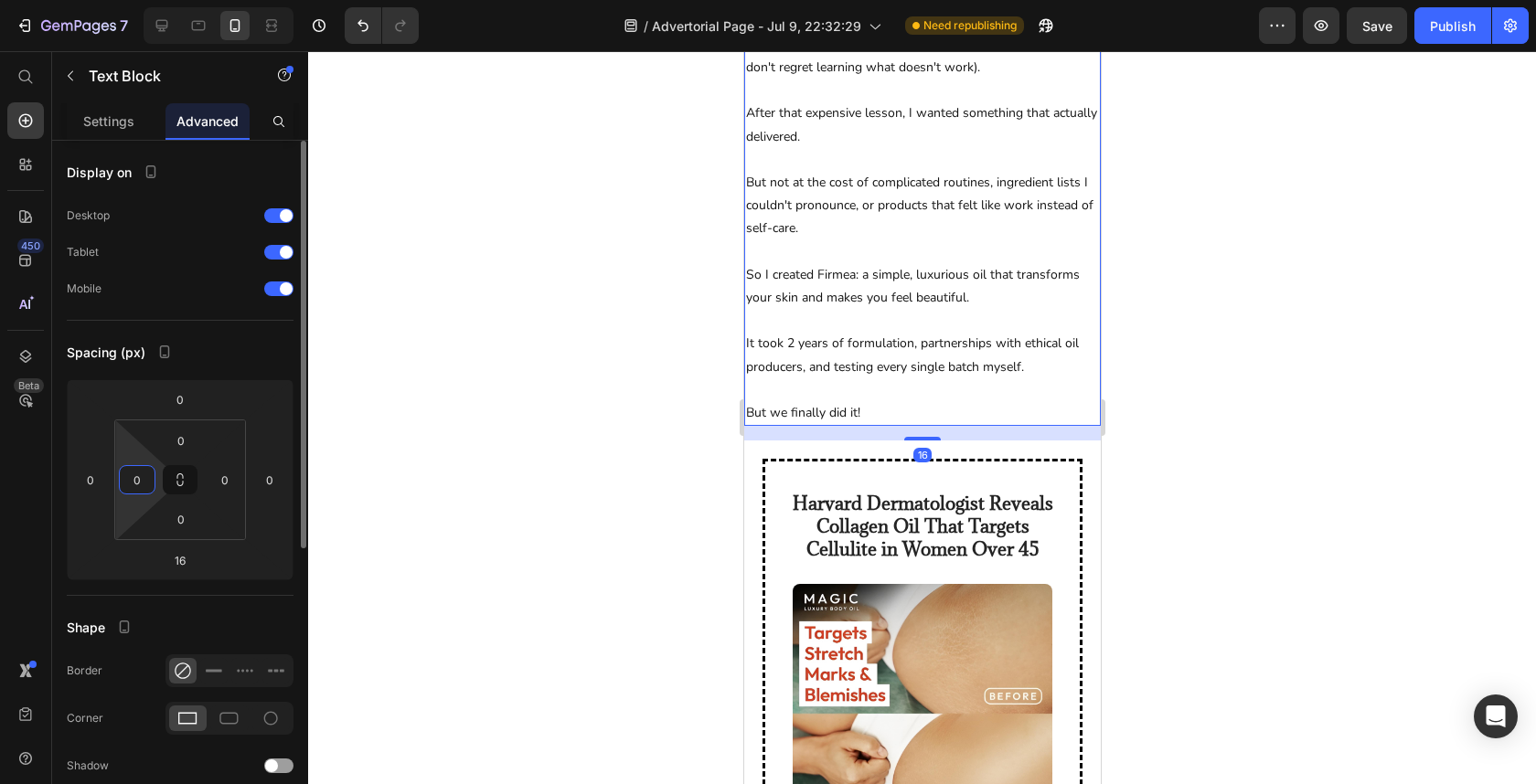 click on "0" at bounding box center [137, 480] 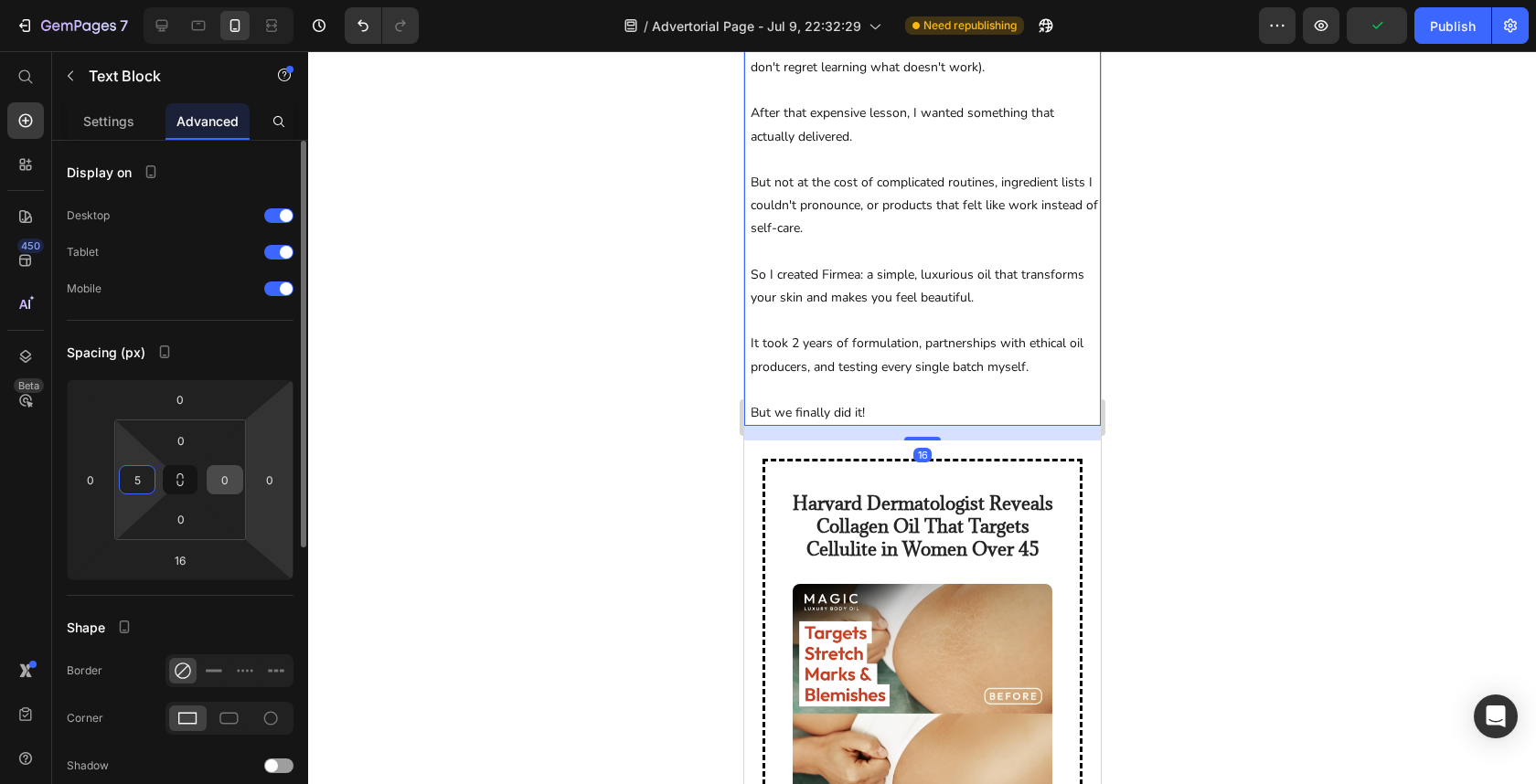 type on "5" 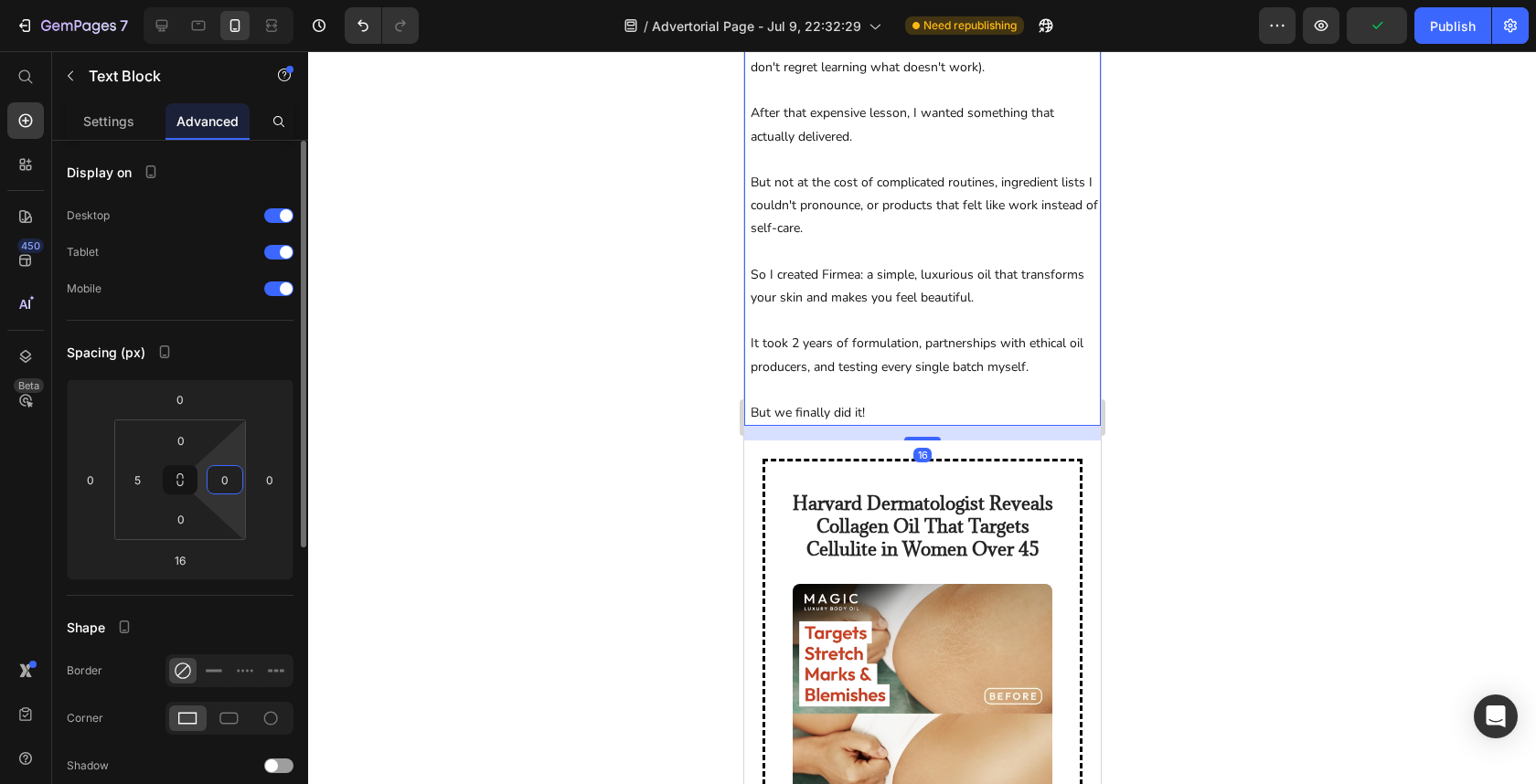 click on "0" at bounding box center (225, 480) 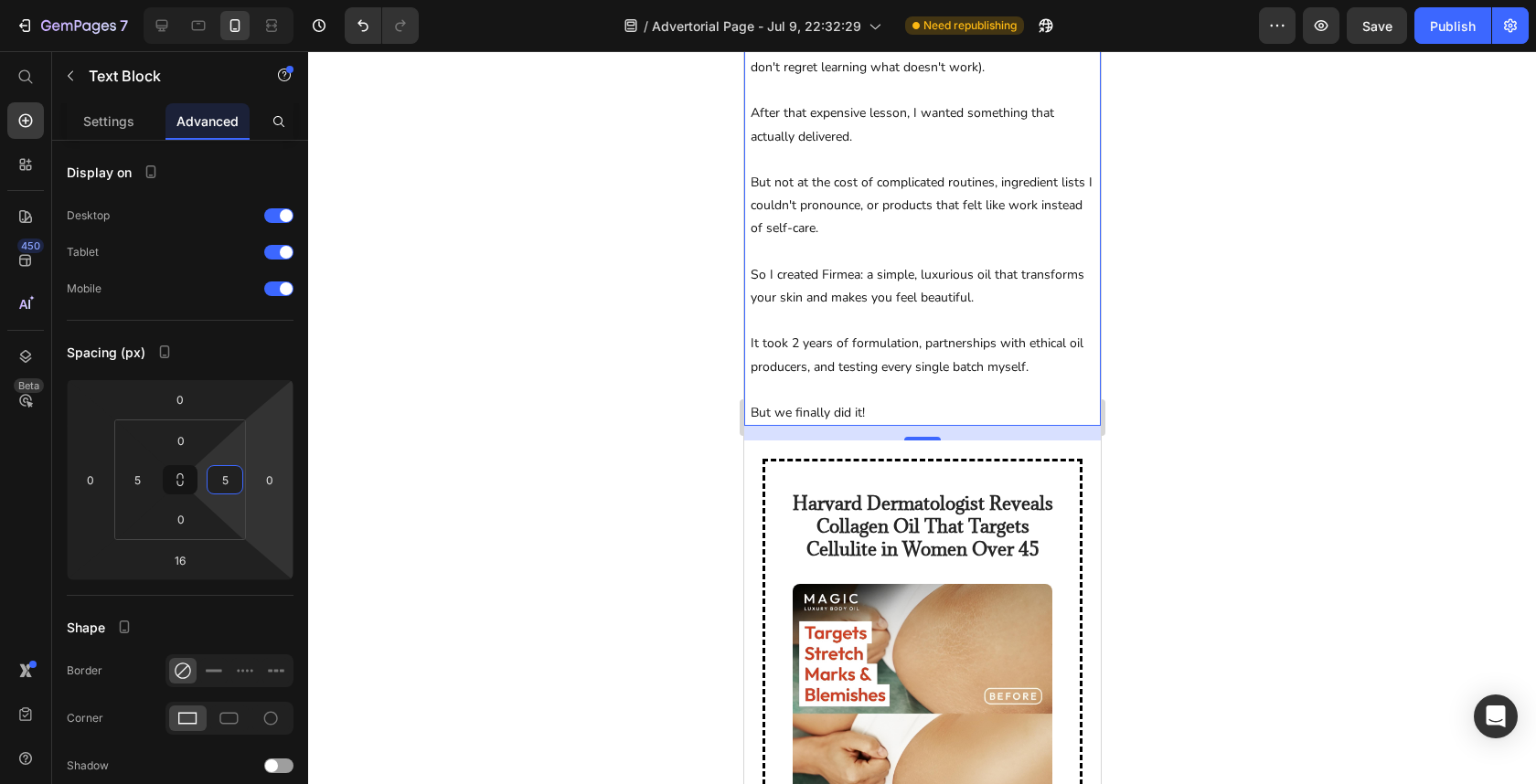 type on "5" 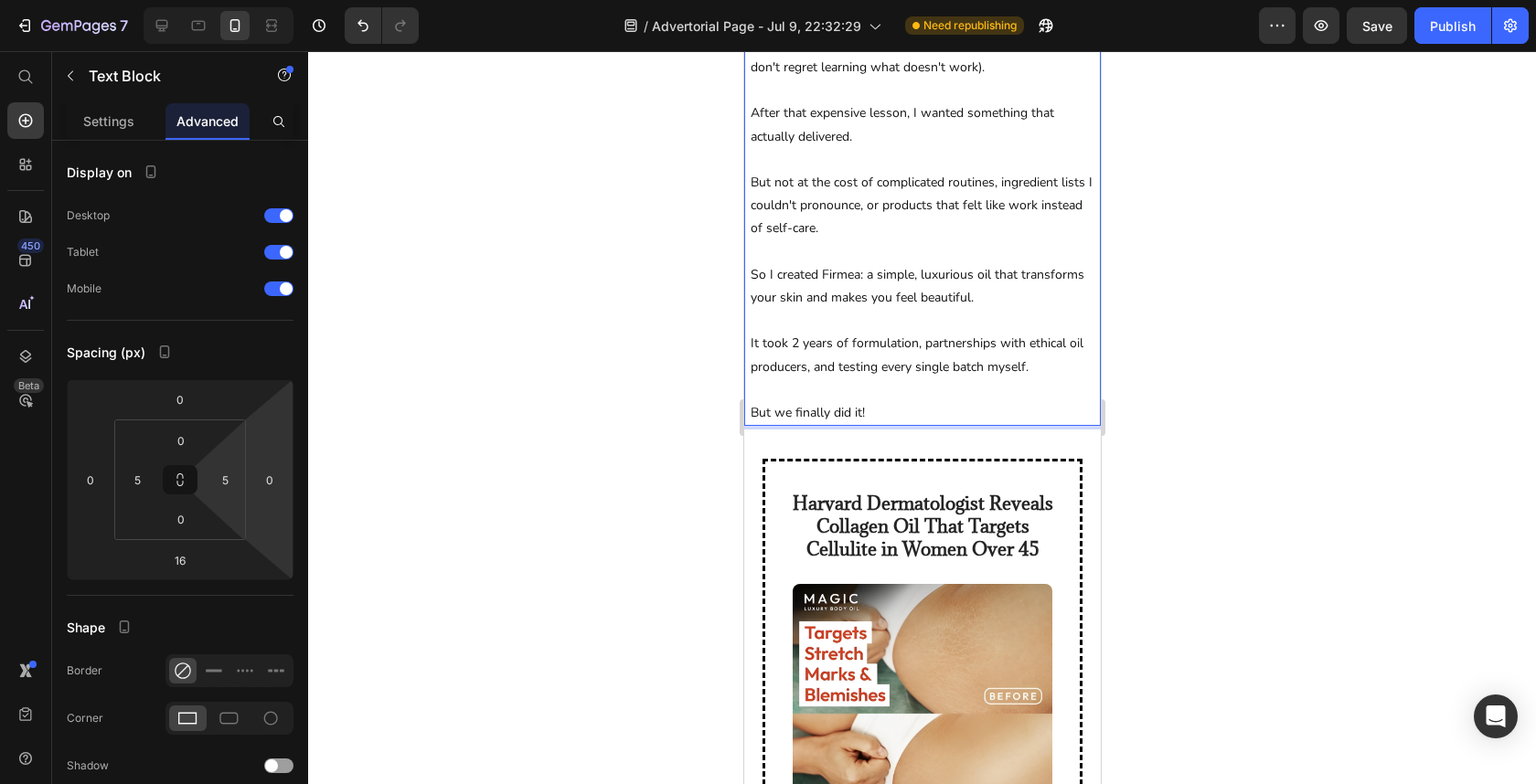 click 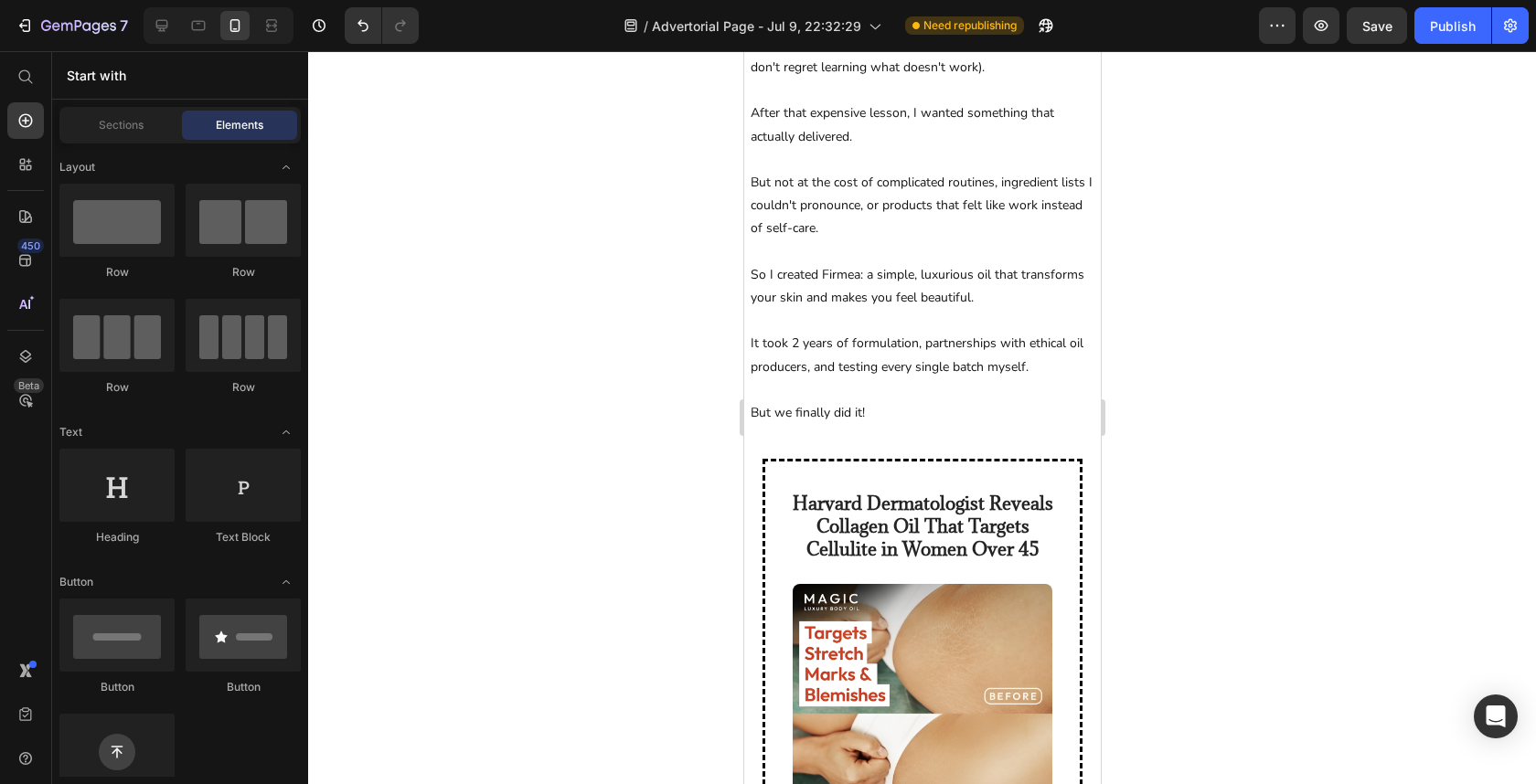 click 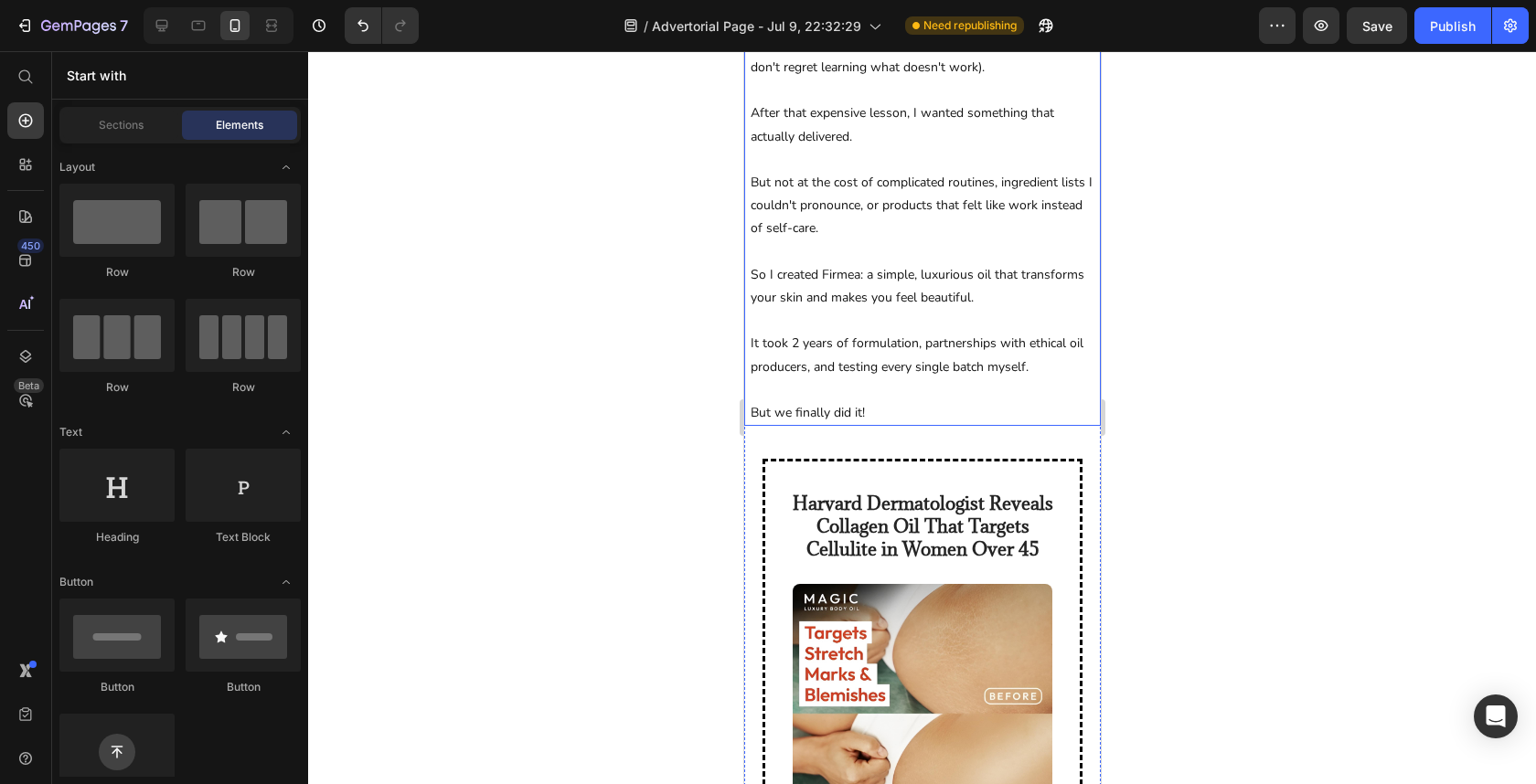 click on "But not at the cost of complicated routines, ingredient lists I couldn't pronounce, or products that felt like work instead of self-care." at bounding box center [922, 206] 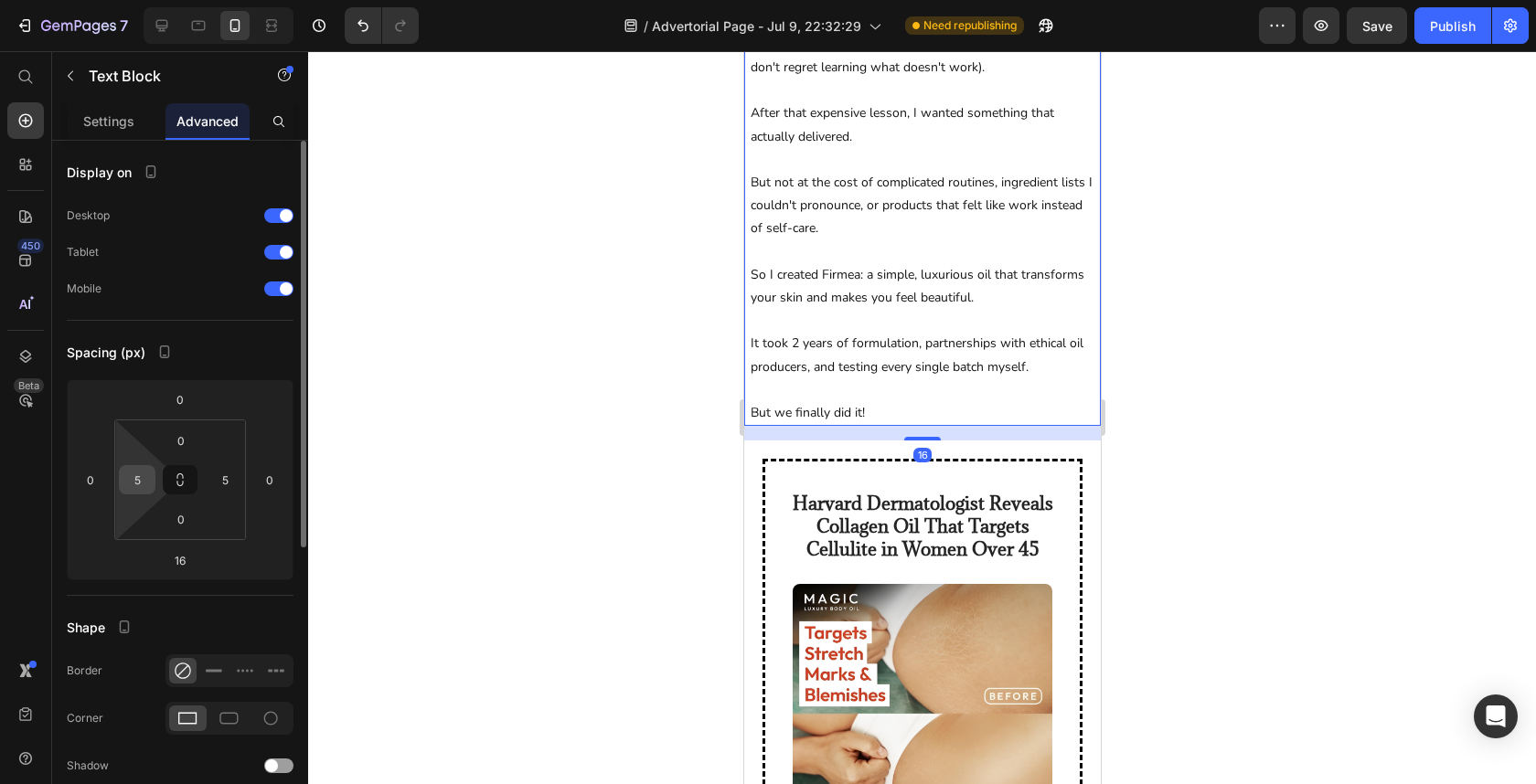 click on "5" at bounding box center (137, 480) 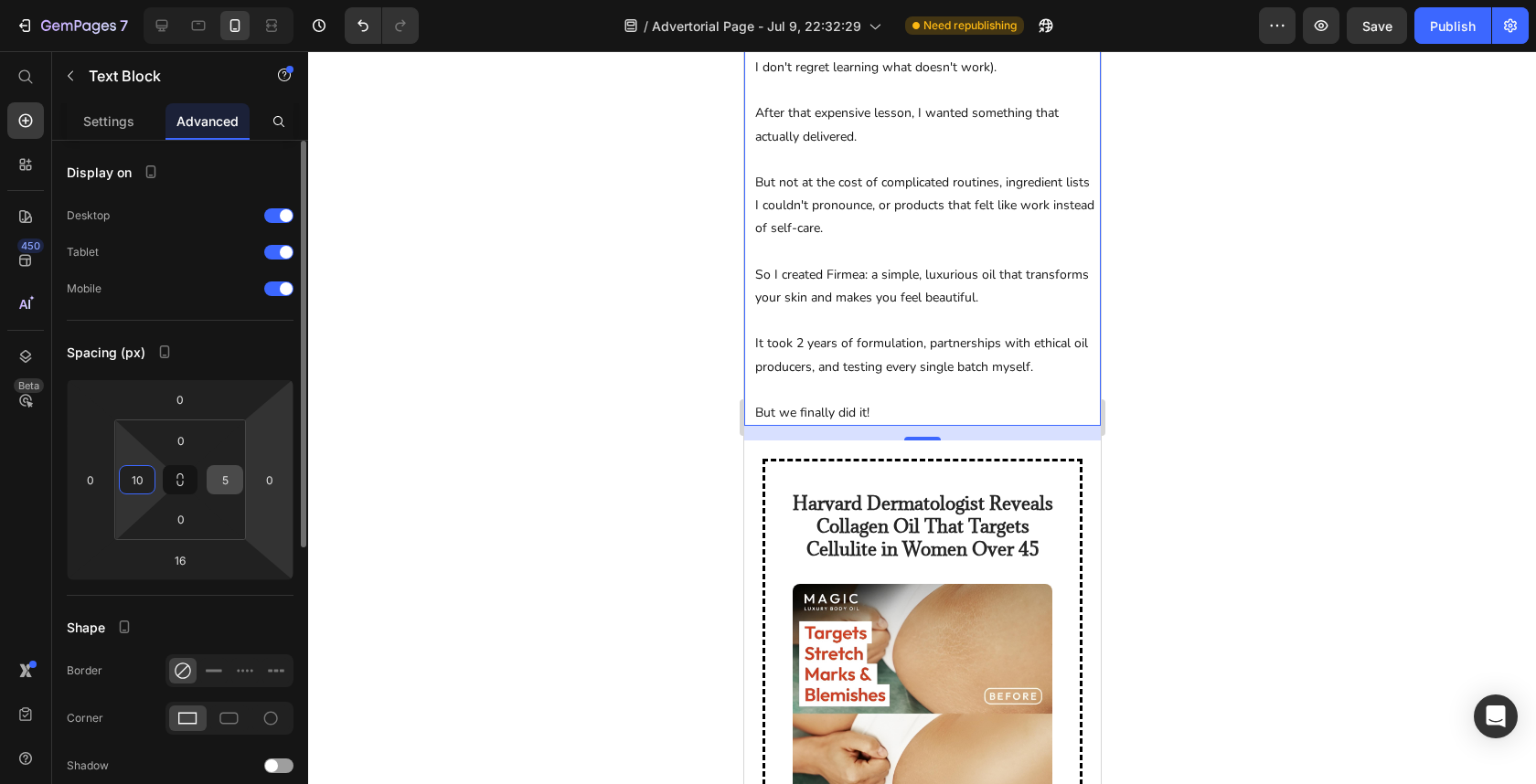 type on "10" 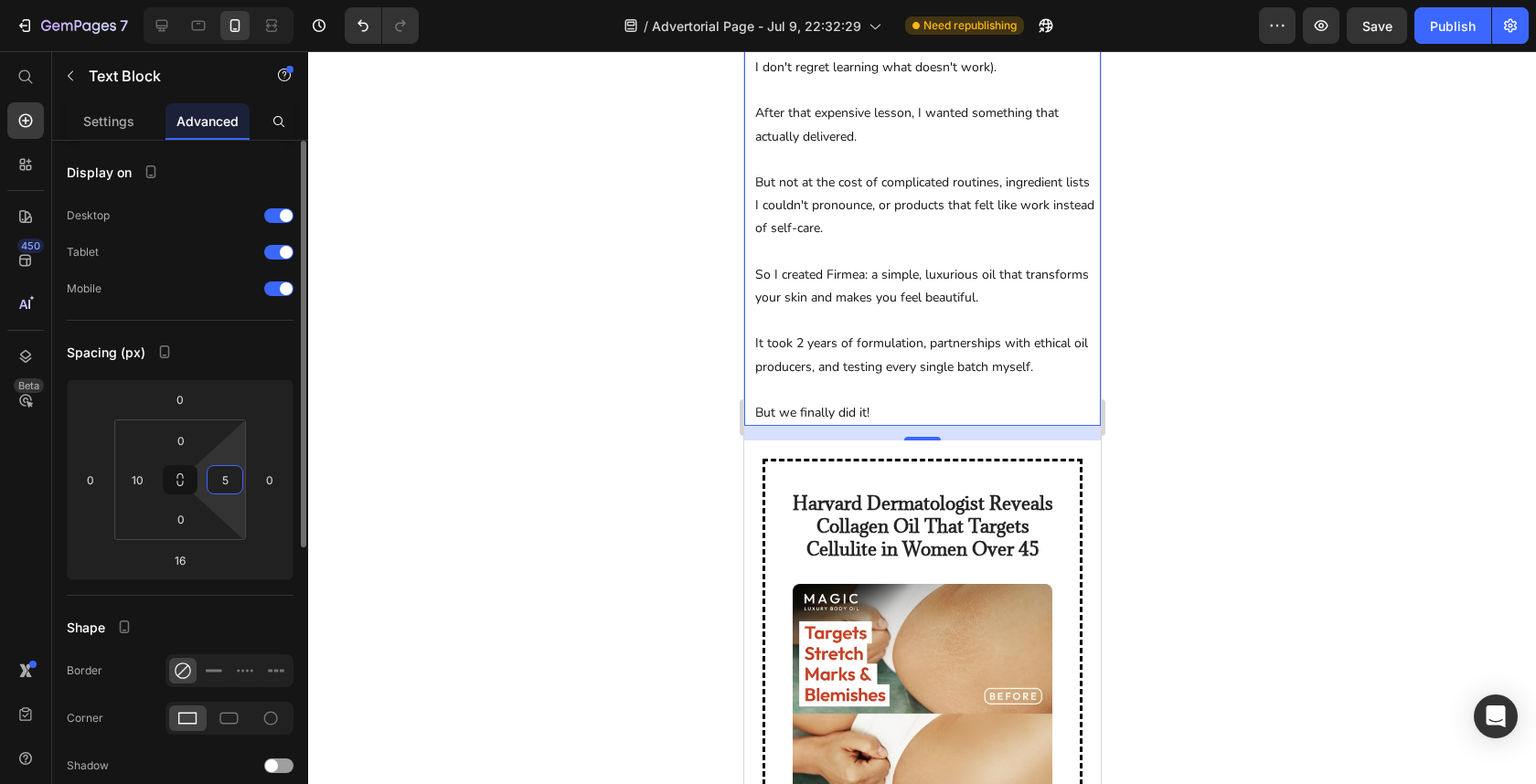 click on "5" at bounding box center [225, 480] 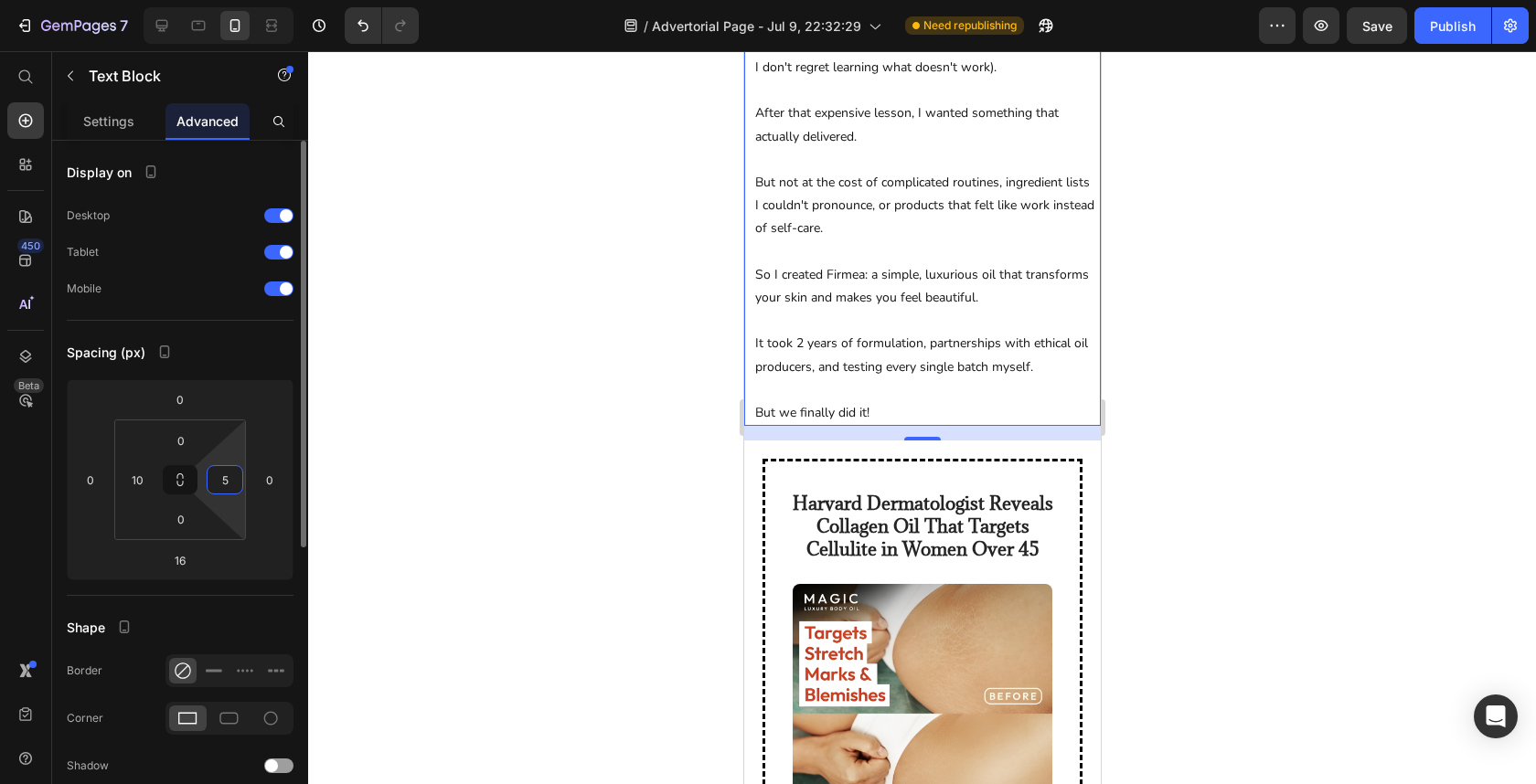 click on "5" at bounding box center (225, 480) 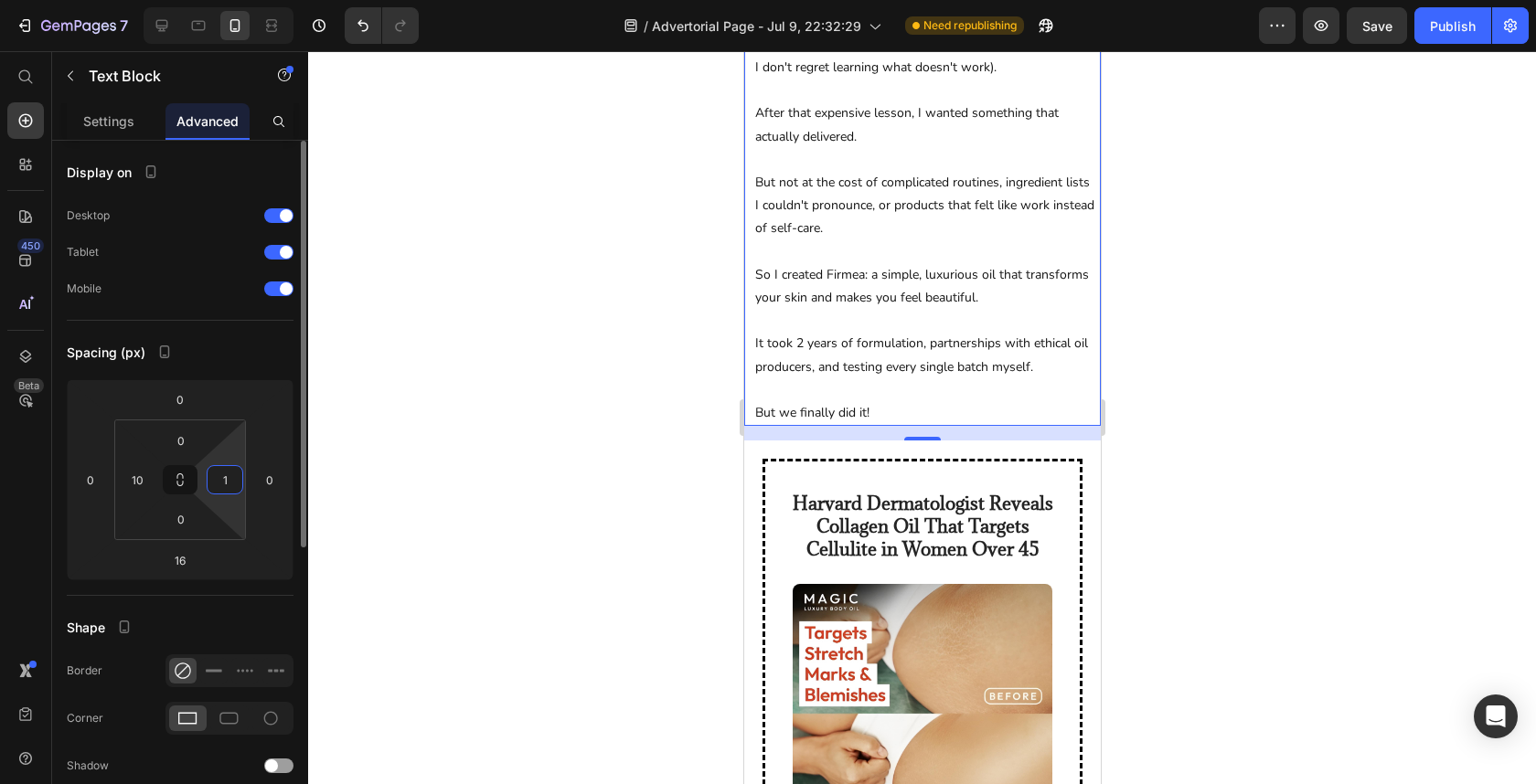 type on "10" 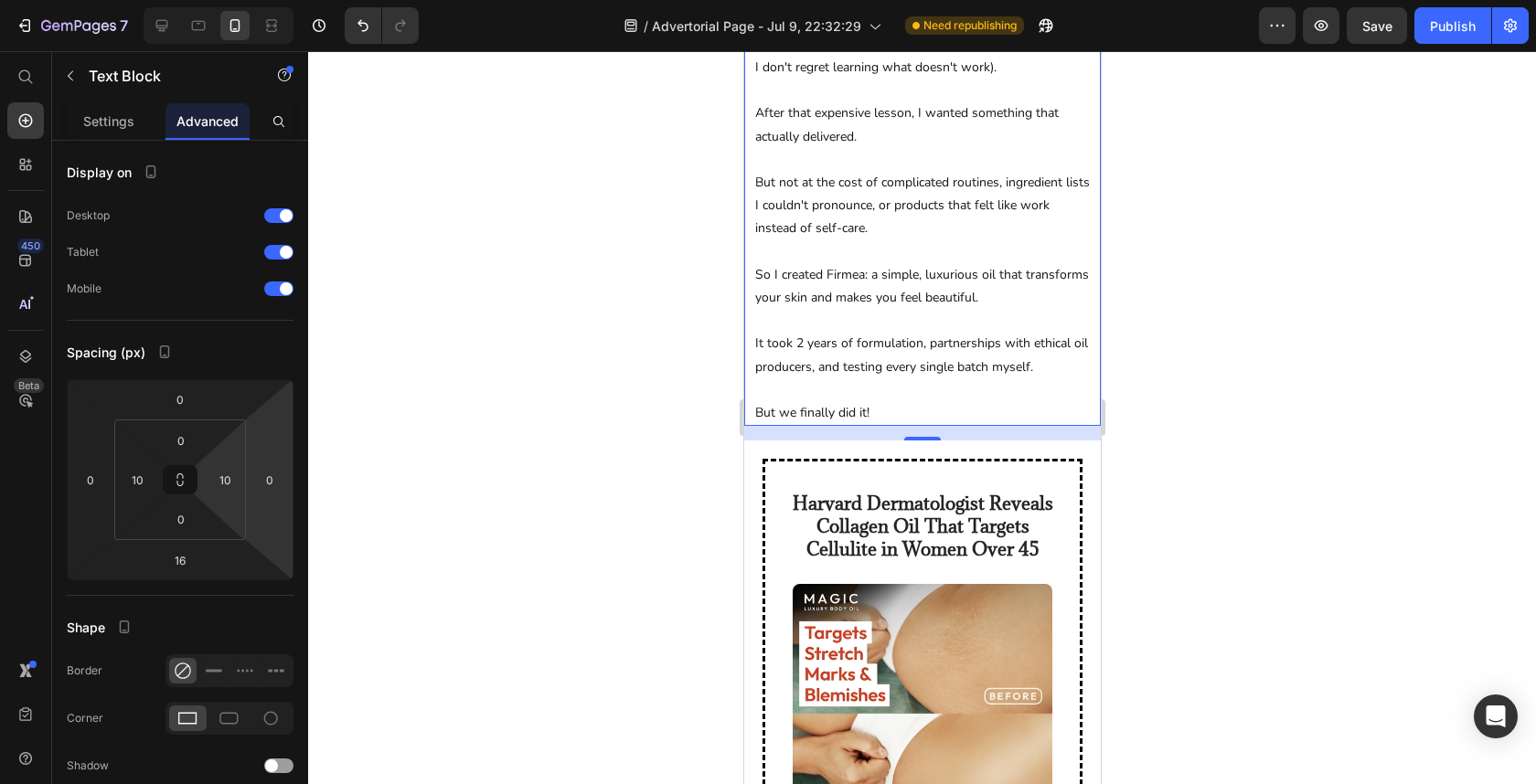 click 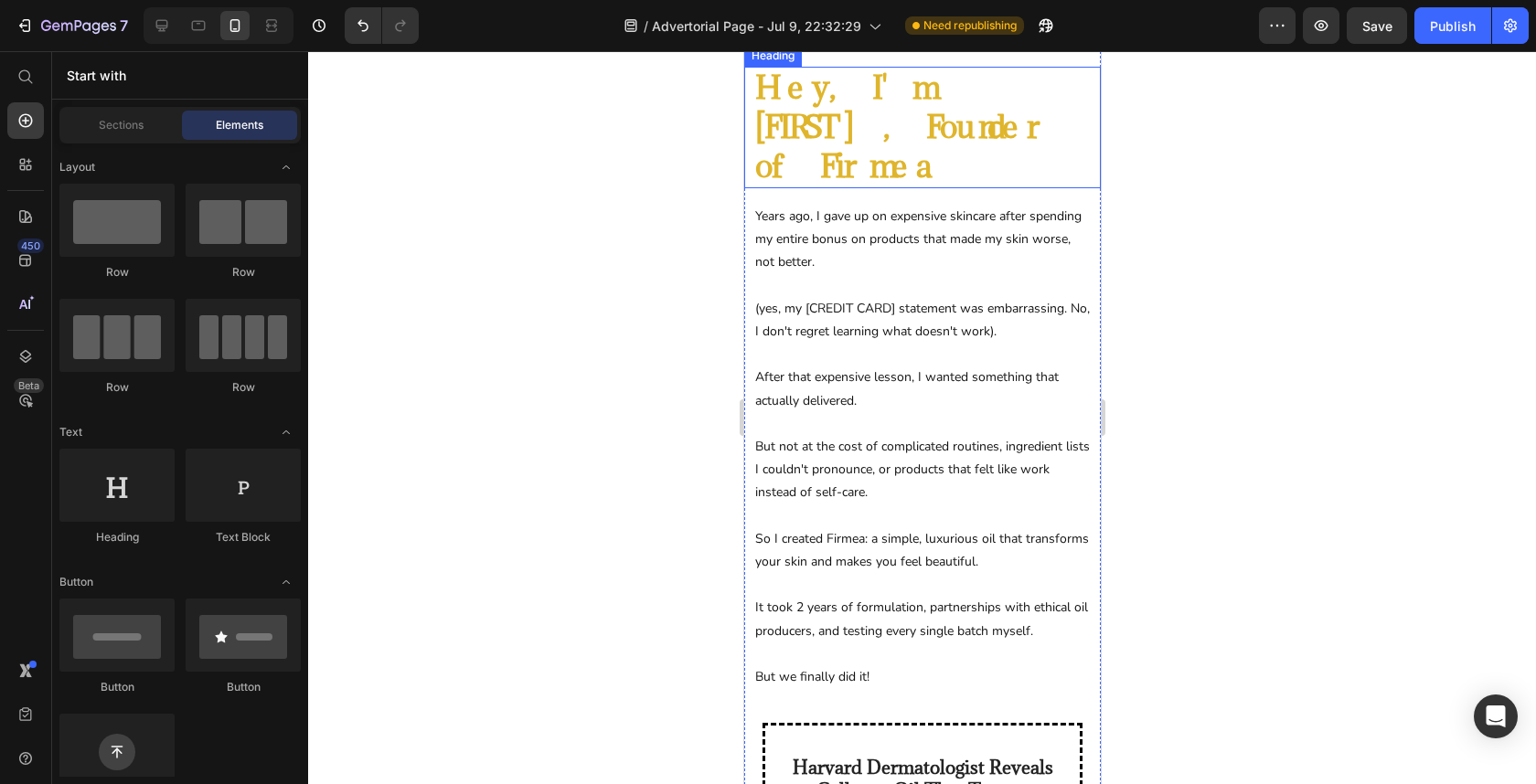 scroll, scrollTop: 1418, scrollLeft: 0, axis: vertical 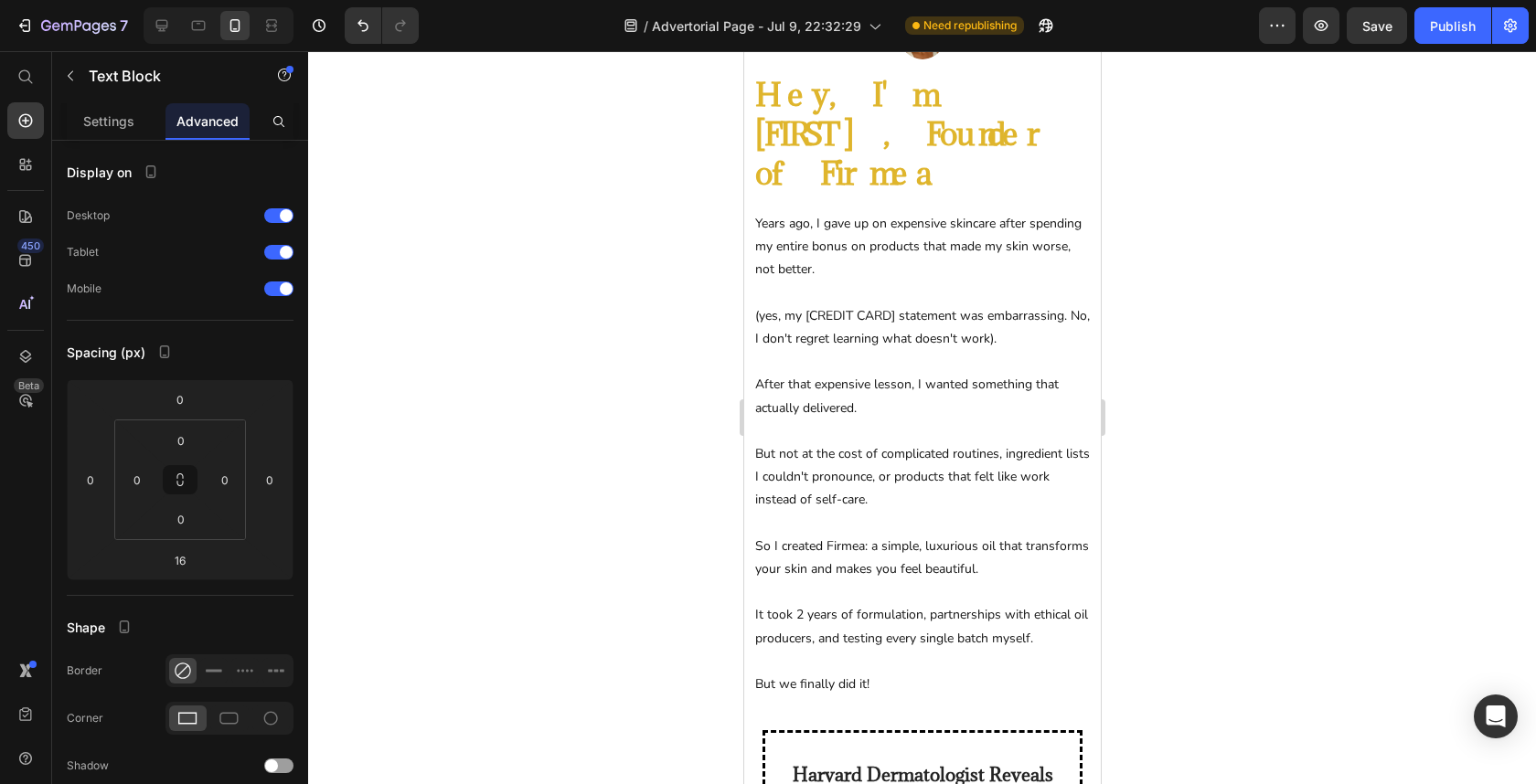 click on "We didn't want another product that masked your insecurities, we wanted something that made you feel like a queen." at bounding box center (922, -37) 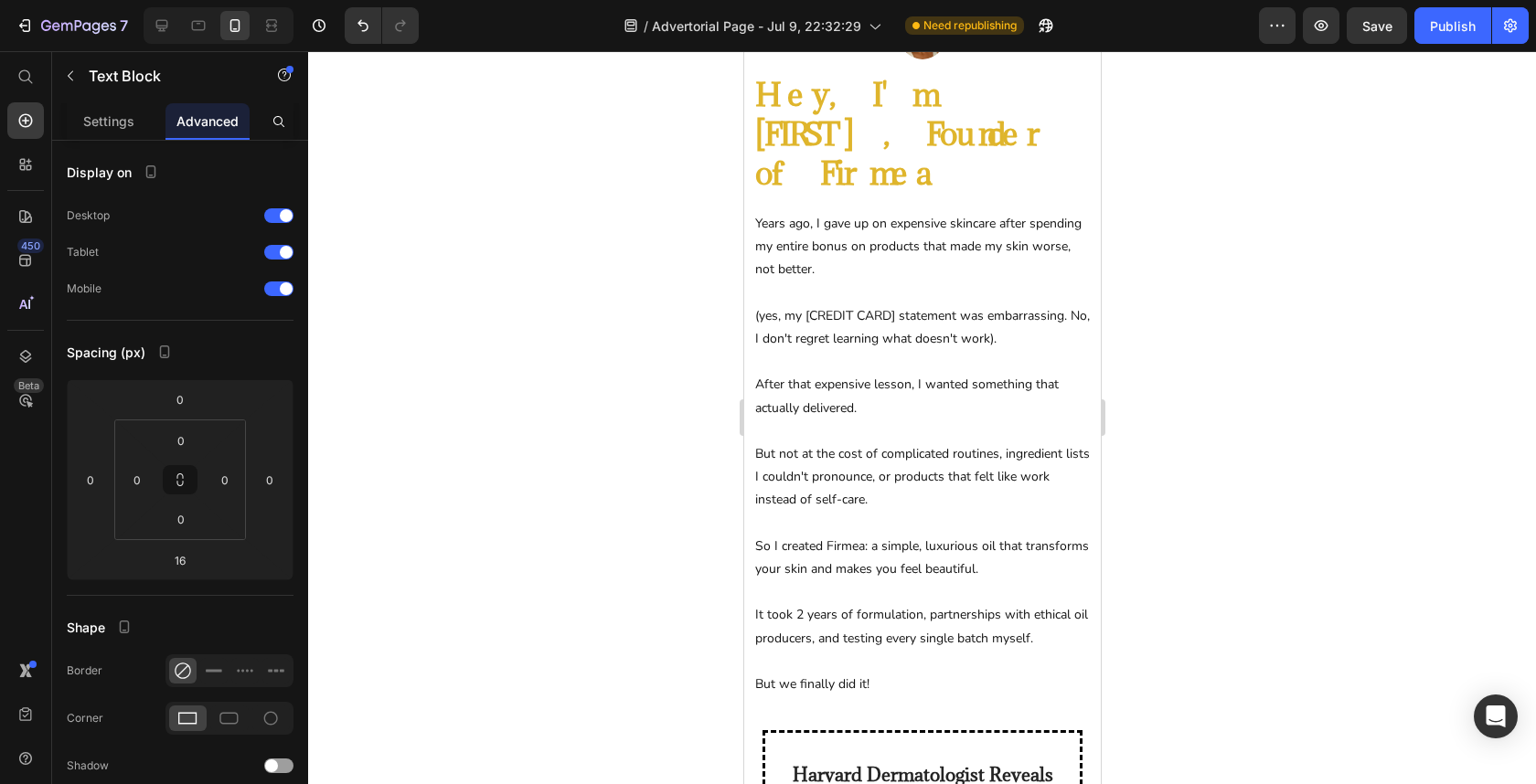 click on "We didn't want another product that masked your insecurities, we wanted something that made you feel like a queen." at bounding box center [922, -37] 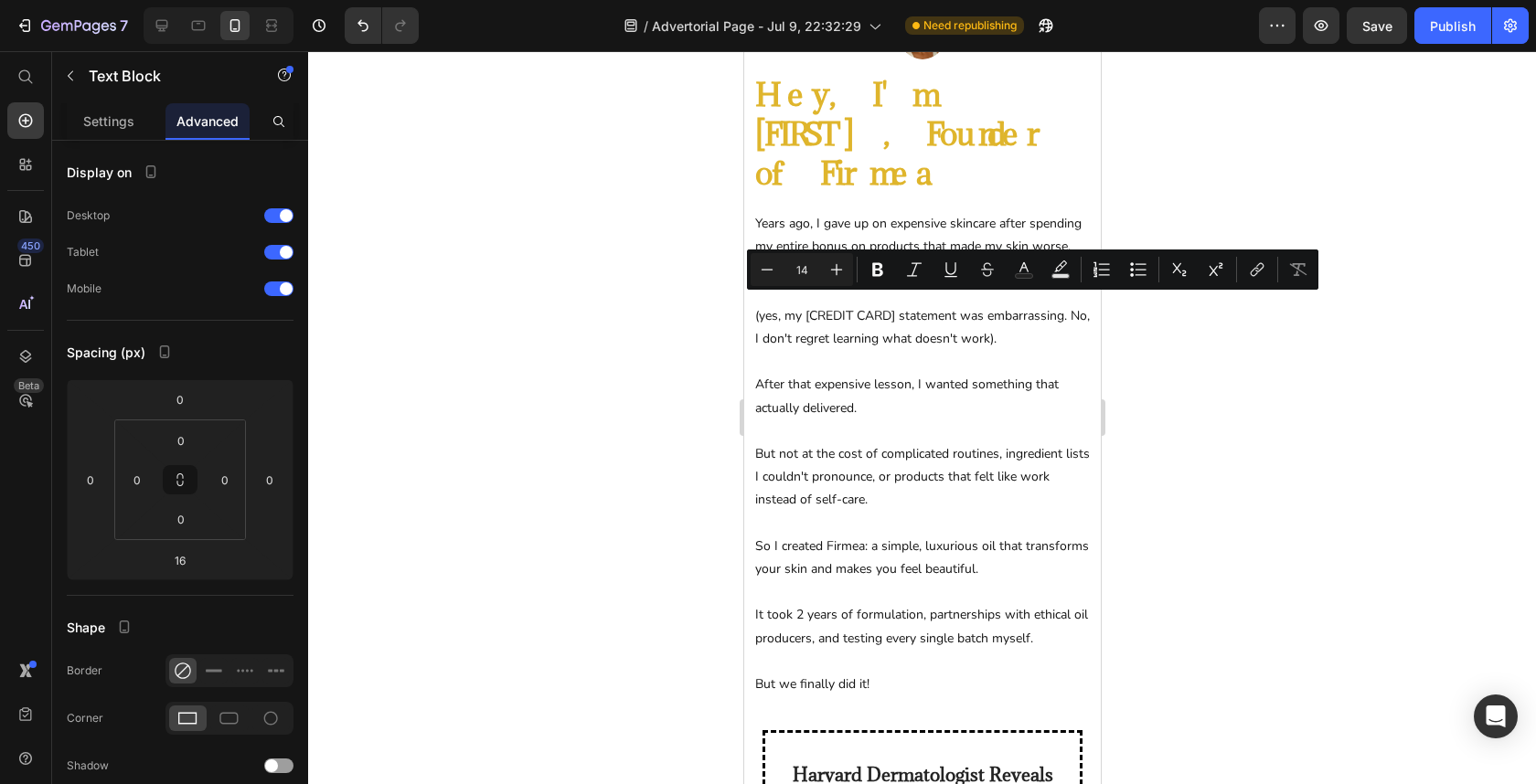 click on "We didn't want another product that masked your insecurities, we wanted something that made you feel like a queen." at bounding box center [922, -37] 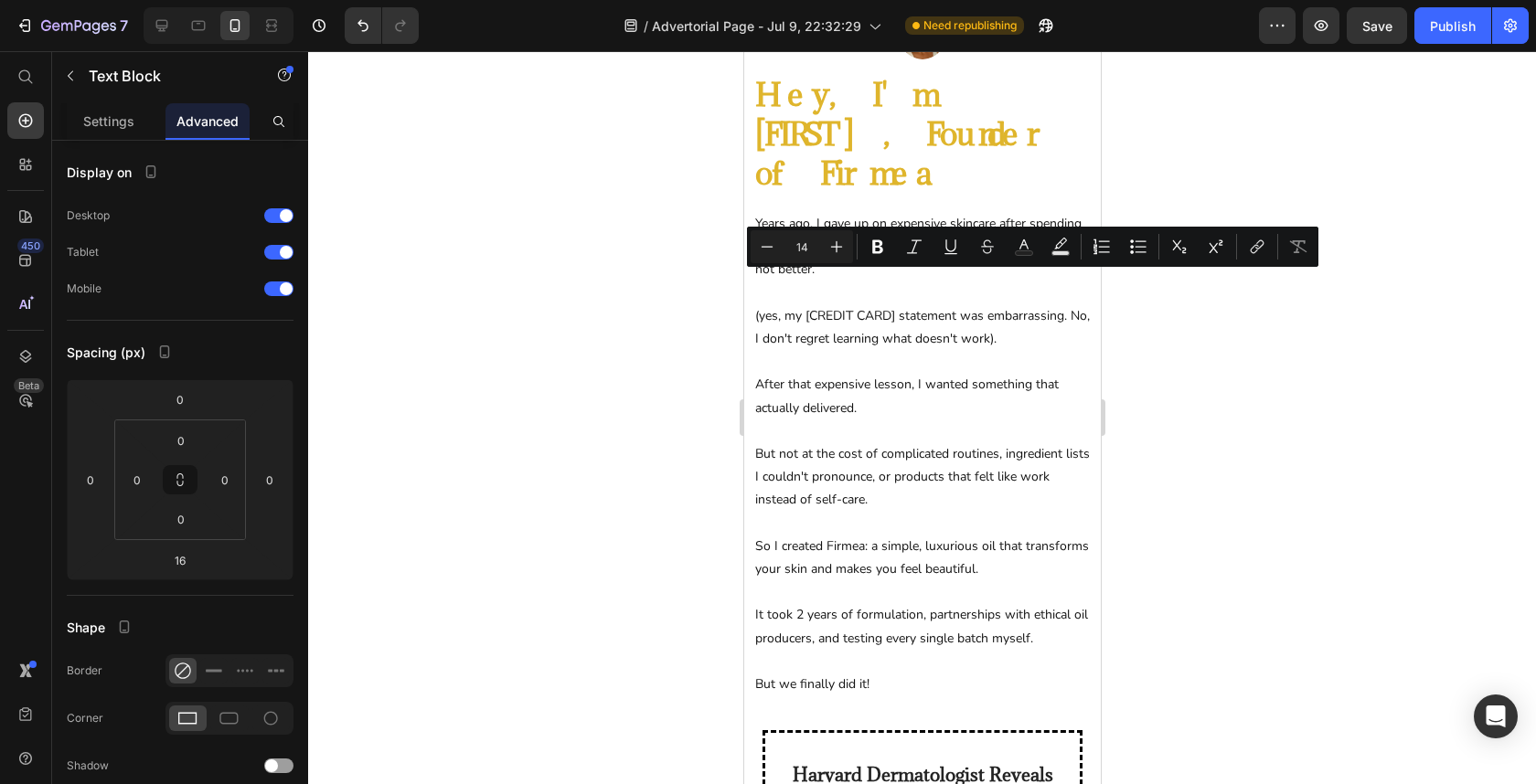 click on "We didn't want another product that masked your insecurities, we wanted something that made you feel like a queen." at bounding box center (922, -37) 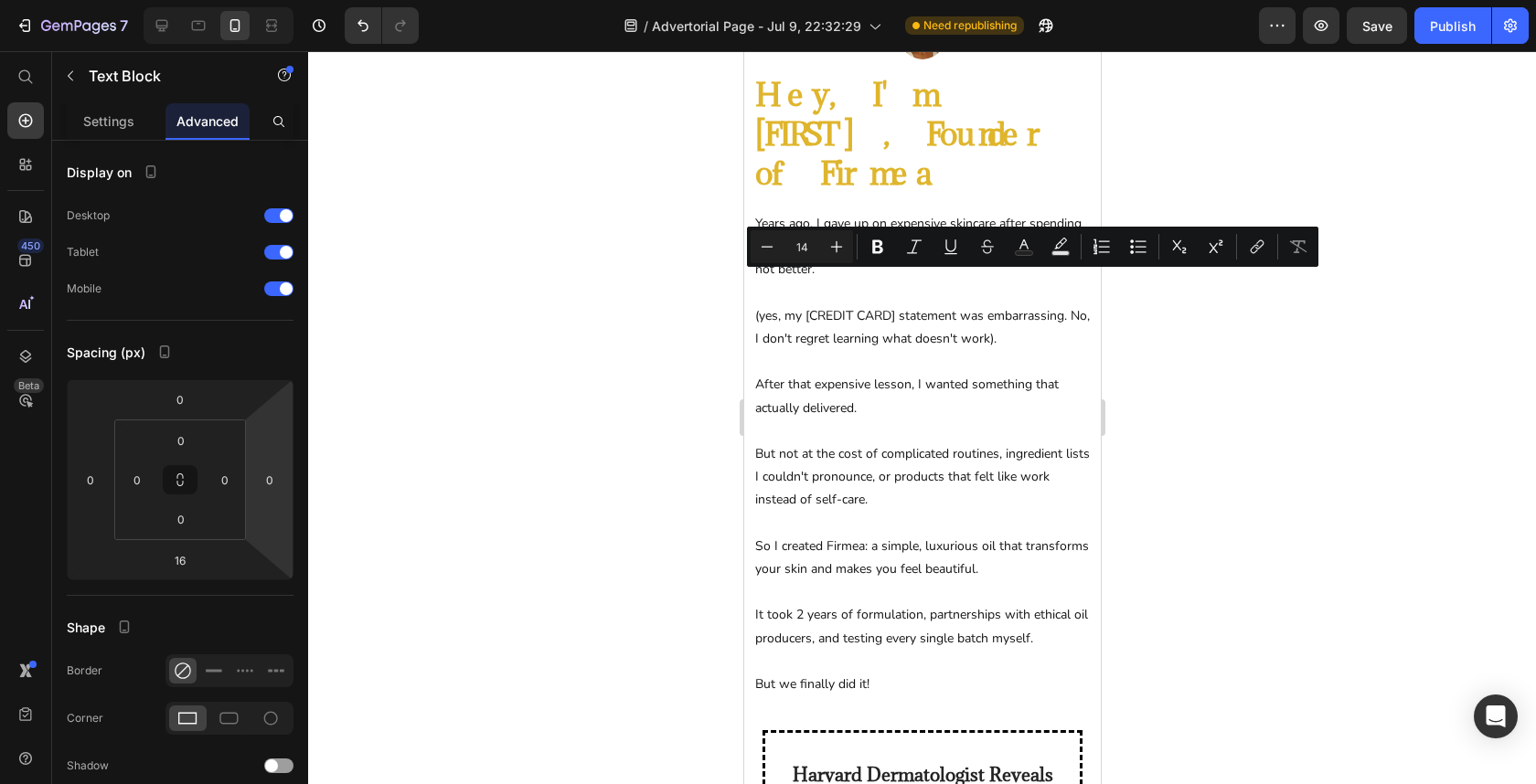 click on "We didn't want another product that masked your insecurities, we wanted something that made you feel like a queen." at bounding box center (922, -37) 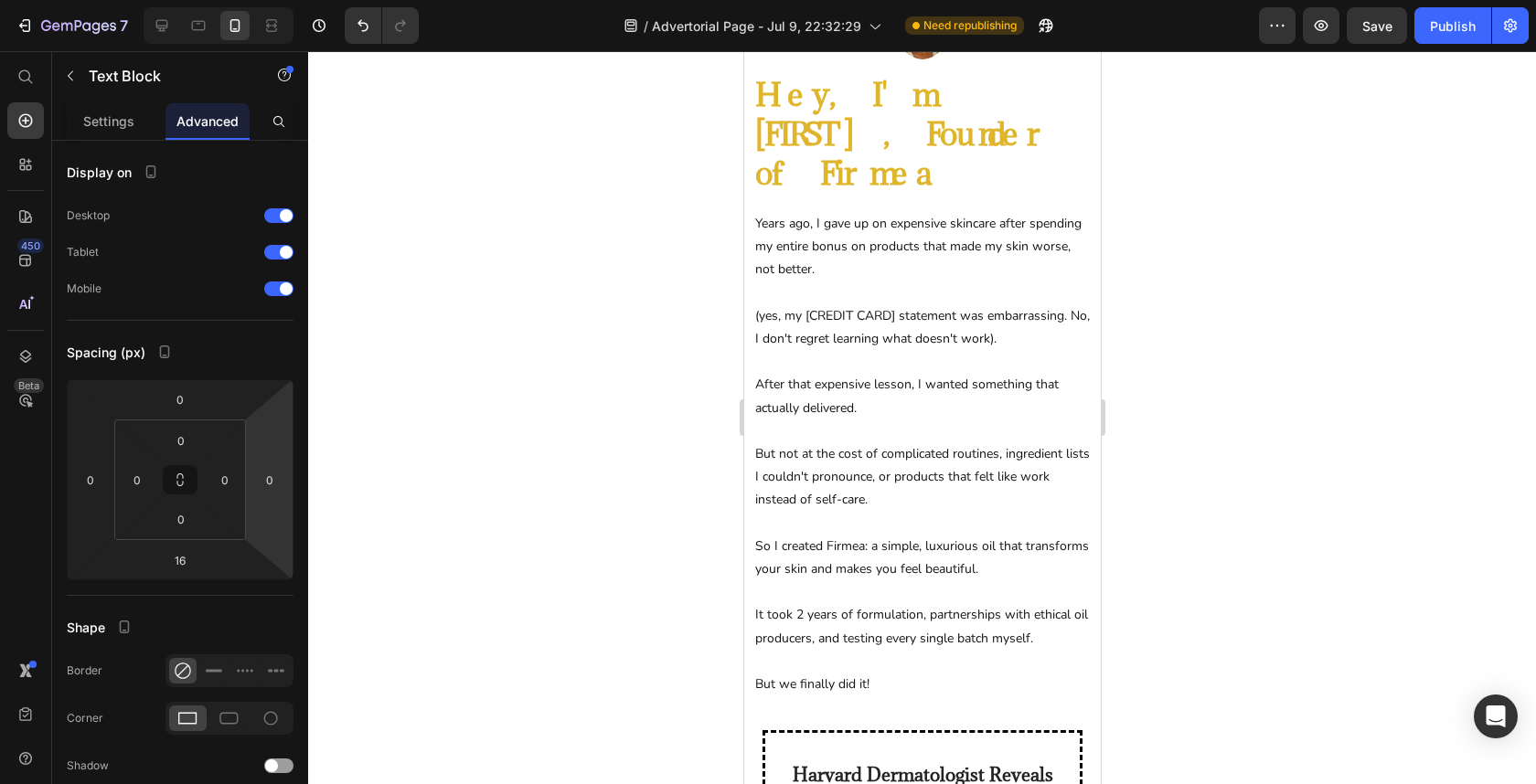 click 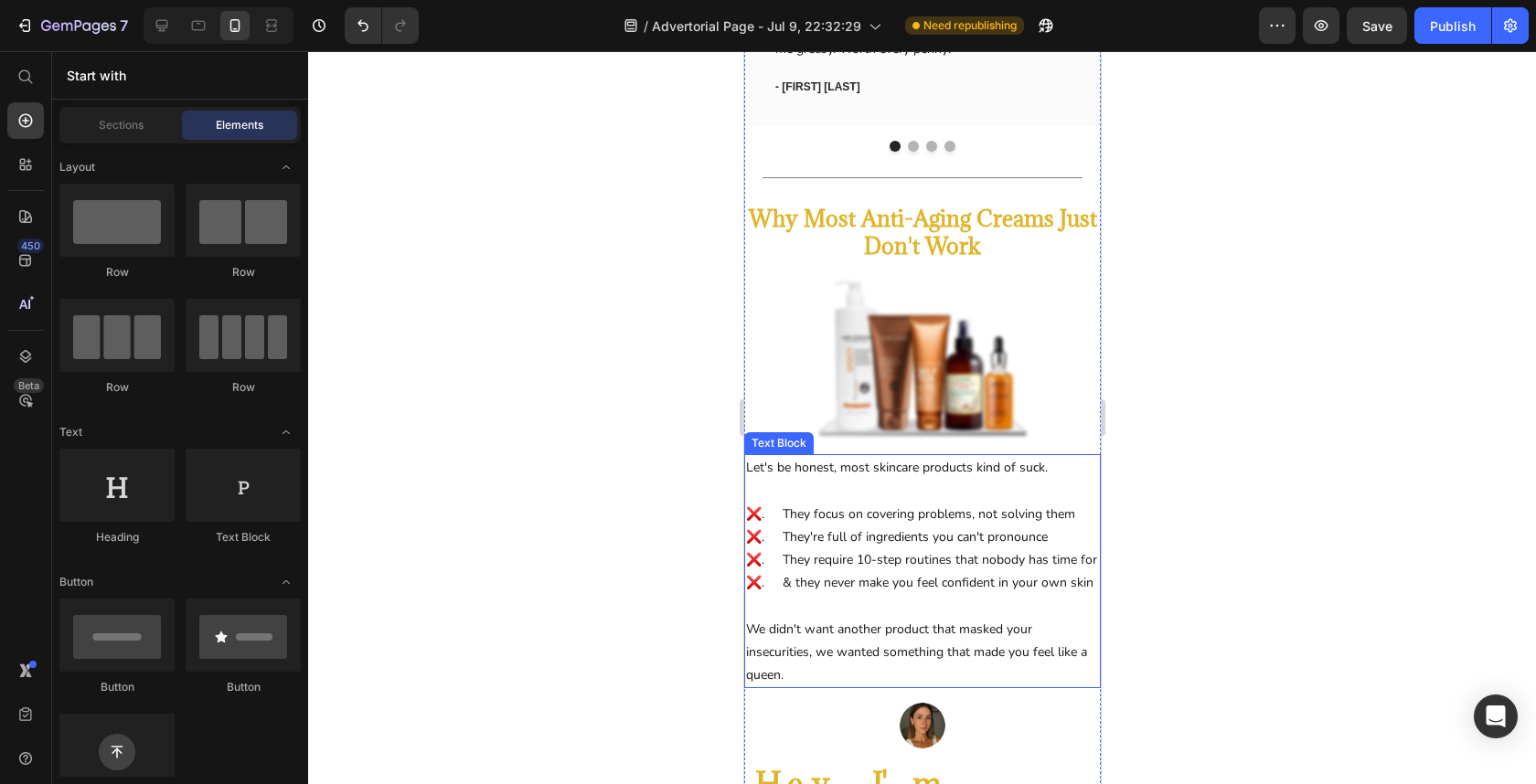 scroll, scrollTop: 885, scrollLeft: 0, axis: vertical 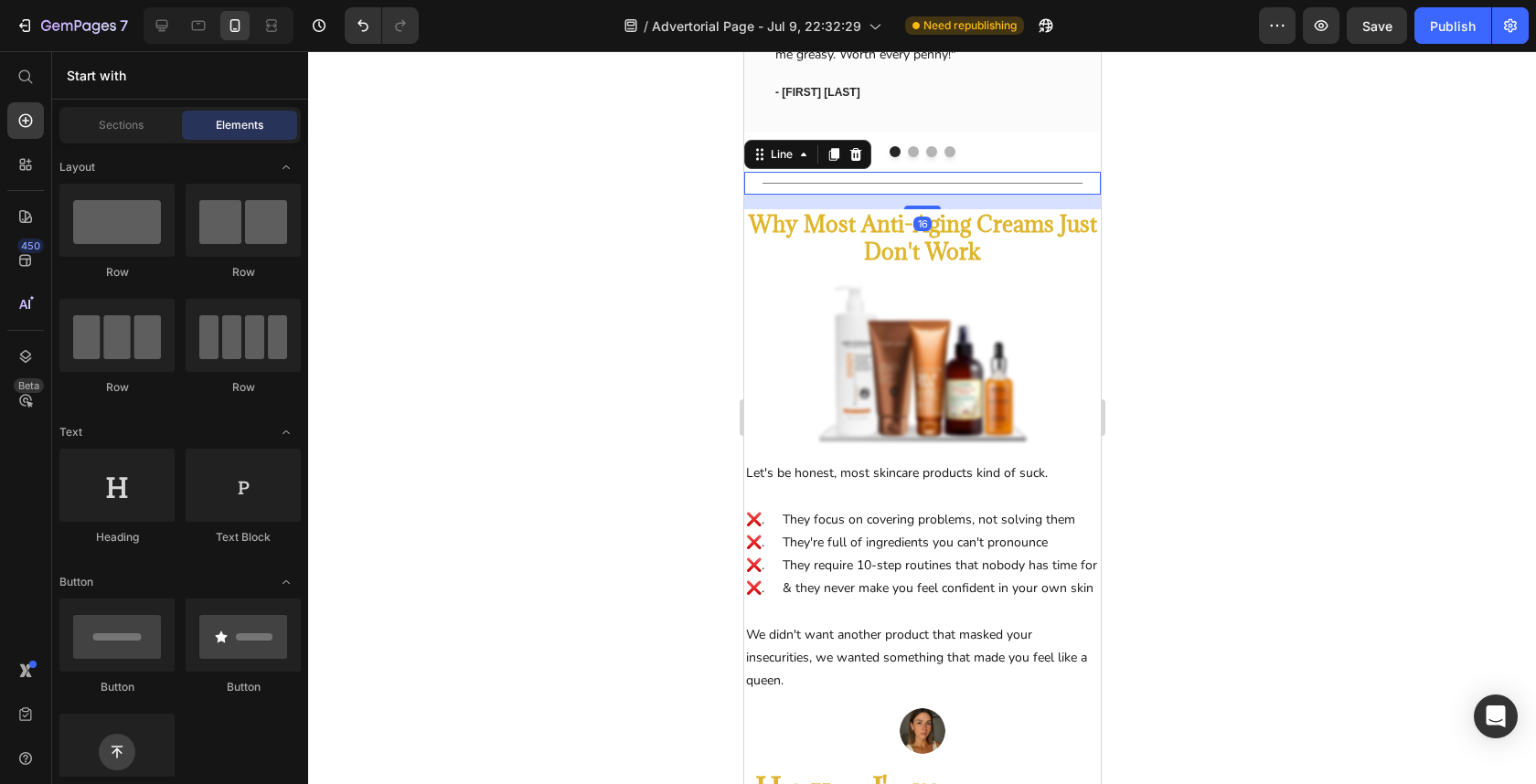 click on "Title Line   16" at bounding box center [922, 183] 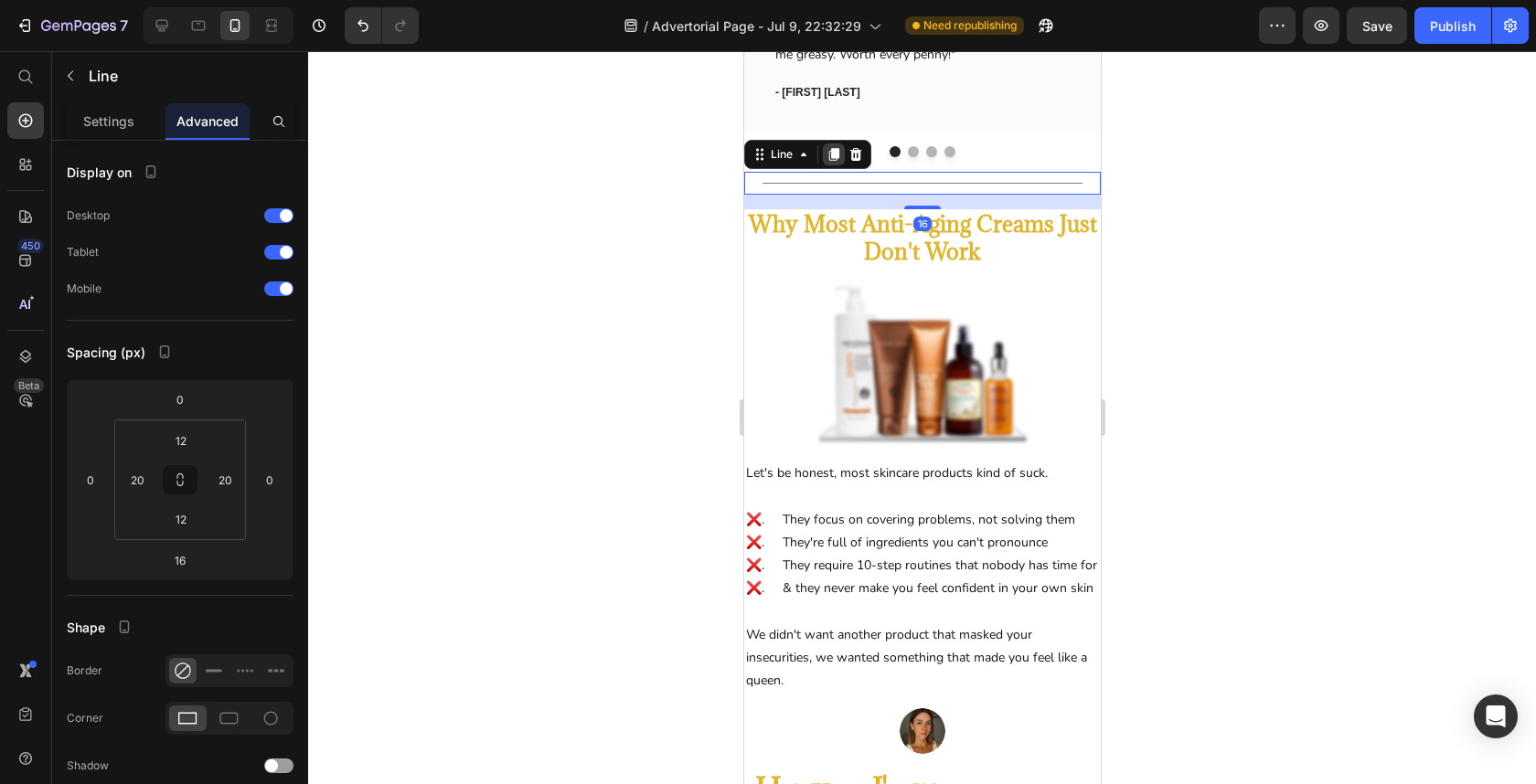 click 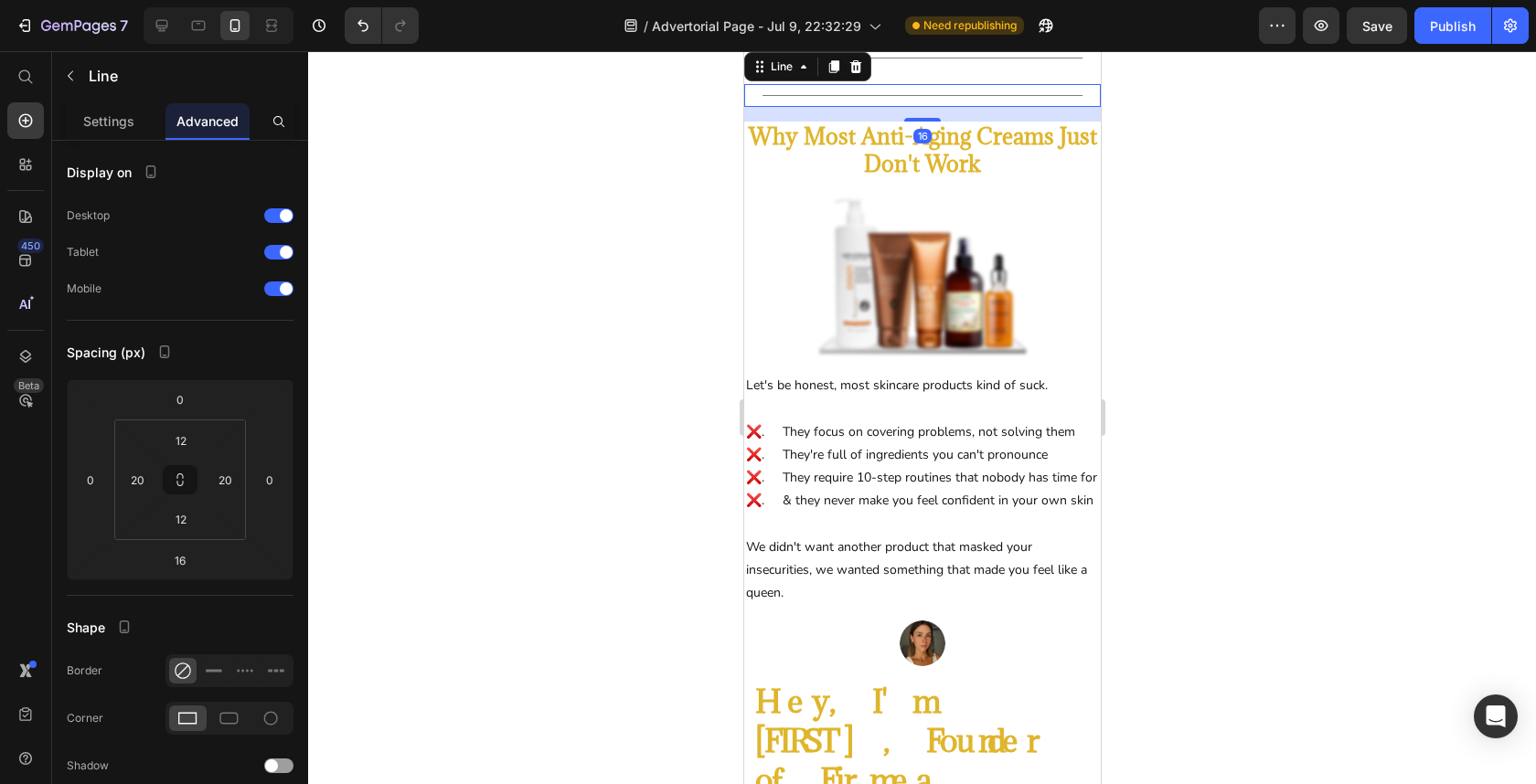 scroll, scrollTop: 1092, scrollLeft: 0, axis: vertical 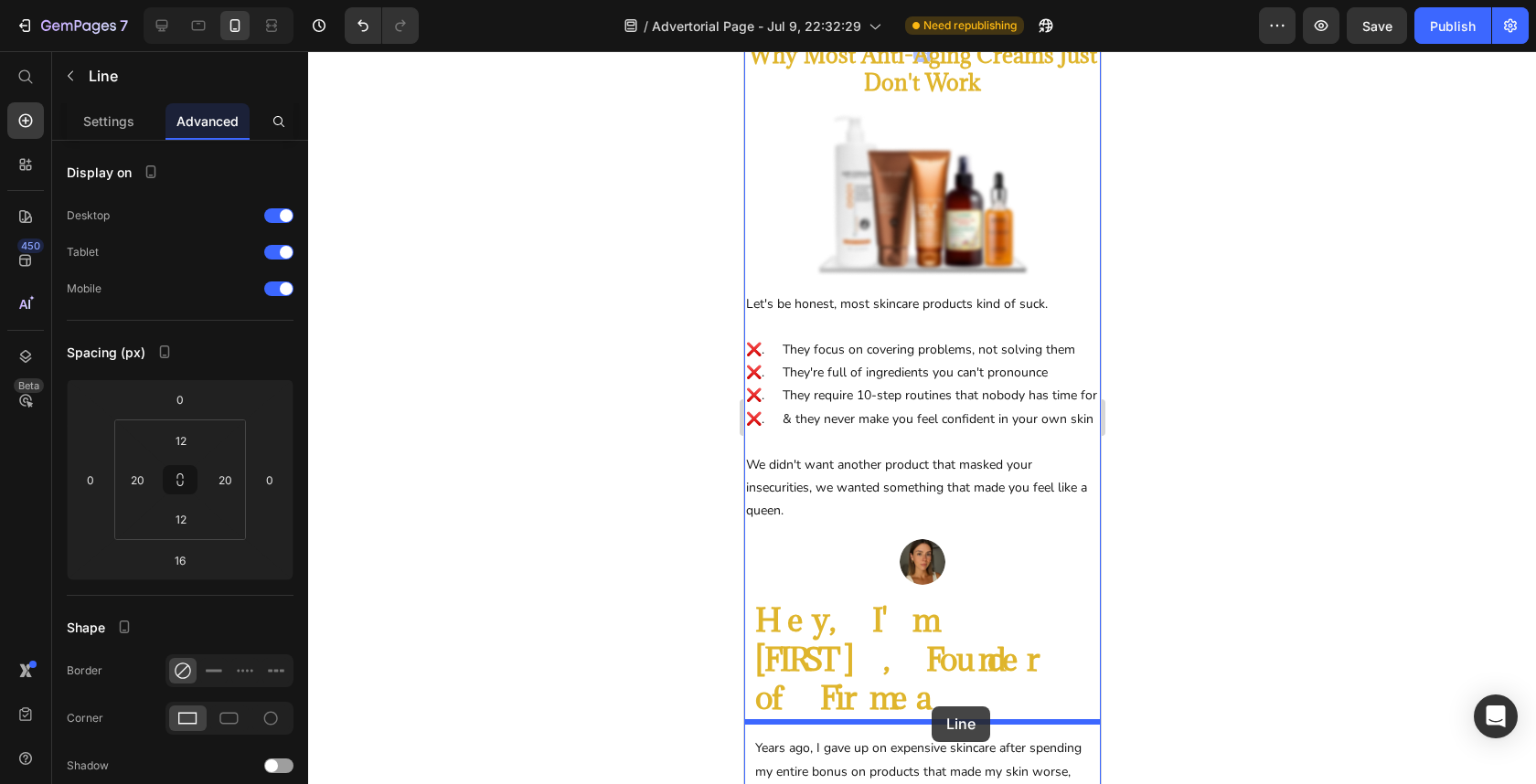 drag, startPoint x: 953, startPoint y: 197, endPoint x: 932, endPoint y: 706, distance: 509.433 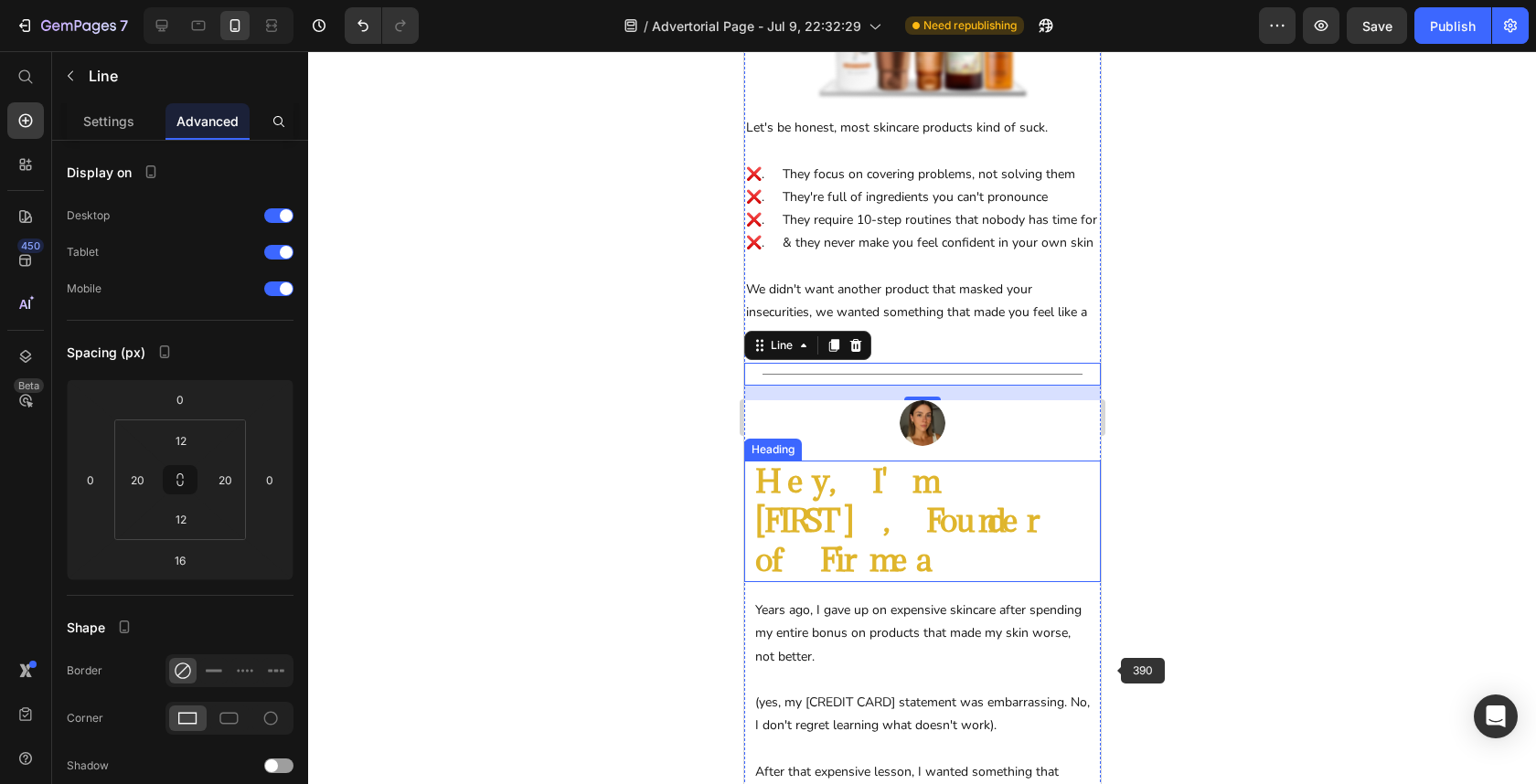 click 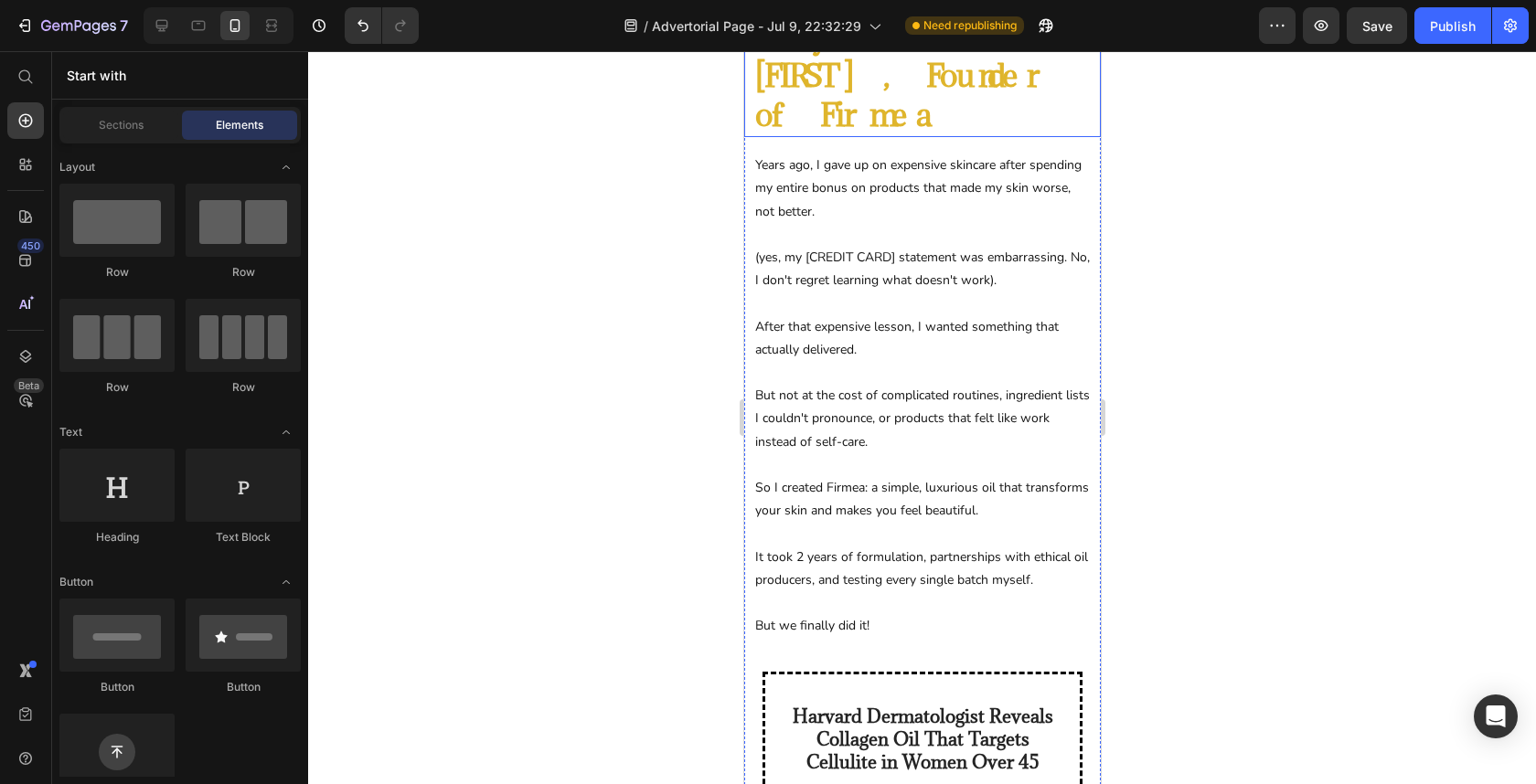 scroll, scrollTop: 1808, scrollLeft: 0, axis: vertical 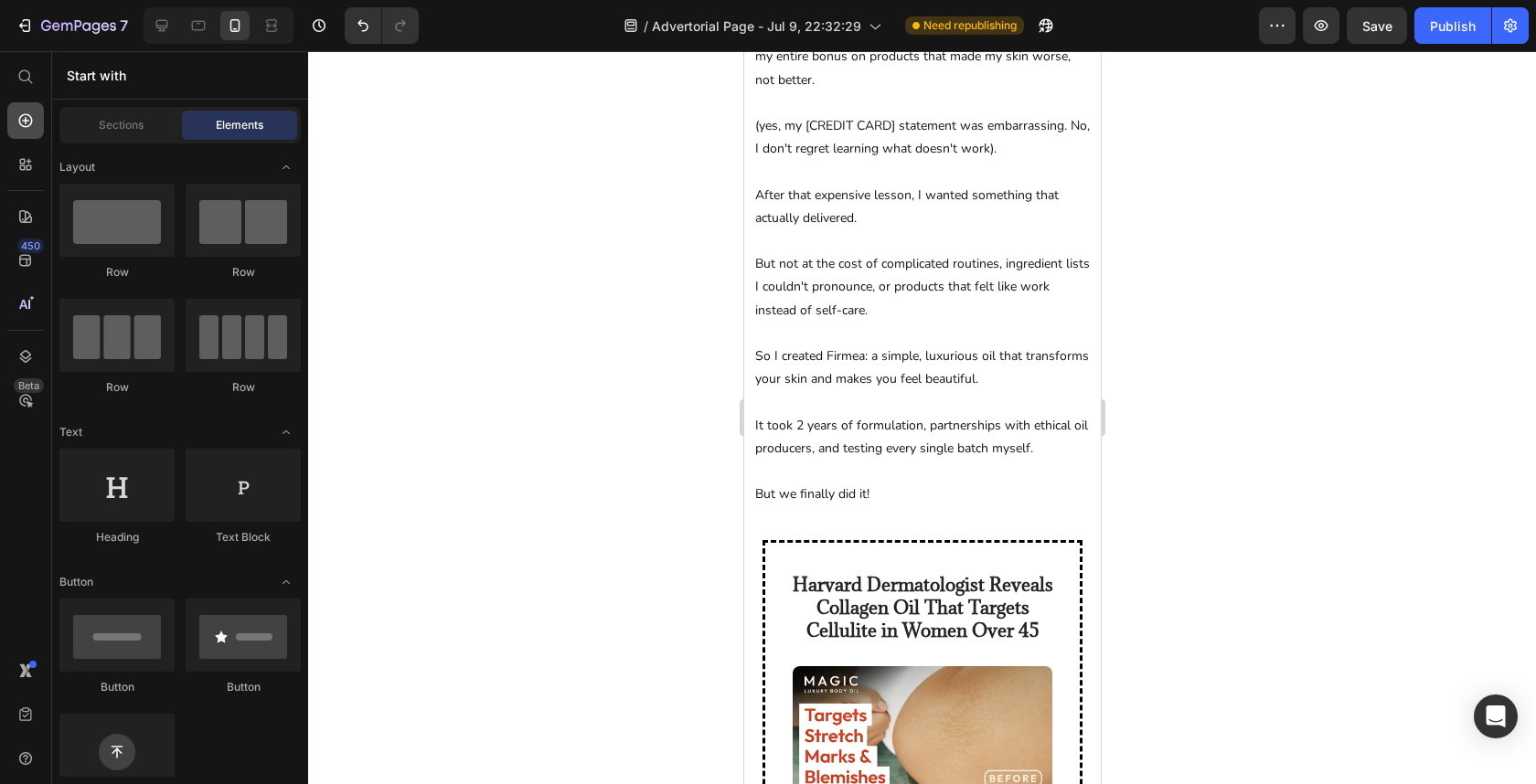 click 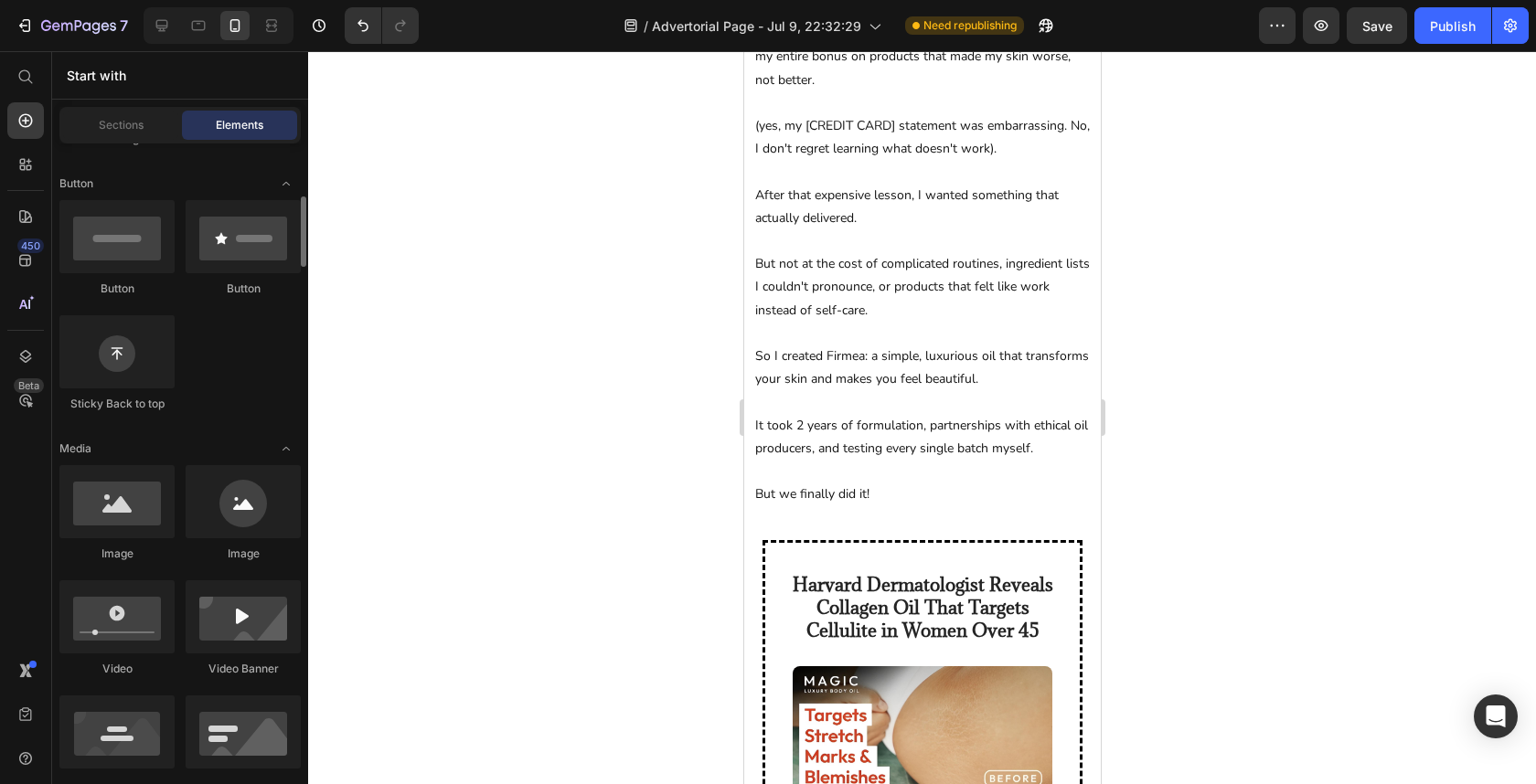 scroll, scrollTop: 423, scrollLeft: 0, axis: vertical 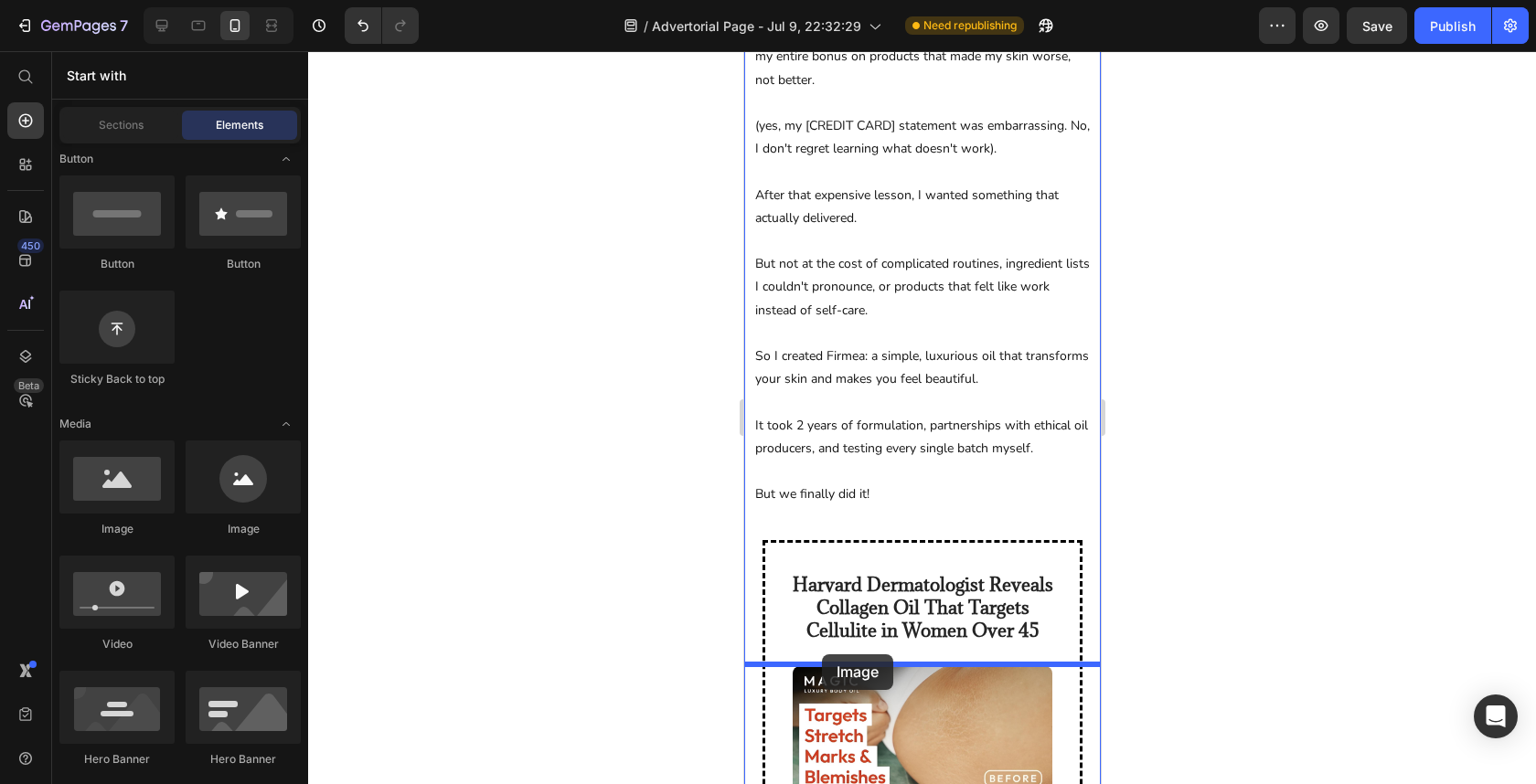 drag, startPoint x: 865, startPoint y: 525, endPoint x: 822, endPoint y: 654, distance: 135.97794 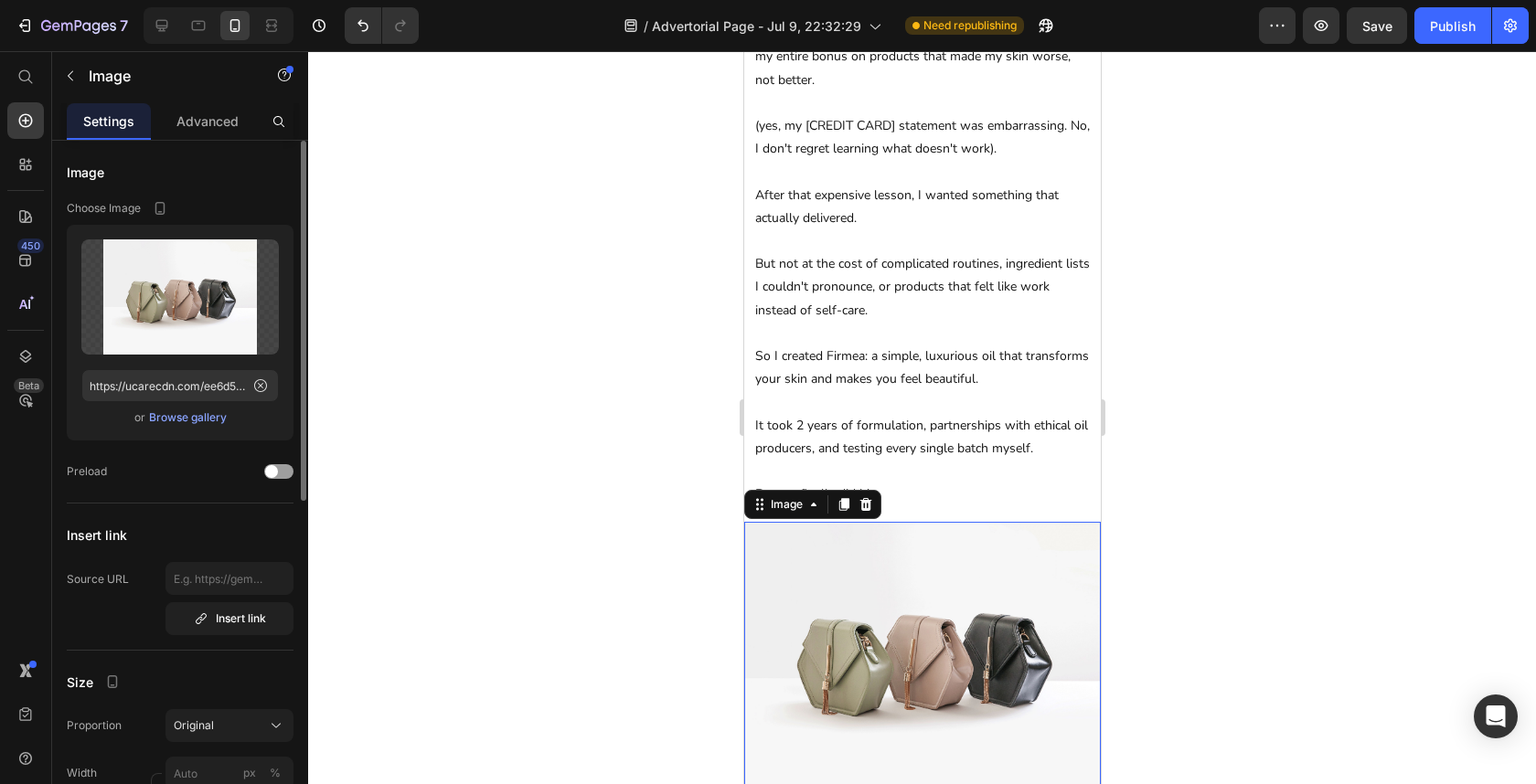 click on "Browse gallery" at bounding box center (187, 418) 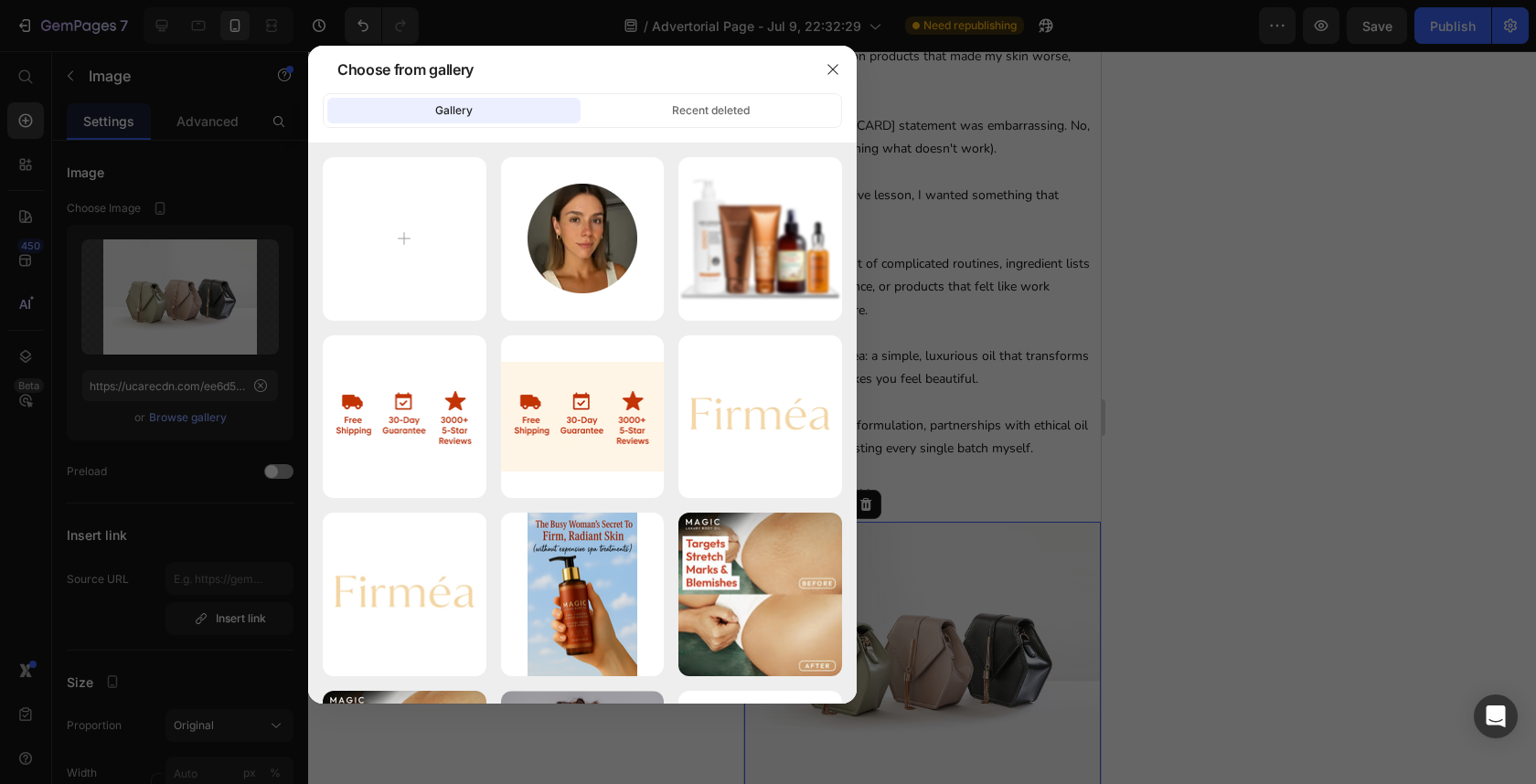 type on "C:\fakepath\download (37).png" 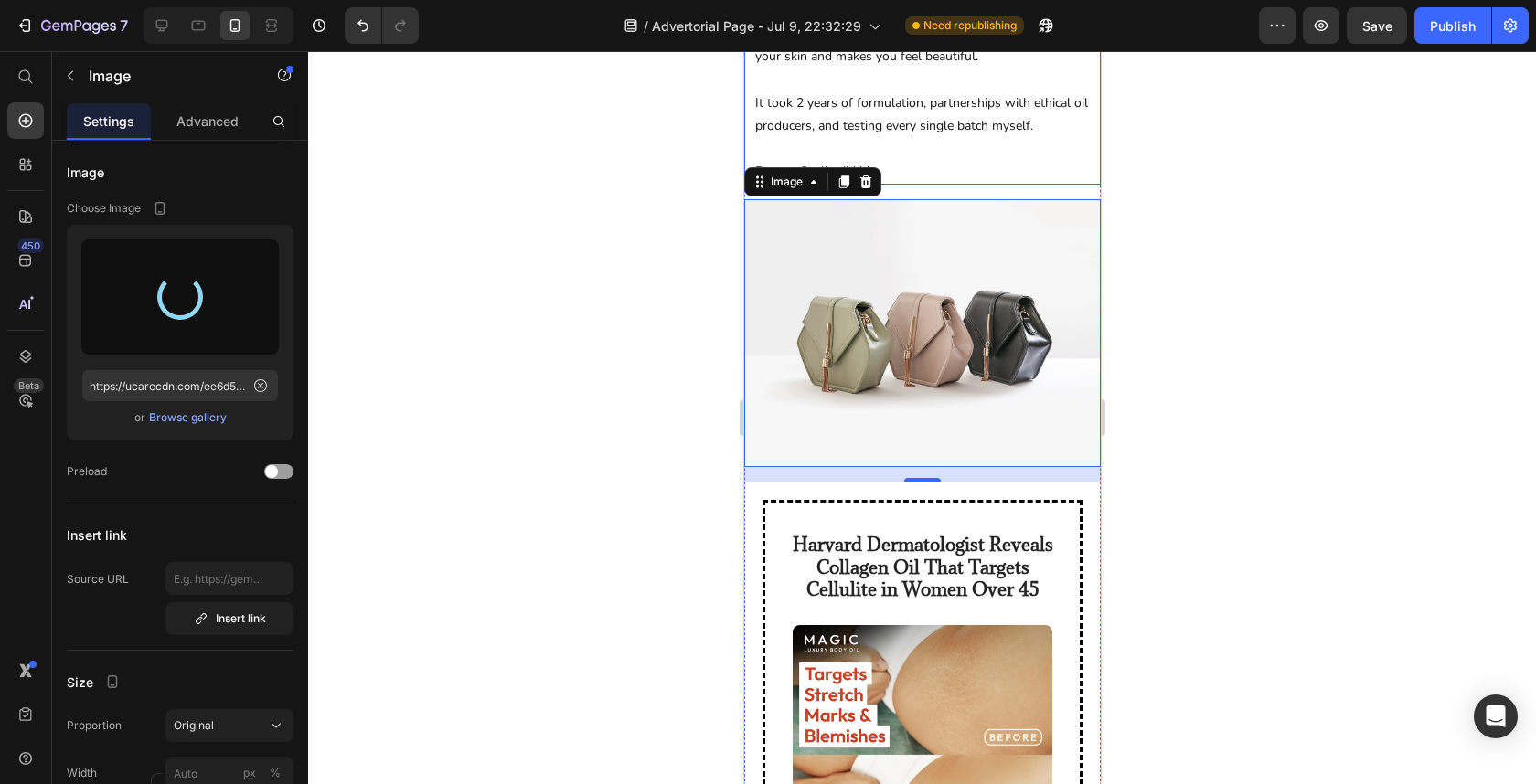 scroll, scrollTop: 2132, scrollLeft: 0, axis: vertical 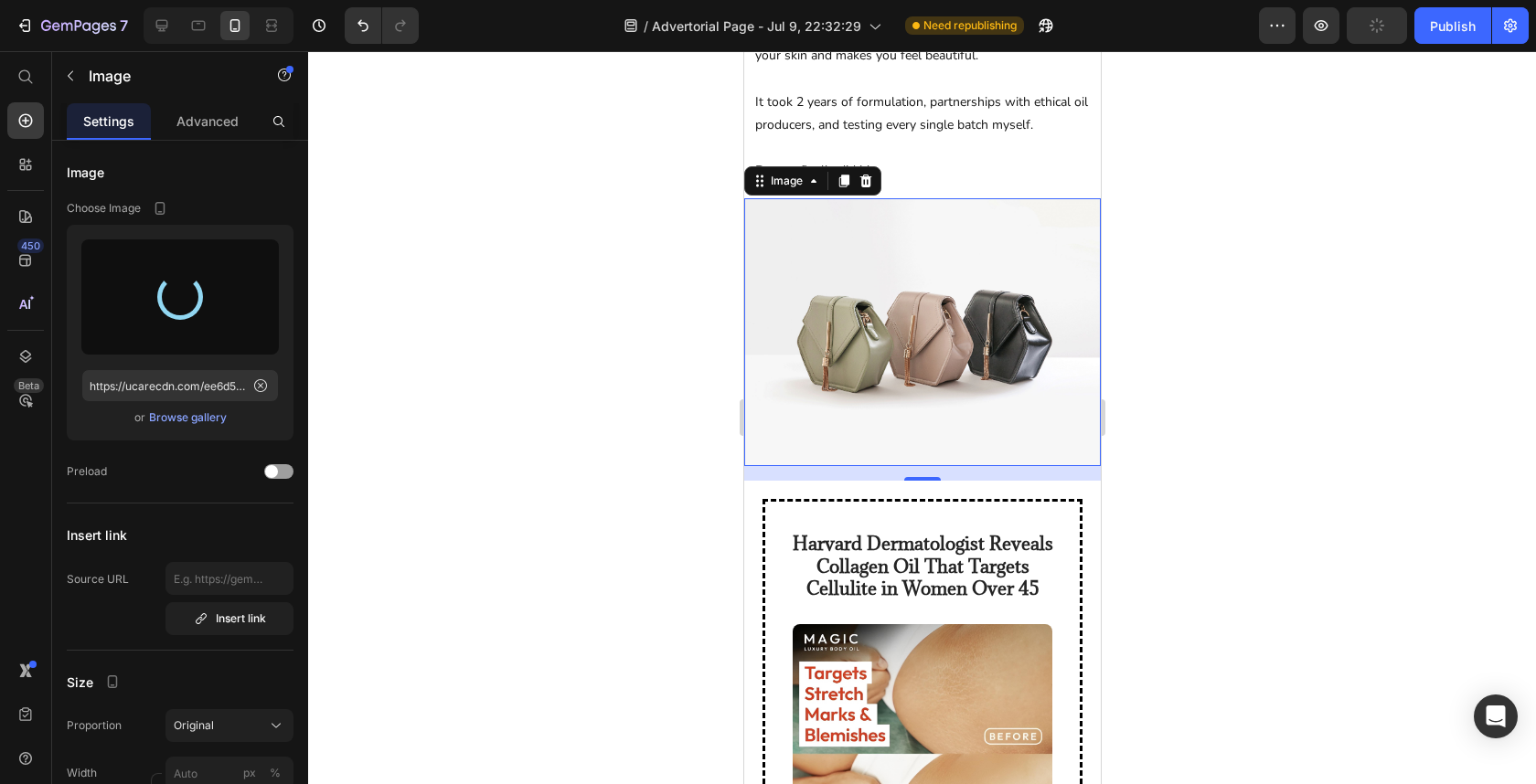 type on "https://cdn.shopify.com/s/files/1/0771/2460/0027/files/gempages_574761337746359525-4356afd7-51f6-40e9-8179-02fe05e6377f.png" 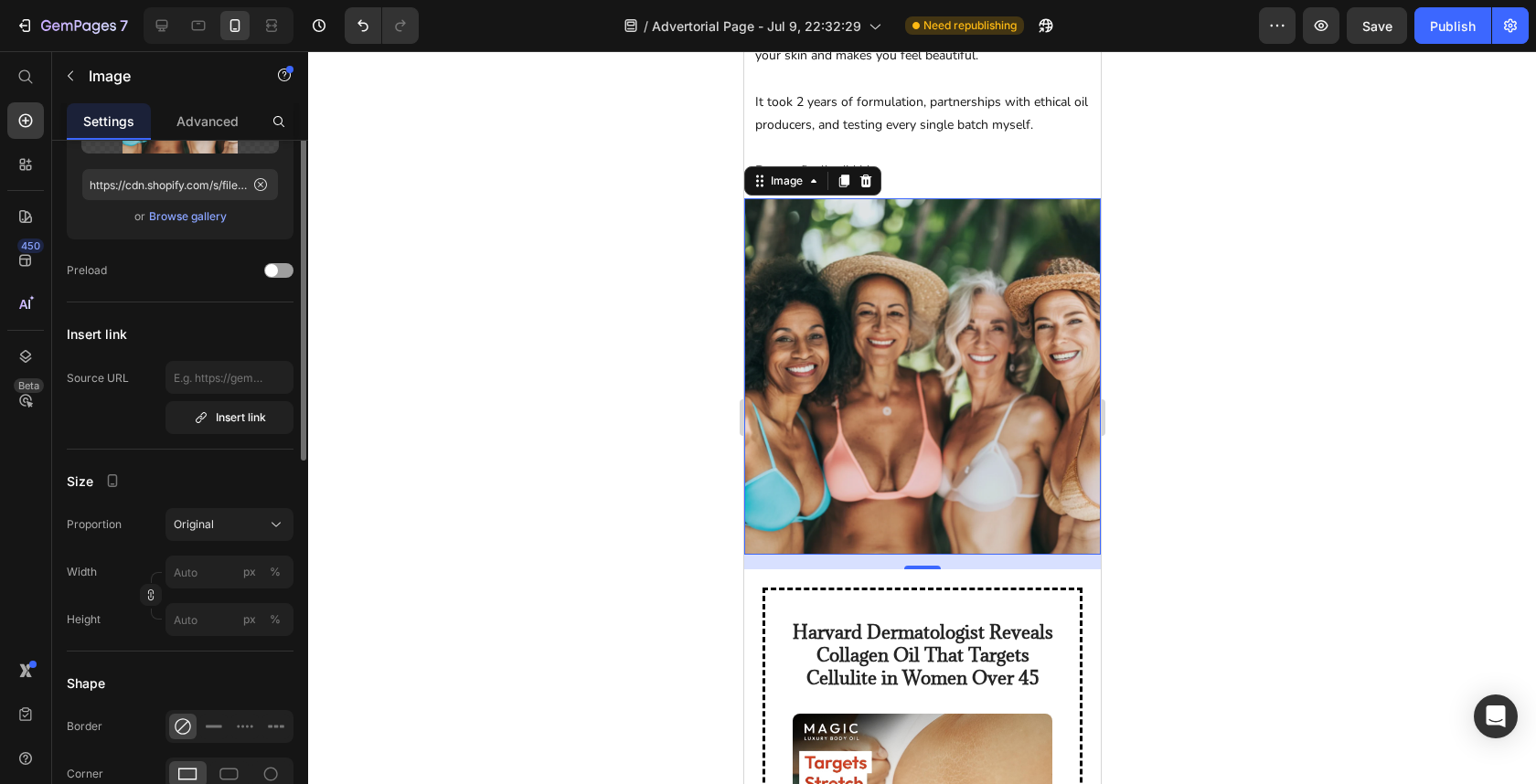 scroll, scrollTop: 331, scrollLeft: 0, axis: vertical 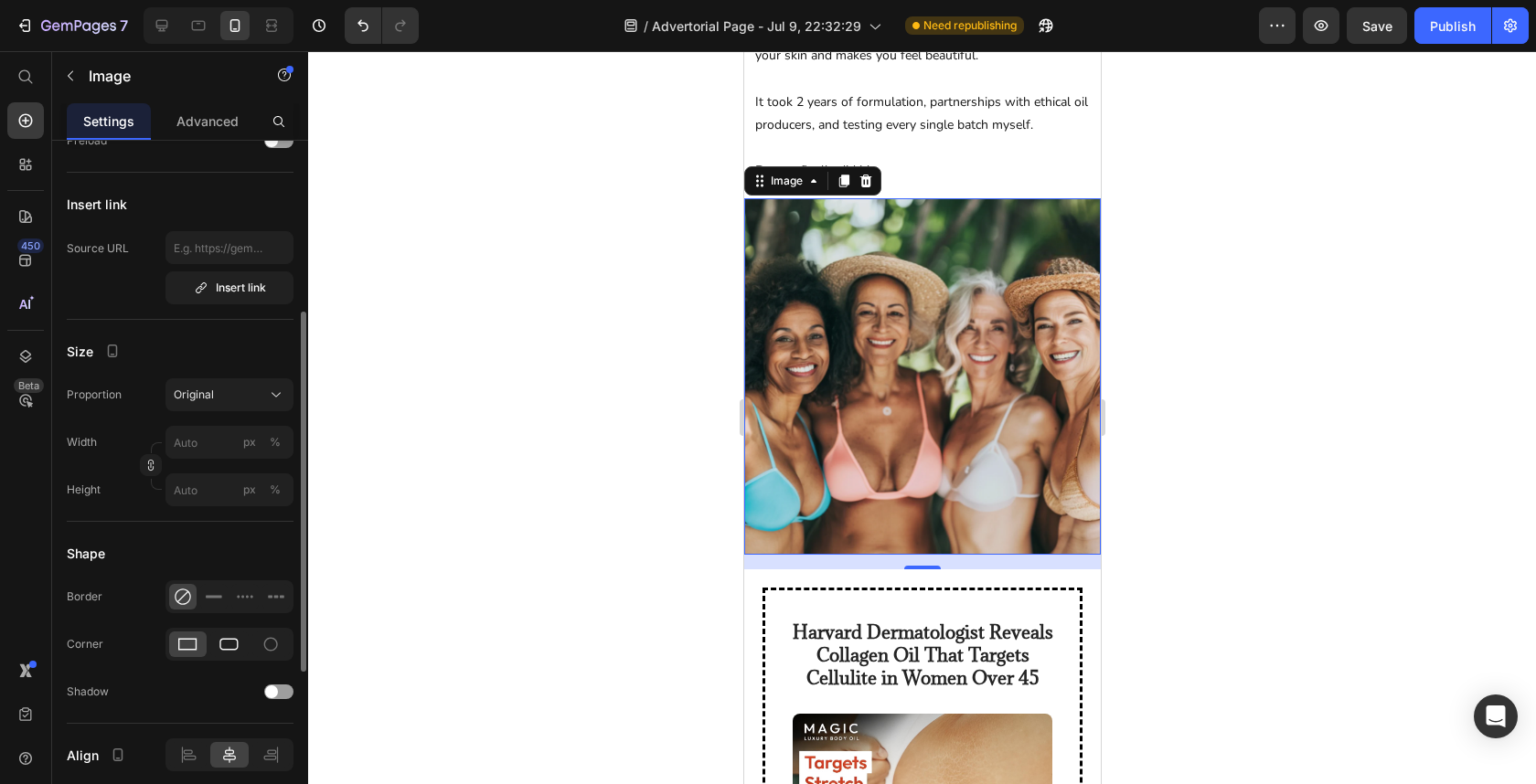 click 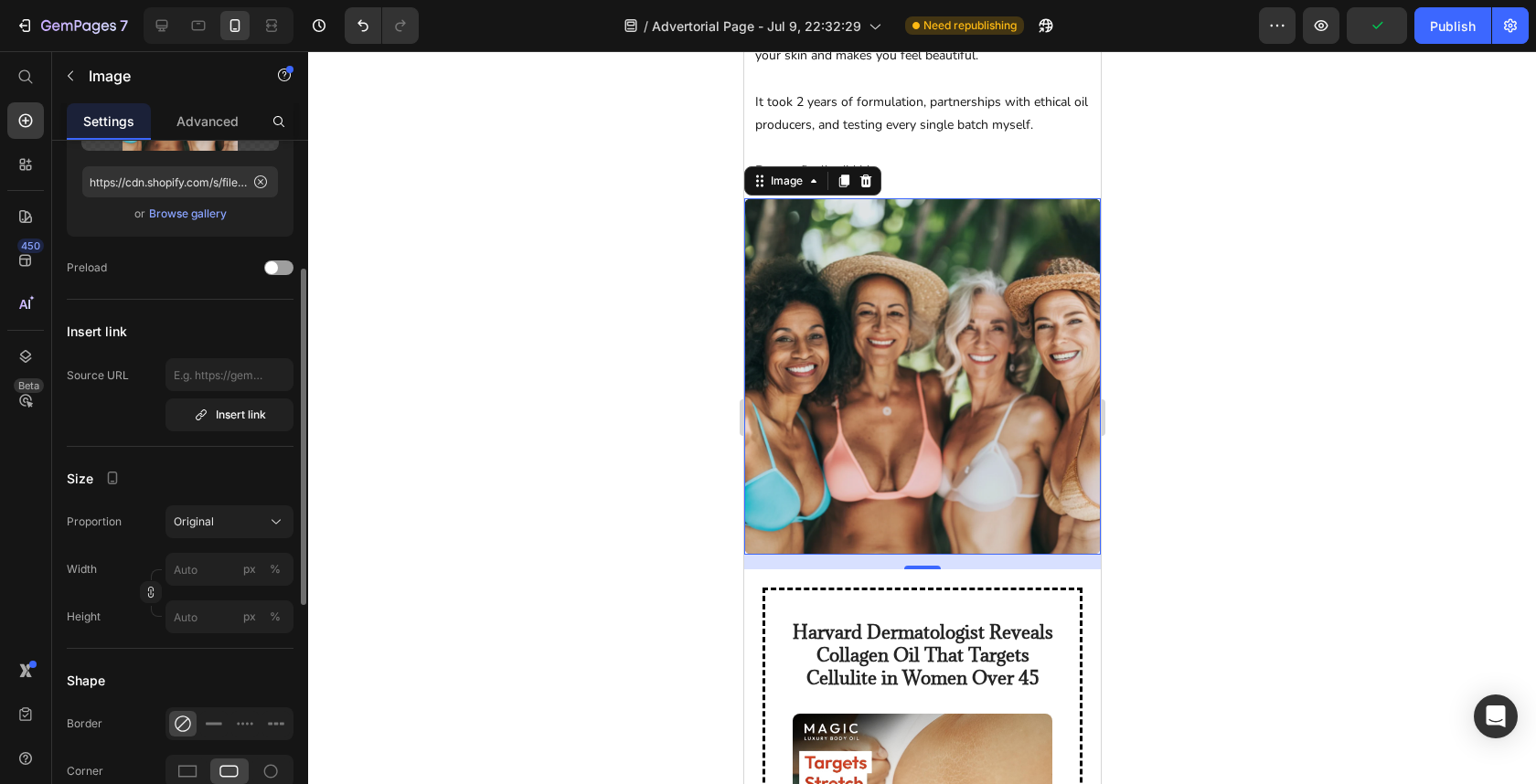 scroll, scrollTop: 177, scrollLeft: 0, axis: vertical 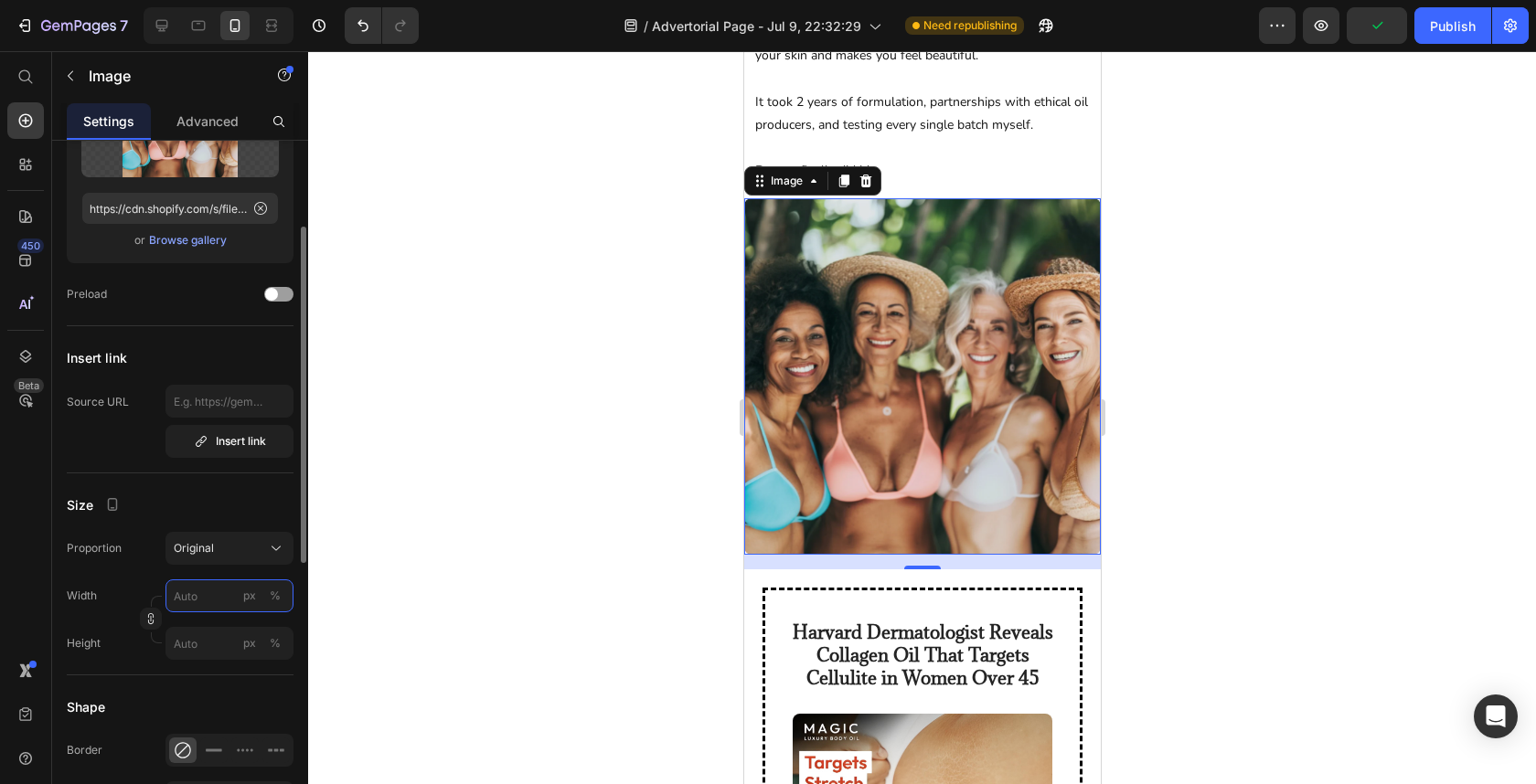 click on "px %" at bounding box center [229, 596] 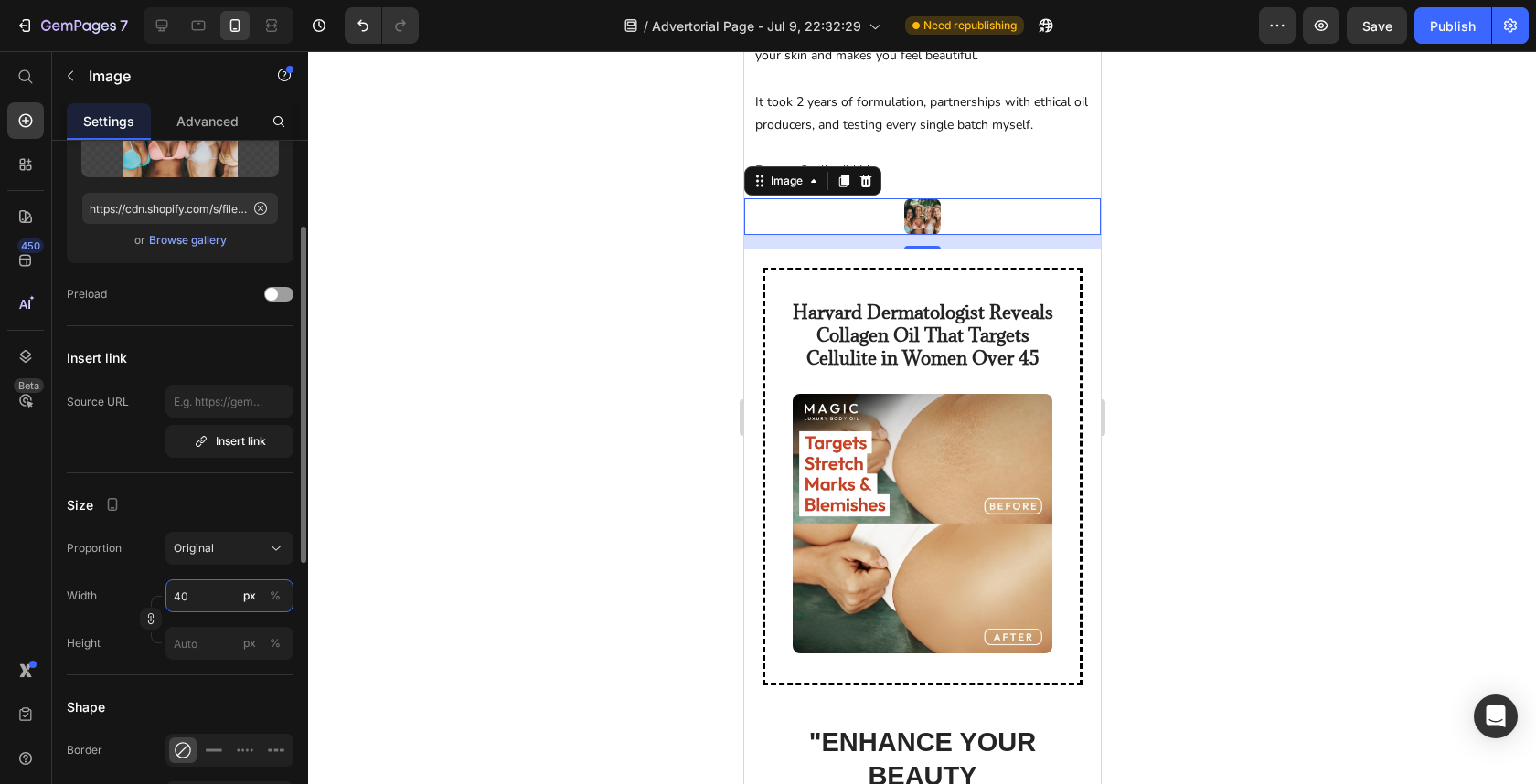 type on "4" 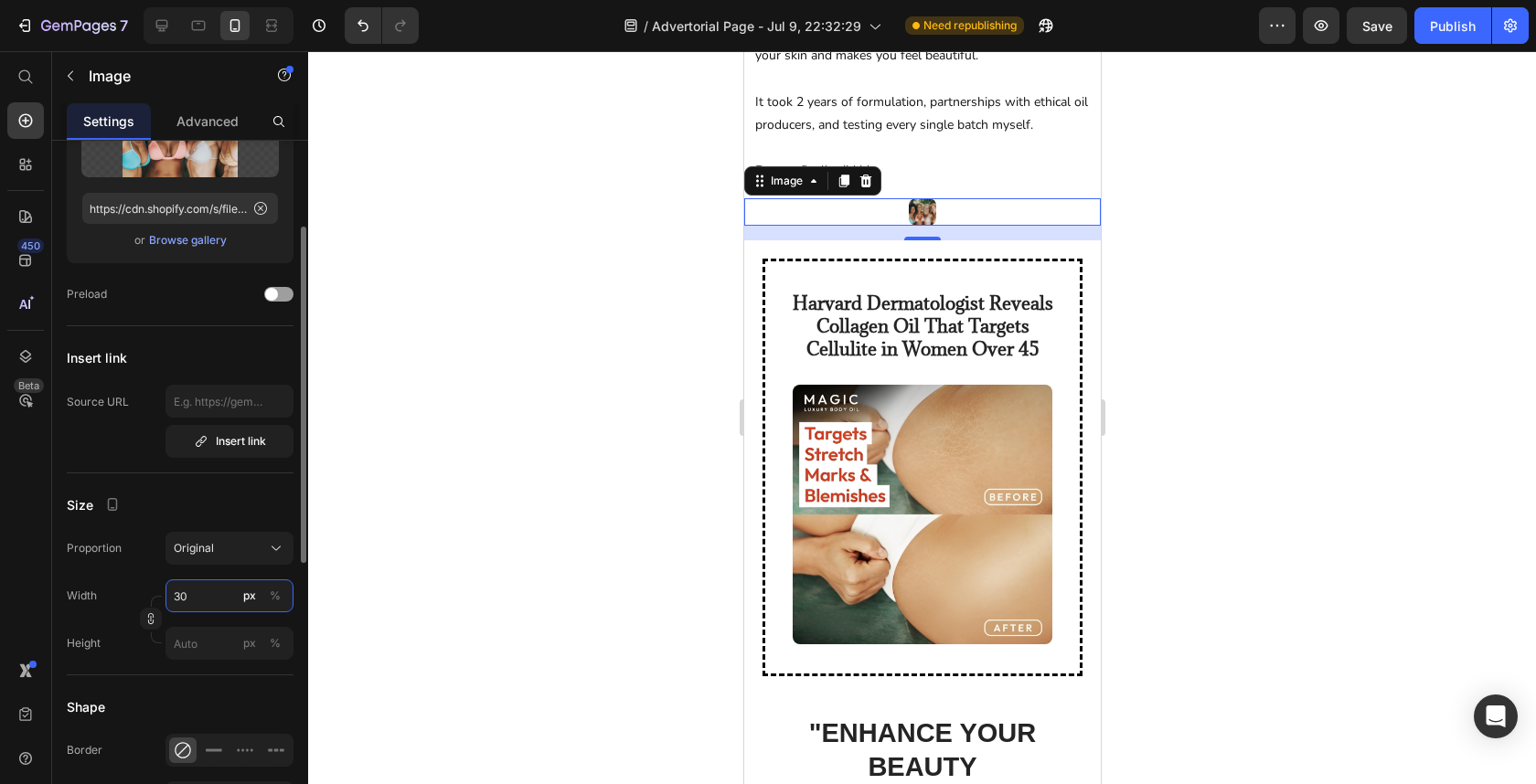 type on "3" 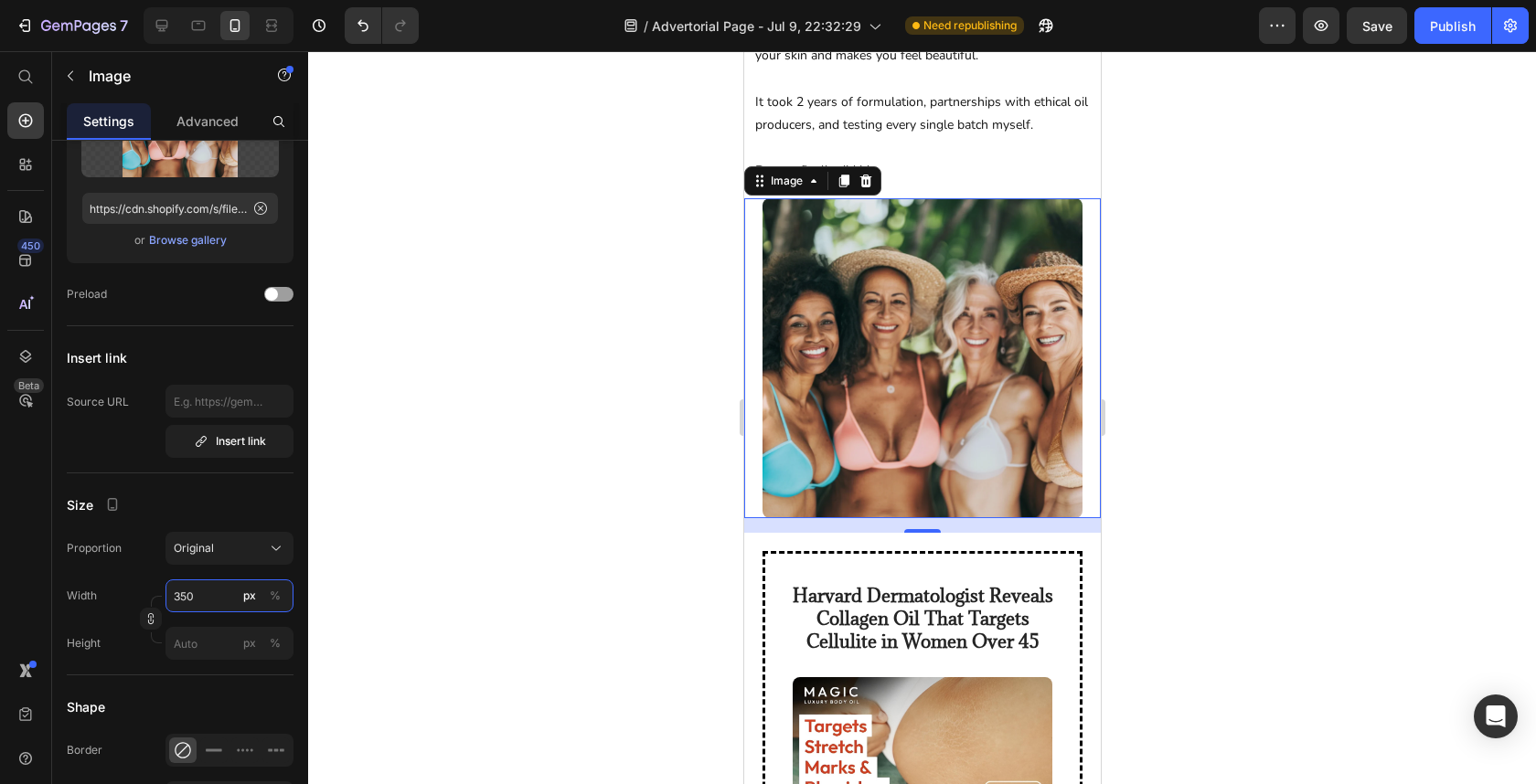 type on "350" 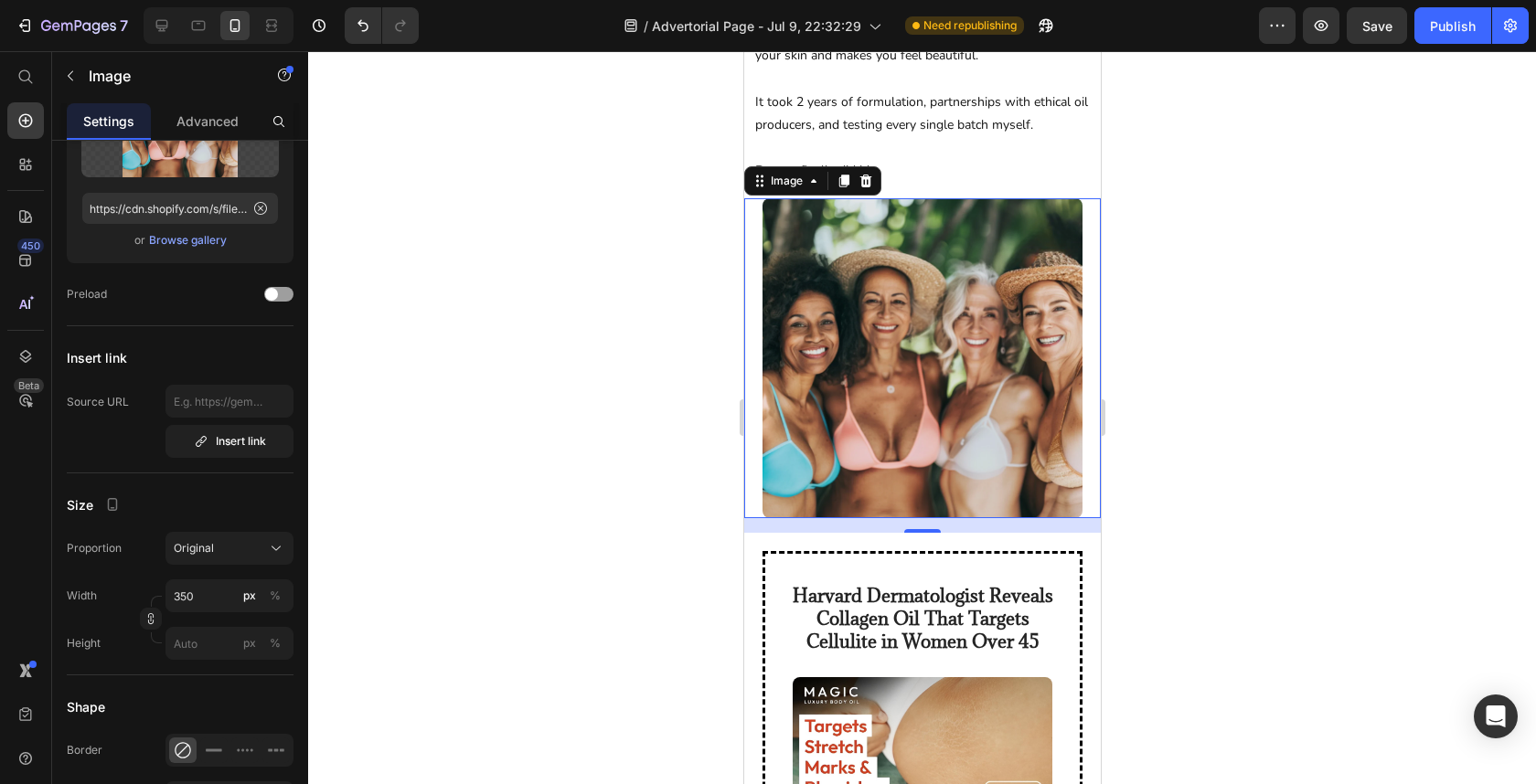 click 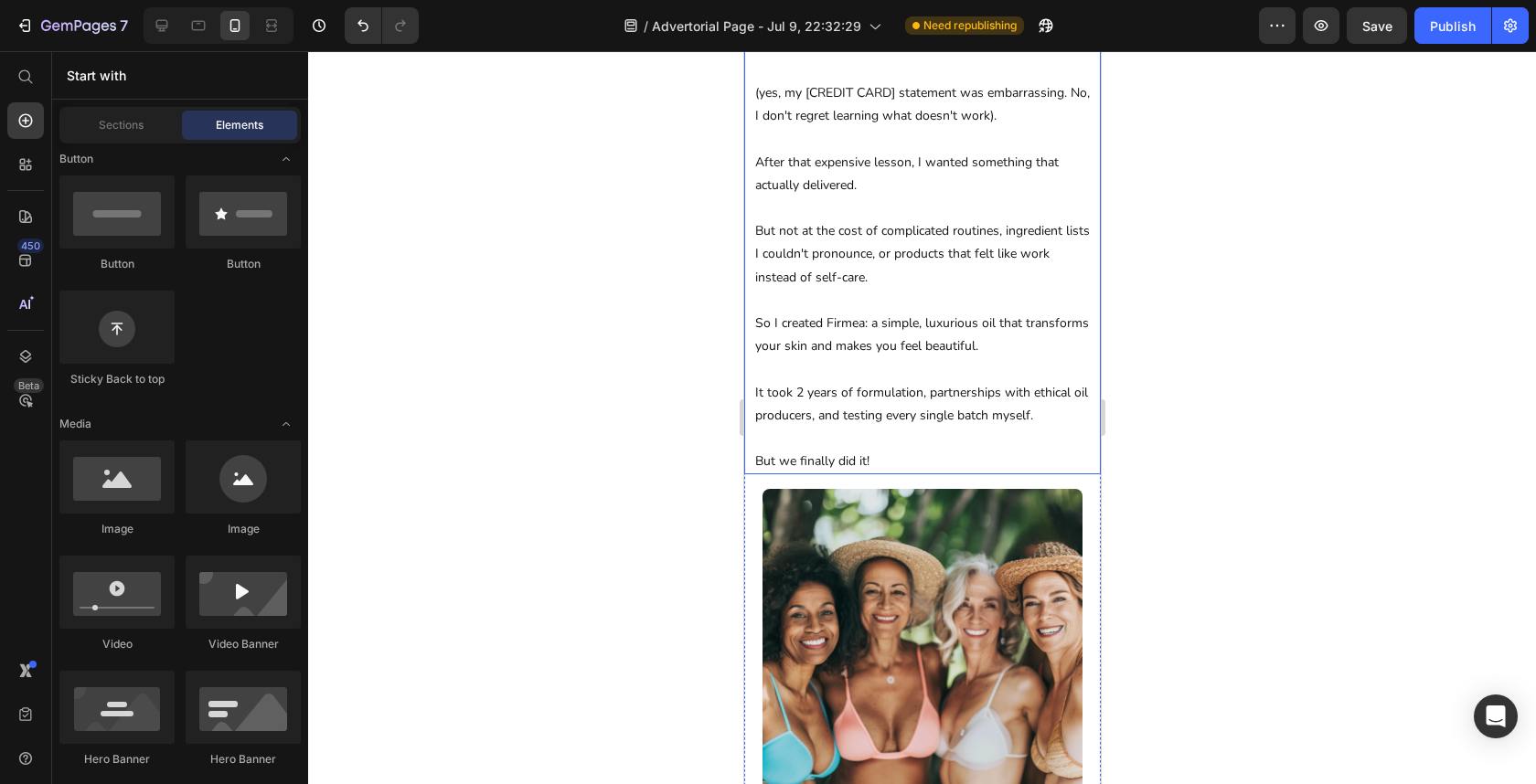 scroll, scrollTop: 1883, scrollLeft: 0, axis: vertical 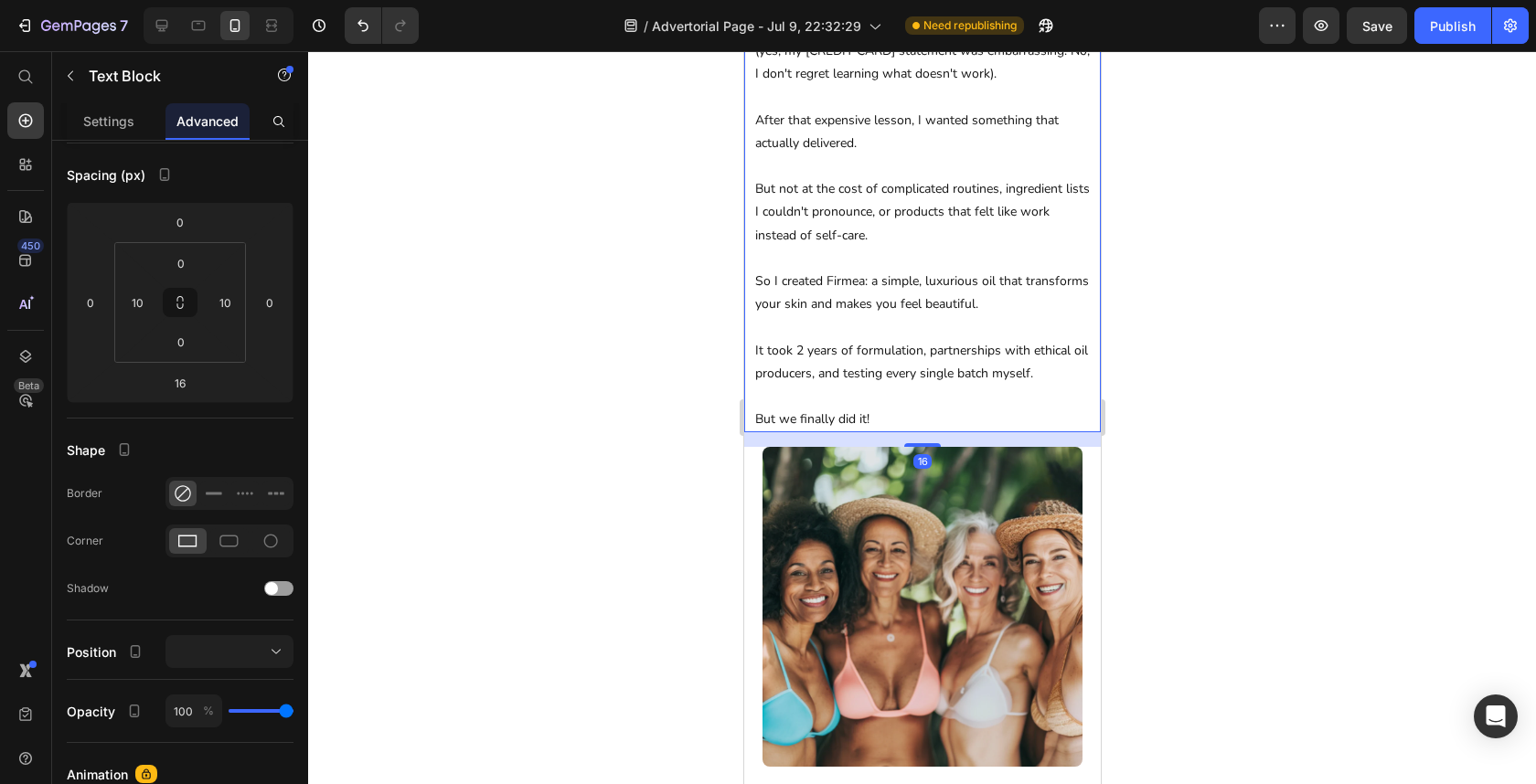 click on "But not at the cost of complicated routines, ingredient lists I couldn't pronounce, or products that felt like work instead of self-care." at bounding box center [922, 212] 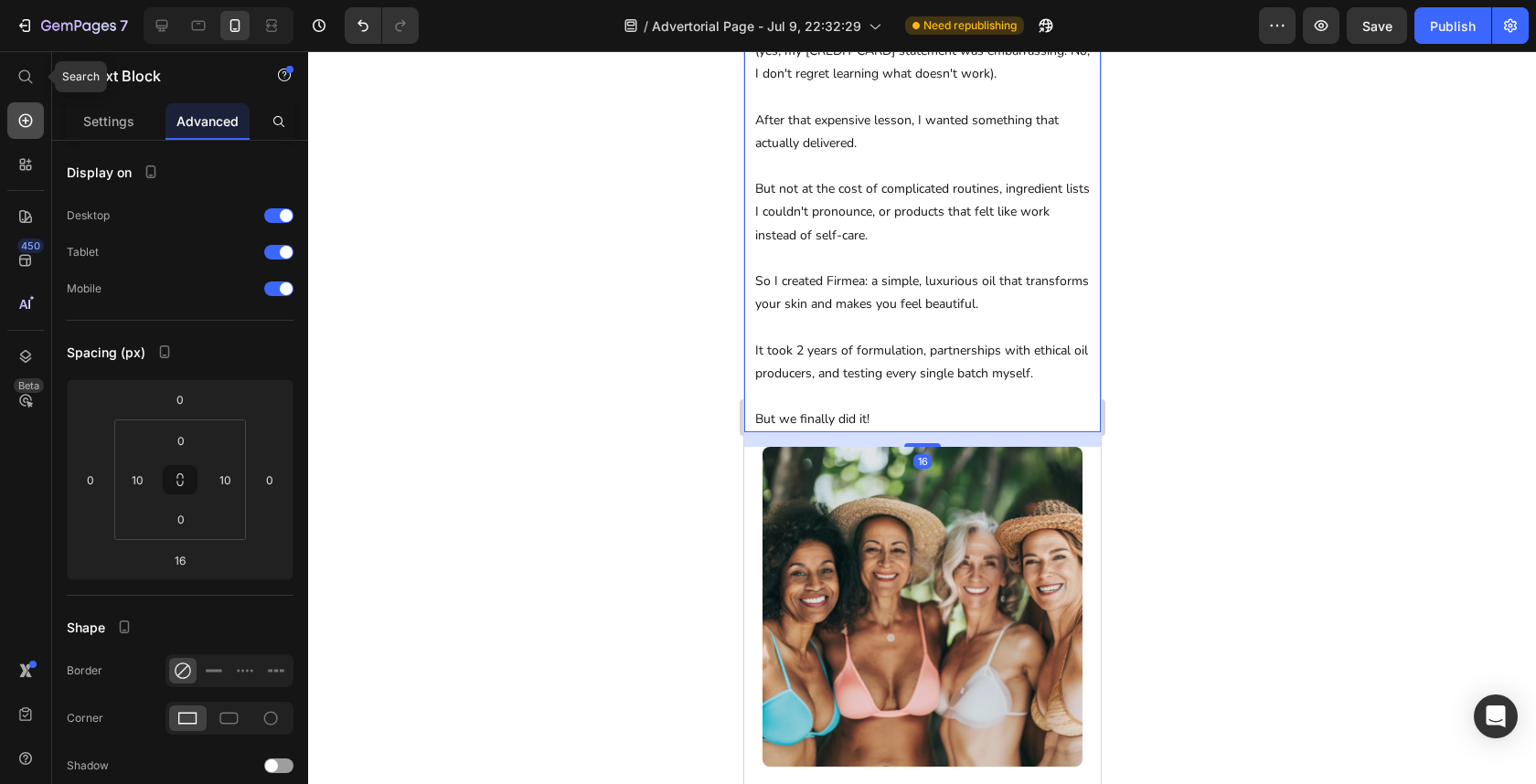 click 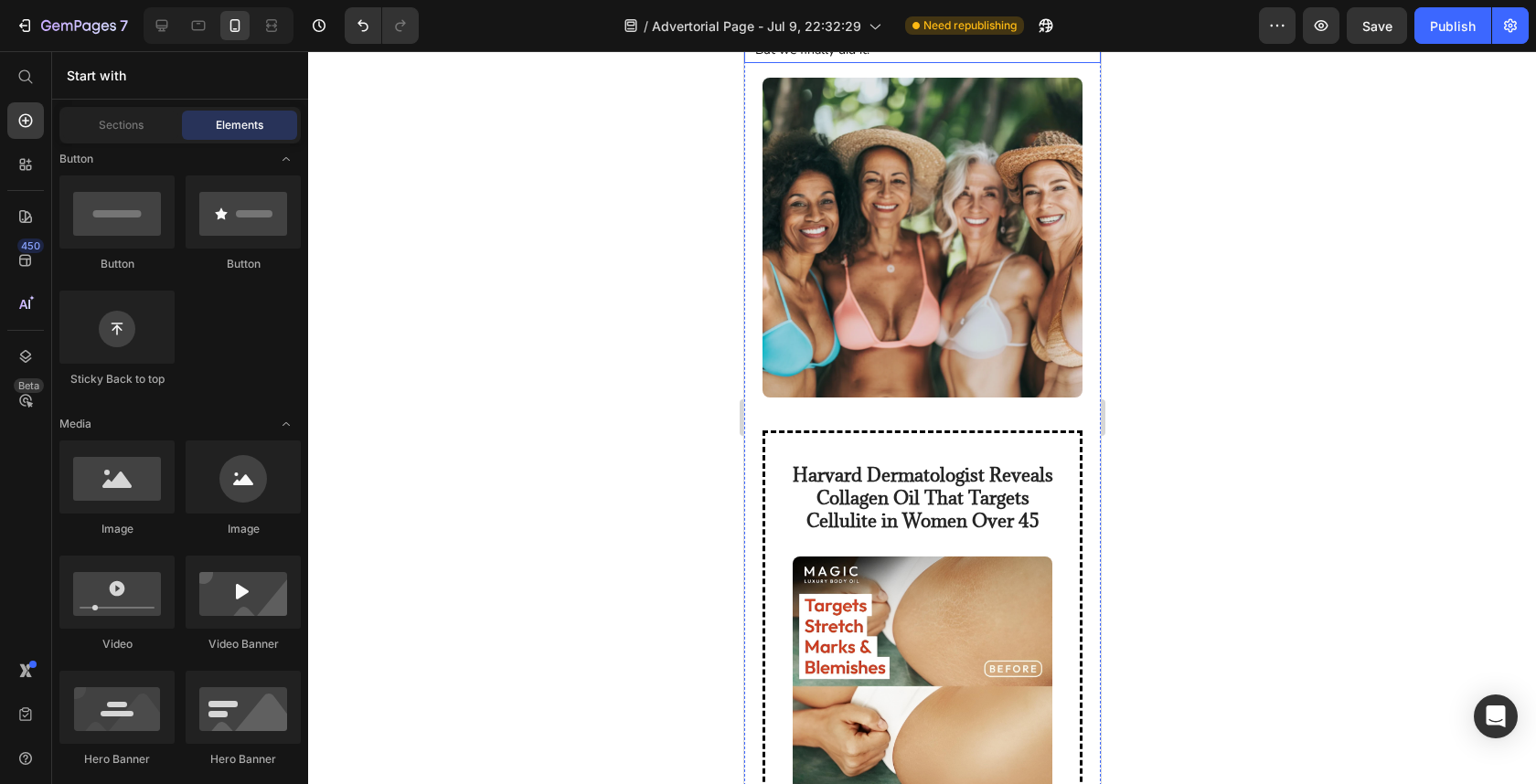 scroll, scrollTop: 2256, scrollLeft: 0, axis: vertical 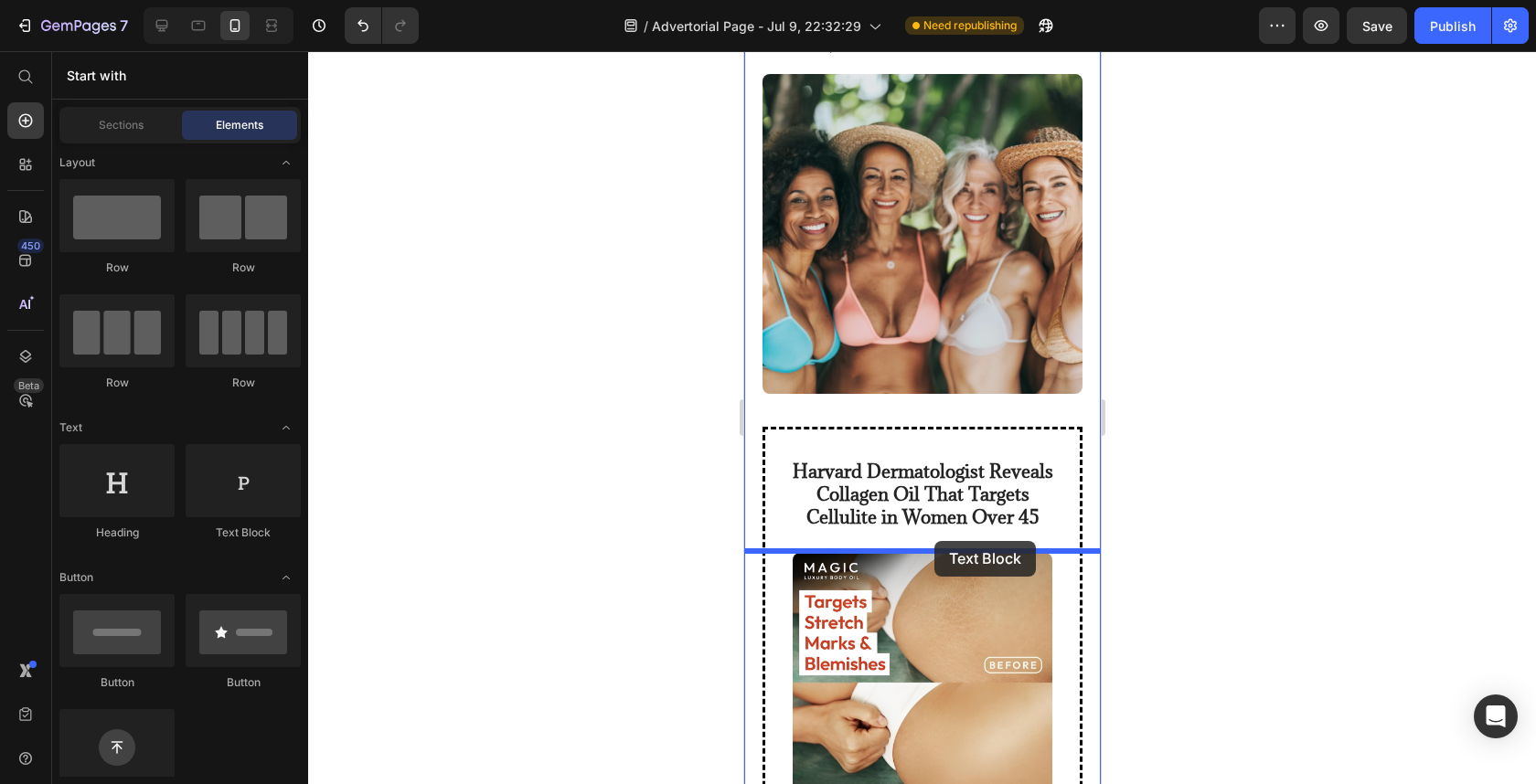 drag, startPoint x: 984, startPoint y: 525, endPoint x: 933, endPoint y: 536, distance: 52.17279 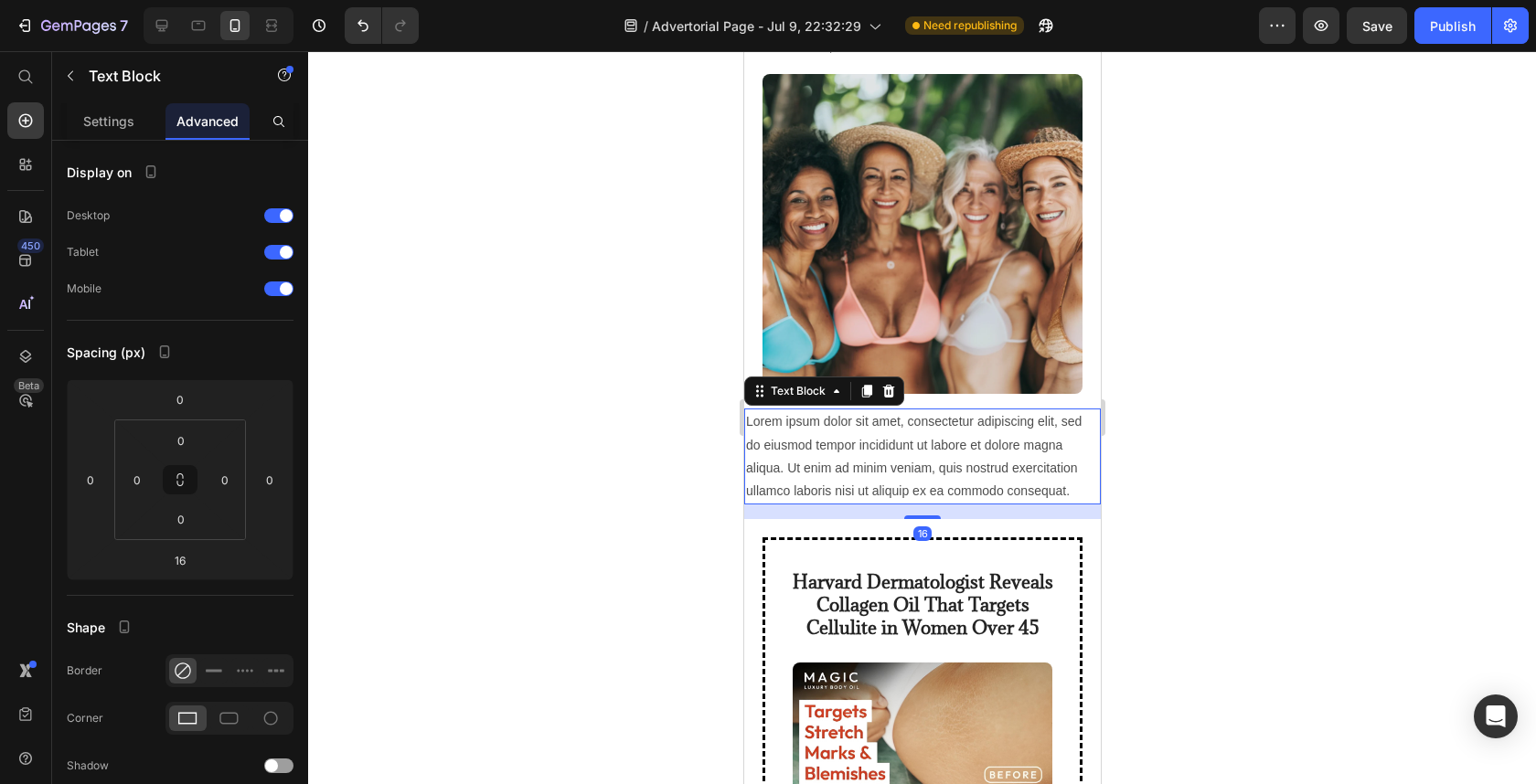 click on "Lorem ipsum dolor sit amet, consectetur adipiscing elit, sed do eiusmod tempor incididunt ut labore et dolore magna aliqua. Ut enim ad minim veniam, quis nostrud exercitation ullamco laboris nisi ut aliquip ex ea commodo consequat." at bounding box center [922, 456] 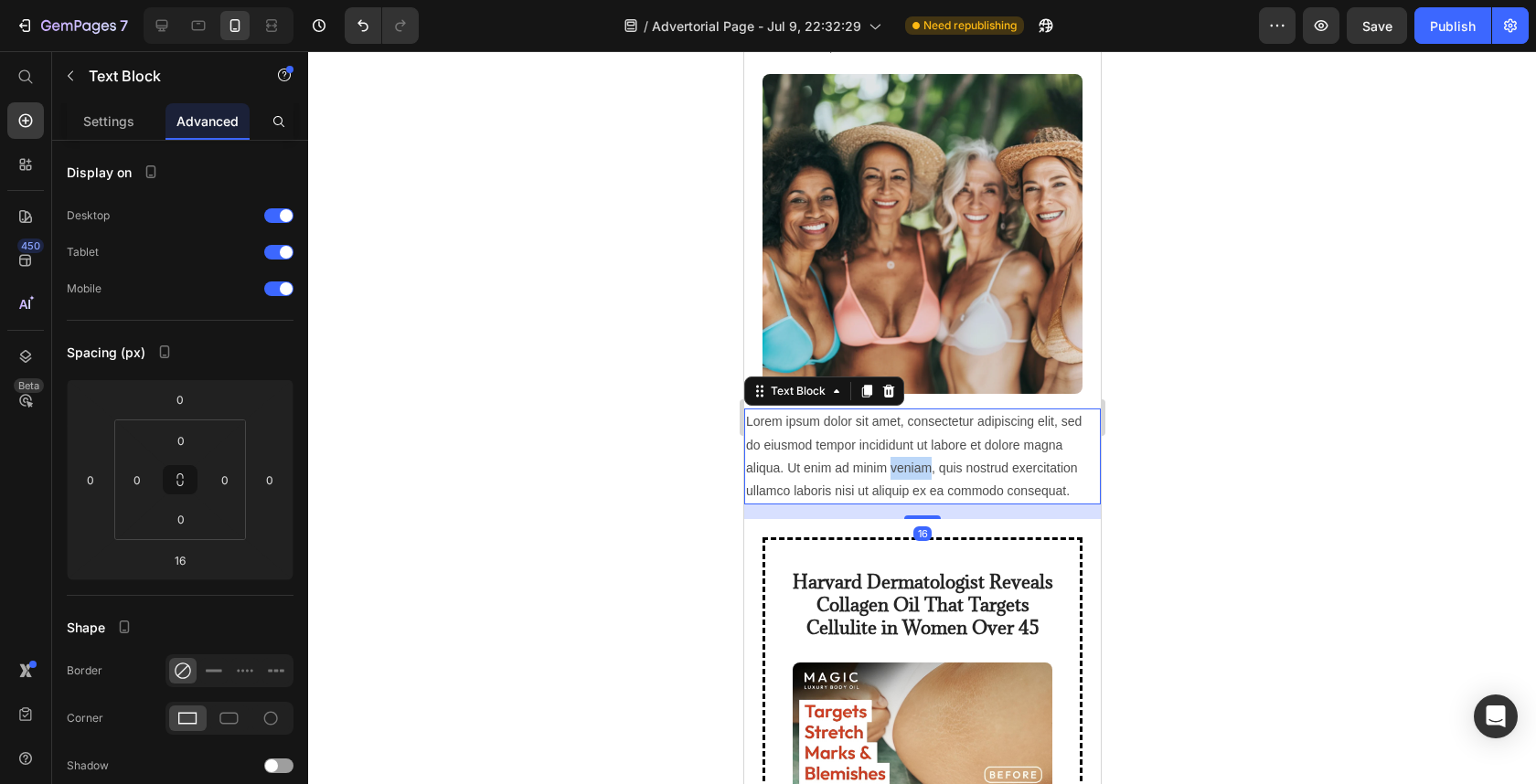 click on "Lorem ipsum dolor sit amet, consectetur adipiscing elit, sed do eiusmod tempor incididunt ut labore et dolore magna aliqua. Ut enim ad minim veniam, quis nostrud exercitation ullamco laboris nisi ut aliquip ex ea commodo consequat." at bounding box center (922, 456) 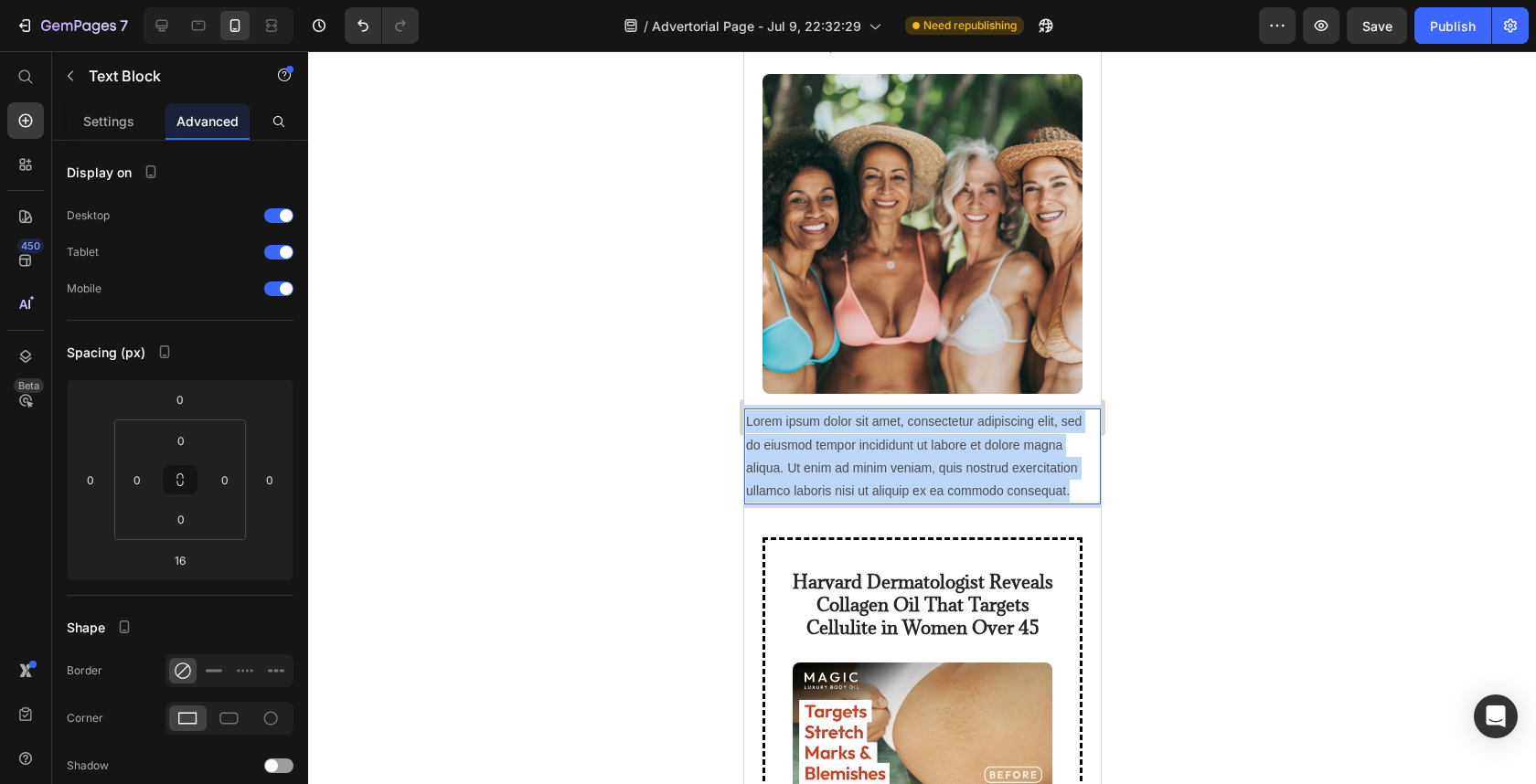 click on "Lorem ipsum dolor sit amet, consectetur adipiscing elit, sed do eiusmod tempor incididunt ut labore et dolore magna aliqua. Ut enim ad minim veniam, quis nostrud exercitation ullamco laboris nisi ut aliquip ex ea commodo consequat." at bounding box center [922, 456] 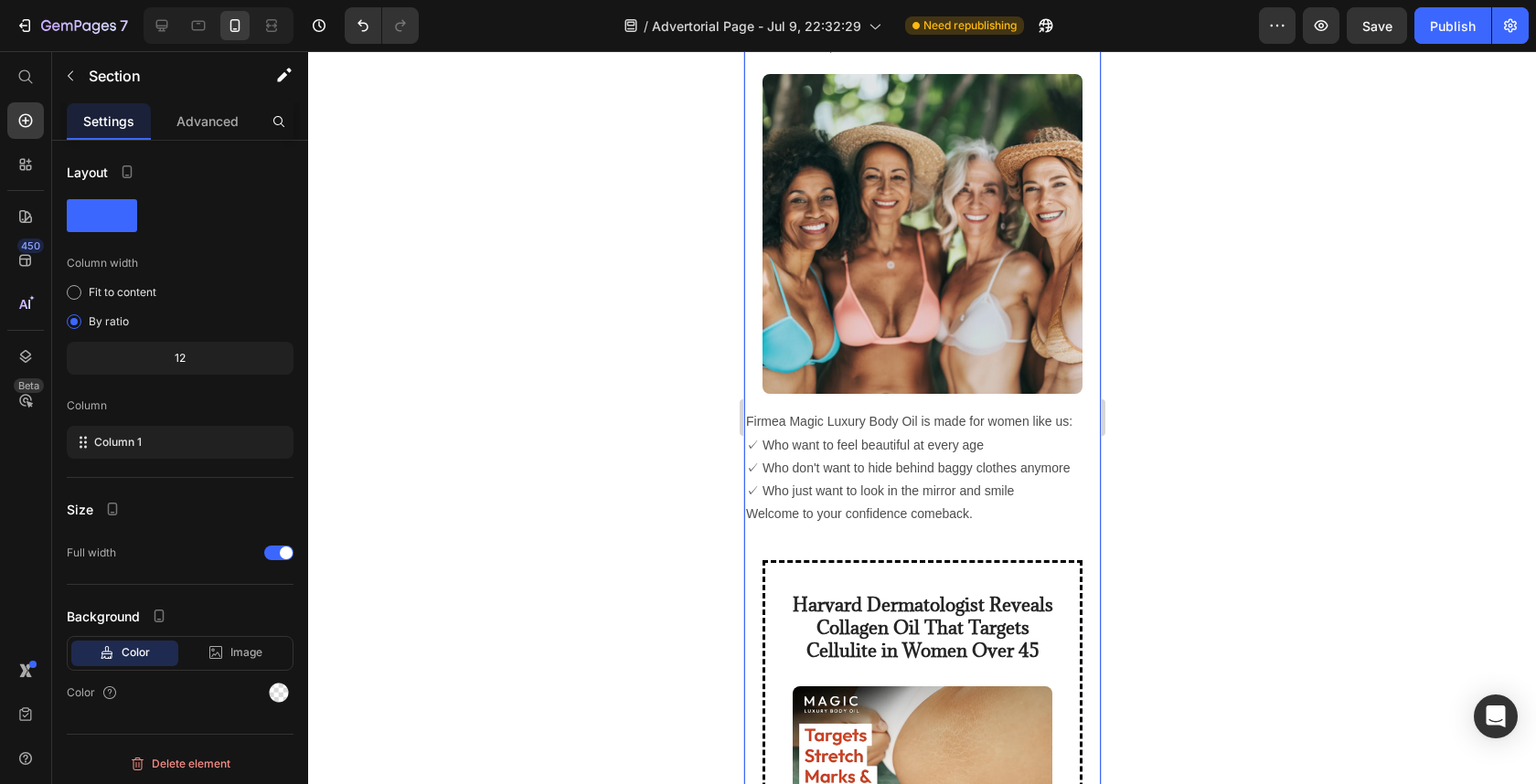 click on "GET MY MAGIC OIL Button Image
Icon
Icon
Icon
Icon
Icon Row "I've been using Firmea for 3 weeks now and WOW! My skin feels so much firmer and softer. The stretch marks on my thighs are already starting to fade. This oil absorbs so well and doesn't leave me greasy. Worth every penny!" Text block - [FIRST] [LAST]. Text block Row
Icon
Icon
Icon
Icon
Icon Row "Finally found something that actually works! I'm 42 and was getting self-conscious about my skin losing elasticity. After just 2 weeks with Firmea, I can see a real difference. My husband even noticed! The smell is divine too." Text block - [FIRST] [LAST]. Text block Row
Icon
Icon
Icon
Icon
Icon Row Text block - [FIRST] [LAST]. Text block Row
Icon
Icon" at bounding box center (922, -234) 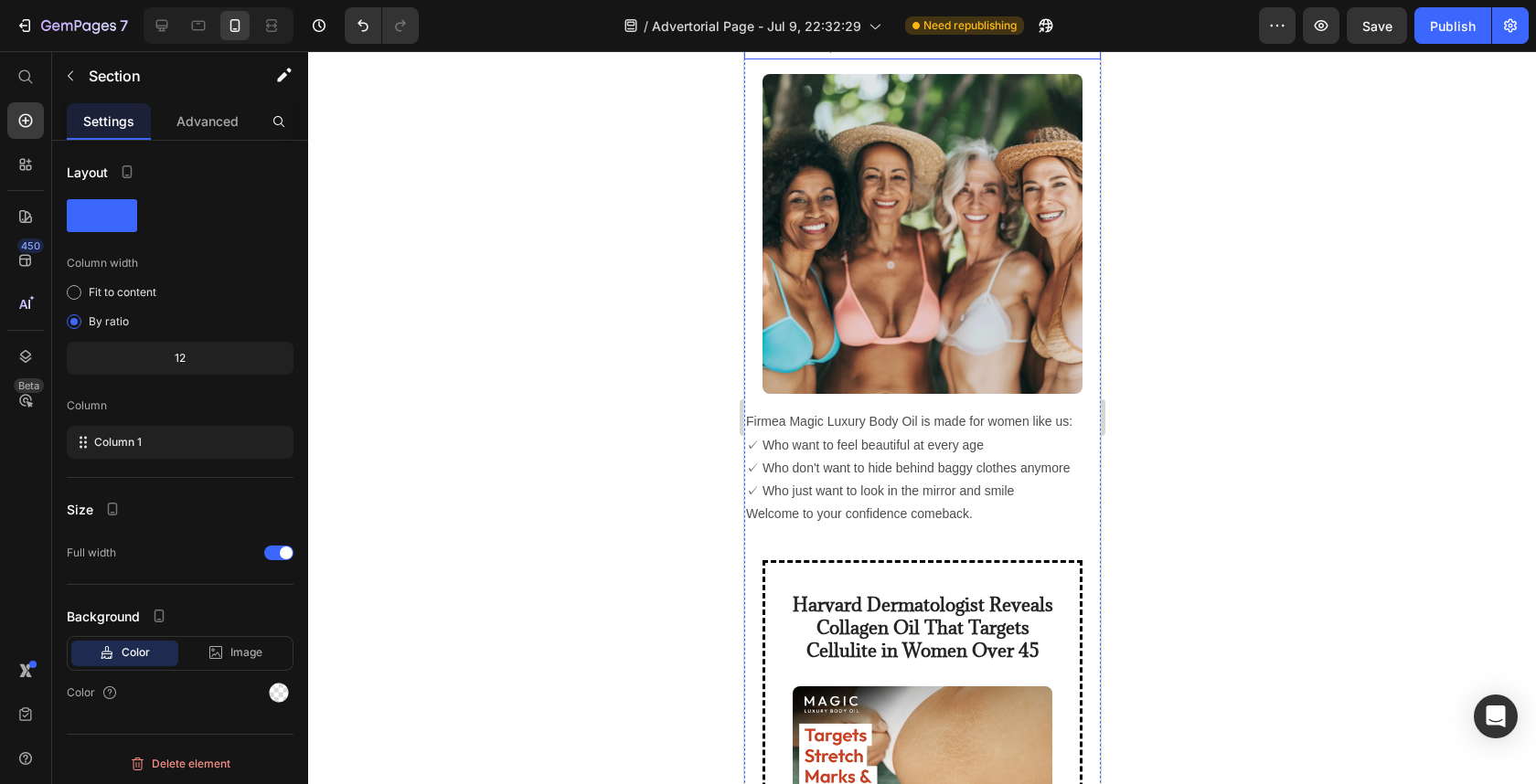 click on "But we finally did it!" at bounding box center [922, 46] 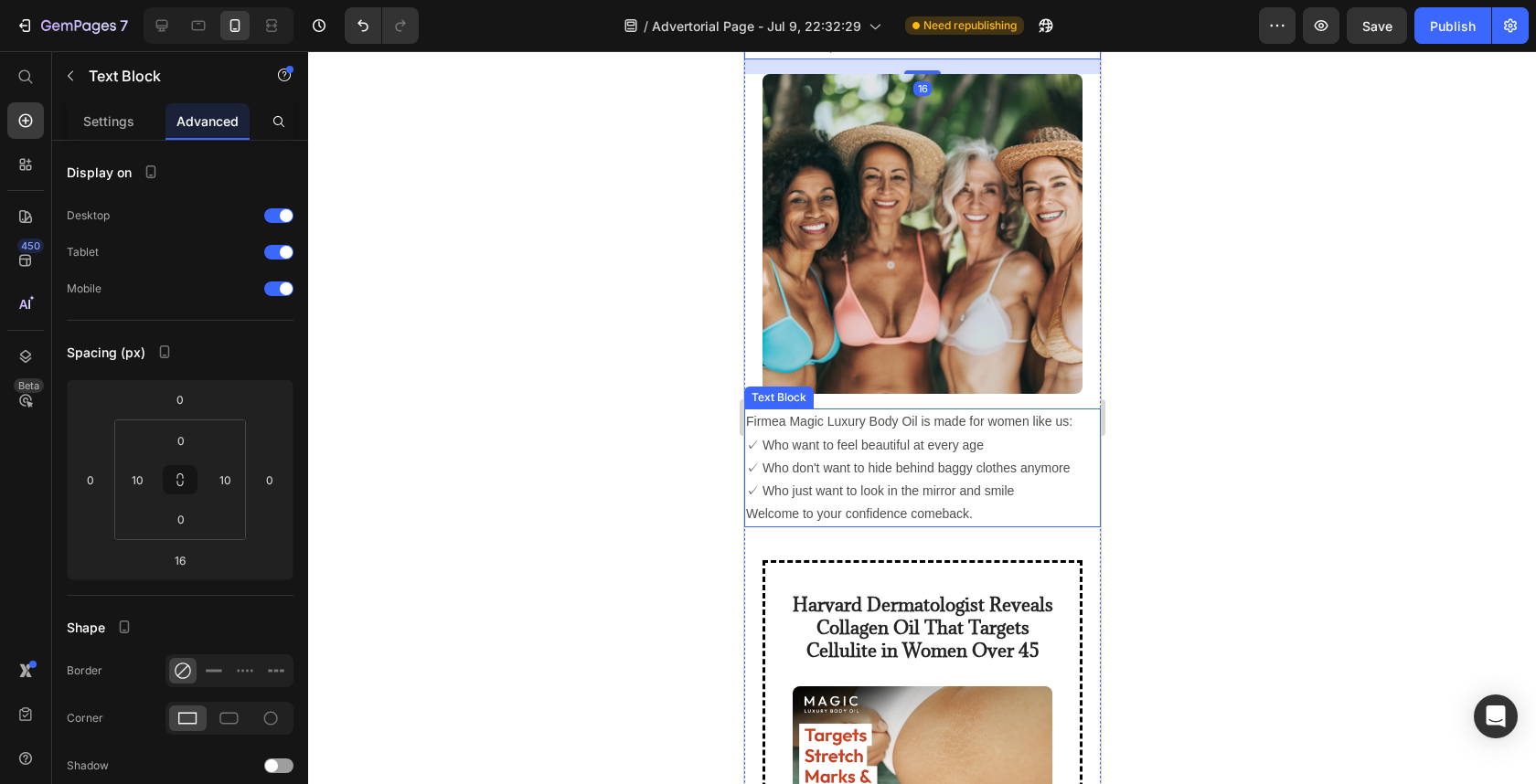 click on "✓ Who just want to look in the mirror and smile" at bounding box center (922, 491) 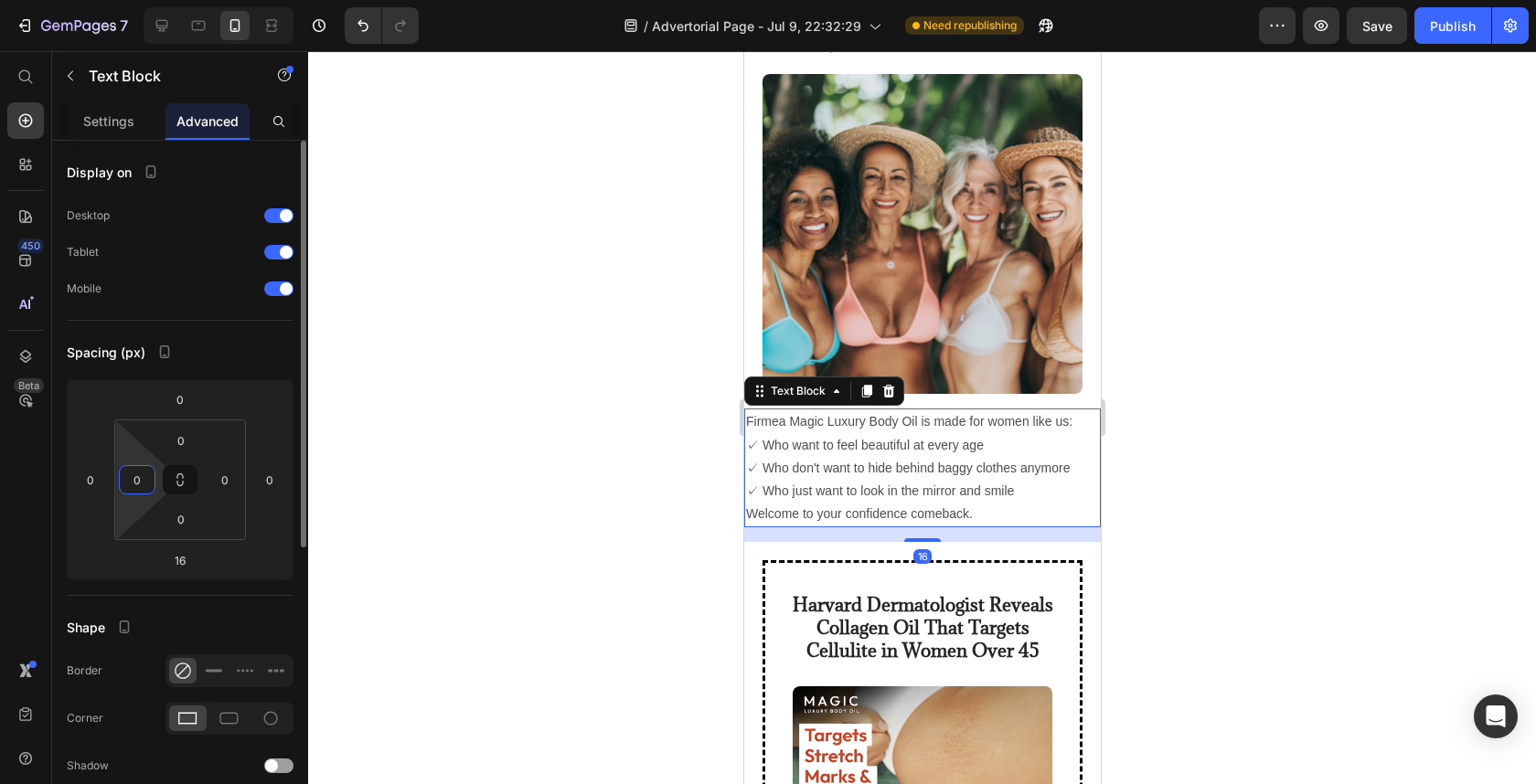 click on "0" at bounding box center [137, 480] 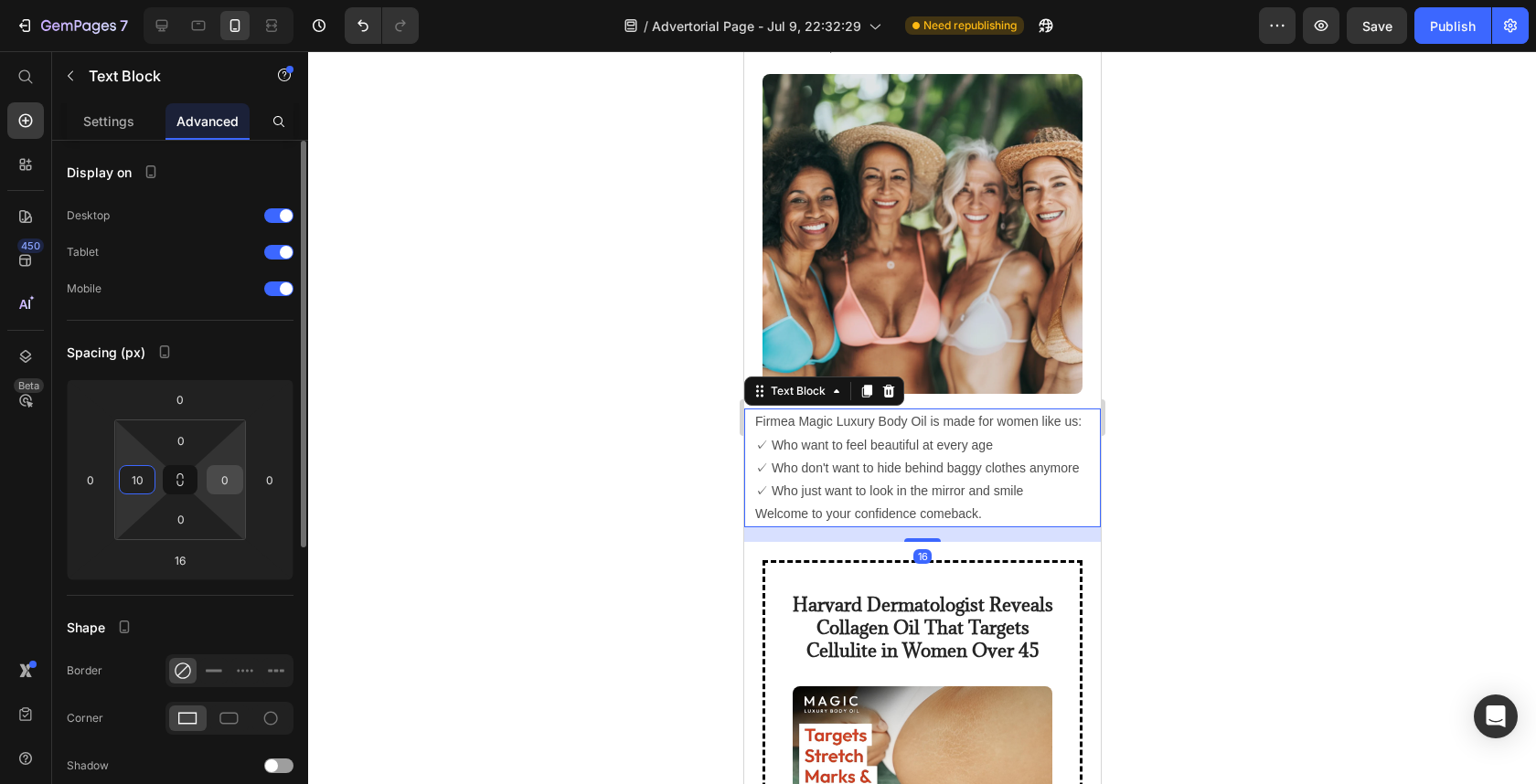 type on "10" 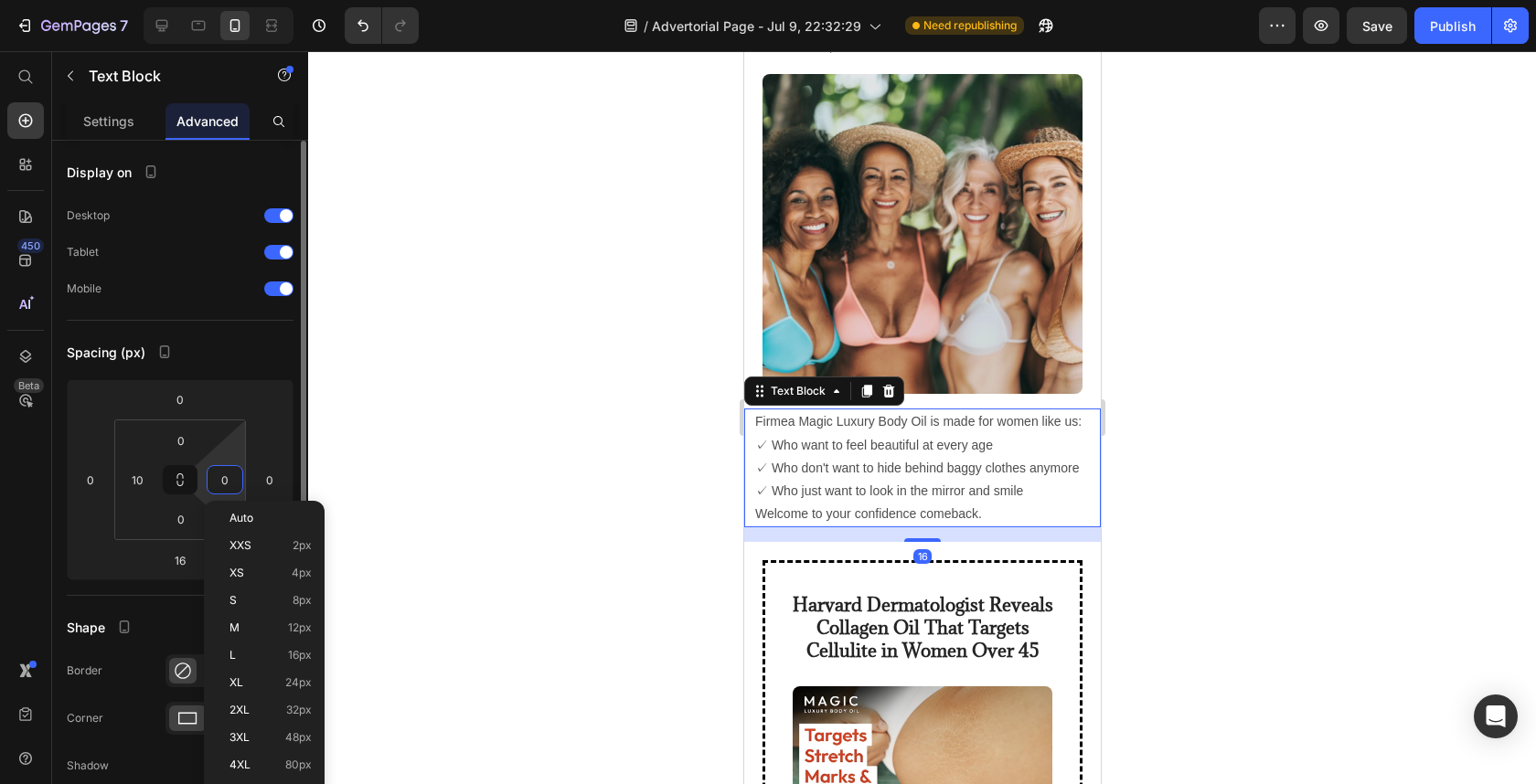 click on "0" at bounding box center (225, 480) 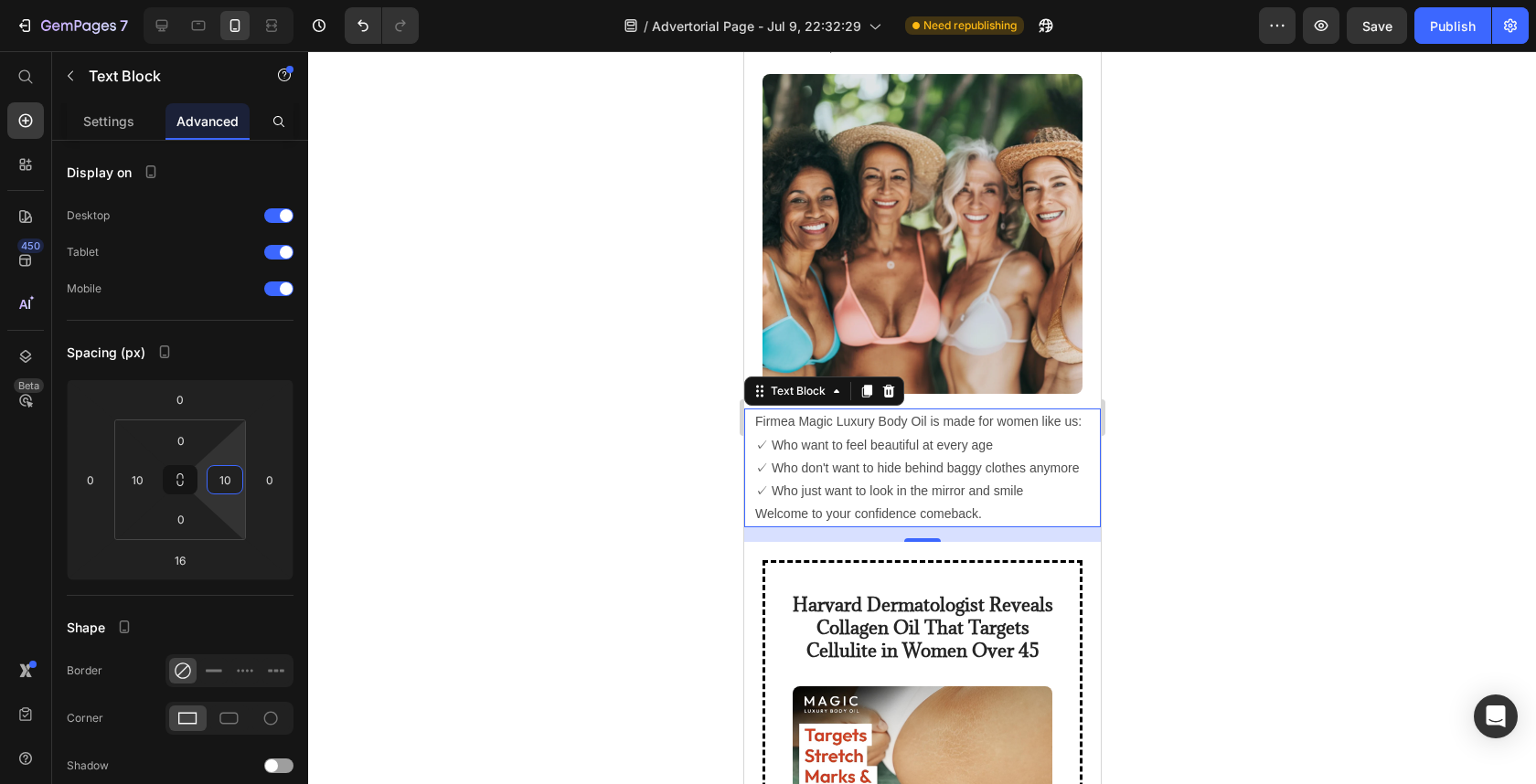 type on "10" 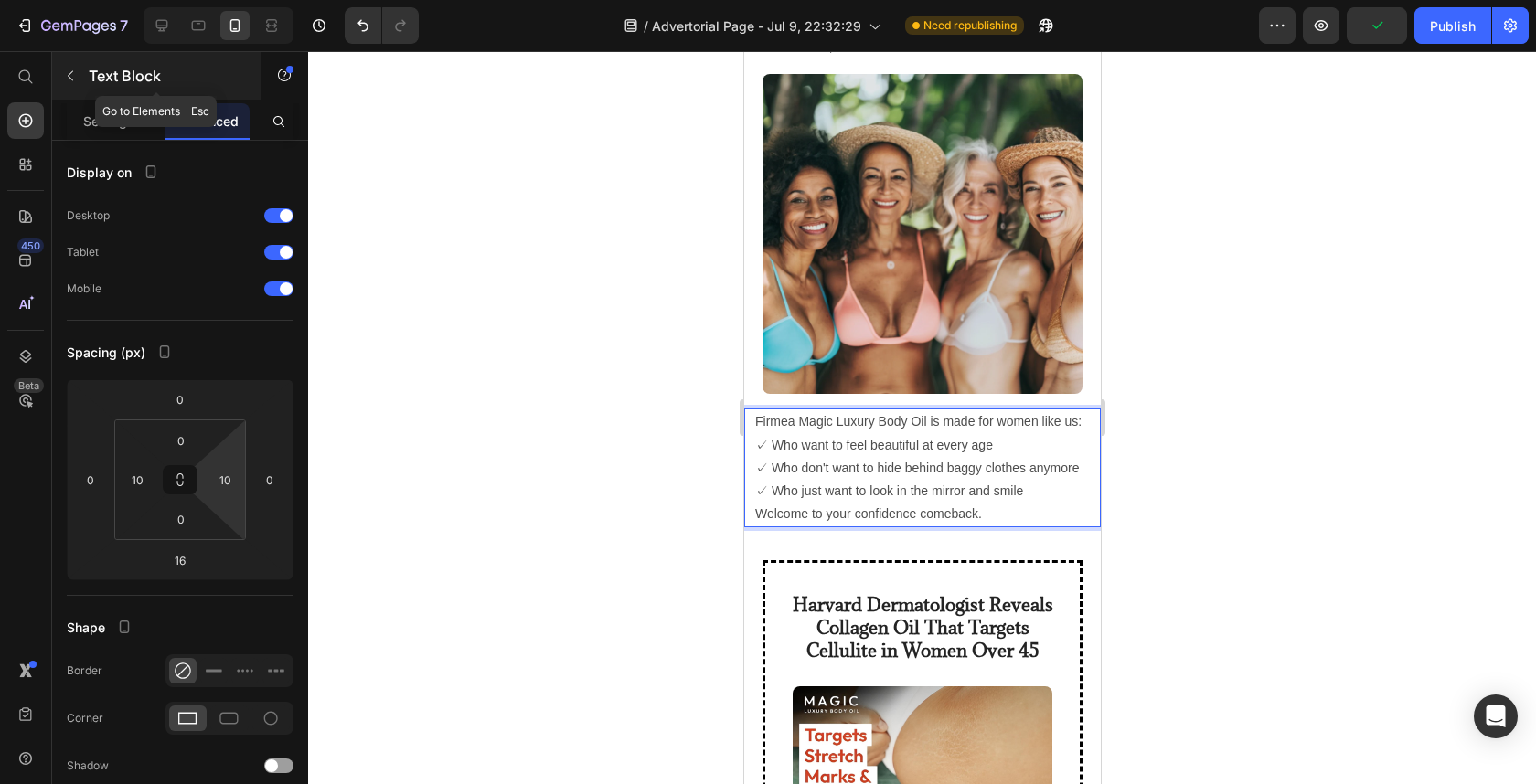click on "Text Block" at bounding box center [156, 76] 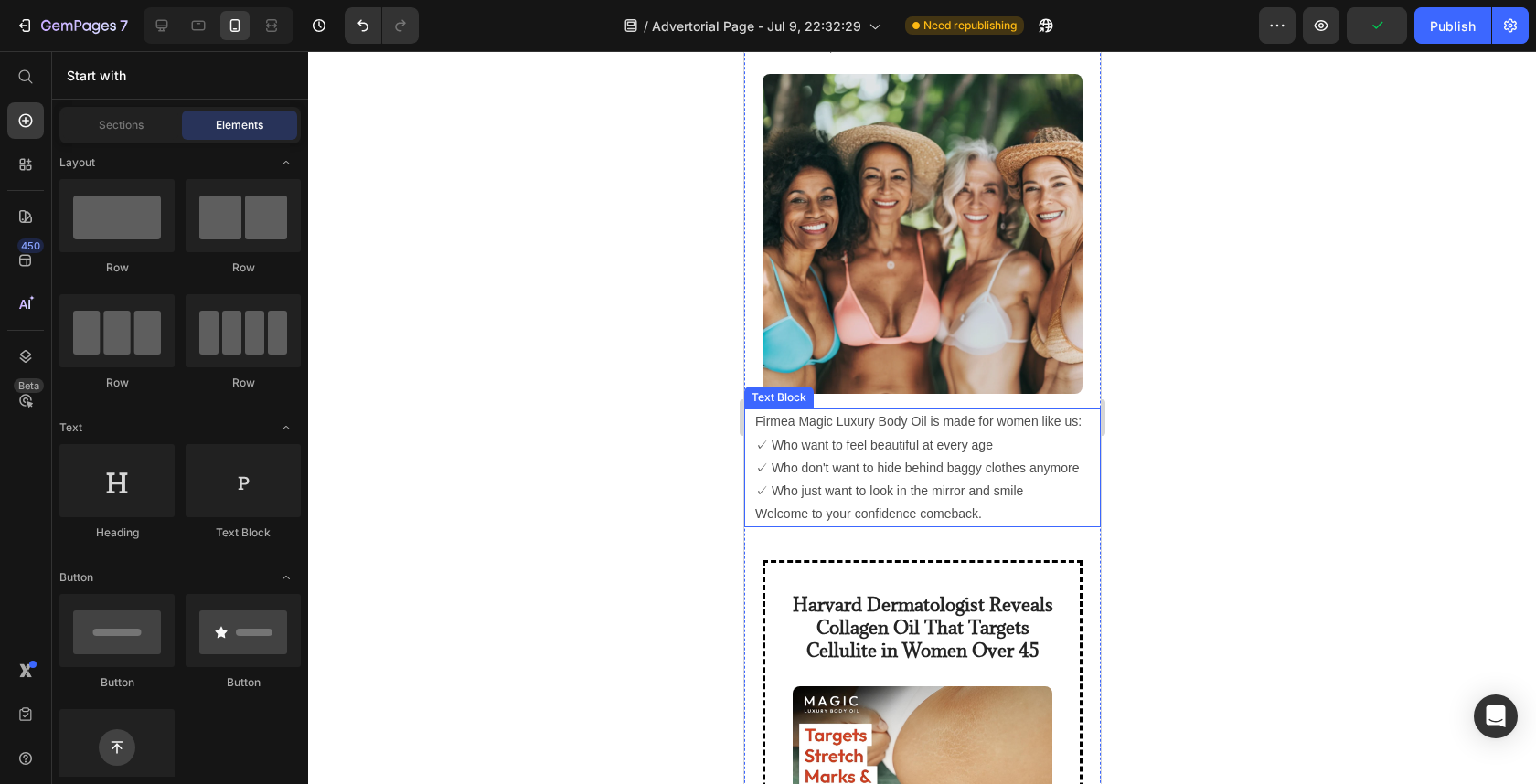 click on "Welcome to your confidence comeback." at bounding box center (922, 514) 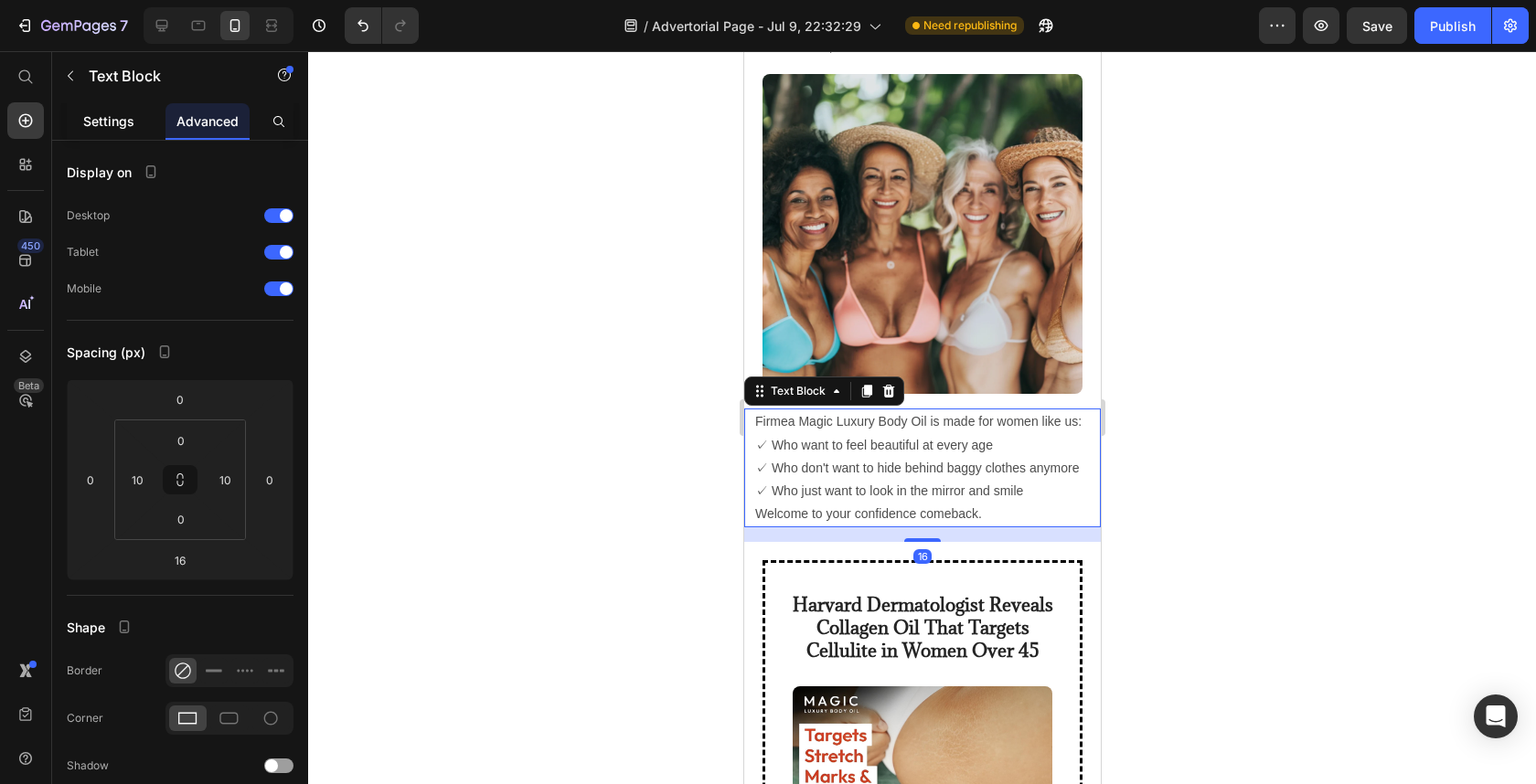 click on "Settings" 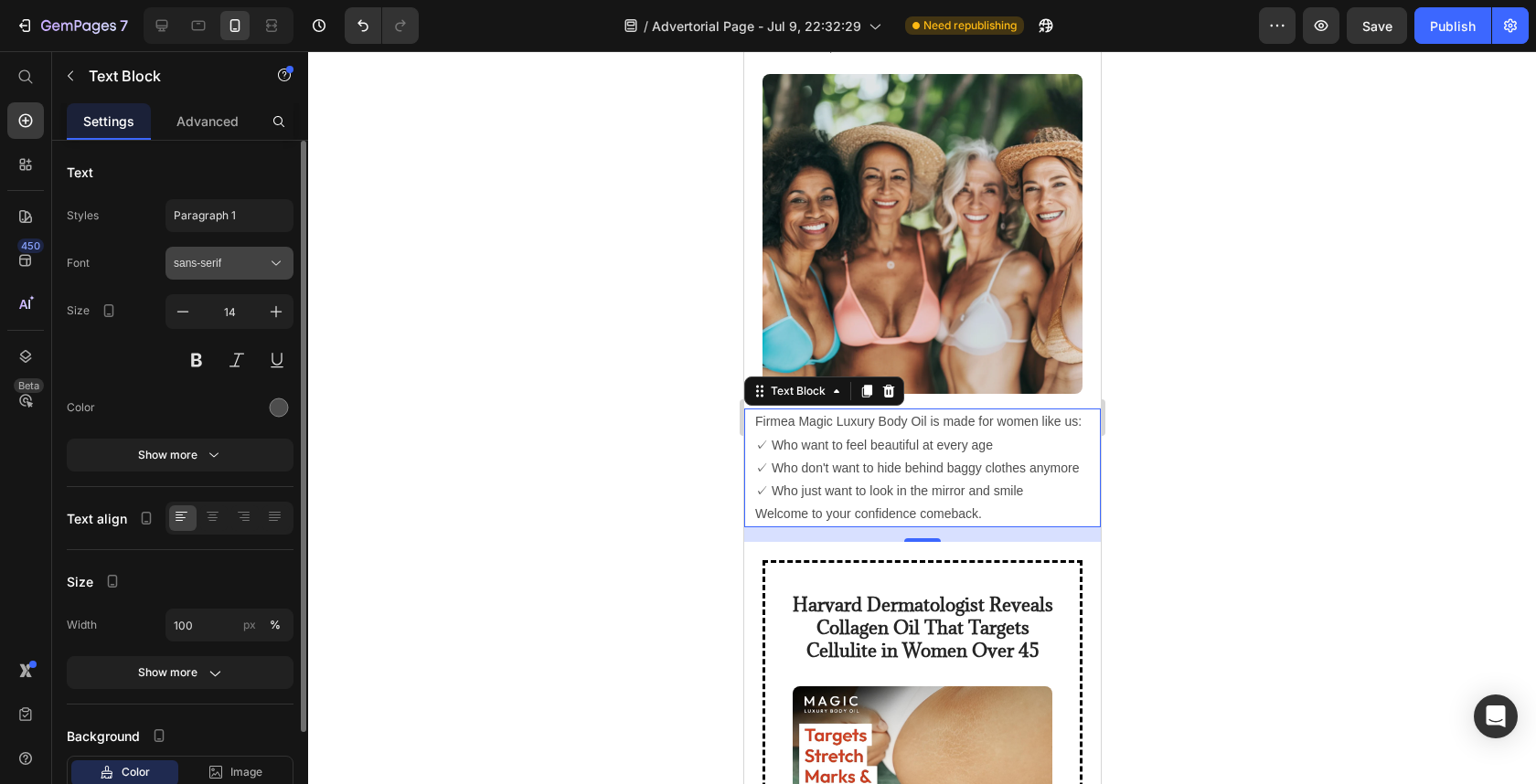click on "sans-serif" at bounding box center [220, 263] 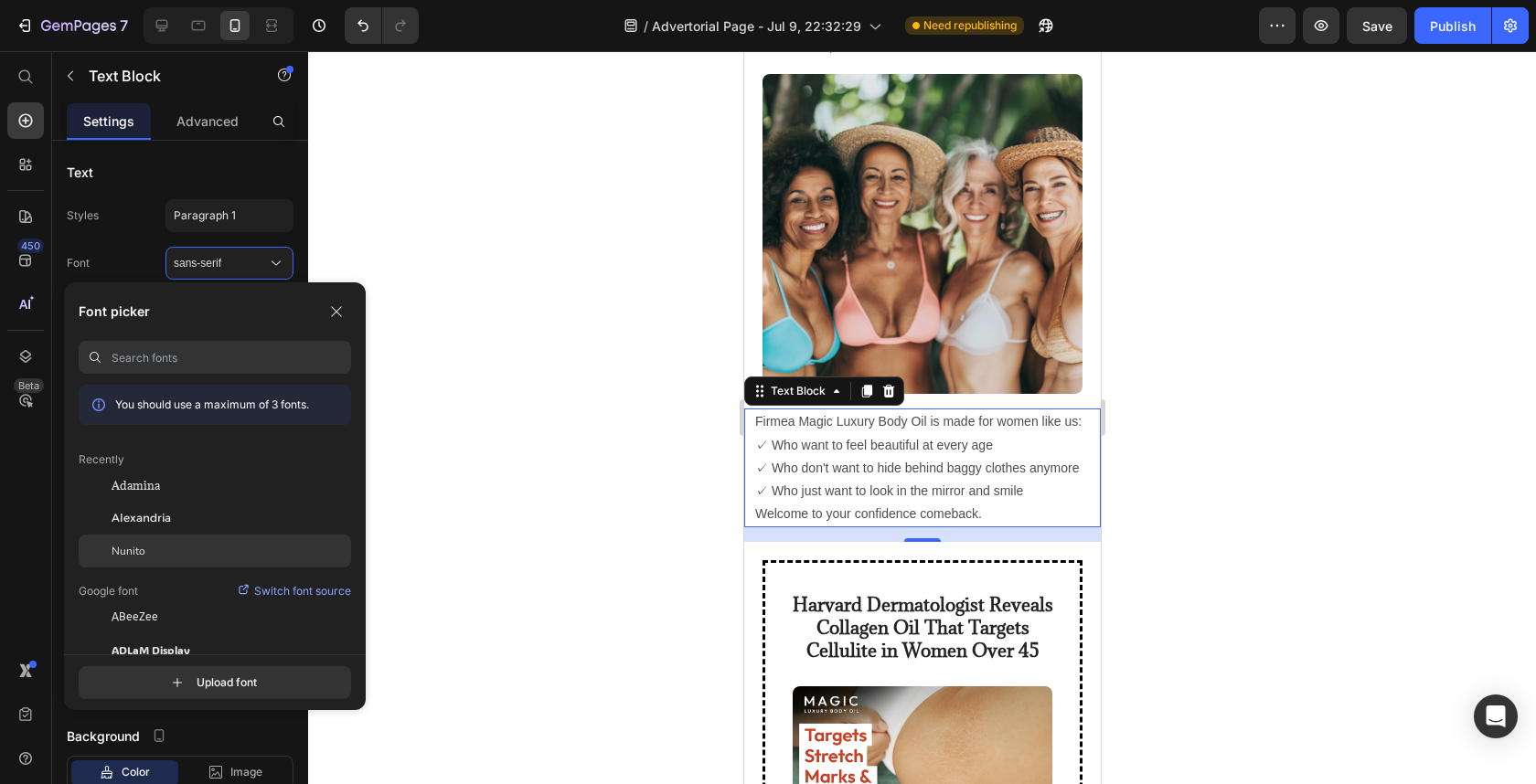 click on "Nunito" 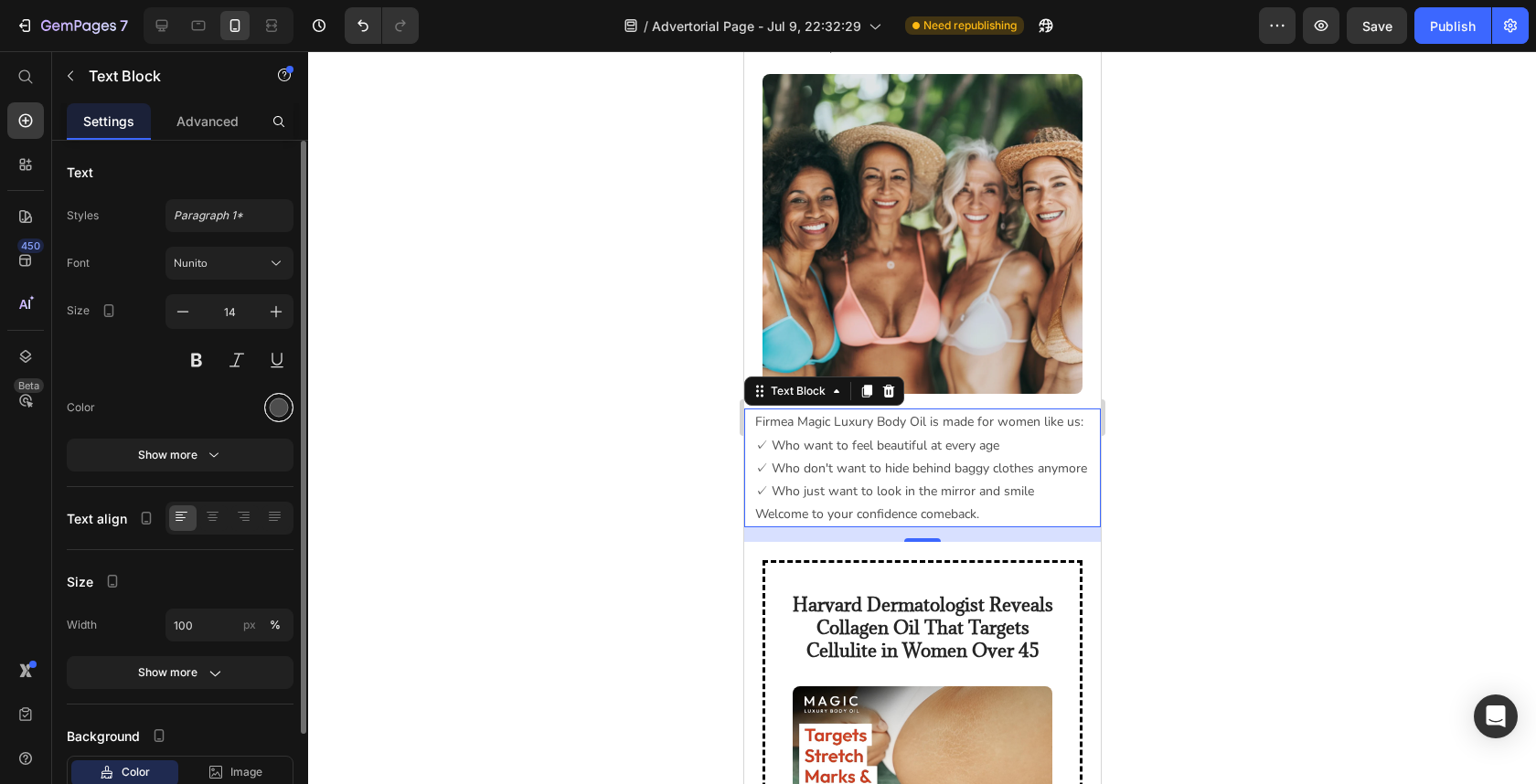 click at bounding box center (279, 408) 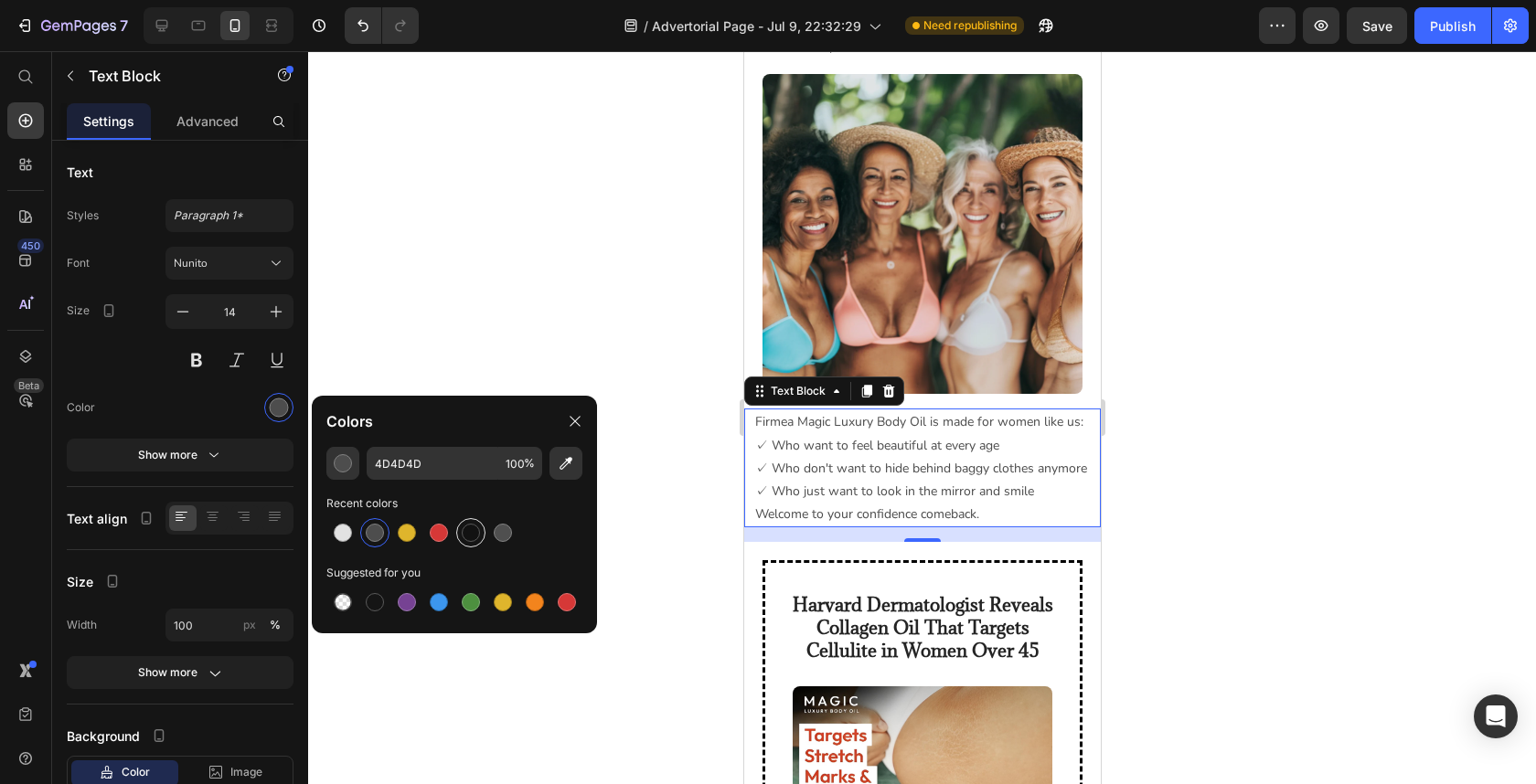 click at bounding box center (471, 533) 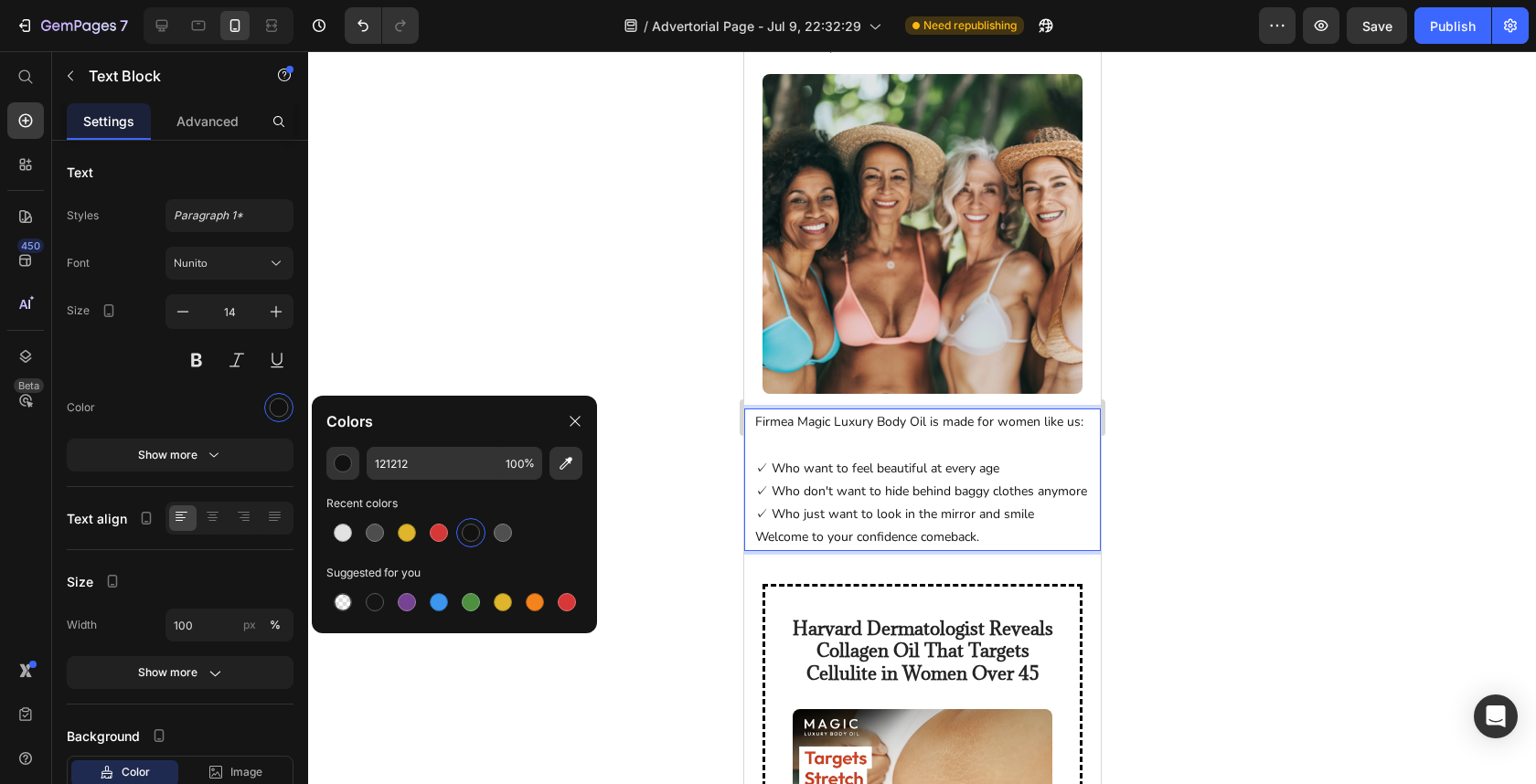 click on "✓ Who just want to look in the mirror and smile" at bounding box center [922, 514] 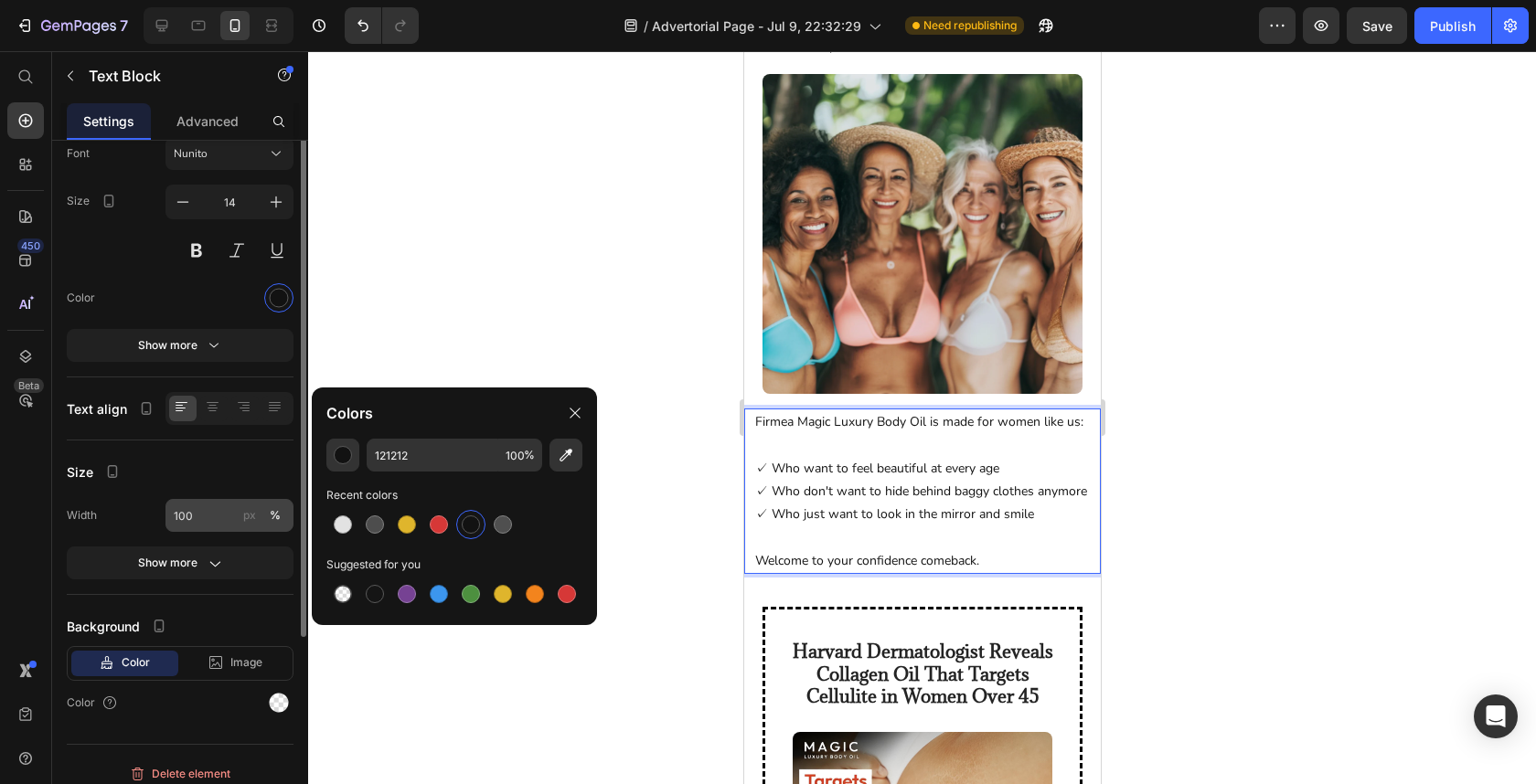 scroll, scrollTop: 119, scrollLeft: 0, axis: vertical 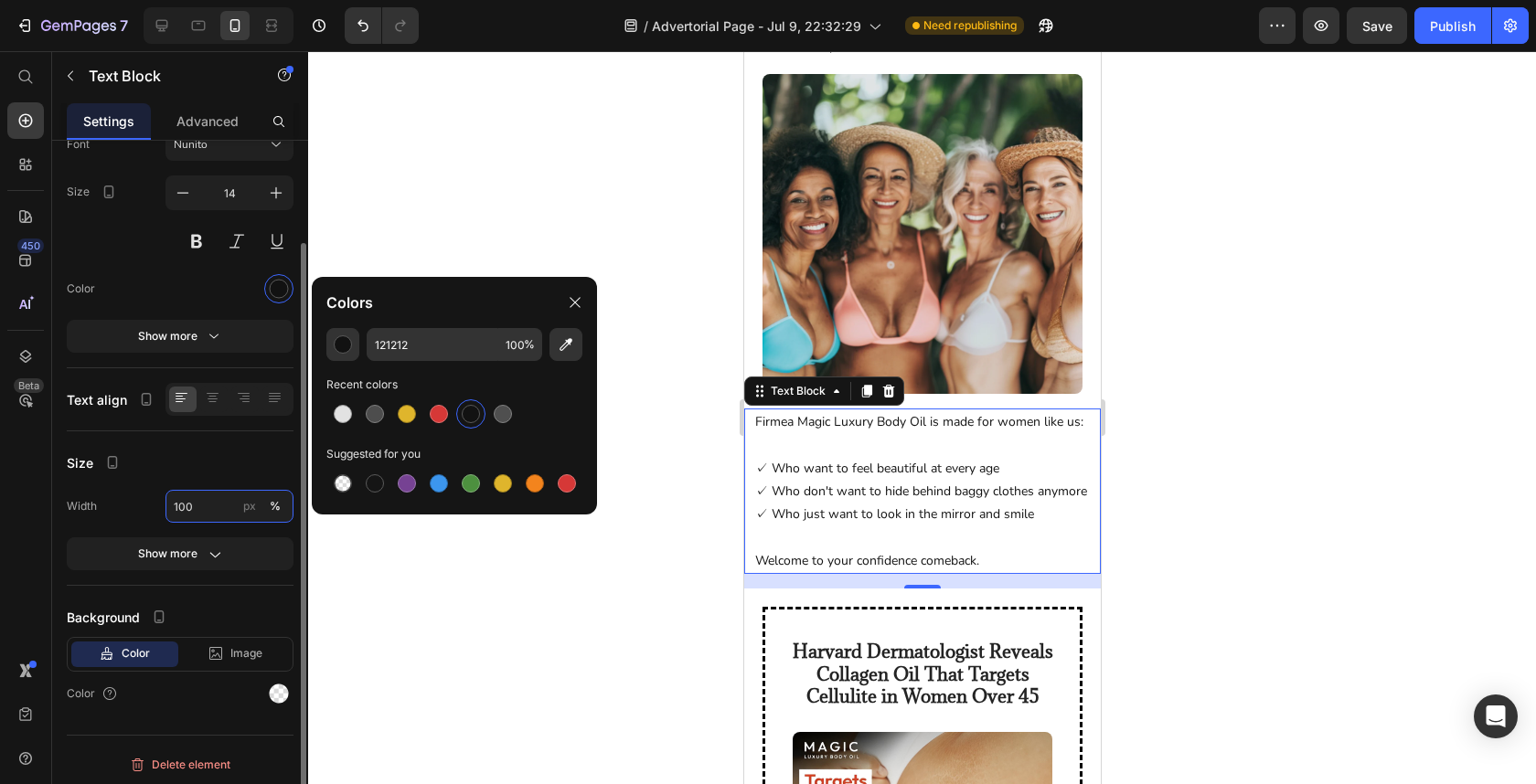 click on "100" at bounding box center [229, 506] 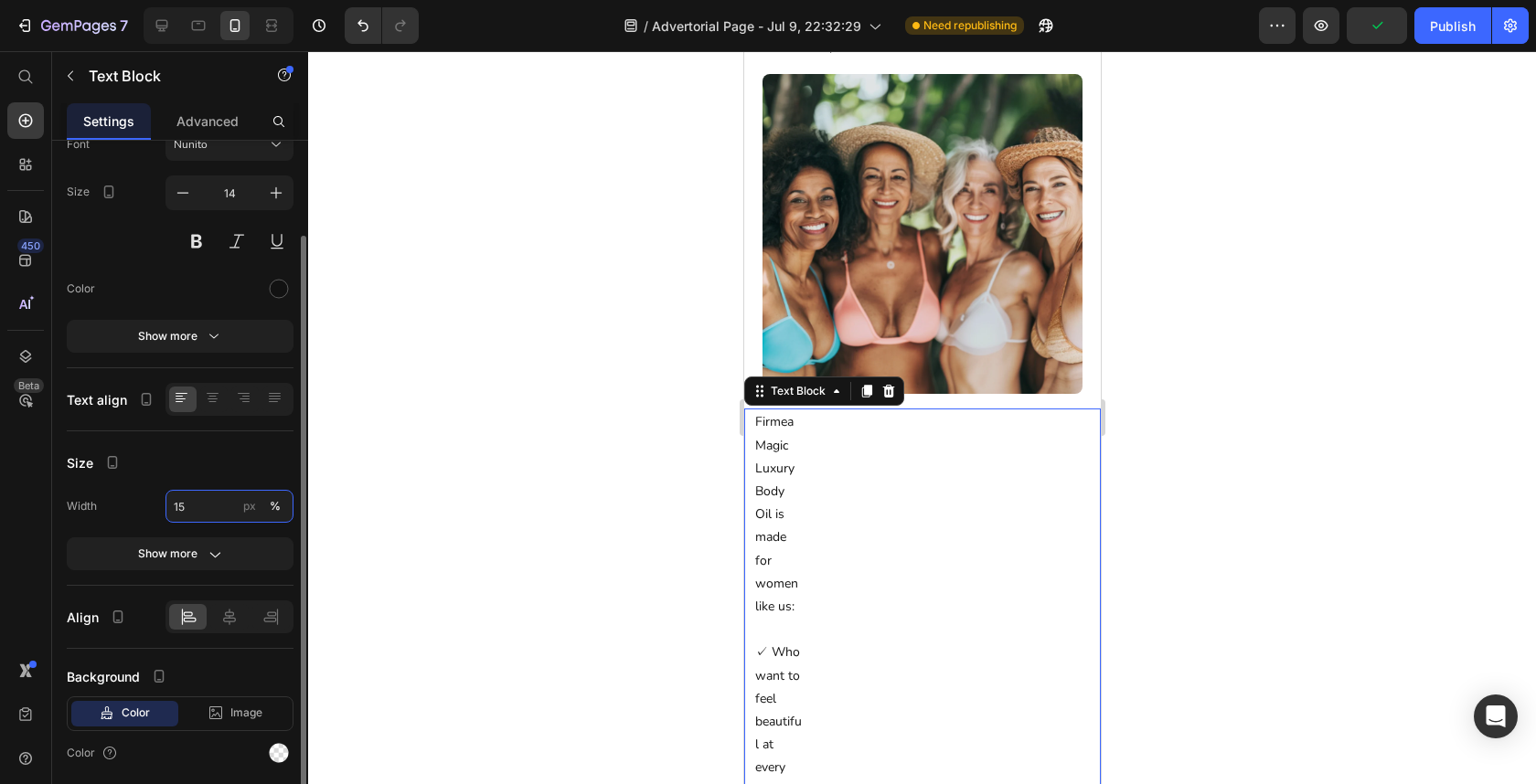 type on "1" 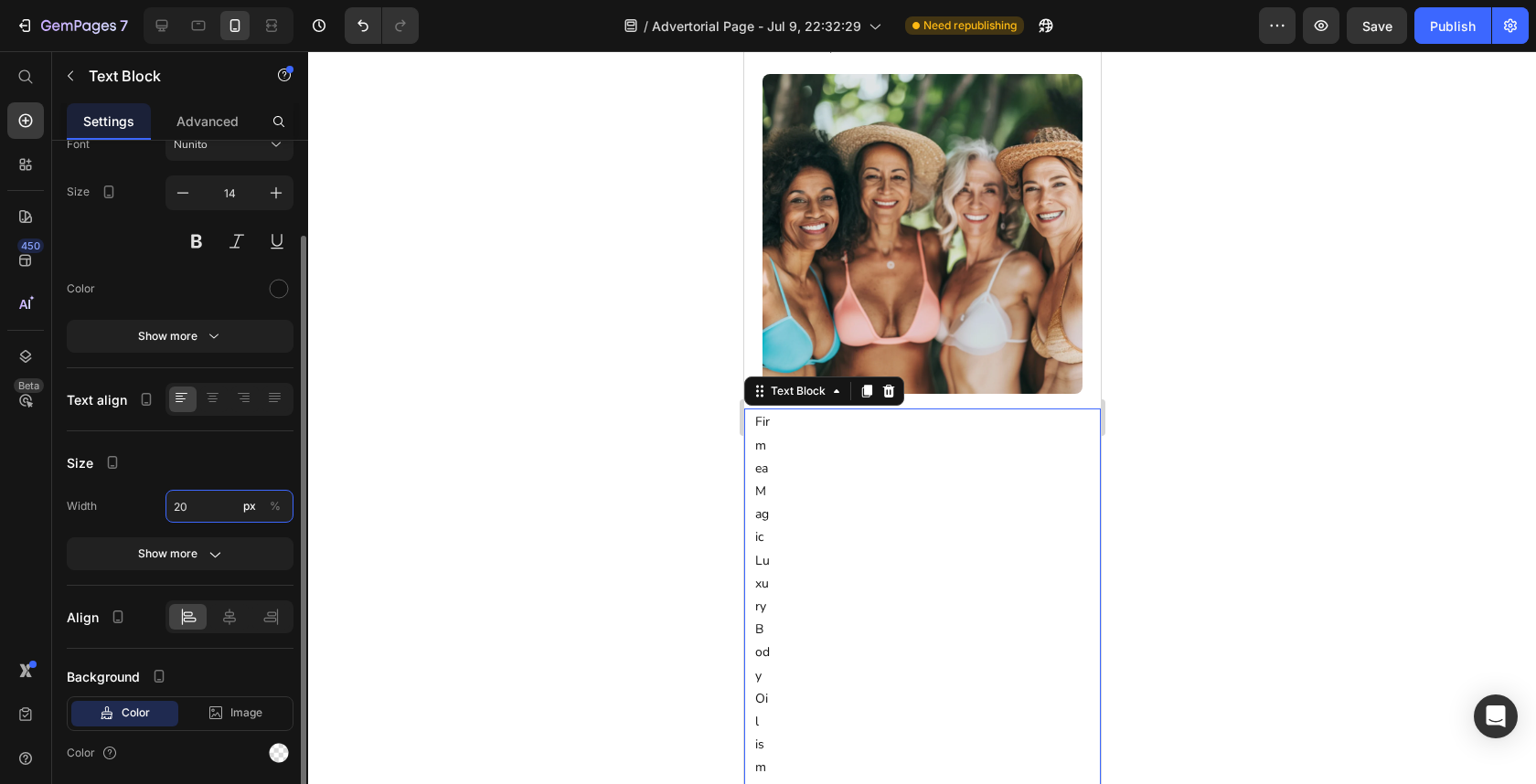 type on "2" 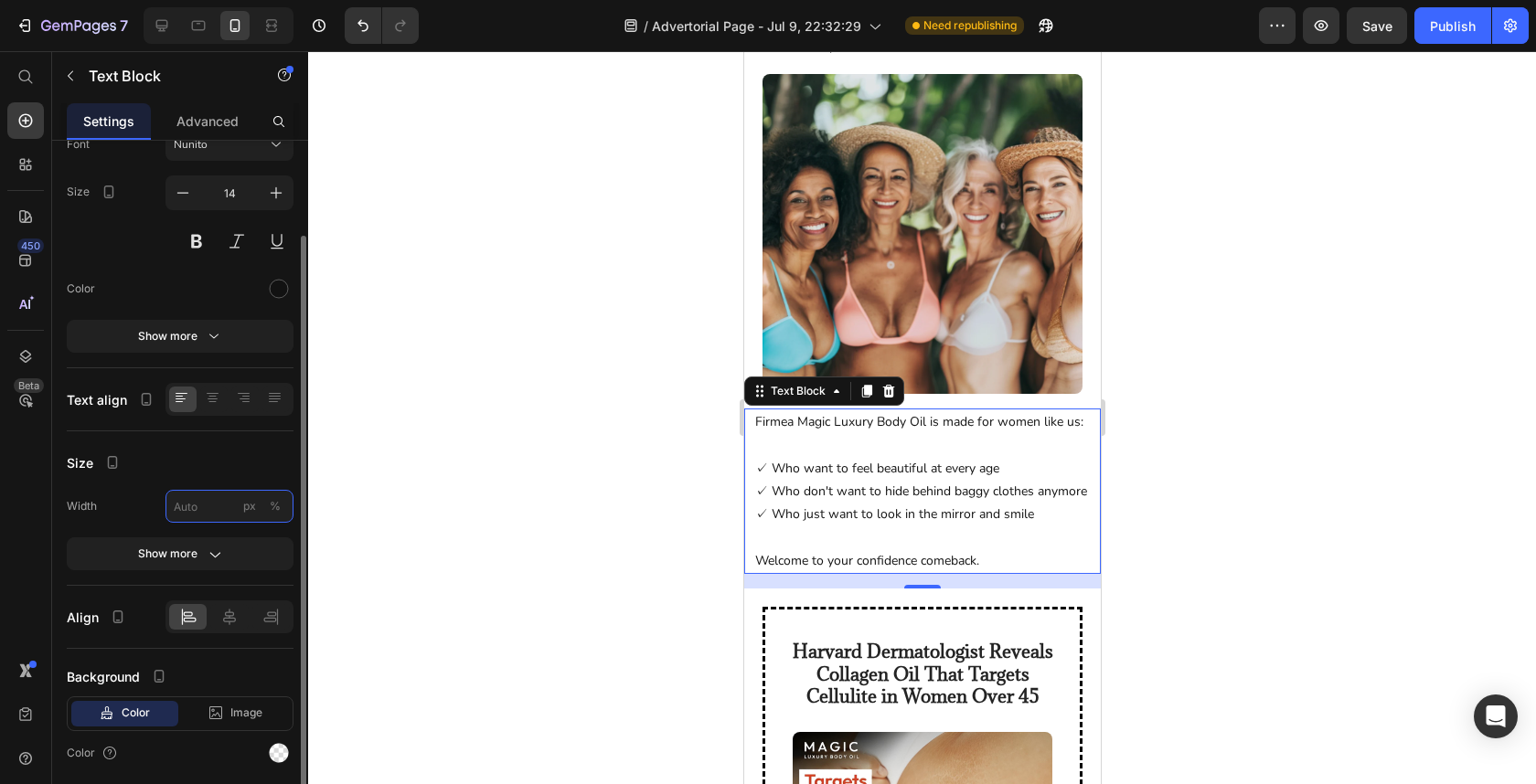 type on "2" 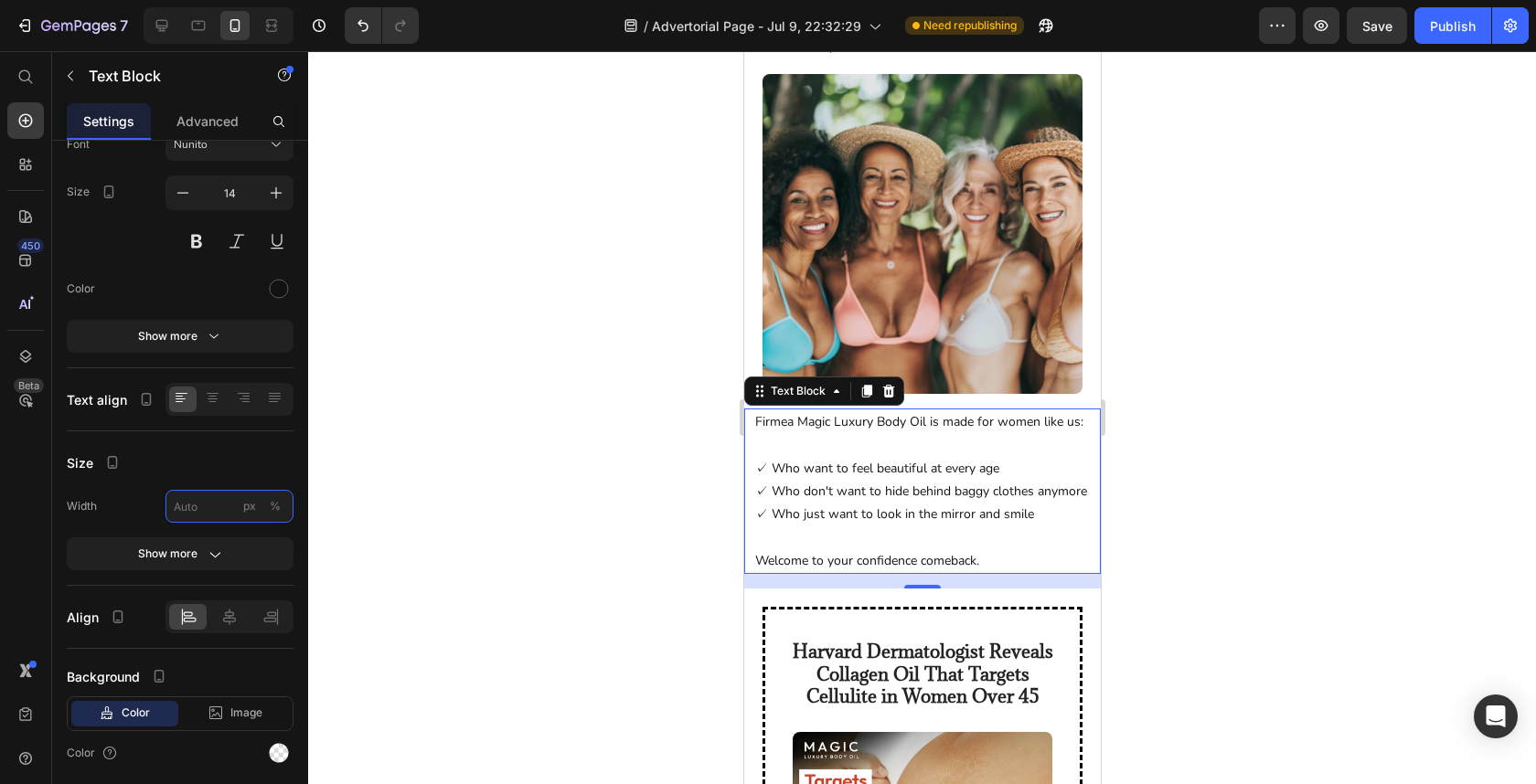 type 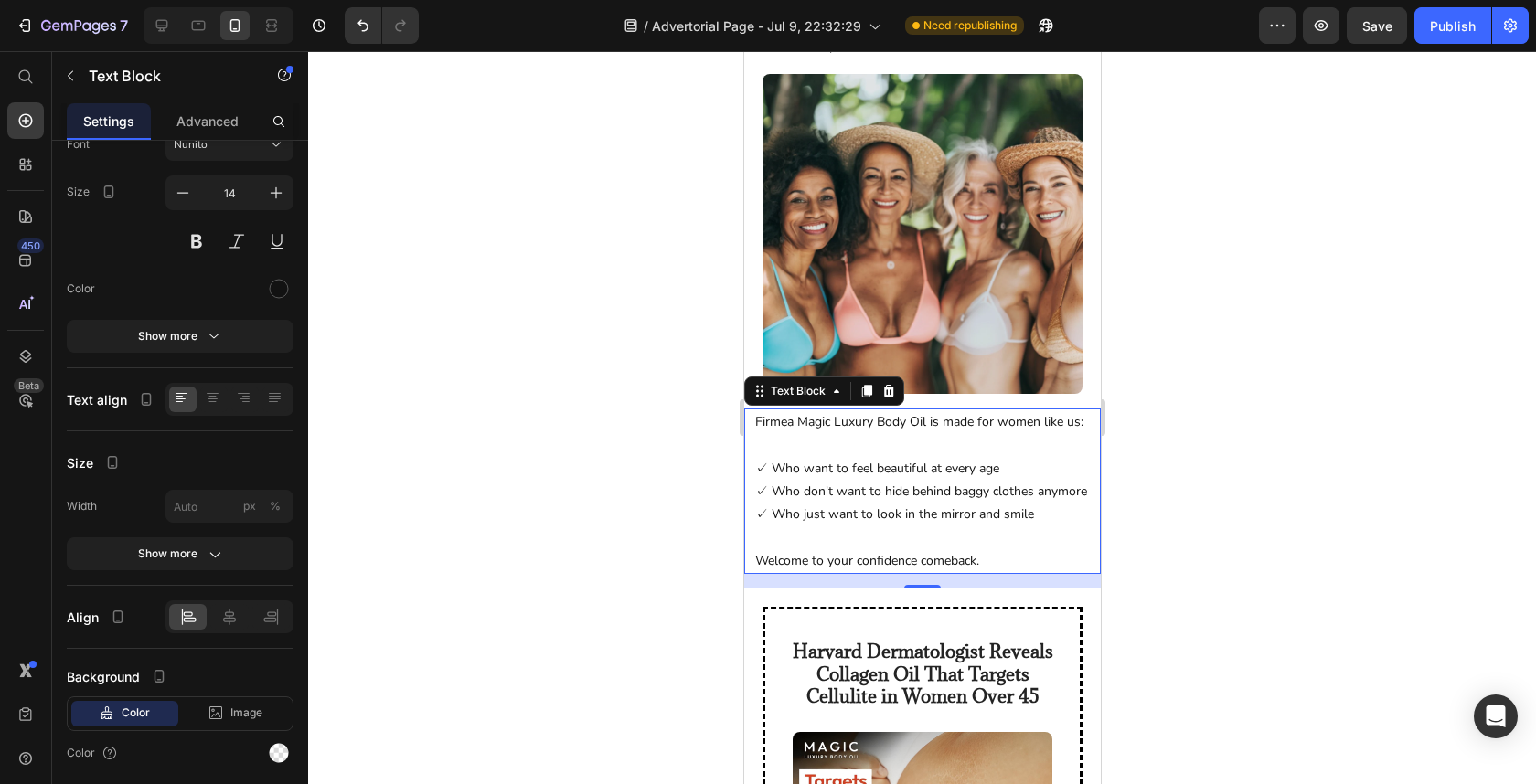 click 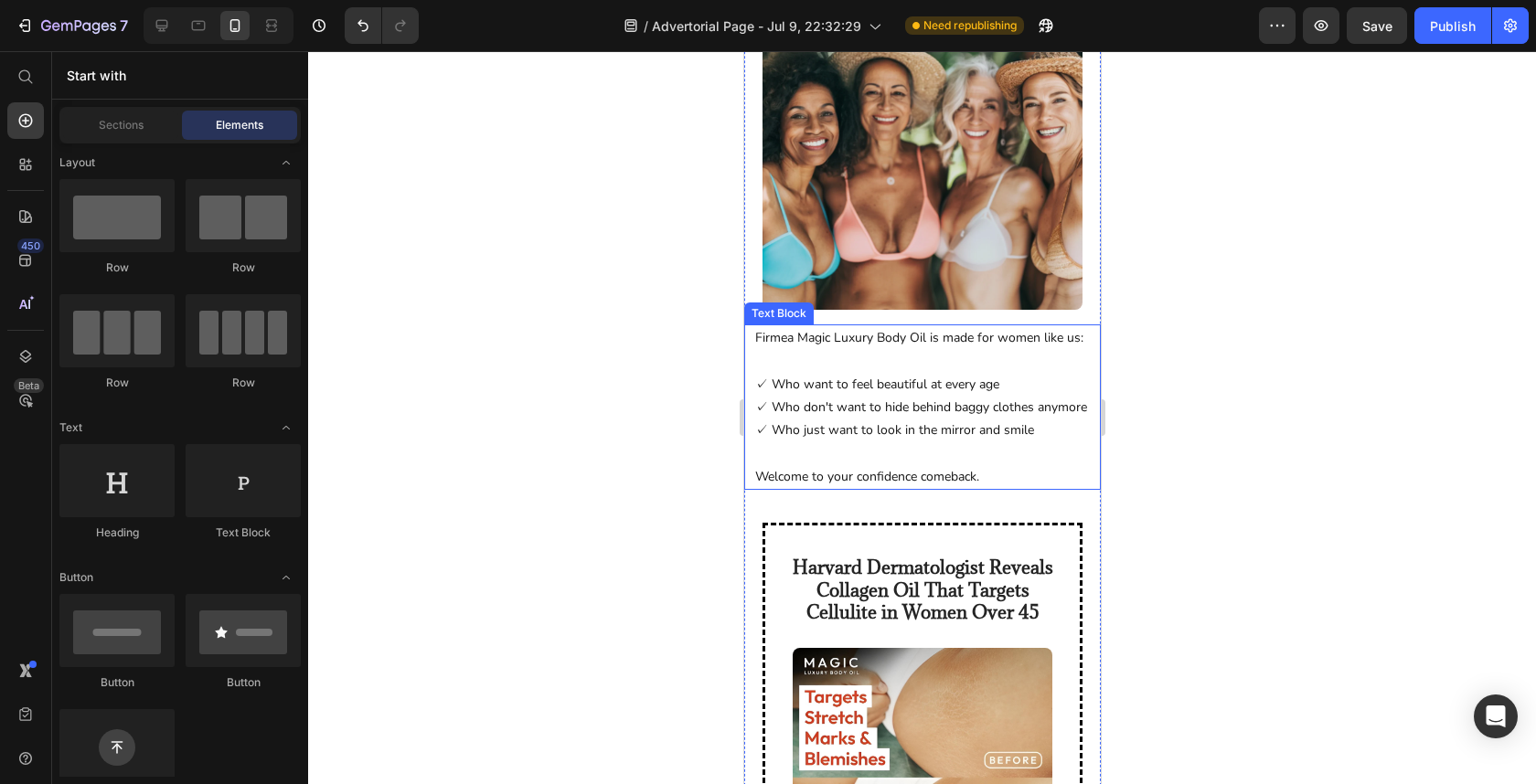 scroll, scrollTop: 2387, scrollLeft: 0, axis: vertical 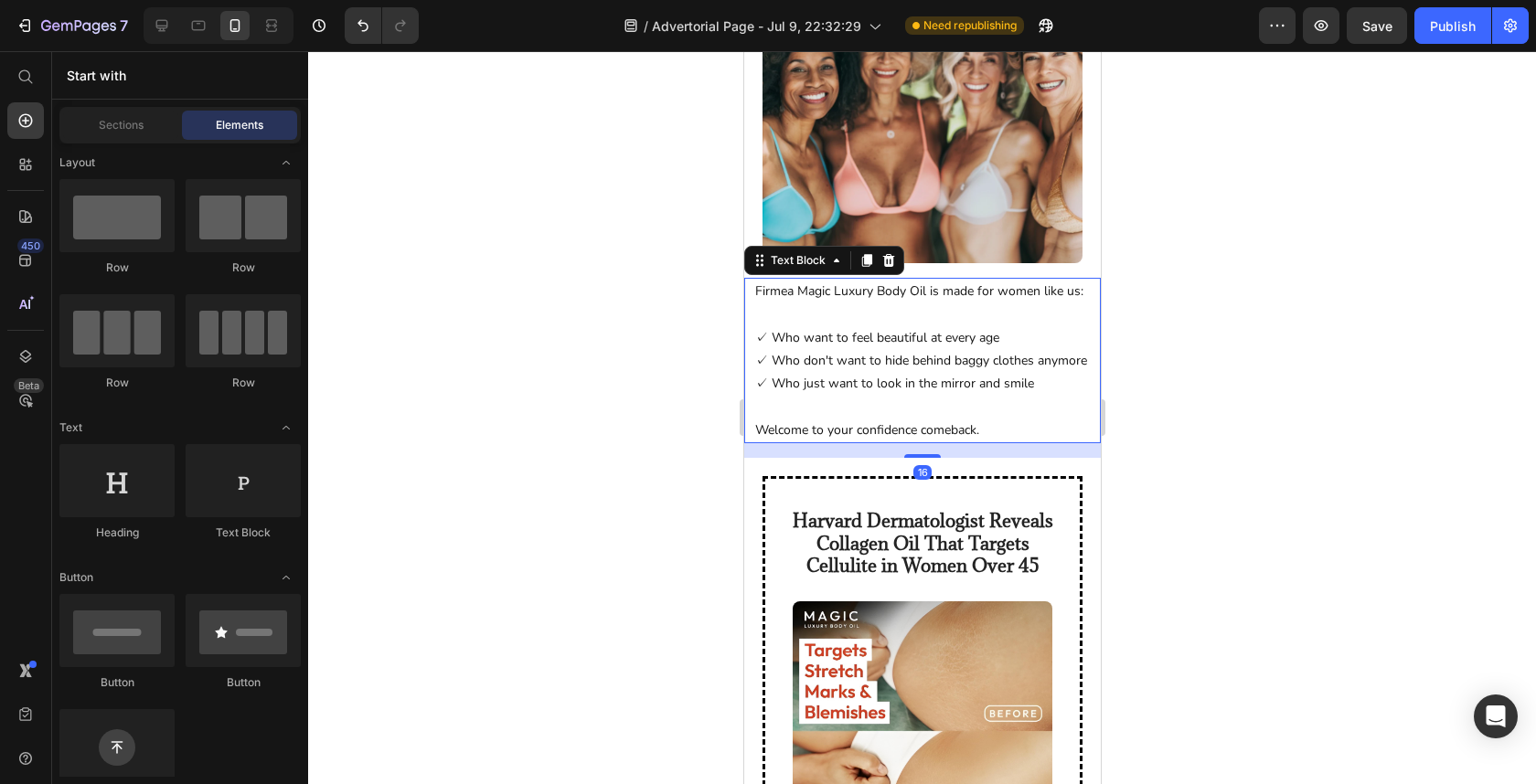 click at bounding box center [922, 406] 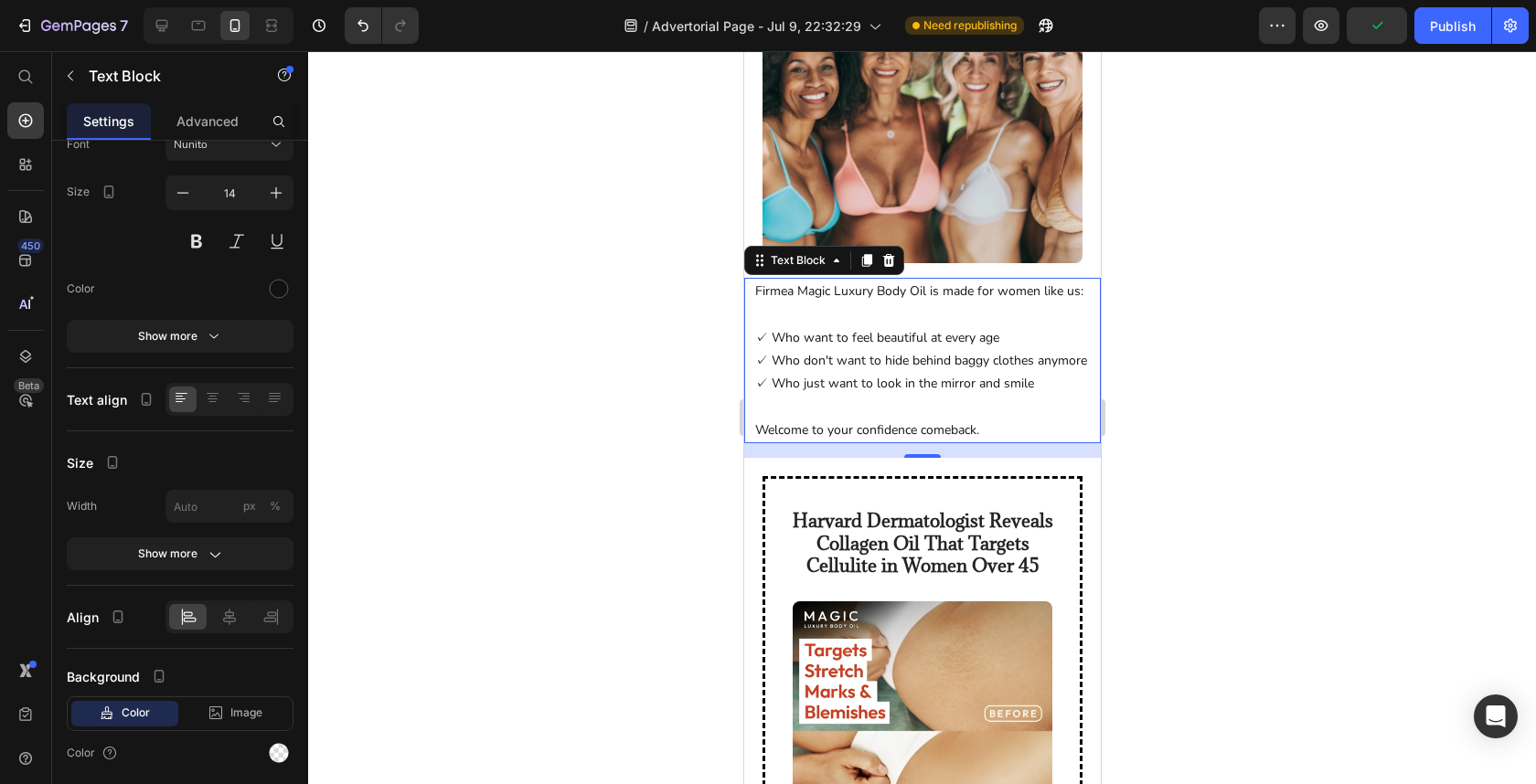 click 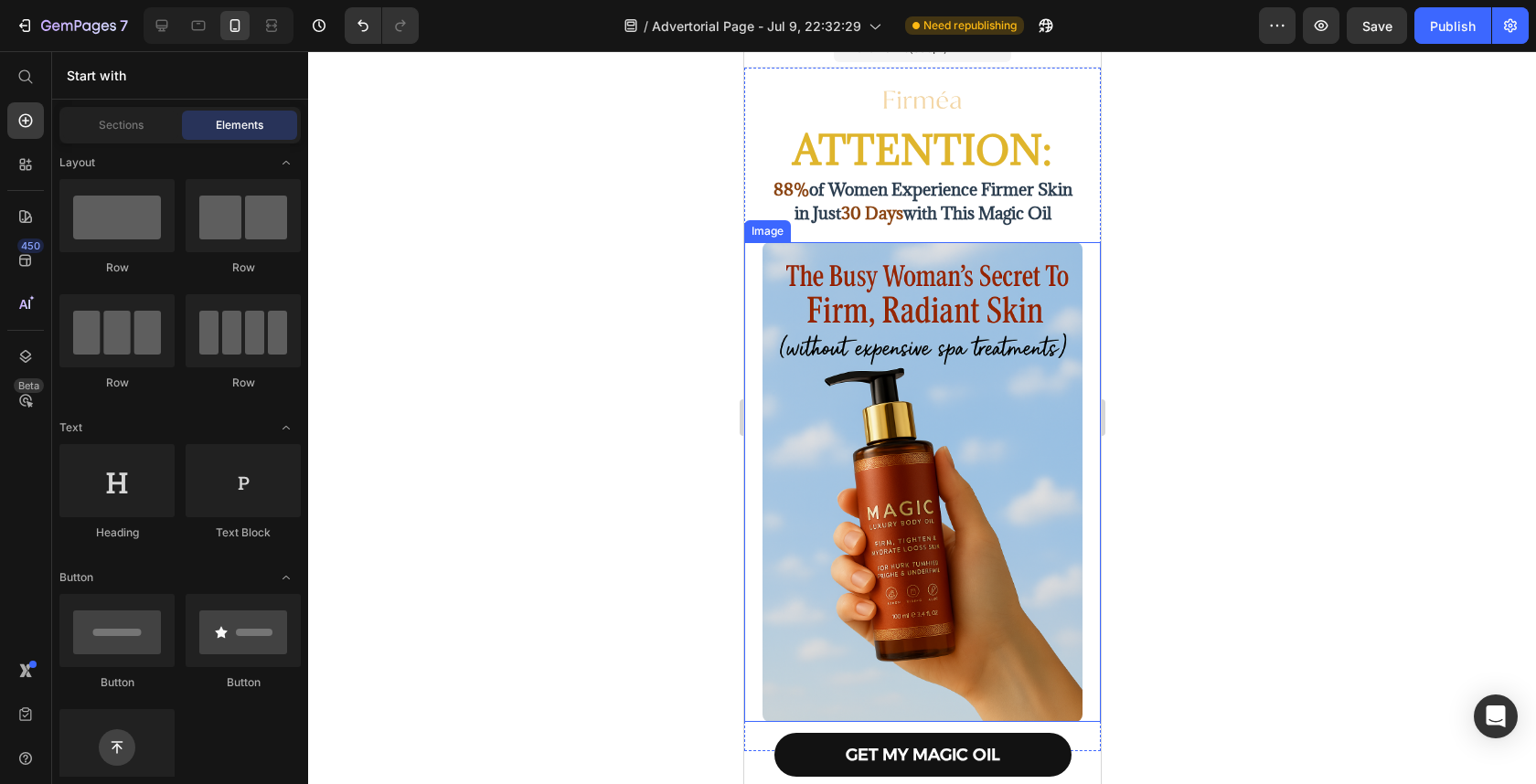 scroll, scrollTop: 0, scrollLeft: 0, axis: both 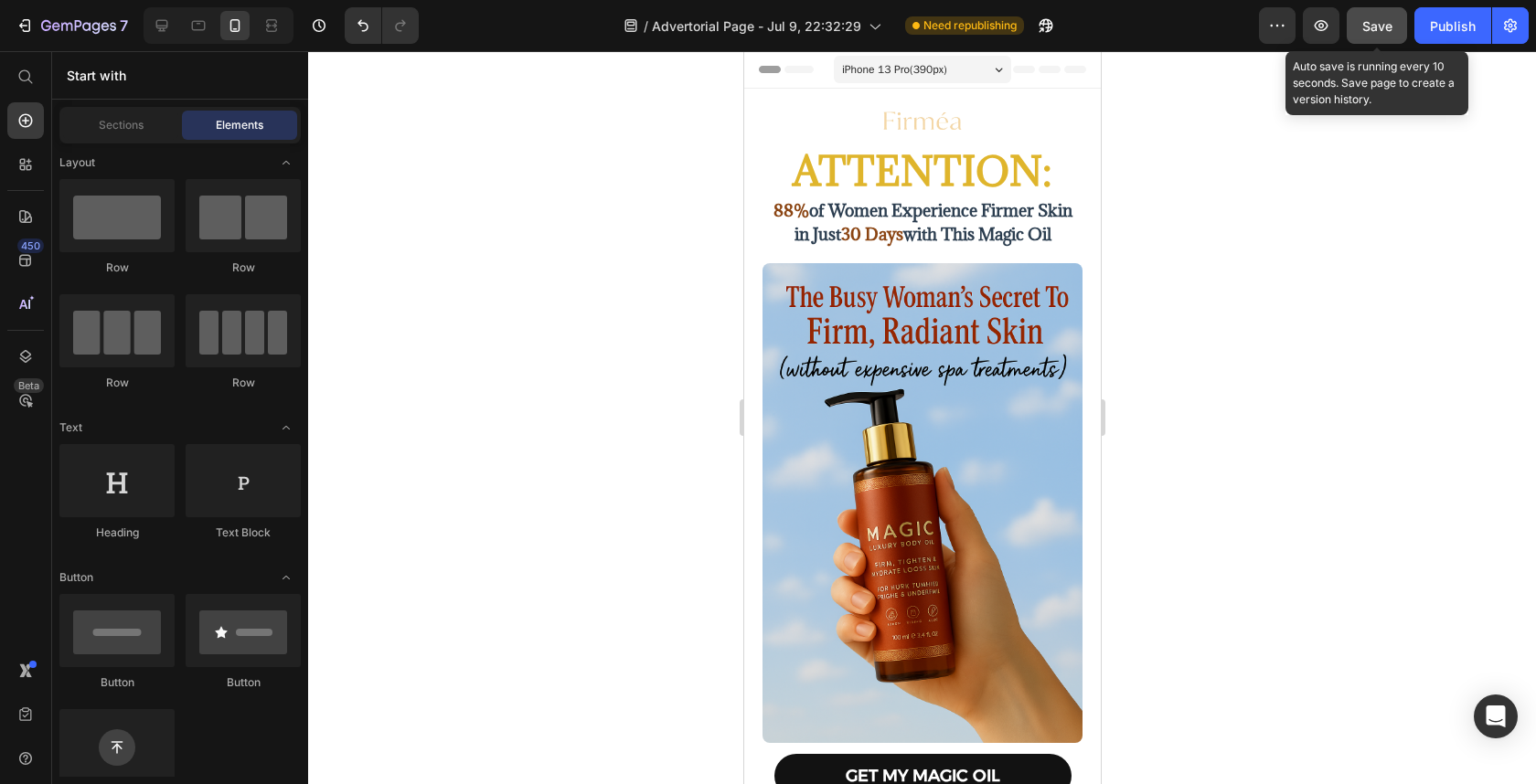 click on "Save" at bounding box center (1377, 26) 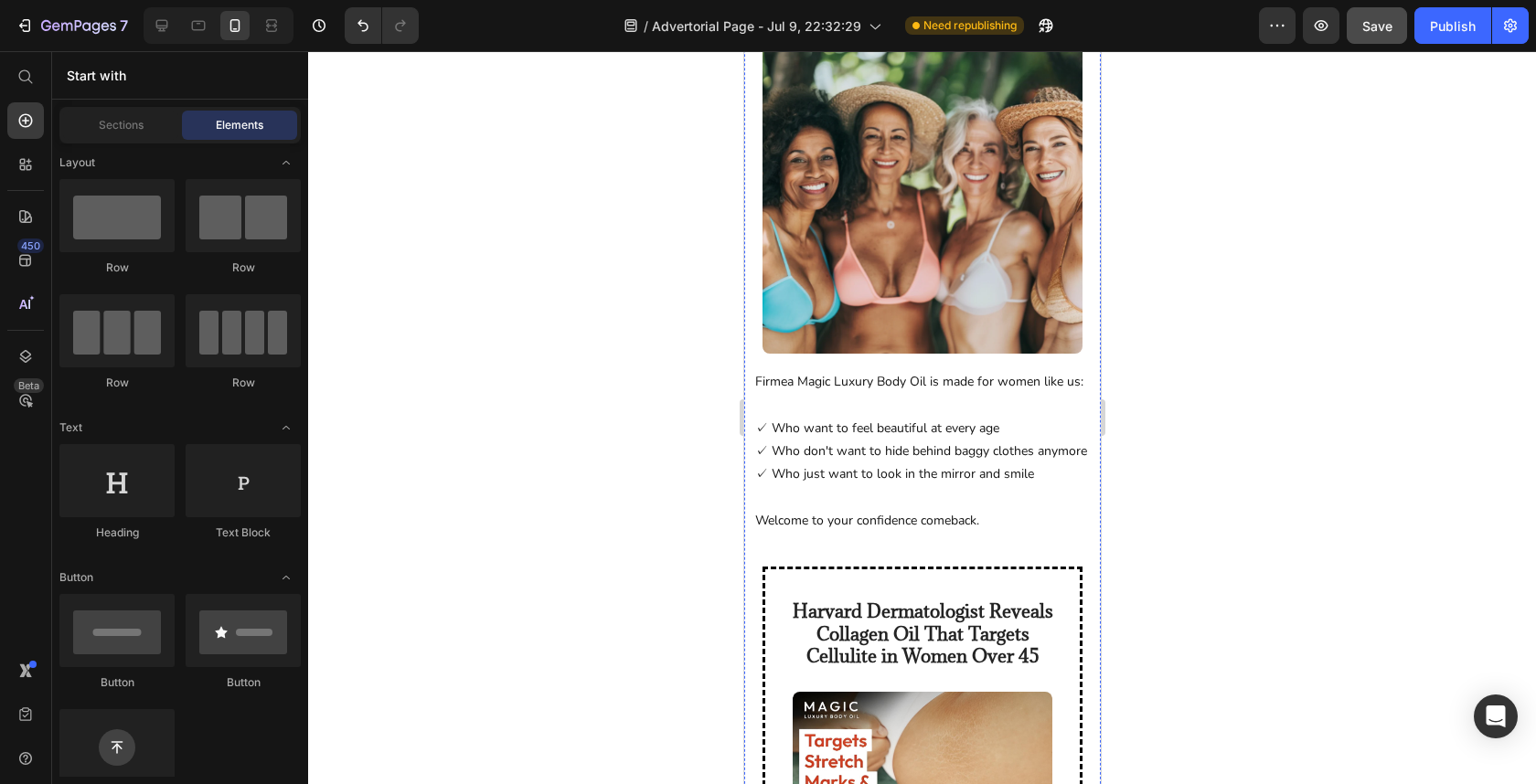 scroll, scrollTop: 2497, scrollLeft: 0, axis: vertical 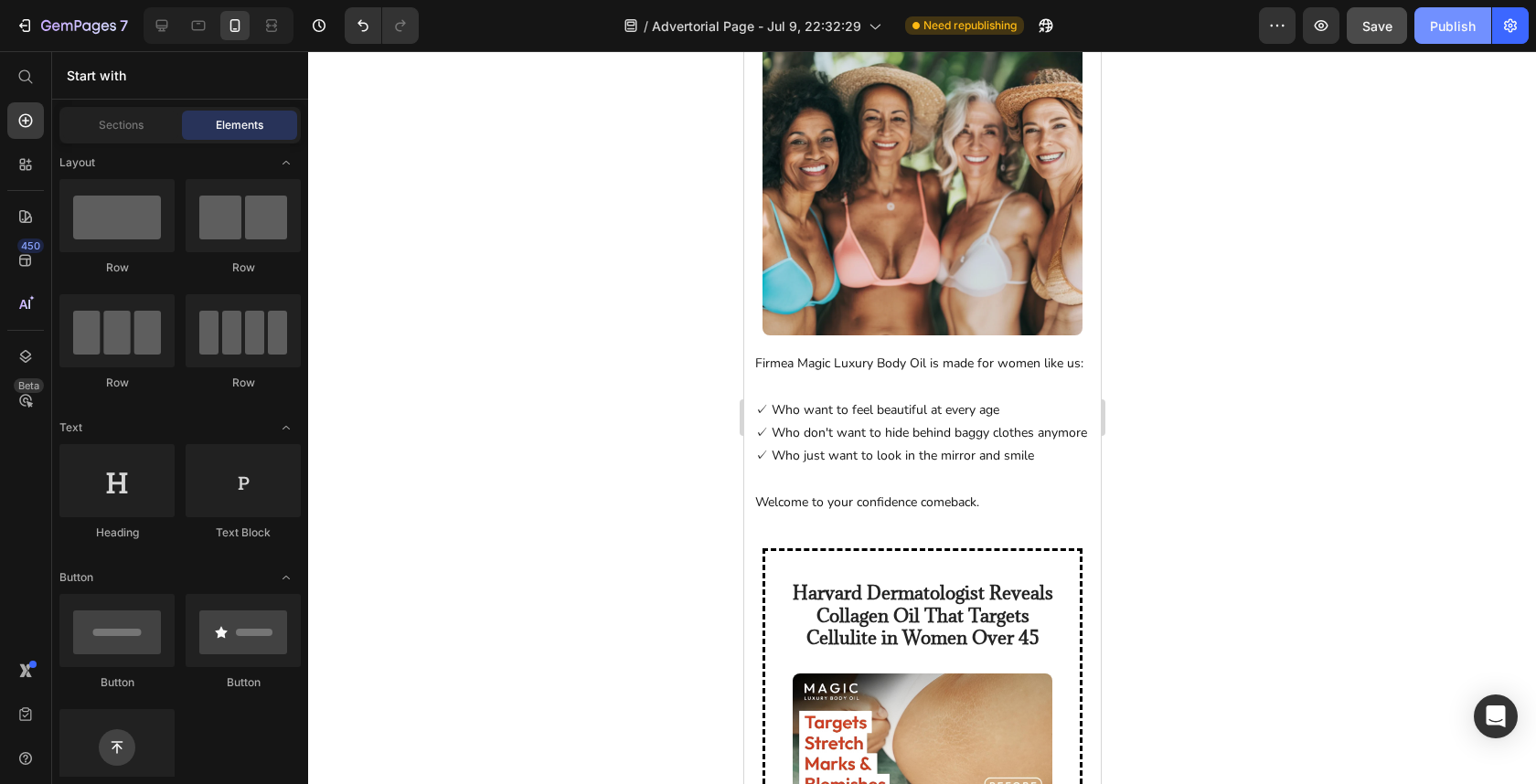 click on "Publish" 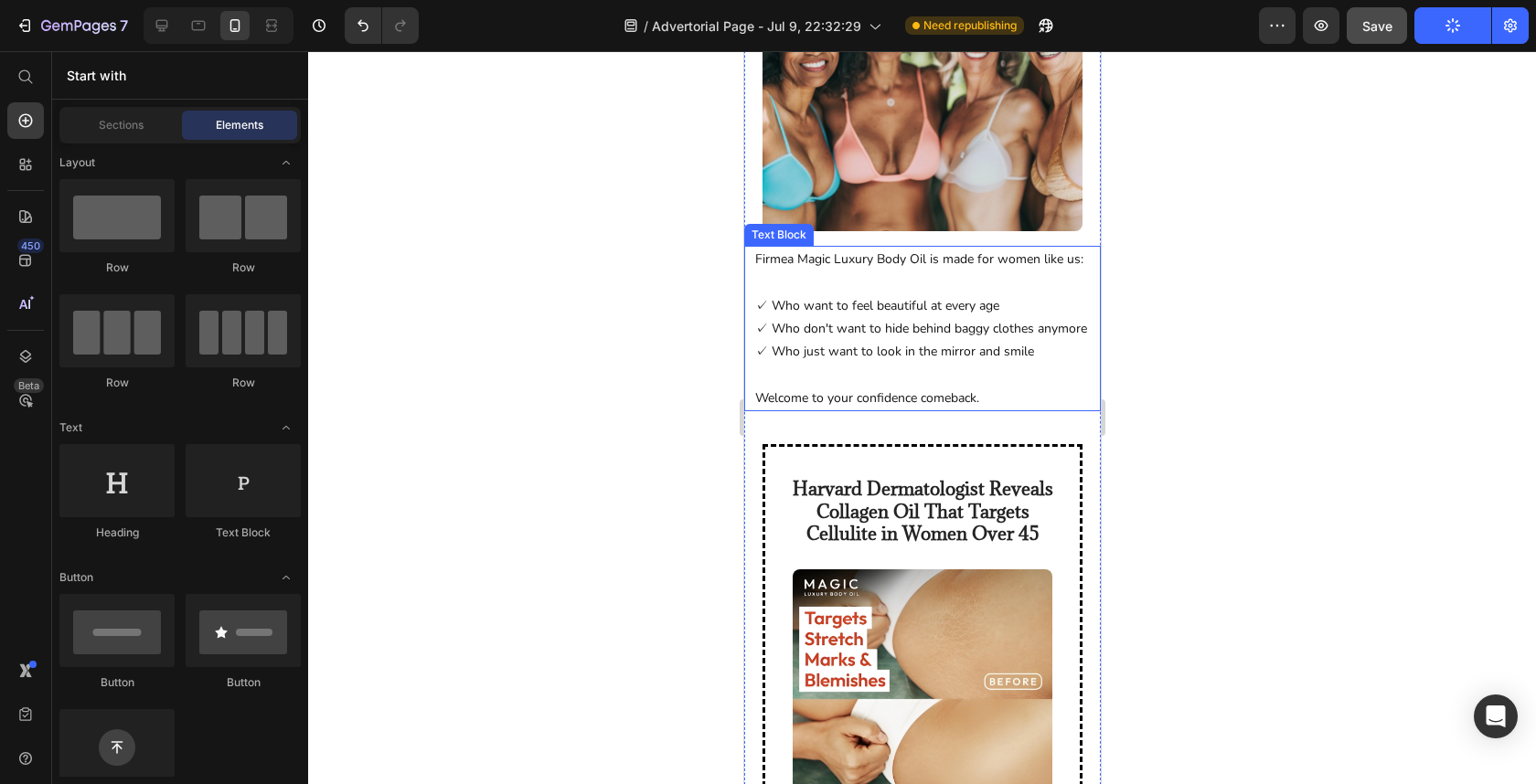 scroll, scrollTop: 2661, scrollLeft: 0, axis: vertical 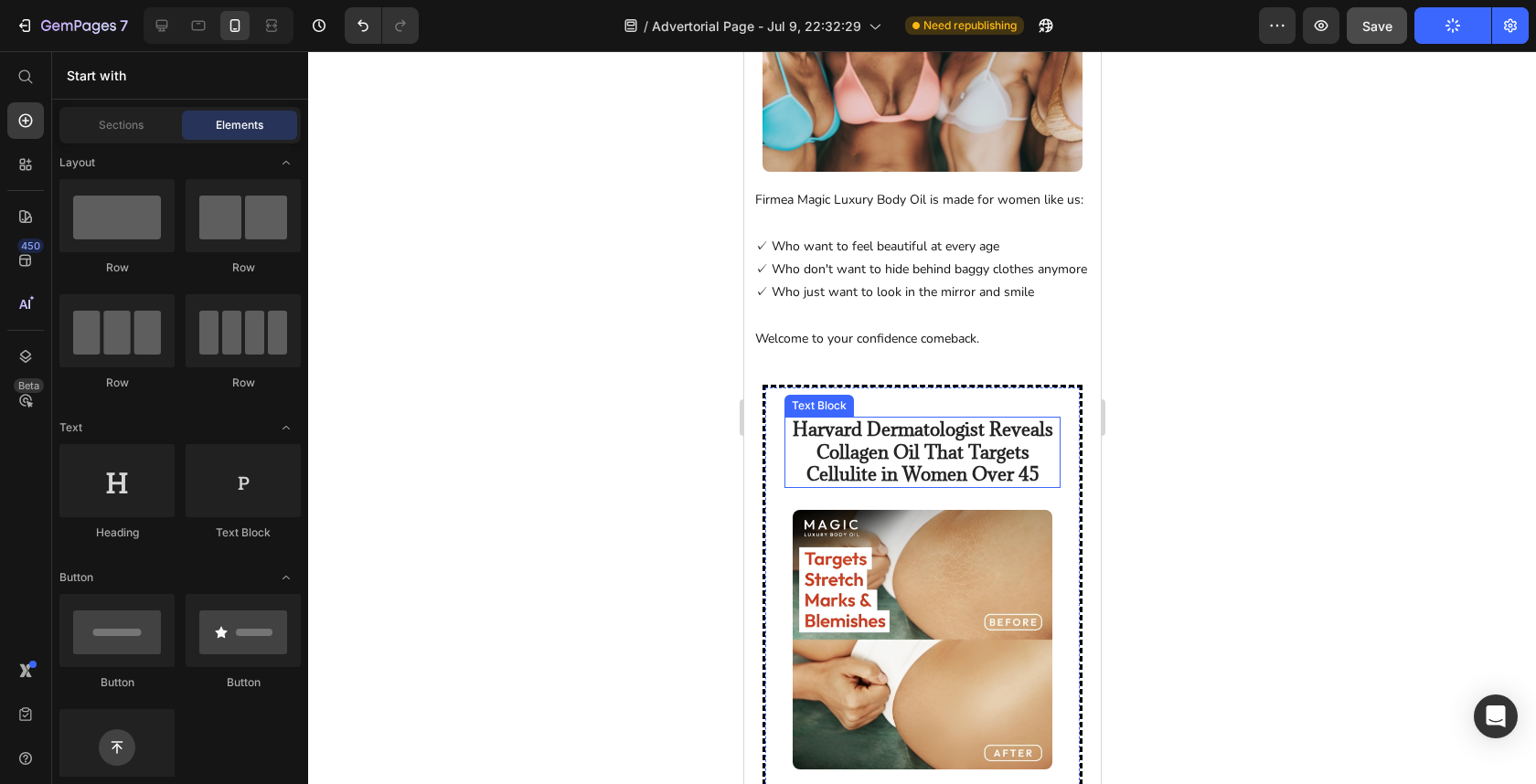click on "Harvard Dermatologist Reveals Collagen Oil That Targets Cellulite in Women Over 45" at bounding box center (922, 452) 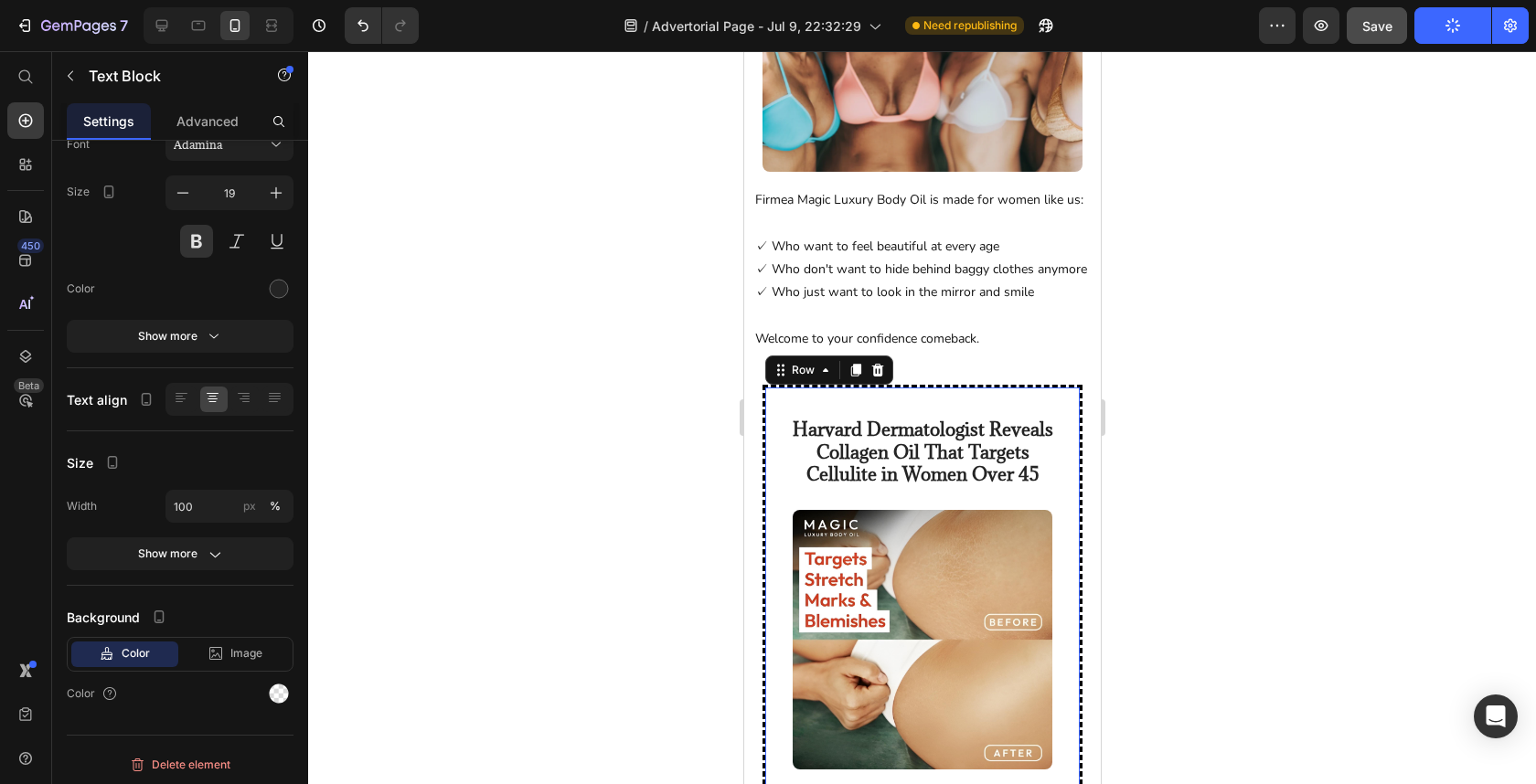 click on "Harvard Dermatologist Reveals Collagen Oil That Targets Cellulite in Women Over 45 Text Block Image Row   0" at bounding box center [922, 593] 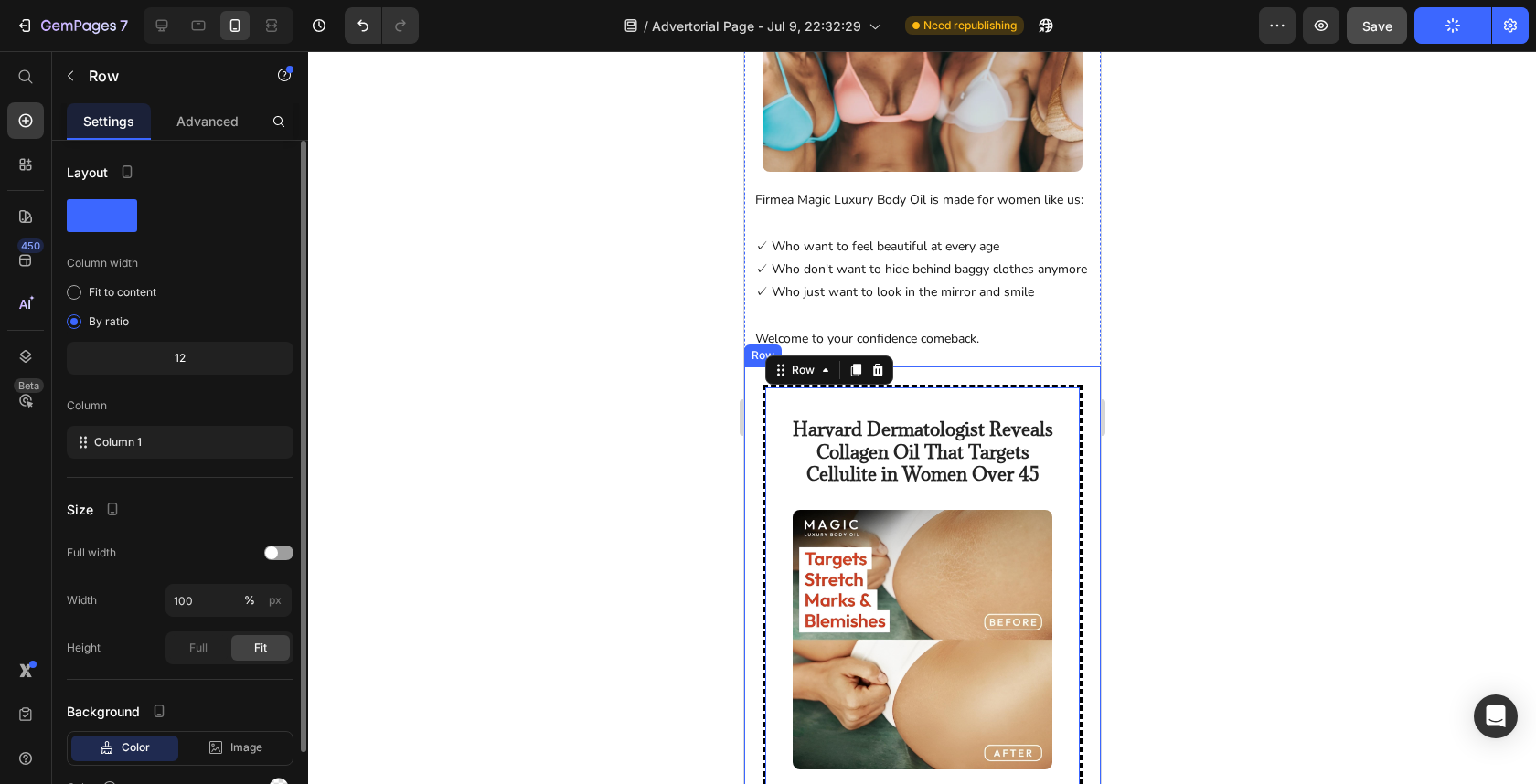 click on "Harvard Dermatologist Reveals Collagen Oil That Targets Cellulite in Women Over 45 Text Block Image Row   0 Row" at bounding box center (922, 603) 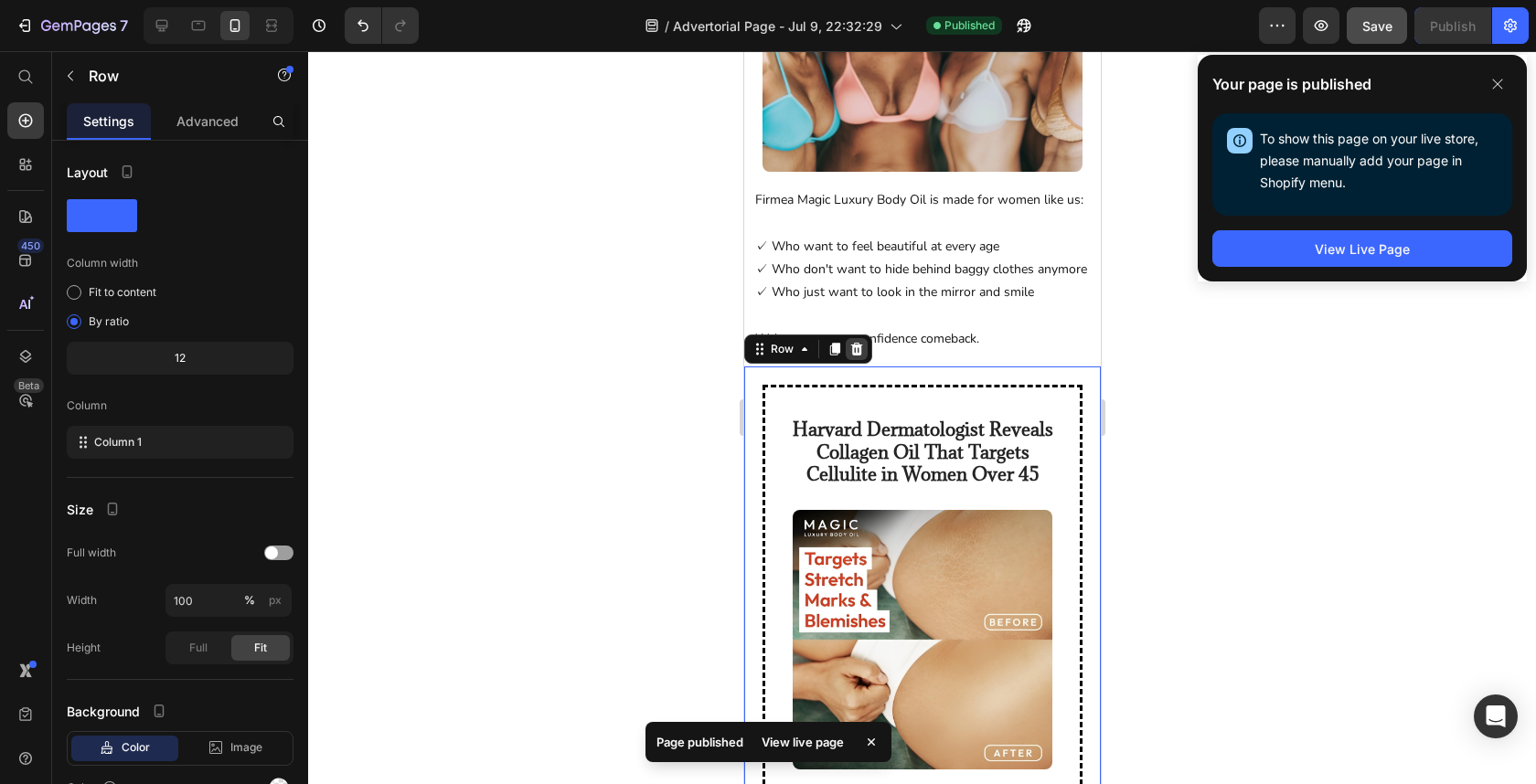 click 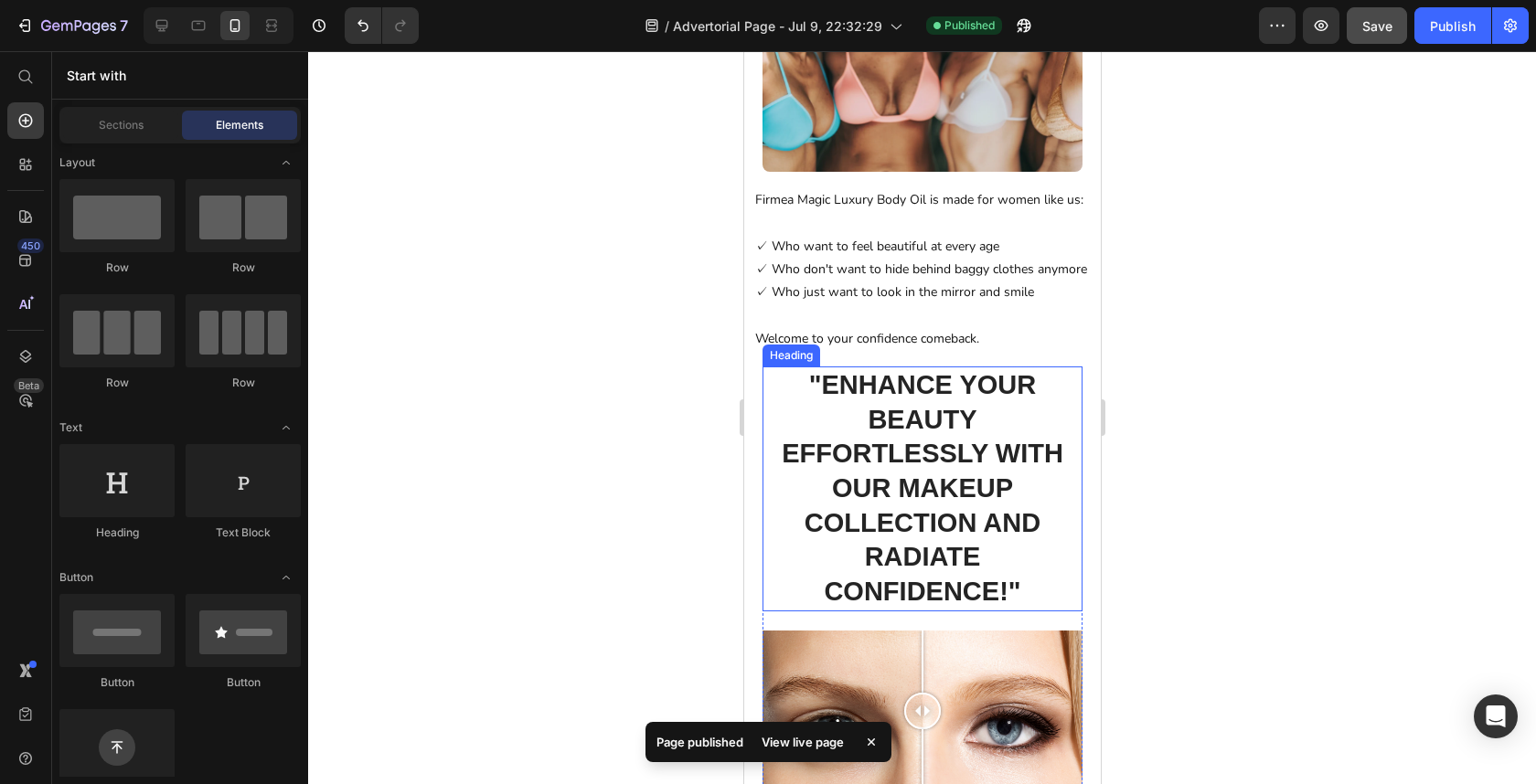 click on ""Enhance your beauty effortlessly with our makeup collection and radiate confidence!"" at bounding box center [922, 489] 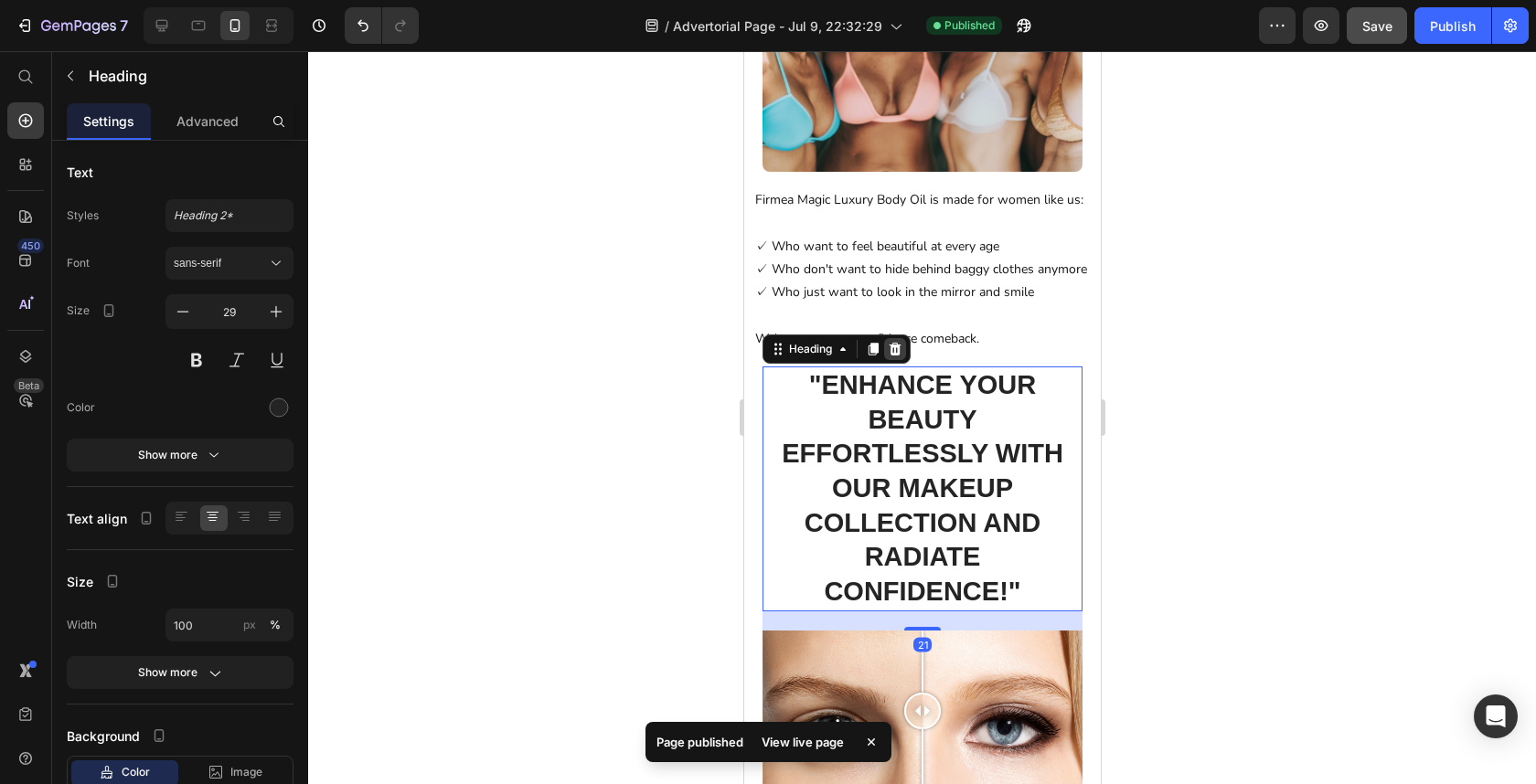 click at bounding box center [894, 349] 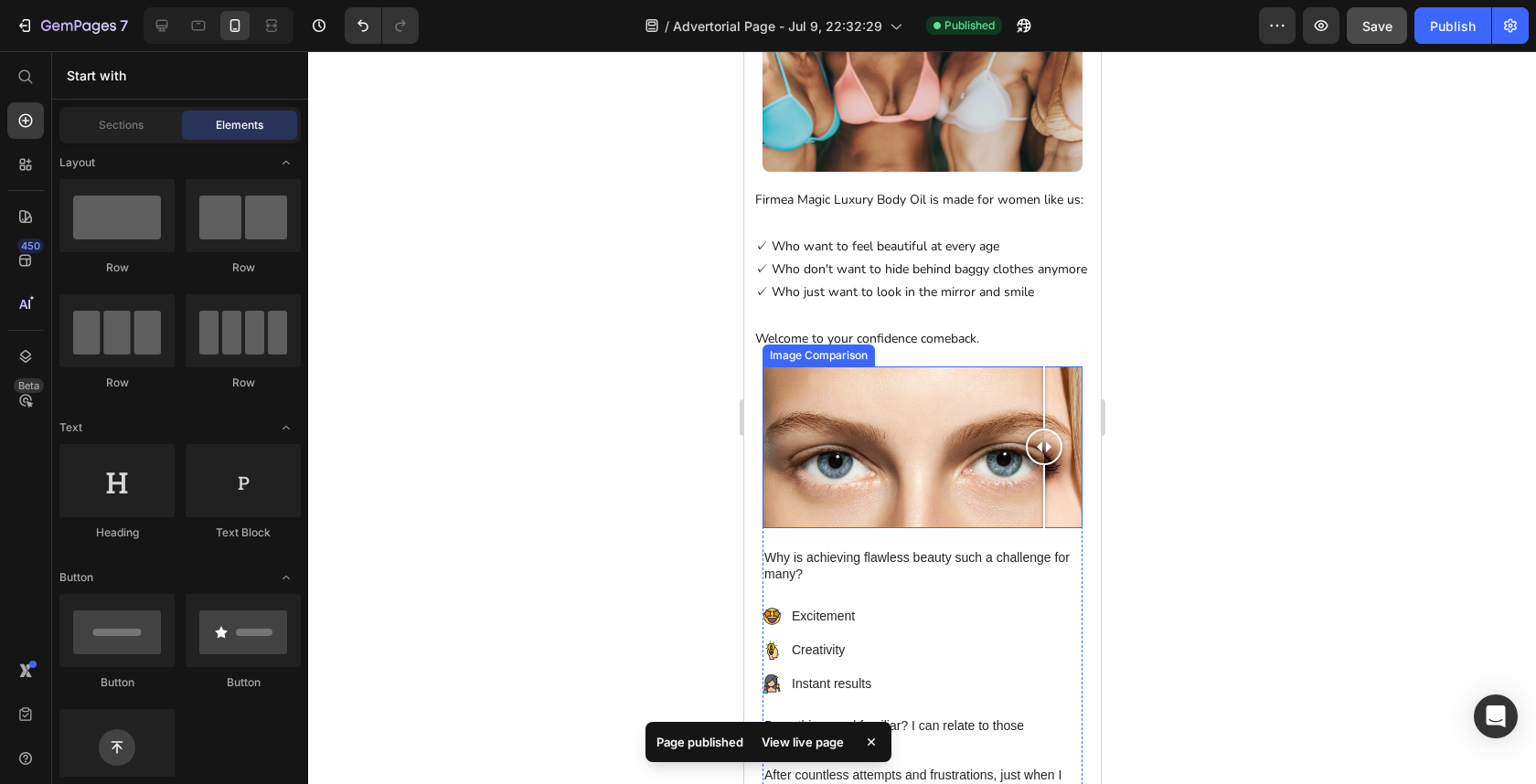 click at bounding box center (922, 447) 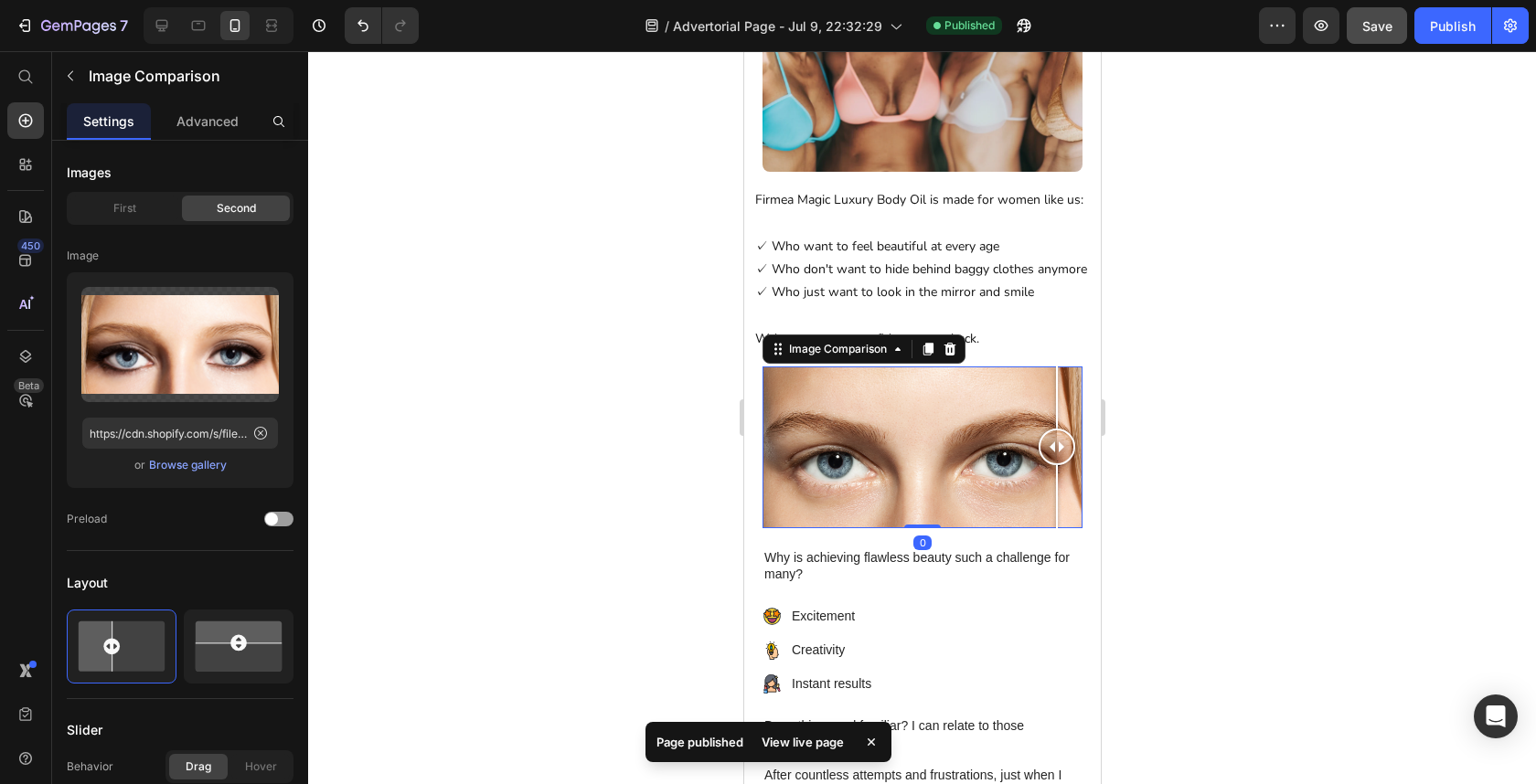 click at bounding box center [1056, 447] 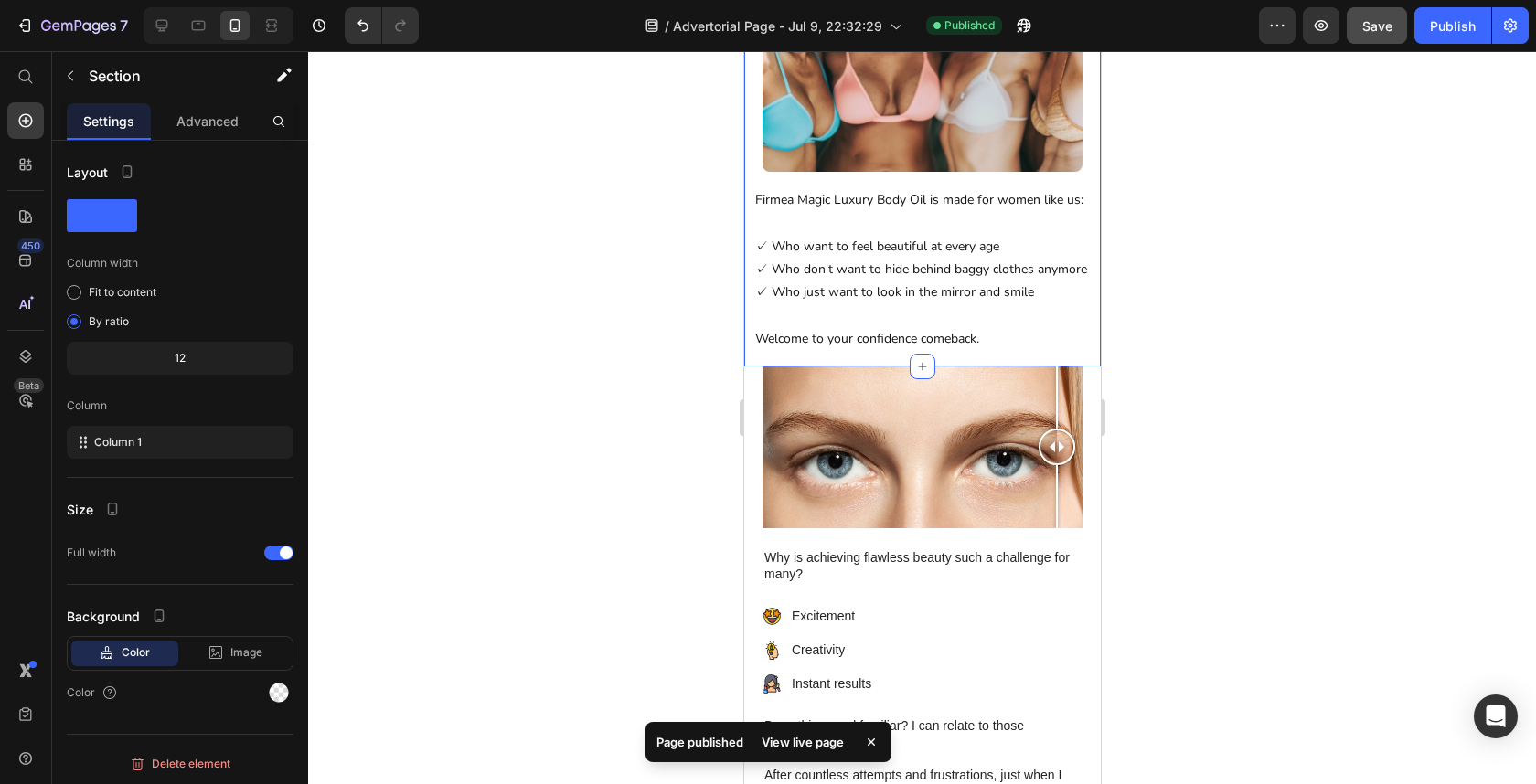 click on "GET MY MAGIC OIL Button Image
Icon
Icon
Icon
Icon
Icon Row "I've been using Firmea for 3 weeks now and WOW! My skin feels so much firmer and softer. The stretch marks on my thighs are already starting to fade. This oil absorbs so well and doesn't leave me greasy. Worth every penny!" Text block - [FIRST] [LAST]. Text block Row
Icon
Icon
Icon
Icon
Icon Row "Finally found something that actually works! I'm 42 and was getting self-conscious about my skin losing elasticity. After just 2 weeks with Firmea, I can see a real difference. My husband even noticed! The smell is divine too." Text block - [FIRST] [LAST]. Text block Row
Icon
Icon
Icon
Icon
Icon Row Text block - [FIRST] [LAST]. Text block Row
Icon
Icon" at bounding box center [922, -761] 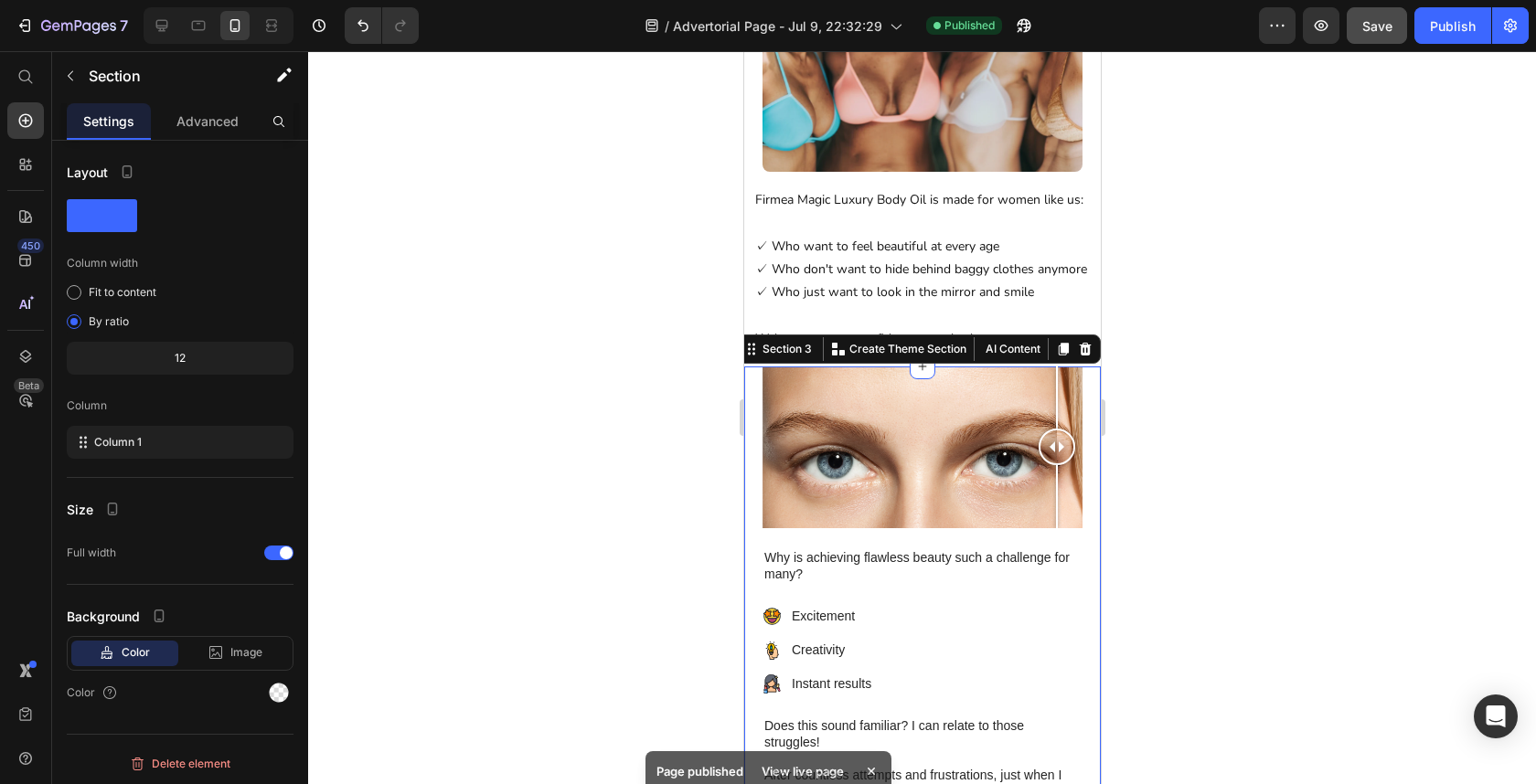 click on "Image Comparison Why is achieving flawless beauty such a challenge for many? Text Block
Excitement
Creativity
Instant results Item List Does this sound familiar? I can relate to those struggles!   After countless attempts and frustrations, just when I was about to accept my ordinary makeup routine, I stumbled upon the beauty breakthrough I had been longing for. Text Block Effortless beauty. Just our makeup collection Text Block “I understand your frustration. I've been there too. Endless makeup routines left me overwhelmed, expensive products didn't deliver results, and complicated techniques left me feeling discouraged.” Text Block Our makeup collection offers you the perfect combination of stunning looks and effortless application. Don't miss out on the limited-time sale to get everything you need for a flawless beauty routine and incredible savings! Text Block" at bounding box center (922, 1784) 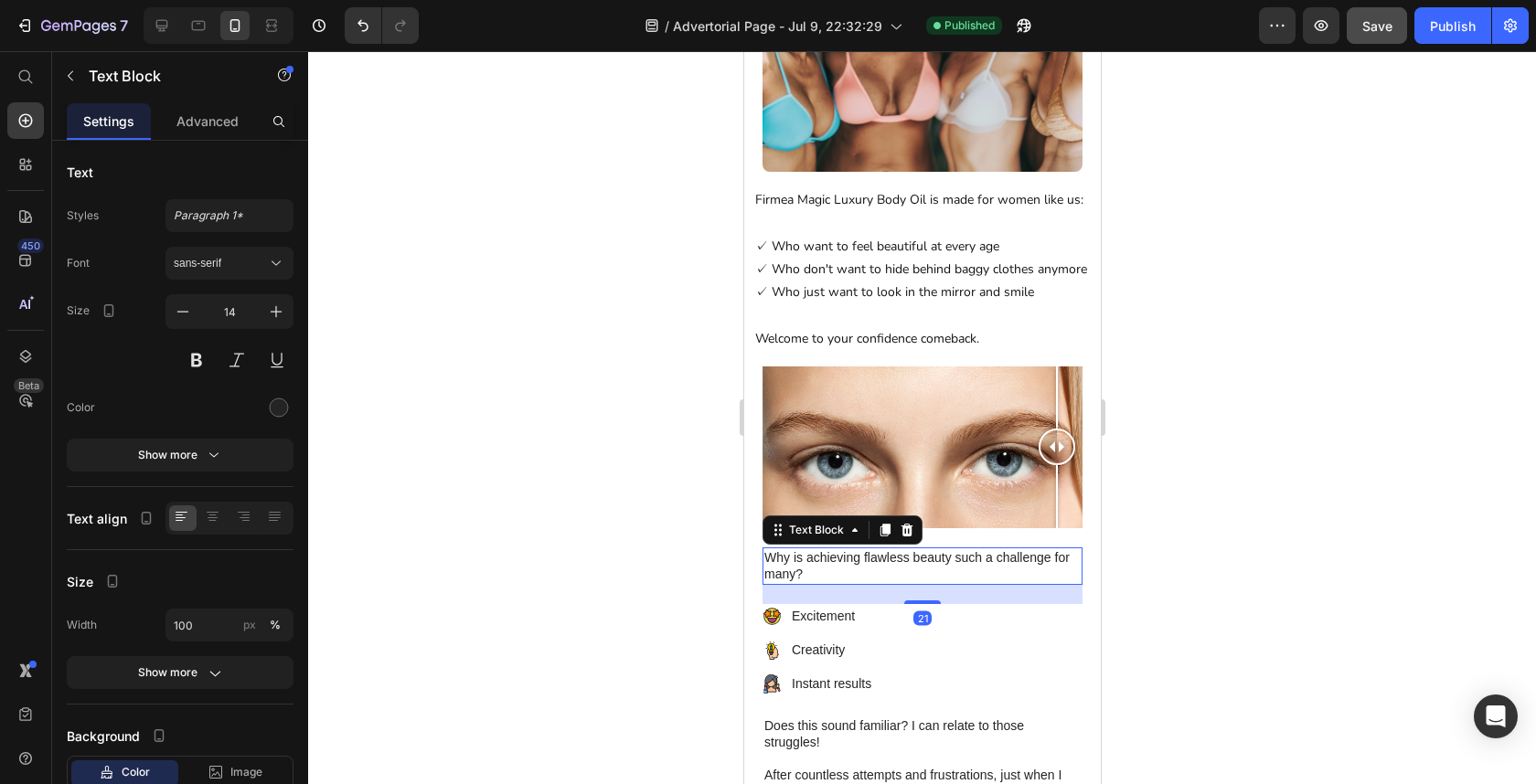 click on "Why is achieving flawless beauty such a challenge for many?" at bounding box center [922, 566] 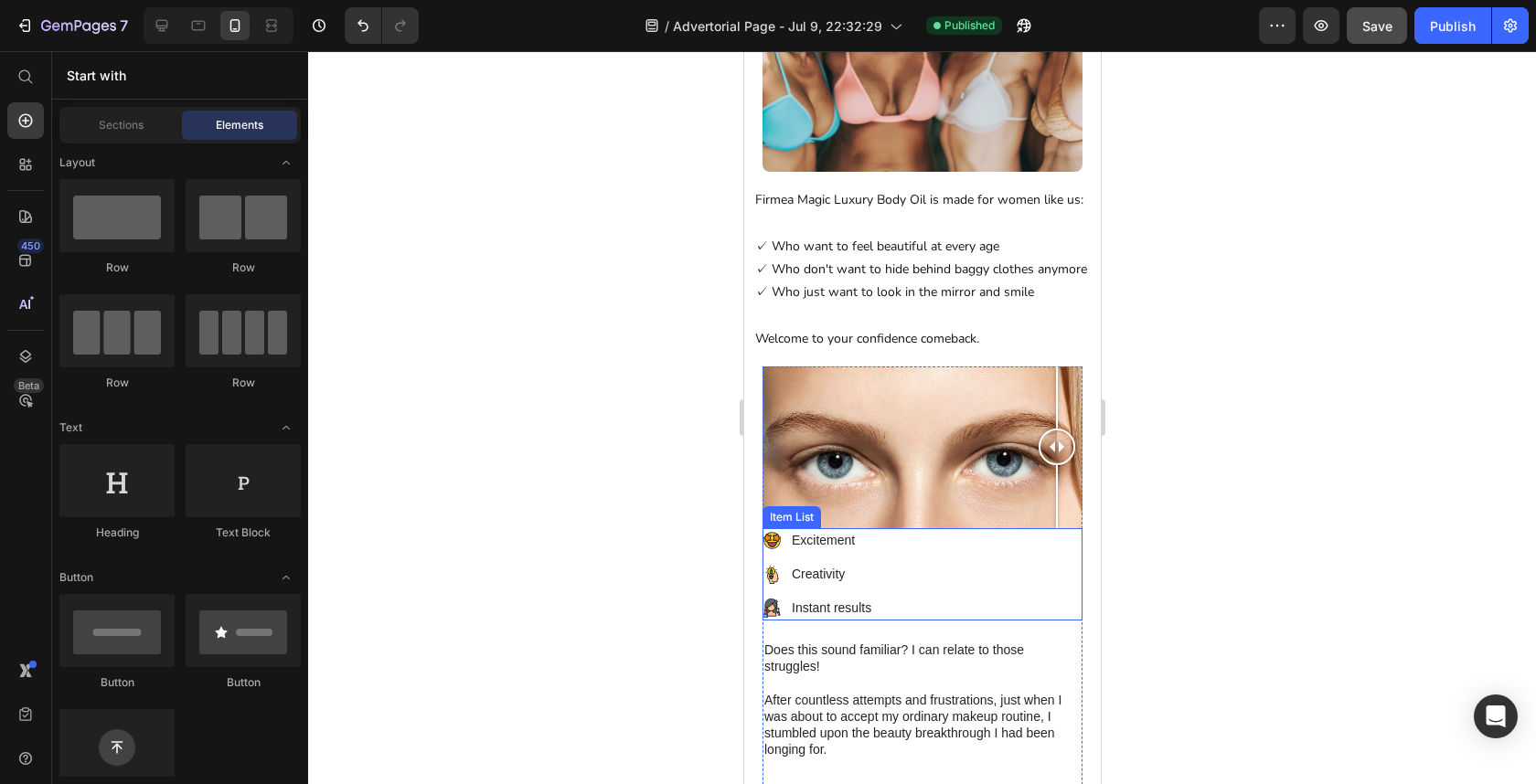 click on "Excitement
Creativity
Instant results" at bounding box center [922, 574] 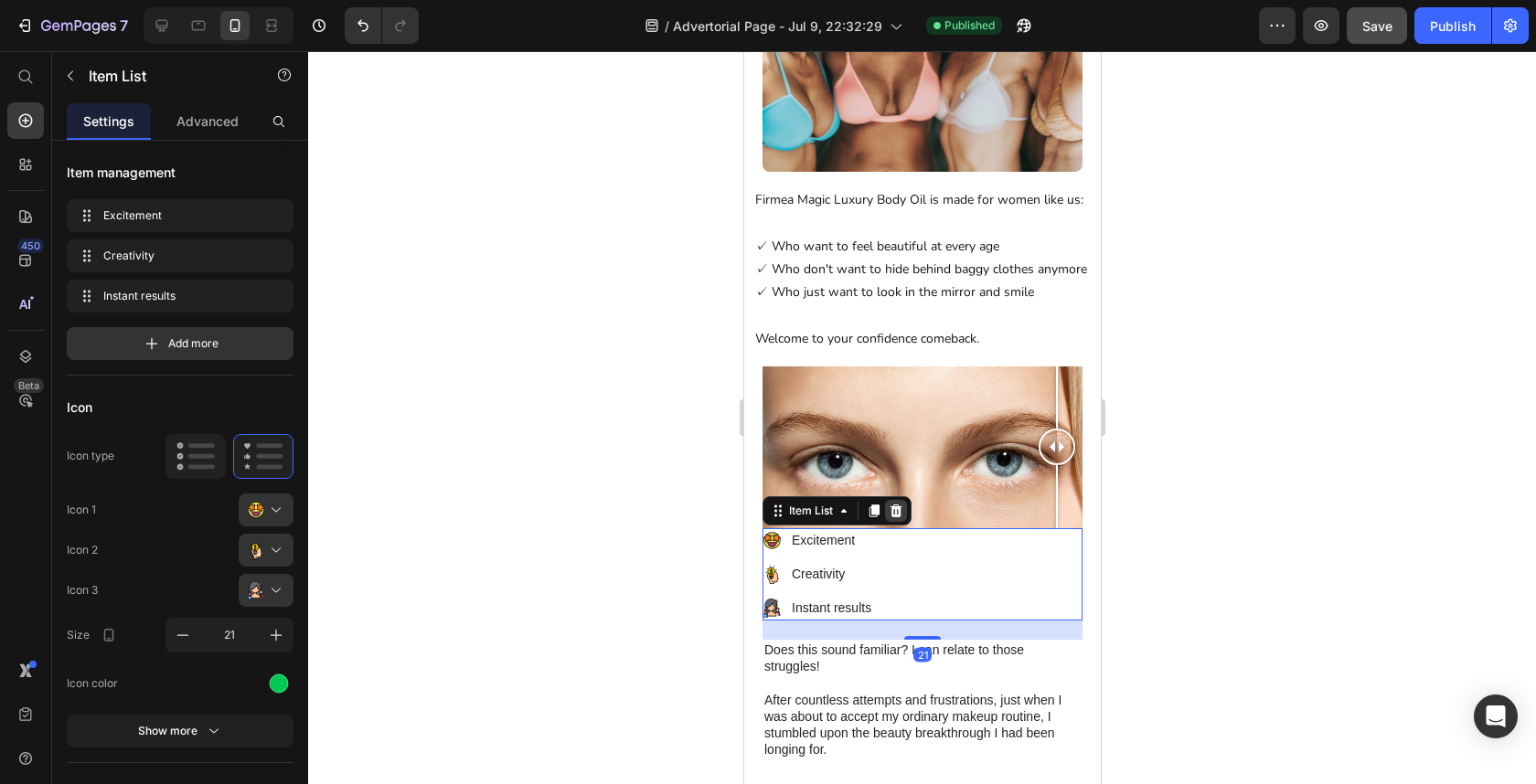 click 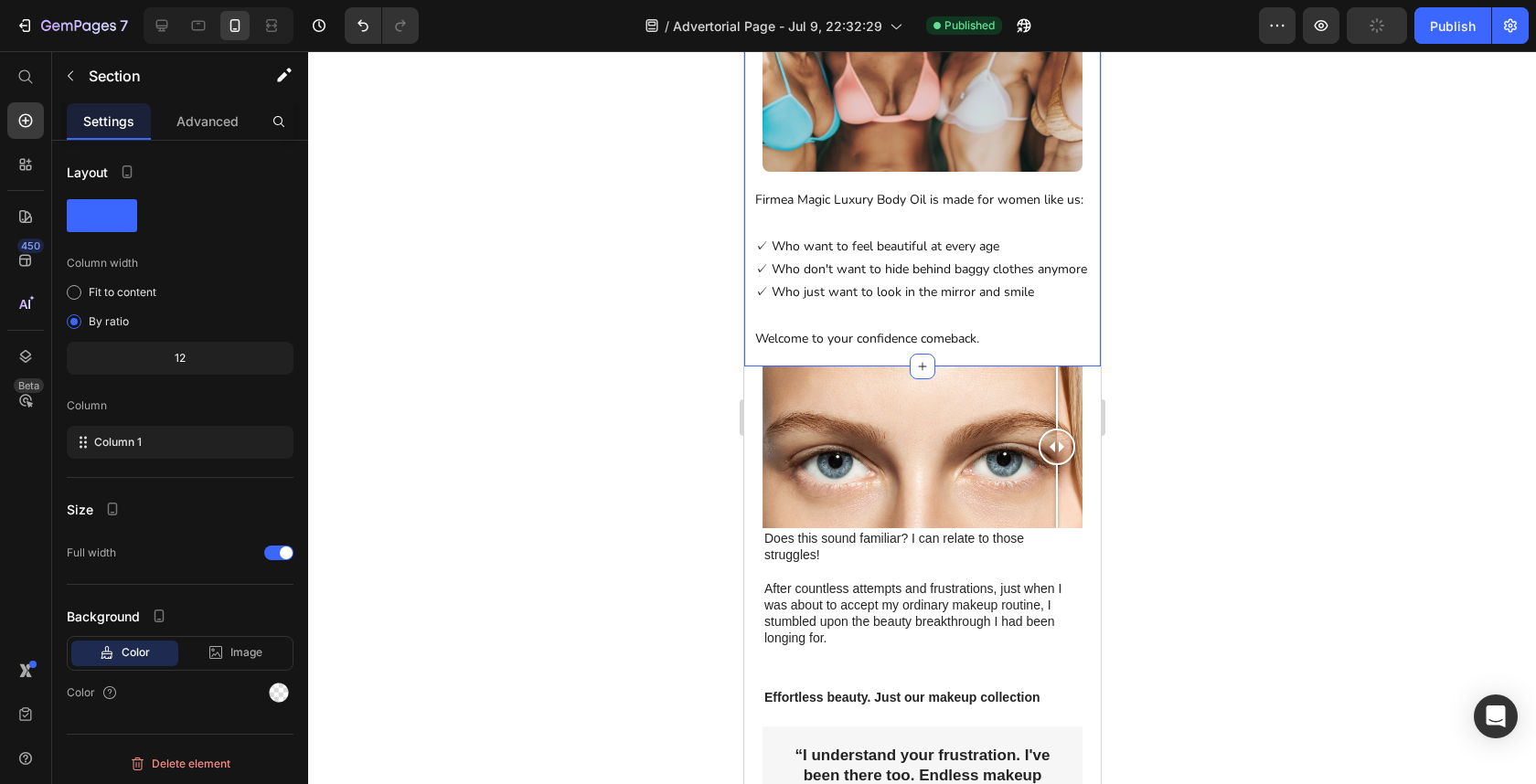 click on "GET MY MAGIC OIL Button Image
Icon
Icon
Icon
Icon
Icon Row "I've been using Firmea for 3 weeks now and WOW! My skin feels so much firmer and softer. The stretch marks on my thighs are already starting to fade. This oil absorbs so well and doesn't leave me greasy. Worth every penny!" Text block - [FIRST] [LAST]. Text block Row
Icon
Icon
Icon
Icon
Icon Row "Finally found something that actually works! I'm 42 and was getting self-conscious about my skin losing elasticity. After just 2 weeks with Firmea, I can see a real difference. My husband even noticed! The smell is divine too." Text block - [FIRST] [LAST]. Text block Row
Icon
Icon
Icon
Icon
Icon Row Text block - [FIRST] [LAST]. Text block Row
Icon
Icon" at bounding box center (922, -761) 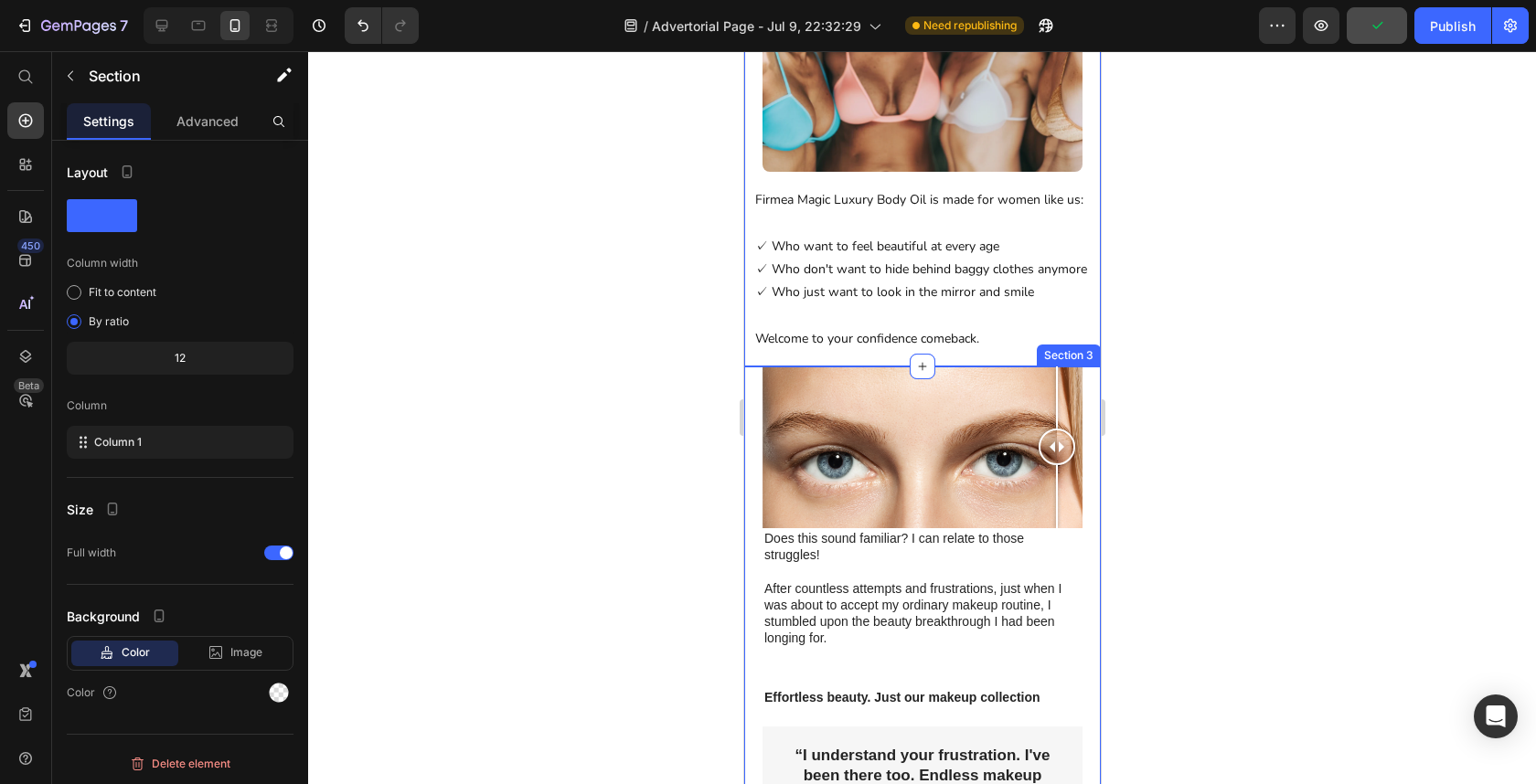 click on "Image Comparison Does this sound familiar? I can relate to those struggles!   After countless attempts and frustrations, just when I was about to accept my ordinary makeup routine, I stumbled upon the beauty breakthrough I had been longing for. Text Block Effortless beauty. Just our makeup collection Text Block “I understand your frustration. I've been there too. Endless makeup routines left me overwhelmed, expensive products didn't deliver results, and complicated techniques left me feeling discouraged.” Text Block Our makeup collection offers you the perfect combination of stunning looks and effortless application. Don't miss out on the limited-time sale to get everything you need for a flawless beauty routine and incredible savings! Text Block
Makeup Transformation Secrets:  Effective strategies to enhance your beauty with our makeup collection.
Daily Makeup Rituals:  Incorporate our makeup products into your daily routine for a stunning look.
Makeup-based Color & Style Management:" at bounding box center [922, 1690] 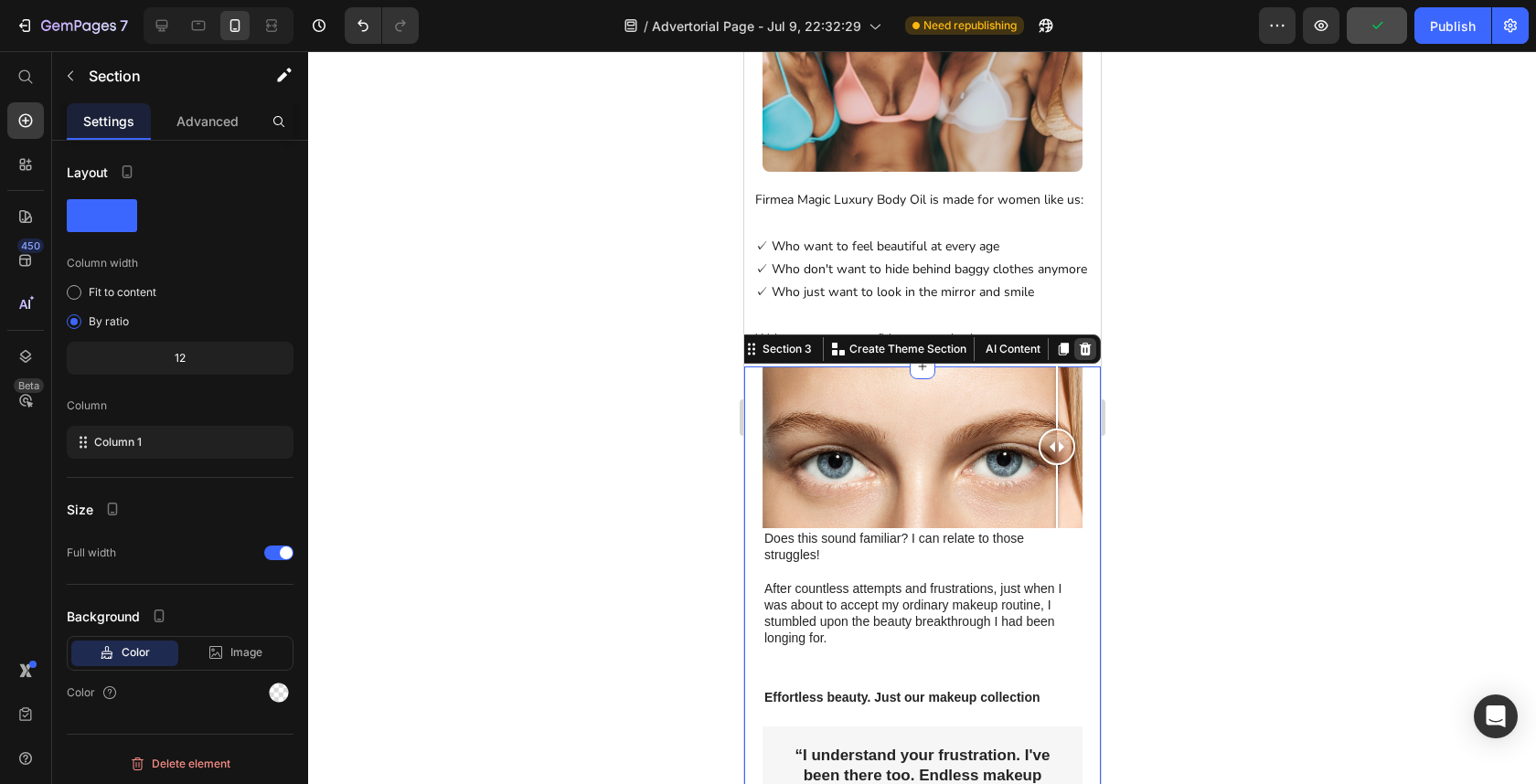 click 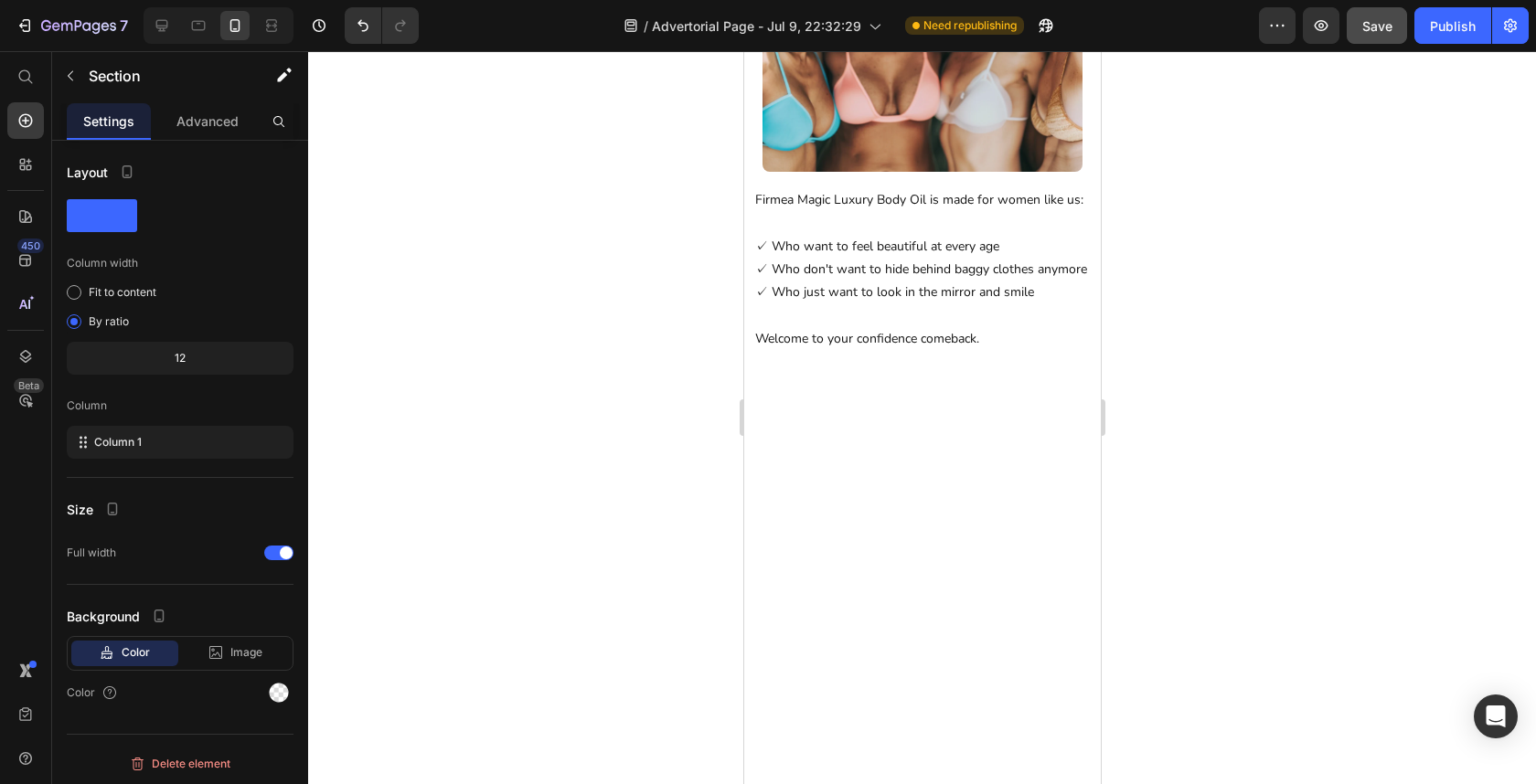 click at bounding box center (922, 708) 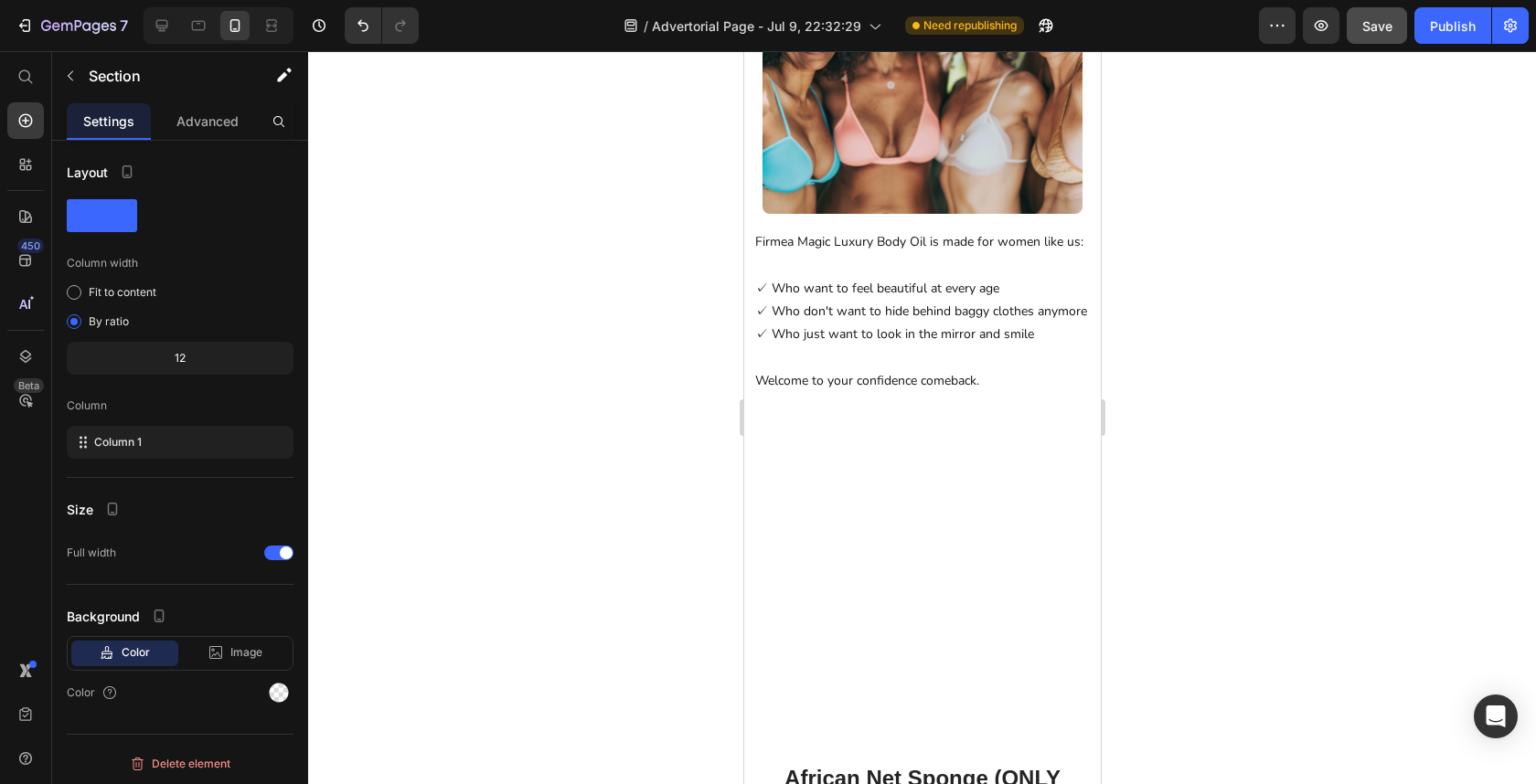 scroll, scrollTop: 2598, scrollLeft: 0, axis: vertical 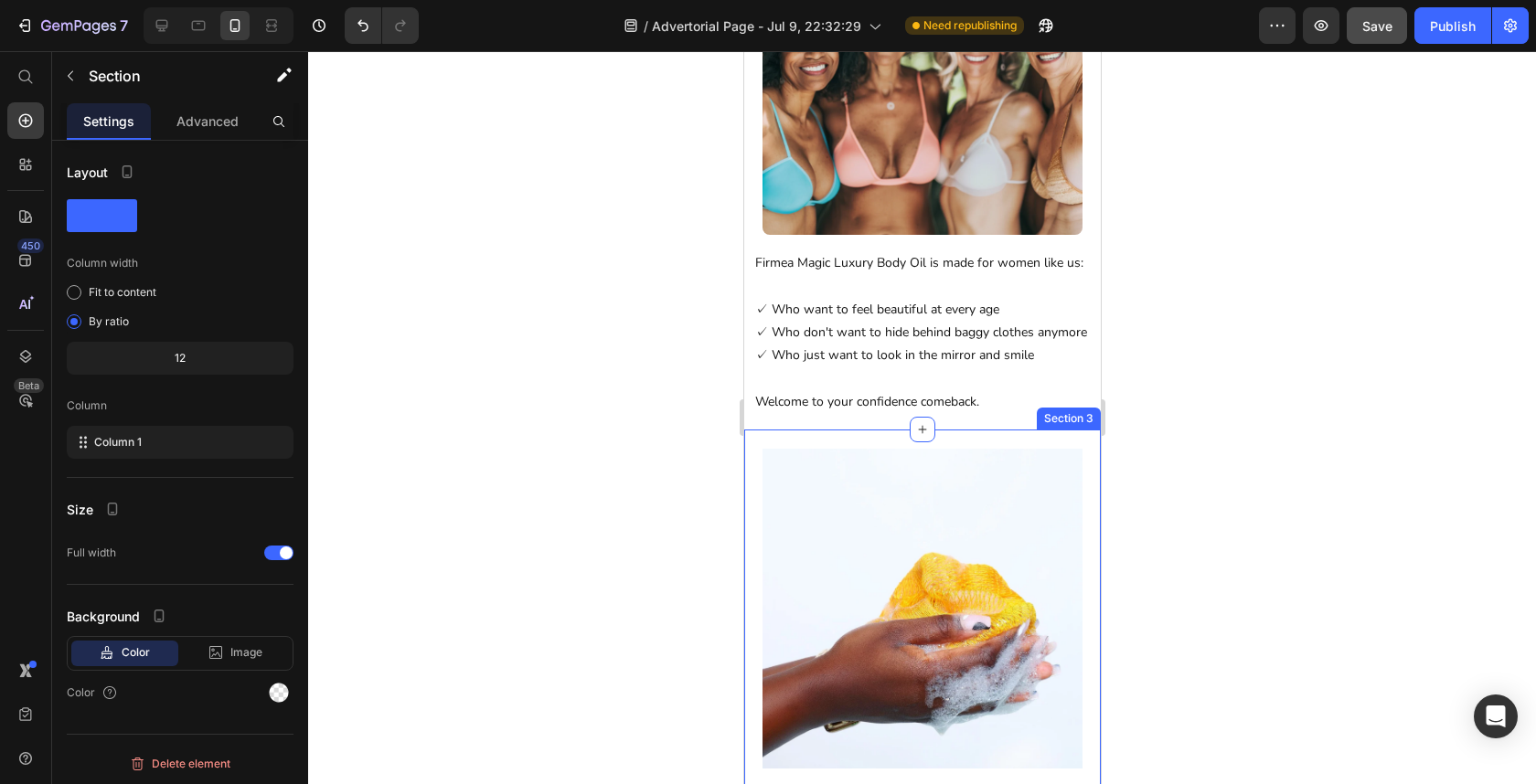 click on "Product Images African Net Sponge (ONLY VALID TODAY) Product Title $27.00 Product Price $0.00 Product Price Row Add to cart Add to Cart This product does not have a description Product Description Product With our carefully crafted makeup collection, achieving beauty becomes effortless.   I'm confident in its ability to enhance your features and boost your confidence, and I'm prepared to back it up with a wide range of versatile and high-quality products. Text Block Row Section 3" at bounding box center (922, 771) 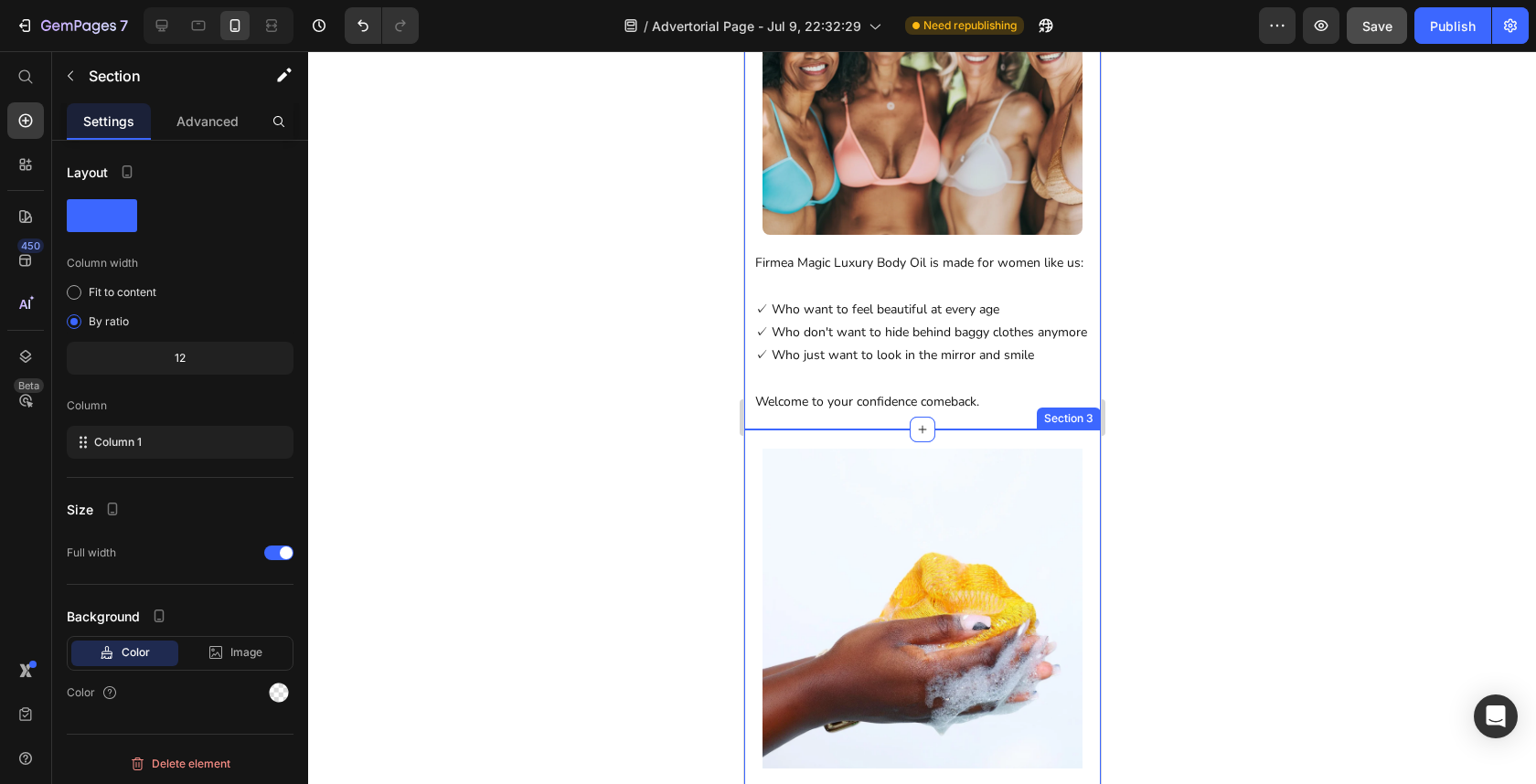 click on "Product Images African Net Sponge (ONLY VALID TODAY) Product Title $27.00 Product Price $0.00 Product Price Row Add to cart Add to Cart This product does not have a description Product Description Product With our carefully crafted makeup collection, achieving beauty becomes effortless.   I'm confident in its ability to enhance your features and boost your confidence, and I'm prepared to back it up with a wide range of versatile and high-quality products. Text Block Row Section 3" at bounding box center [922, 771] 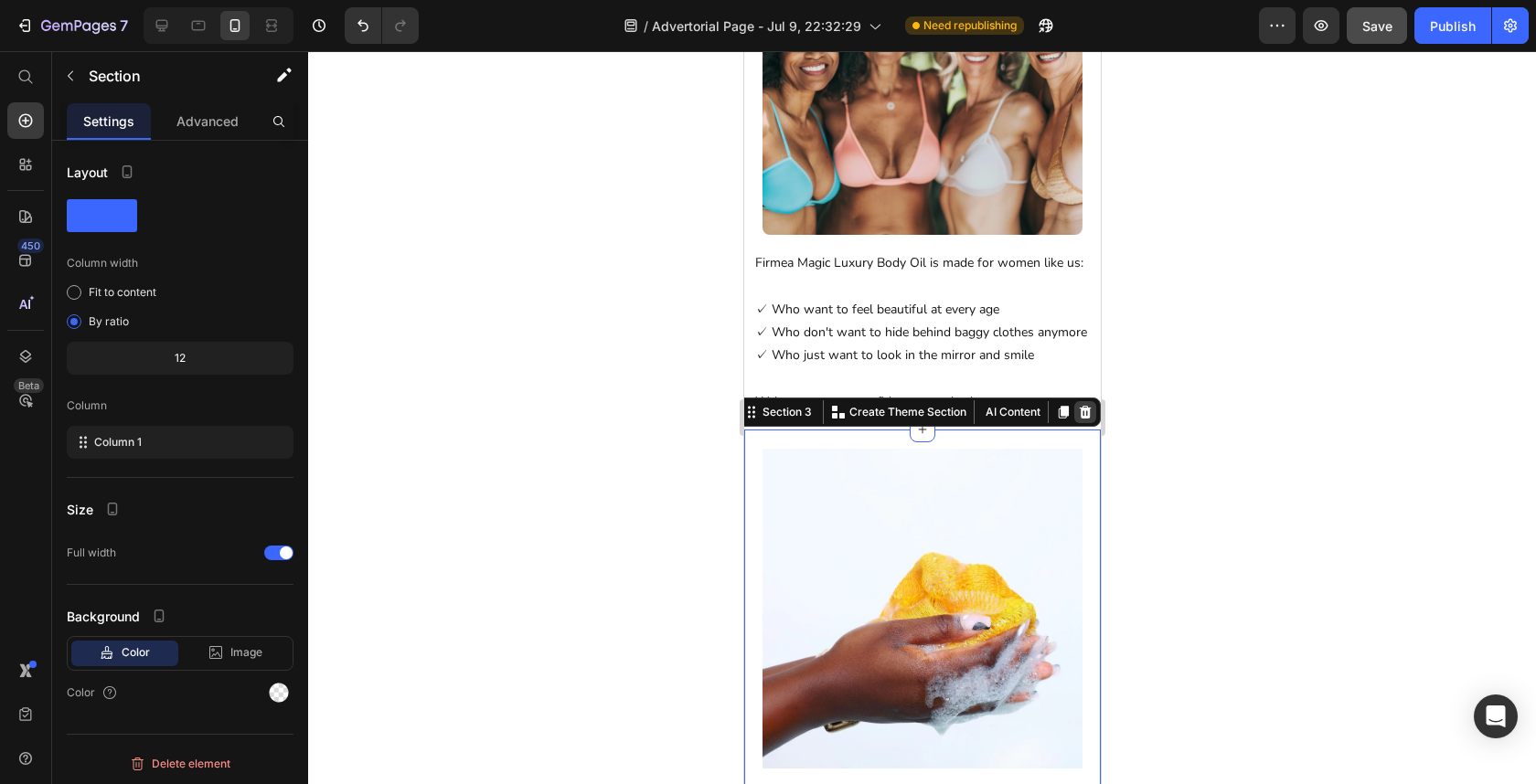 click 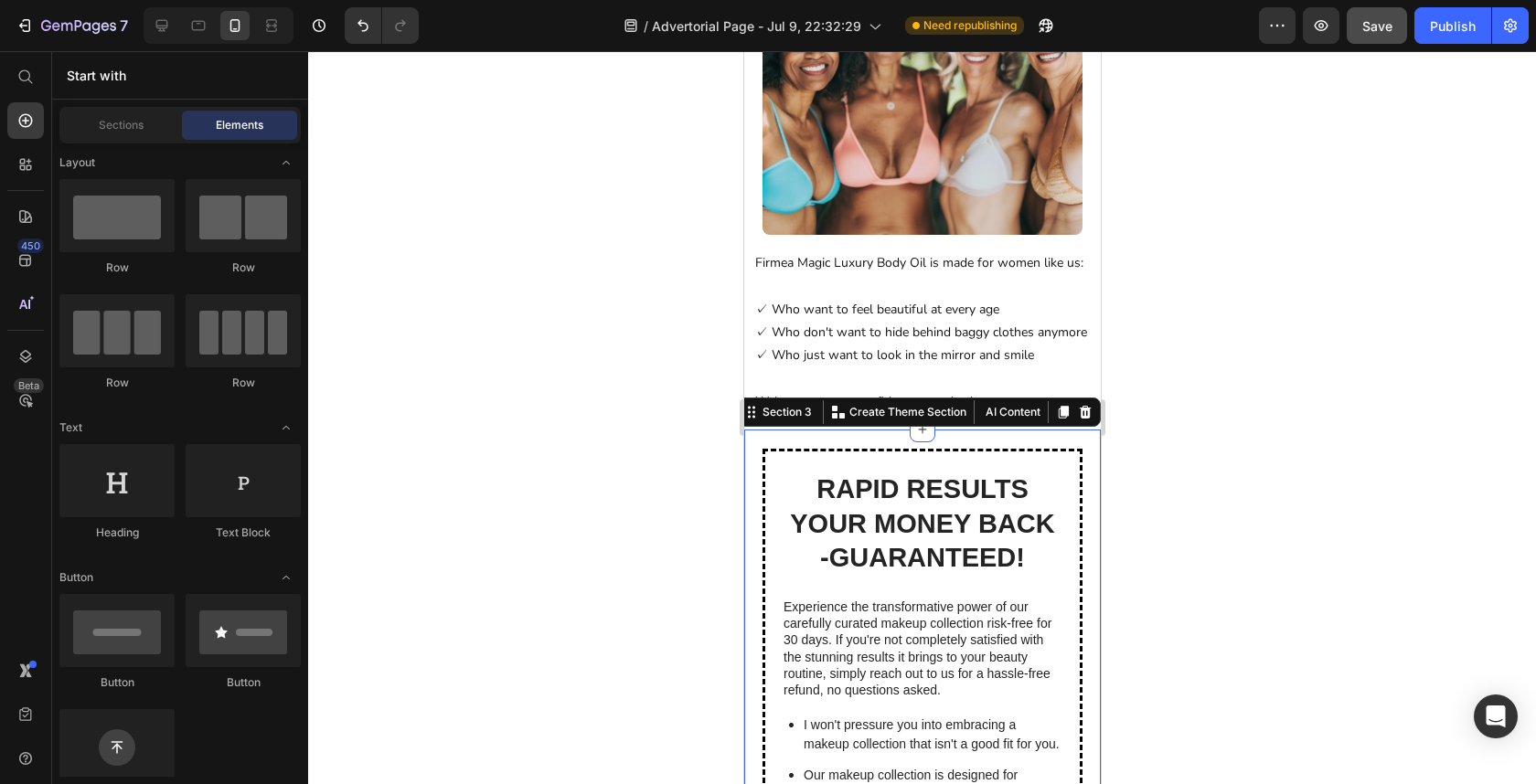 click on "Rapid results  your money back -guaranteed! Heading Experience the transformative power of our carefully curated makeup collection risk-free for 30 days. If you're not completely satisfied with the stunning results it brings to your beauty routine, simply reach out to us for a hassle-free refund, no questions asked. Text Block
I won't pressure you into embracing a makeup collection that isn't a good fit for you.
Our makeup collection is designed for individuals who are passionate about enhancing their beauty and expressing their unique style.
Helping people achieve their desired looks is my passion and purpose.
I am fully committed to supporting your journey towards achieving your desired makeup transformations.
Ultimately, the level of commitment you bring will determine the success and satisfaction you experience.
The choice you make now reflects your dedication to embracing the beauty and confidence that our makeup collection can bring. Item List   Text Block Button Row Section 3" at bounding box center [922, 896] 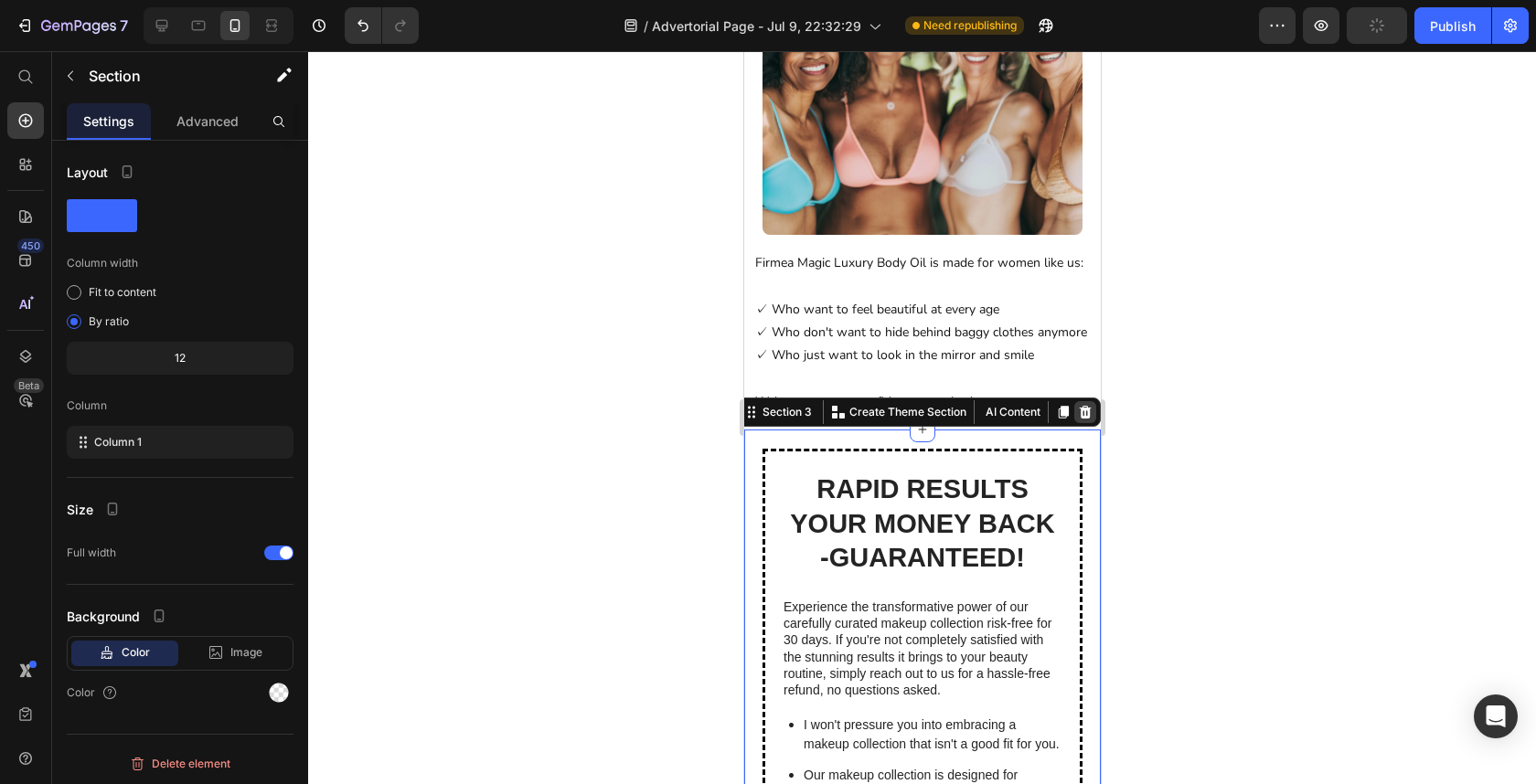 click 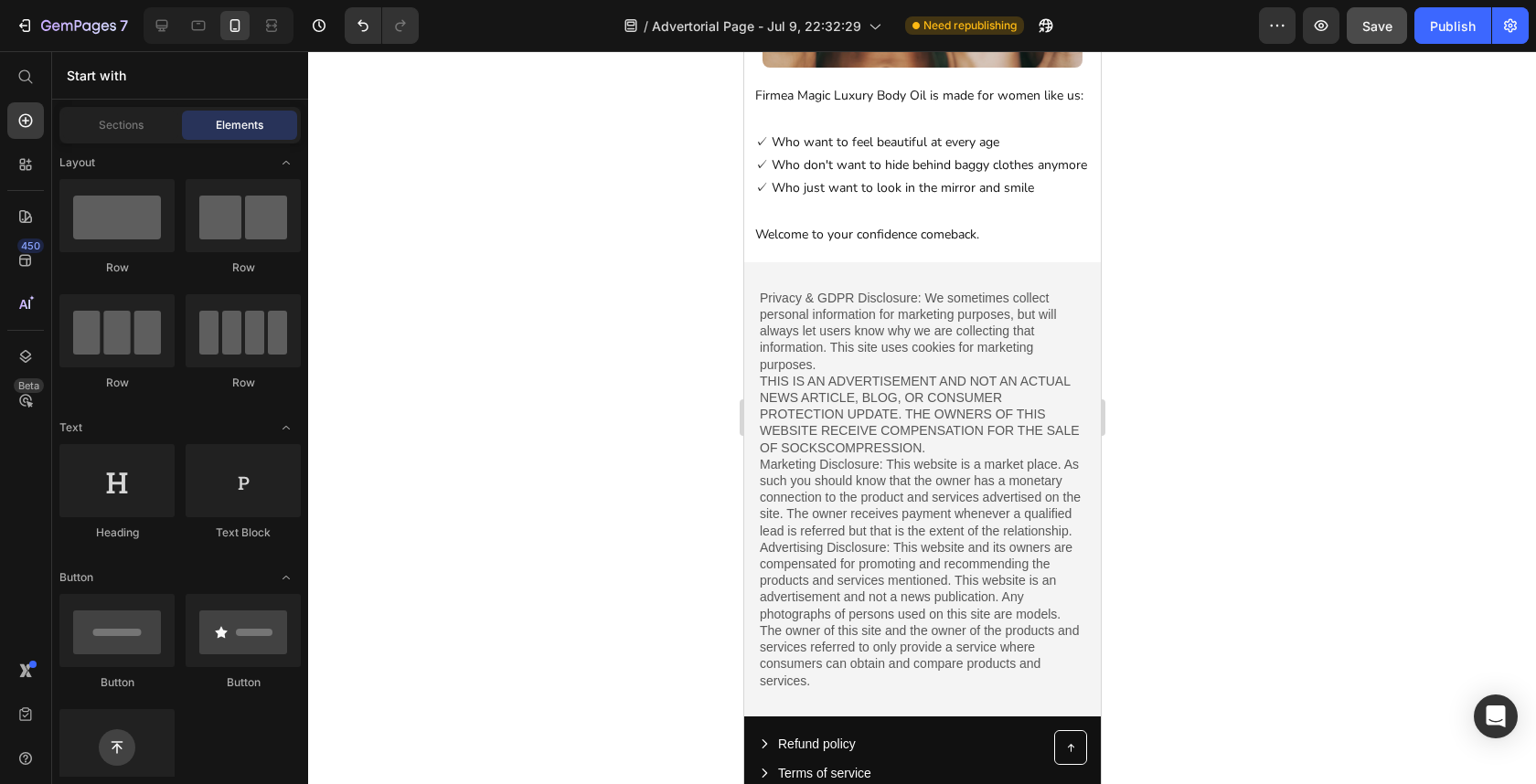 scroll, scrollTop: 2739, scrollLeft: 0, axis: vertical 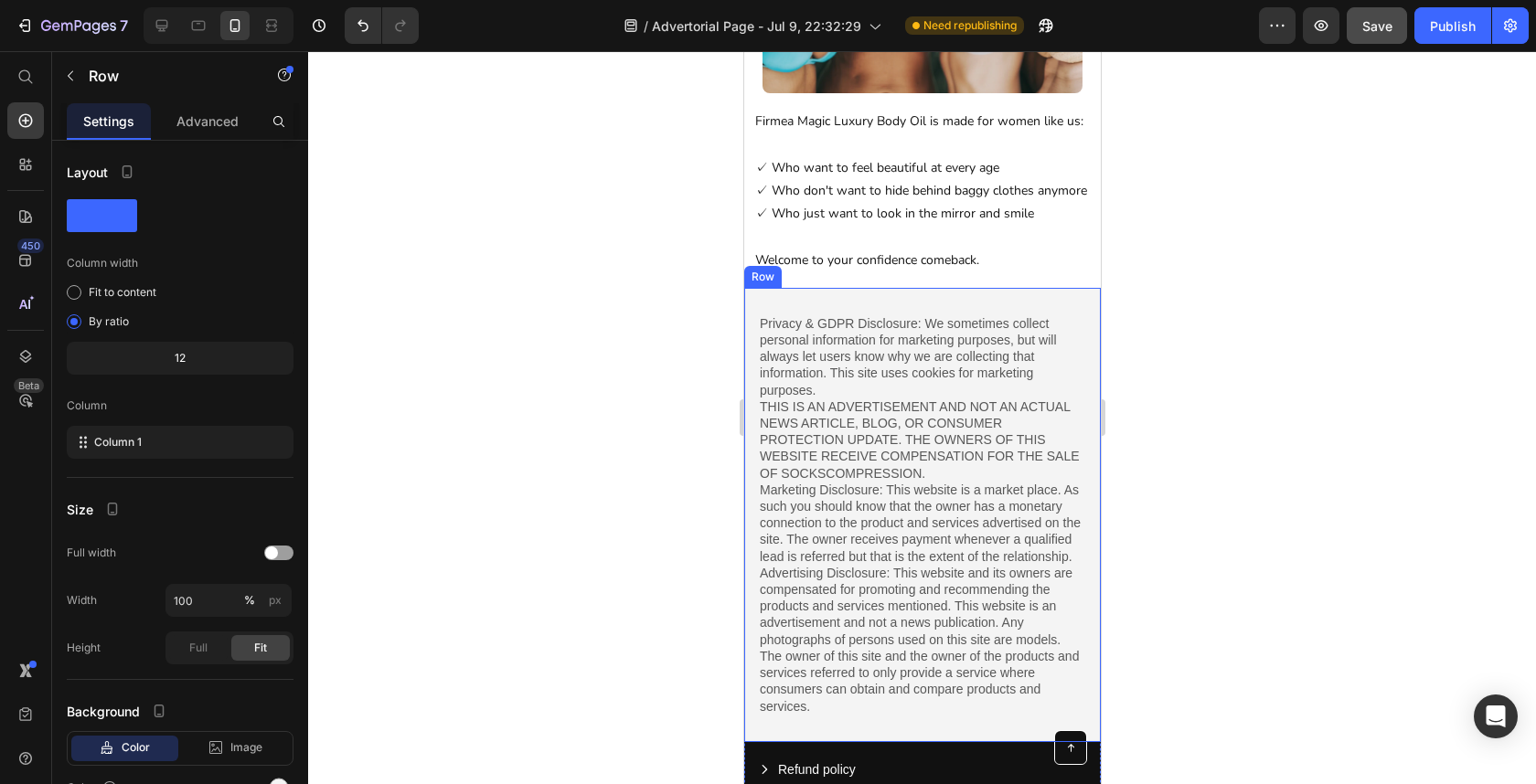 click on "Privacy & GDPR Disclosure: We sometimes collect personal information for marketing purposes, but will always let users know why we are collecting that information. This site uses cookies for marketing purposes. THIS IS AN ADVERTISEMENT AND NOT AN ACTUAL NEWS ARTICLE, BLOG, OR CONSUMER PROTECTION UPDATE. THE OWNERS OF THIS WEBSITE RECEIVE COMPENSATION FOR THE SALE OF SOCKSCOMPRESSION. Marketing Disclosure: This website is a market place. As such you should know that the owner has a monetary connection to the product and services advertised on the site. The owner receives payment whenever a qualified lead is referred but that is the extent of the relationship. Text Block Row" at bounding box center (922, 514) 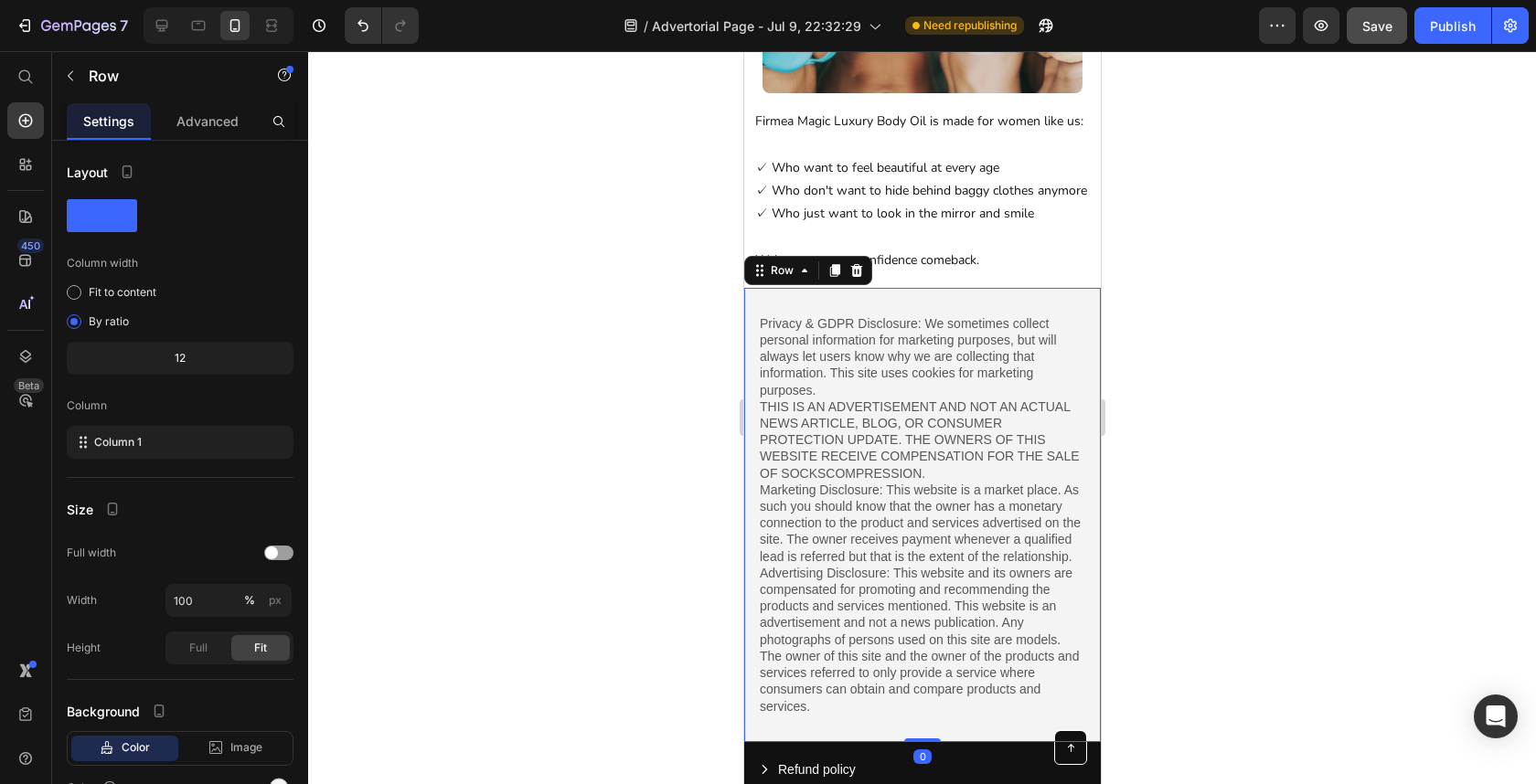 click on "Privacy & GDPR Disclosure: We sometimes collect personal information for marketing purposes, but will always let users know why we are collecting that information. This site uses cookies for marketing purposes. THIS IS AN ADVERTISEMENT AND NOT AN ACTUAL NEWS ARTICLE, BLOG, OR CONSUMER PROTECTION UPDATE. THE OWNERS OF THIS WEBSITE RECEIVE COMPENSATION FOR THE SALE OF SOCKSCOMPRESSION. Marketing Disclosure: This website is a market place. As such you should know that the owner has a monetary connection to the product and services advertised on the site. The owner receives payment whenever a qualified lead is referred but that is the extent of the relationship. Text Block Row   0" at bounding box center (922, 514) 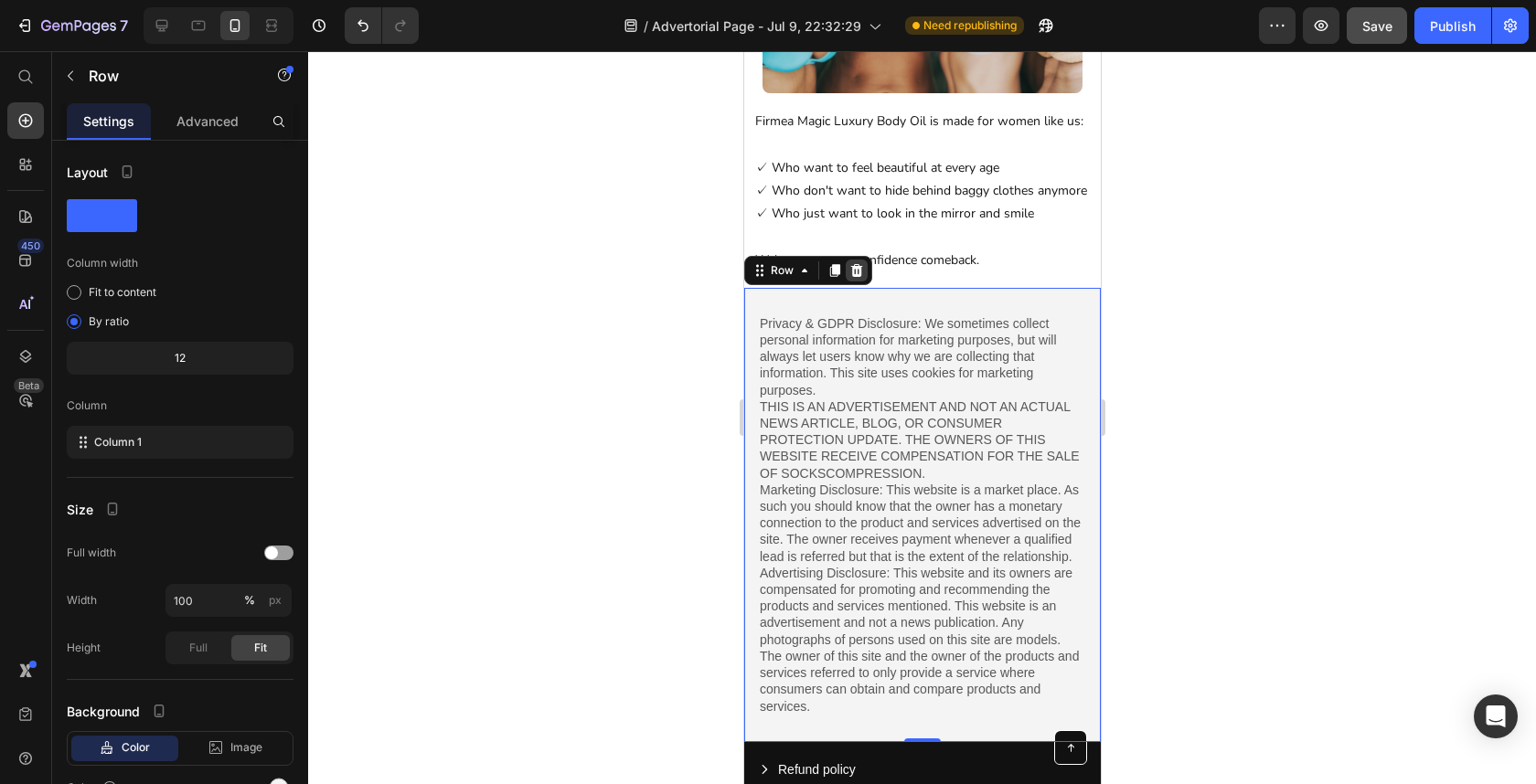 click 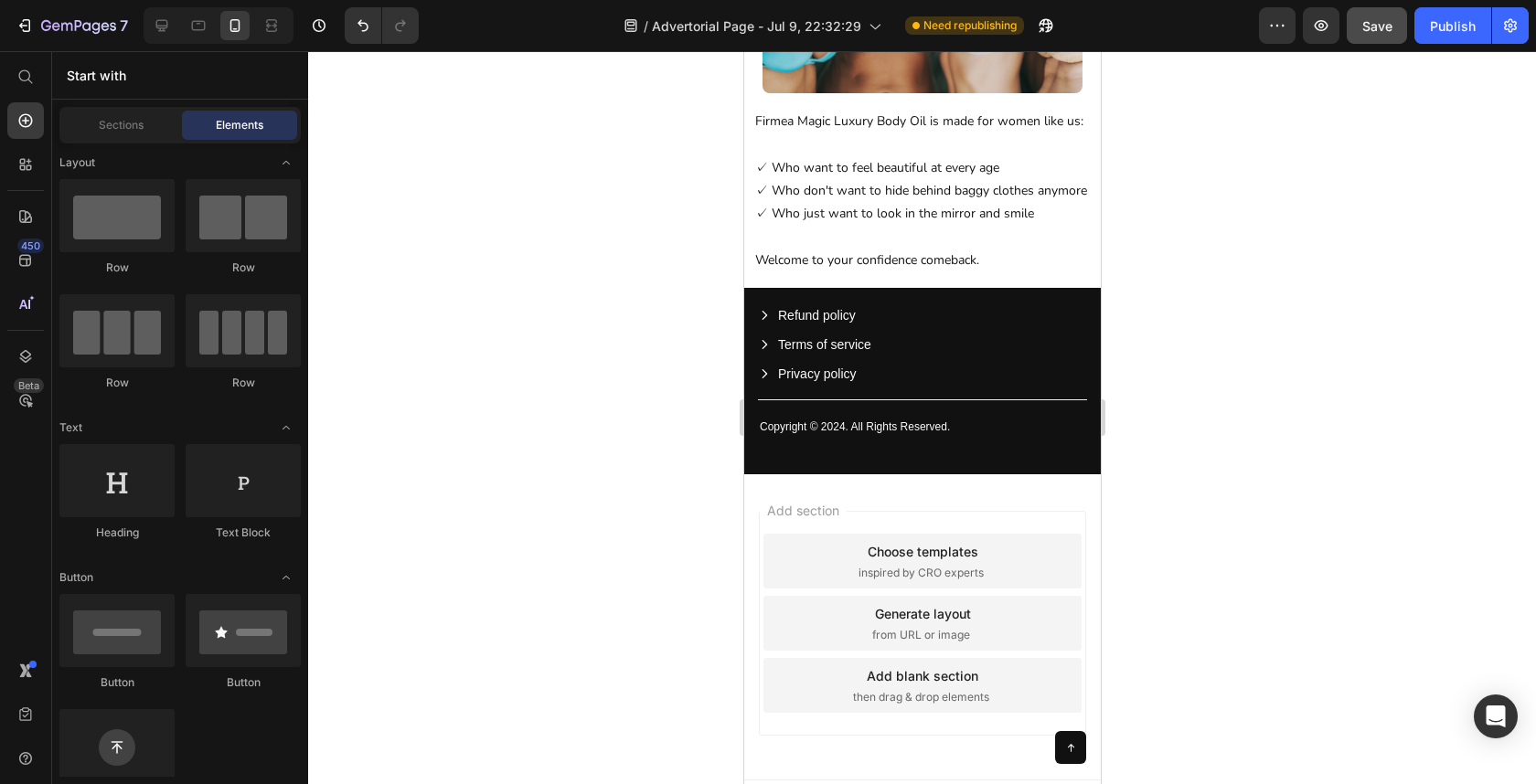 scroll, scrollTop: 2730, scrollLeft: 0, axis: vertical 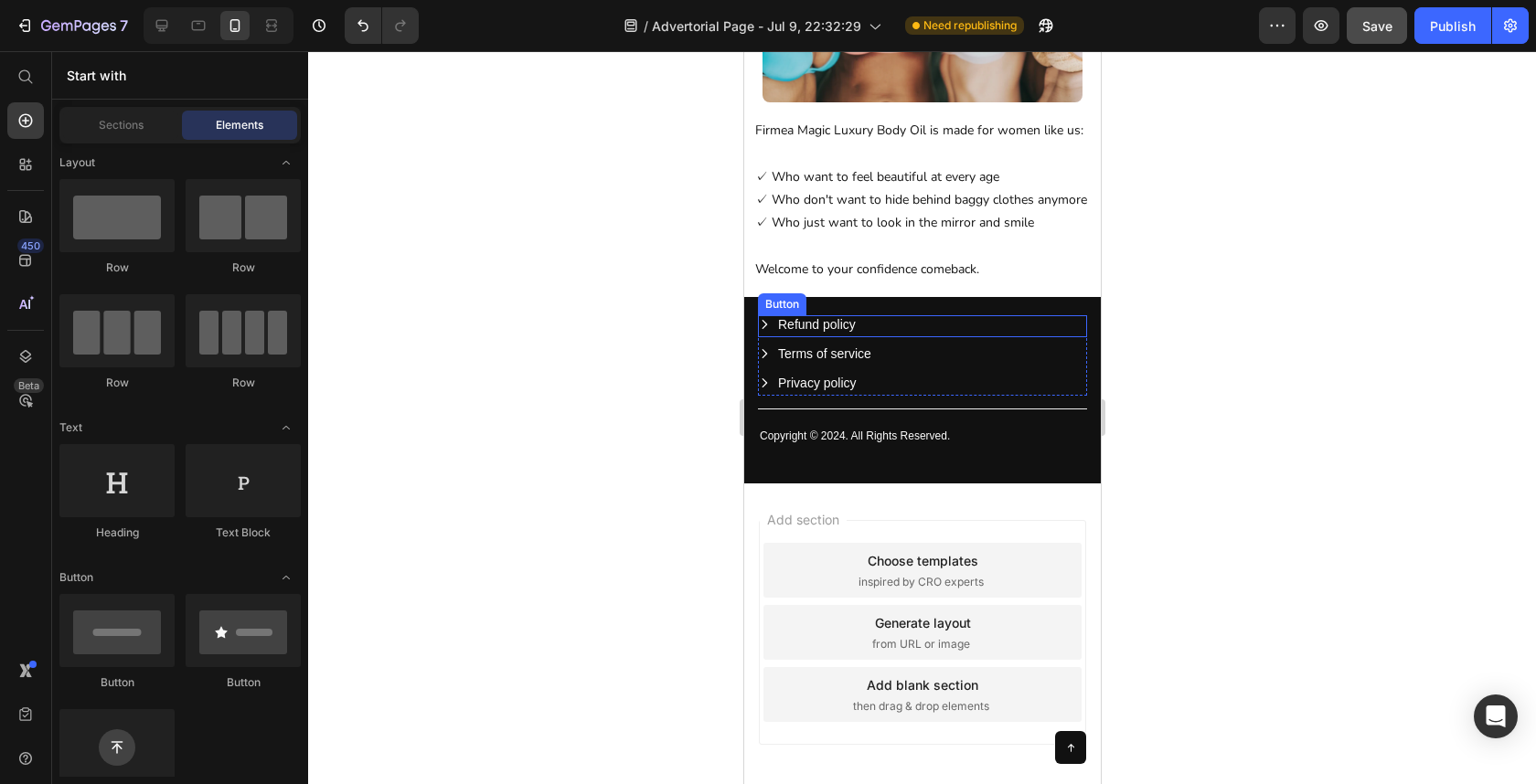 click on "Refund policy Button" at bounding box center [922, 326] 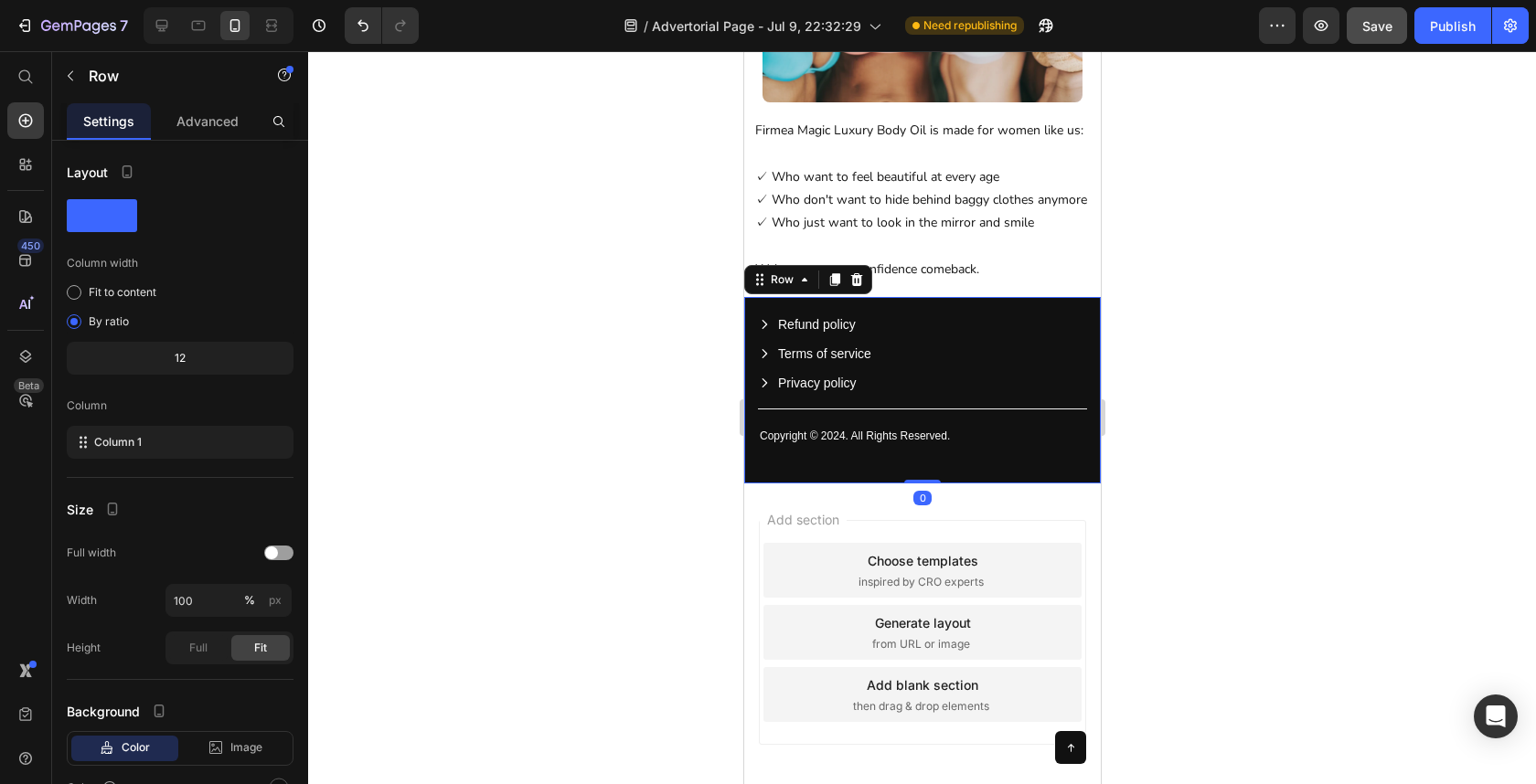 click on "Title Line Copyright © 2024. All Rights Reserved. Text Block
Refund policy Button
Terms of service Button
Privacy policy Button Row Row
Button Row Row   0" at bounding box center (922, 390) 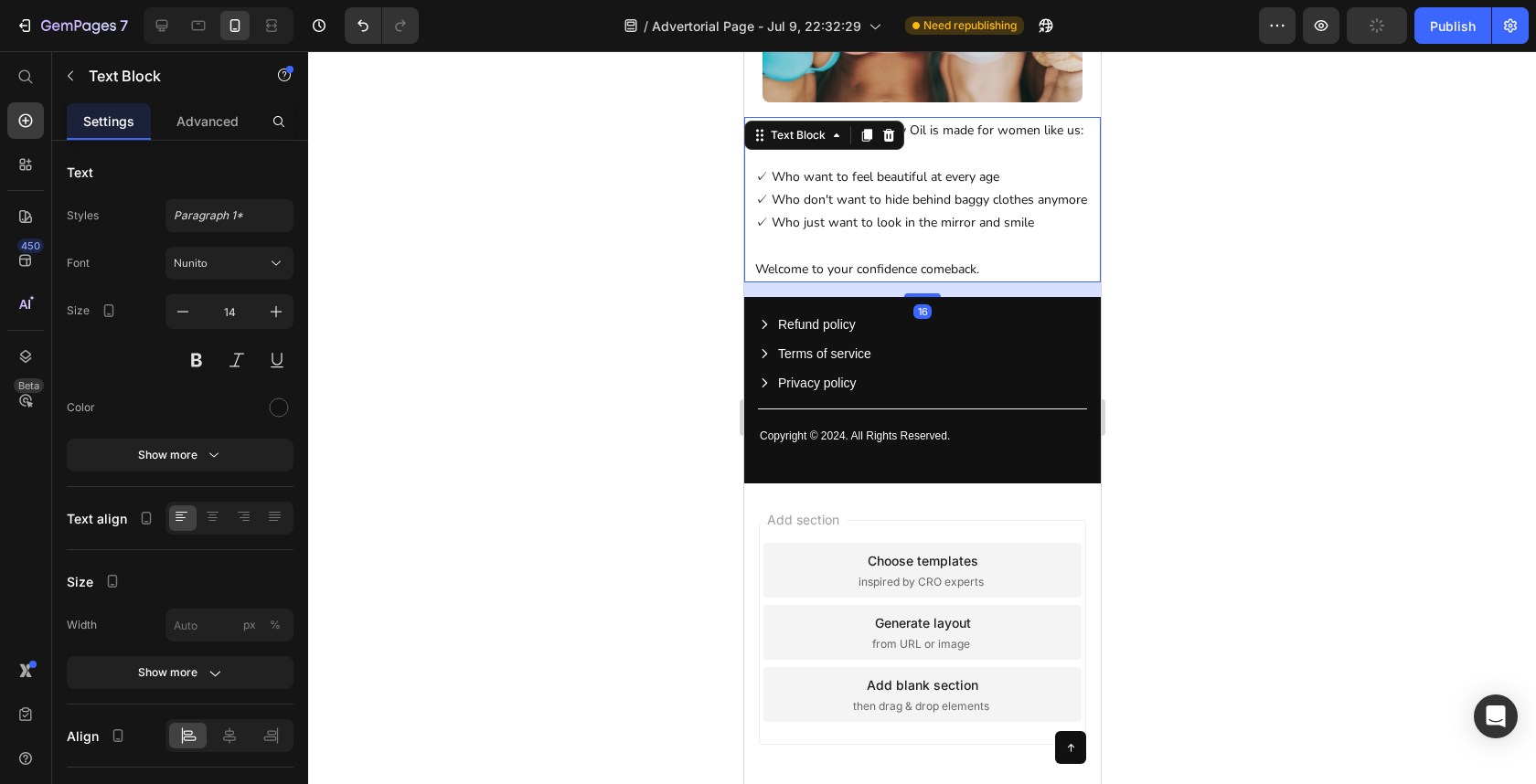 click on "Welcome to your confidence comeback." at bounding box center [922, 269] 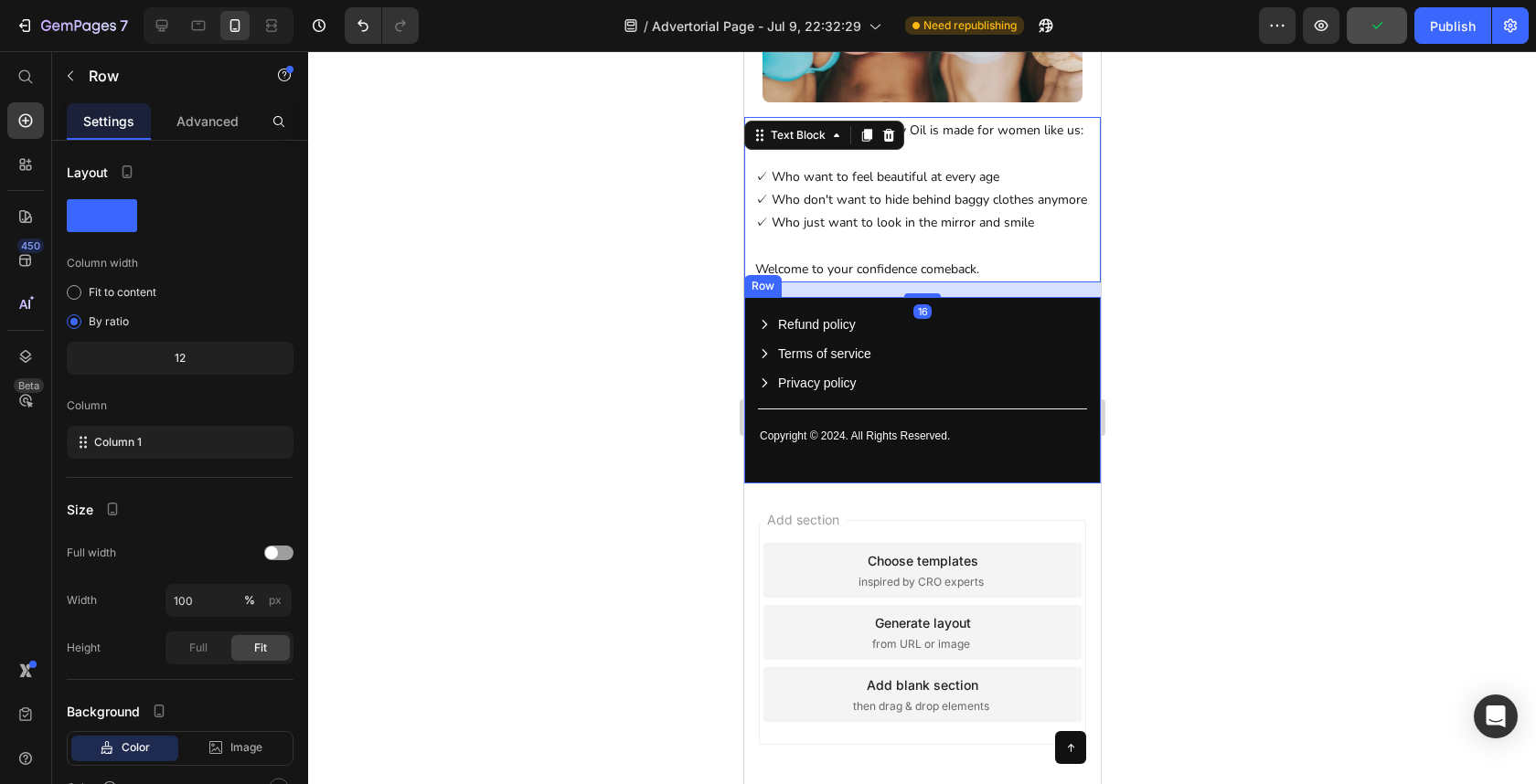 click on "Title Line Copyright © 2024. All Rights Reserved. Text Block
Refund policy Button
Terms of service Button
Privacy policy Button Row Row
Button Row Row" at bounding box center [922, 390] 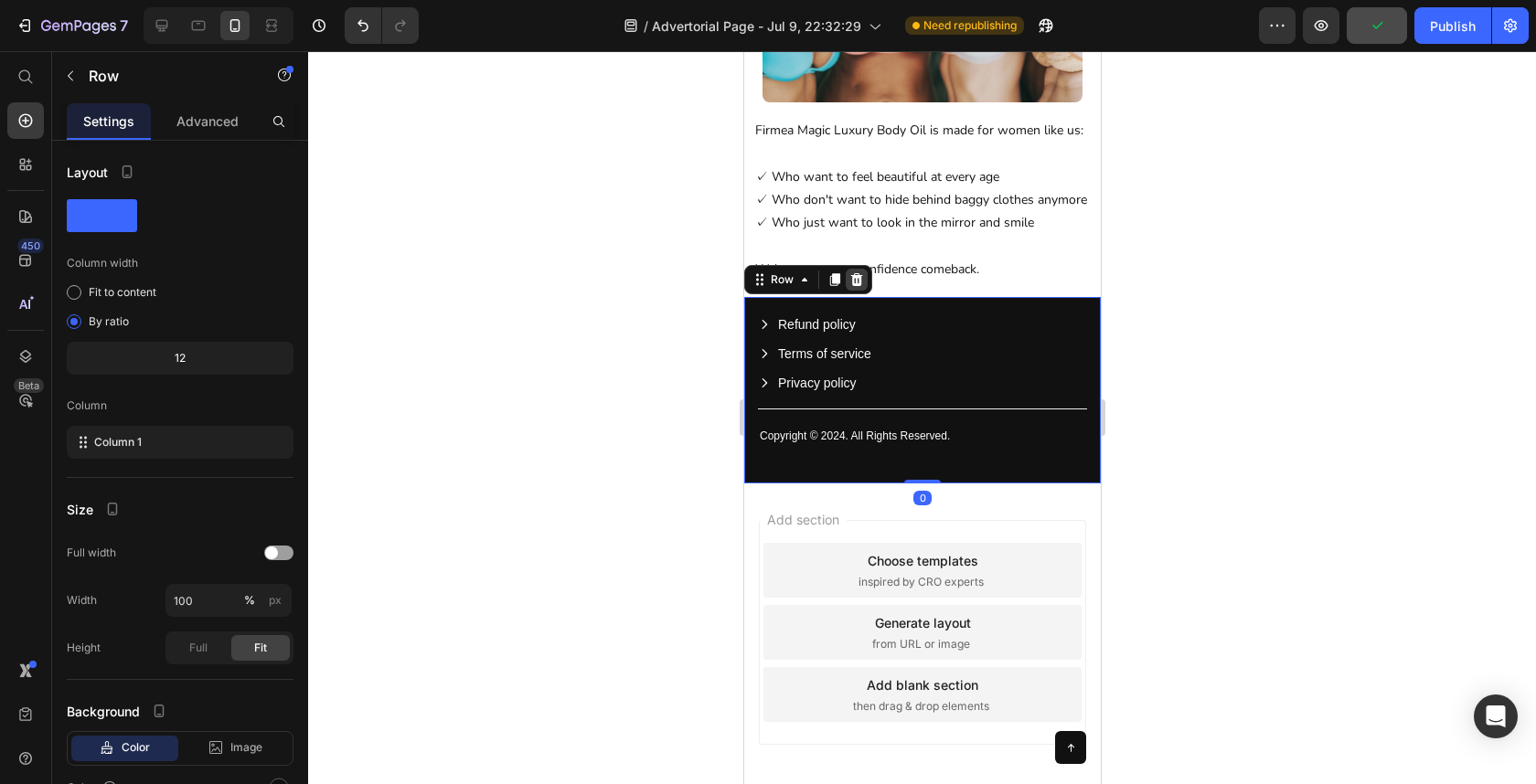 click 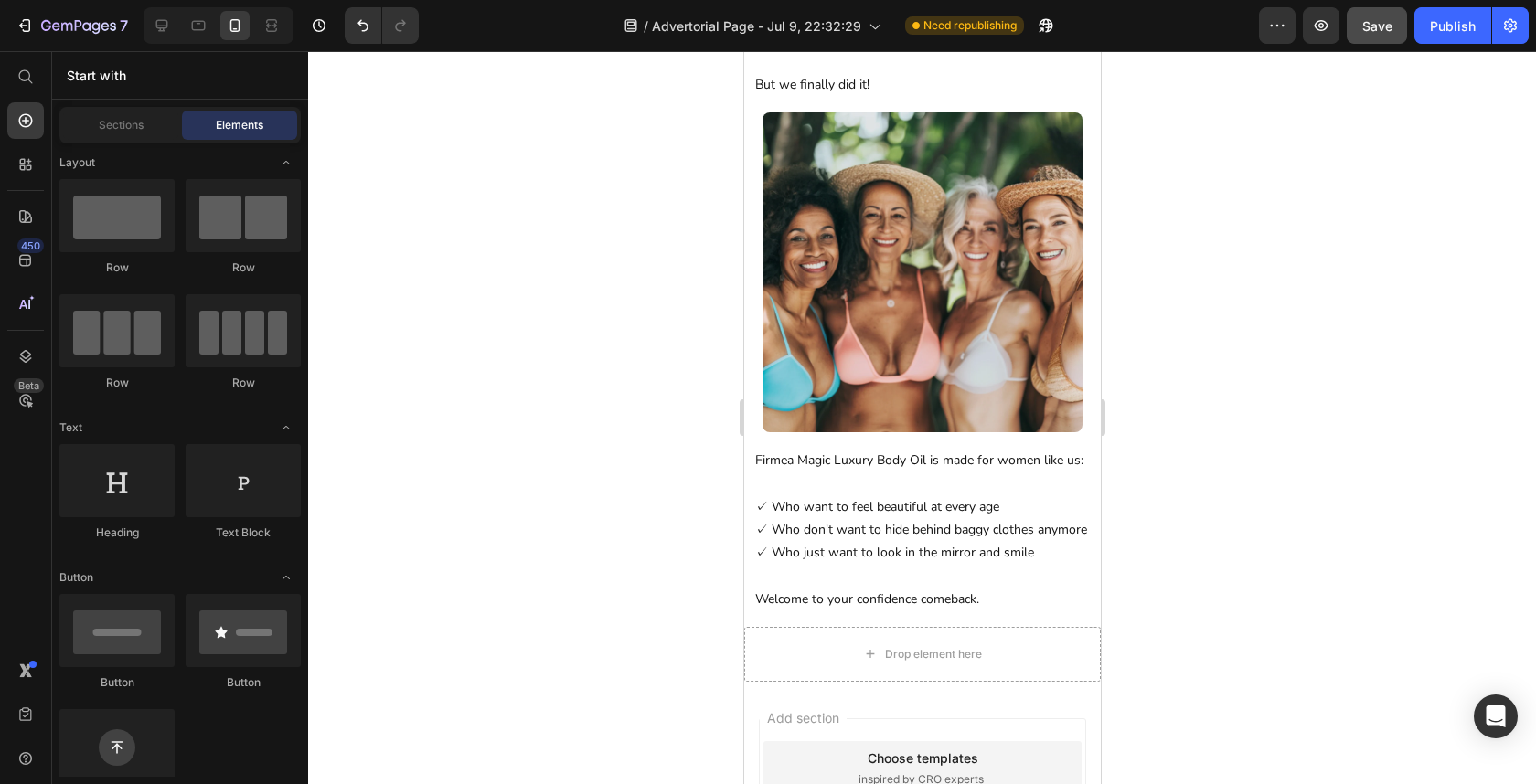 scroll, scrollTop: 2357, scrollLeft: 0, axis: vertical 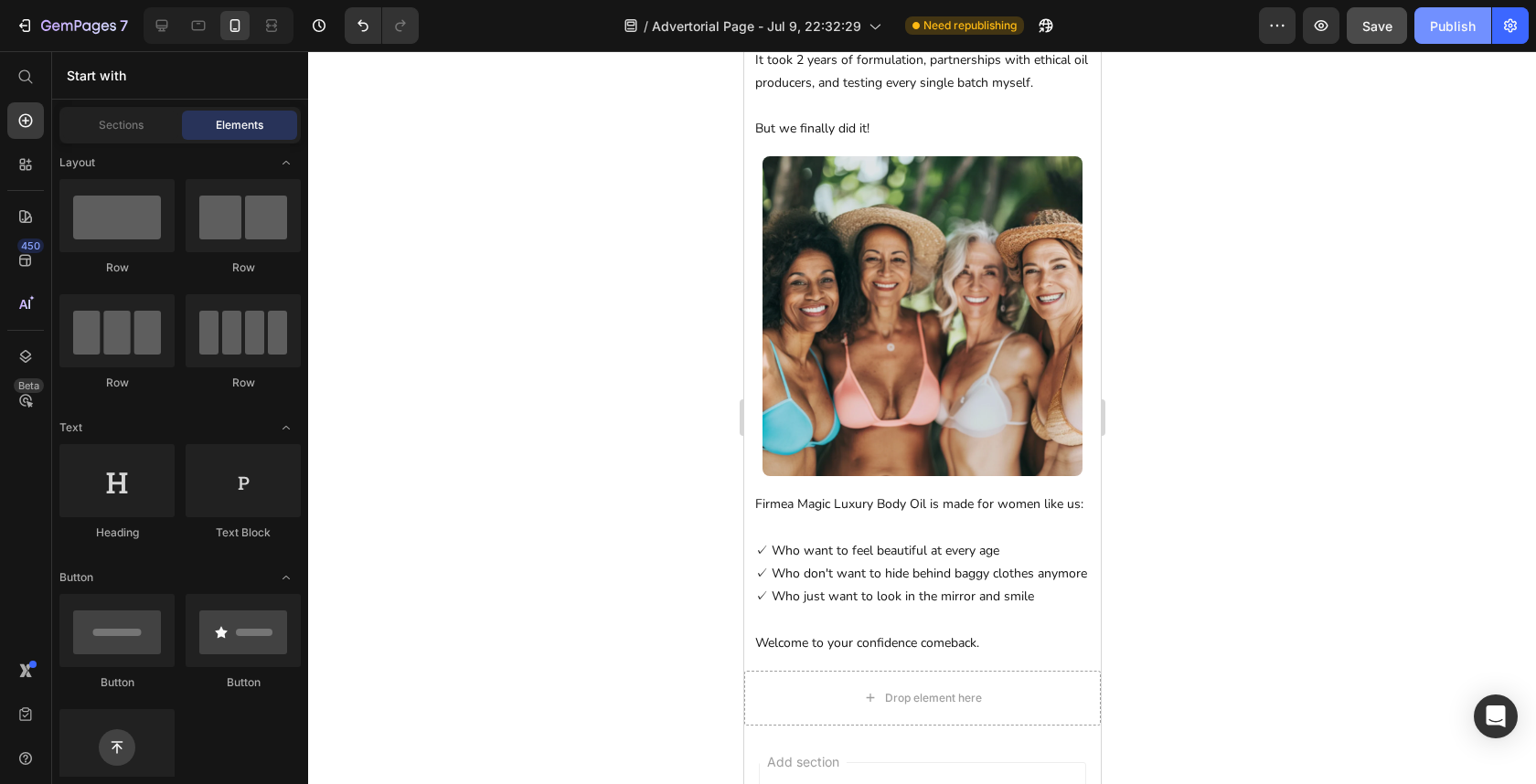 click on "Publish" at bounding box center (1453, 26) 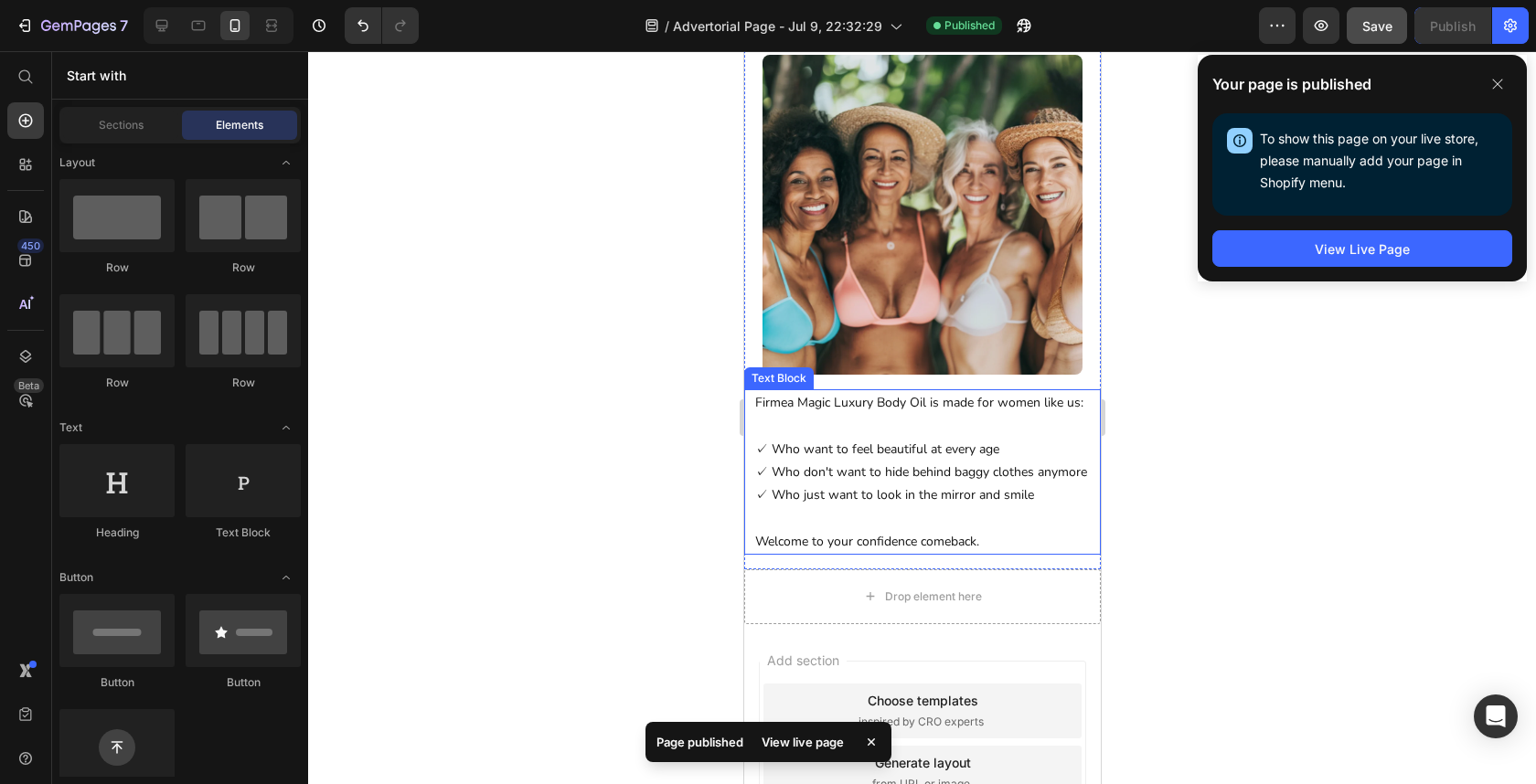 scroll, scrollTop: 2459, scrollLeft: 0, axis: vertical 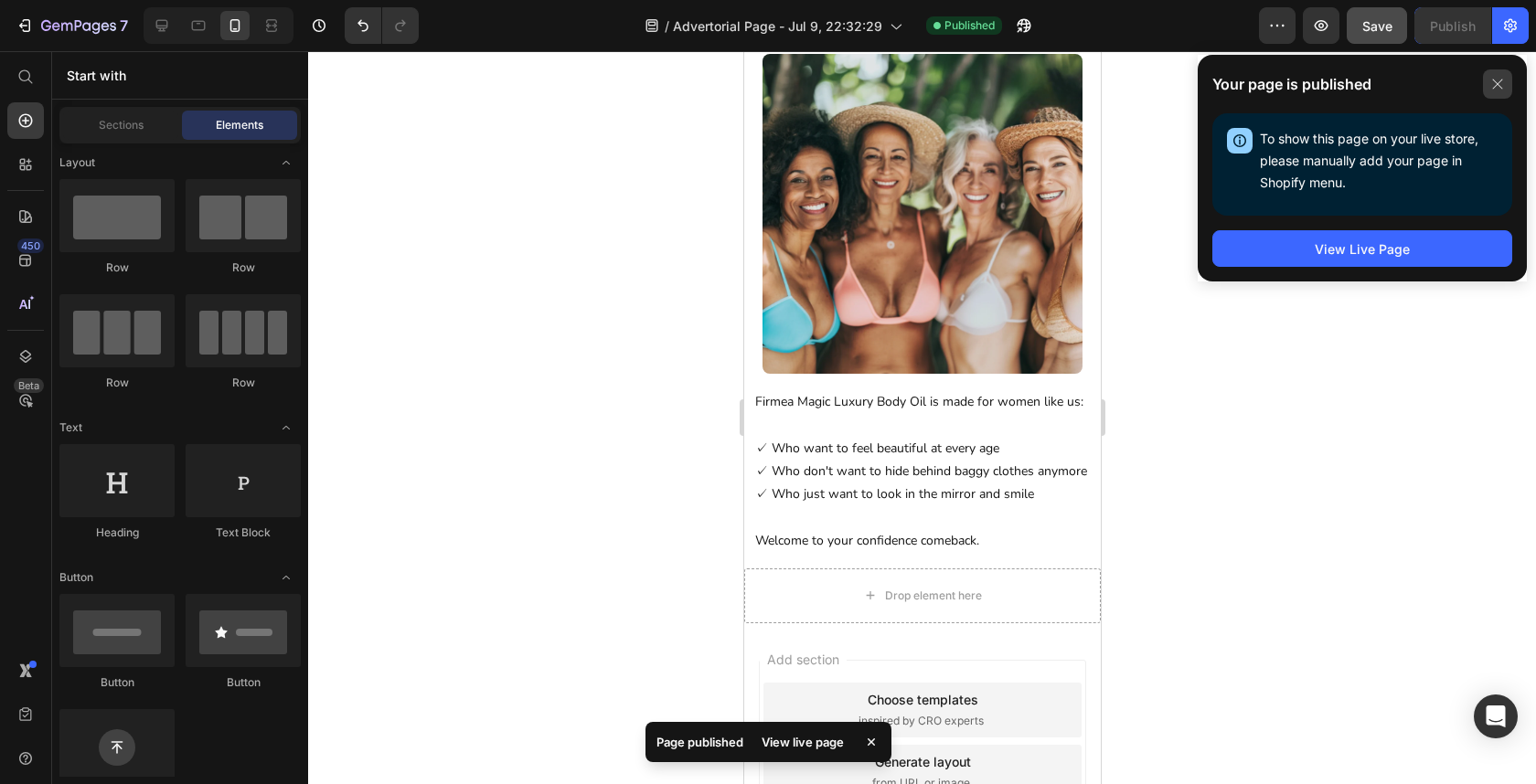 click 